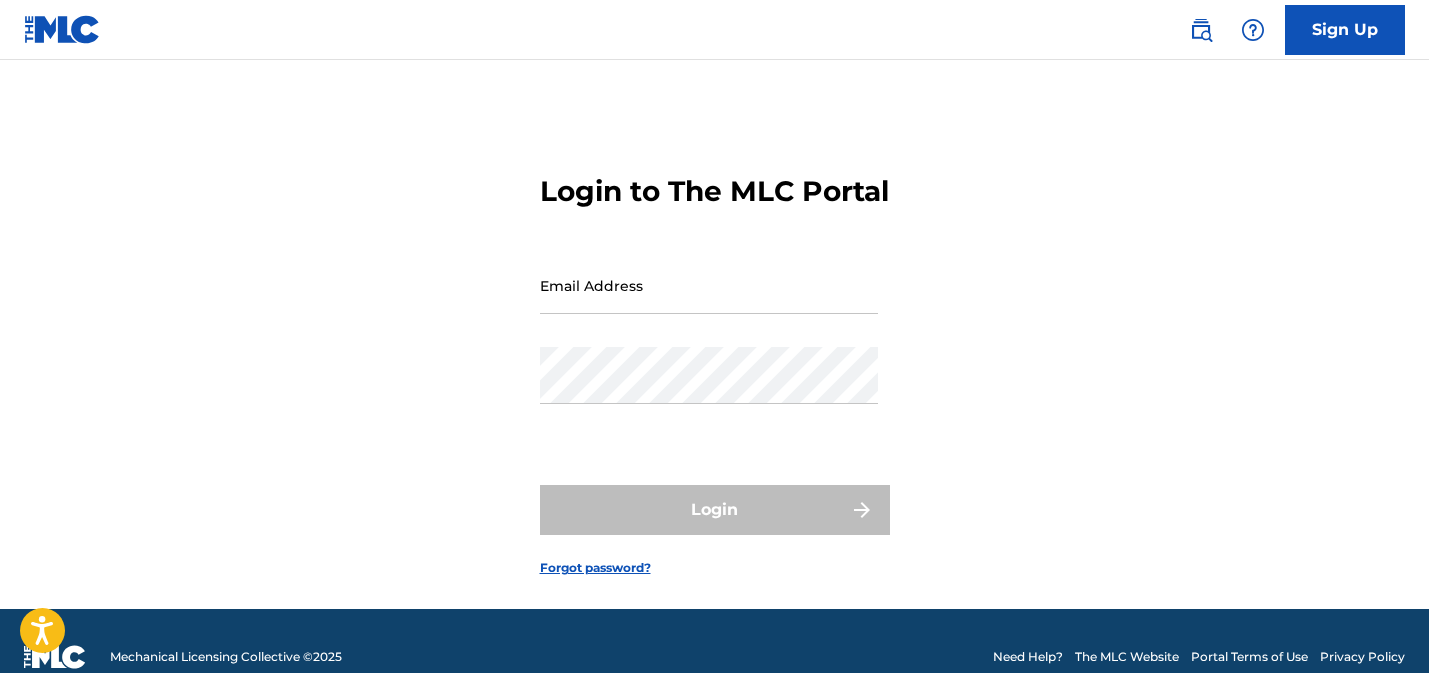 scroll, scrollTop: 0, scrollLeft: 0, axis: both 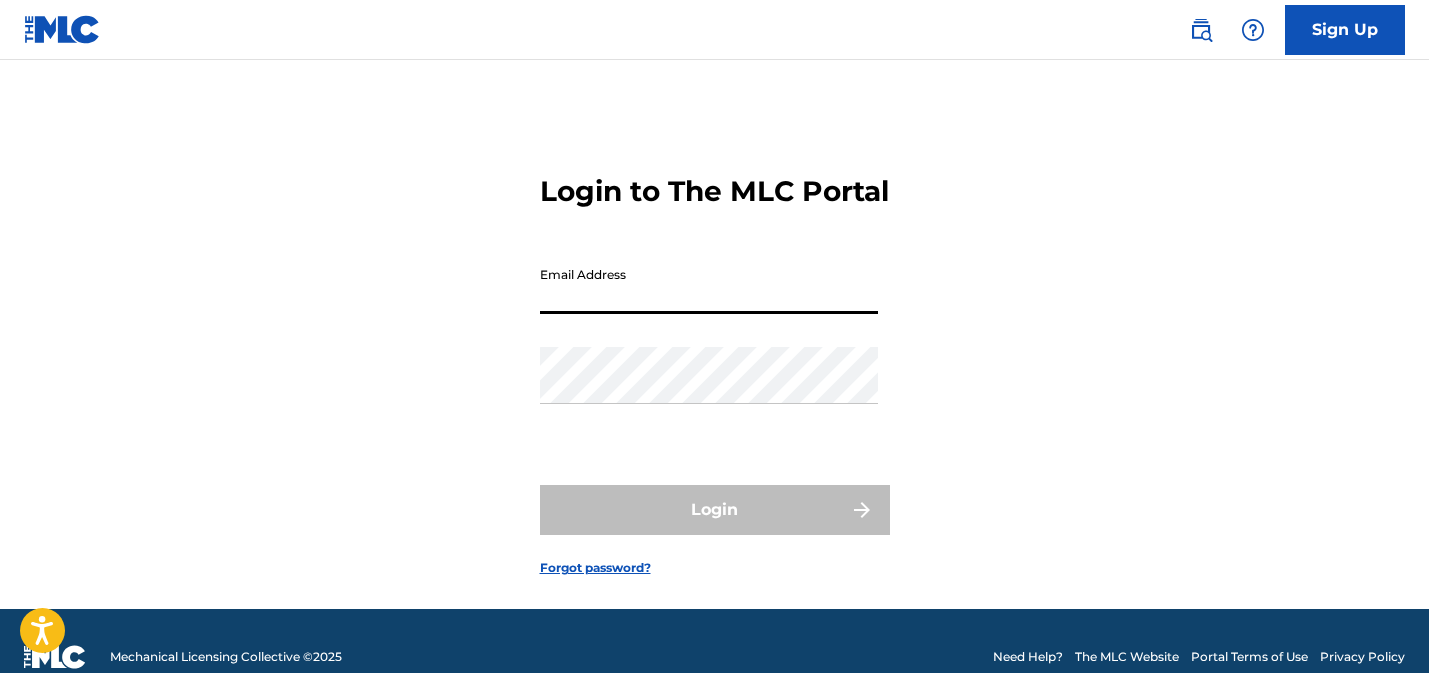 click on "Email Address" at bounding box center (709, 285) 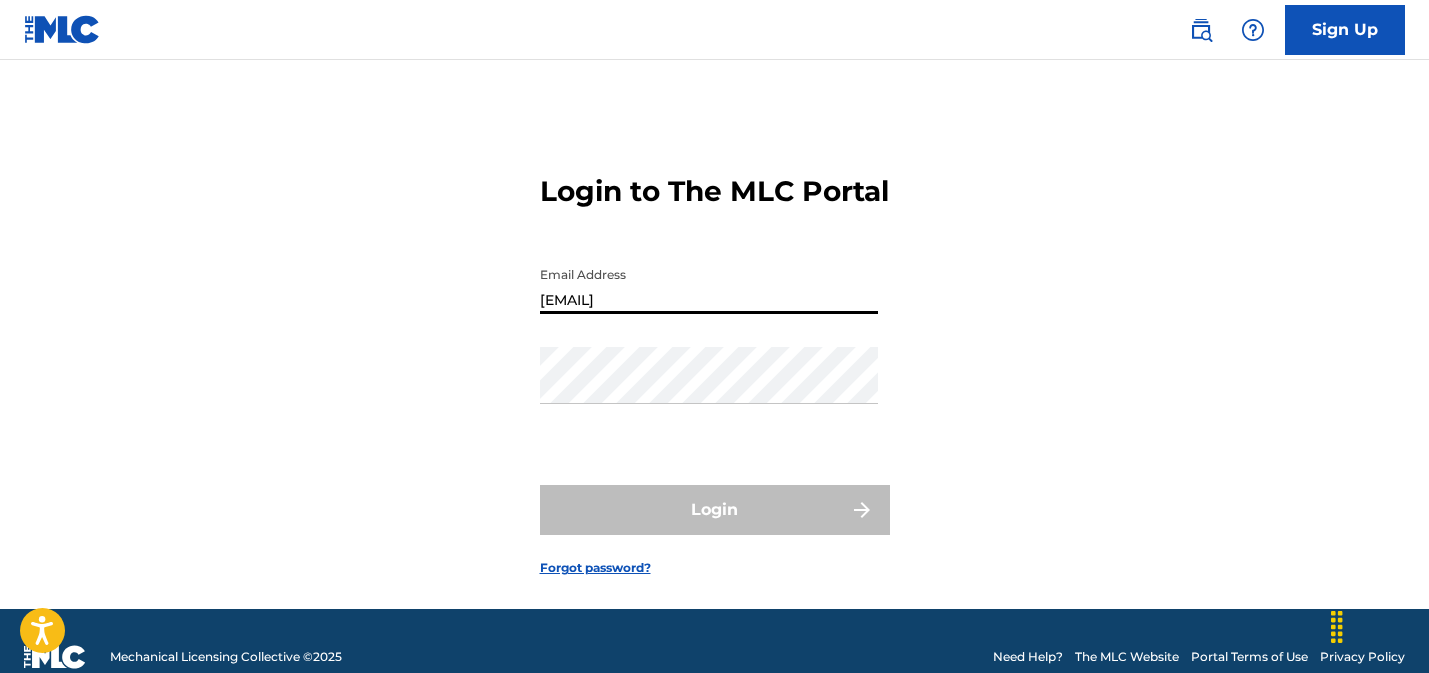 type on "[EMAIL]" 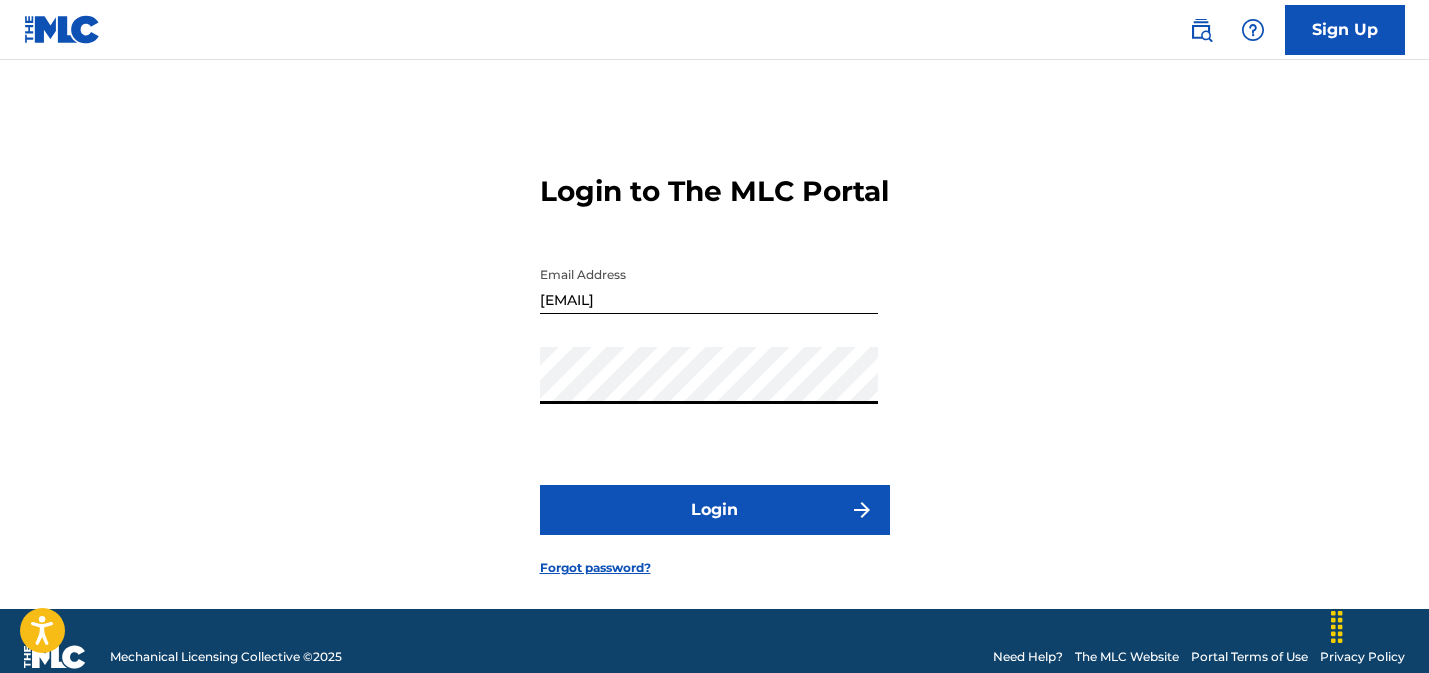 click on "Login" at bounding box center [715, 510] 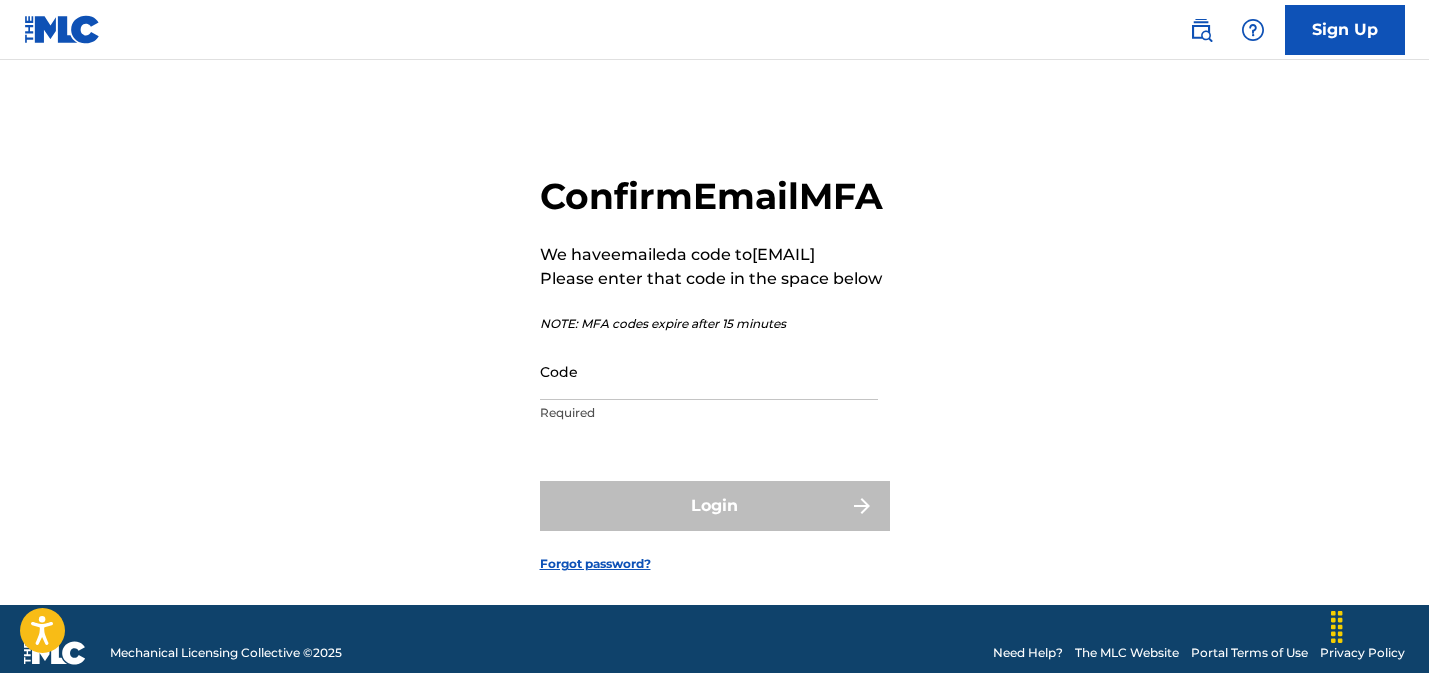 drag, startPoint x: 630, startPoint y: 452, endPoint x: 651, endPoint y: 450, distance: 21.095022 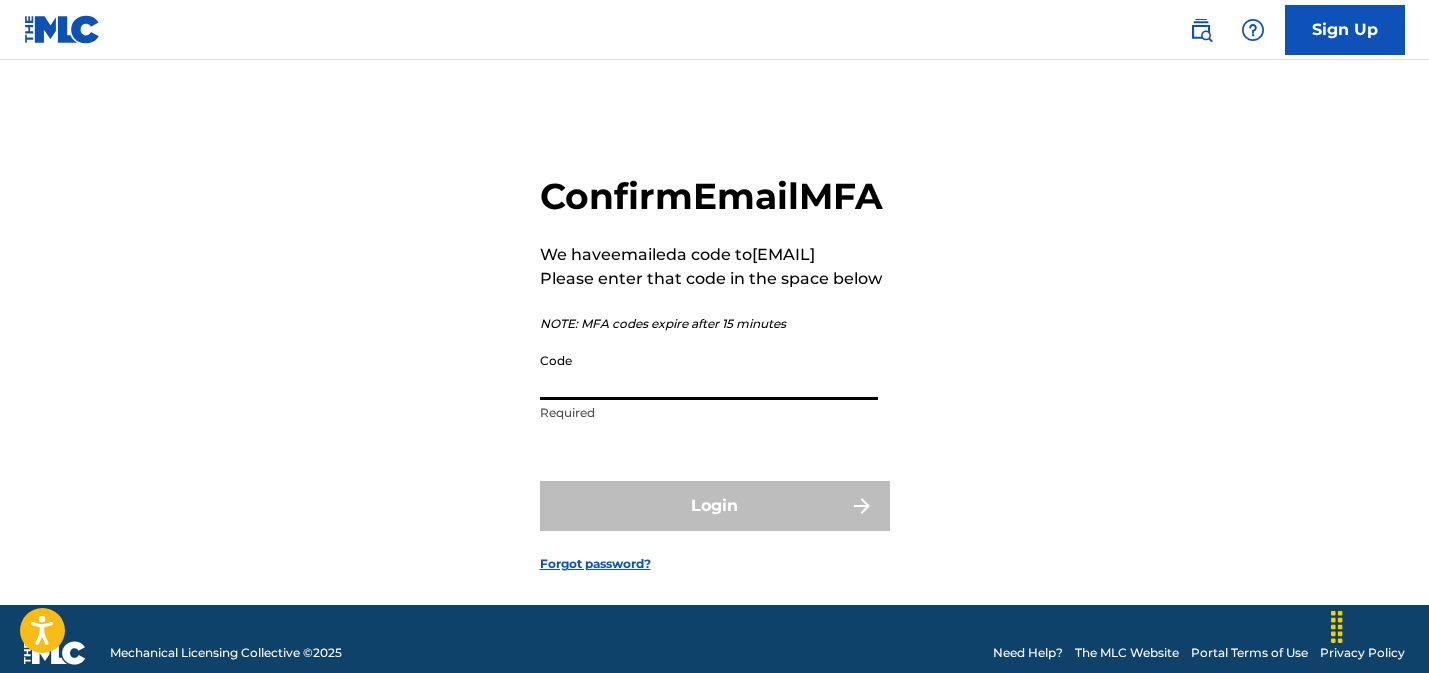 paste on "996986" 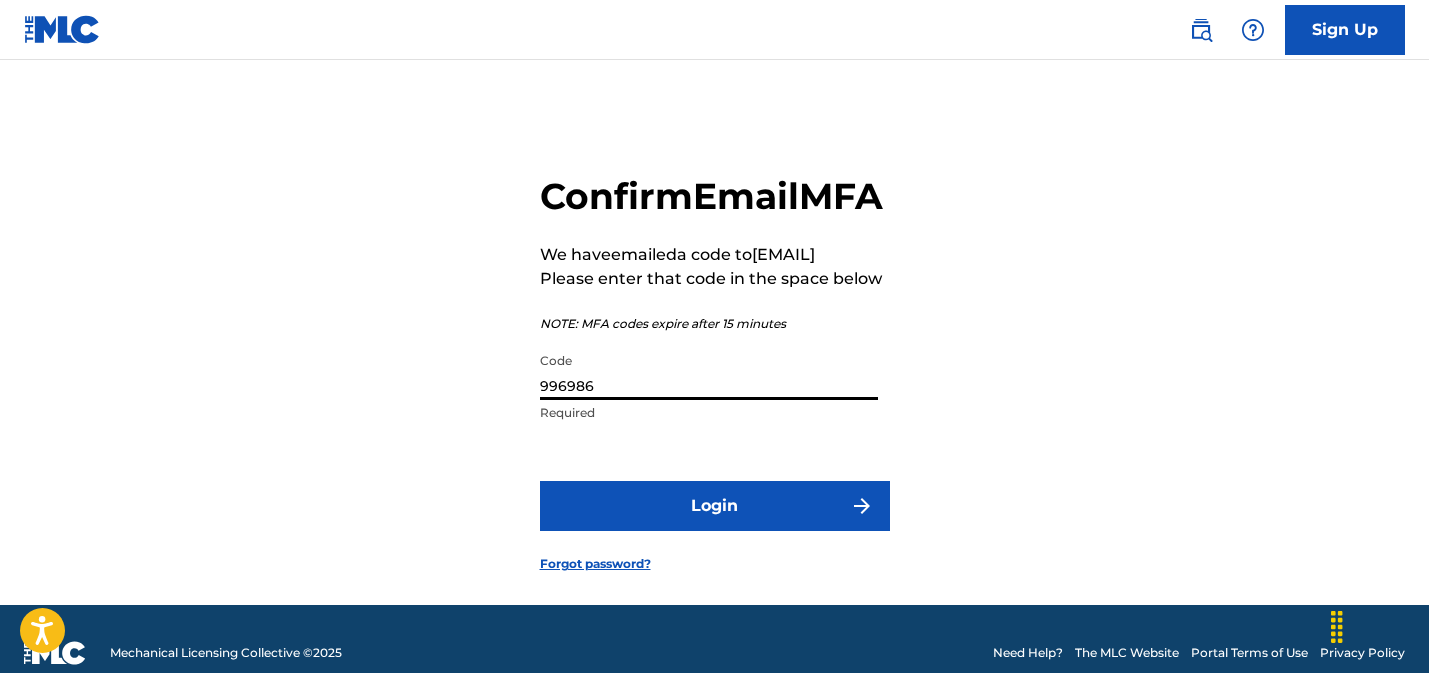 type on "996986" 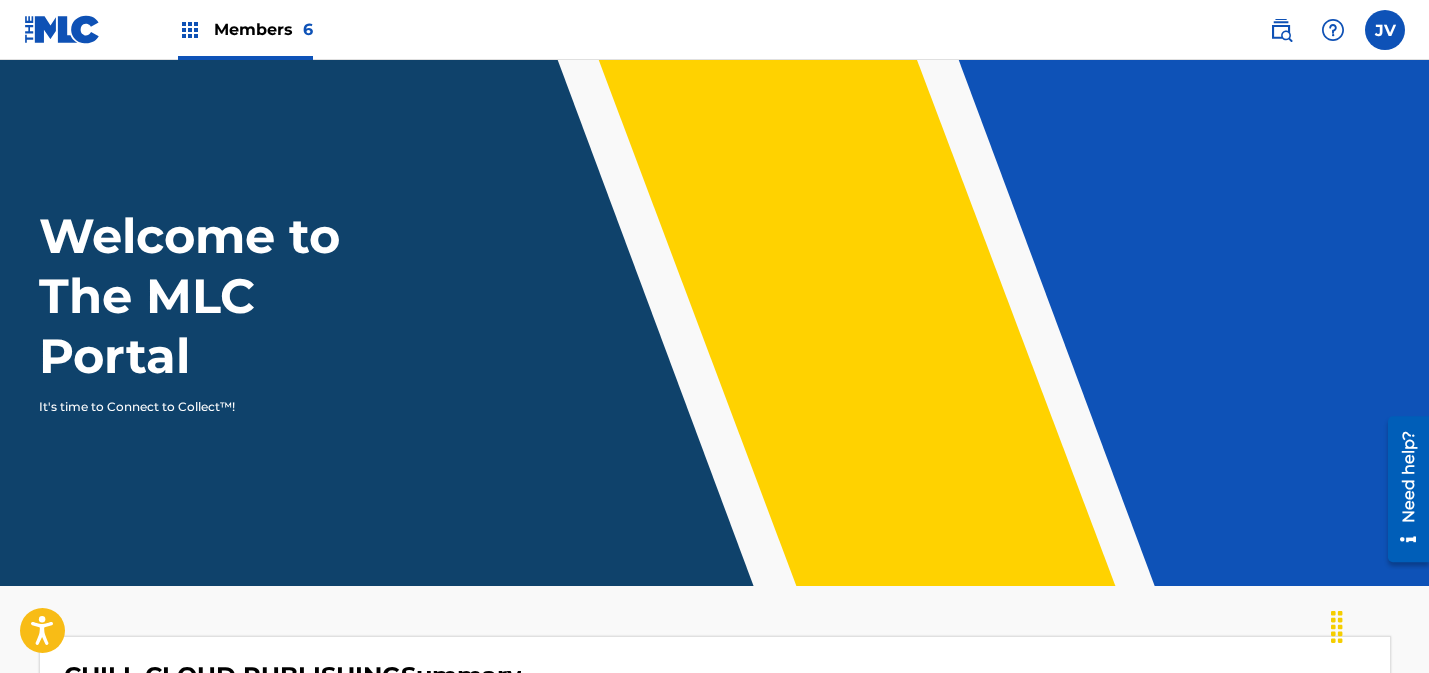scroll, scrollTop: 0, scrollLeft: 0, axis: both 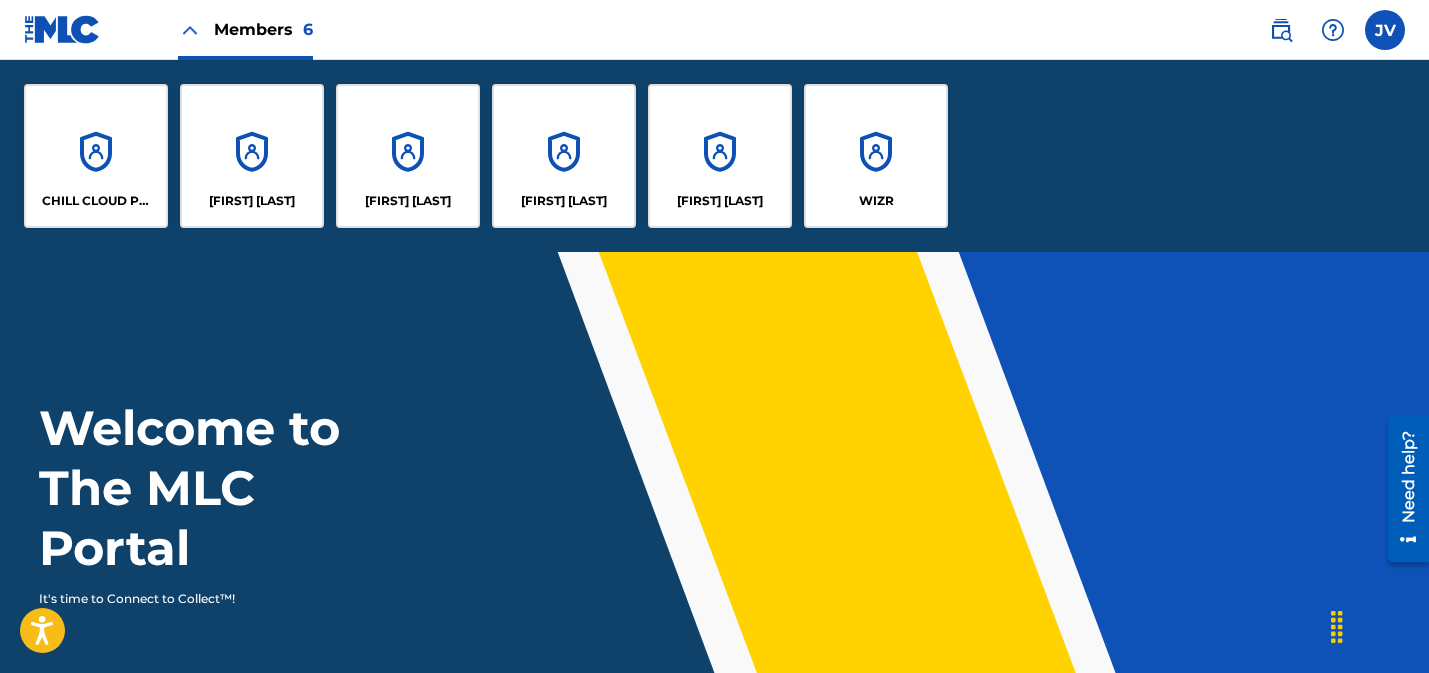 click on "CHILL CLOUD PUBLISHING" at bounding box center (96, 156) 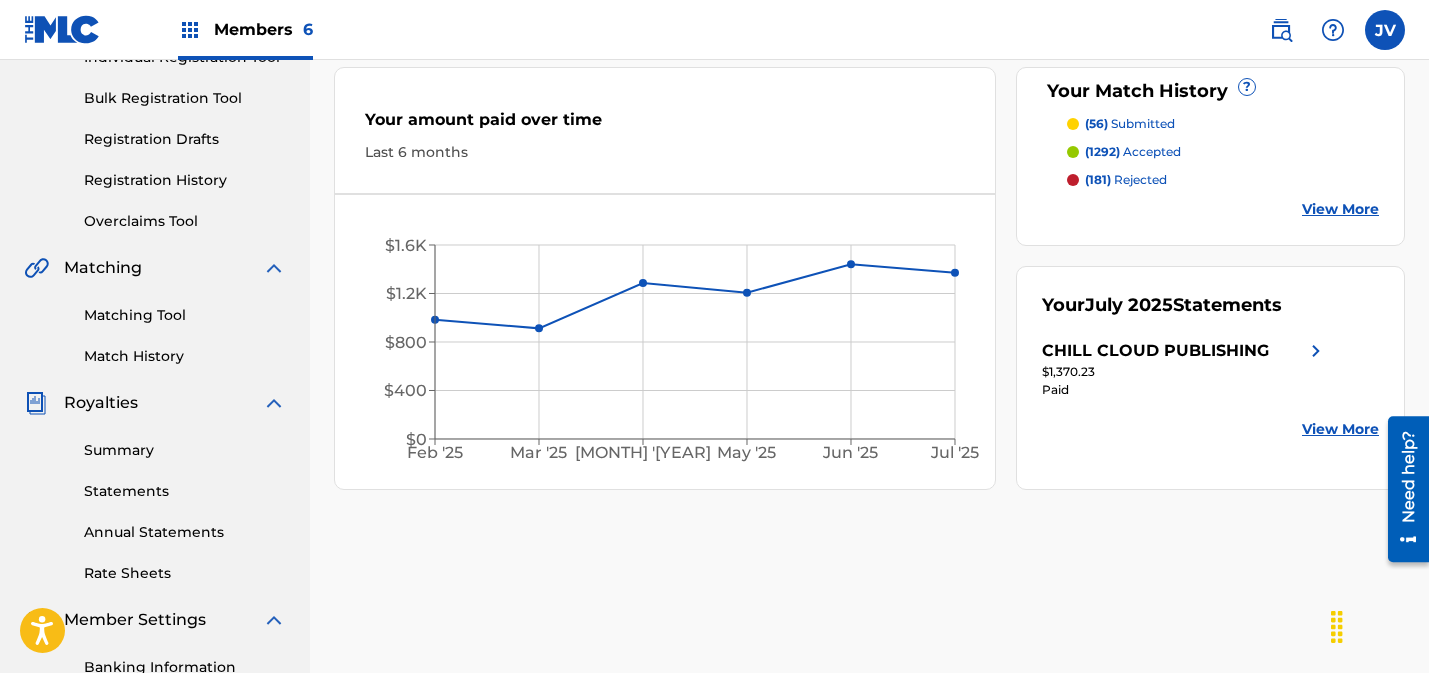 scroll, scrollTop: 294, scrollLeft: 0, axis: vertical 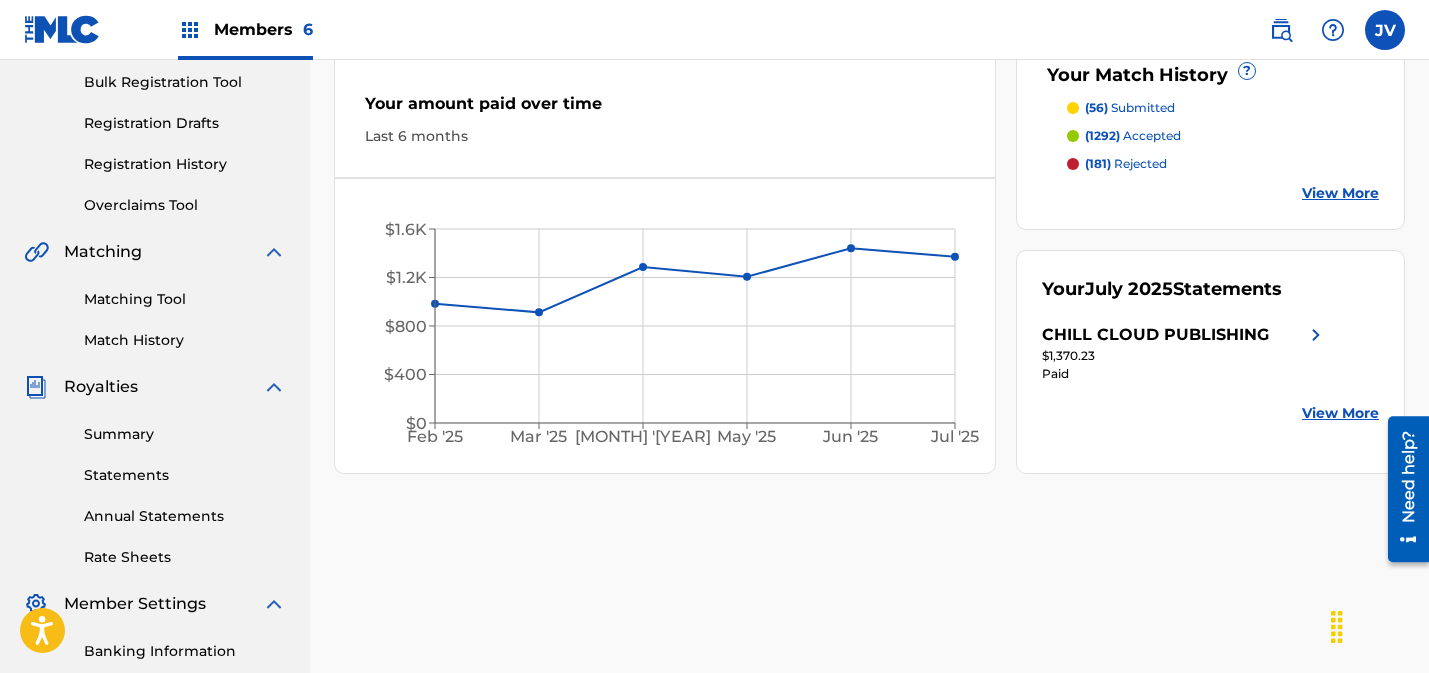 click on "View More" at bounding box center [1340, 193] 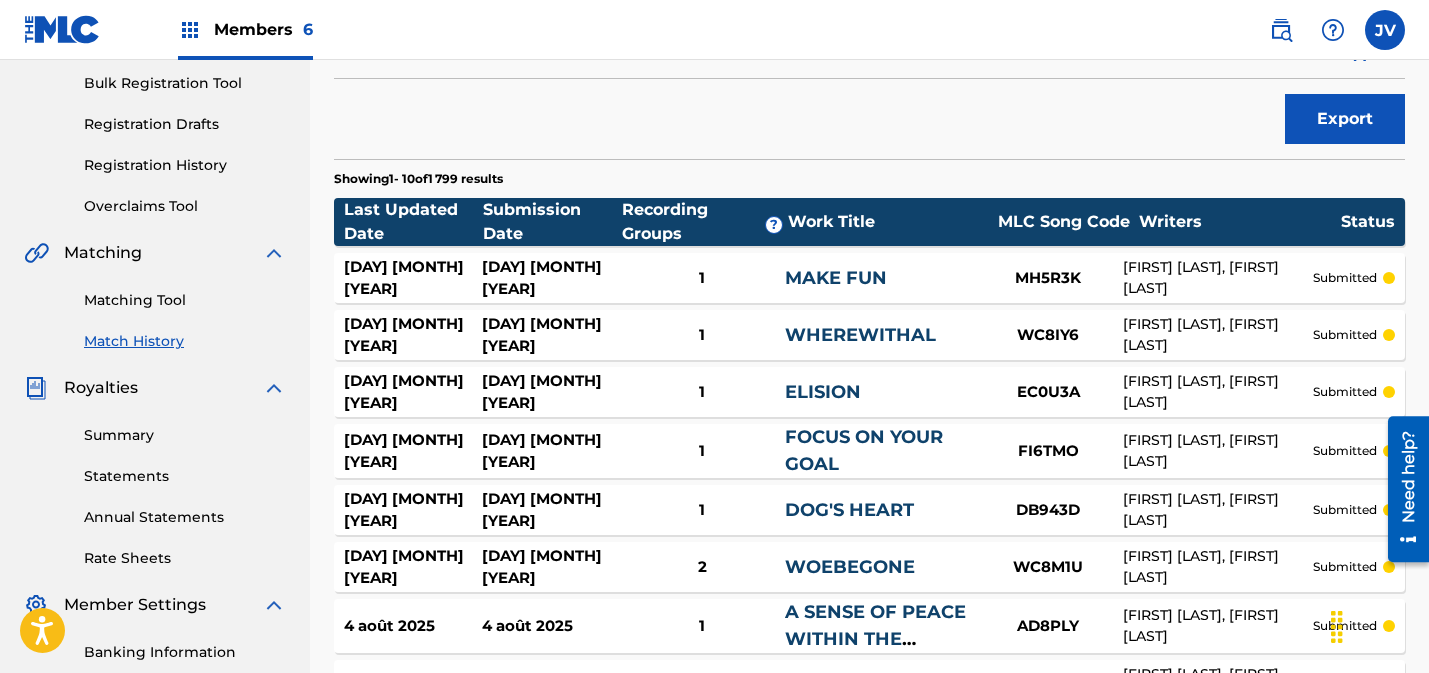 scroll, scrollTop: 328, scrollLeft: 0, axis: vertical 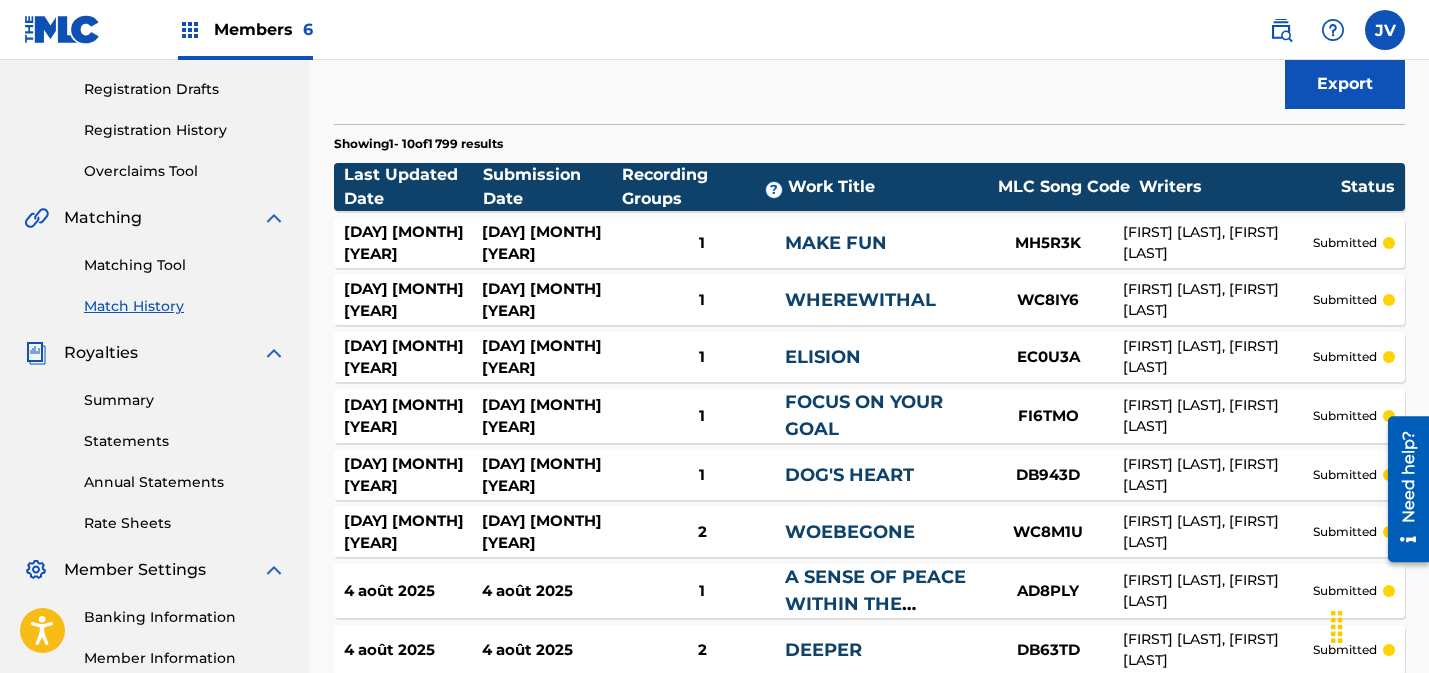 click on "Matching Tool" at bounding box center (185, 265) 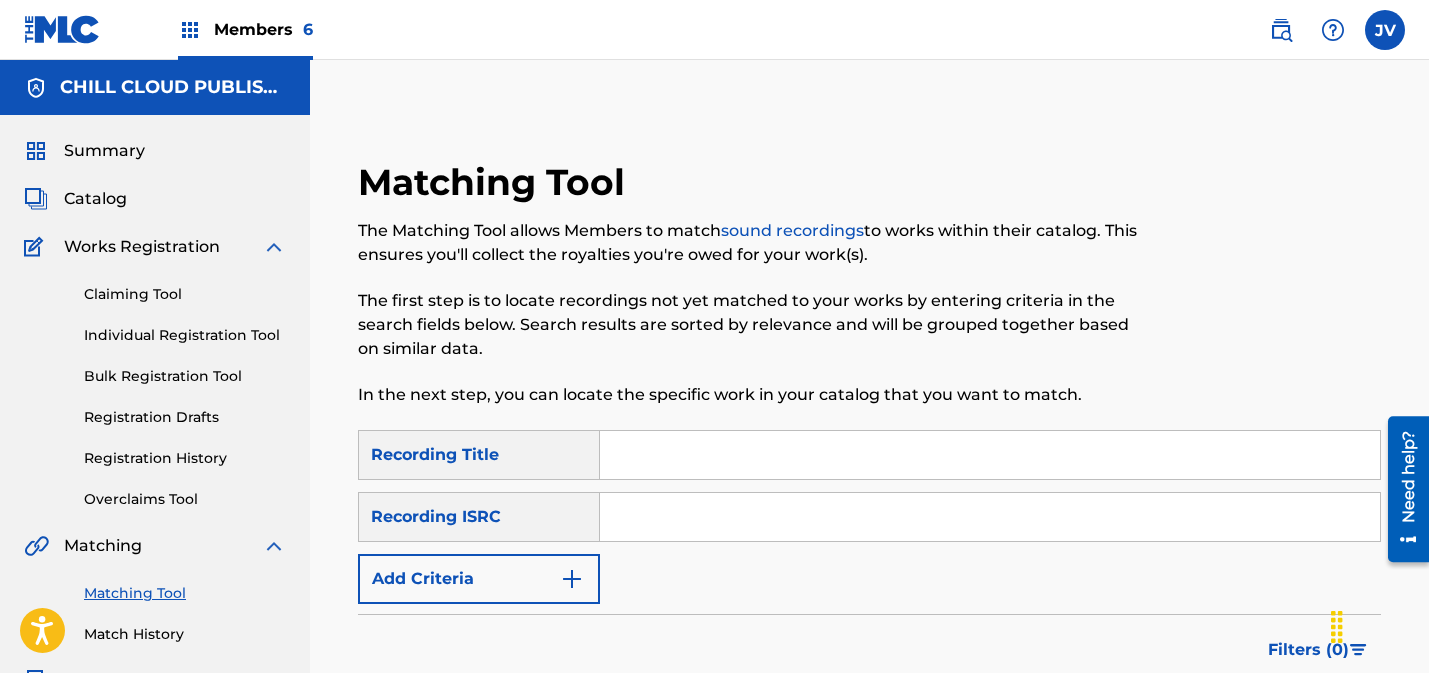 click at bounding box center (990, 517) 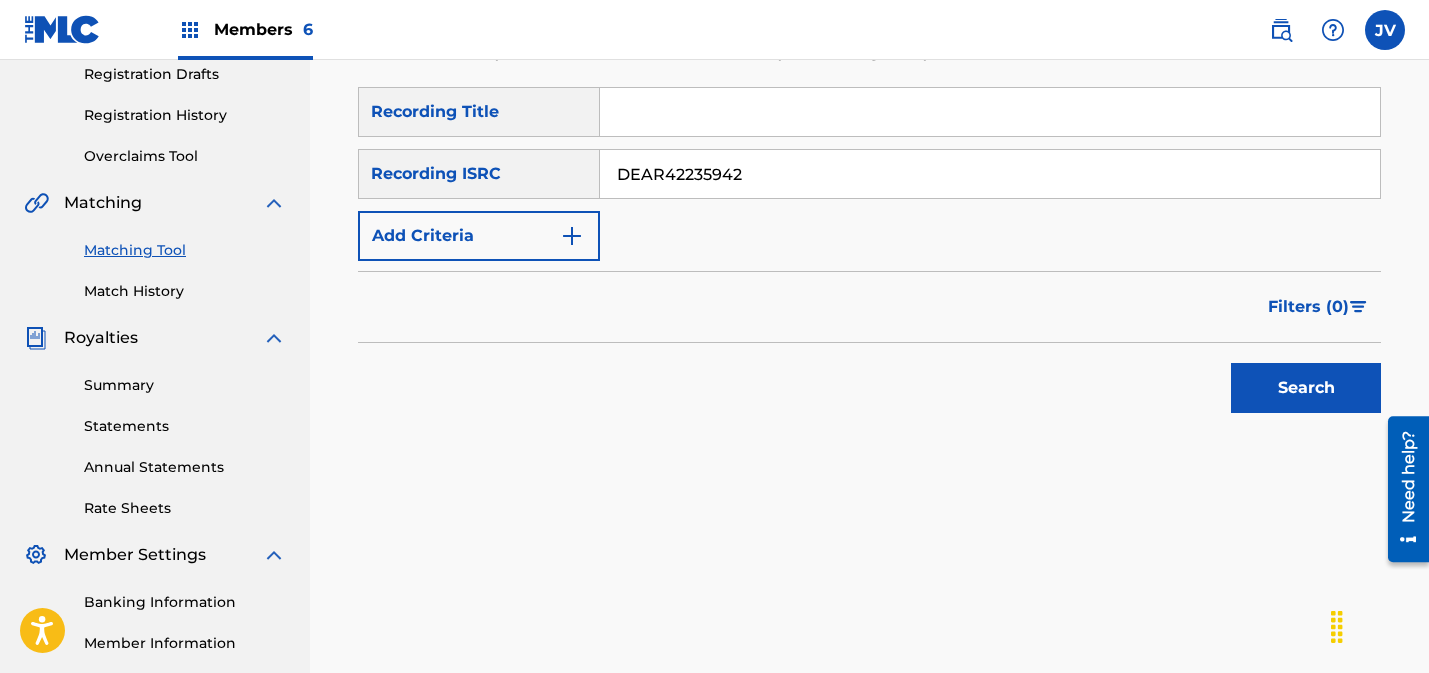 scroll, scrollTop: 364, scrollLeft: 0, axis: vertical 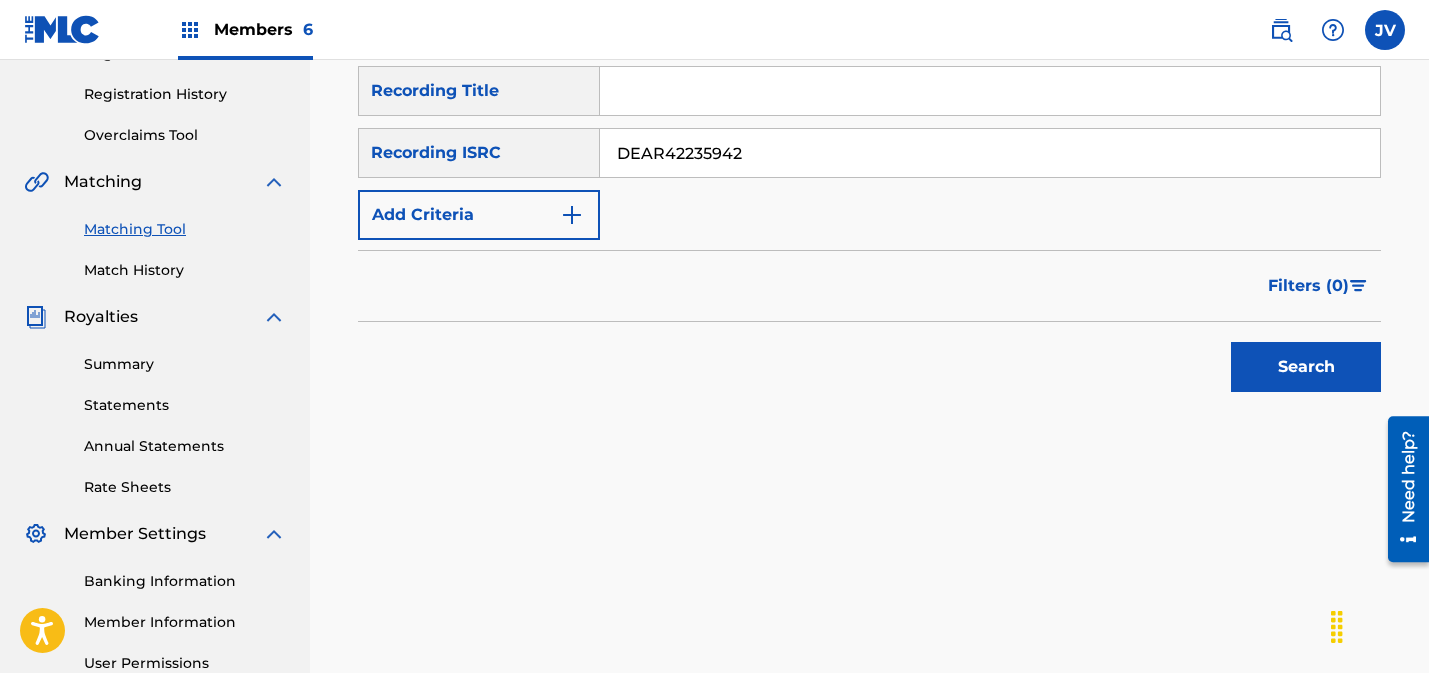 type on "DEAR42235942" 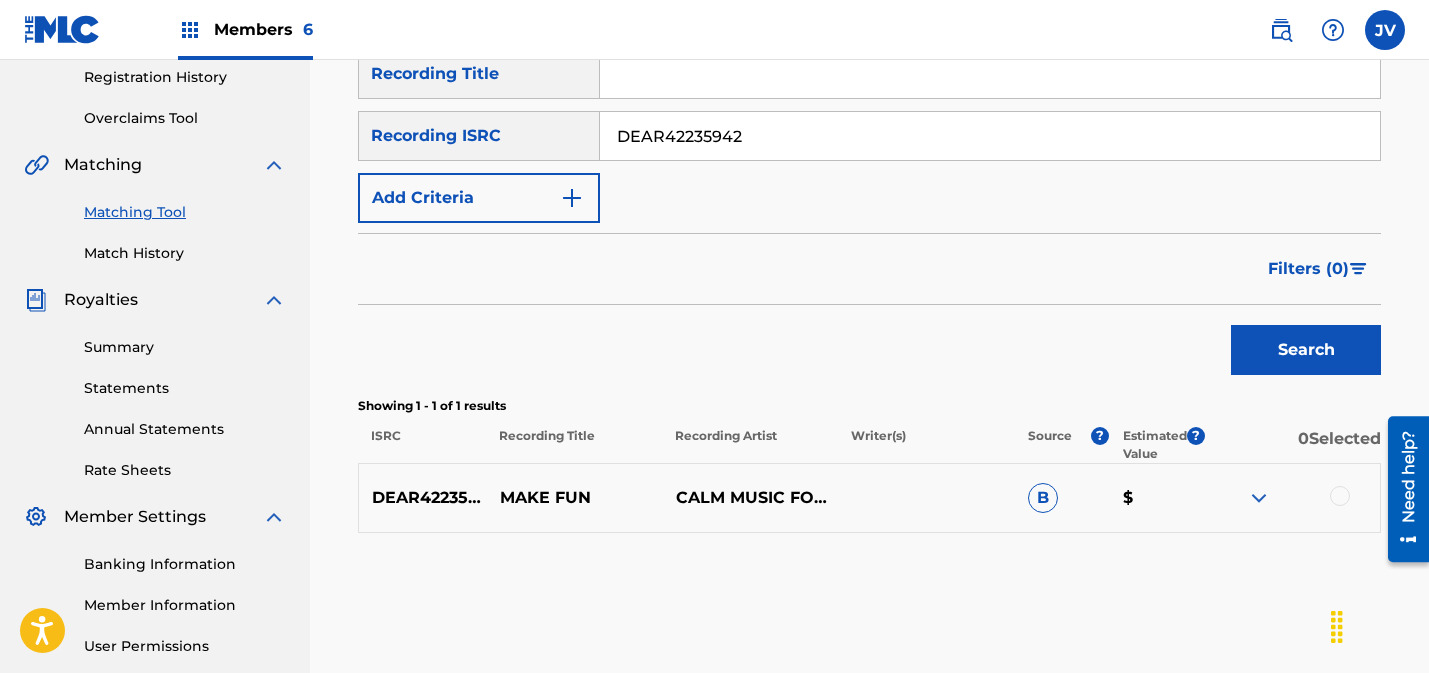 scroll, scrollTop: 554, scrollLeft: 0, axis: vertical 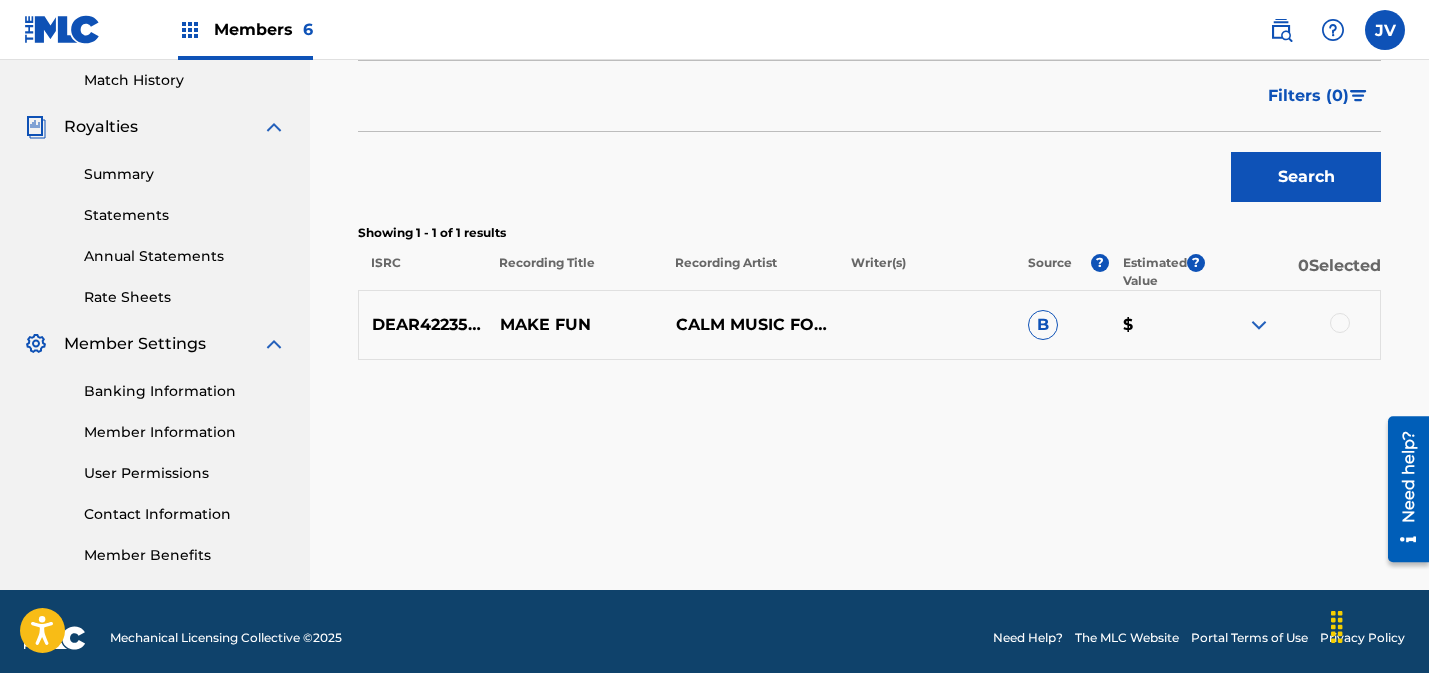 click at bounding box center [1340, 323] 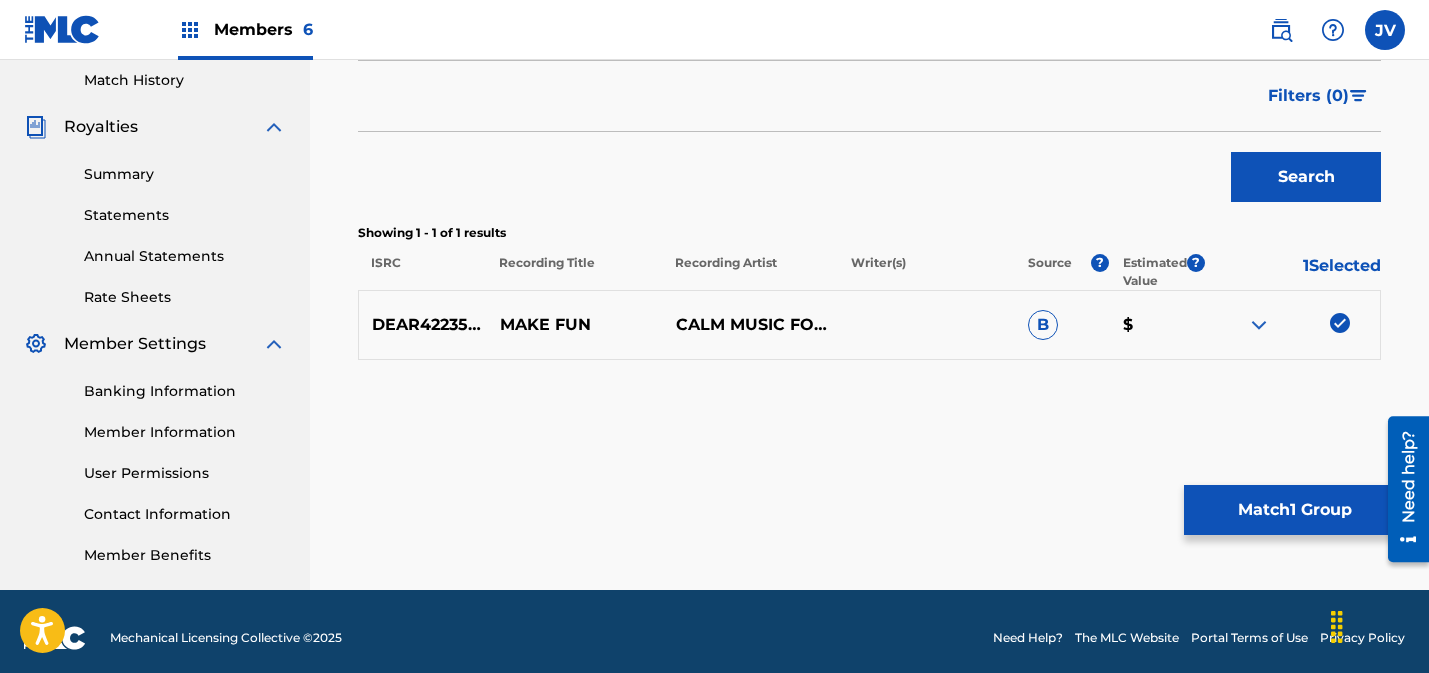 click on "Match  1 Group" at bounding box center [1294, 510] 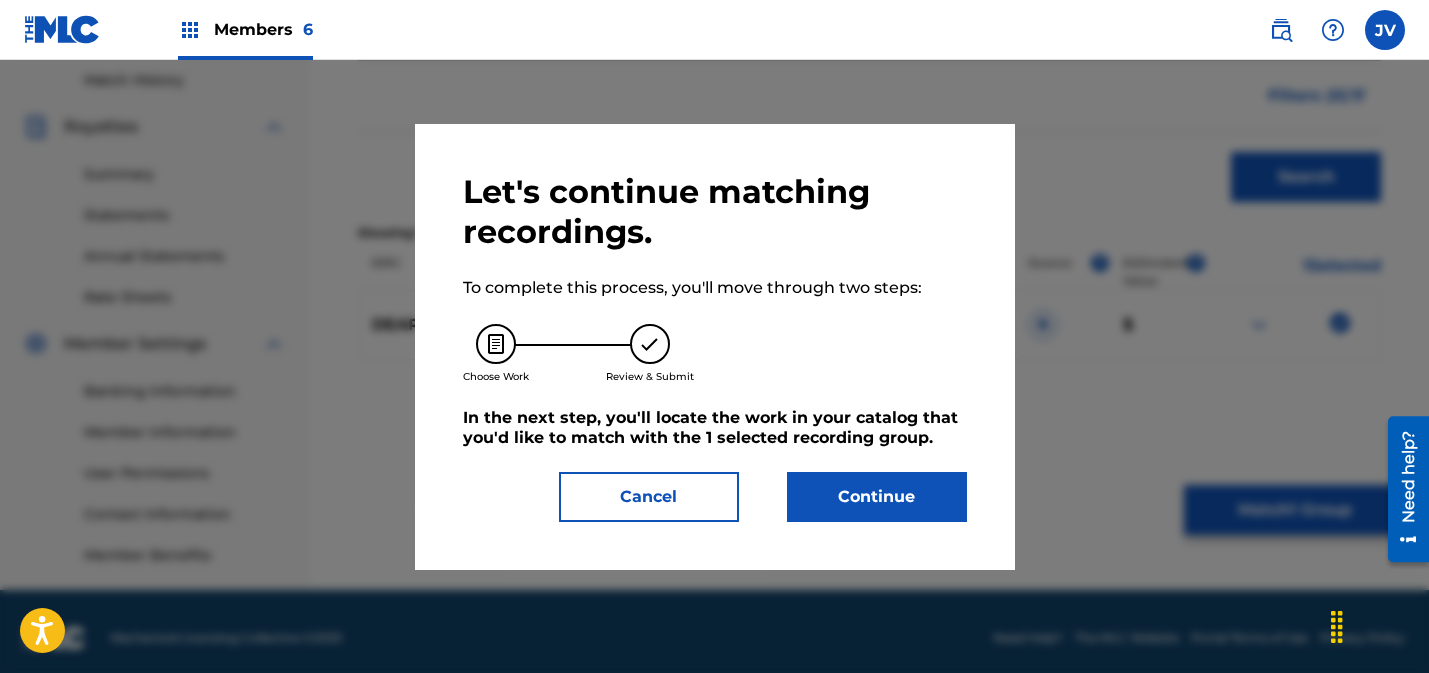 click on "Continue" at bounding box center [877, 497] 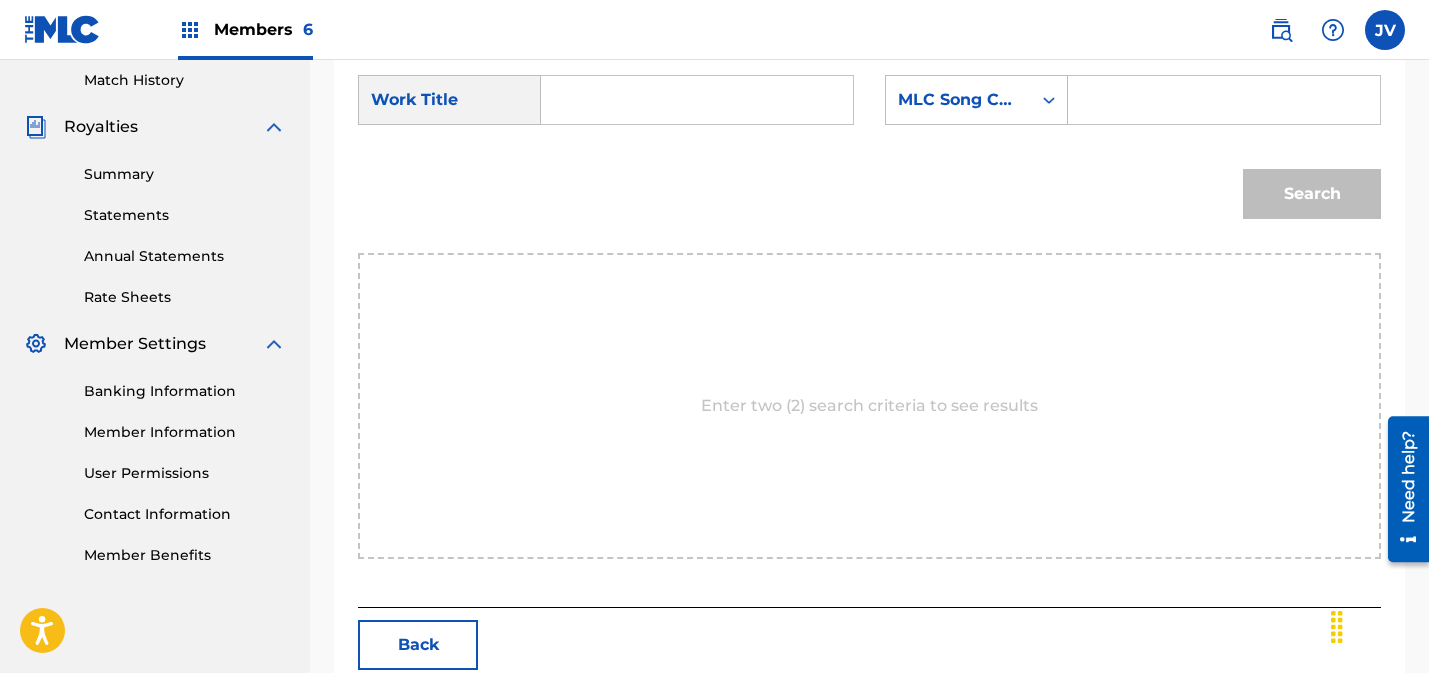 drag, startPoint x: 583, startPoint y: 96, endPoint x: 620, endPoint y: 97, distance: 37.01351 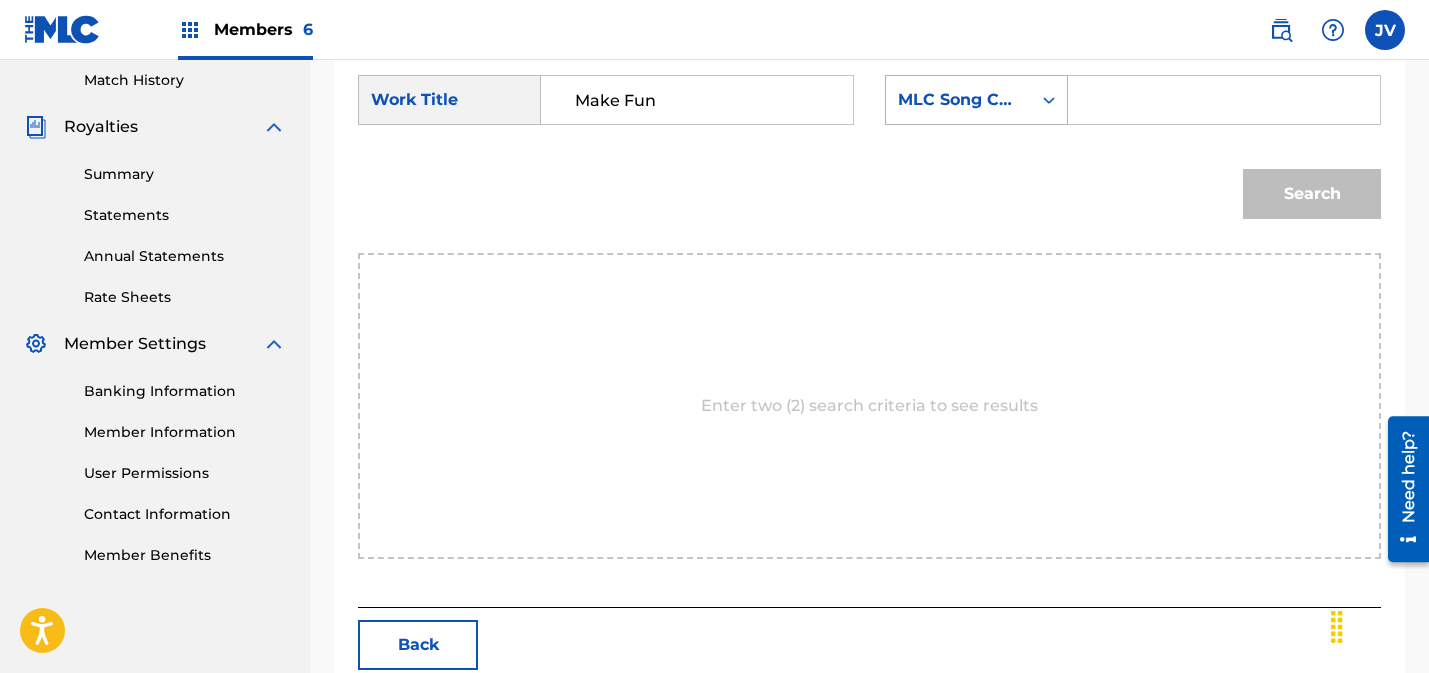 type on "Make Fun" 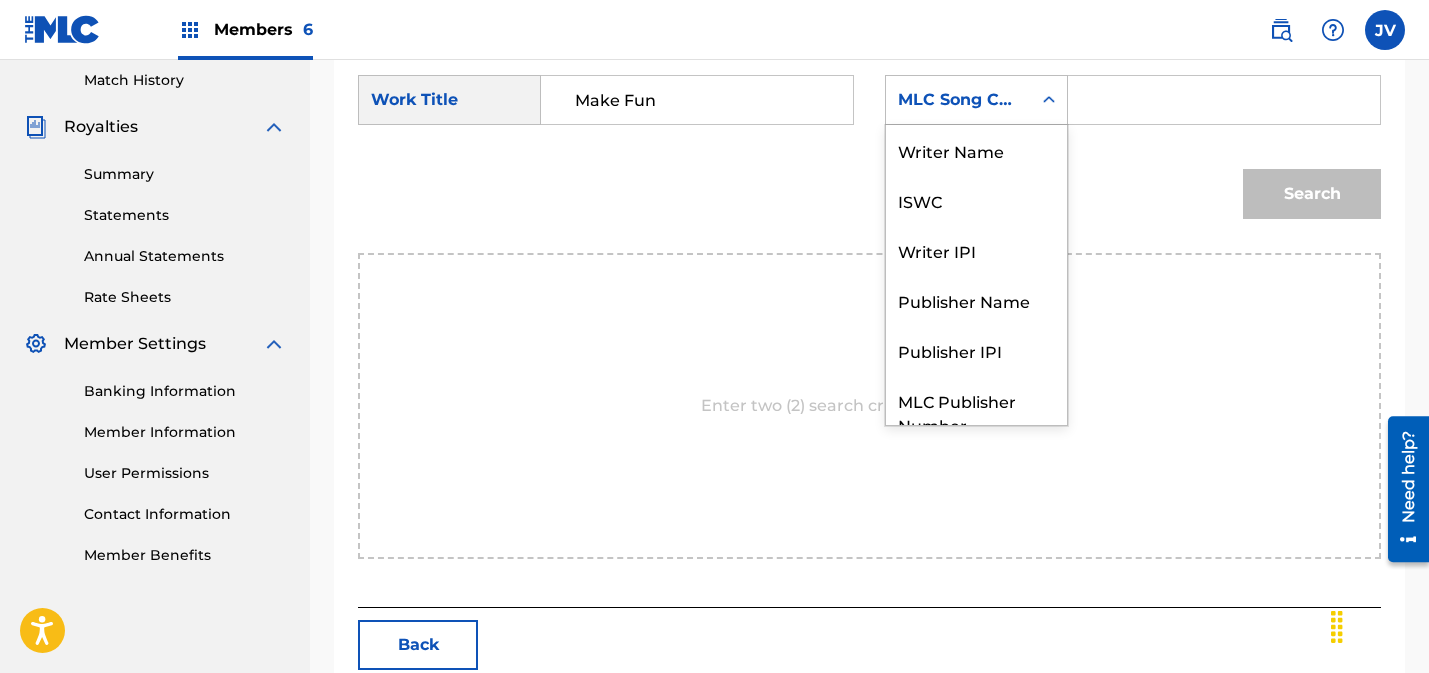 click on "MLC Song Code" at bounding box center (958, 100) 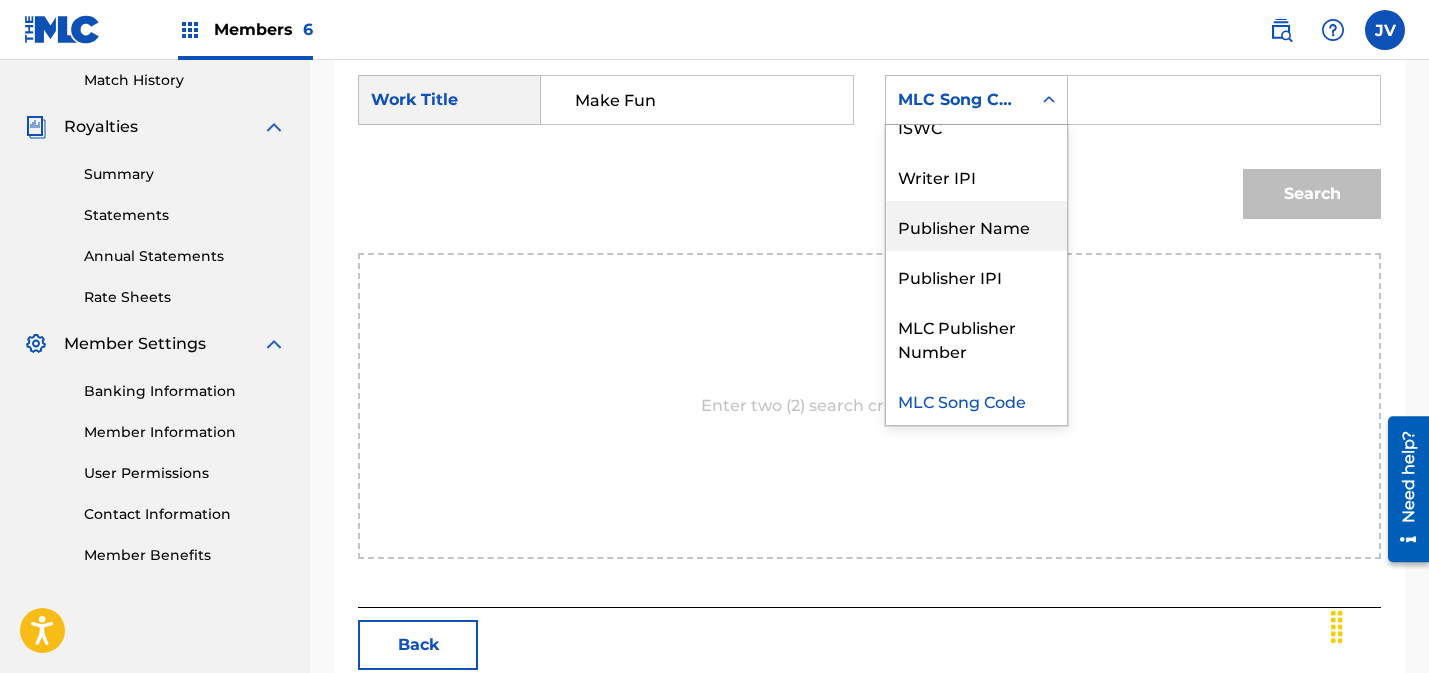 drag, startPoint x: 975, startPoint y: 227, endPoint x: 1105, endPoint y: 178, distance: 138.92804 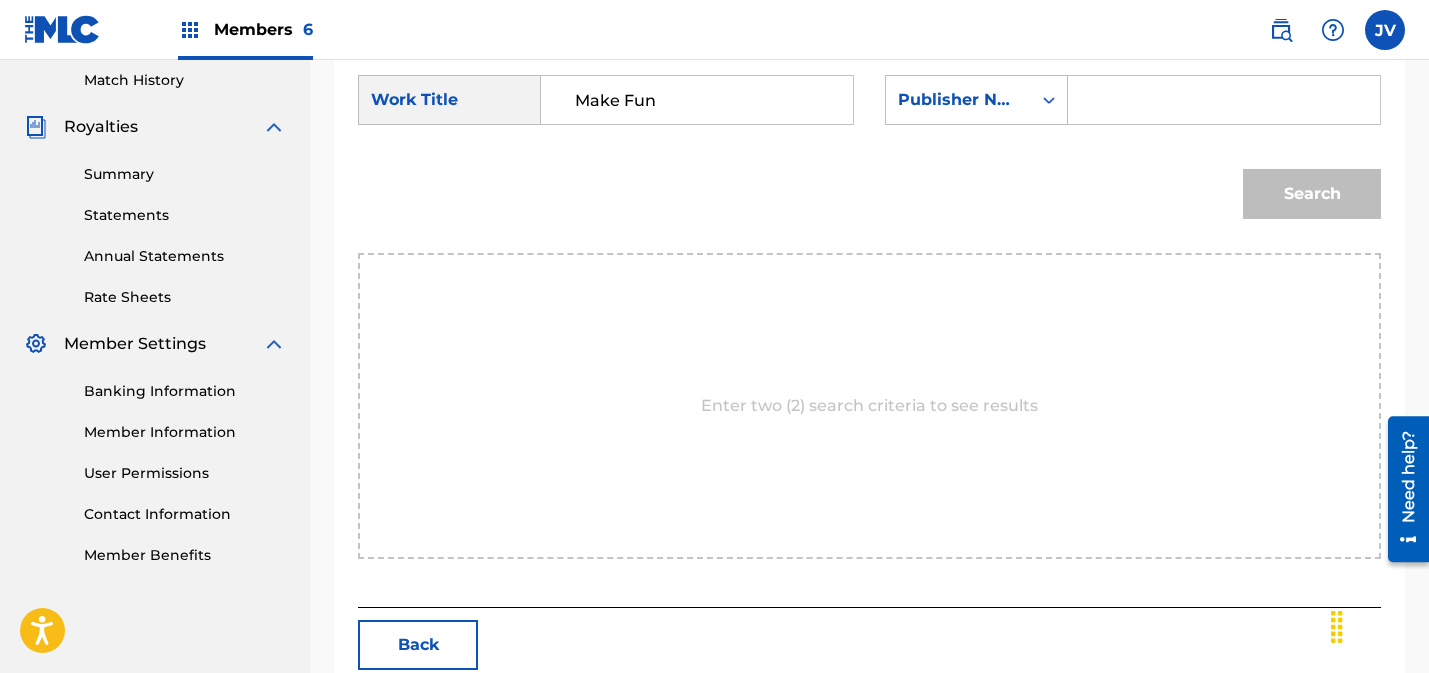 click at bounding box center [1224, 100] 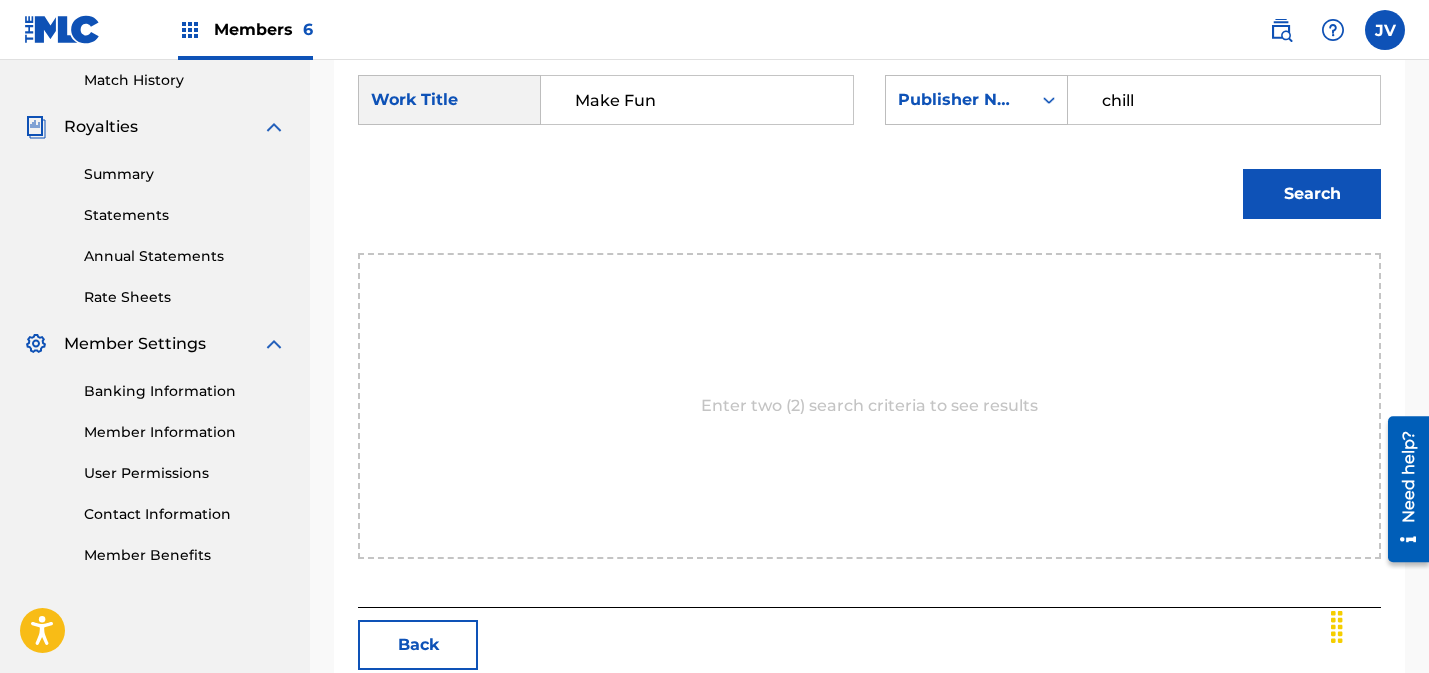 type on "chill" 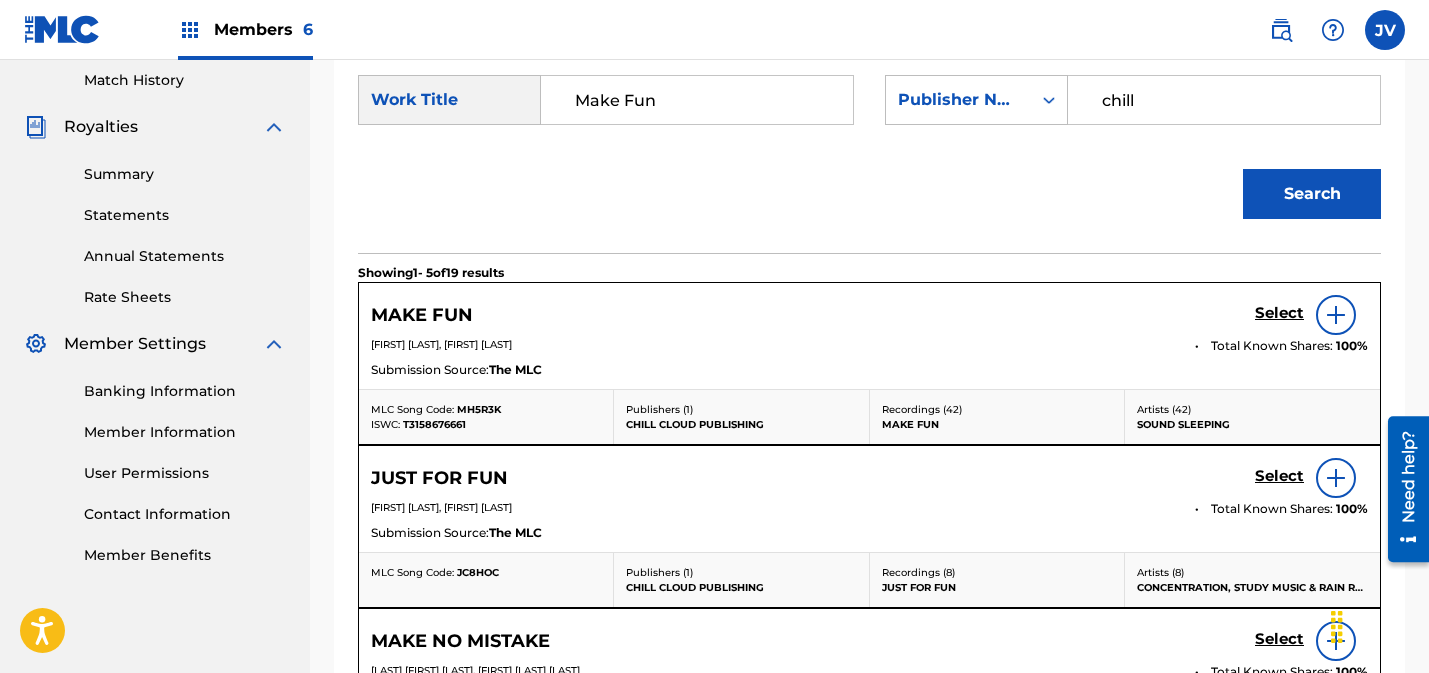 click on "Select" at bounding box center [1279, 313] 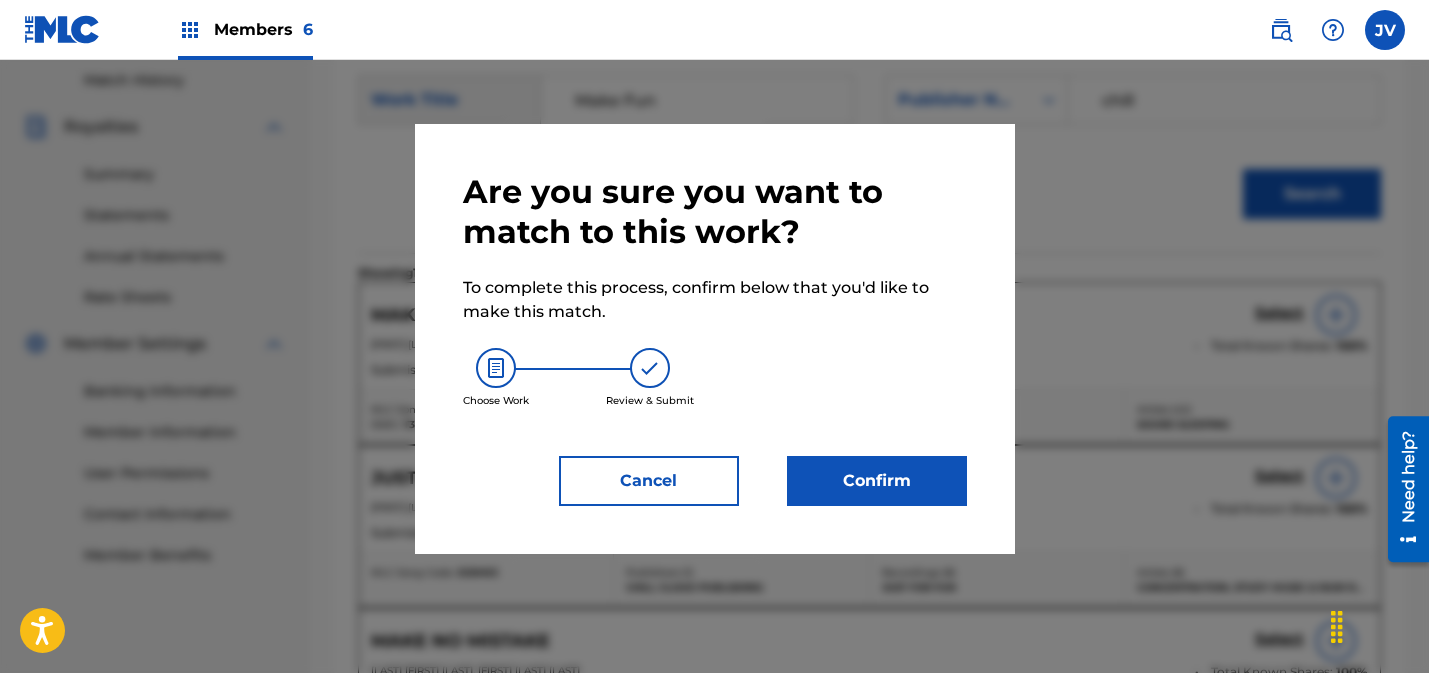 click on "Are you sure you want to match to this work? To complete this process, confirm below that you'd like to make this match. Choose Work Review & Submit Cancel Confirm" at bounding box center [715, 339] 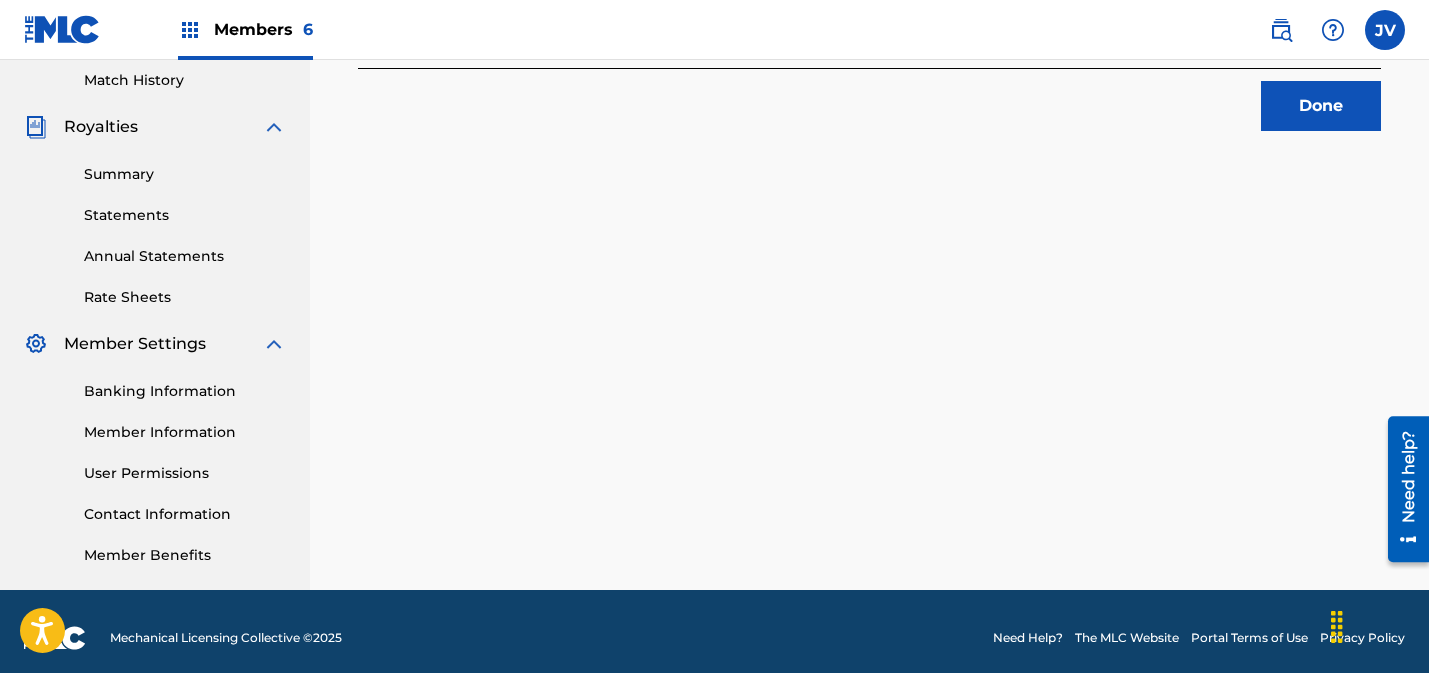 click on "Done" at bounding box center (1321, 106) 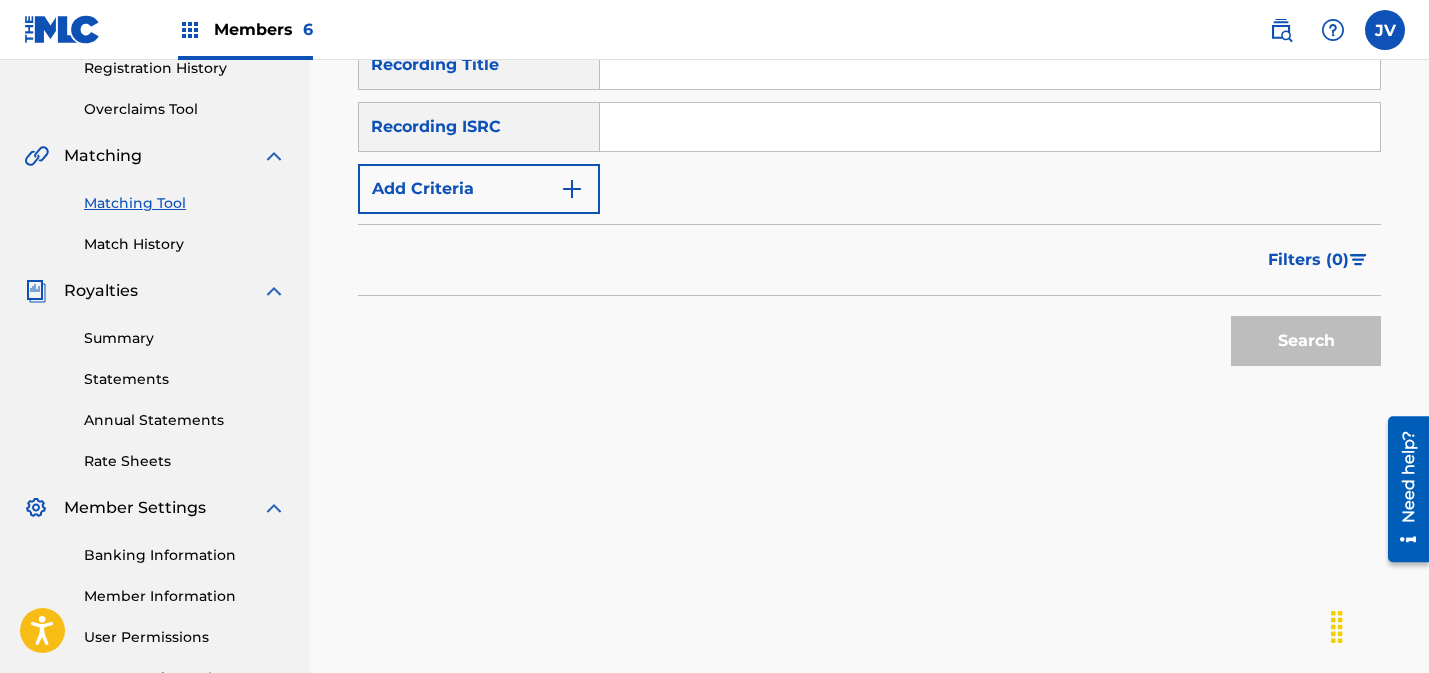 scroll, scrollTop: 299, scrollLeft: 0, axis: vertical 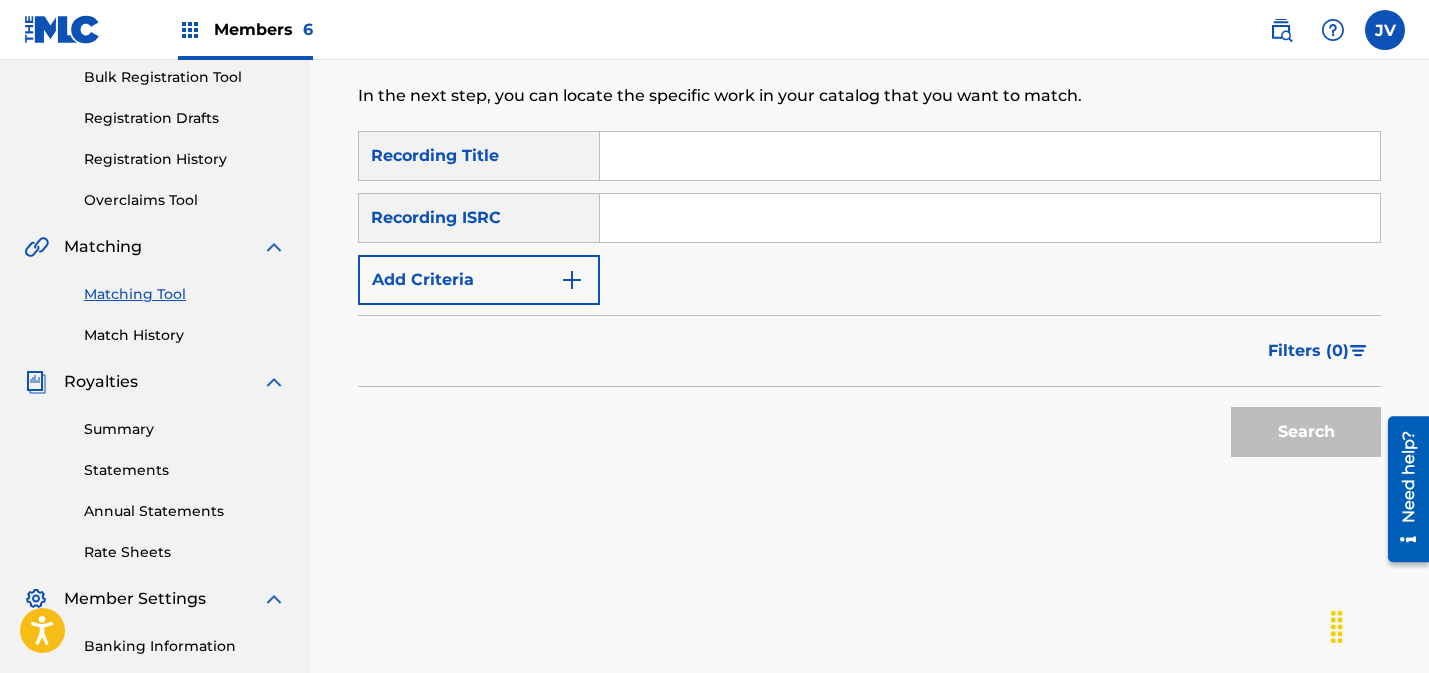 click at bounding box center [990, 218] 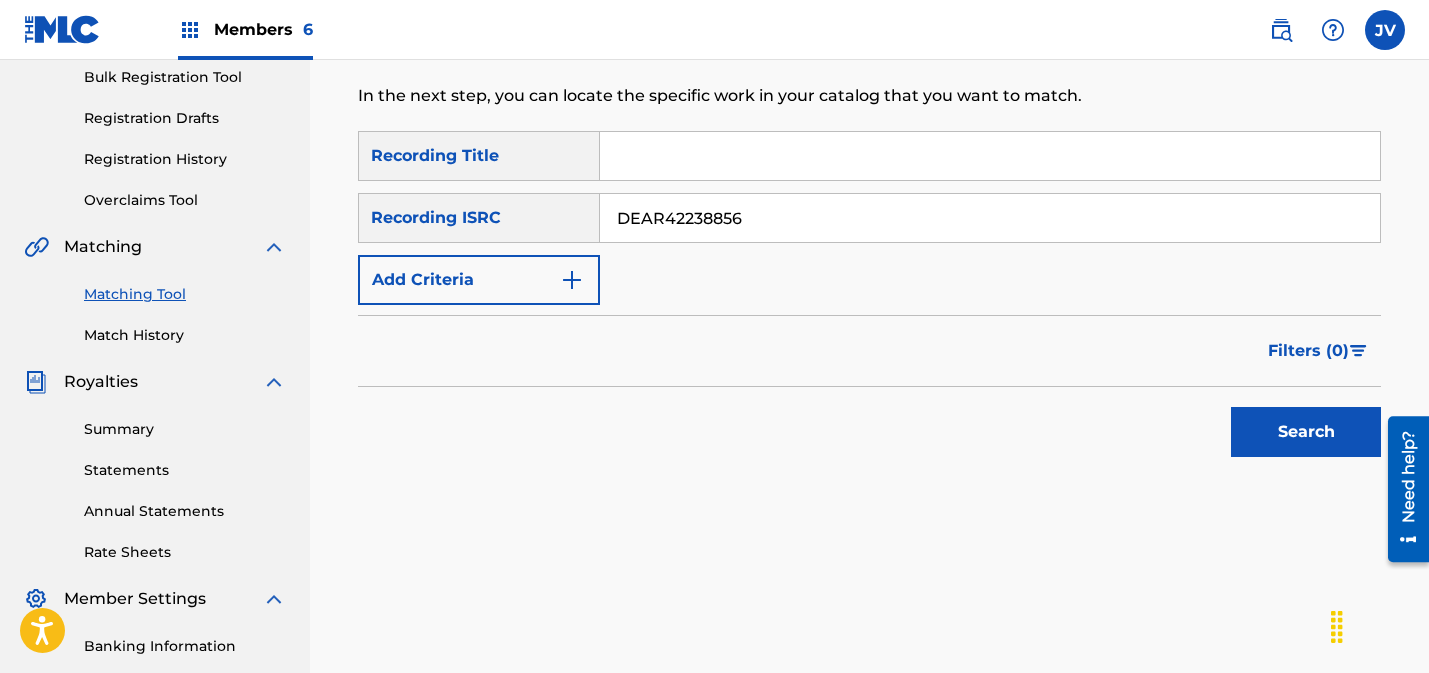 type on "DEAR42241309" 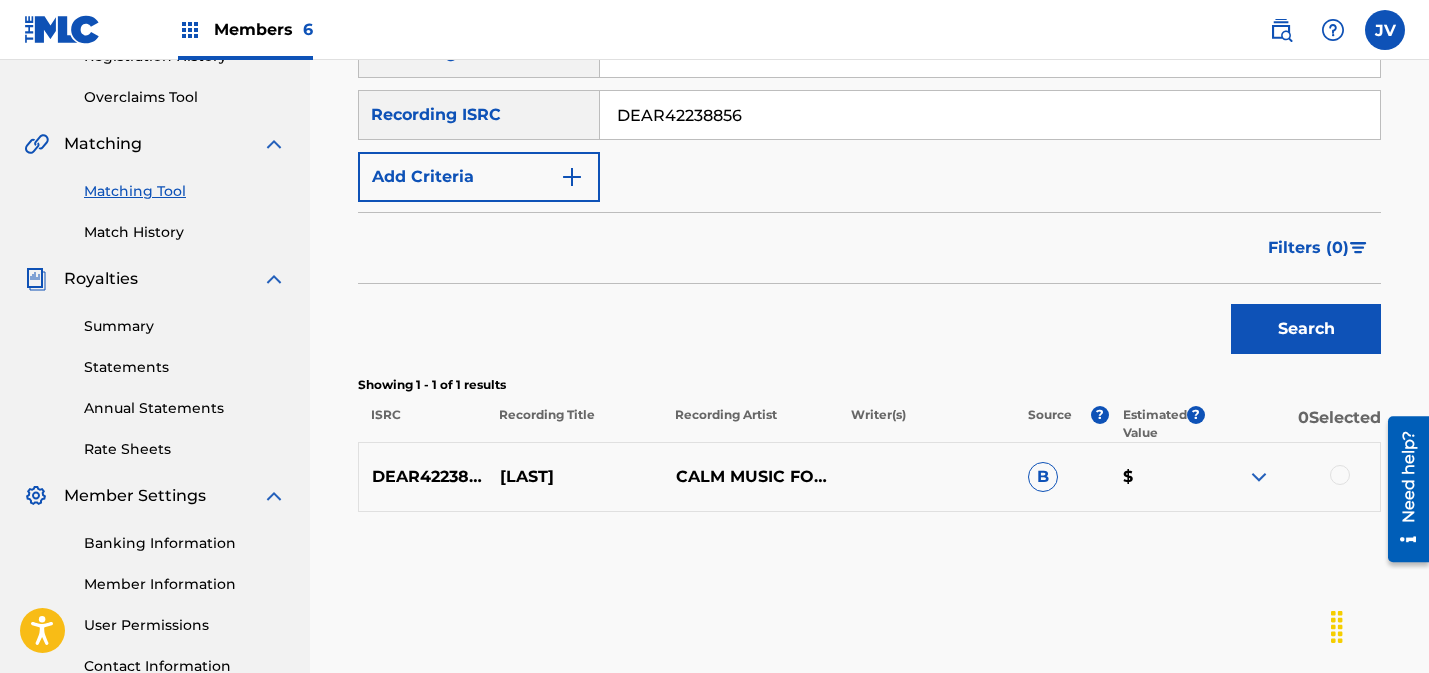 scroll, scrollTop: 438, scrollLeft: 0, axis: vertical 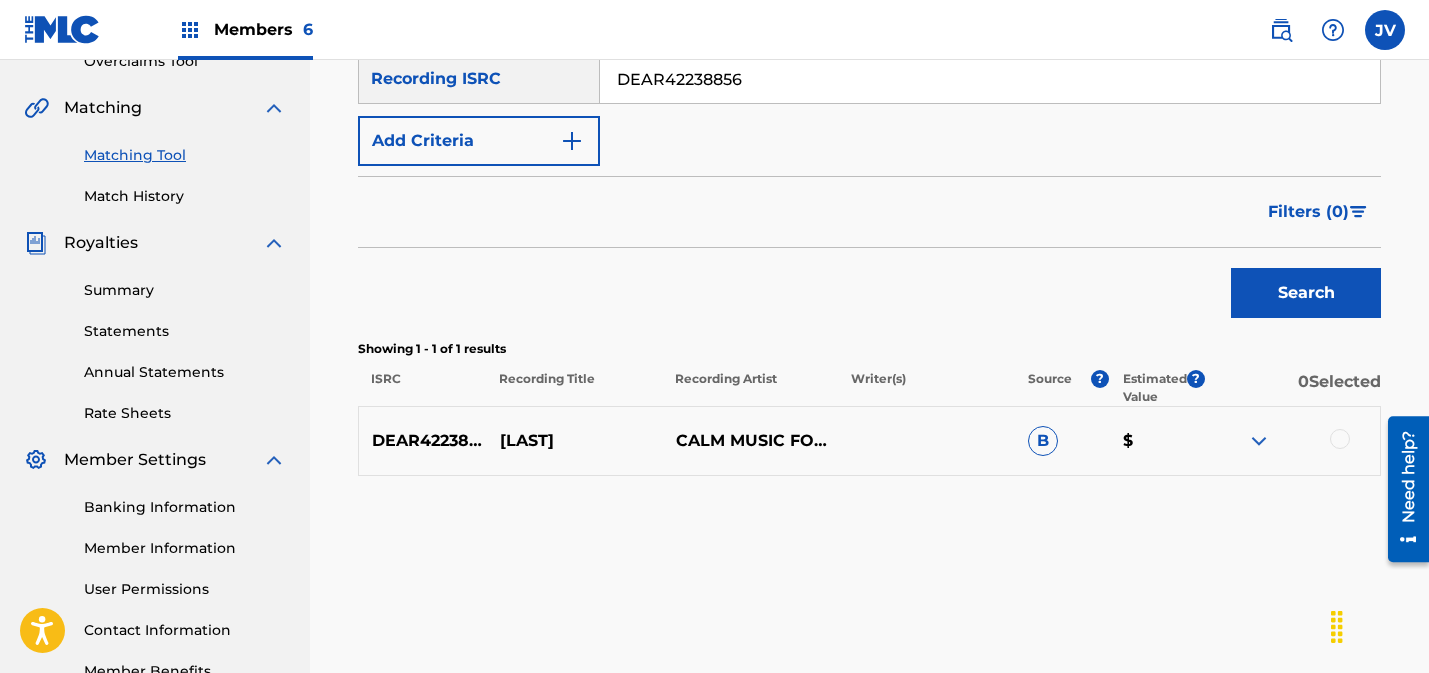 click at bounding box center (1340, 439) 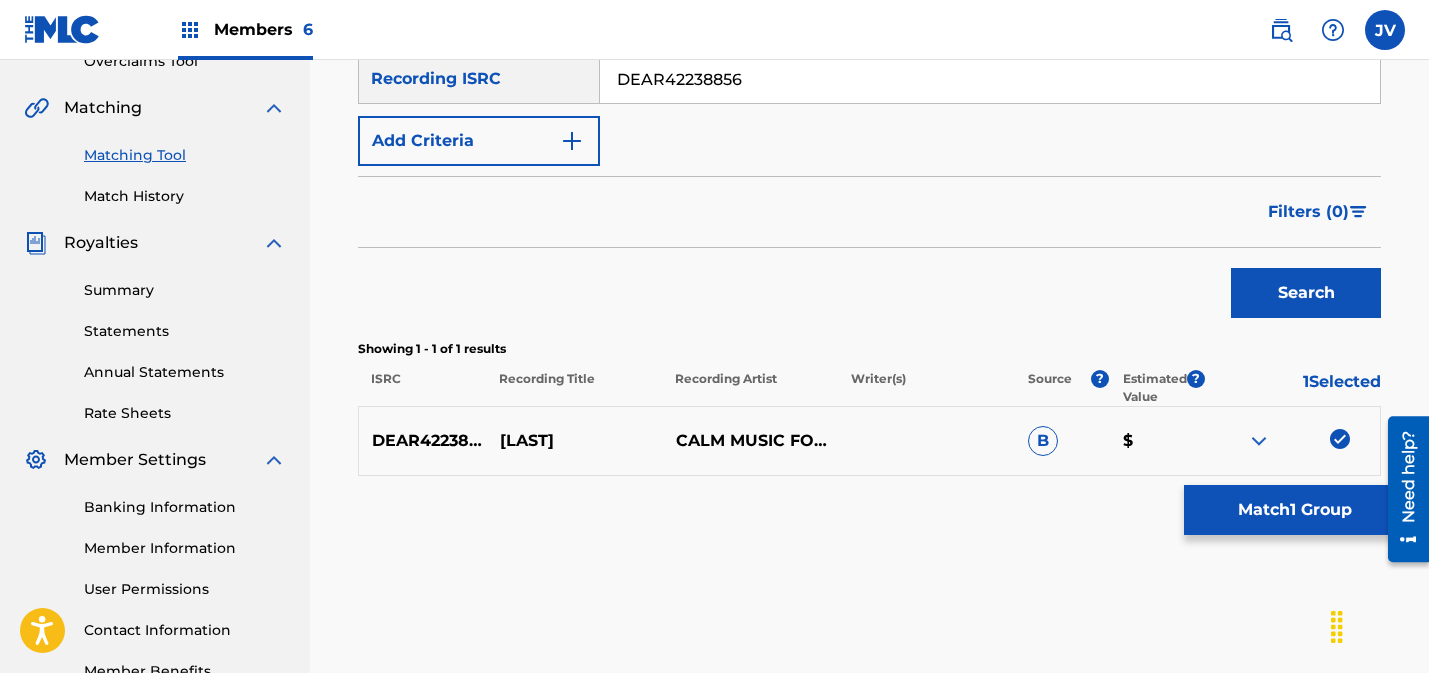 click on "Match  1 Group" at bounding box center (1294, 510) 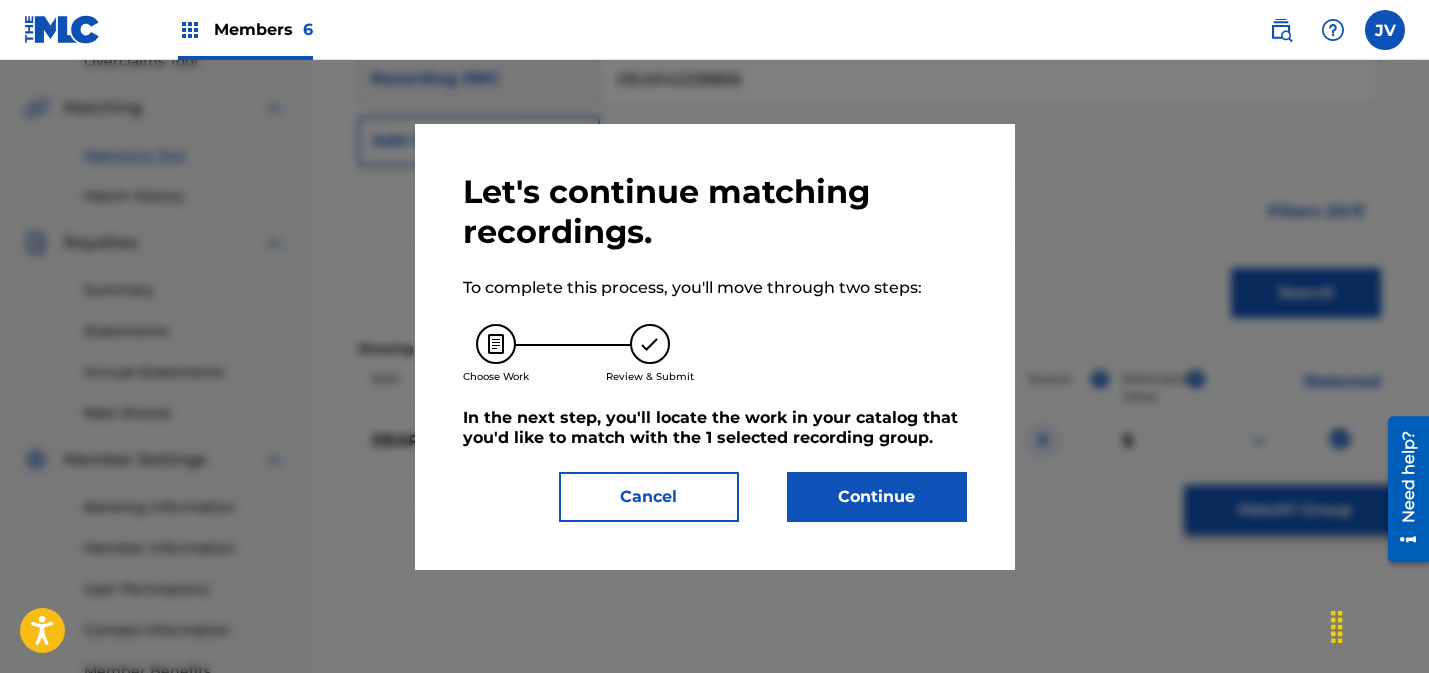click on "Continue" at bounding box center [877, 497] 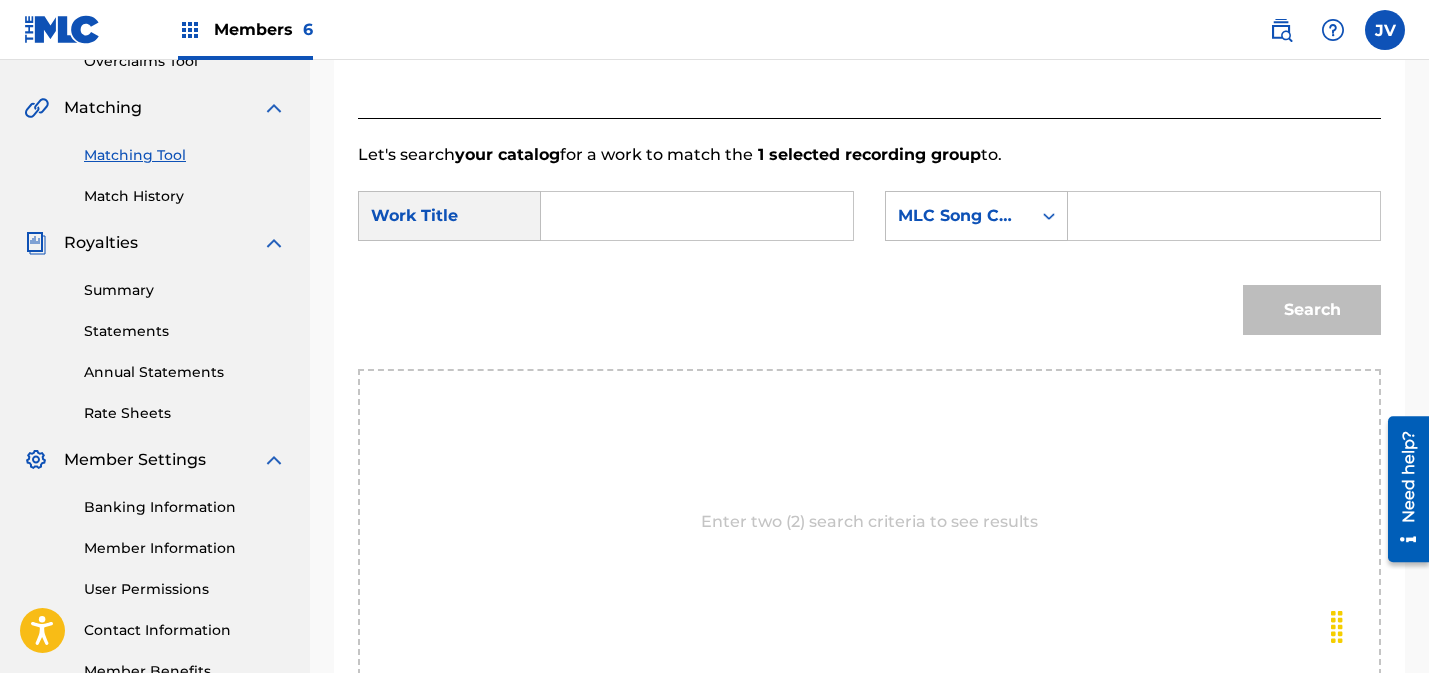 click at bounding box center [697, 216] 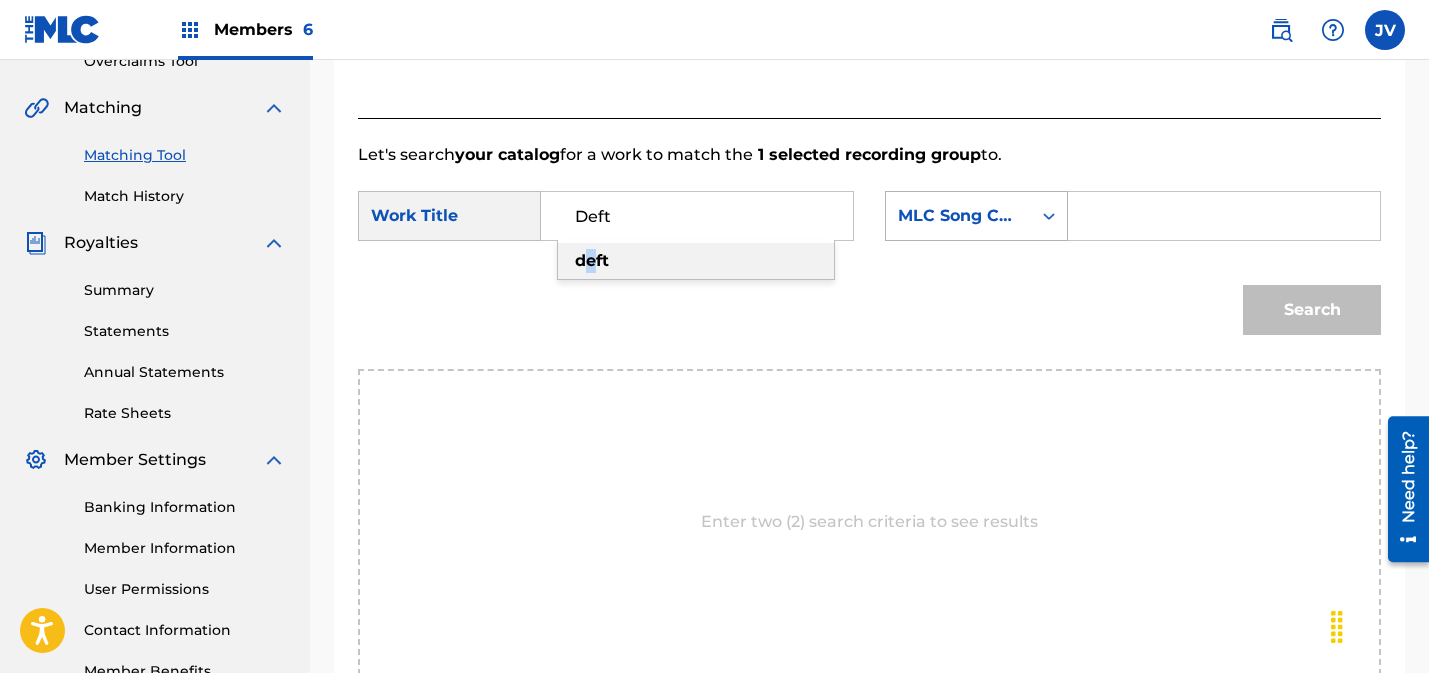 drag, startPoint x: 590, startPoint y: 260, endPoint x: 1020, endPoint y: 238, distance: 430.5624 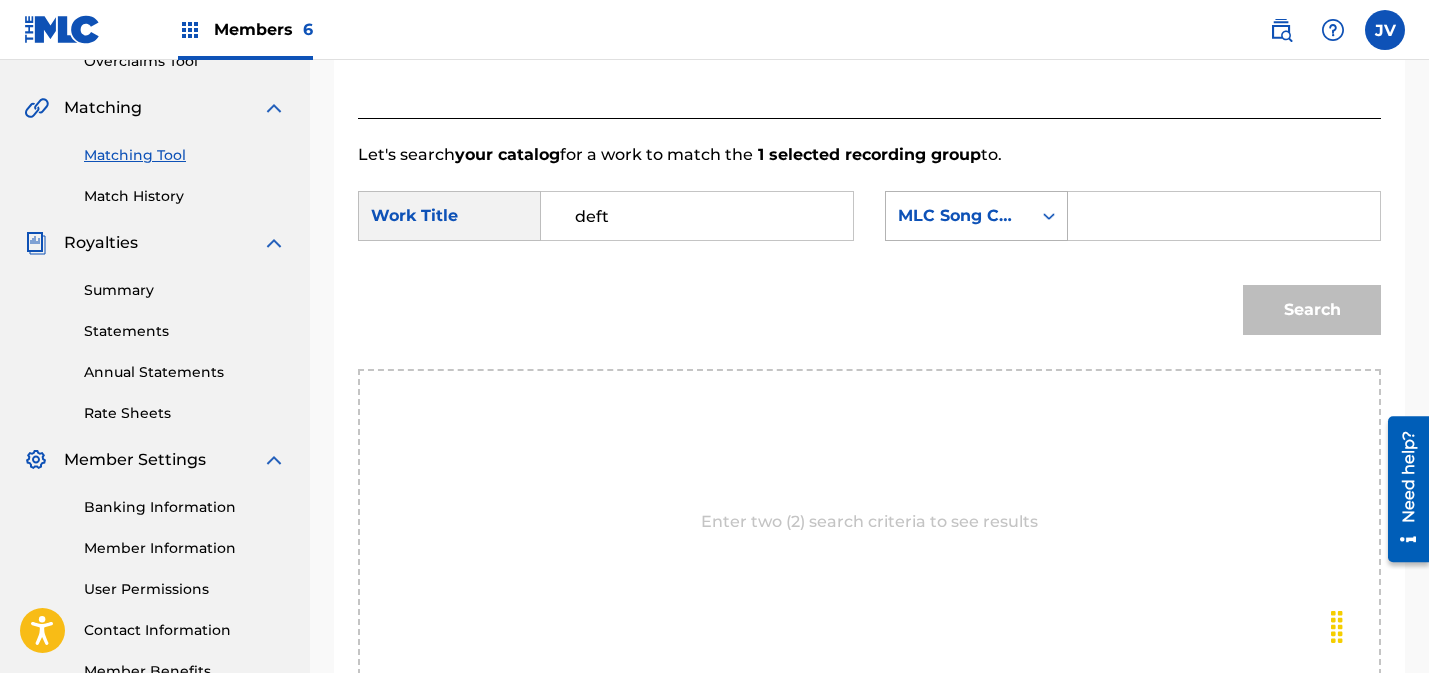 click on "MLC Song Code" at bounding box center (958, 216) 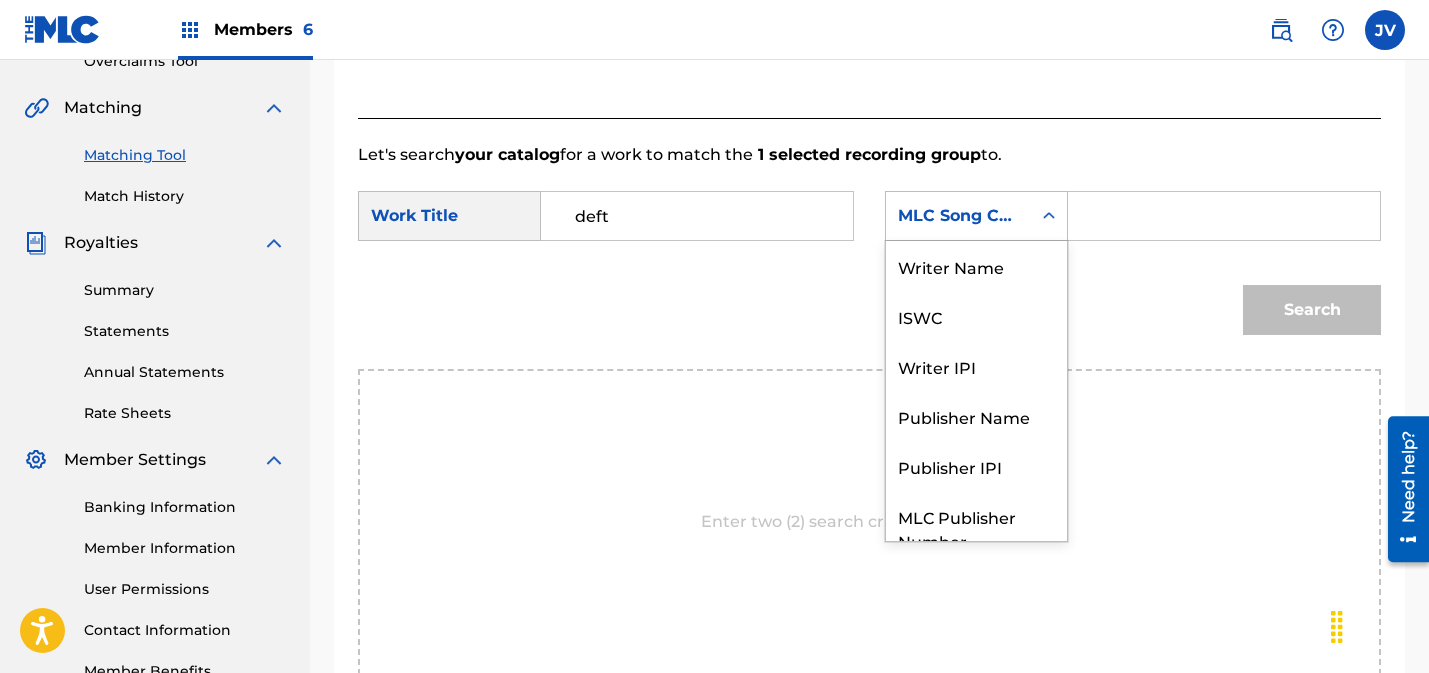 scroll, scrollTop: 74, scrollLeft: 0, axis: vertical 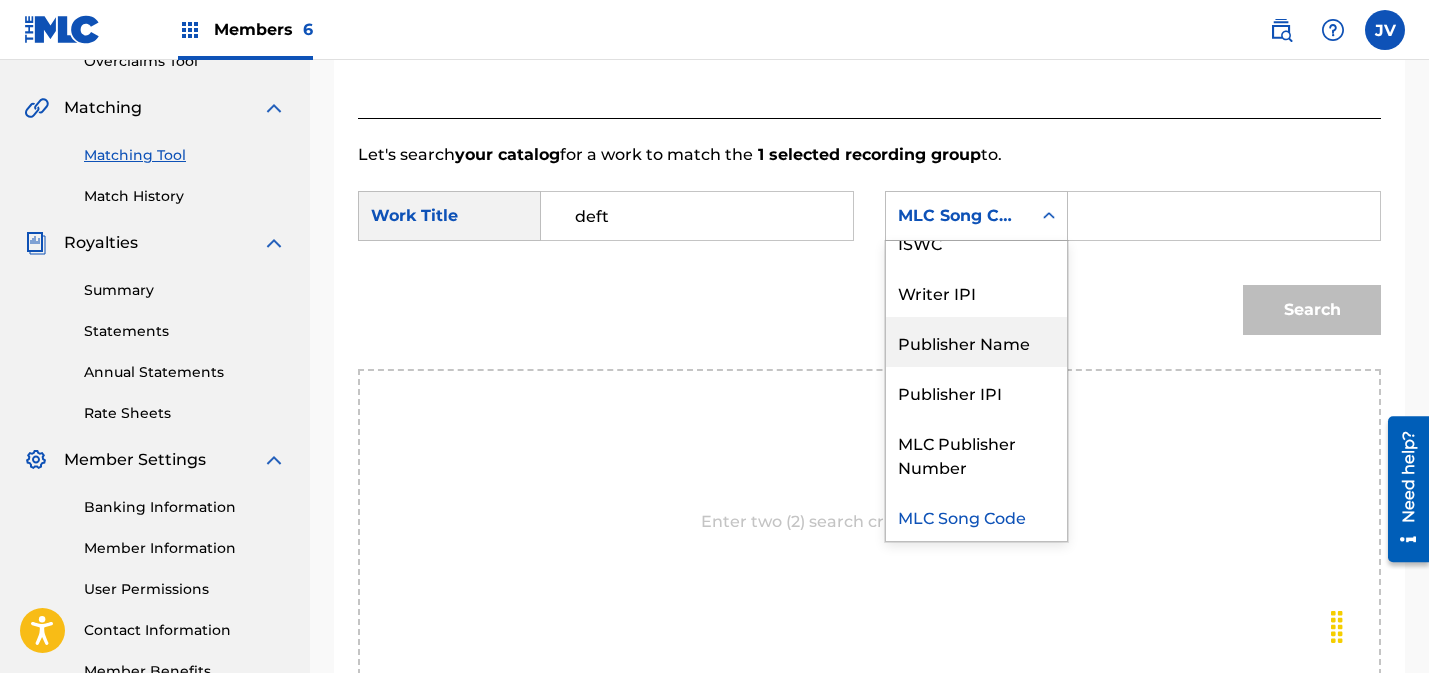 drag, startPoint x: 953, startPoint y: 351, endPoint x: 1052, endPoint y: 306, distance: 108.74741 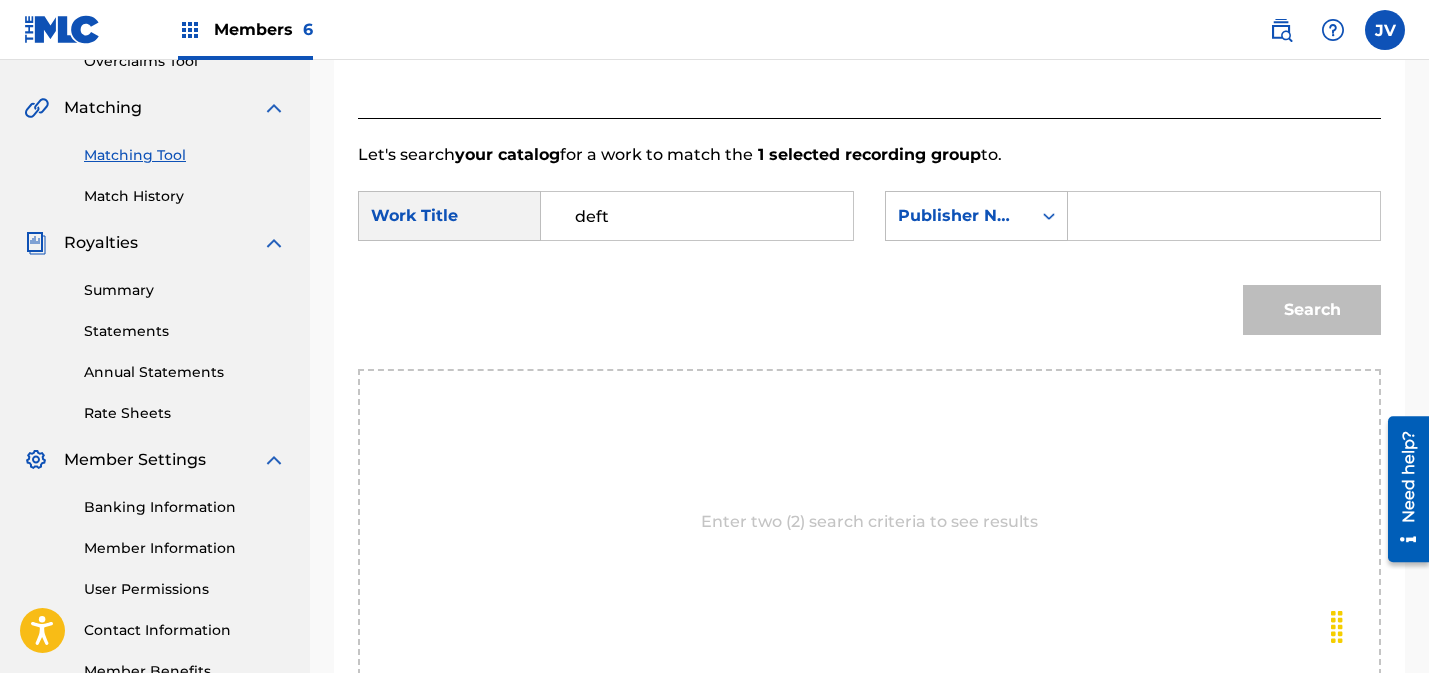 drag, startPoint x: 1107, startPoint y: 240, endPoint x: 1107, endPoint y: 224, distance: 16 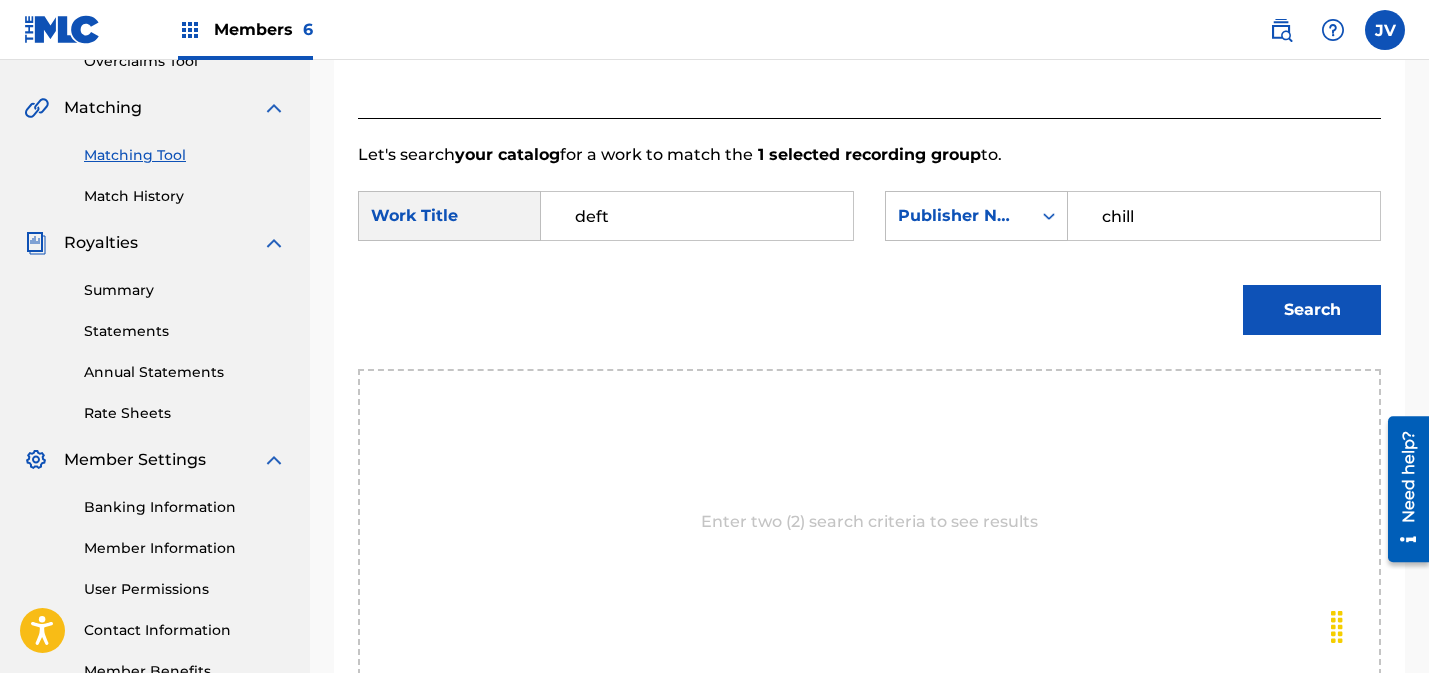 type on "chill" 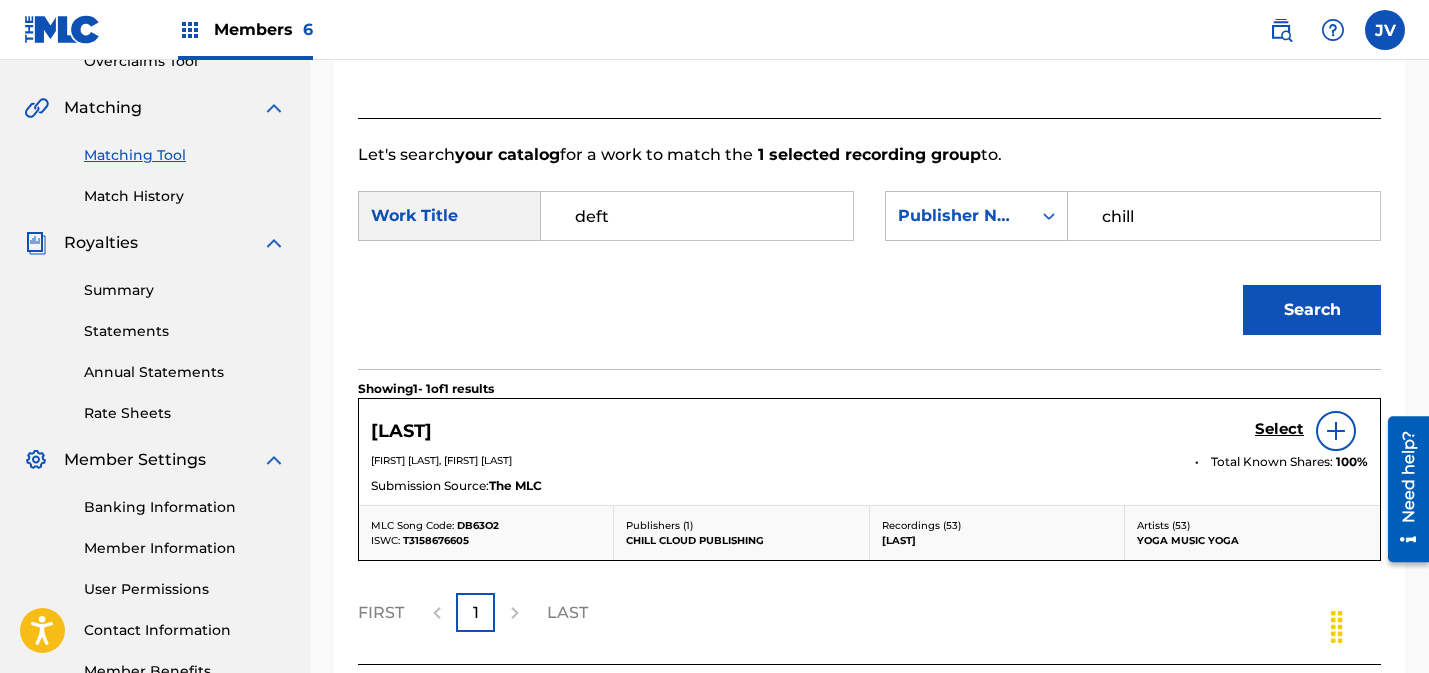 click on "Select" at bounding box center (1279, 429) 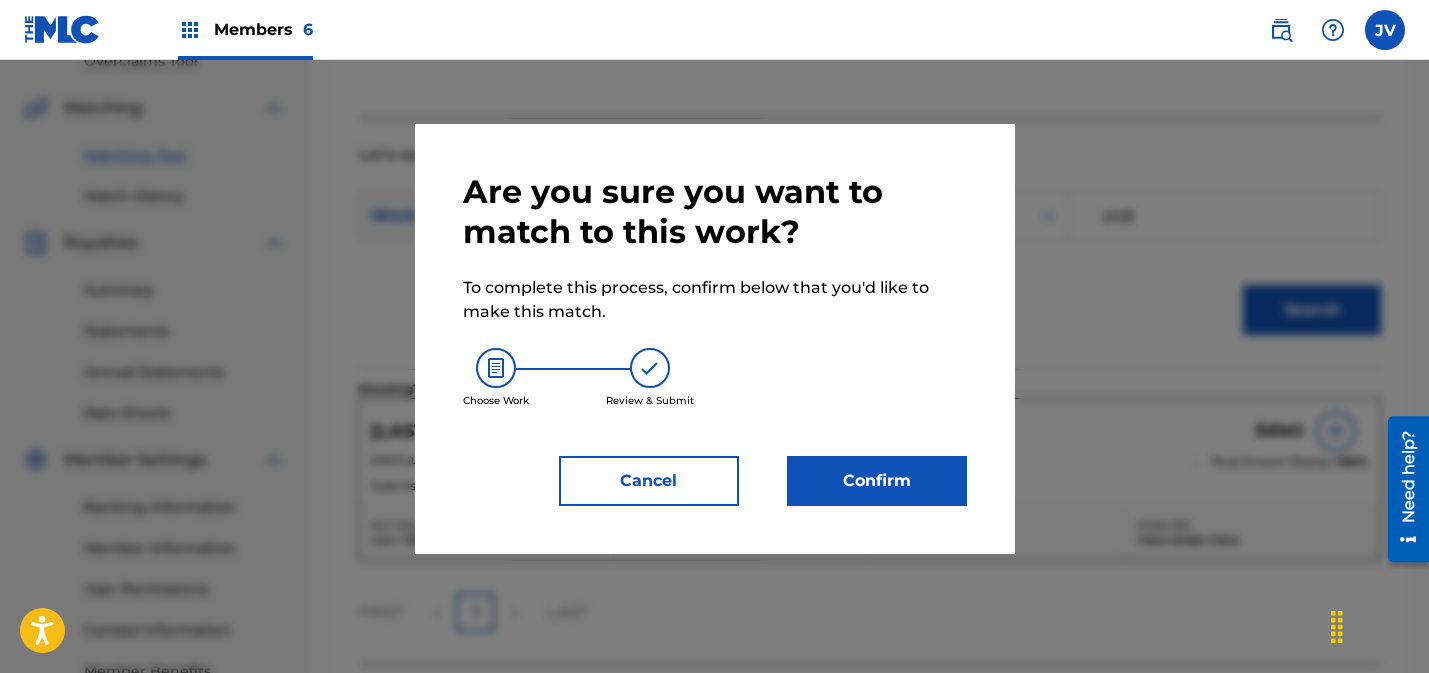 click on "Confirm" at bounding box center (877, 481) 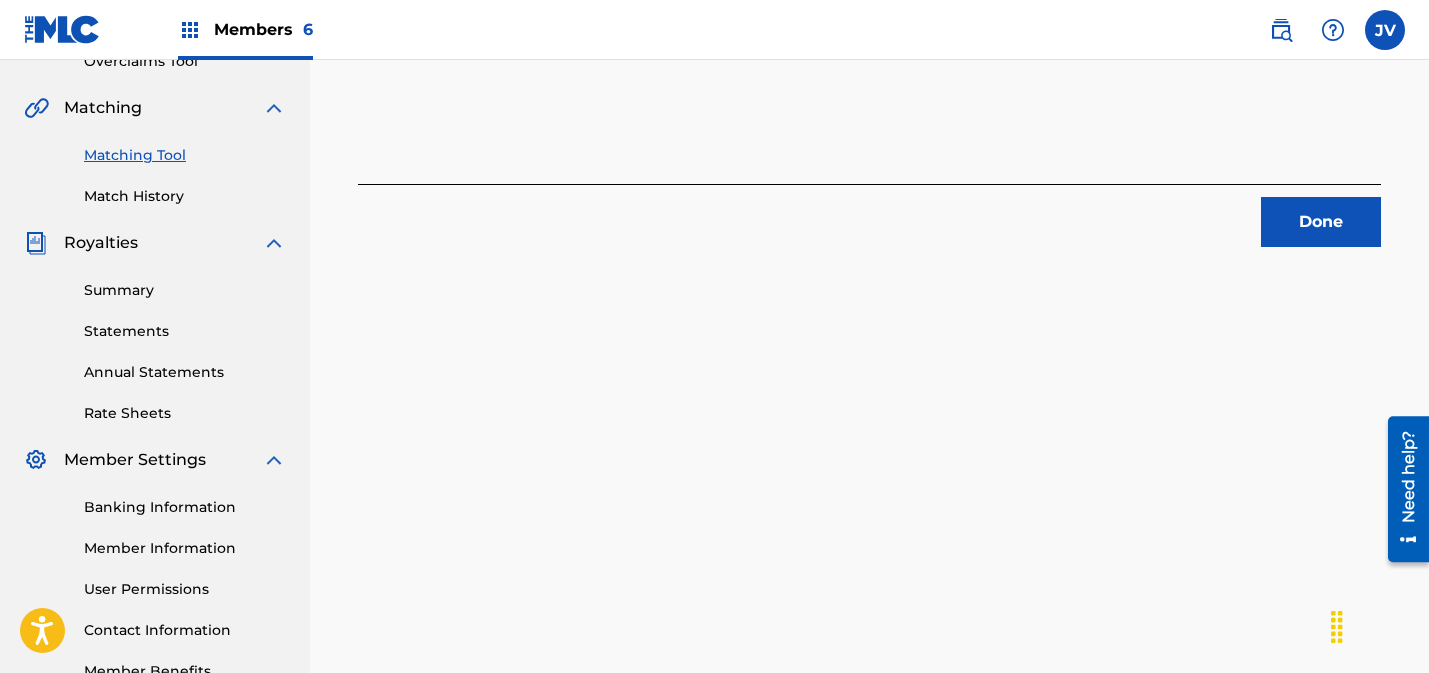 click on "Done" at bounding box center (1321, 222) 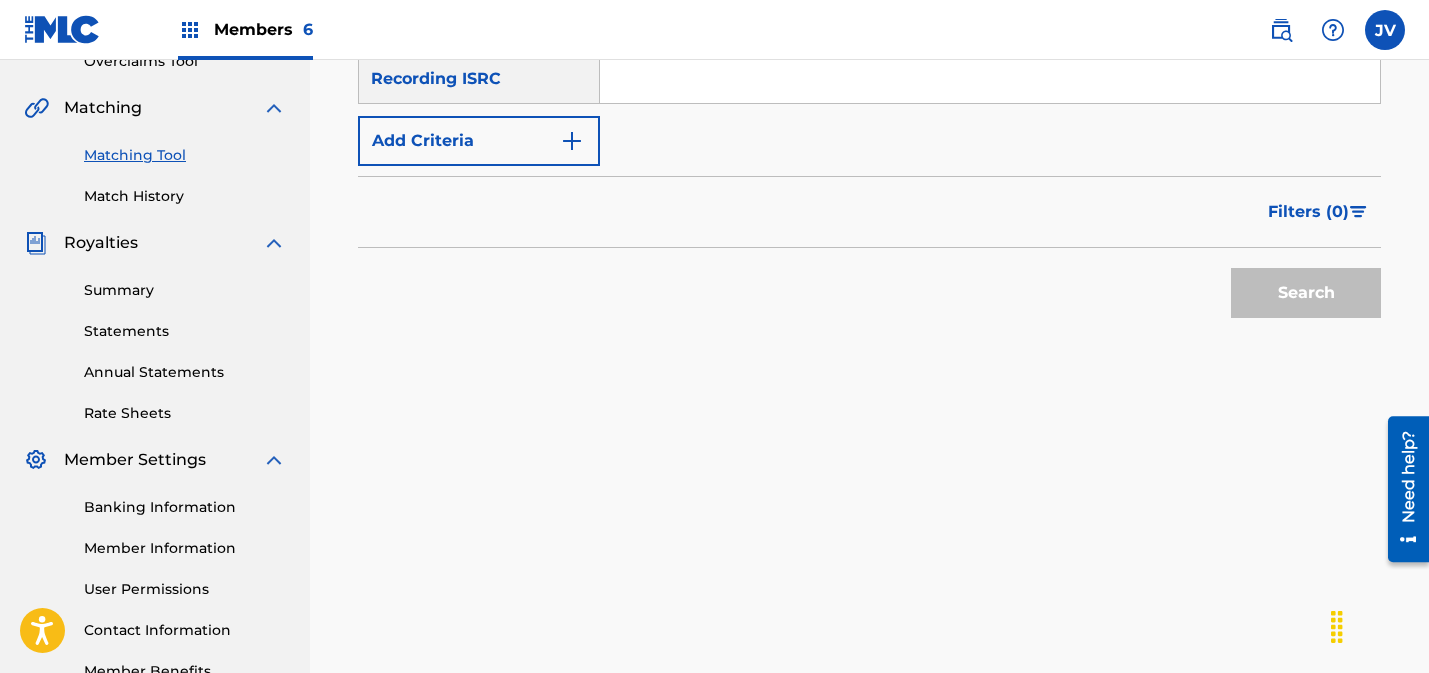 click at bounding box center [990, 79] 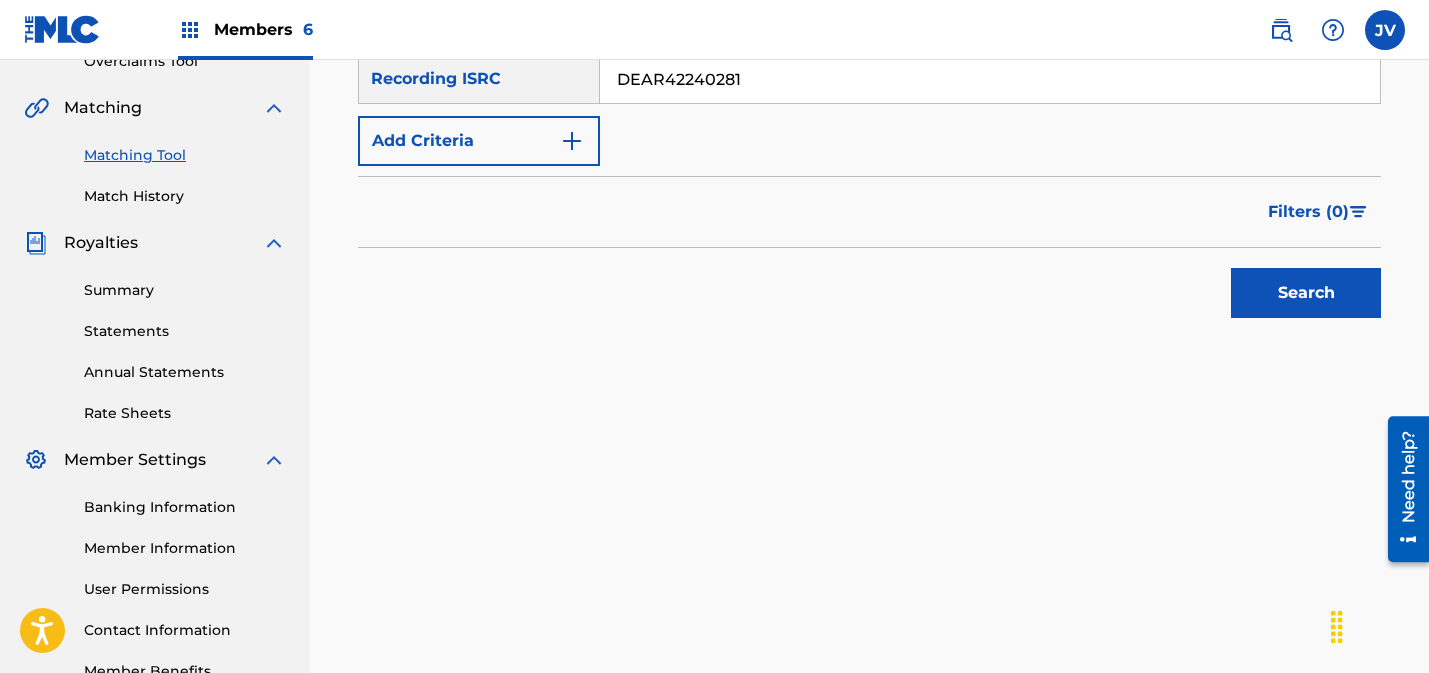 type on "DEAR42240281" 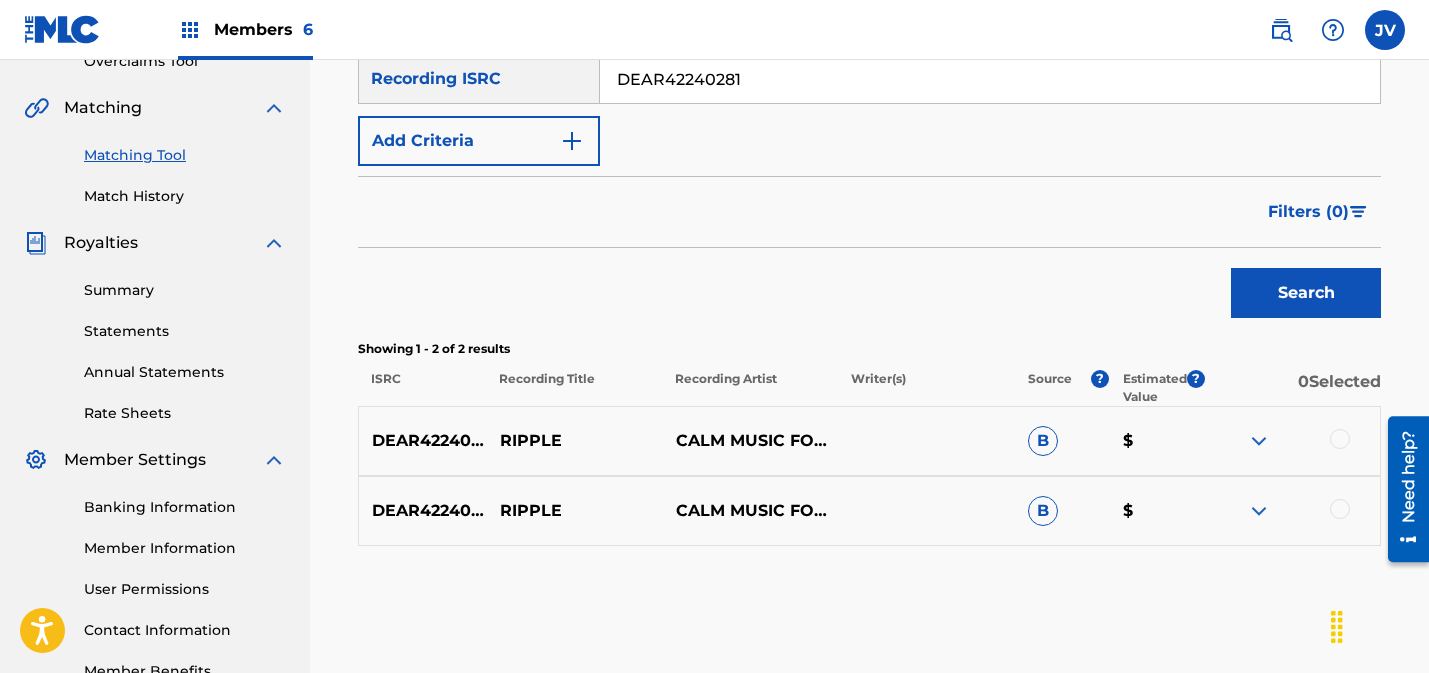 click at bounding box center (1340, 509) 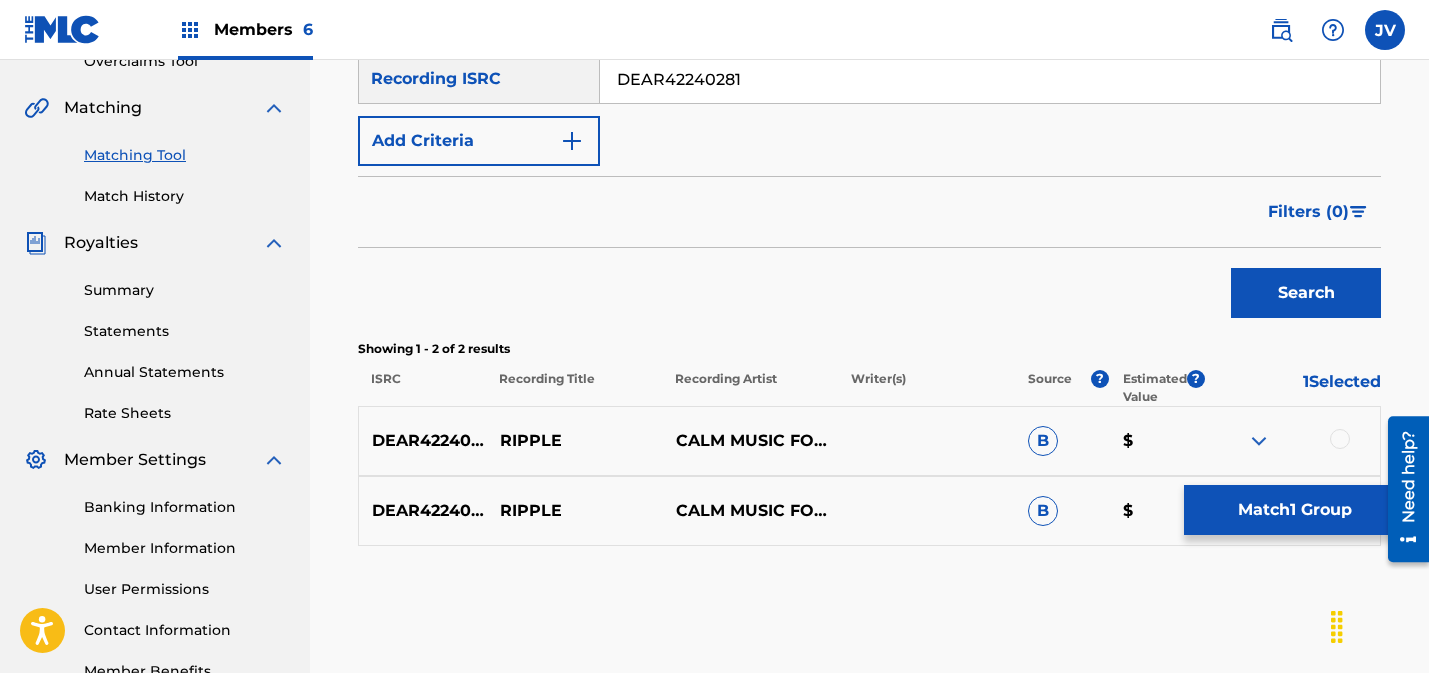 click on "DEAR42240281 RIPPLE CALM MUSIC FOR SLEEPING YOGA MUSIC YOGA RELAXING MUSIC B $" at bounding box center (869, 441) 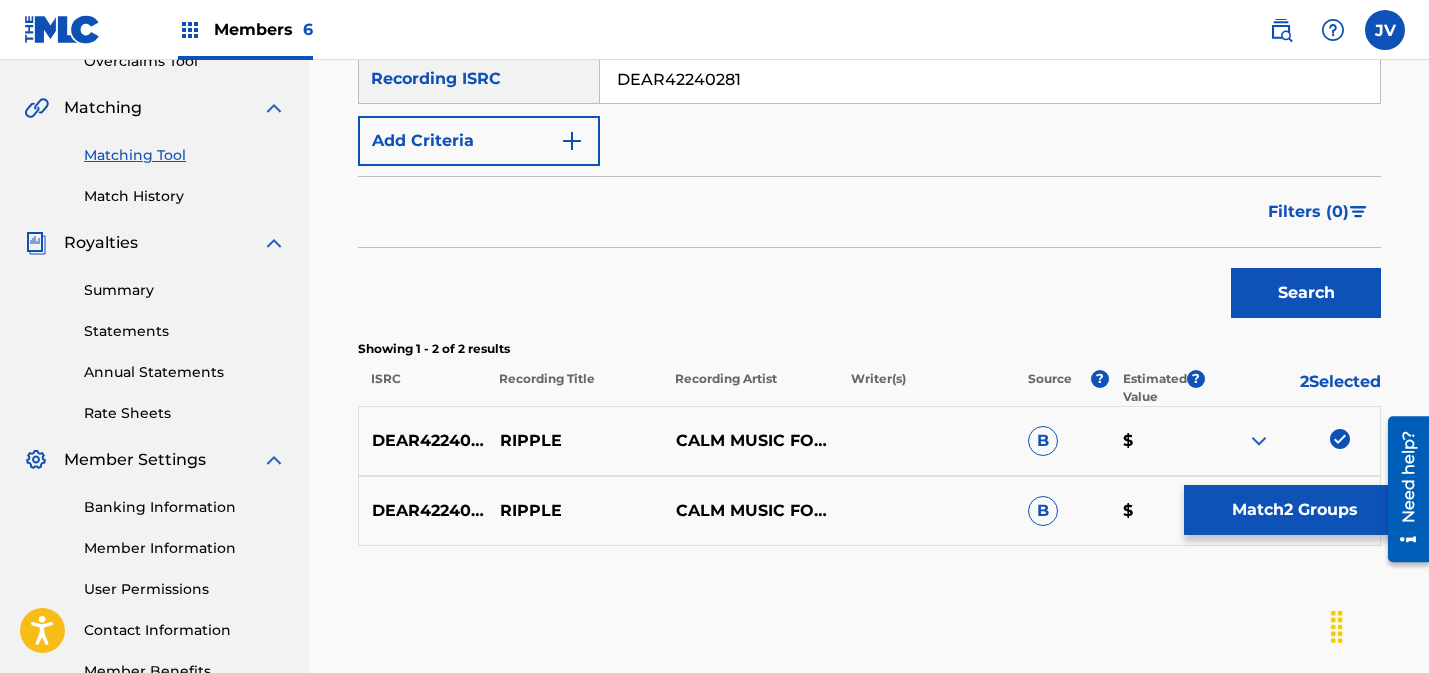 click on "Match  2 Groups" at bounding box center [1294, 510] 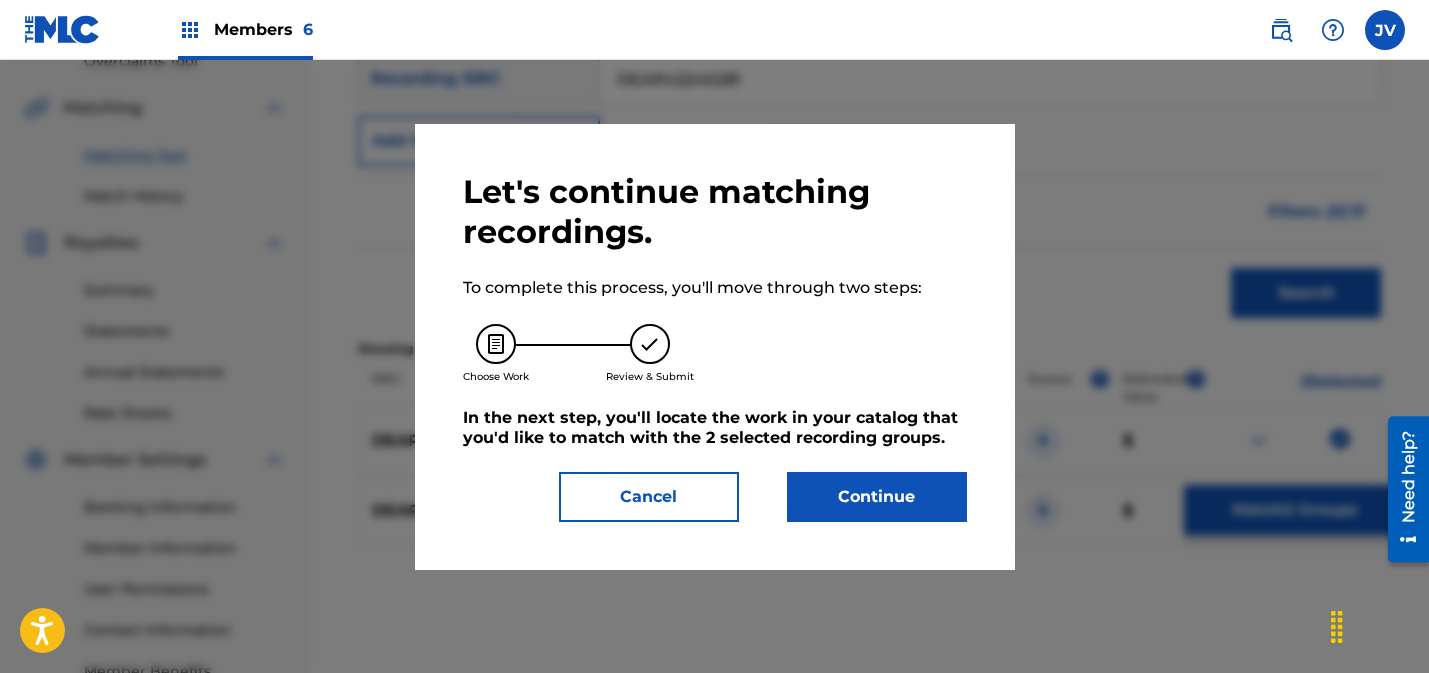 click on "Continue" at bounding box center (877, 497) 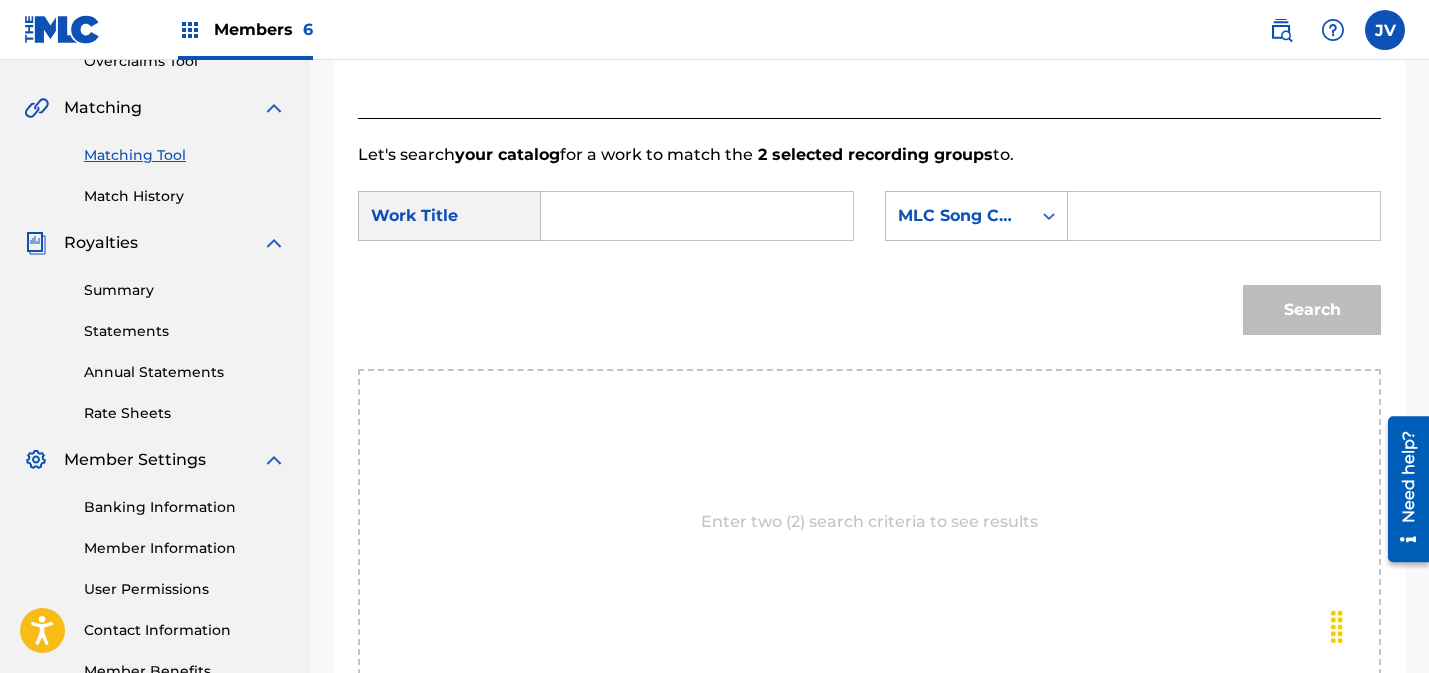 click at bounding box center (697, 216) 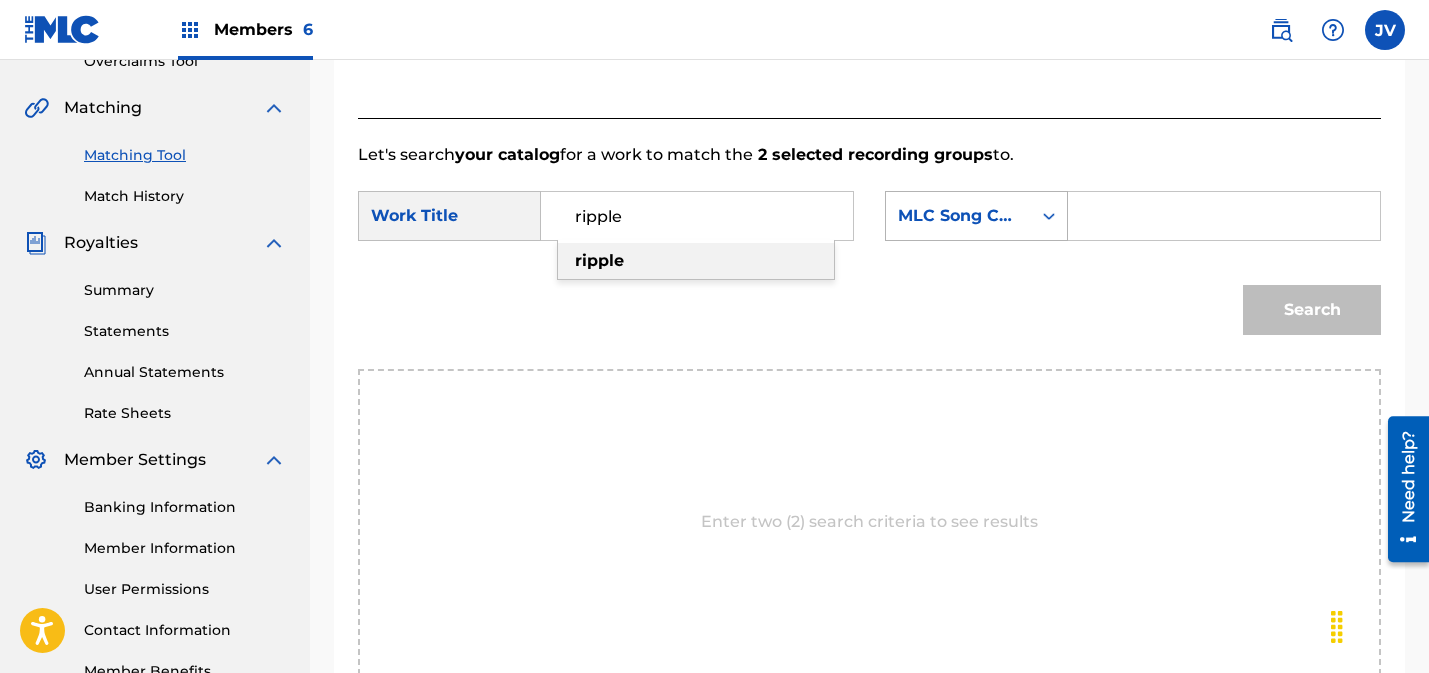 type on "ripple" 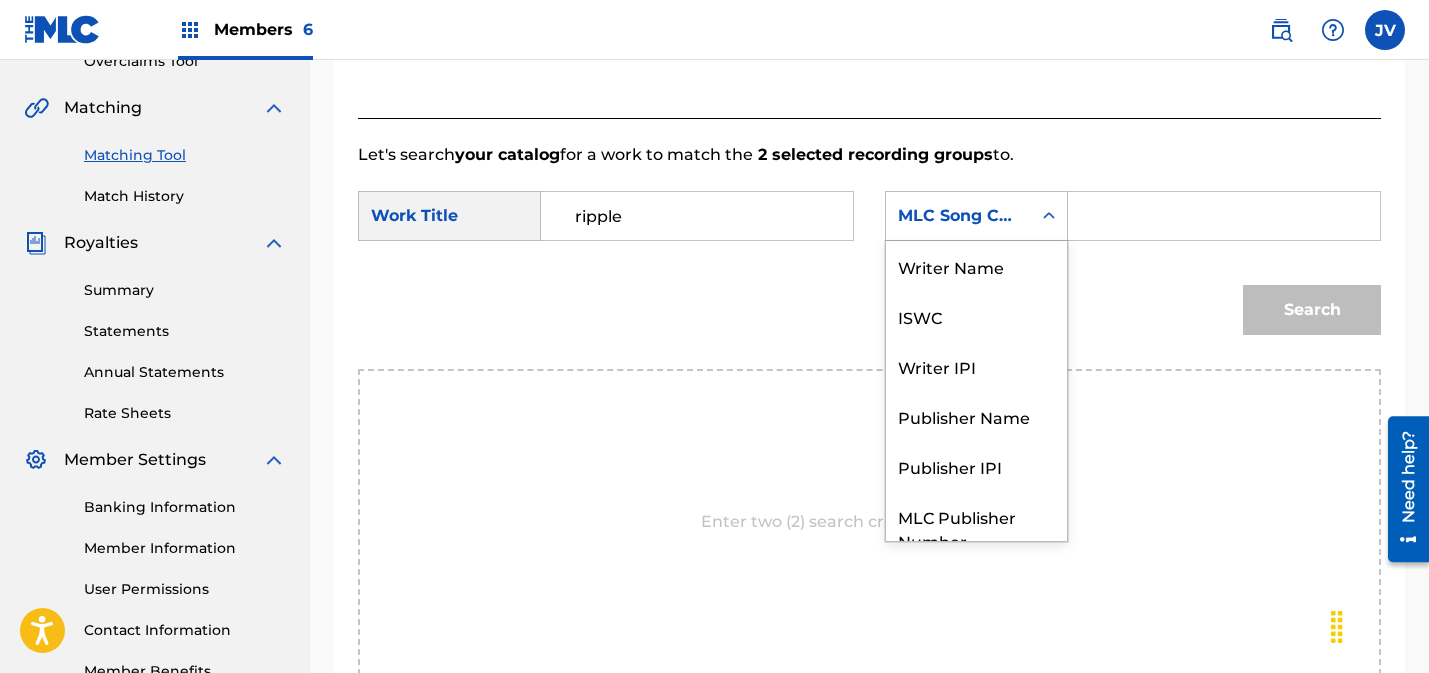 scroll, scrollTop: 74, scrollLeft: 0, axis: vertical 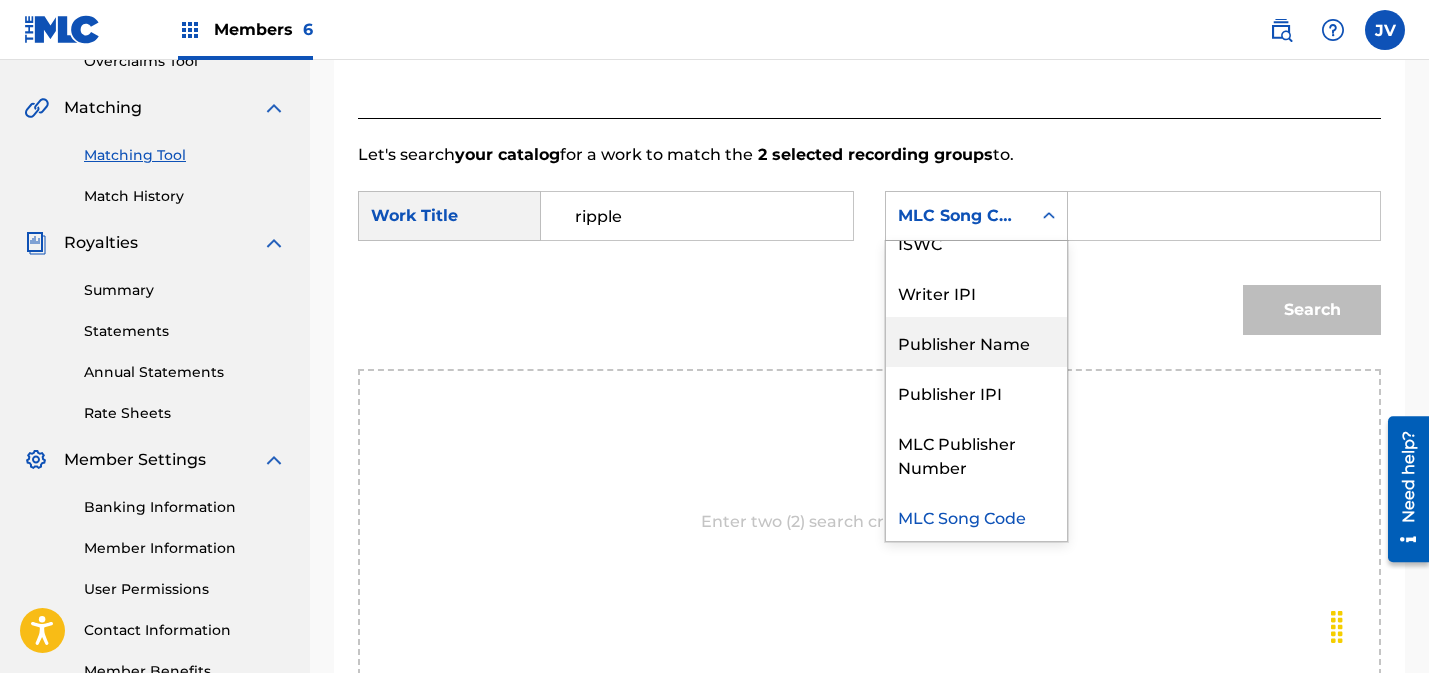 drag, startPoint x: 984, startPoint y: 354, endPoint x: 1069, endPoint y: 305, distance: 98.11218 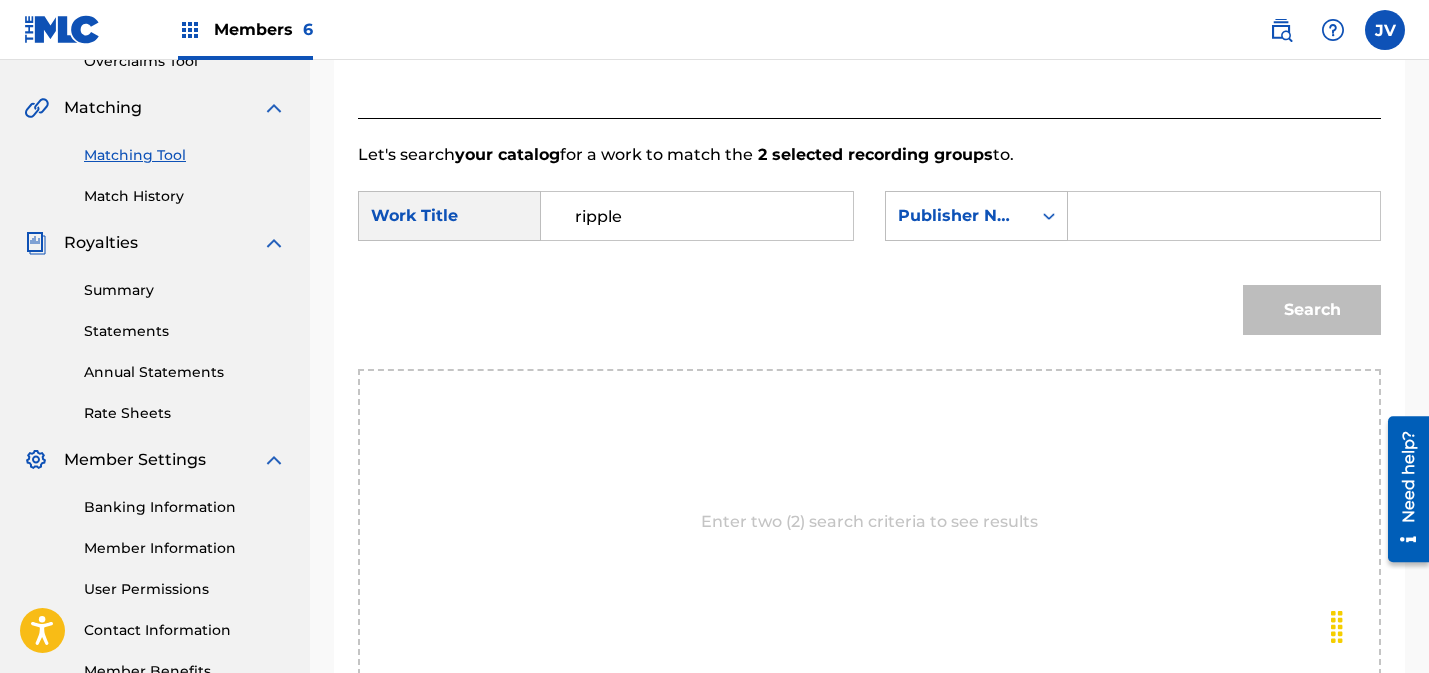 click at bounding box center (1224, 216) 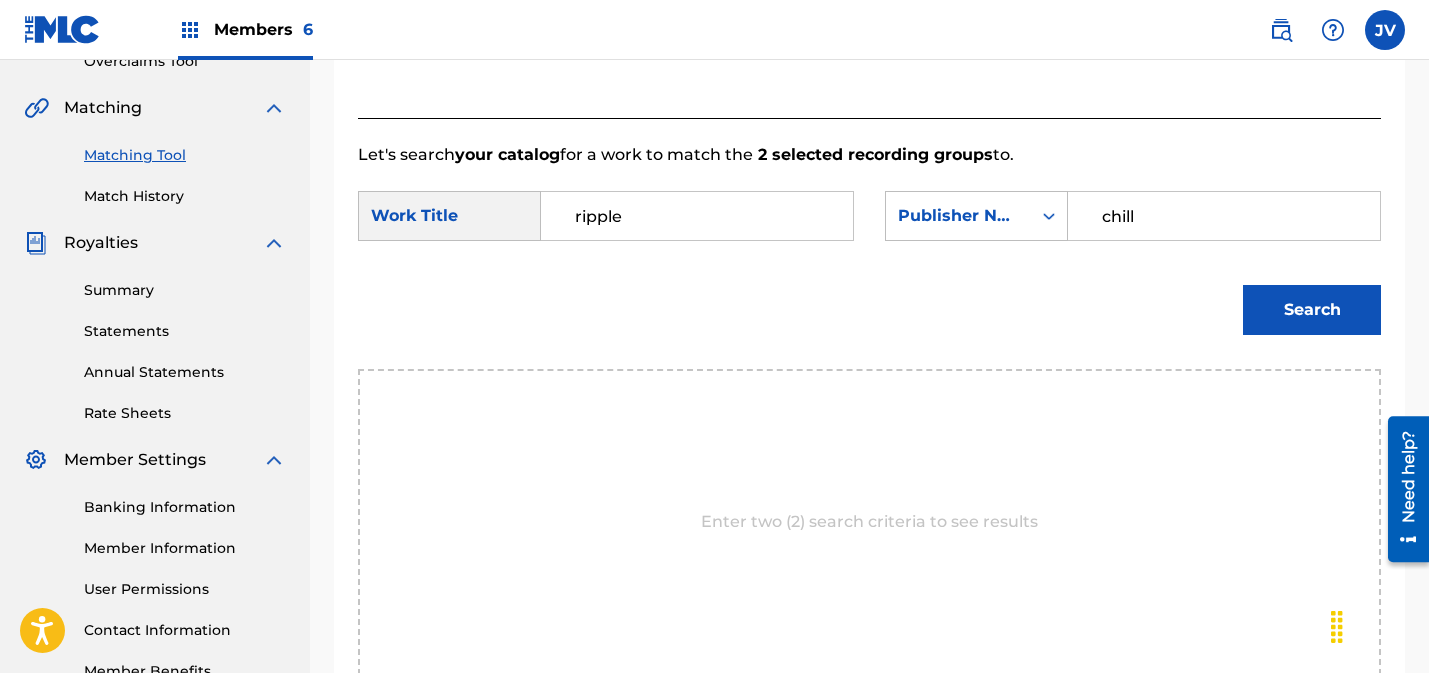 type on "chill" 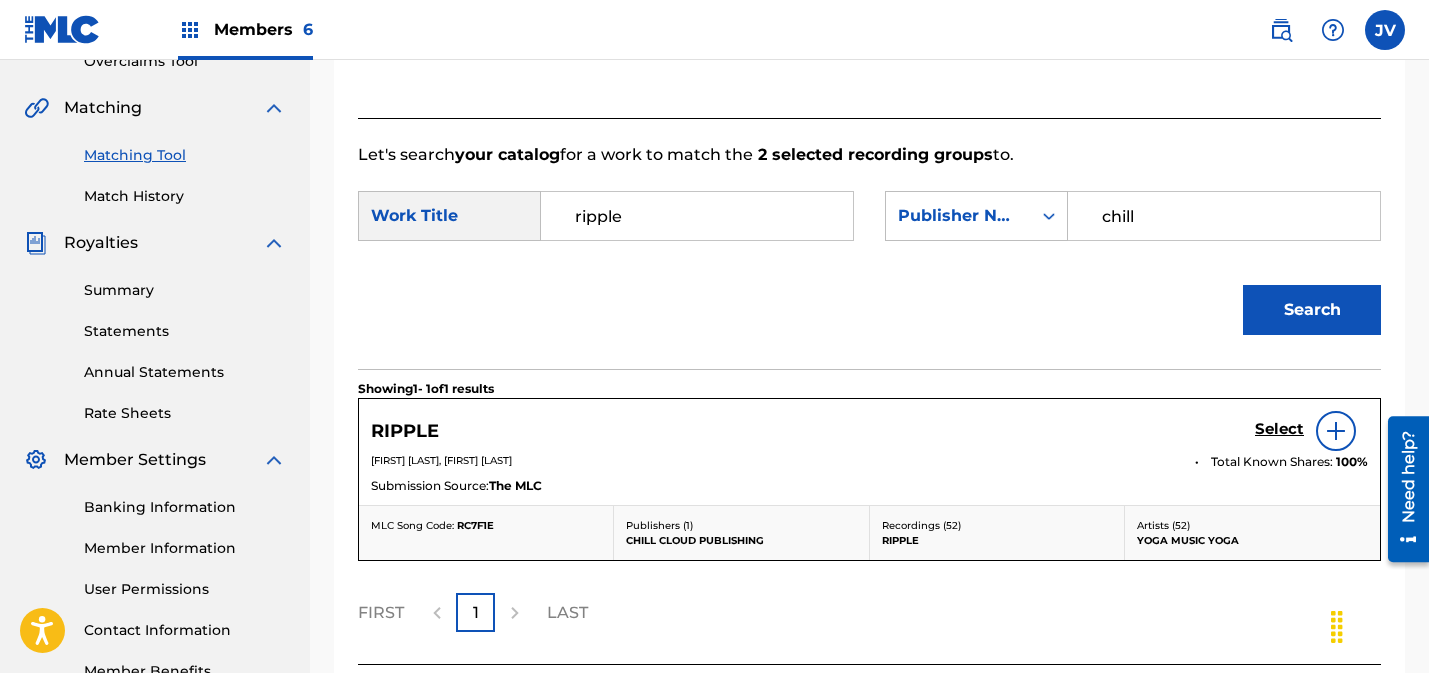 click on "Select" at bounding box center [1279, 429] 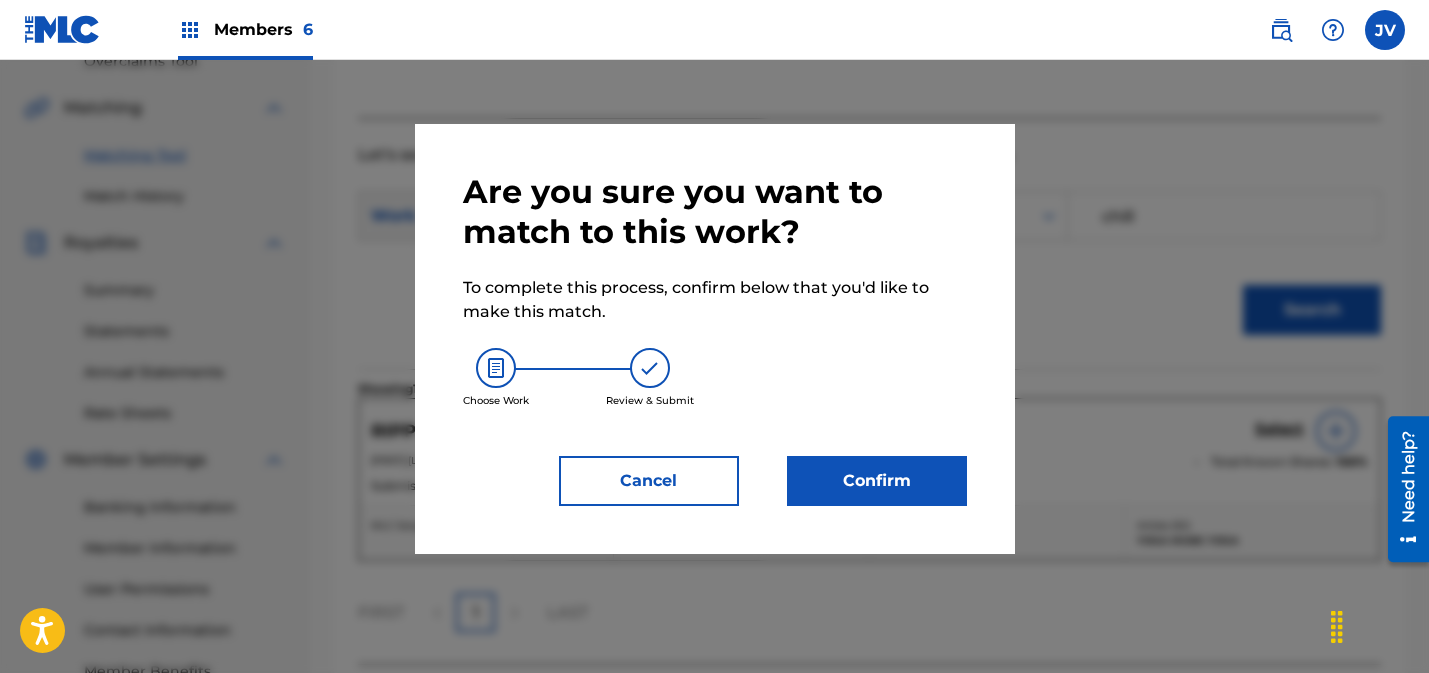 click on "Confirm" at bounding box center (877, 481) 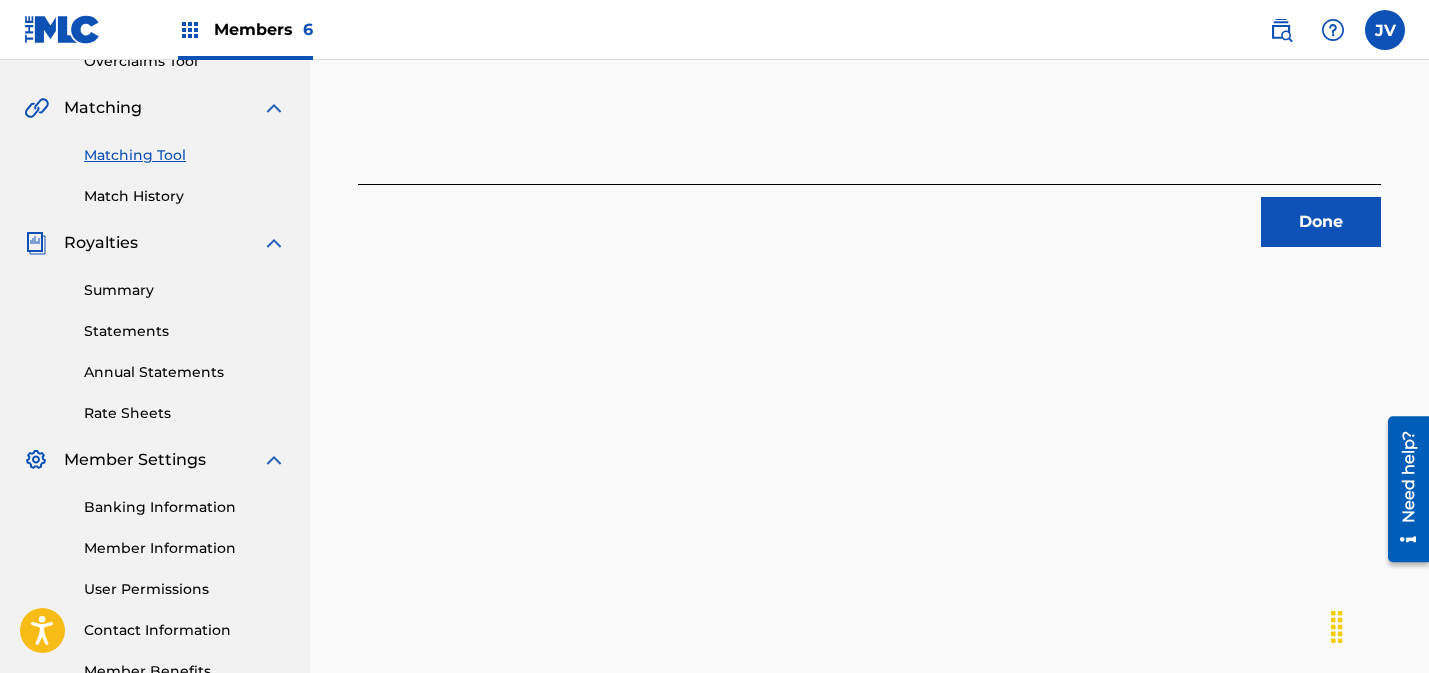 click on "Done" at bounding box center [1321, 222] 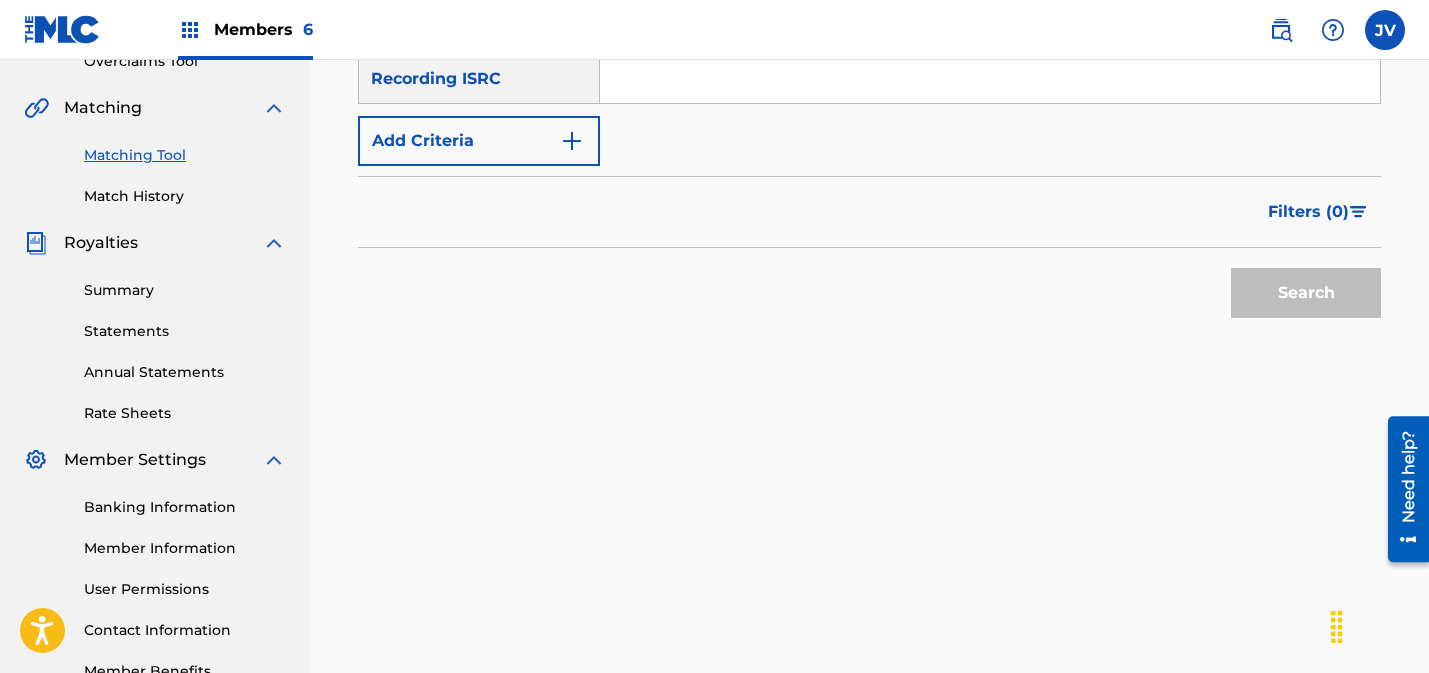 click at bounding box center (990, 79) 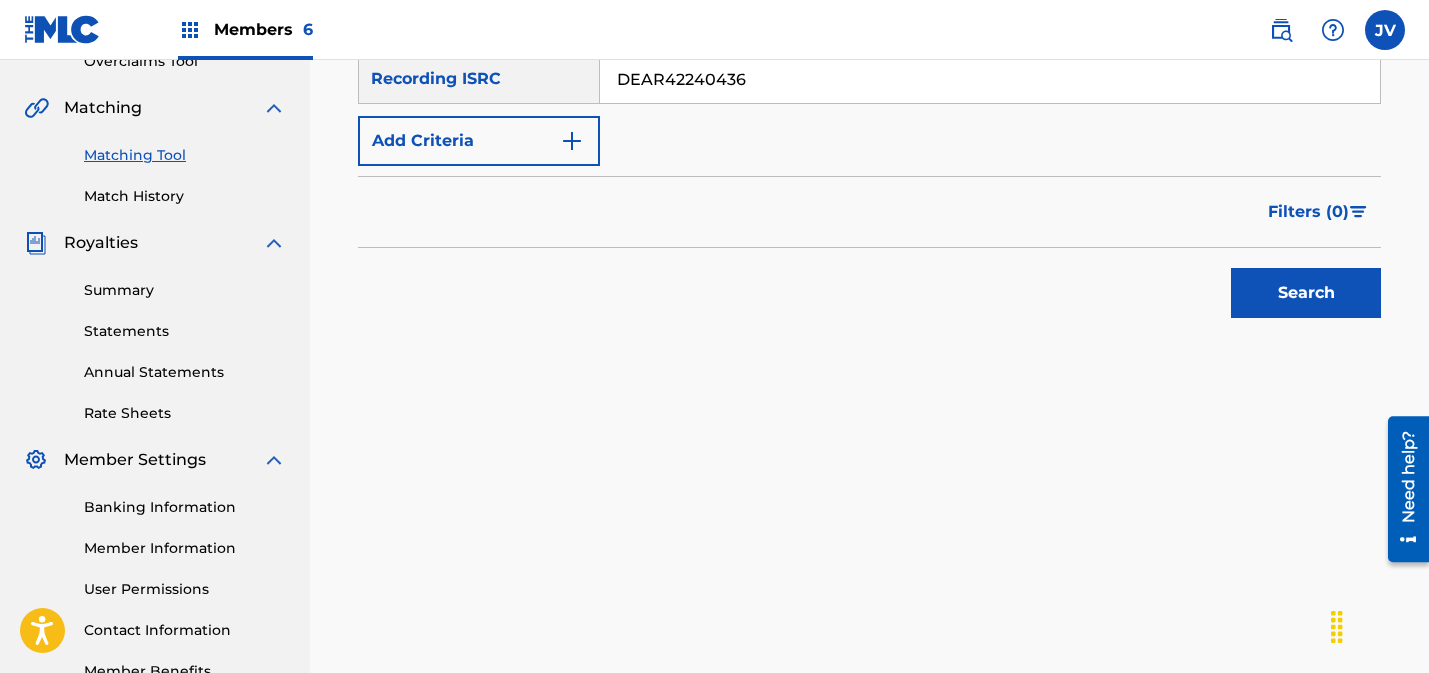 type on "DEAR42240436" 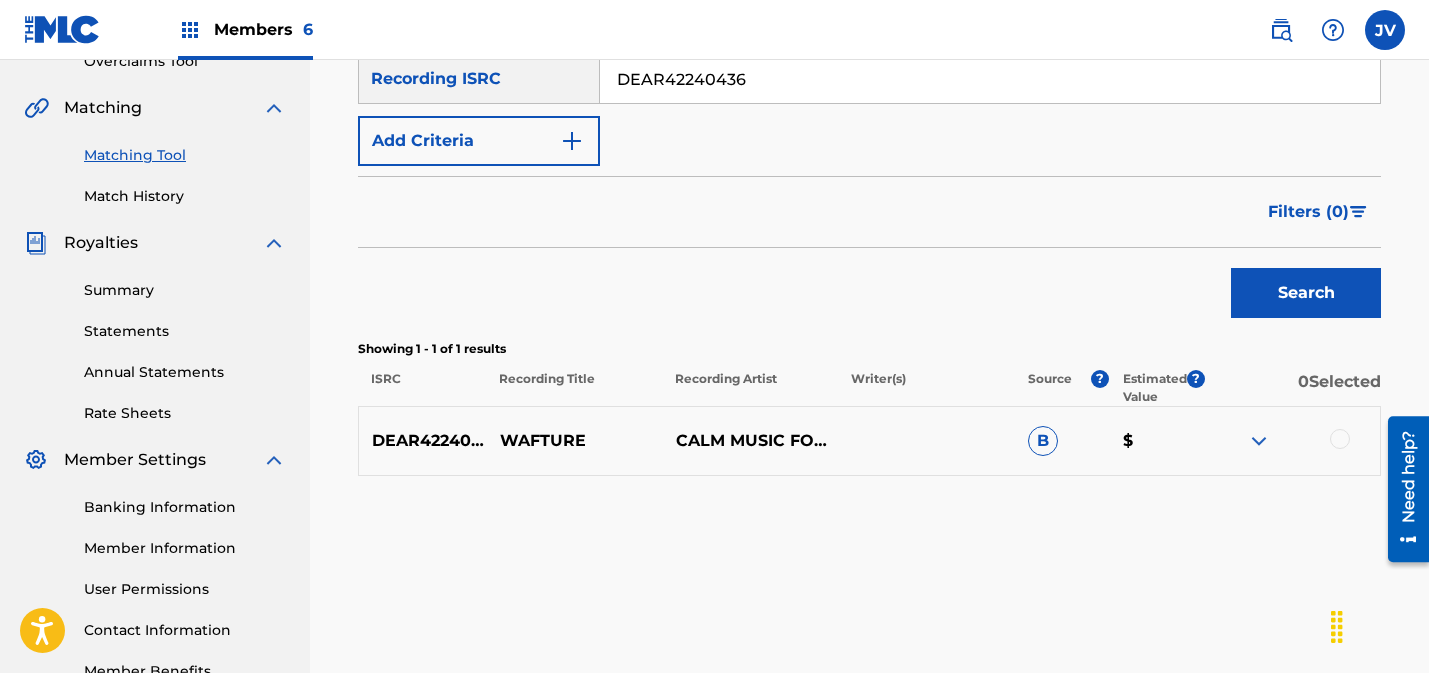 click at bounding box center (1340, 439) 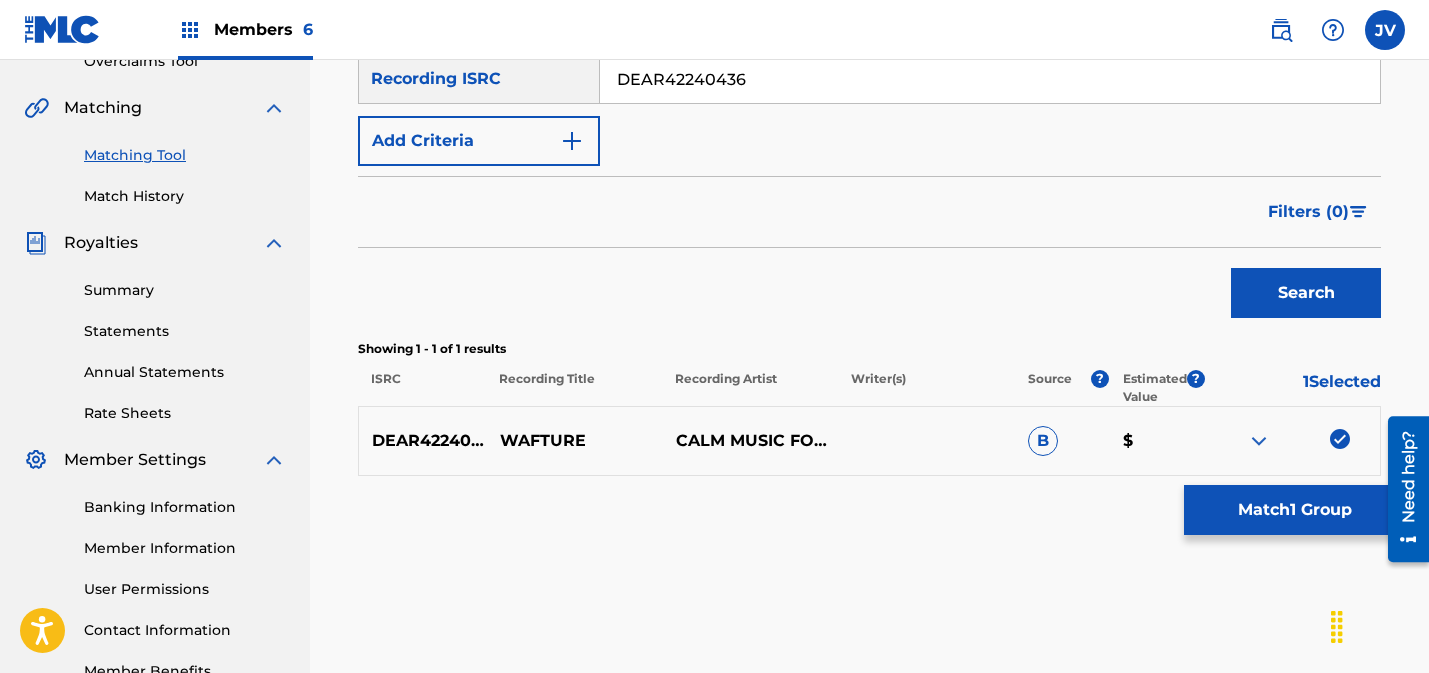 click on "Match  1 Group" at bounding box center (1294, 510) 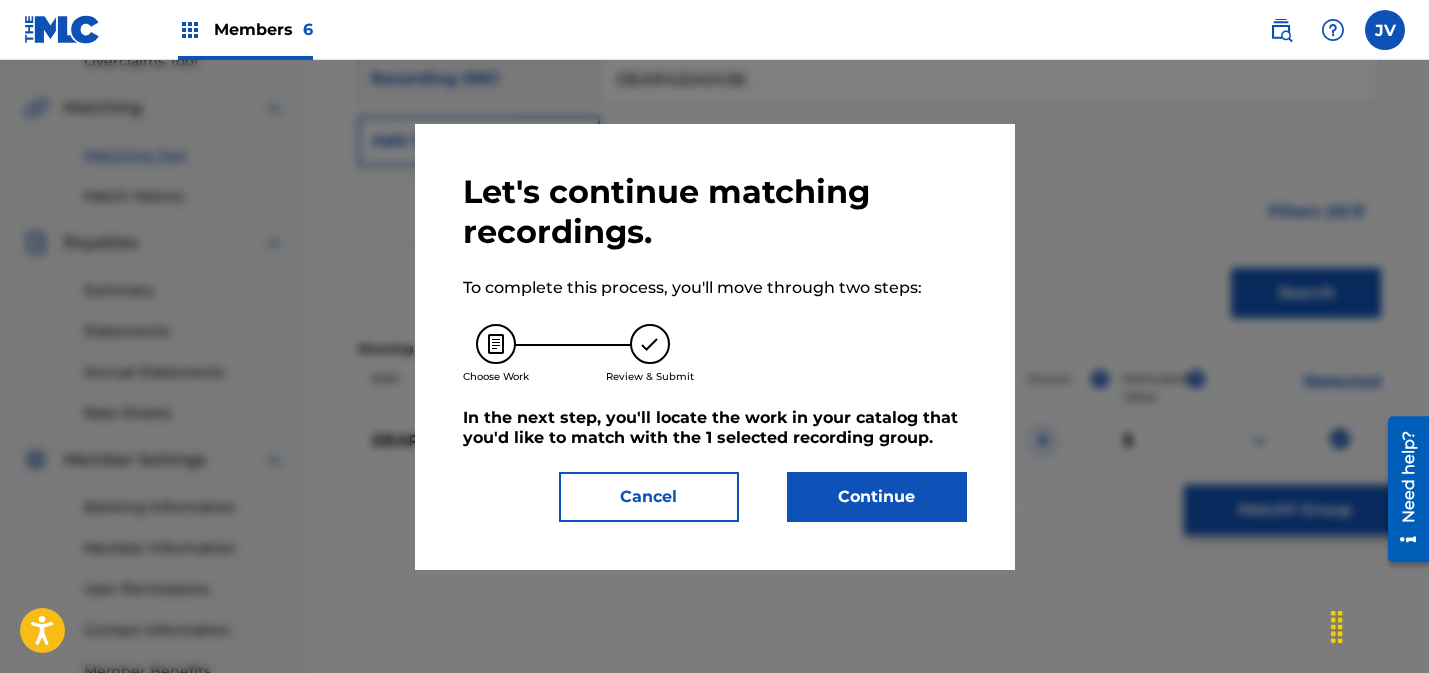 click on "Continue" at bounding box center [877, 497] 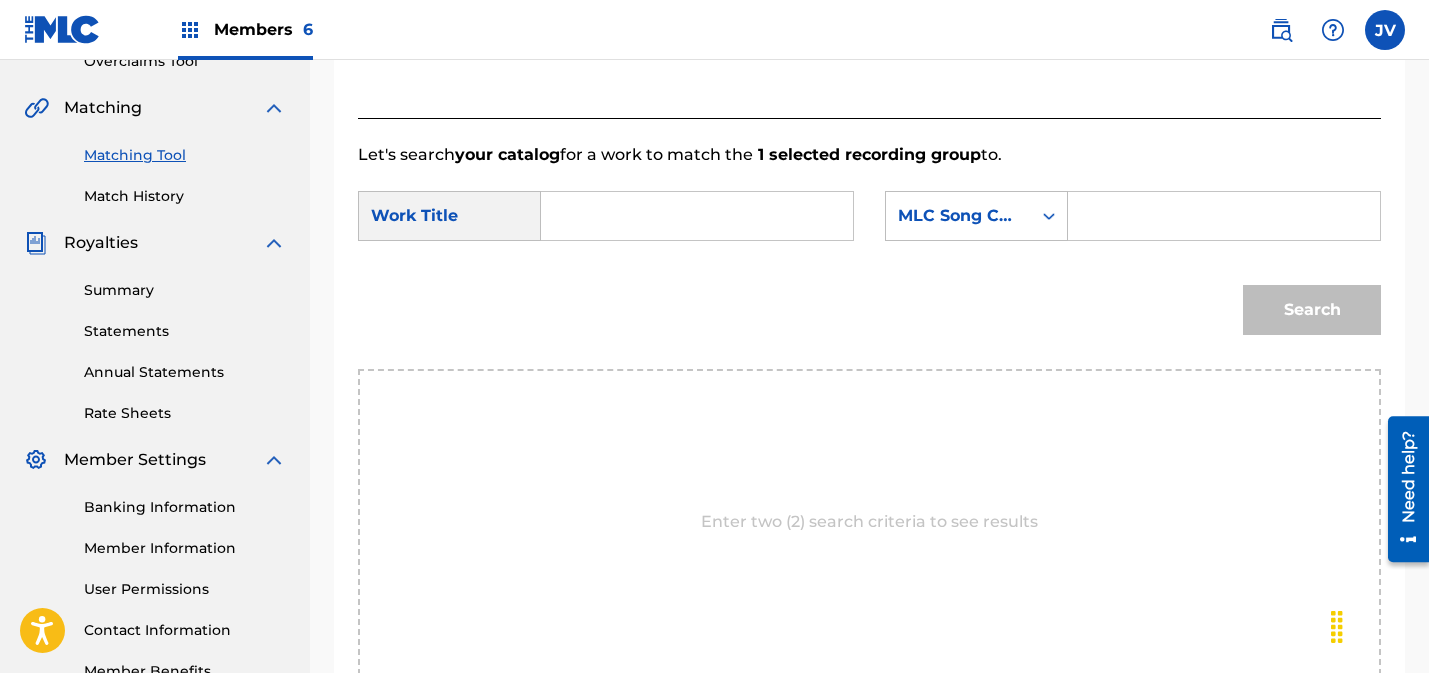 drag, startPoint x: 577, startPoint y: 196, endPoint x: 586, endPoint y: 201, distance: 10.29563 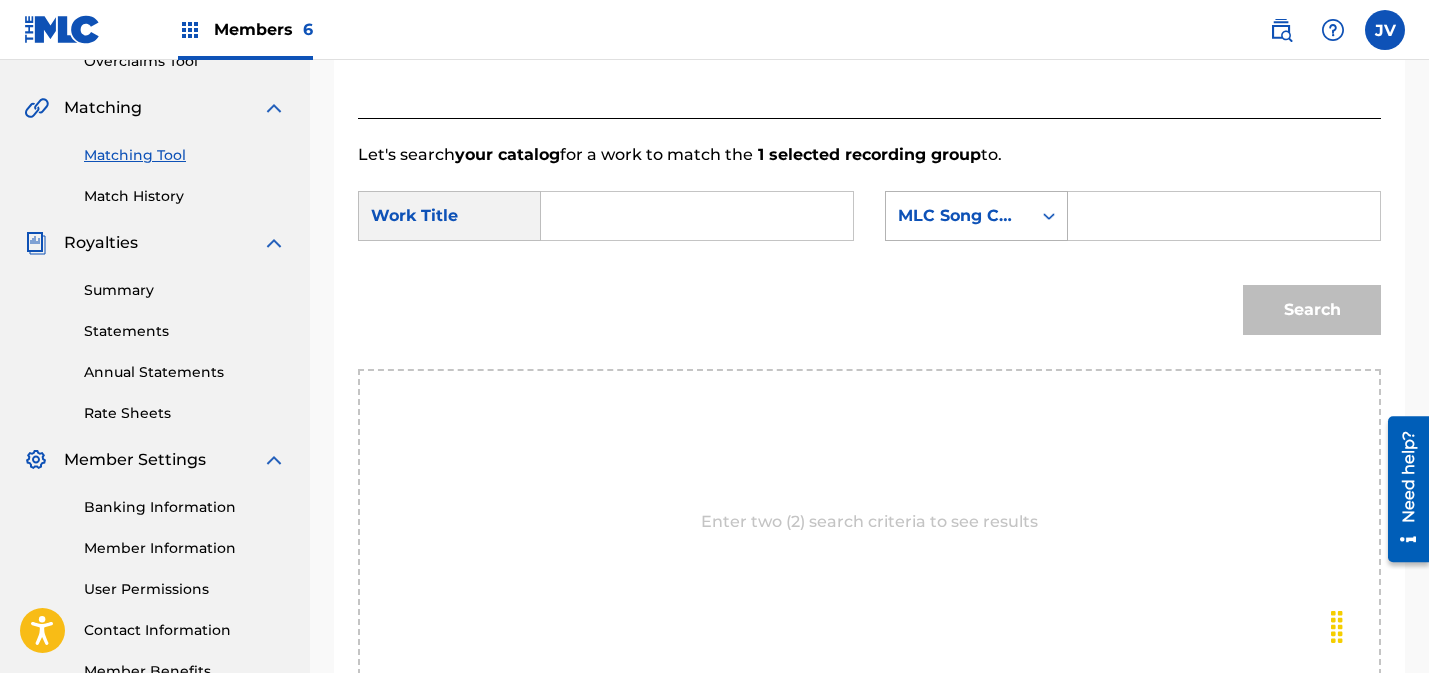 paste on "Wafture" 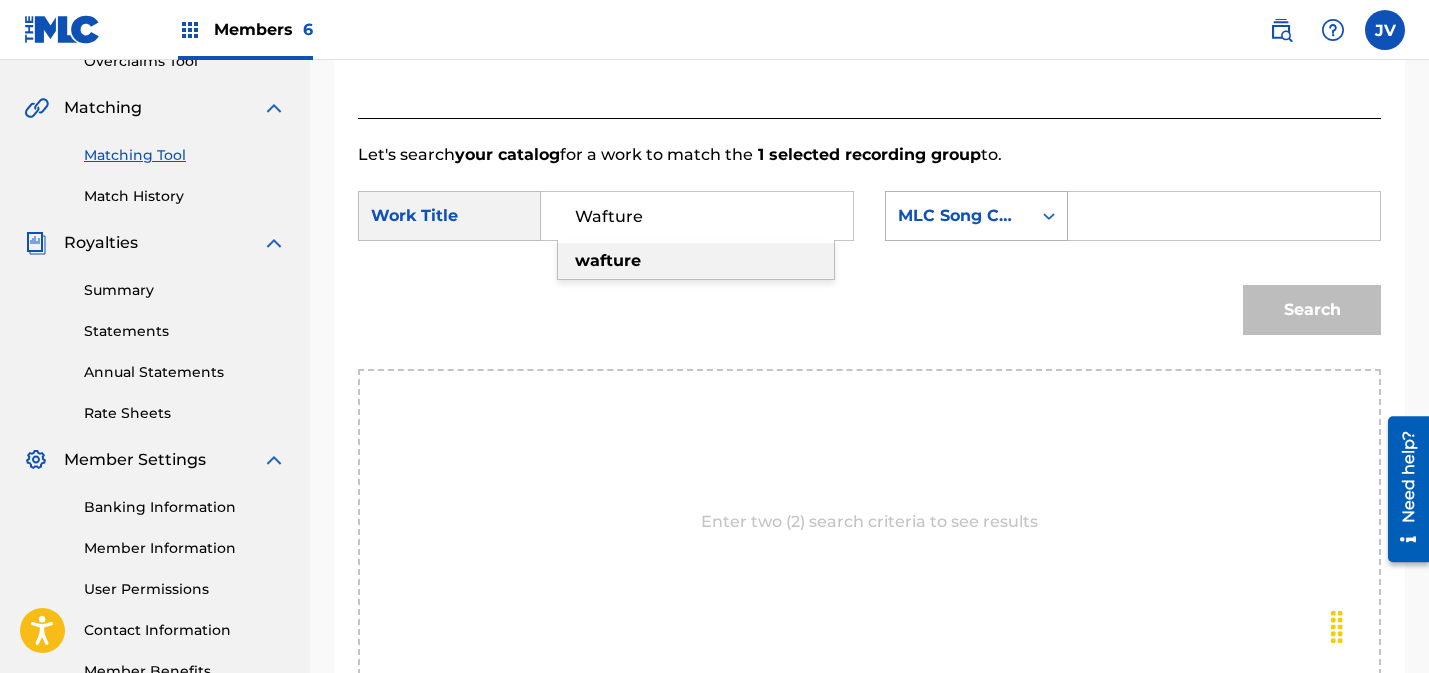 type on "Wafture" 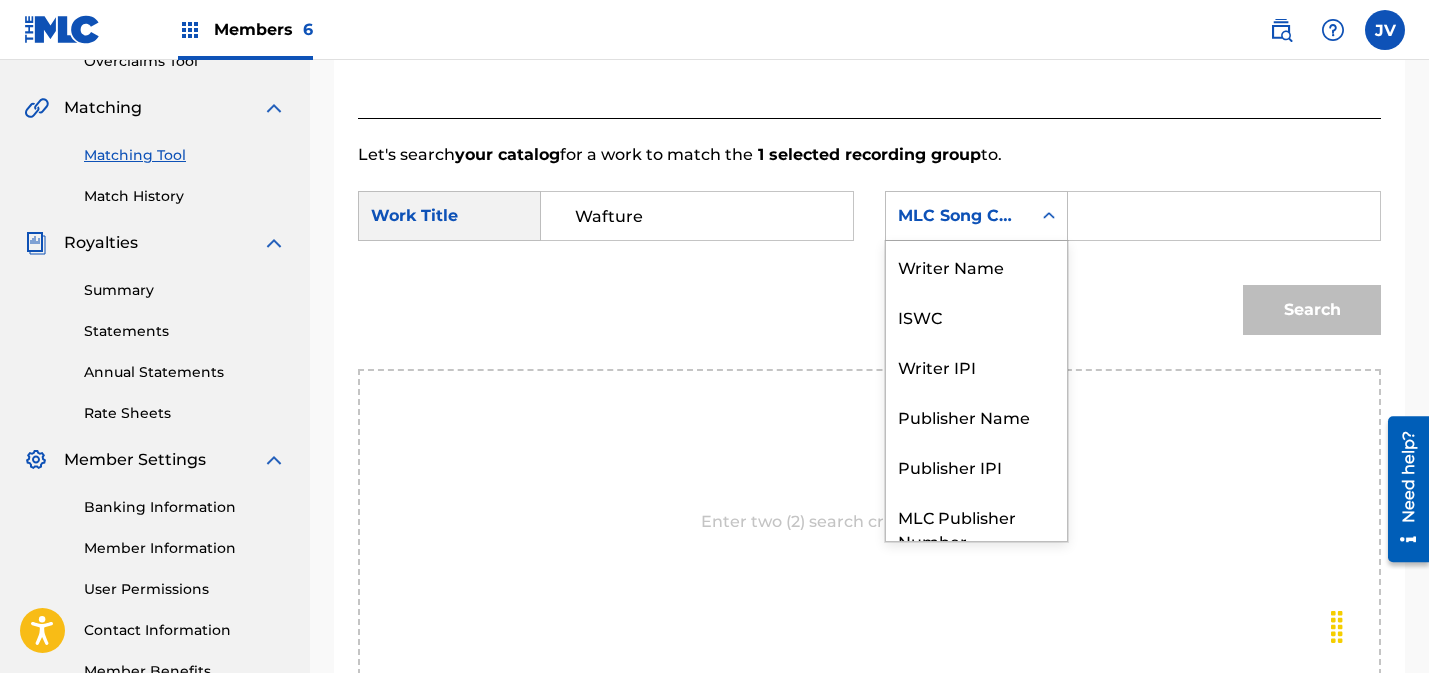scroll, scrollTop: 74, scrollLeft: 0, axis: vertical 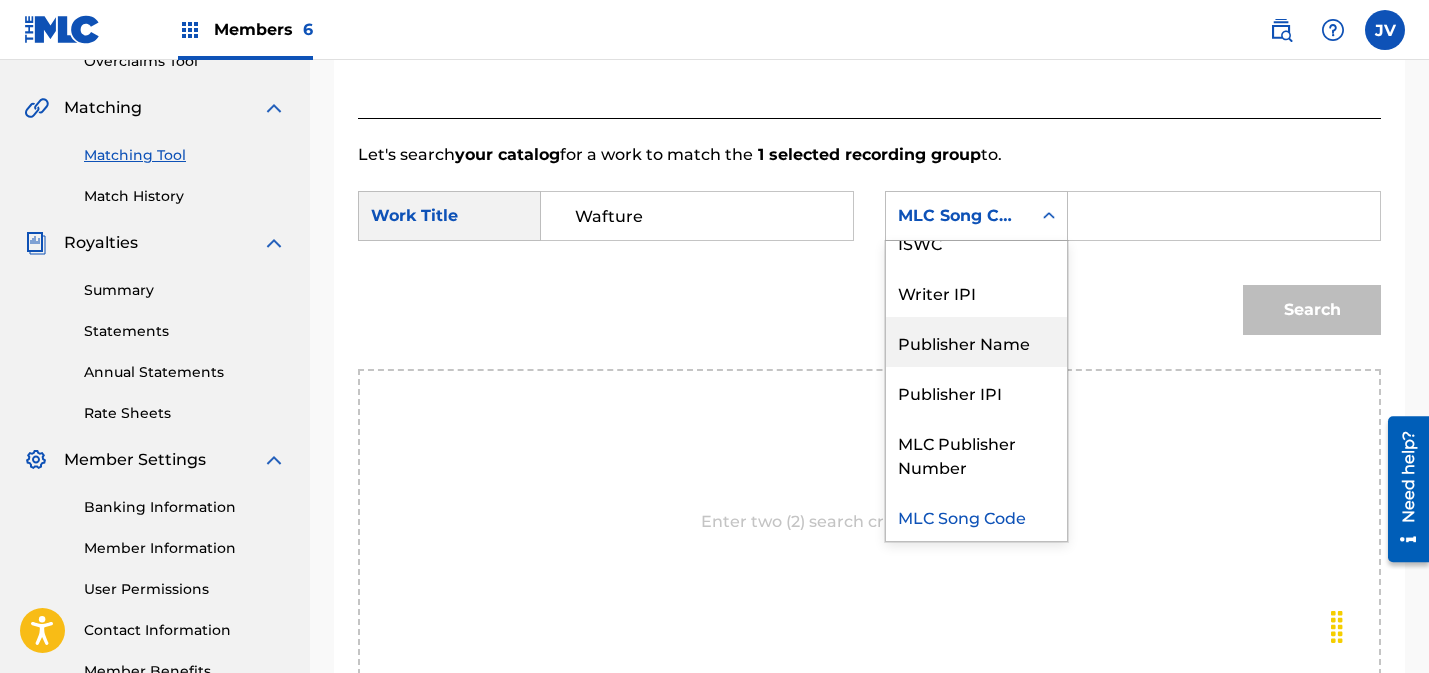 drag, startPoint x: 953, startPoint y: 348, endPoint x: 1067, endPoint y: 300, distance: 123.69317 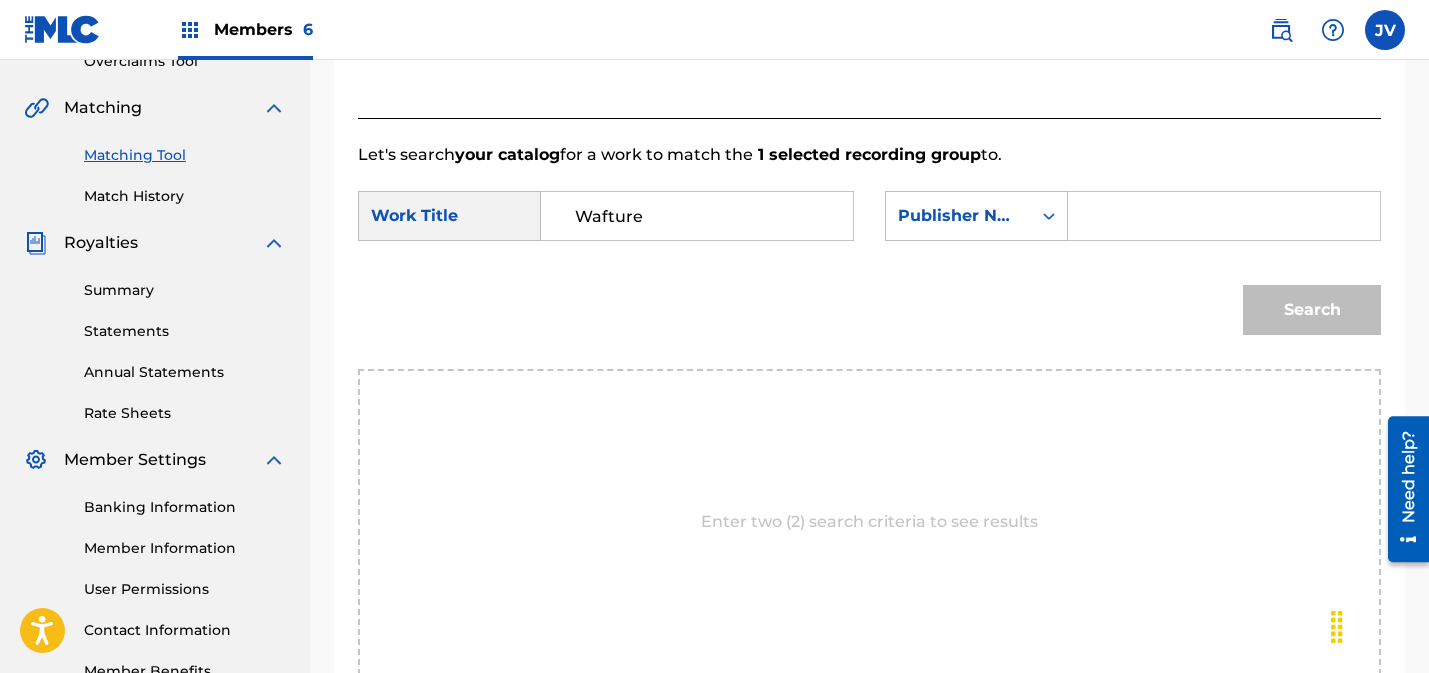 click at bounding box center (1224, 216) 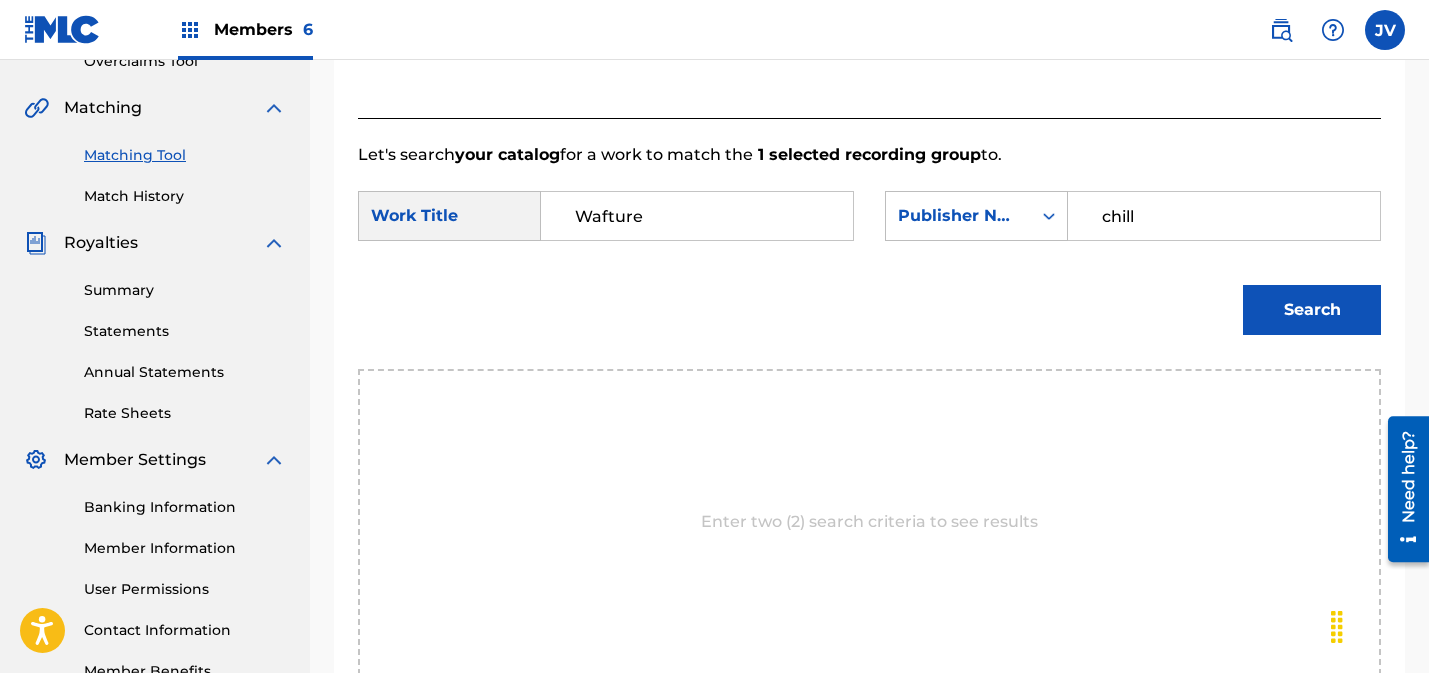 type on "chill" 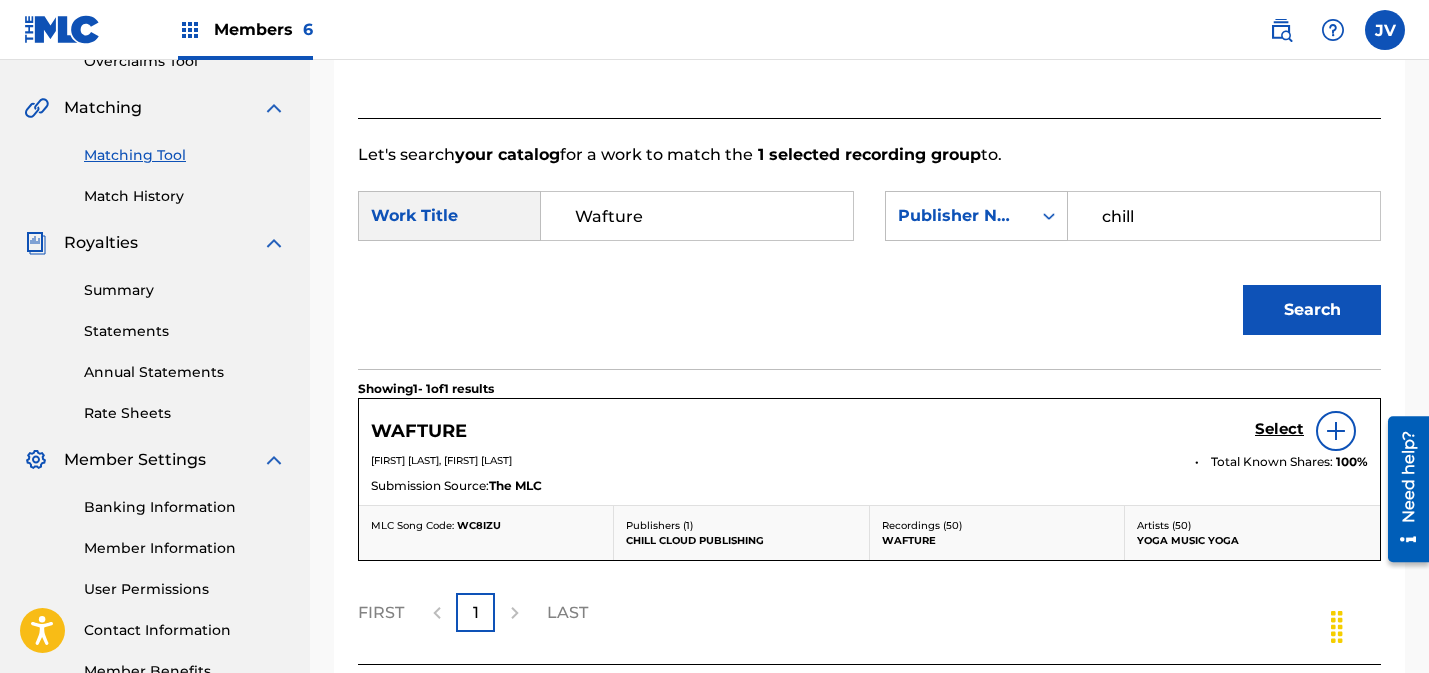 click on "Select" at bounding box center [1279, 429] 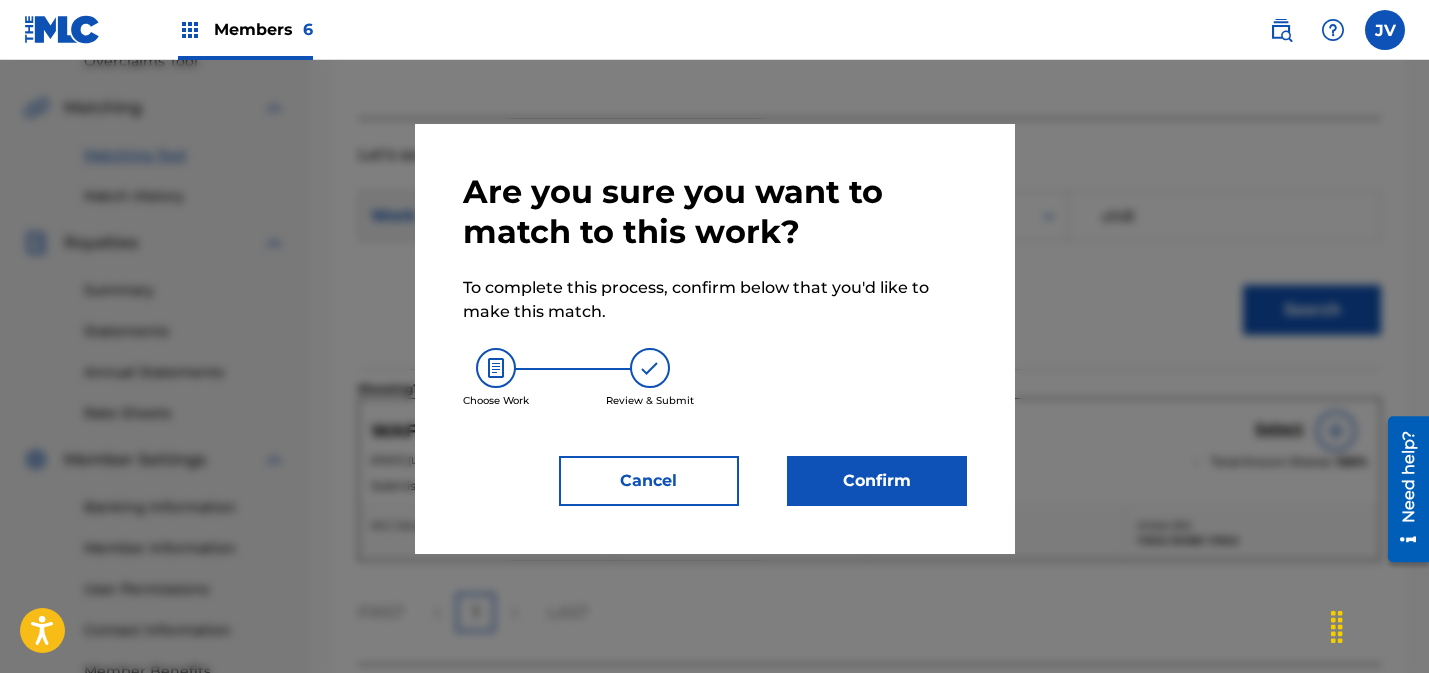 click on "Confirm" at bounding box center [877, 481] 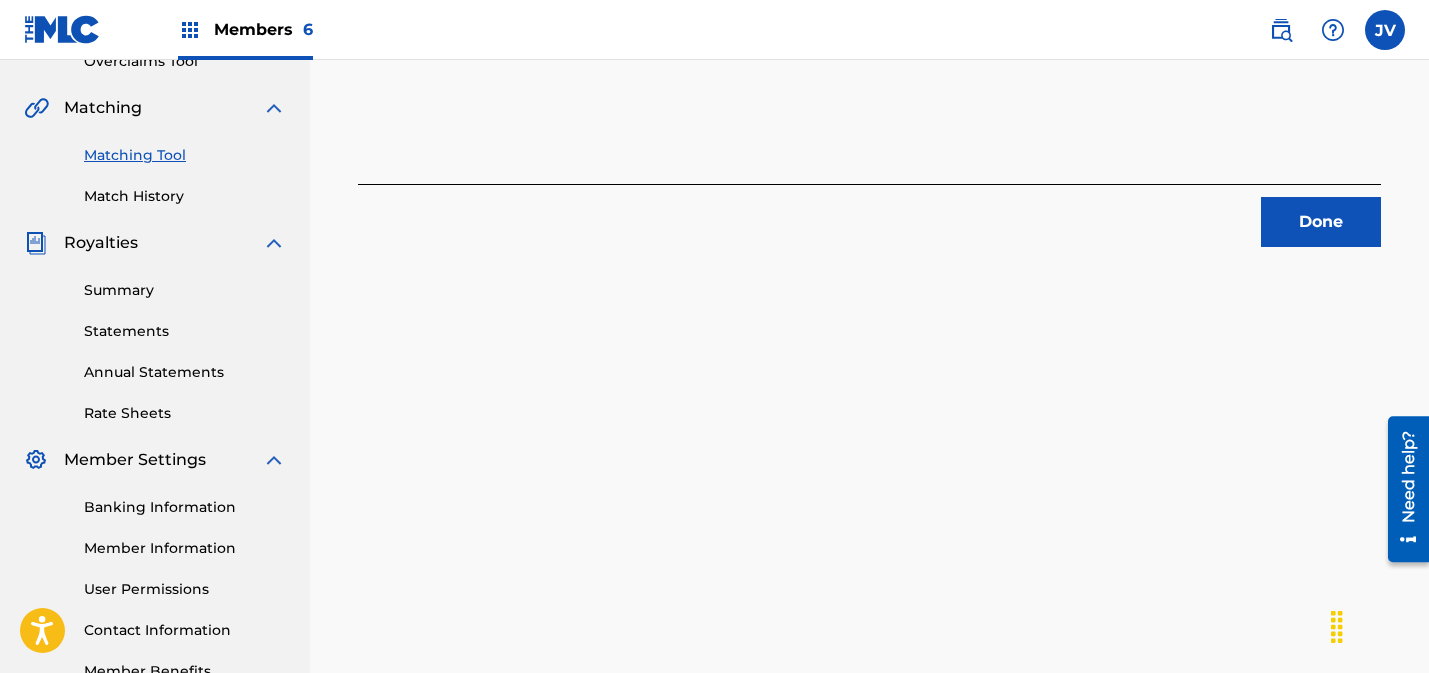 click on "Done" at bounding box center (1321, 222) 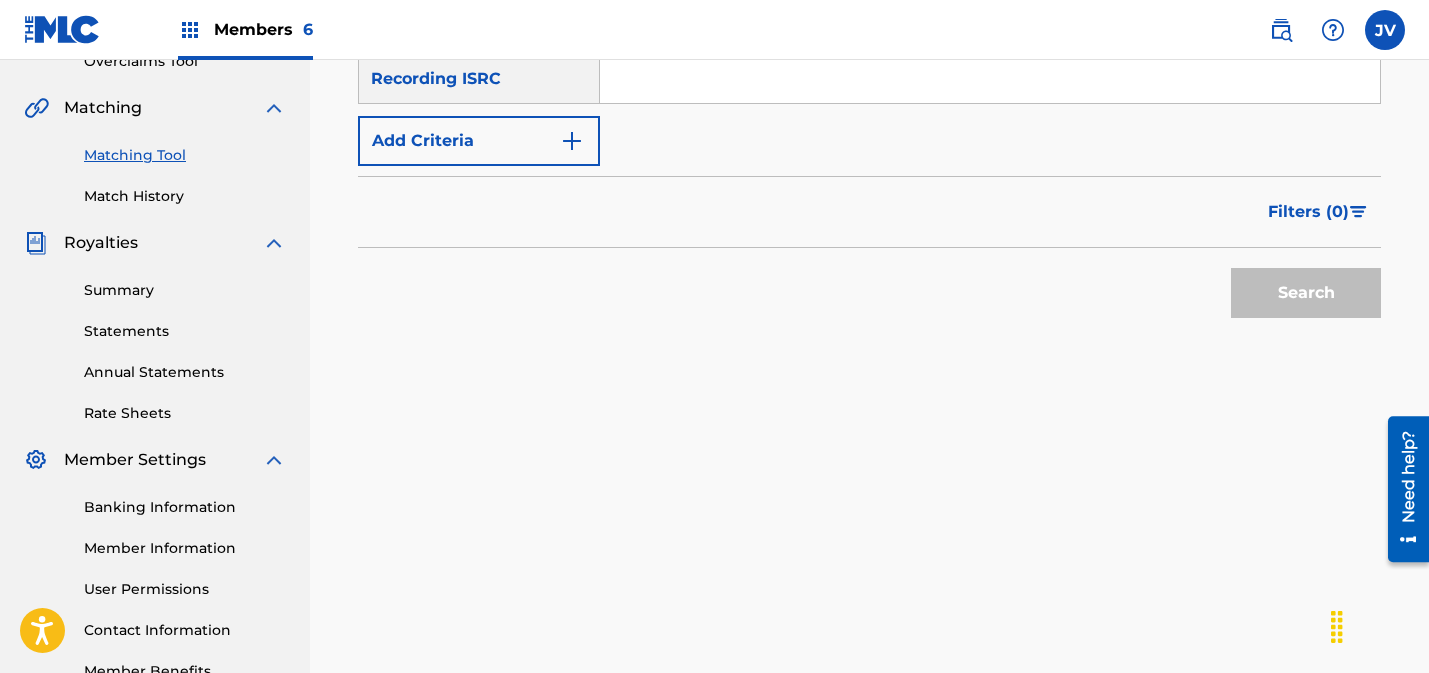 click at bounding box center (990, 79) 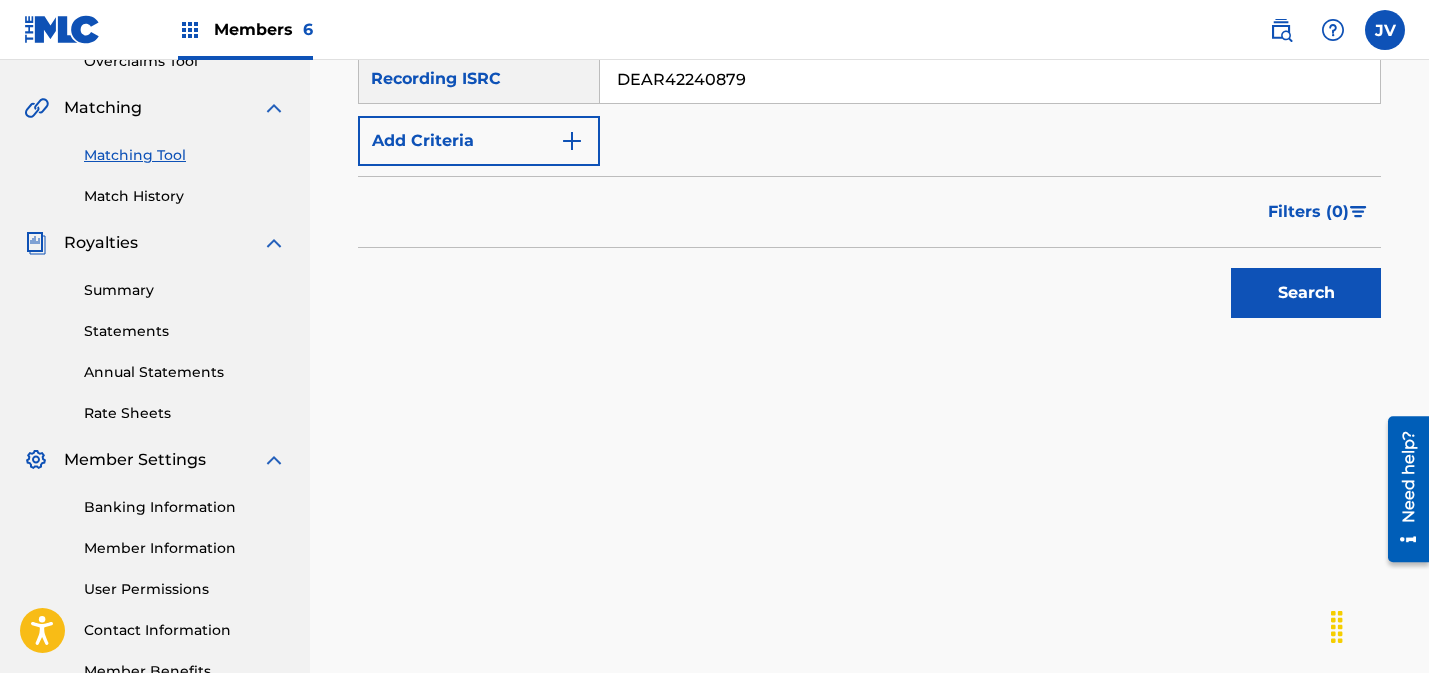 click on "Search" at bounding box center [1306, 293] 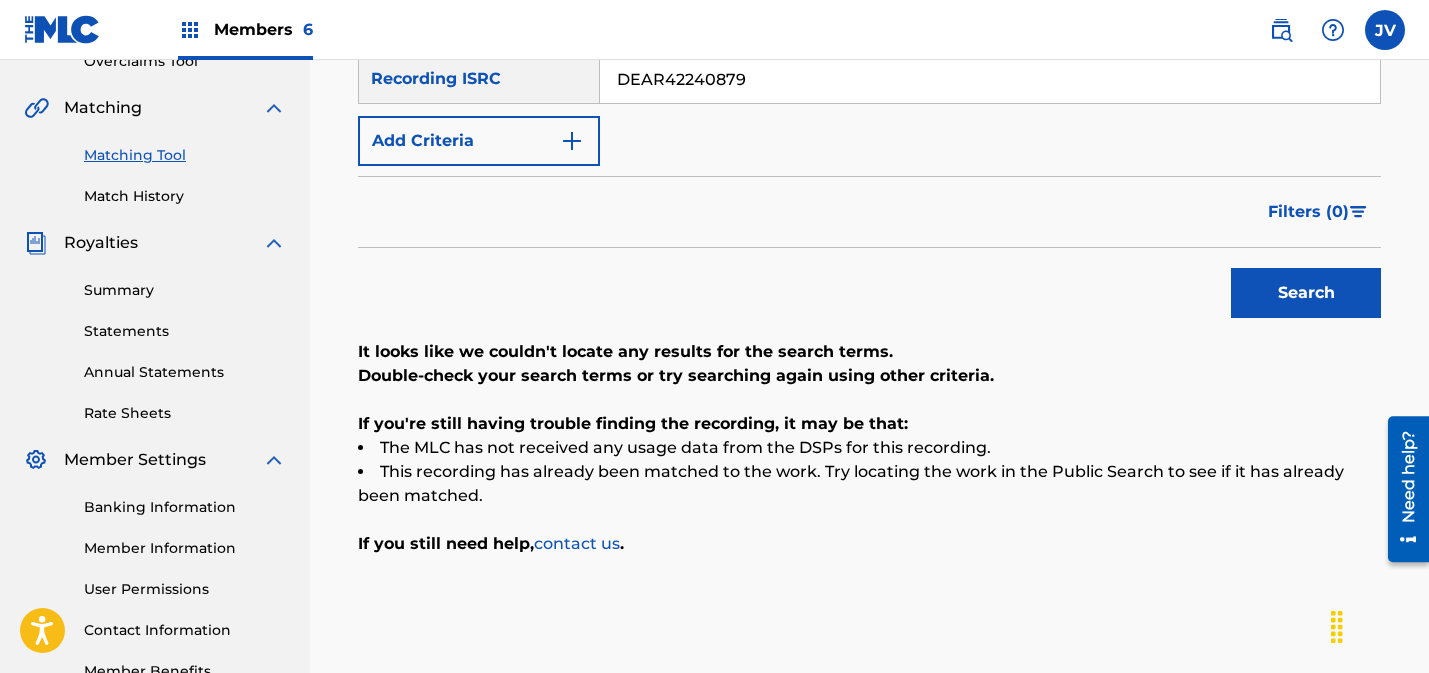 scroll, scrollTop: 445, scrollLeft: 0, axis: vertical 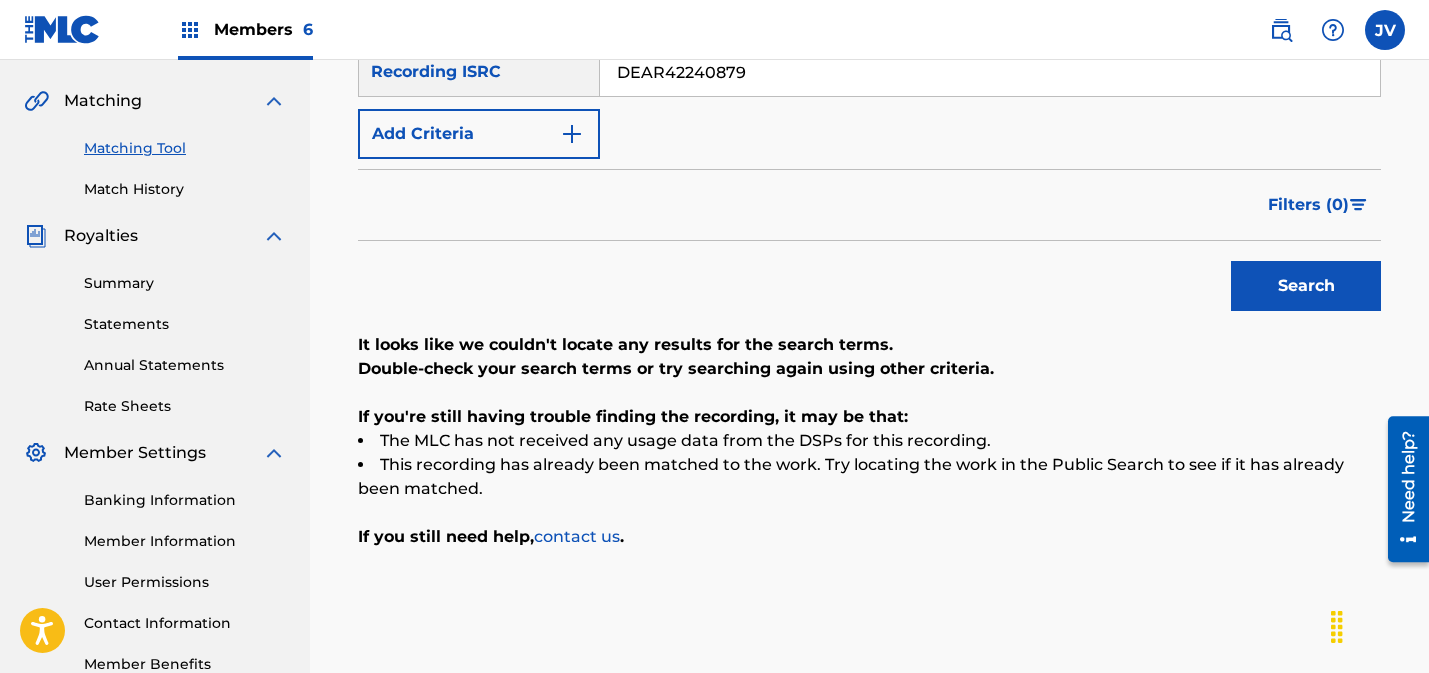drag, startPoint x: 763, startPoint y: 72, endPoint x: 621, endPoint y: 74, distance: 142.01408 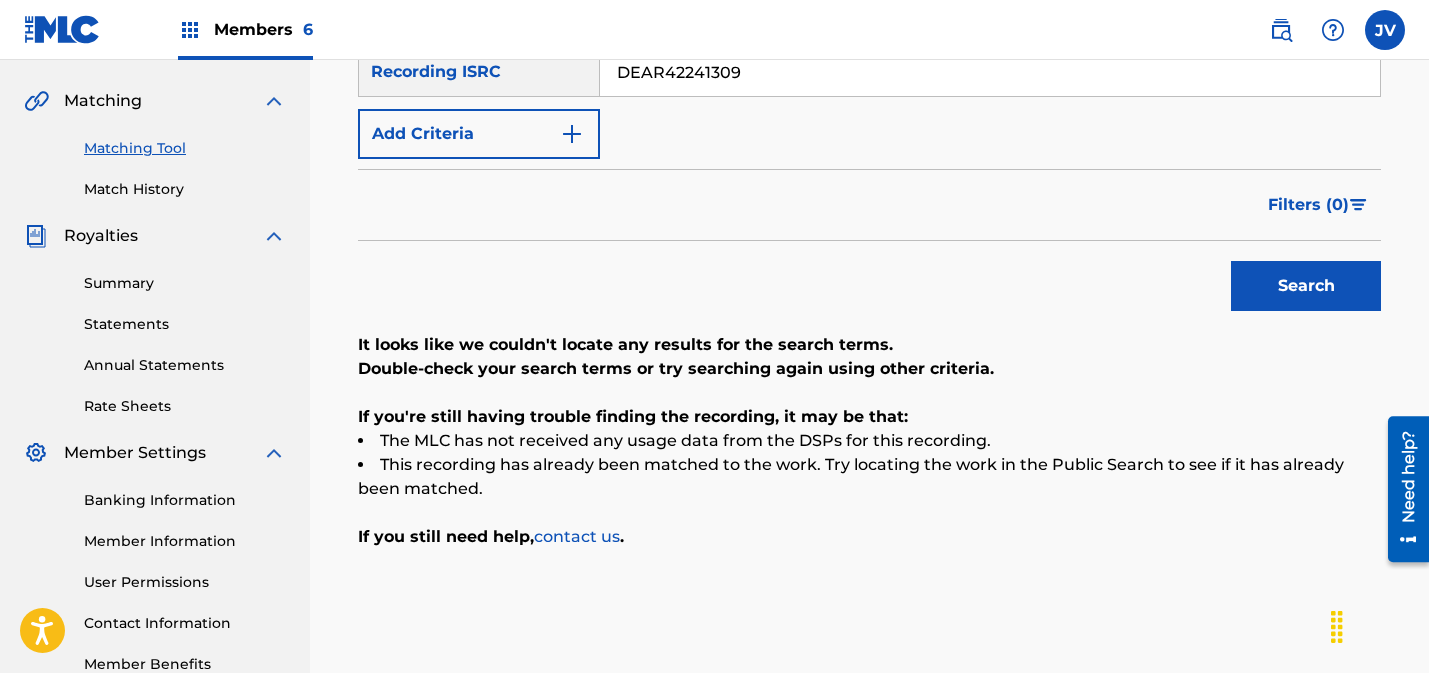 type on "DEAR42241309" 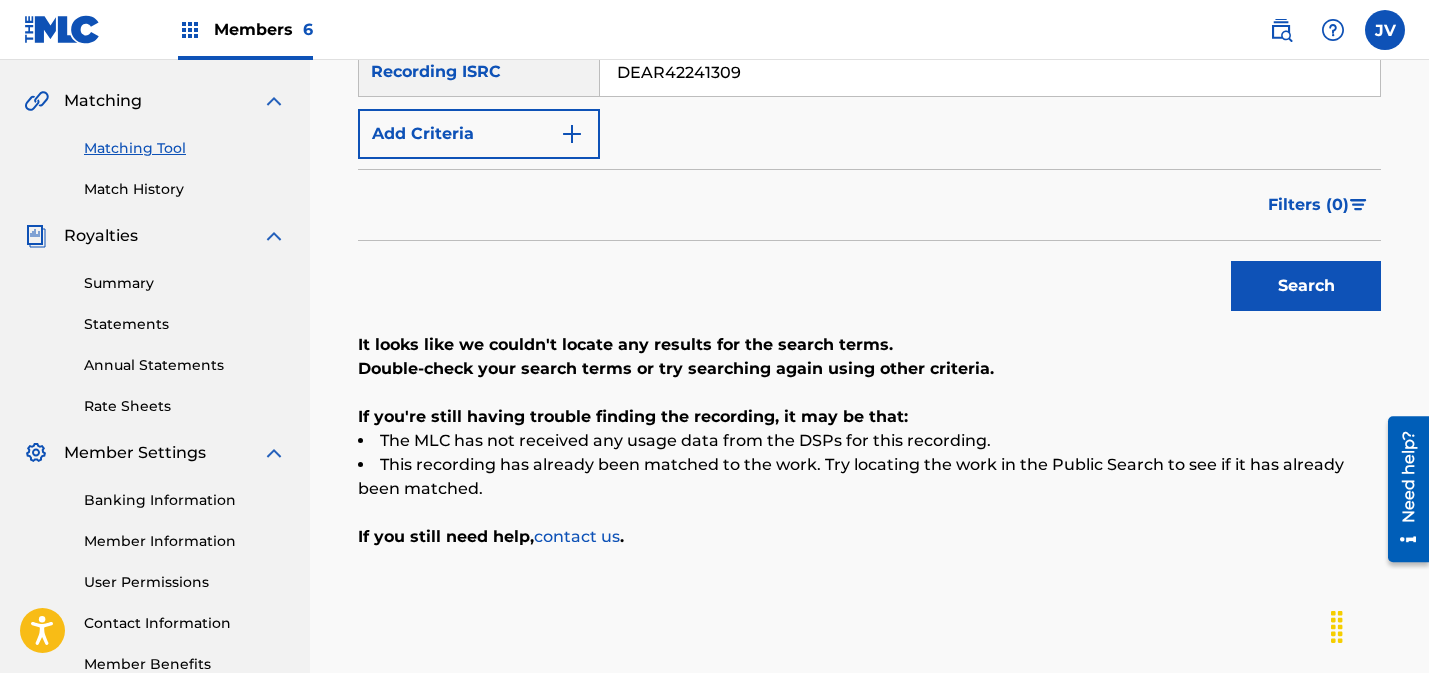drag, startPoint x: 1277, startPoint y: 270, endPoint x: 1243, endPoint y: 280, distance: 35.44009 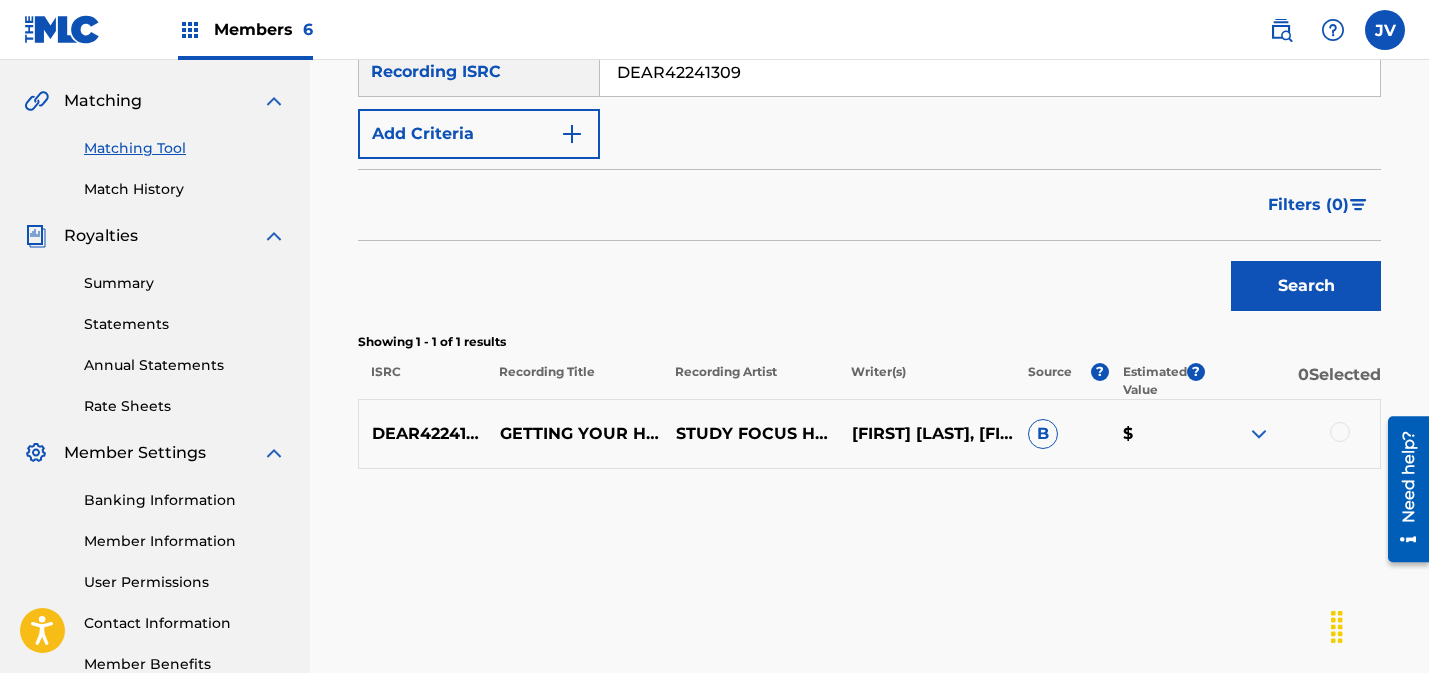 click at bounding box center (1340, 432) 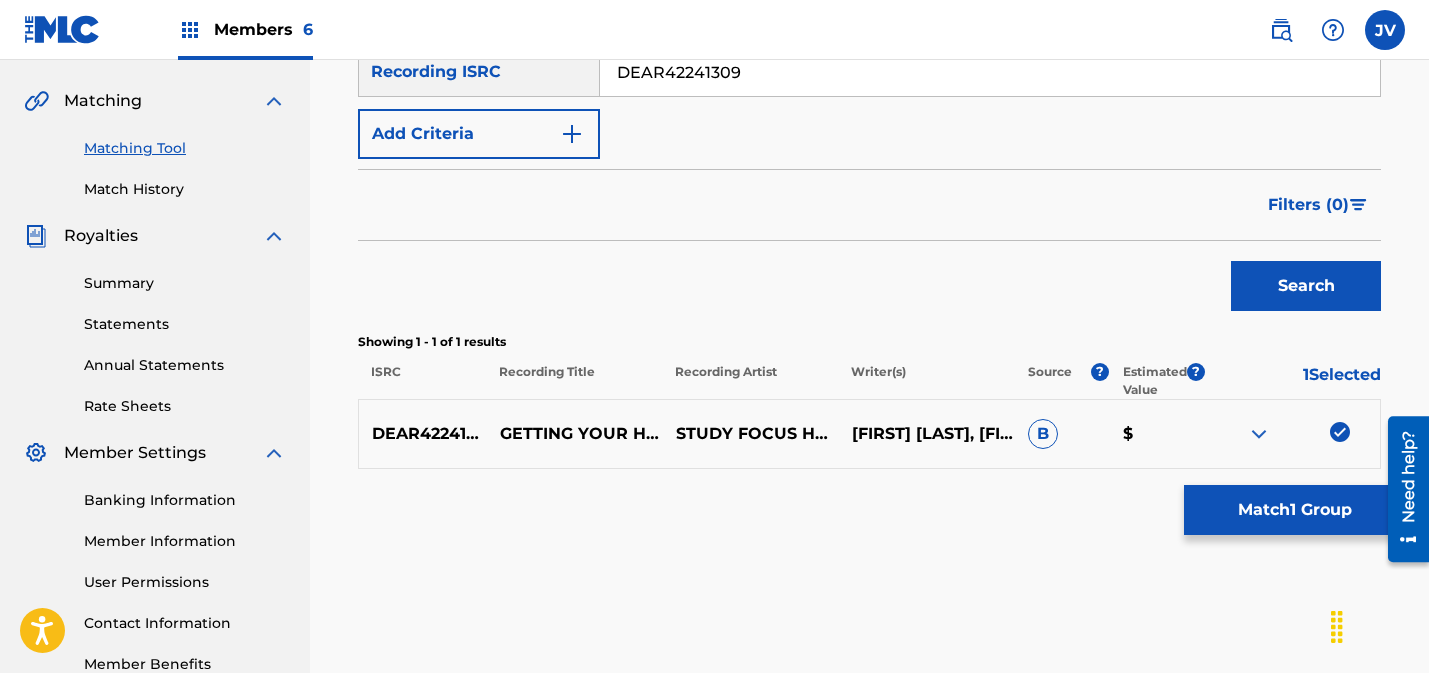 click on "Search" at bounding box center (1306, 286) 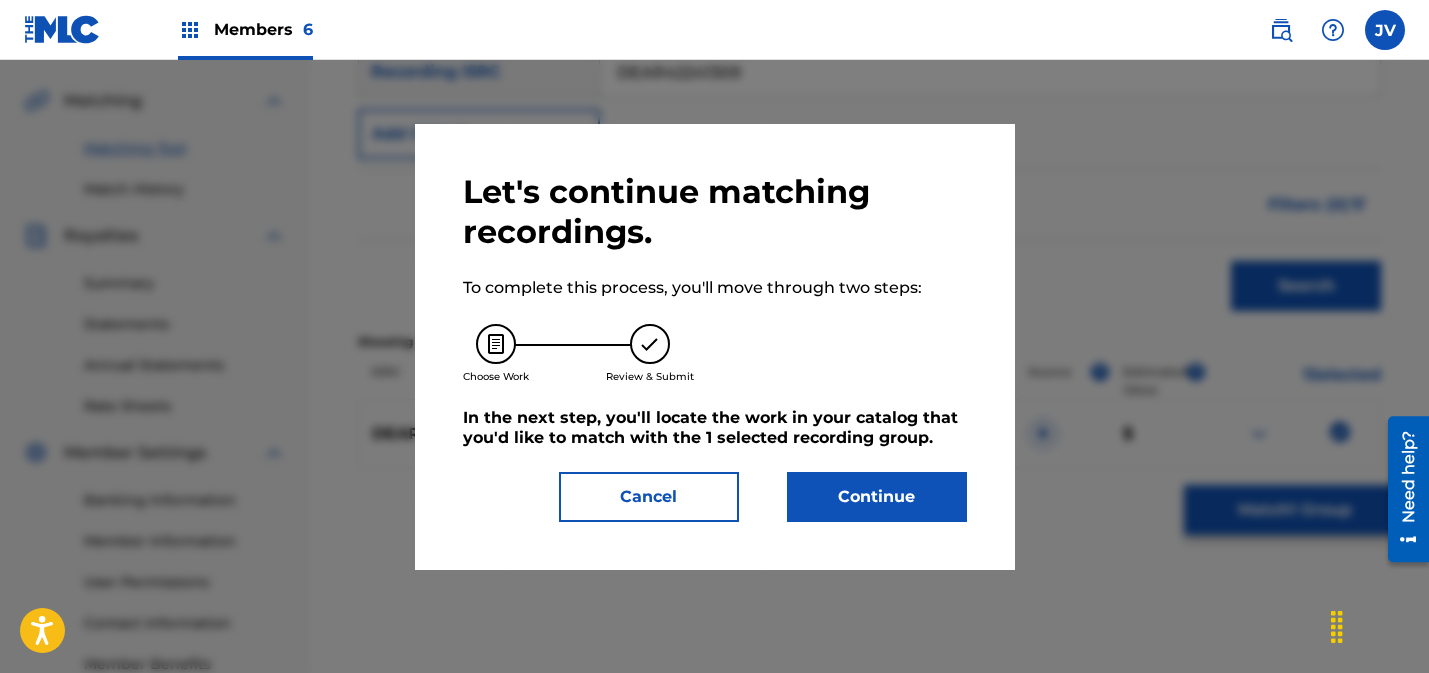 click on "Continue" at bounding box center [877, 497] 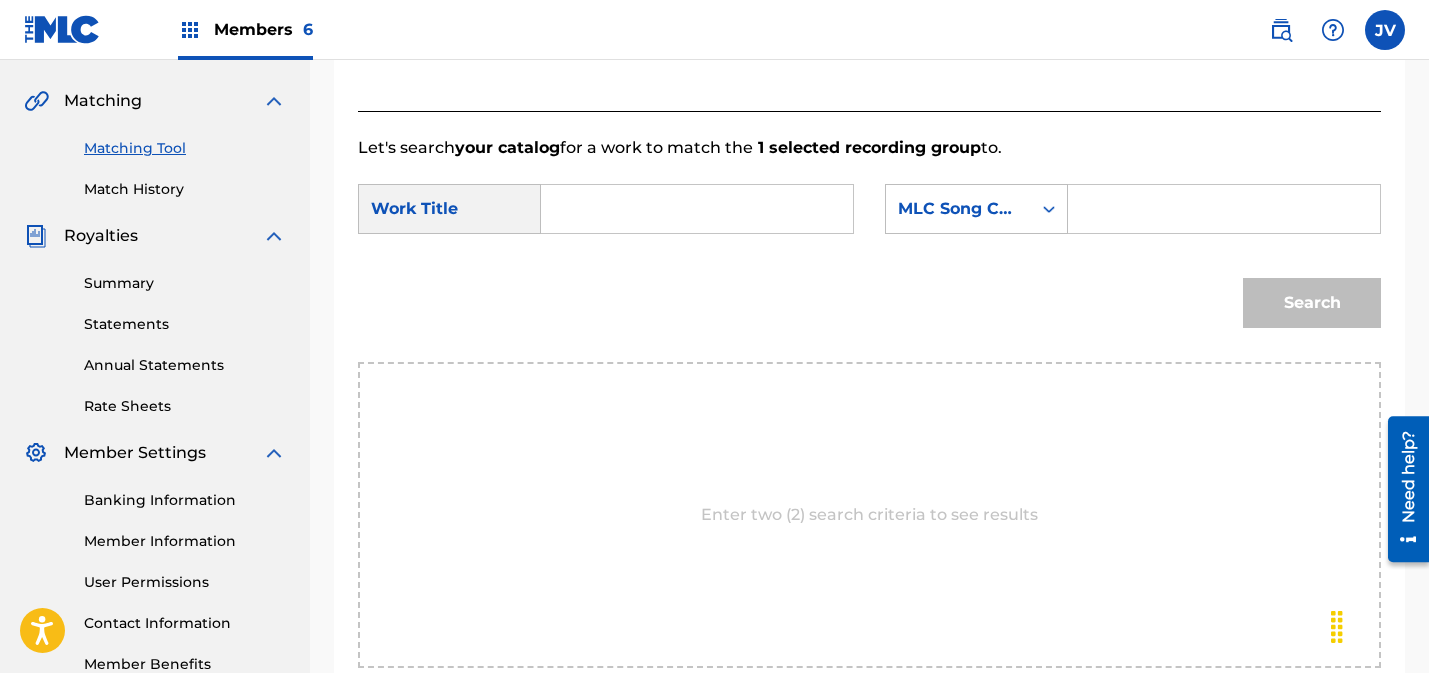 click at bounding box center (697, 209) 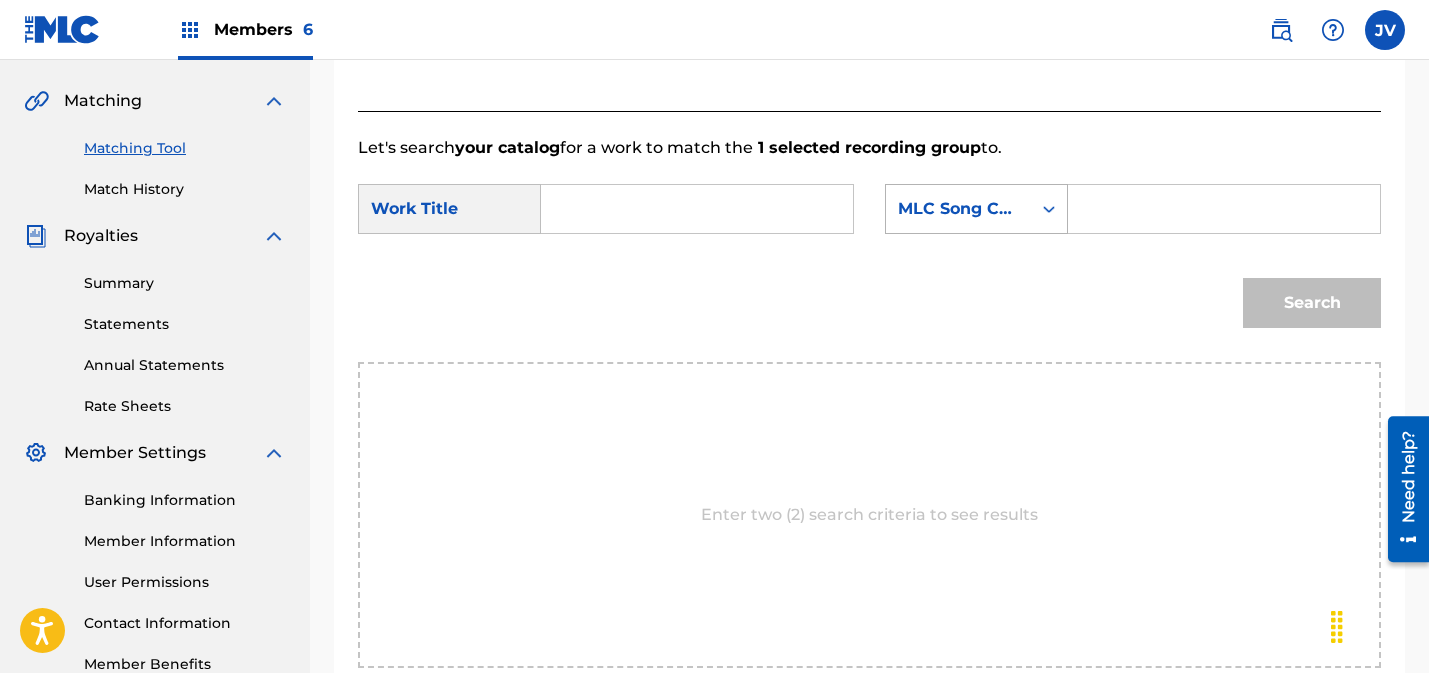 paste on "Getting Your Head Down" 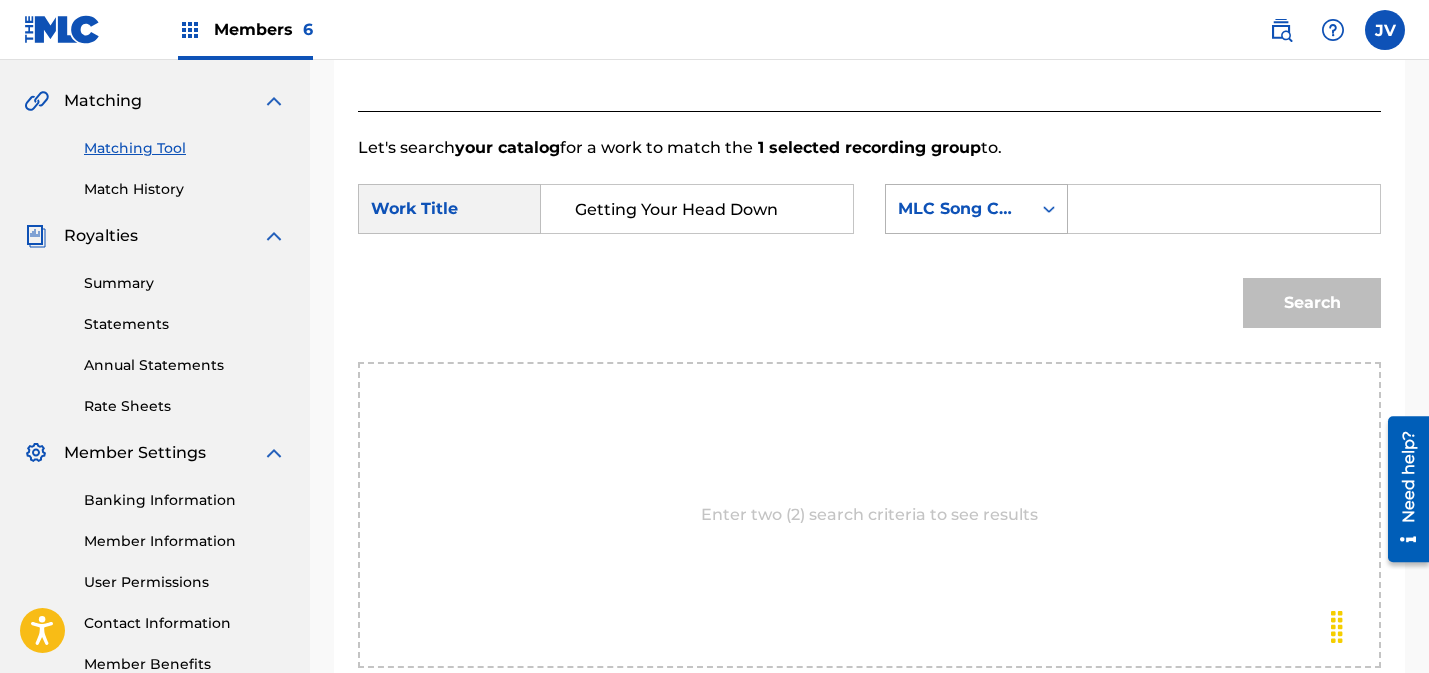 type on "Getting Your Head Down" 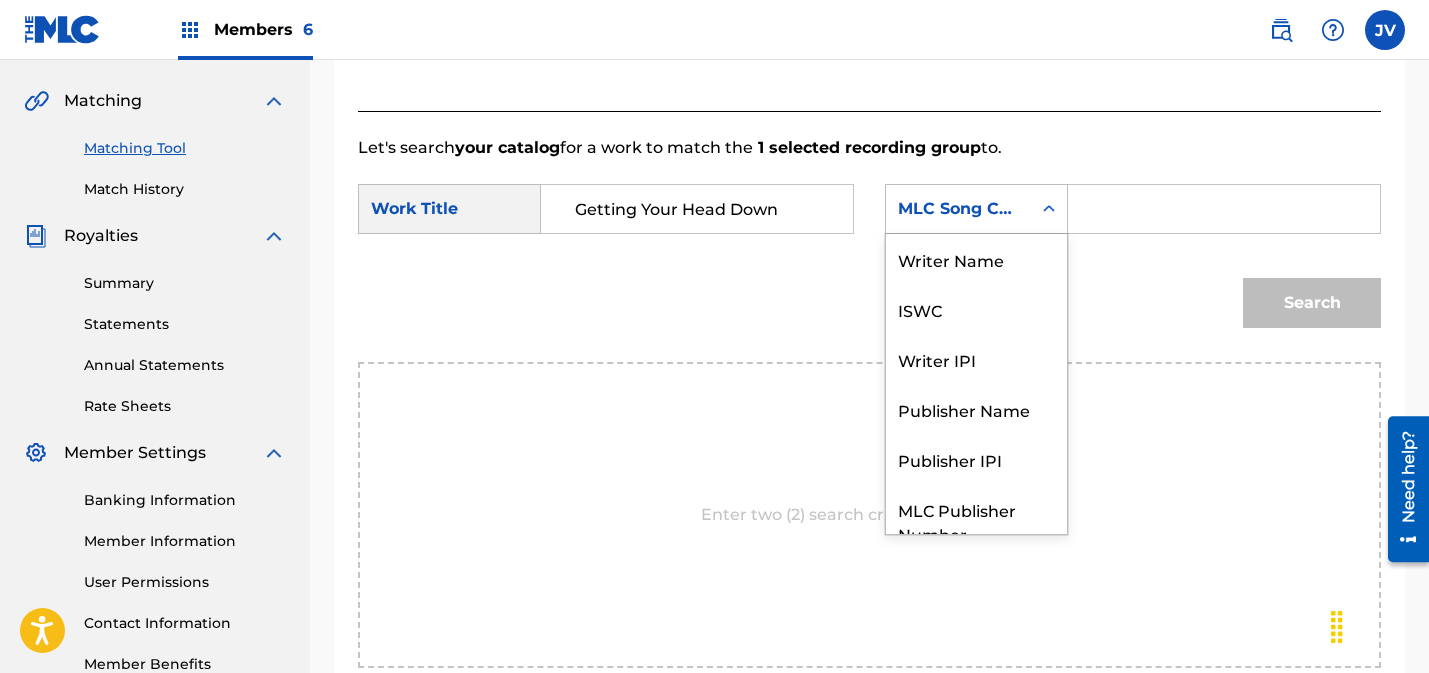 click on "MLC Song Code" at bounding box center [958, 209] 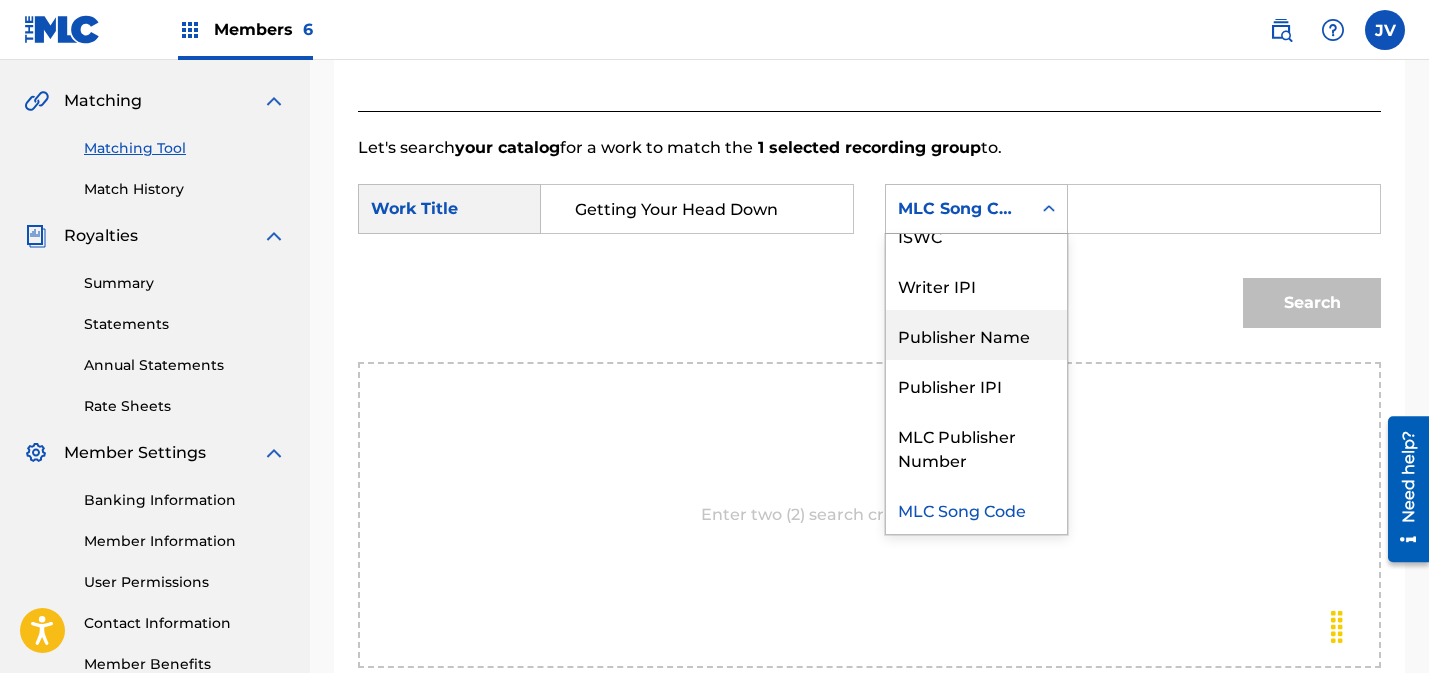 drag, startPoint x: 957, startPoint y: 326, endPoint x: 1105, endPoint y: 237, distance: 172.69916 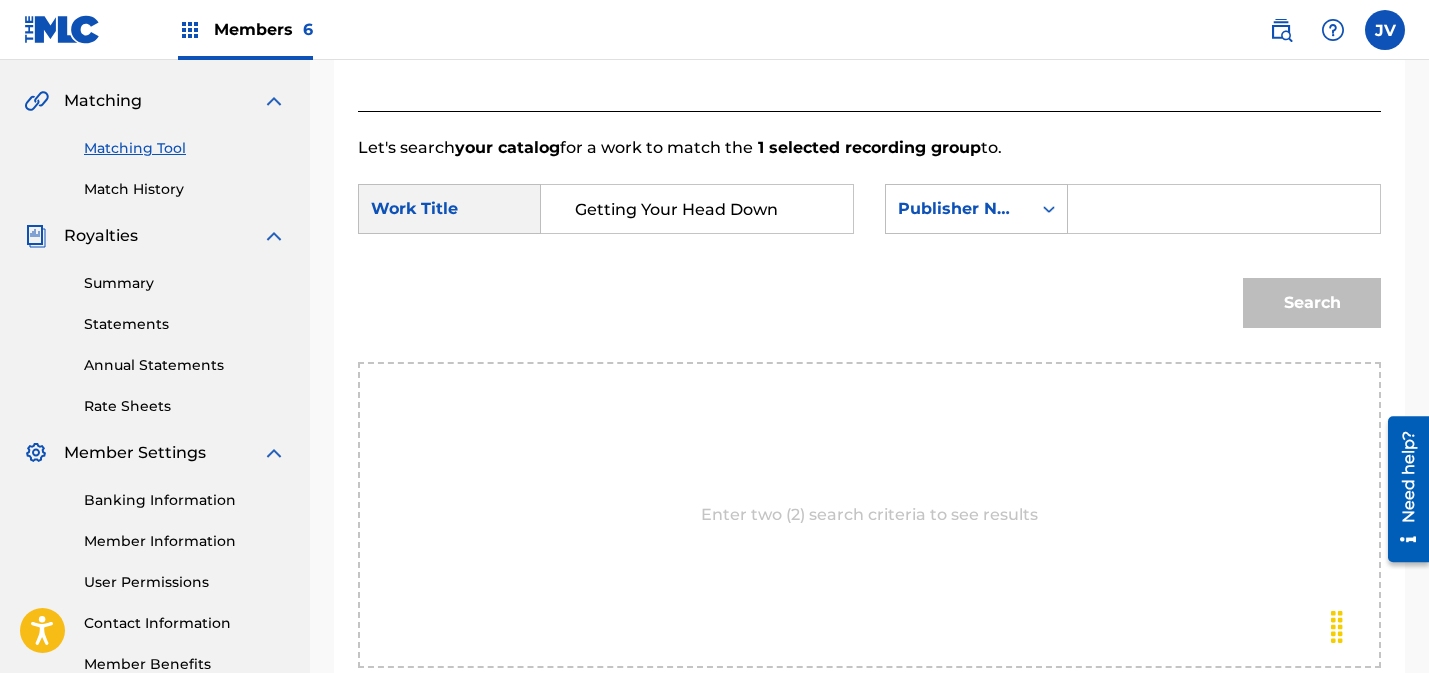 click at bounding box center (1224, 209) 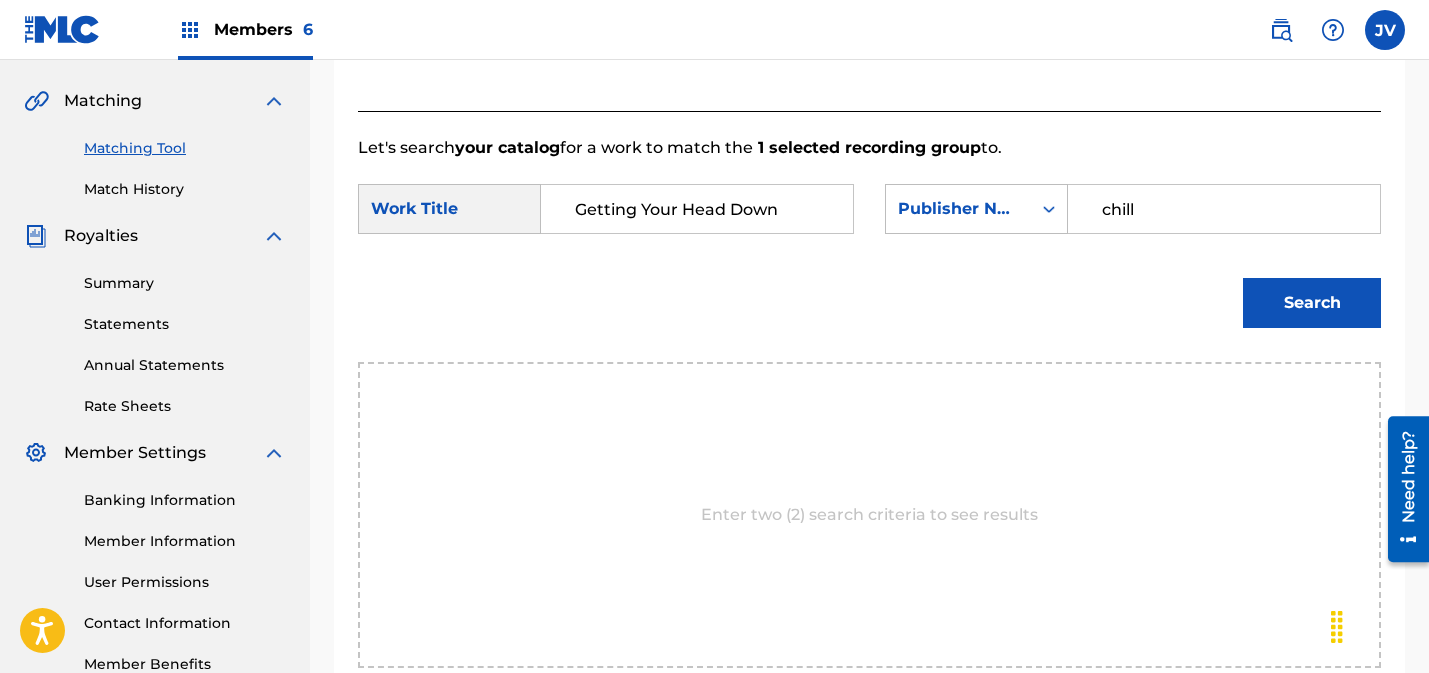type on "chill" 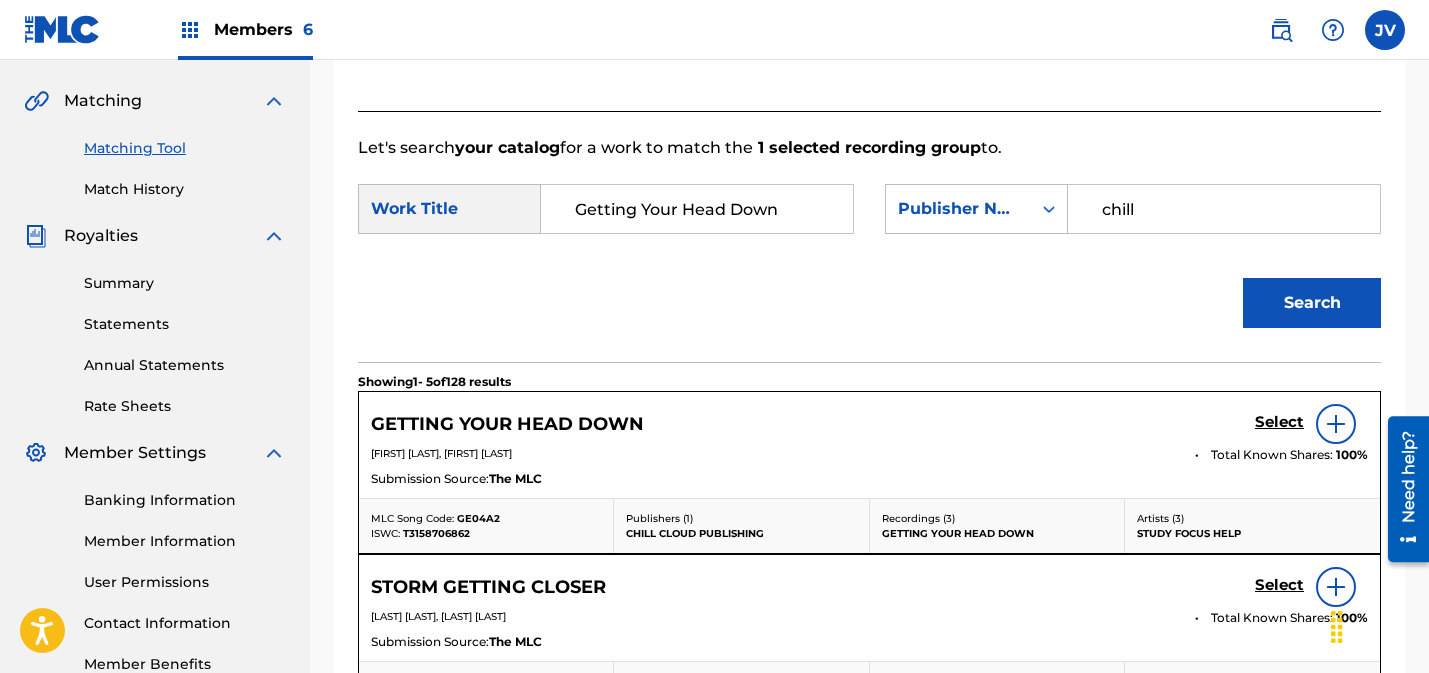 click on "Select" at bounding box center (1279, 422) 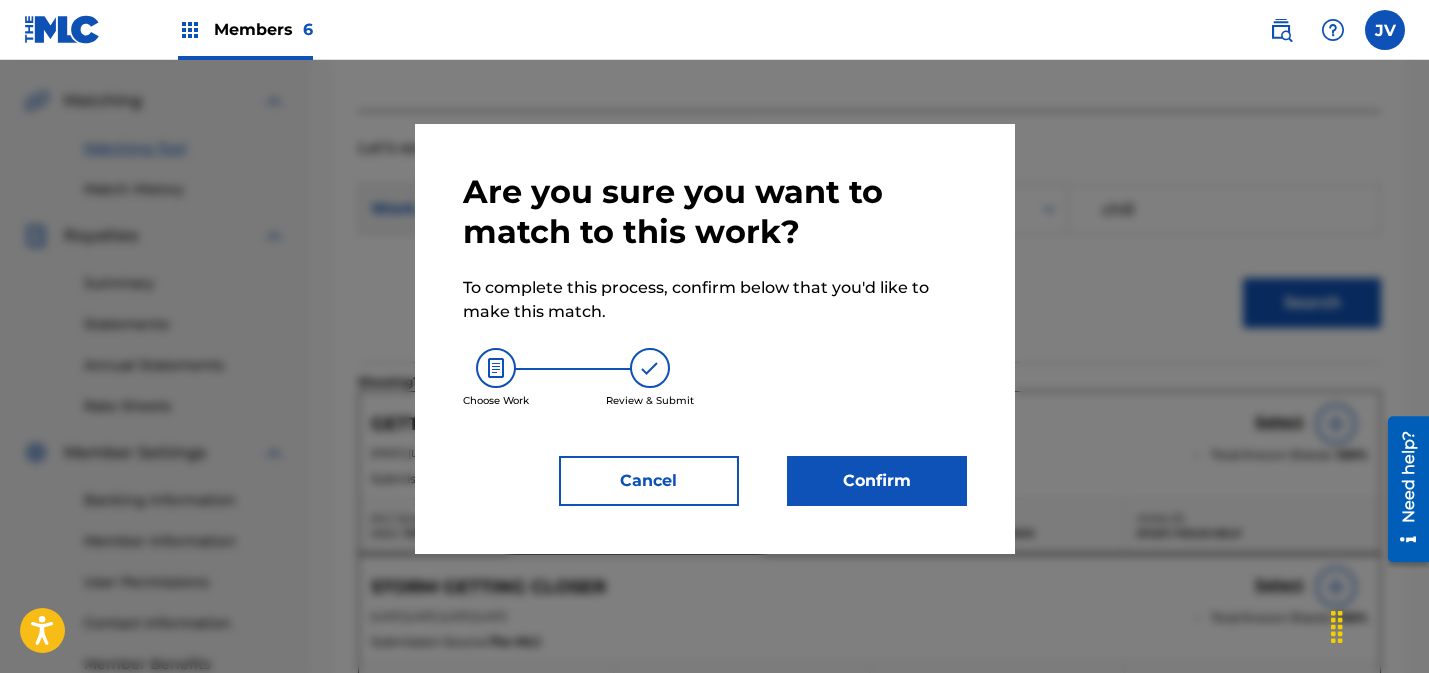 click on "Confirm" at bounding box center (877, 481) 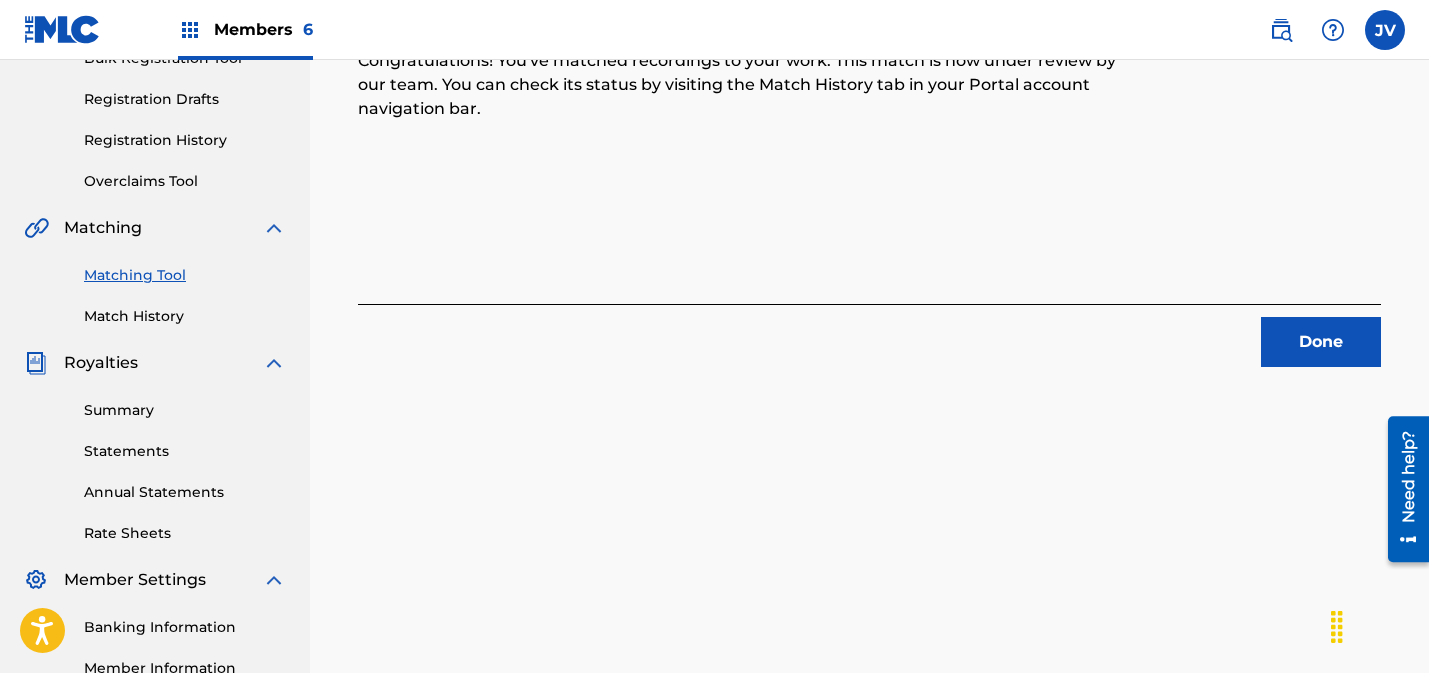 scroll, scrollTop: 264, scrollLeft: 0, axis: vertical 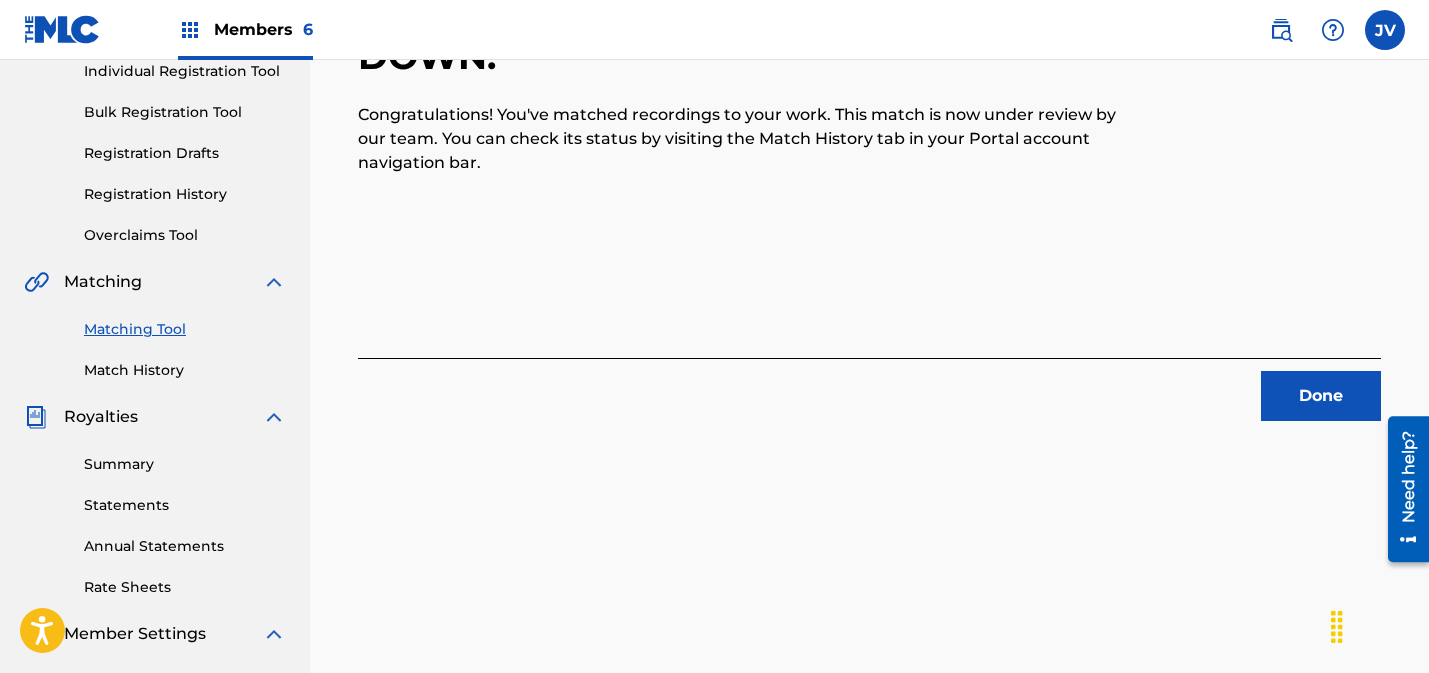 click on "Done" at bounding box center (1321, 396) 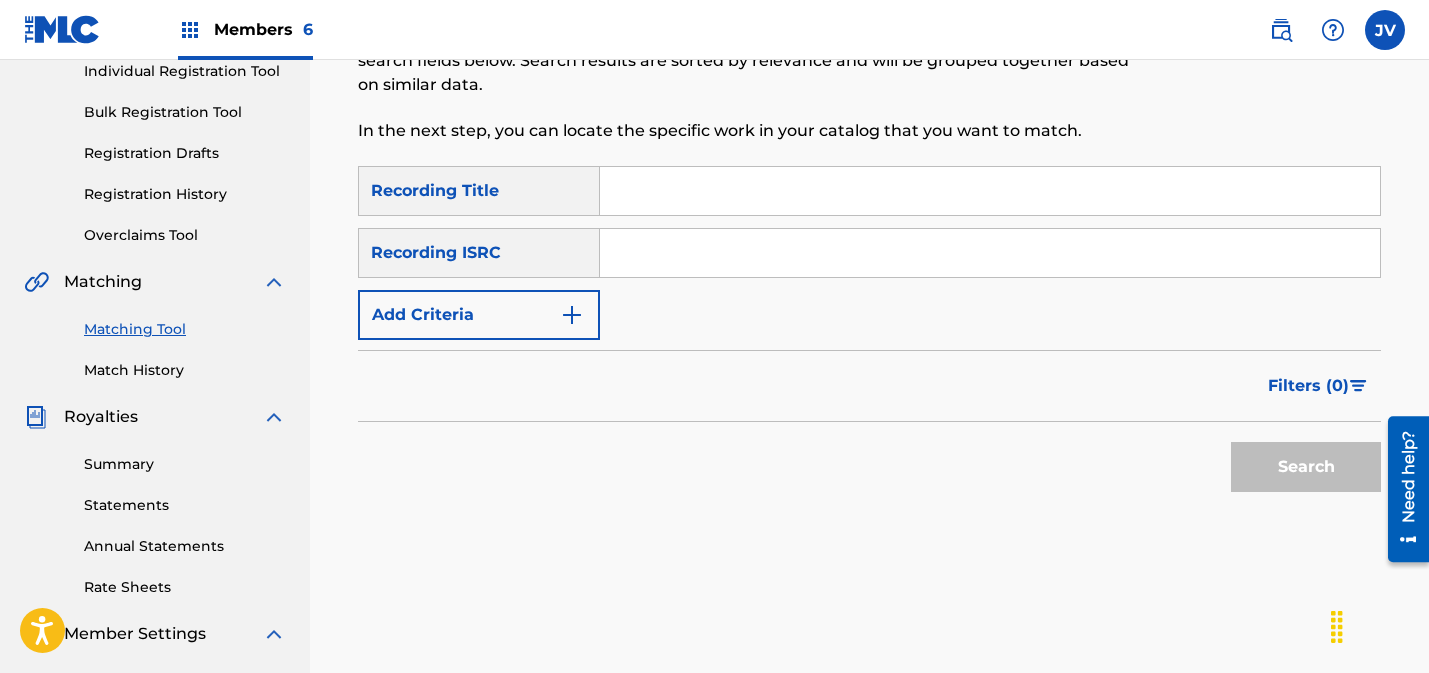 drag, startPoint x: 693, startPoint y: 271, endPoint x: 776, endPoint y: 270, distance: 83.00603 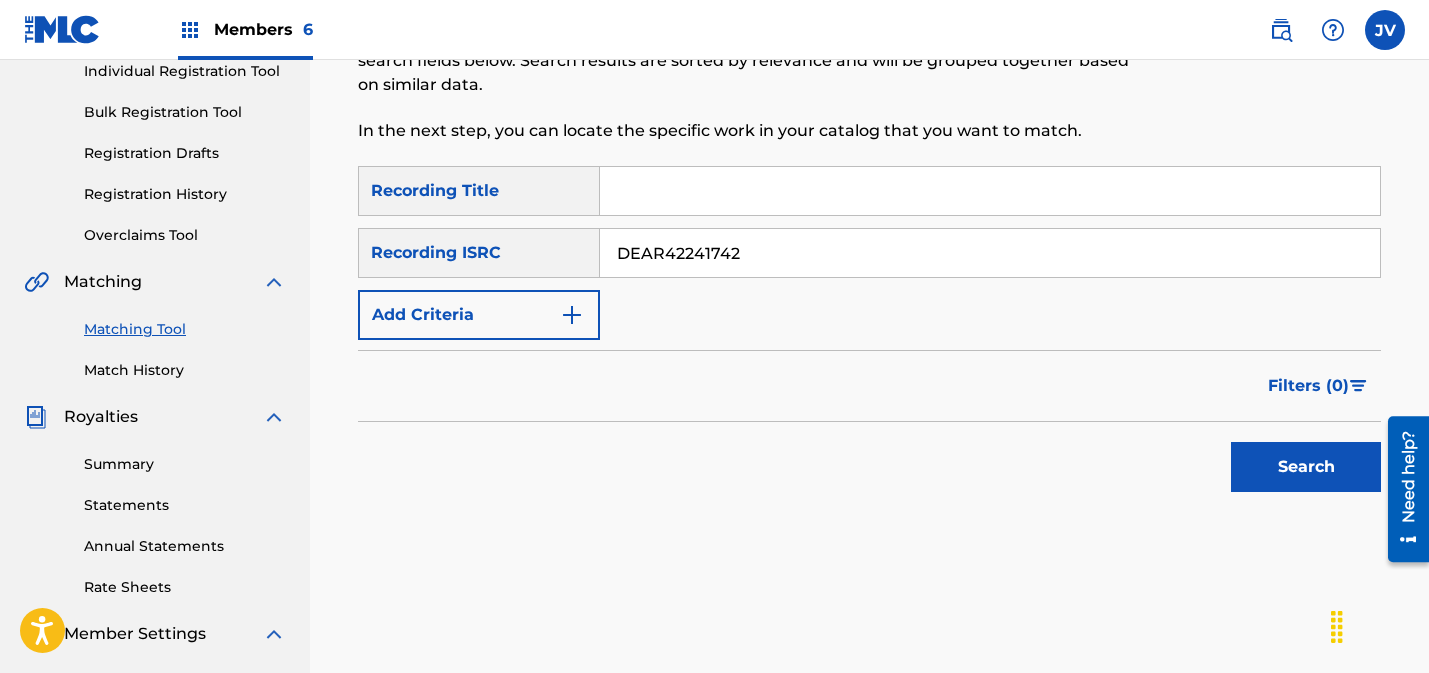 type on "DEAR42241742" 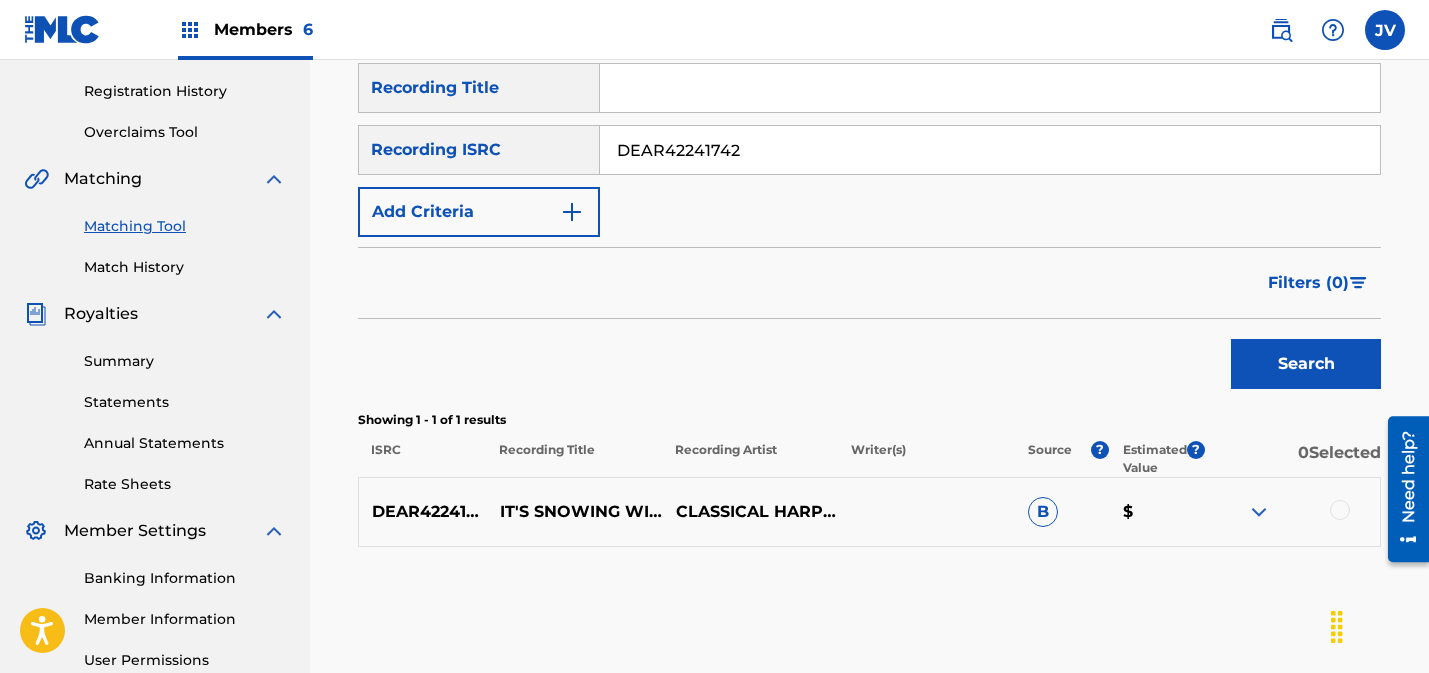scroll, scrollTop: 396, scrollLeft: 0, axis: vertical 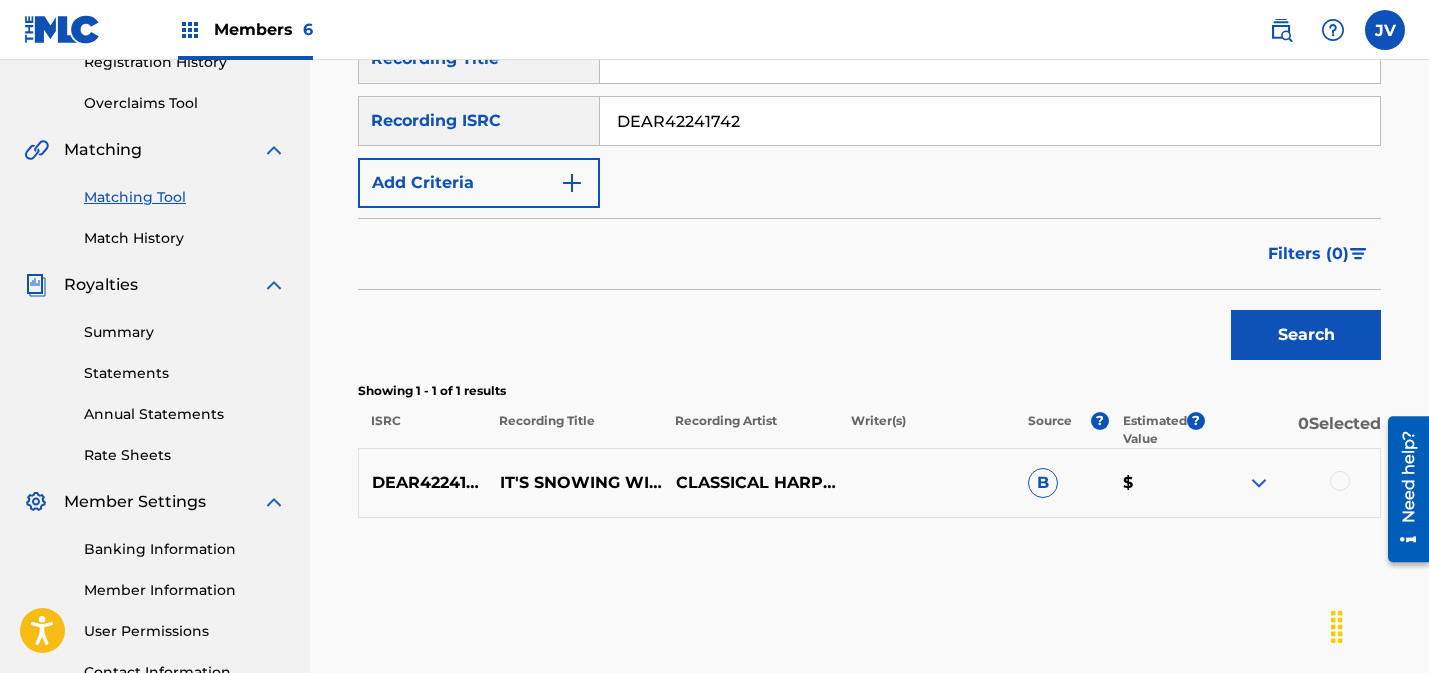 click at bounding box center [1340, 481] 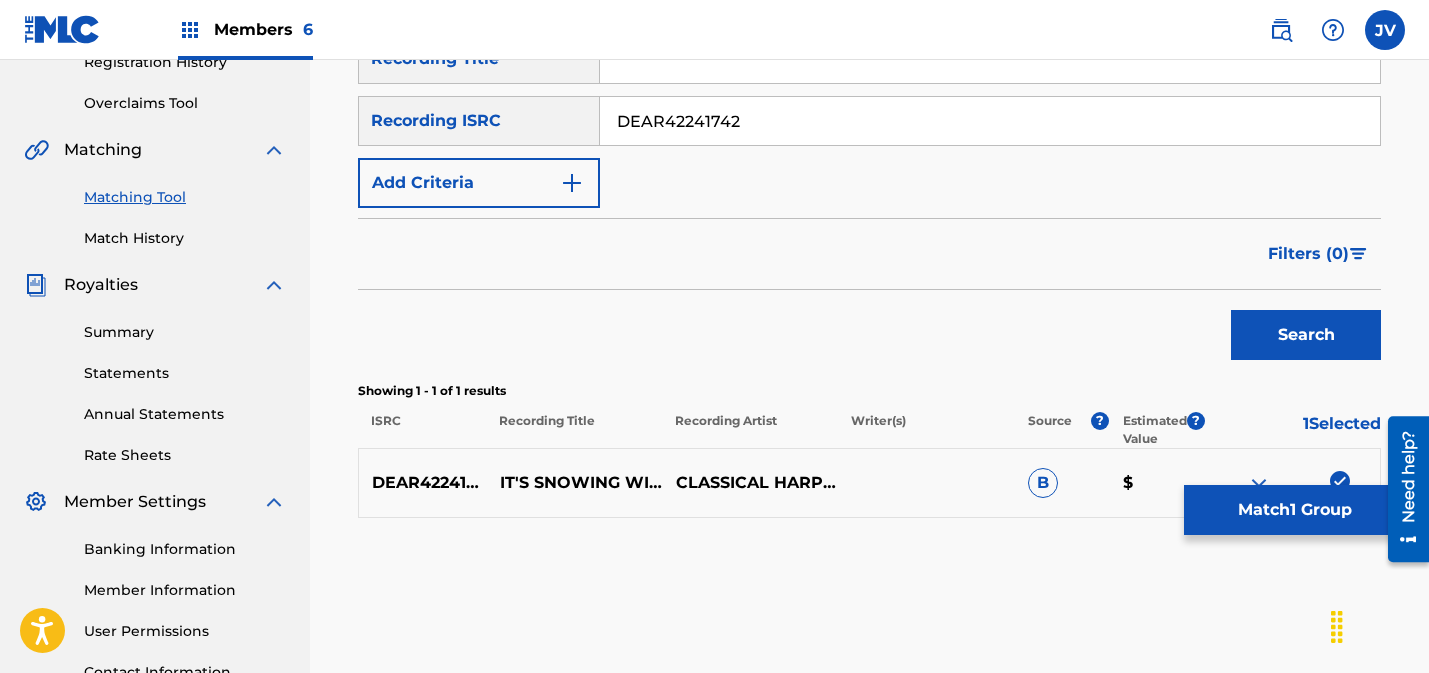 click on "Match  1 Group" at bounding box center [1294, 510] 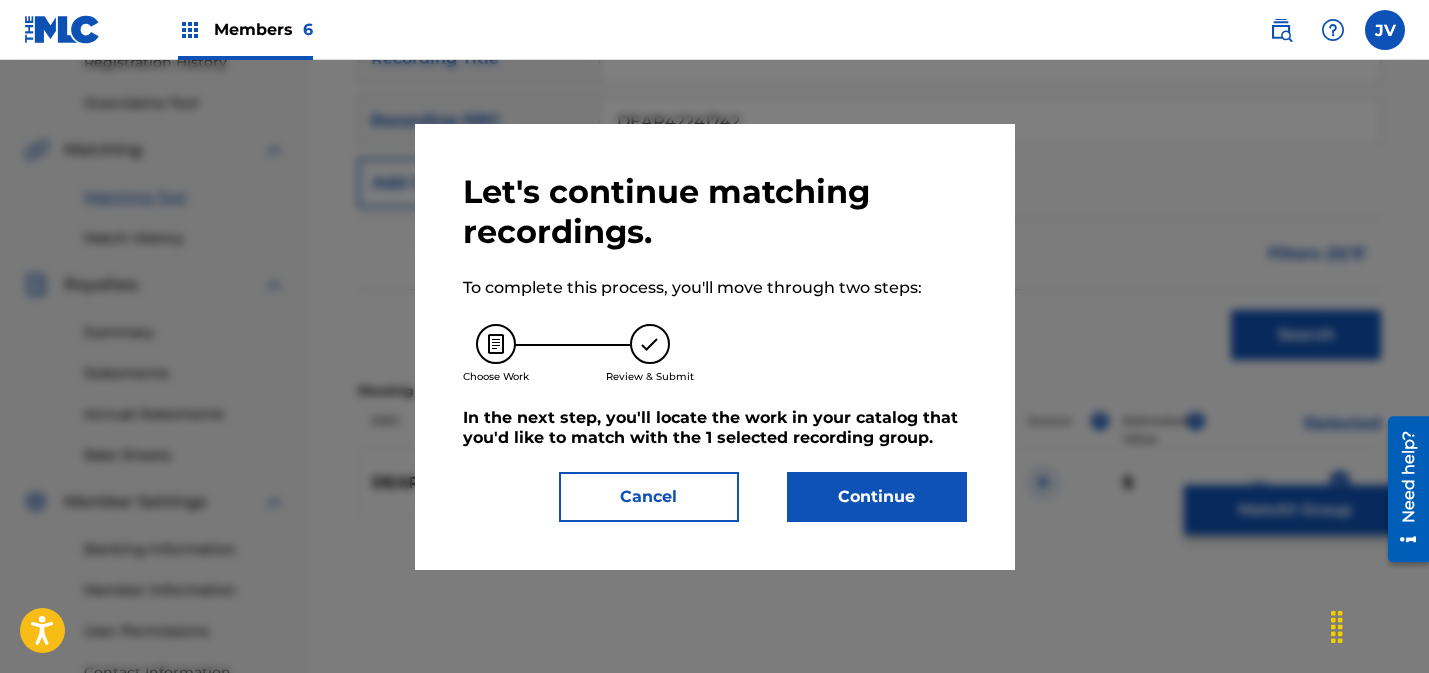 click on "Continue" at bounding box center [877, 497] 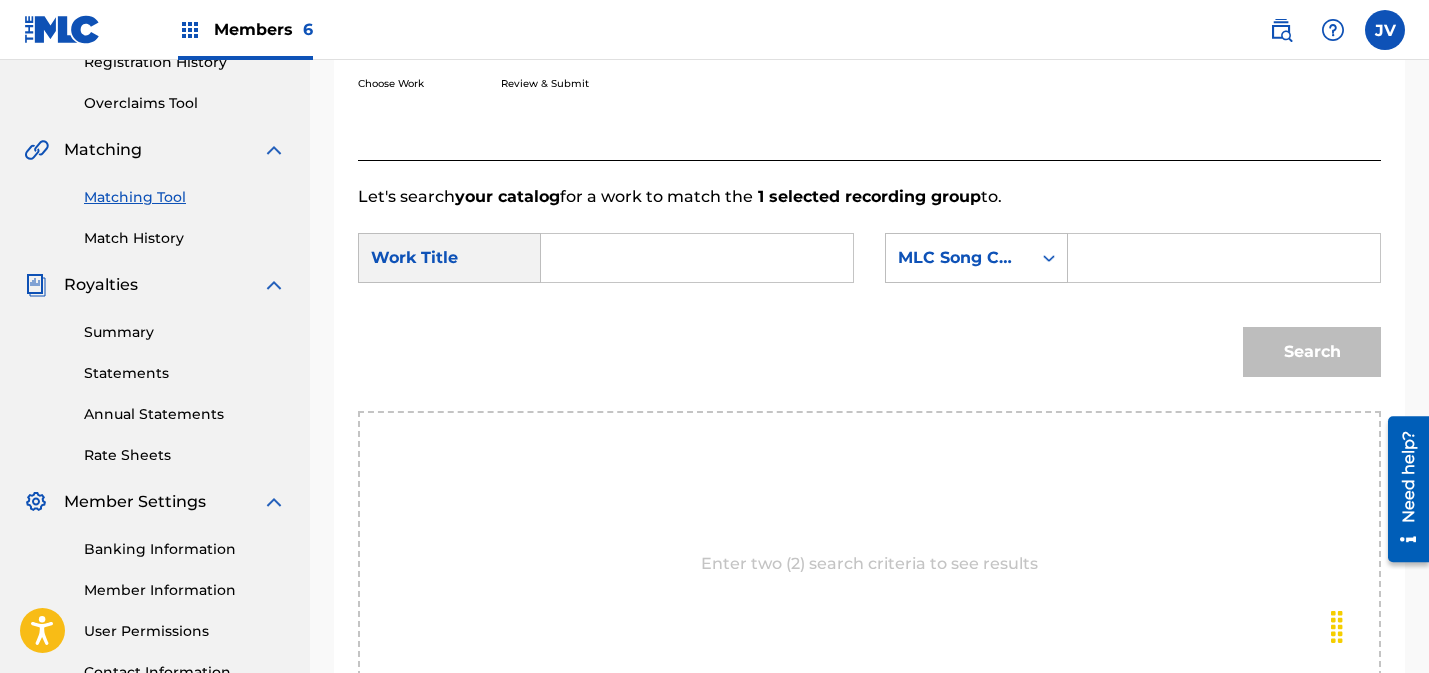 drag, startPoint x: 725, startPoint y: 250, endPoint x: 810, endPoint y: 250, distance: 85 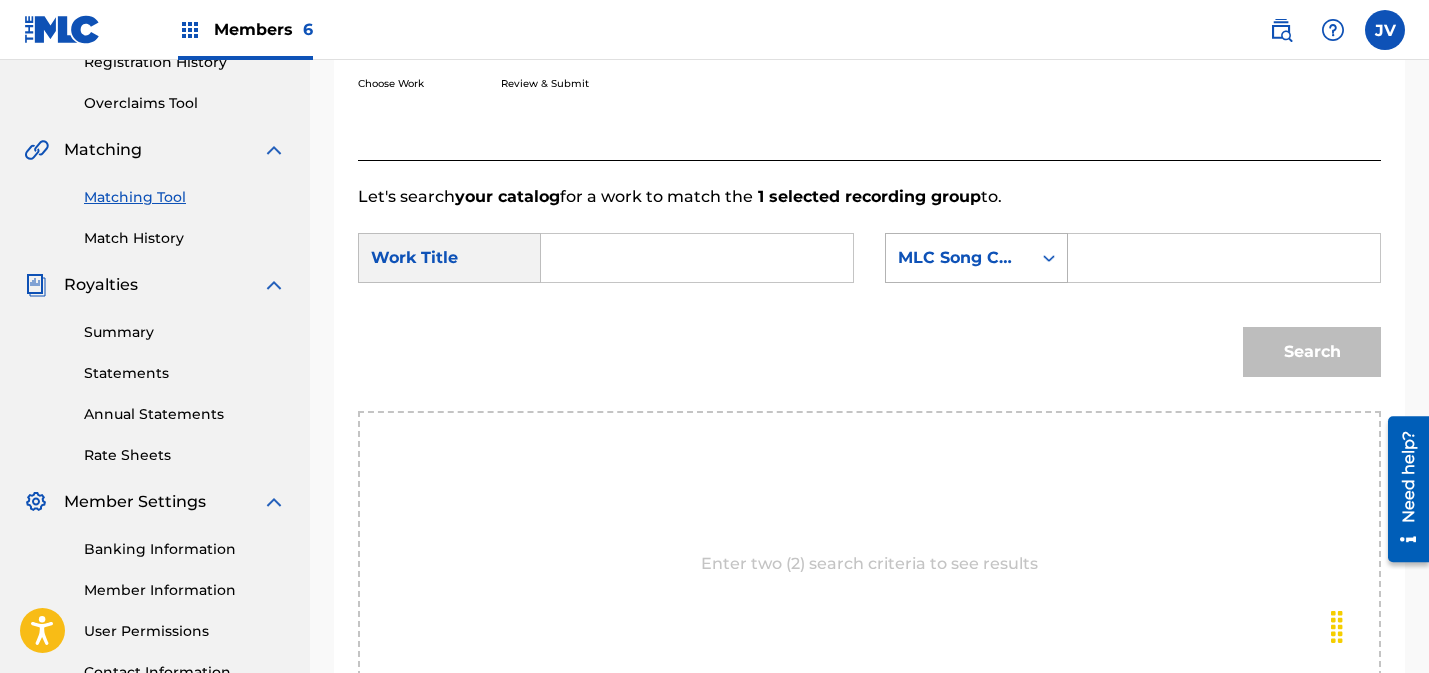 paste on "It's Snowing with Harp" 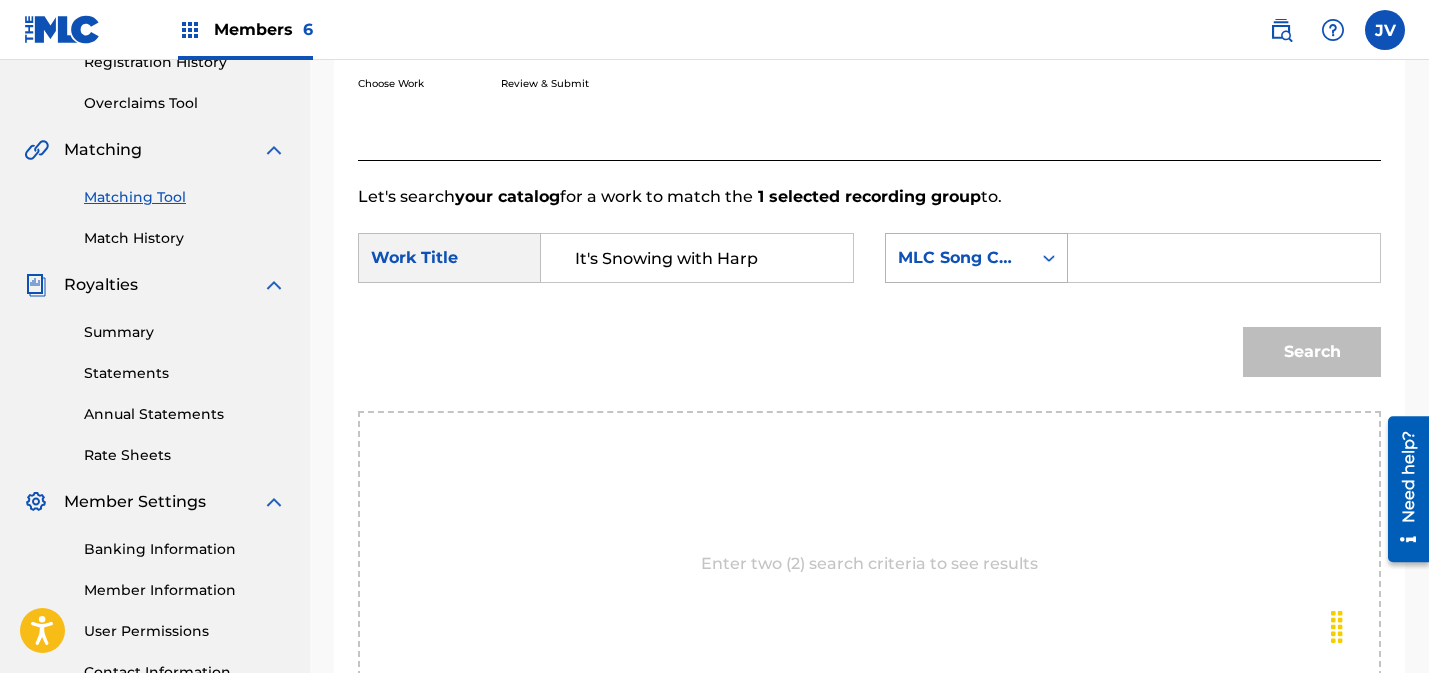 type on "It's Snowing with Harp" 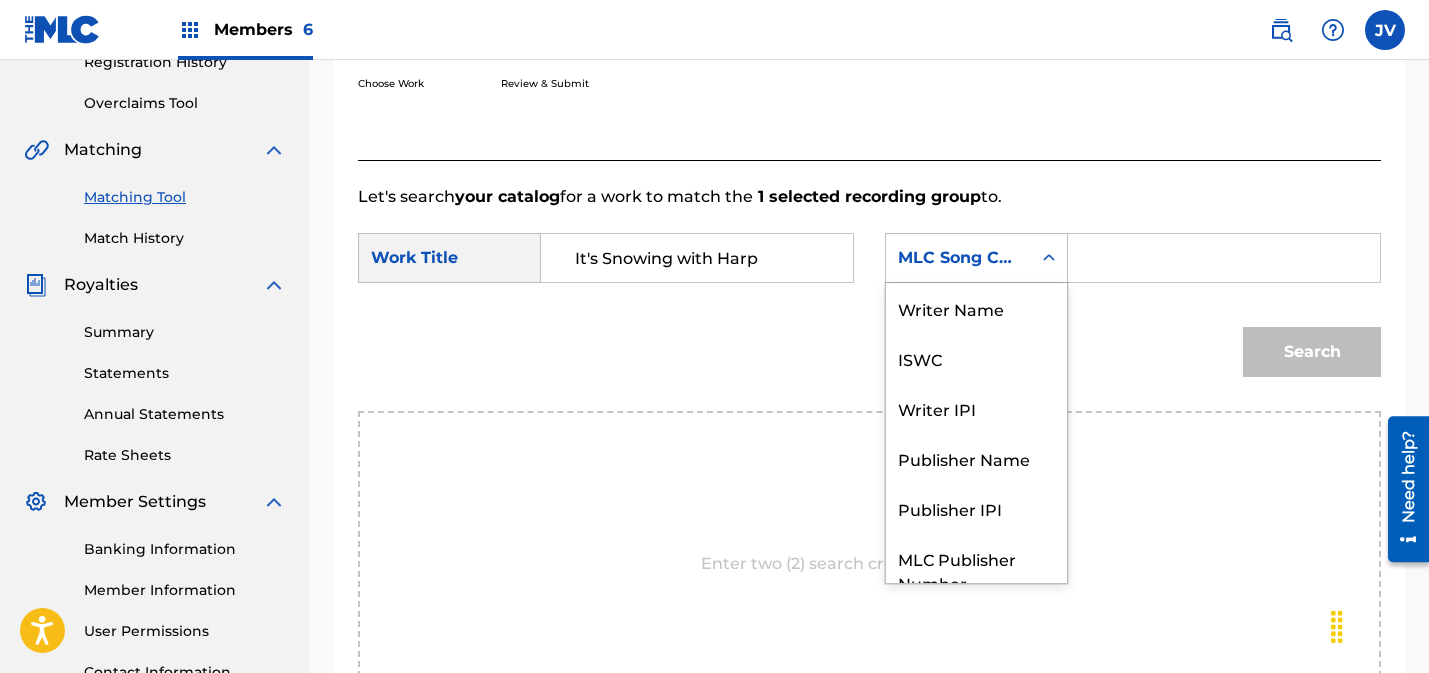 scroll, scrollTop: 74, scrollLeft: 0, axis: vertical 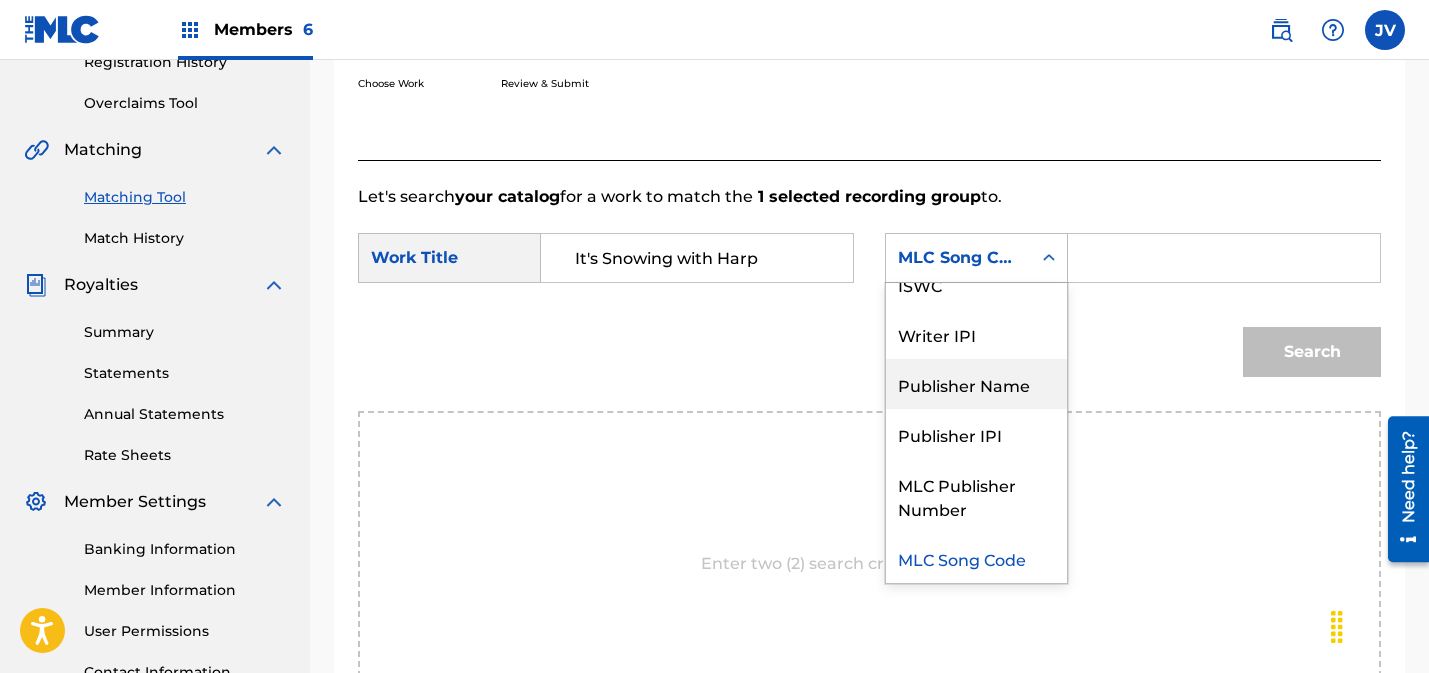 drag, startPoint x: 960, startPoint y: 390, endPoint x: 1096, endPoint y: 298, distance: 164.195 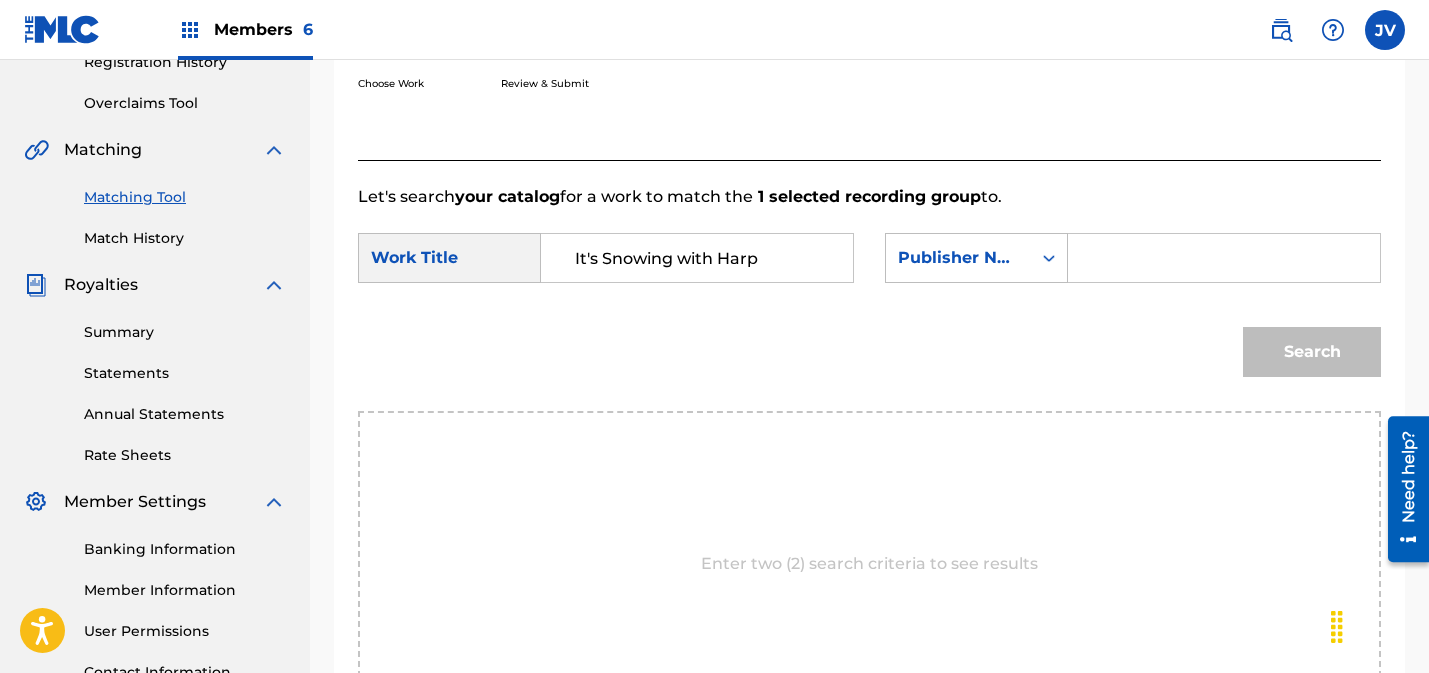 click at bounding box center [1224, 258] 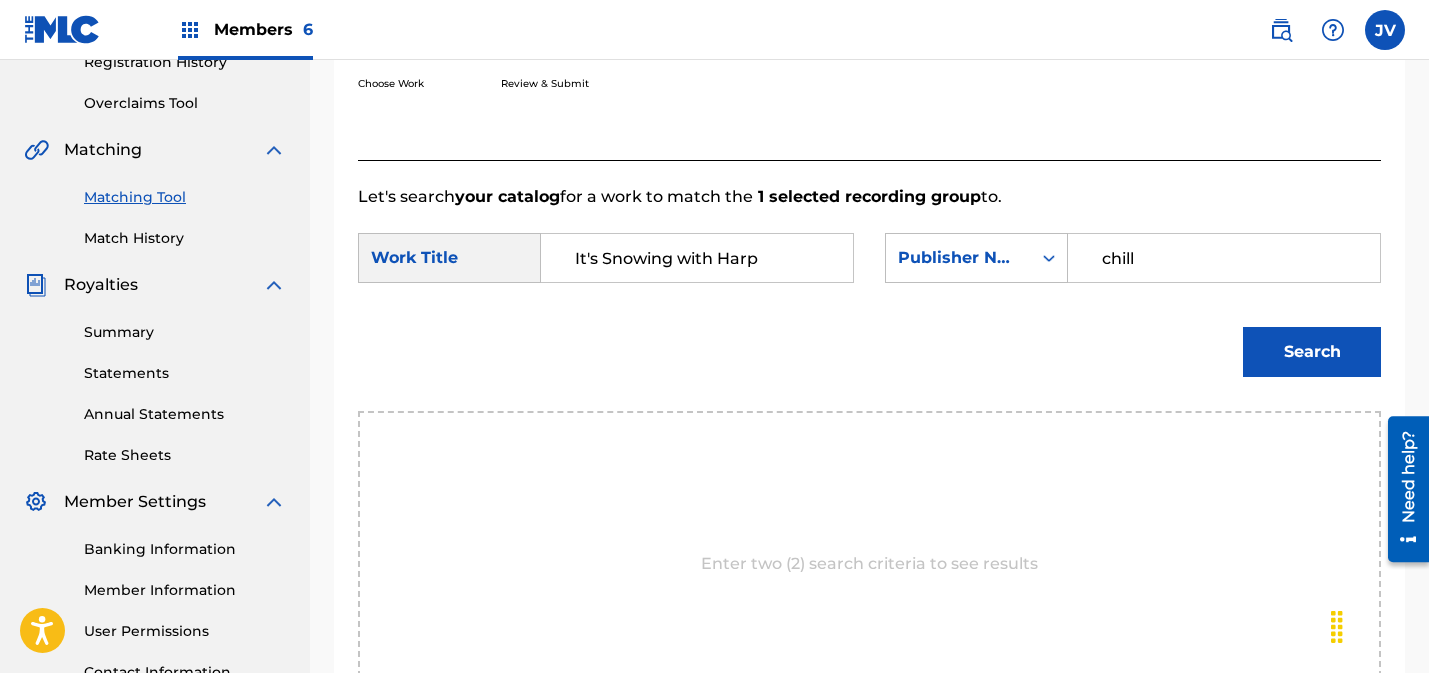 type on "chill" 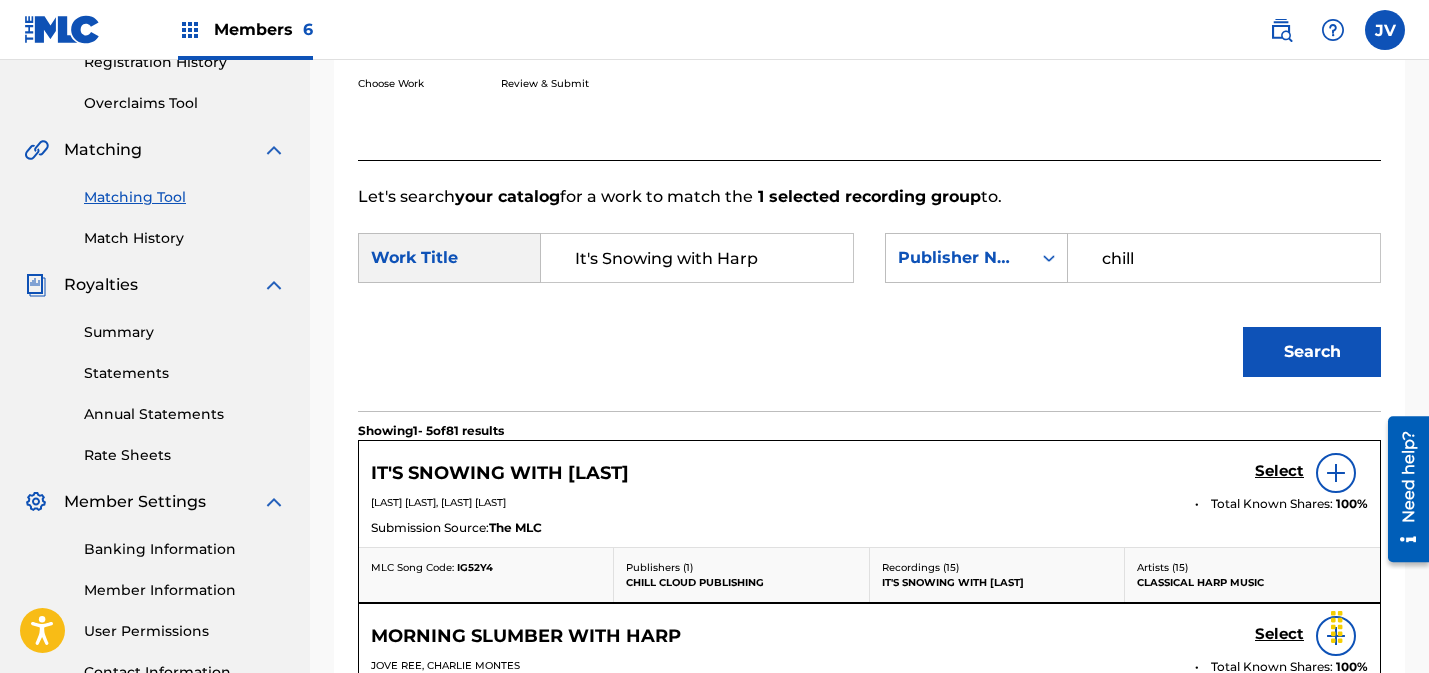click on "Select" at bounding box center [1279, 471] 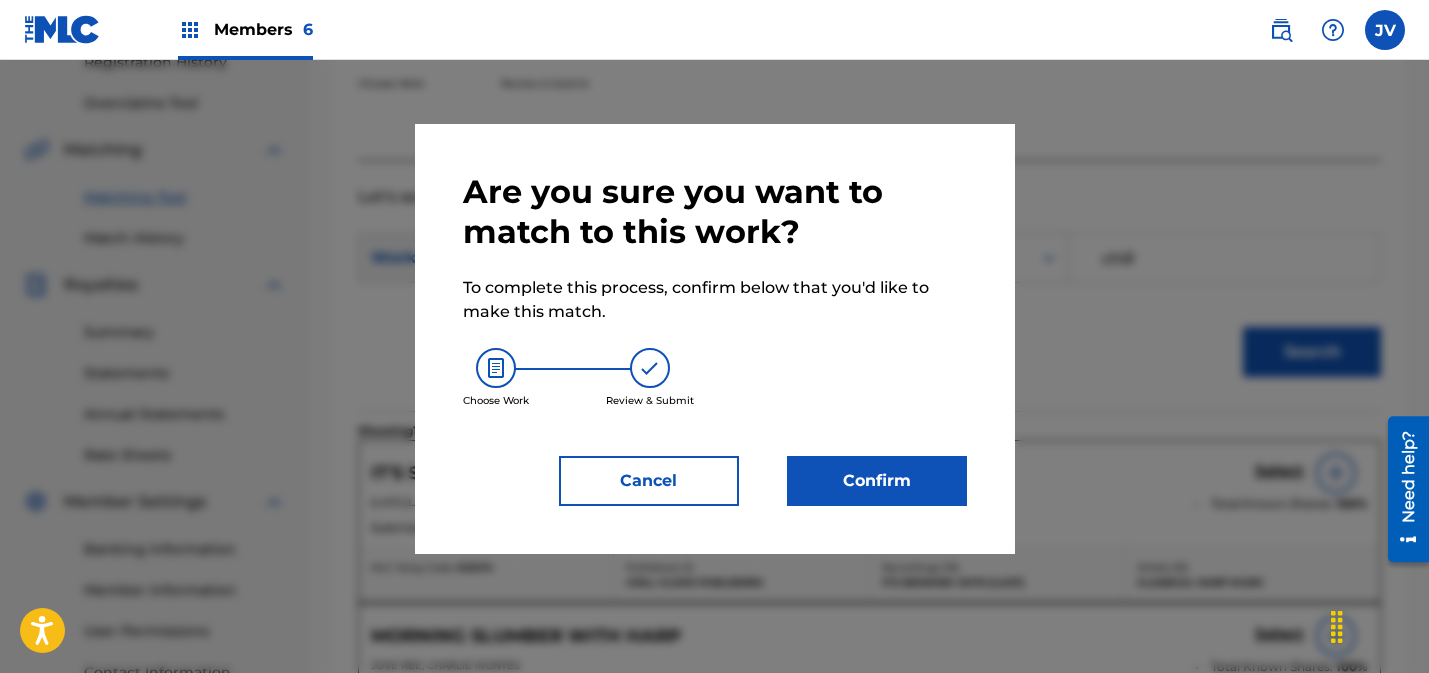 click on "Confirm" at bounding box center [877, 481] 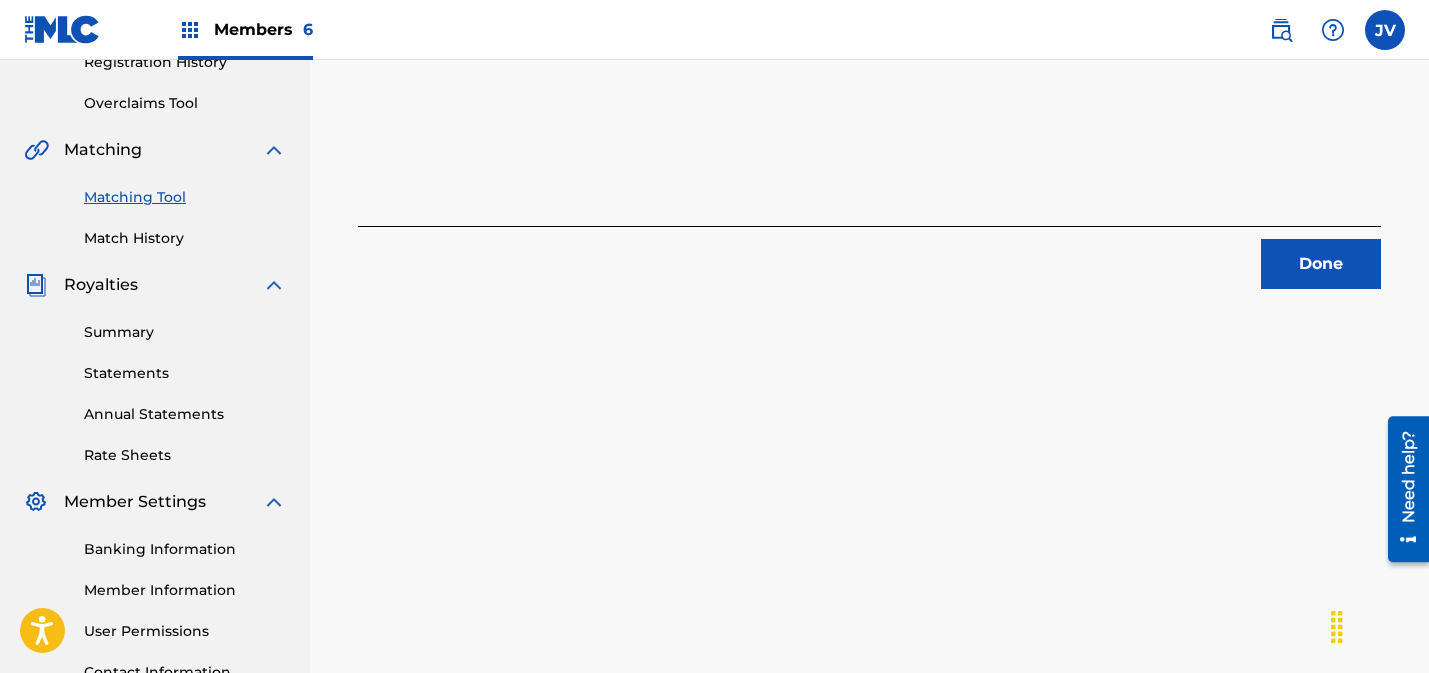 click on "Done" at bounding box center [1321, 264] 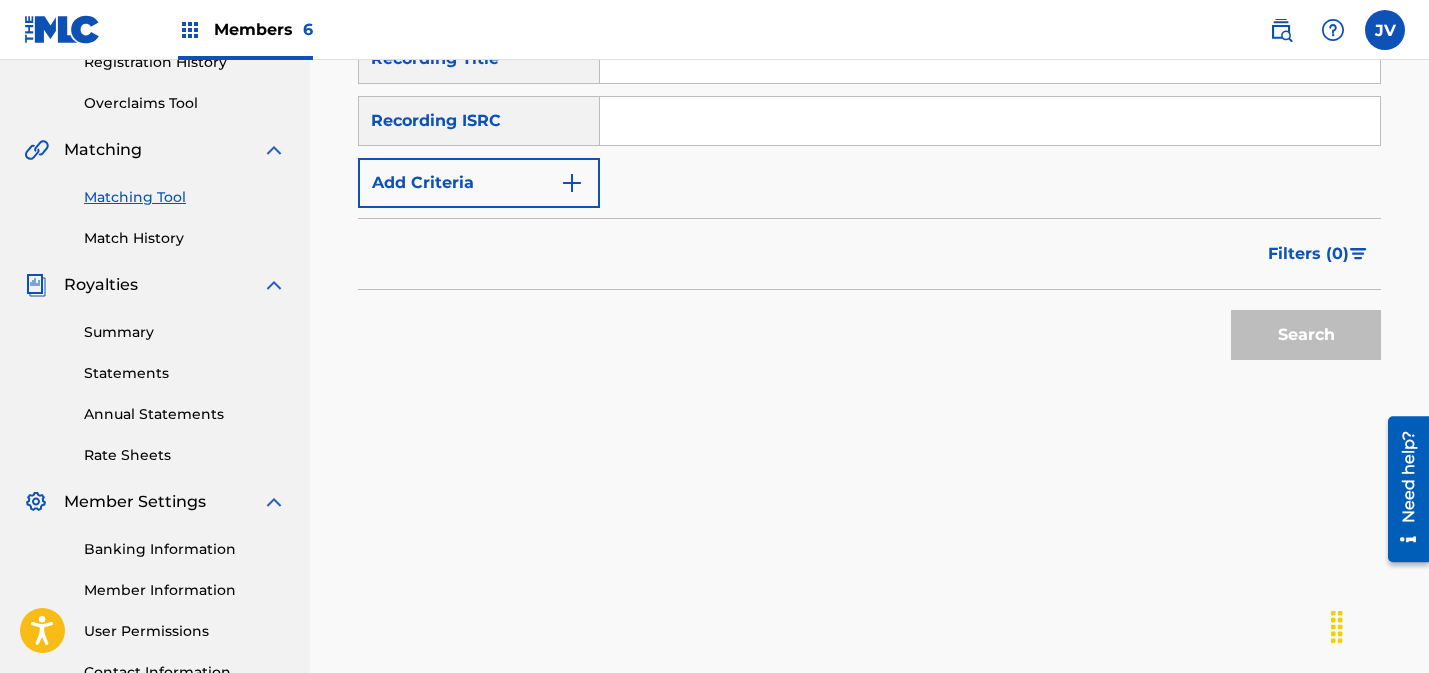click at bounding box center [990, 121] 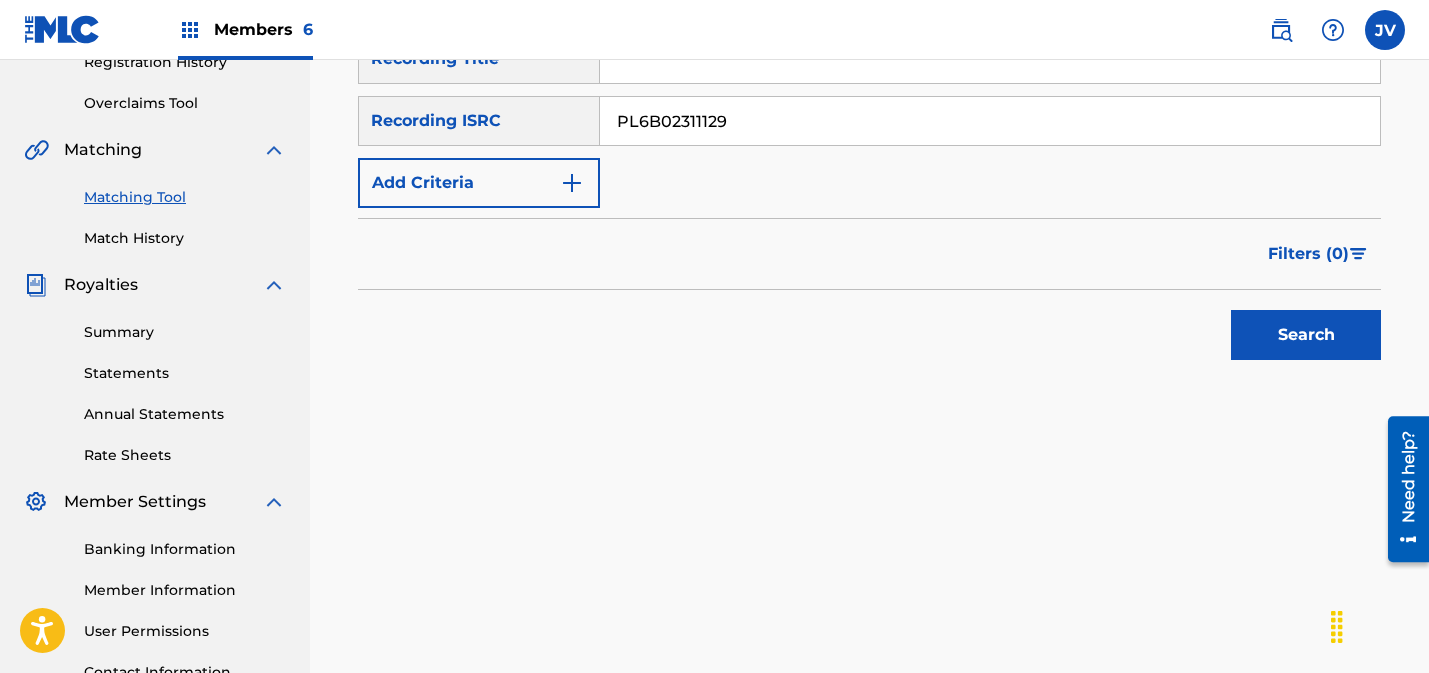type on "PL6B02311129" 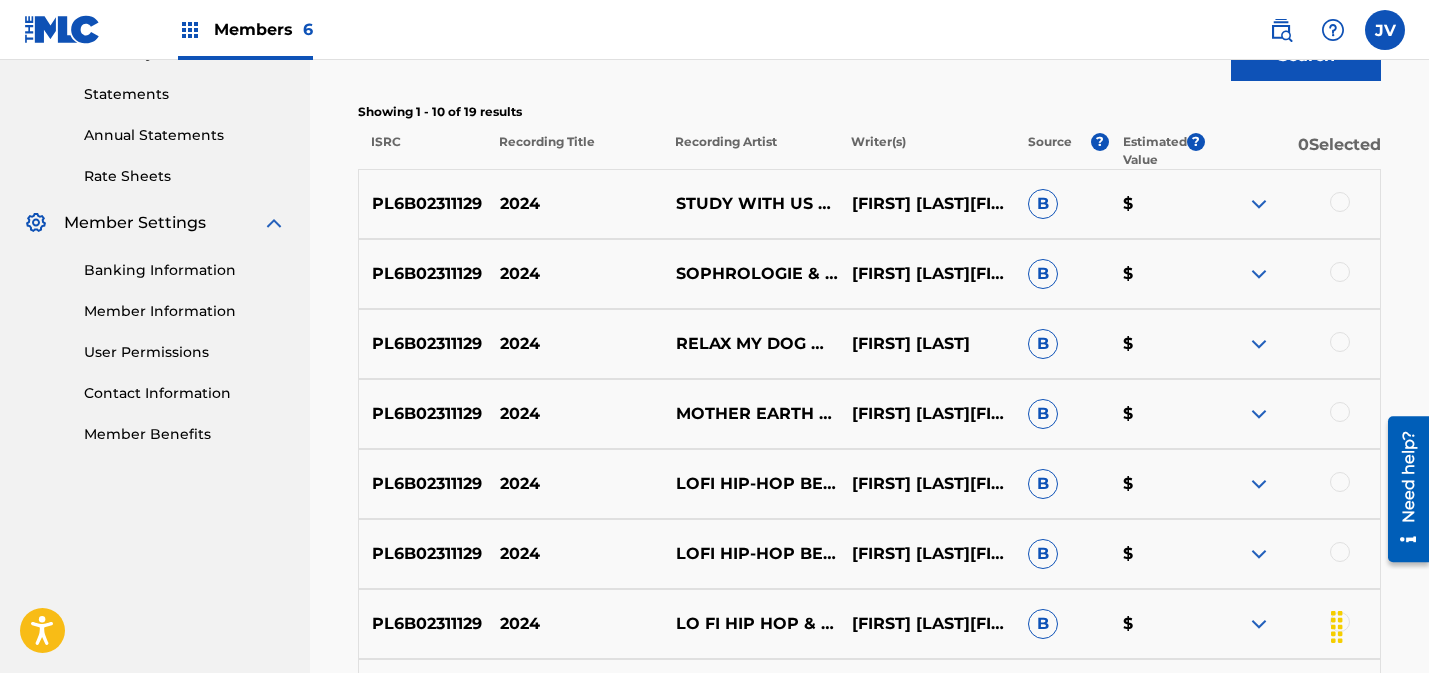 scroll, scrollTop: 690, scrollLeft: 0, axis: vertical 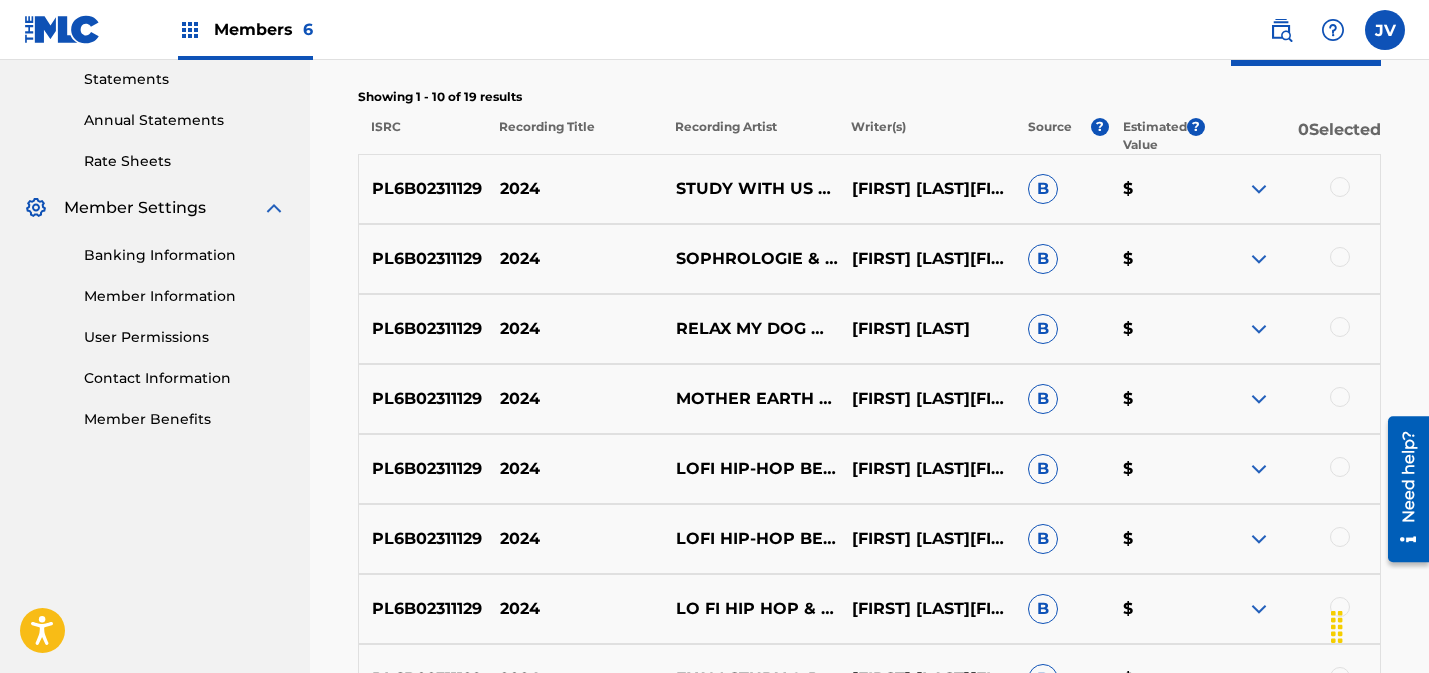 drag, startPoint x: 1338, startPoint y: 184, endPoint x: 1347, endPoint y: 229, distance: 45.891174 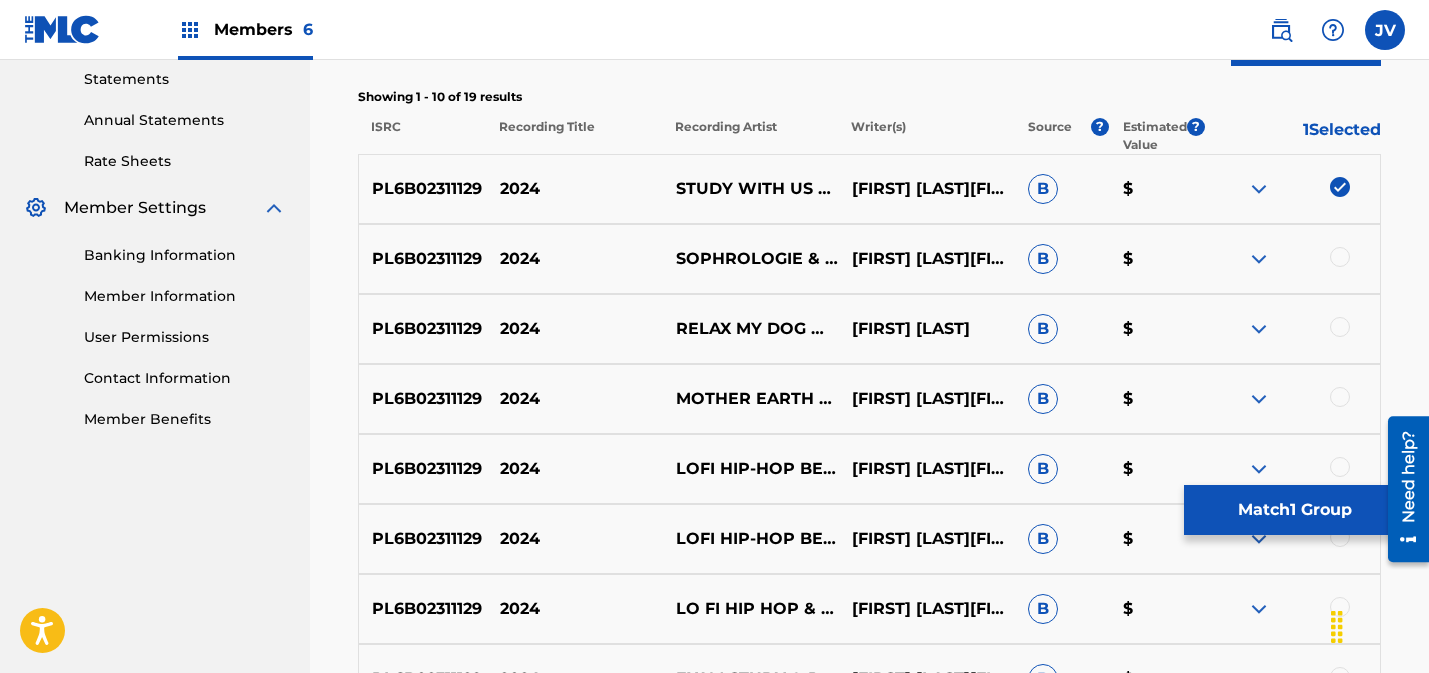 click at bounding box center [1340, 257] 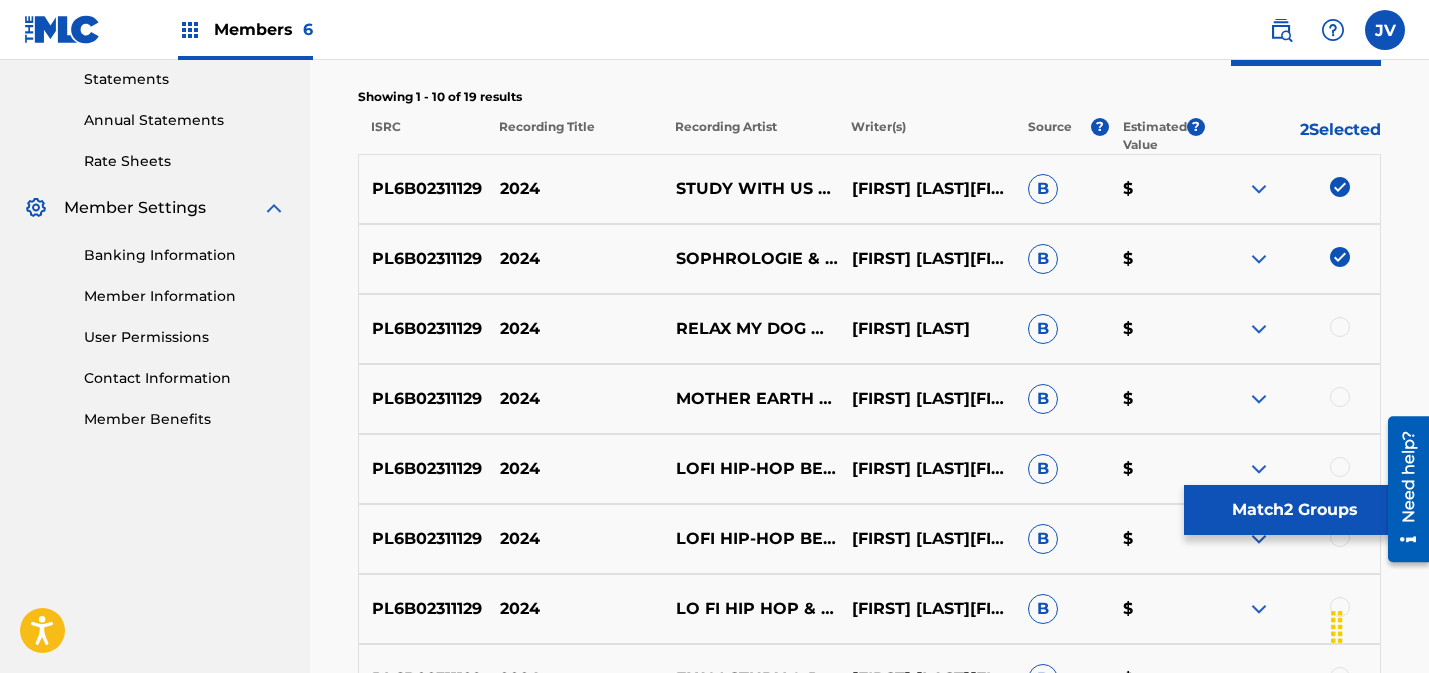 drag, startPoint x: 1338, startPoint y: 329, endPoint x: 1349, endPoint y: 384, distance: 56.089214 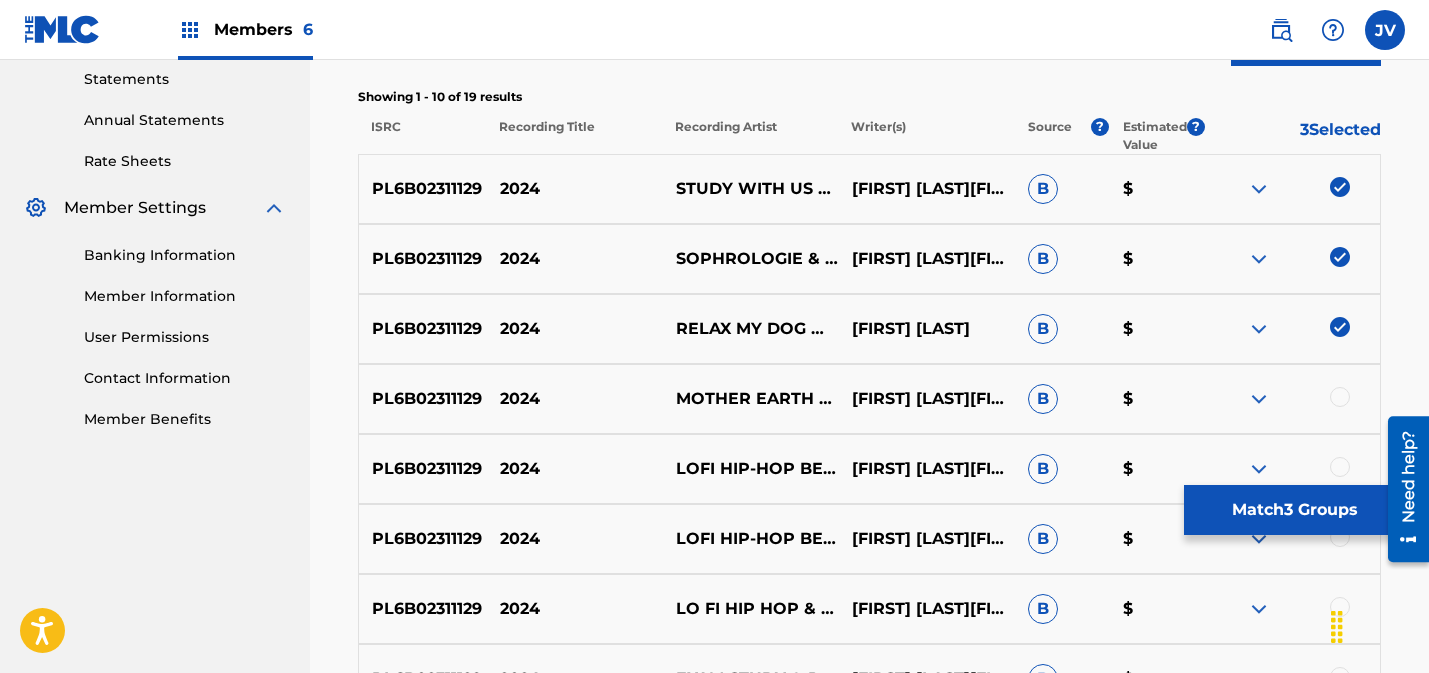 click at bounding box center [1340, 397] 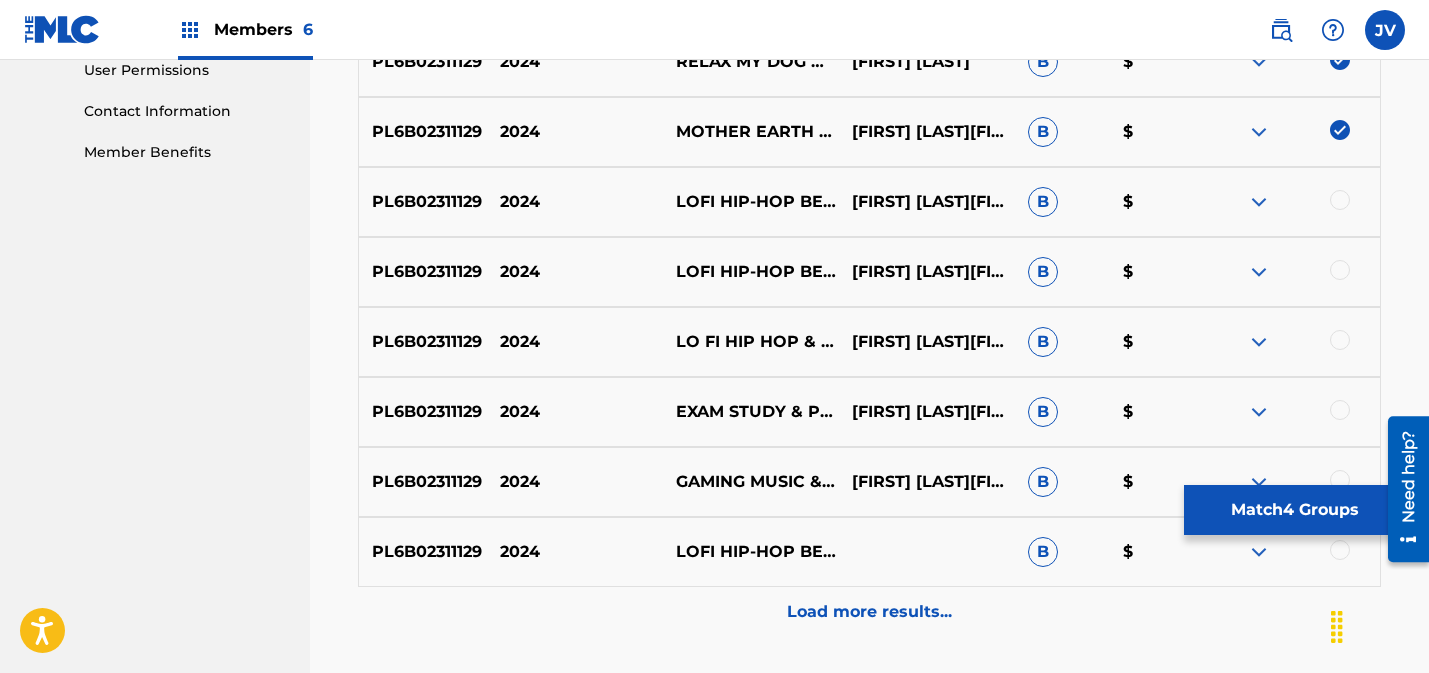 scroll, scrollTop: 1117, scrollLeft: 0, axis: vertical 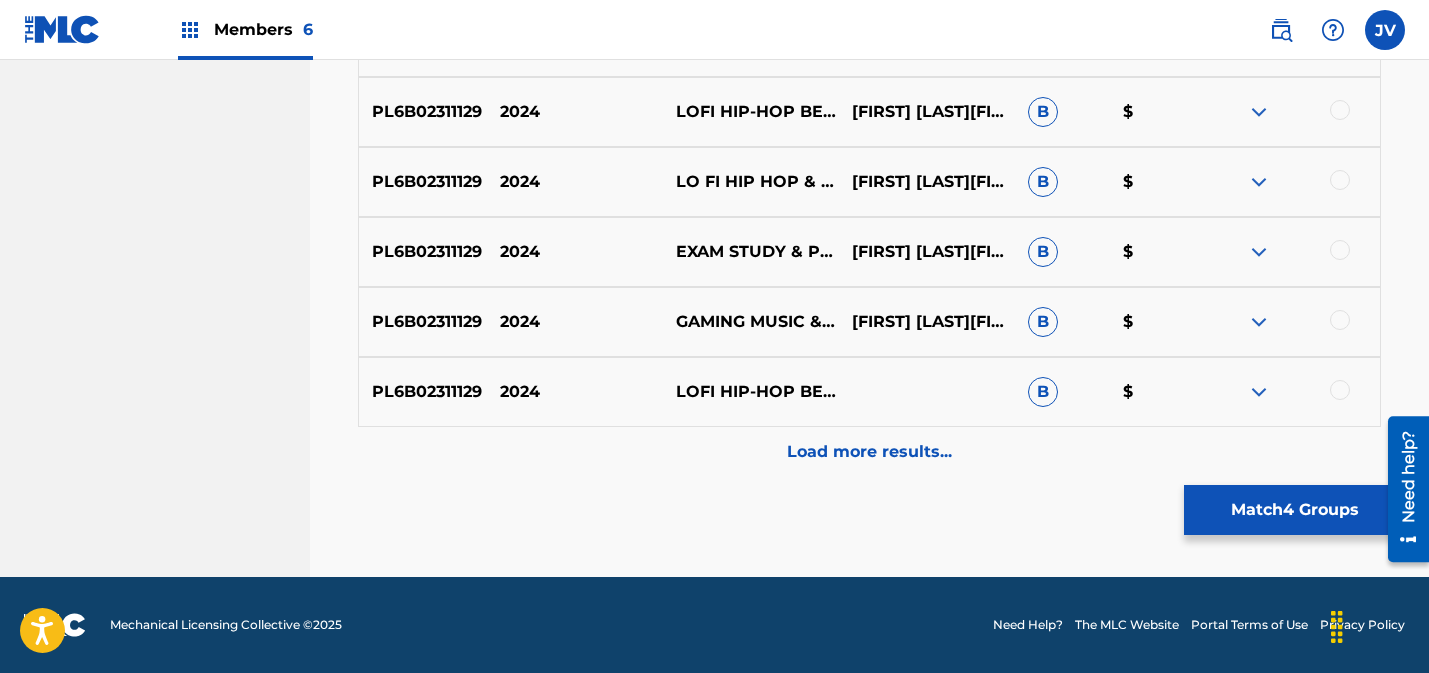 click on "Load more results..." at bounding box center [869, 452] 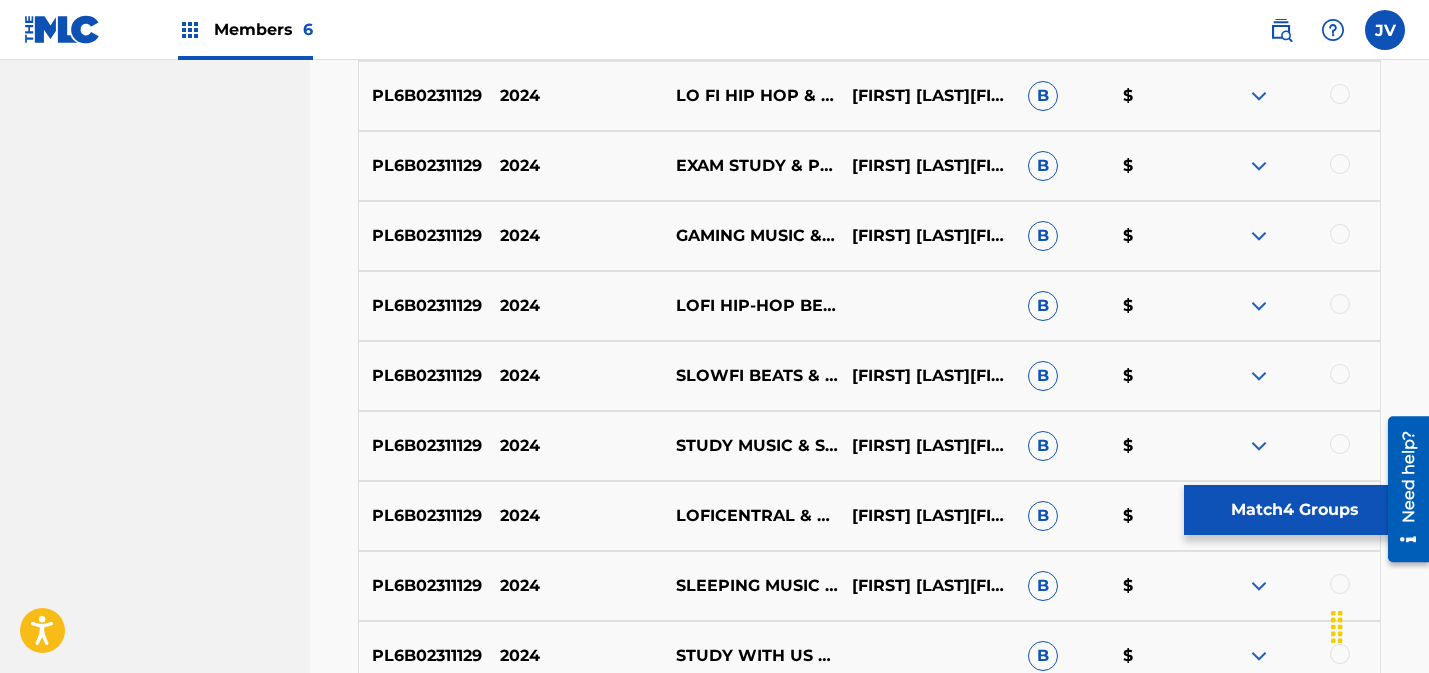 scroll, scrollTop: 1697, scrollLeft: 0, axis: vertical 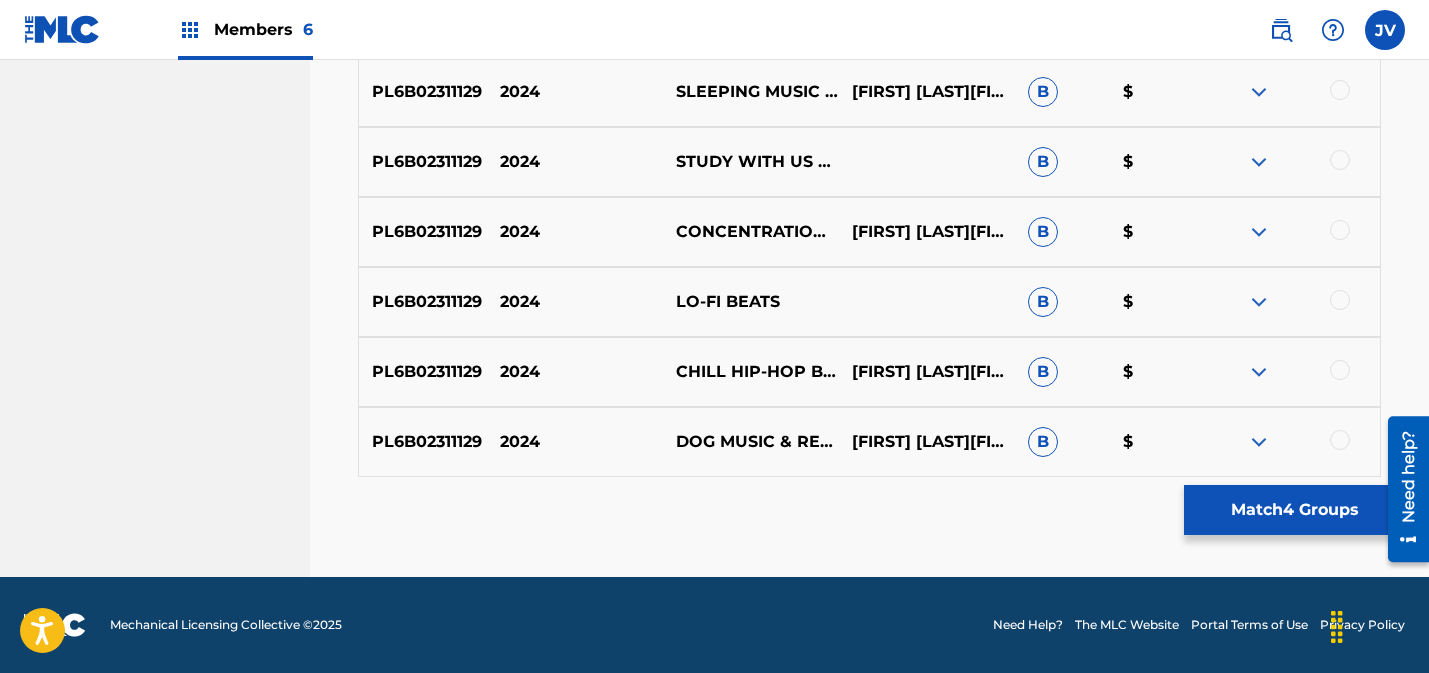 click at bounding box center [1340, 440] 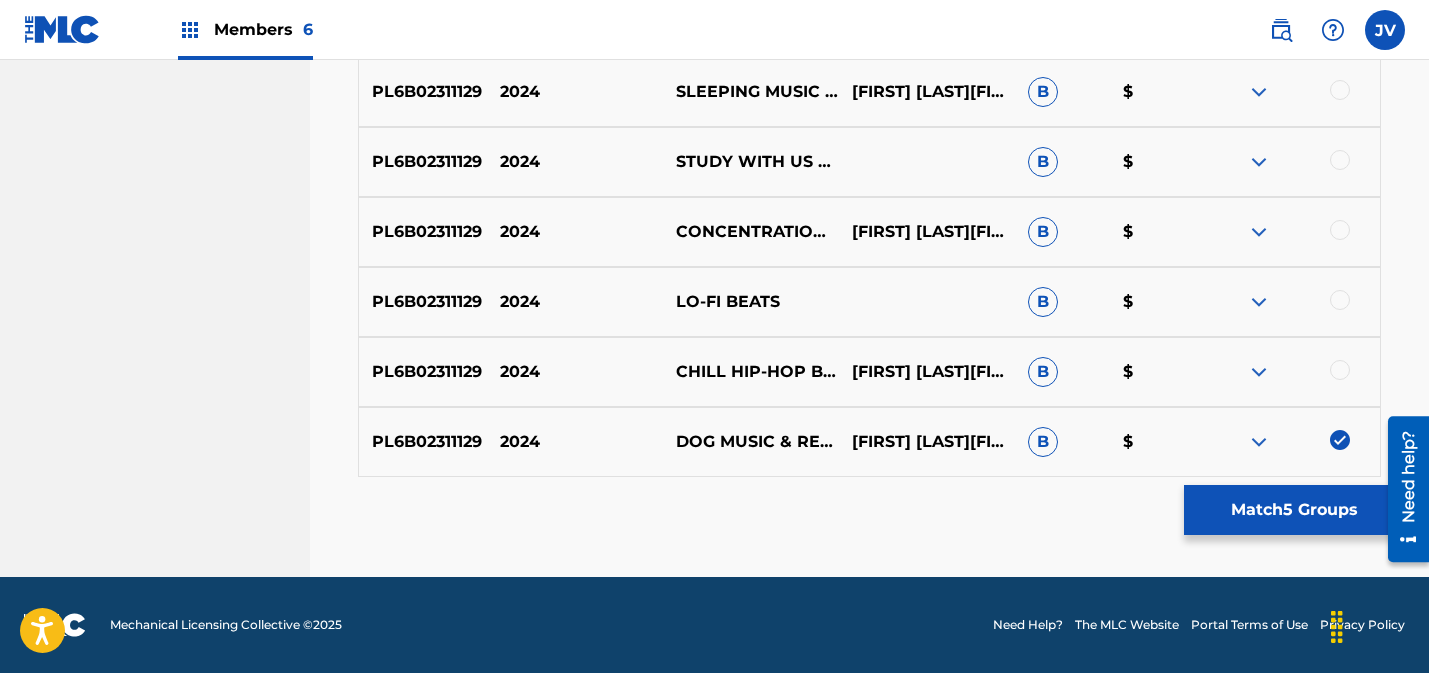 click at bounding box center (1340, 370) 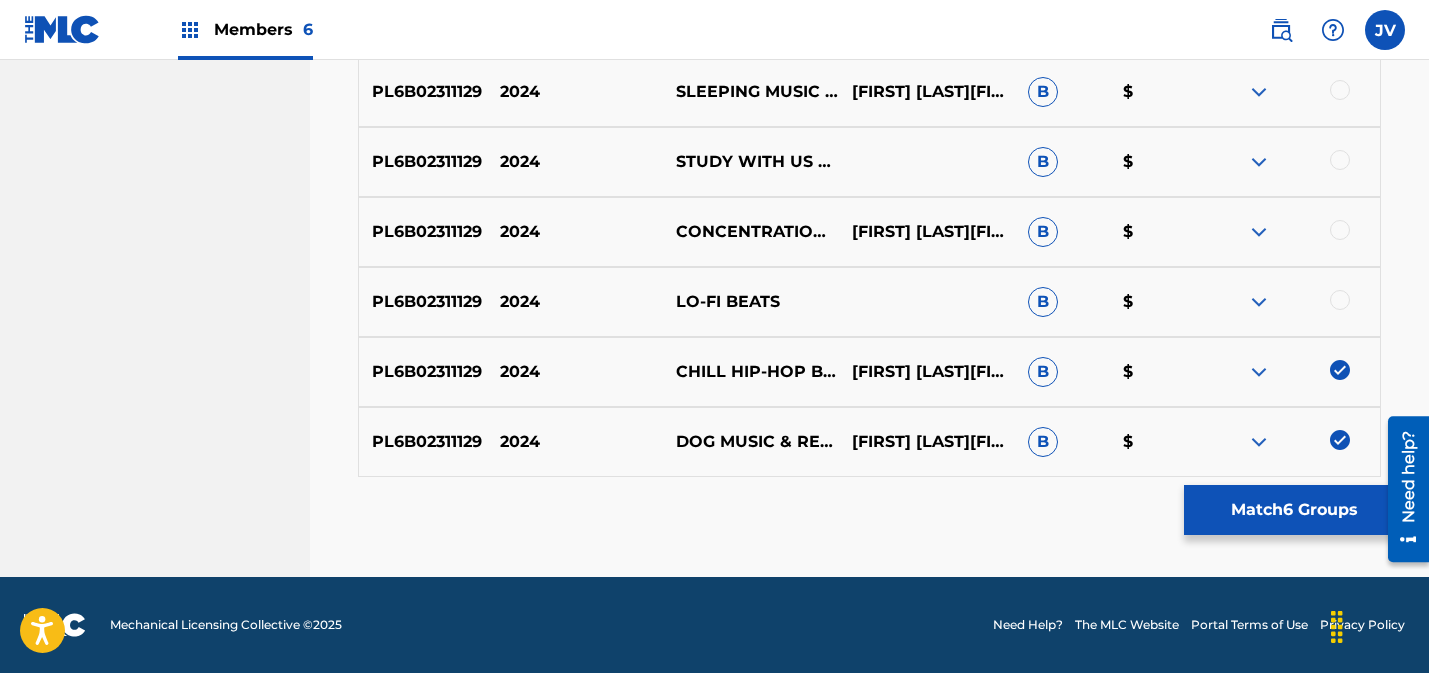 click at bounding box center [1340, 300] 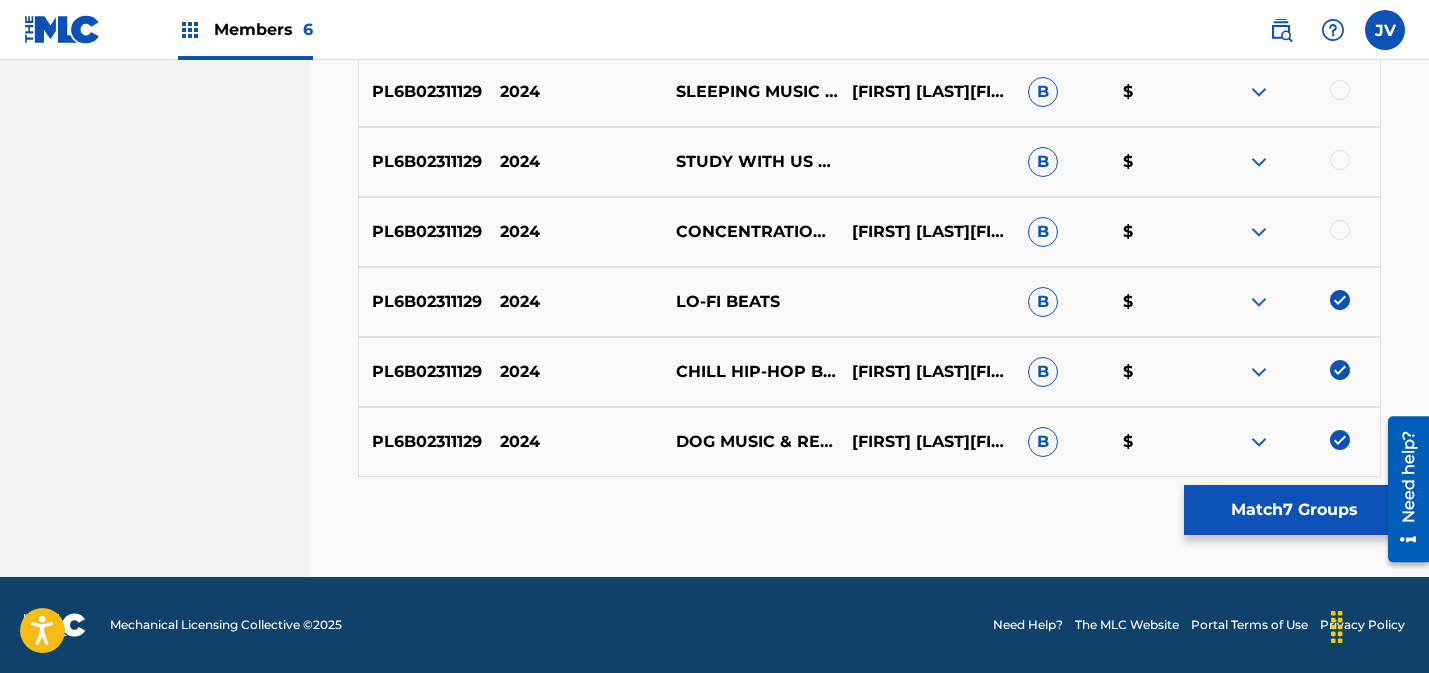 click at bounding box center [1340, 230] 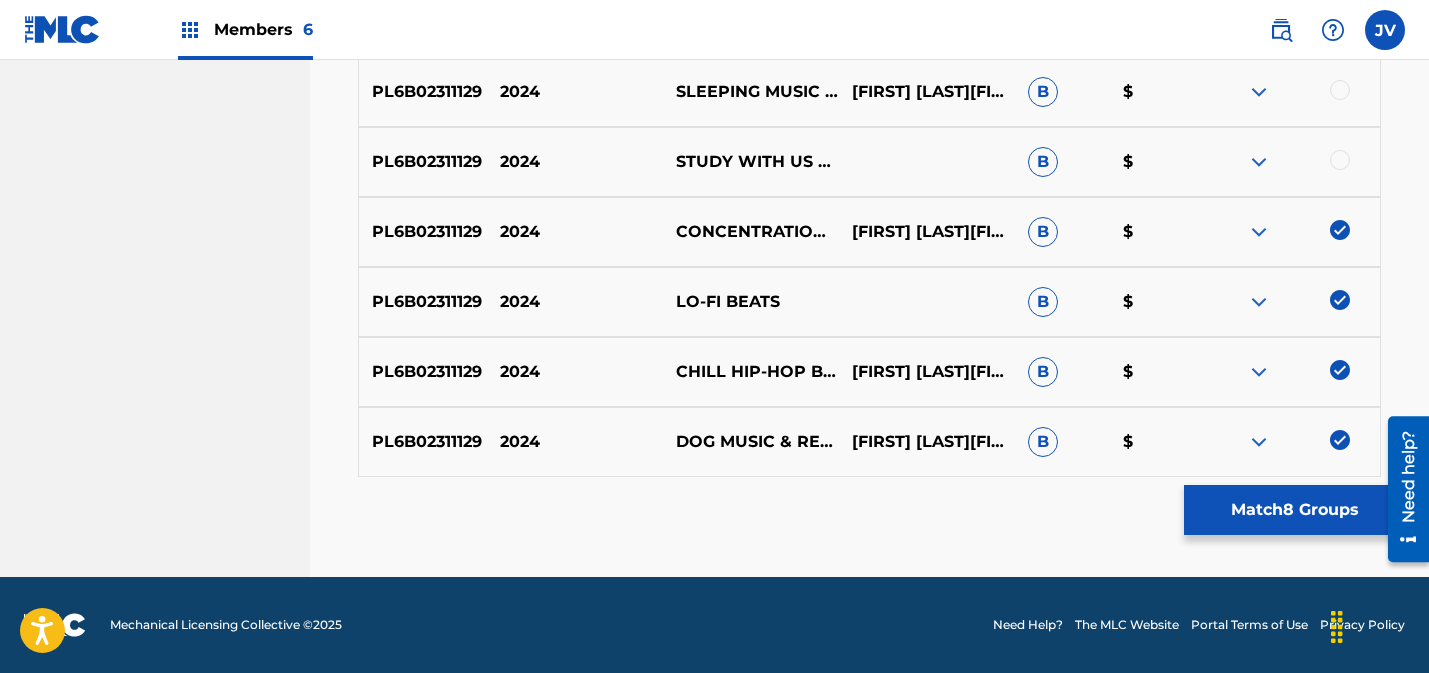 click at bounding box center [1340, 160] 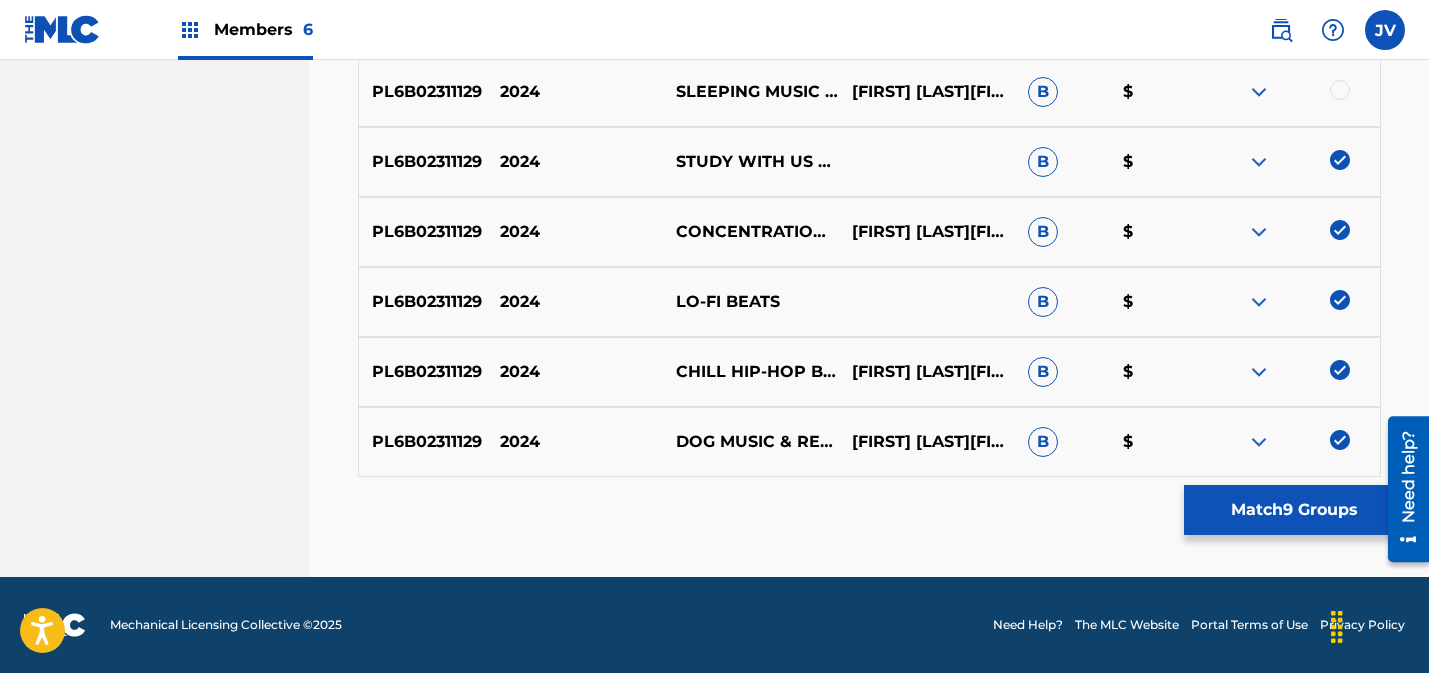 click at bounding box center (1340, 90) 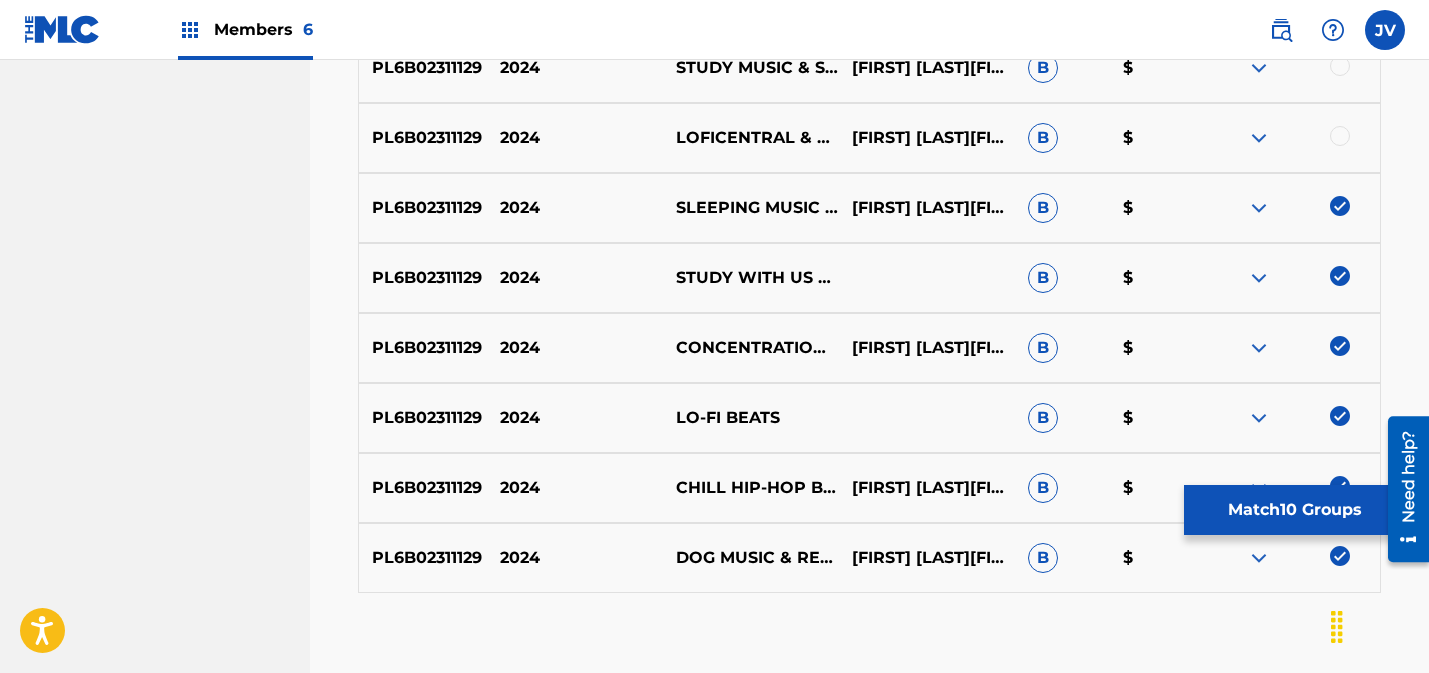 scroll, scrollTop: 1572, scrollLeft: 0, axis: vertical 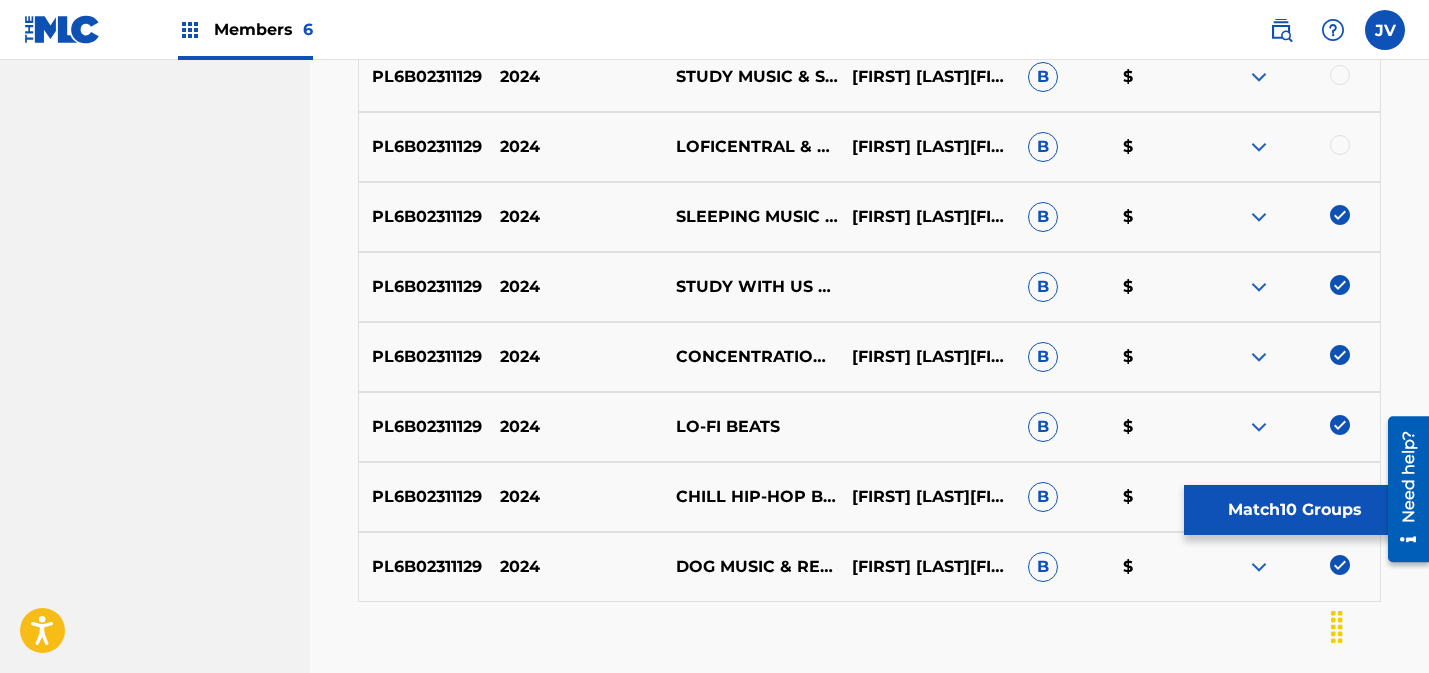 click at bounding box center (1340, 145) 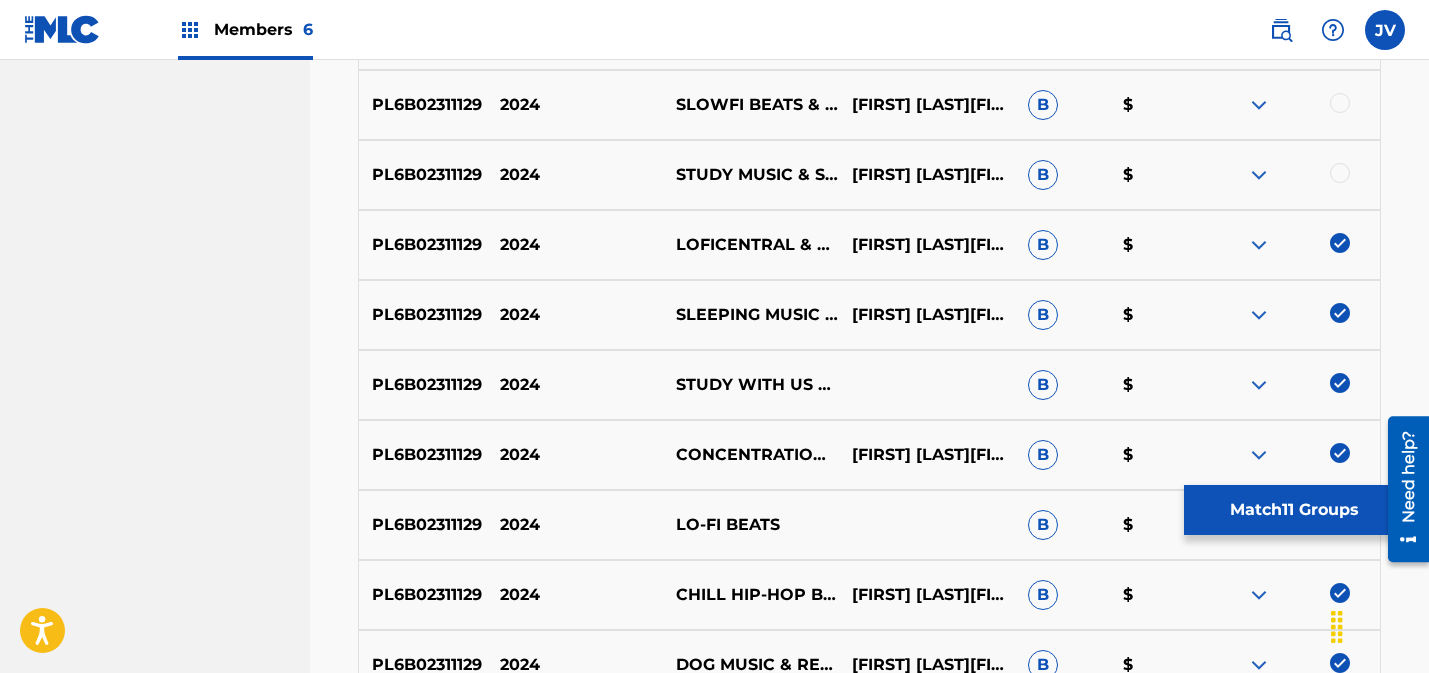 scroll, scrollTop: 1249, scrollLeft: 0, axis: vertical 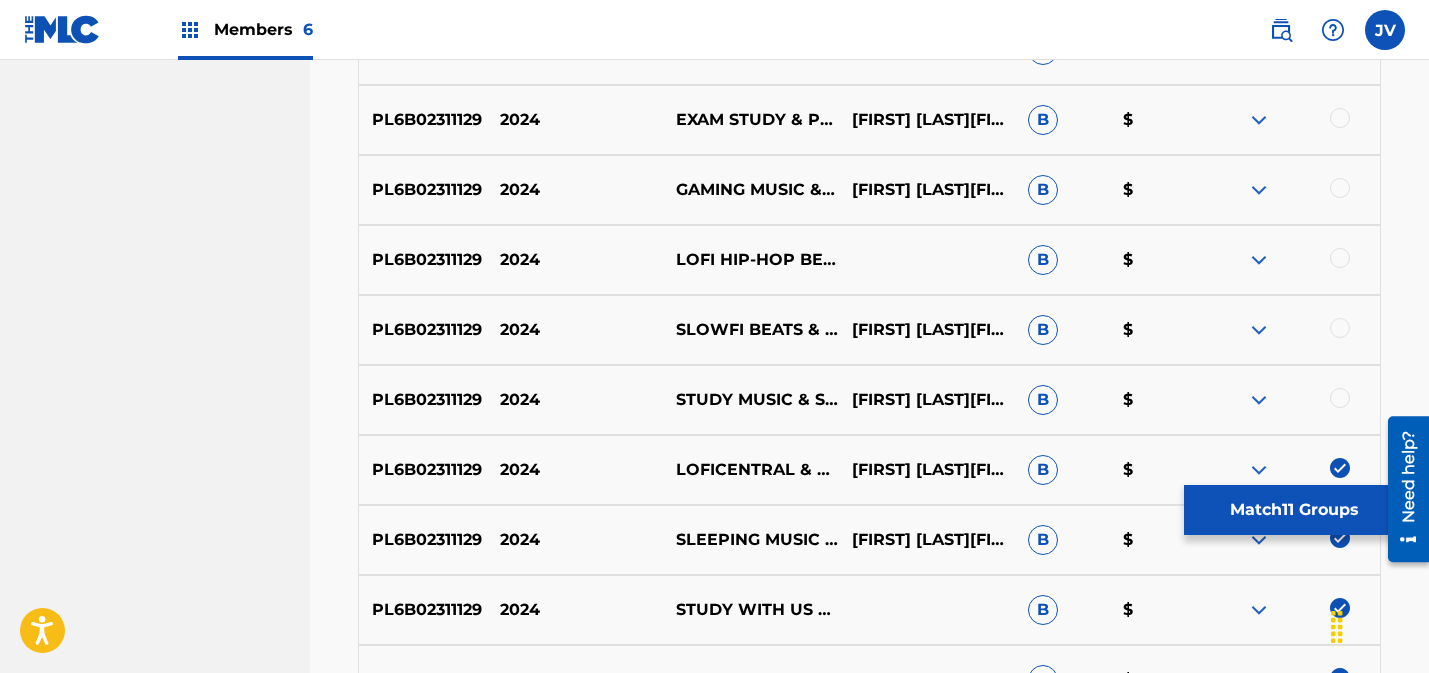 click at bounding box center [1340, 398] 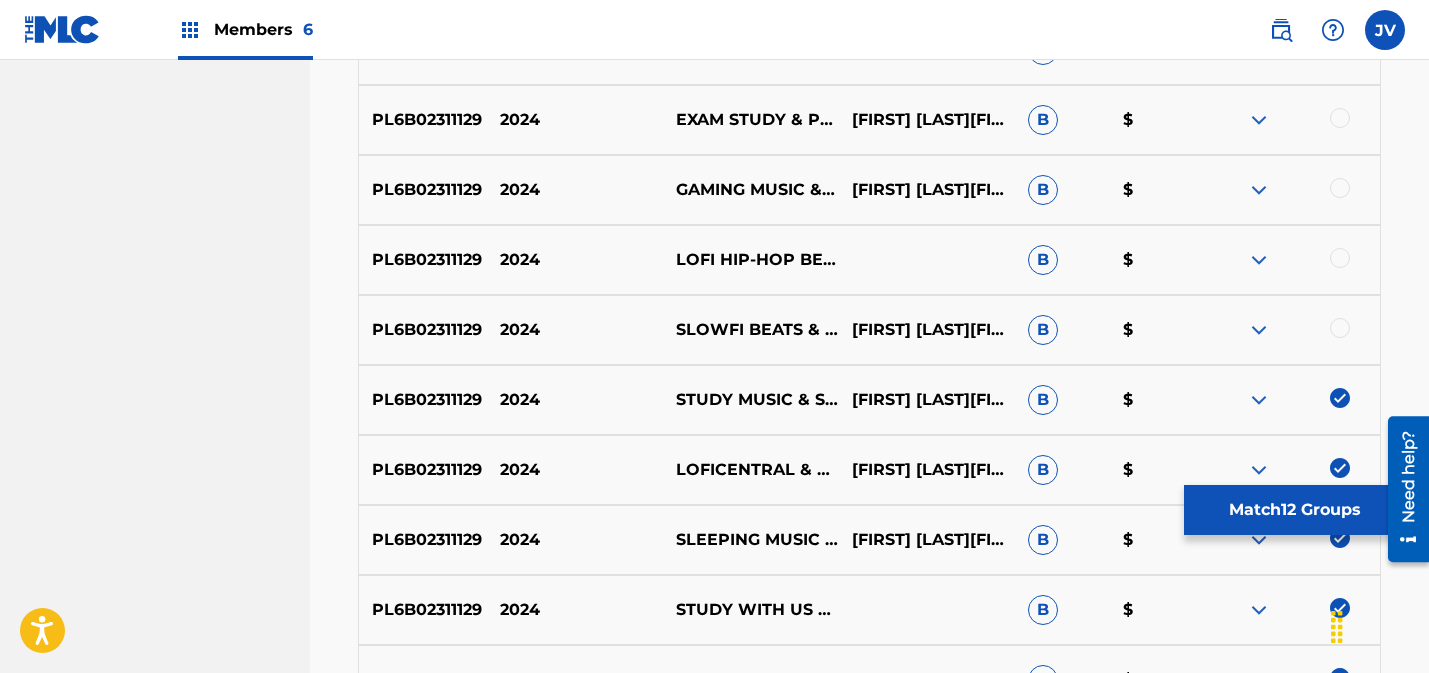 click at bounding box center (1340, 328) 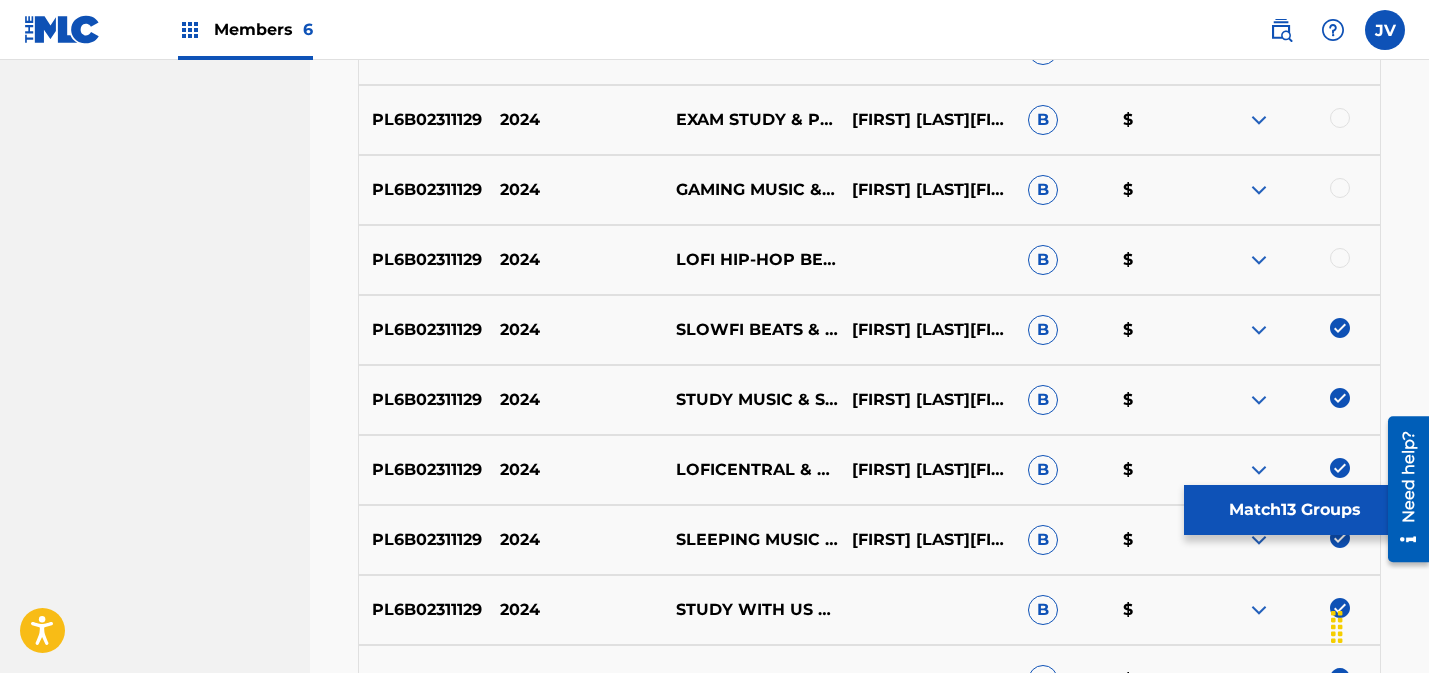 click at bounding box center [1340, 258] 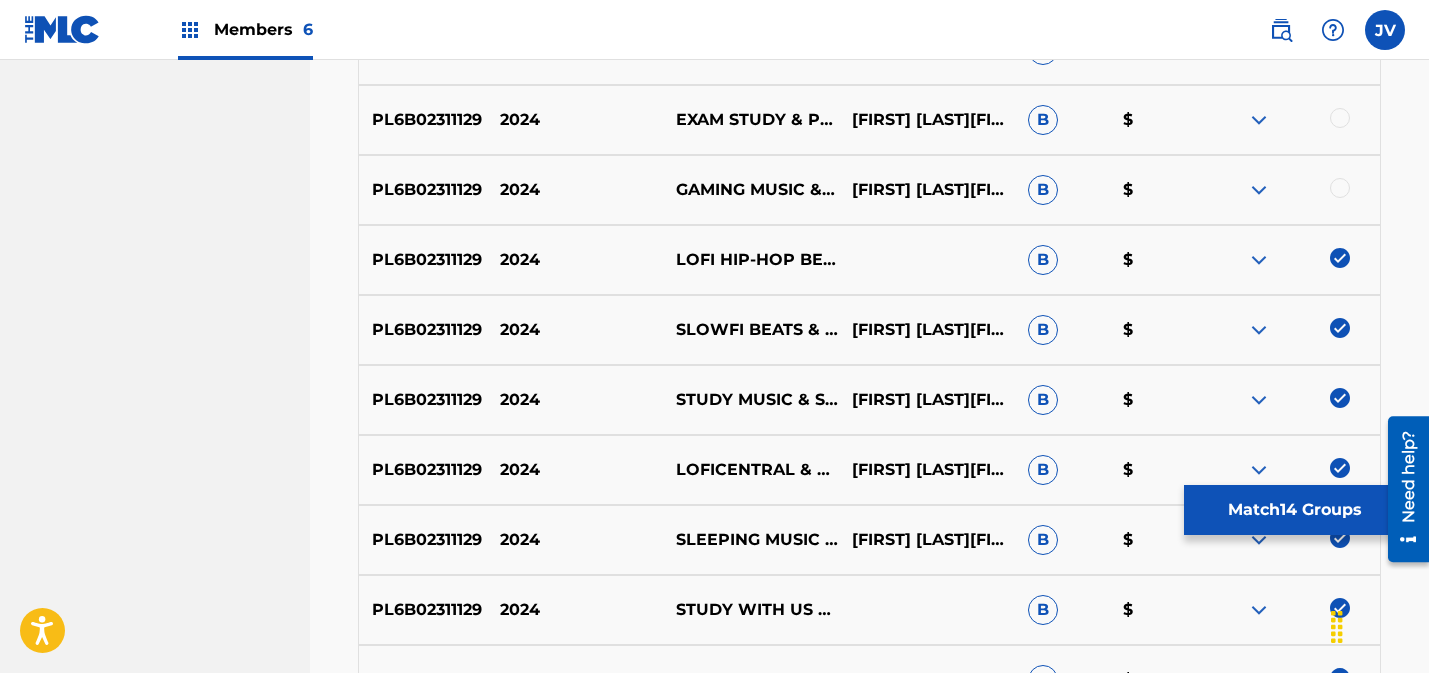click at bounding box center (1340, 188) 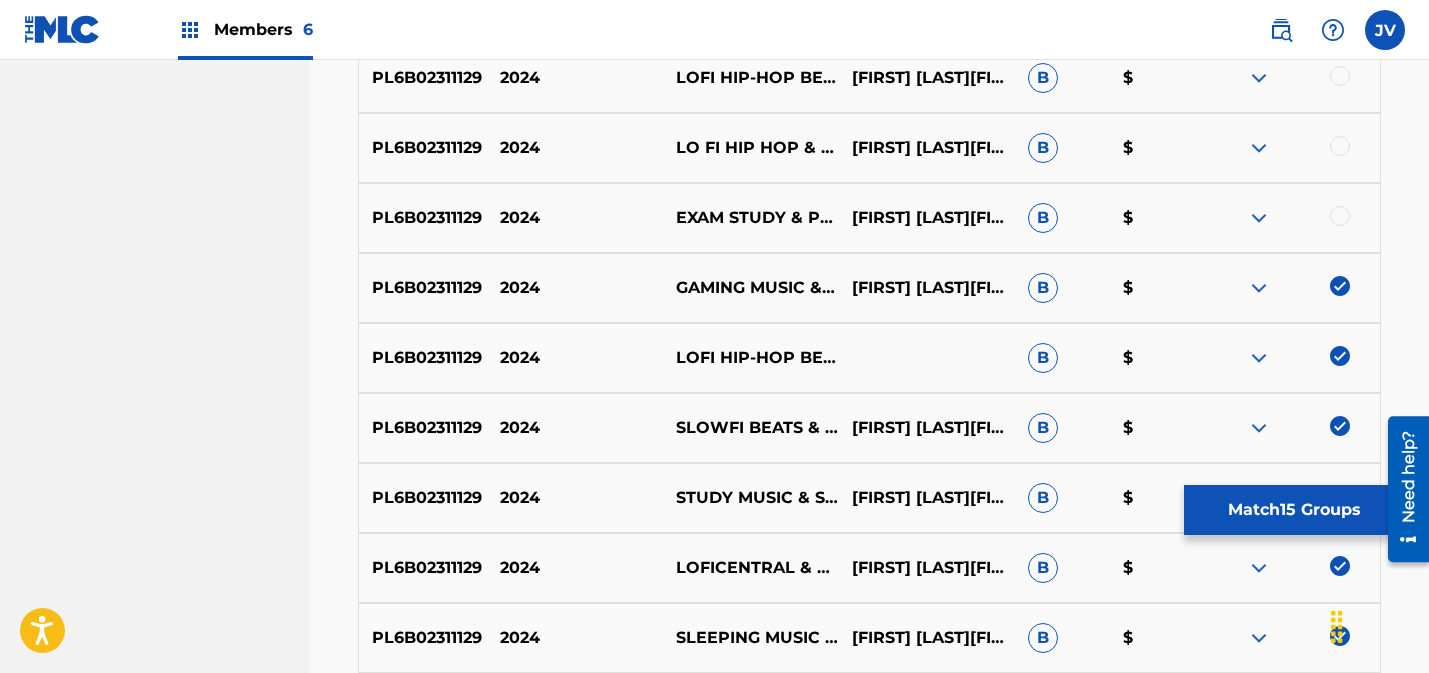 scroll, scrollTop: 1147, scrollLeft: 0, axis: vertical 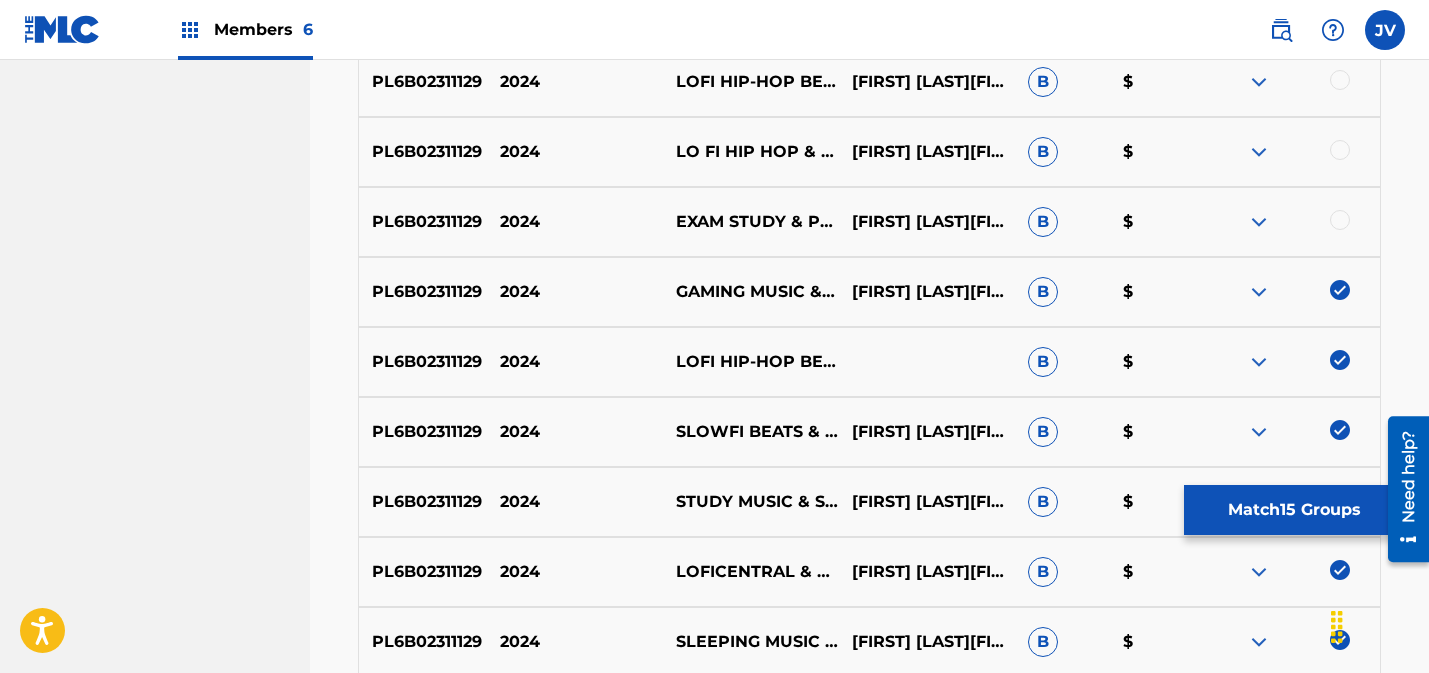 click at bounding box center [1340, 220] 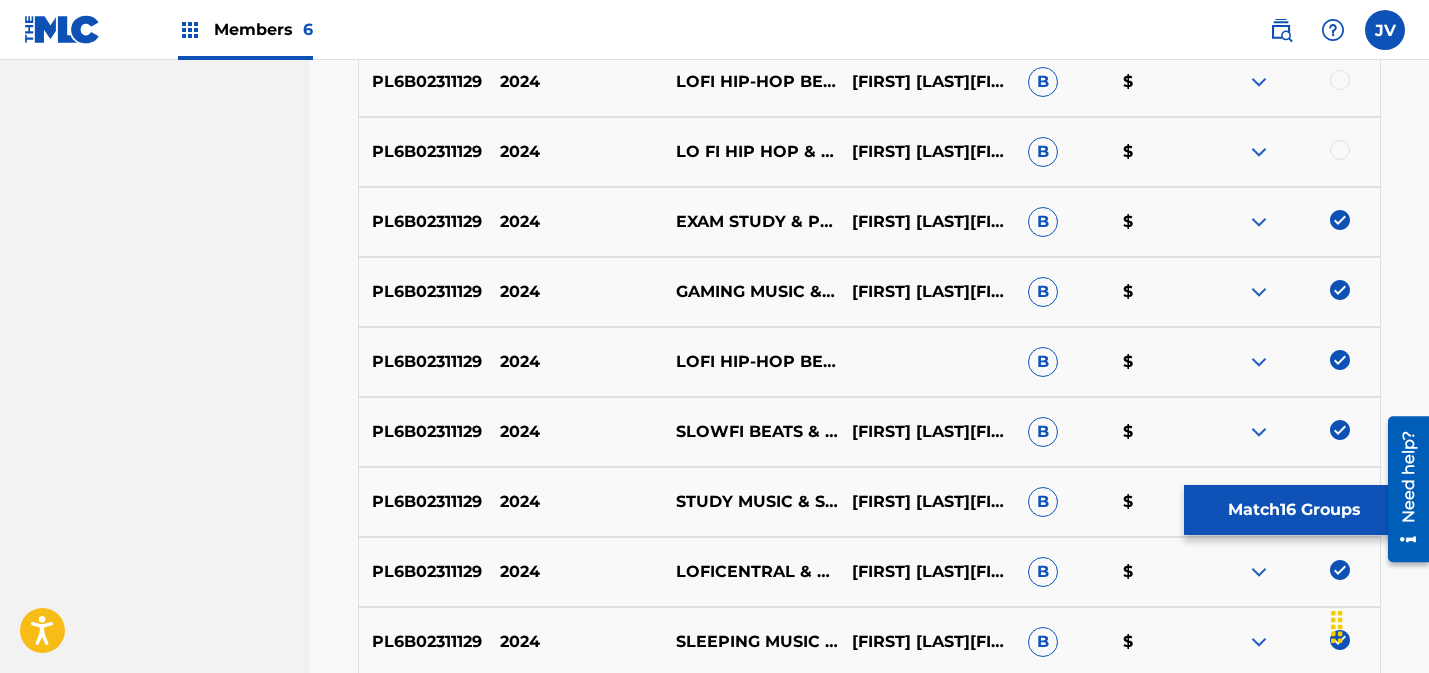 click at bounding box center [1340, 150] 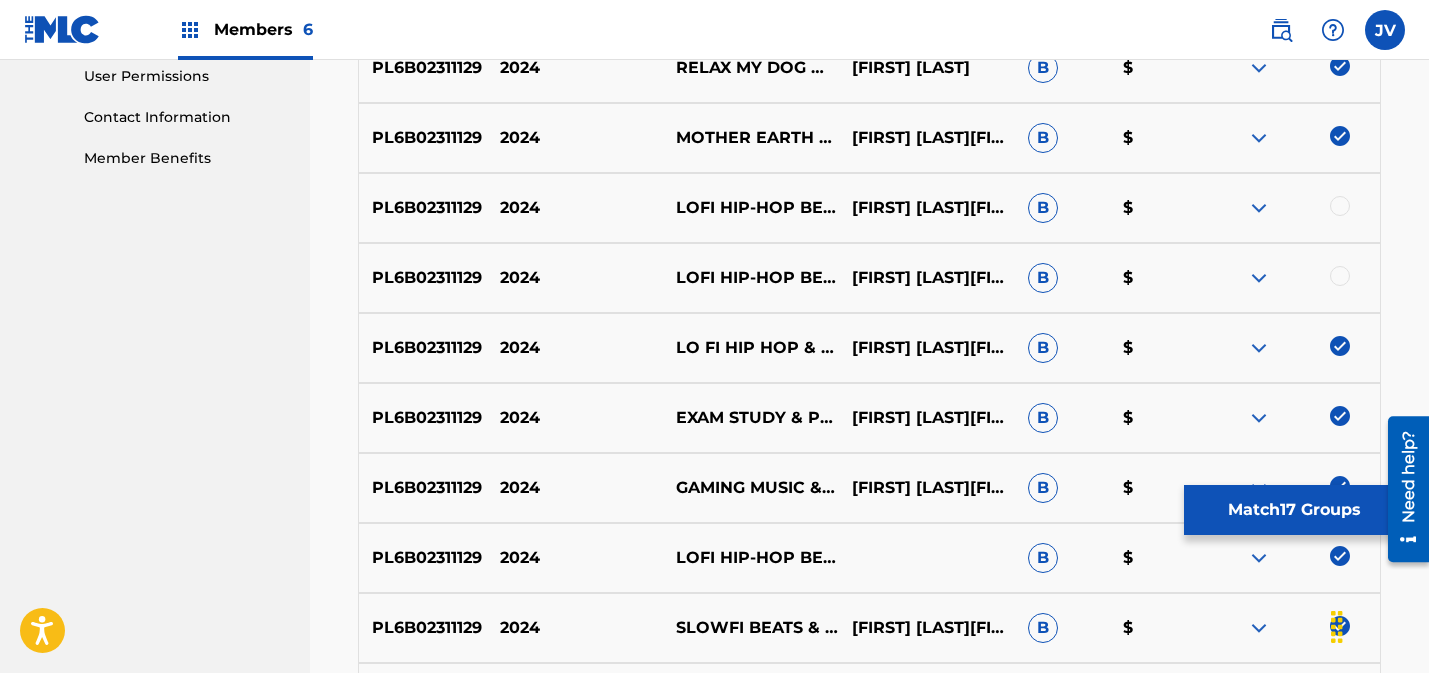 scroll, scrollTop: 952, scrollLeft: 0, axis: vertical 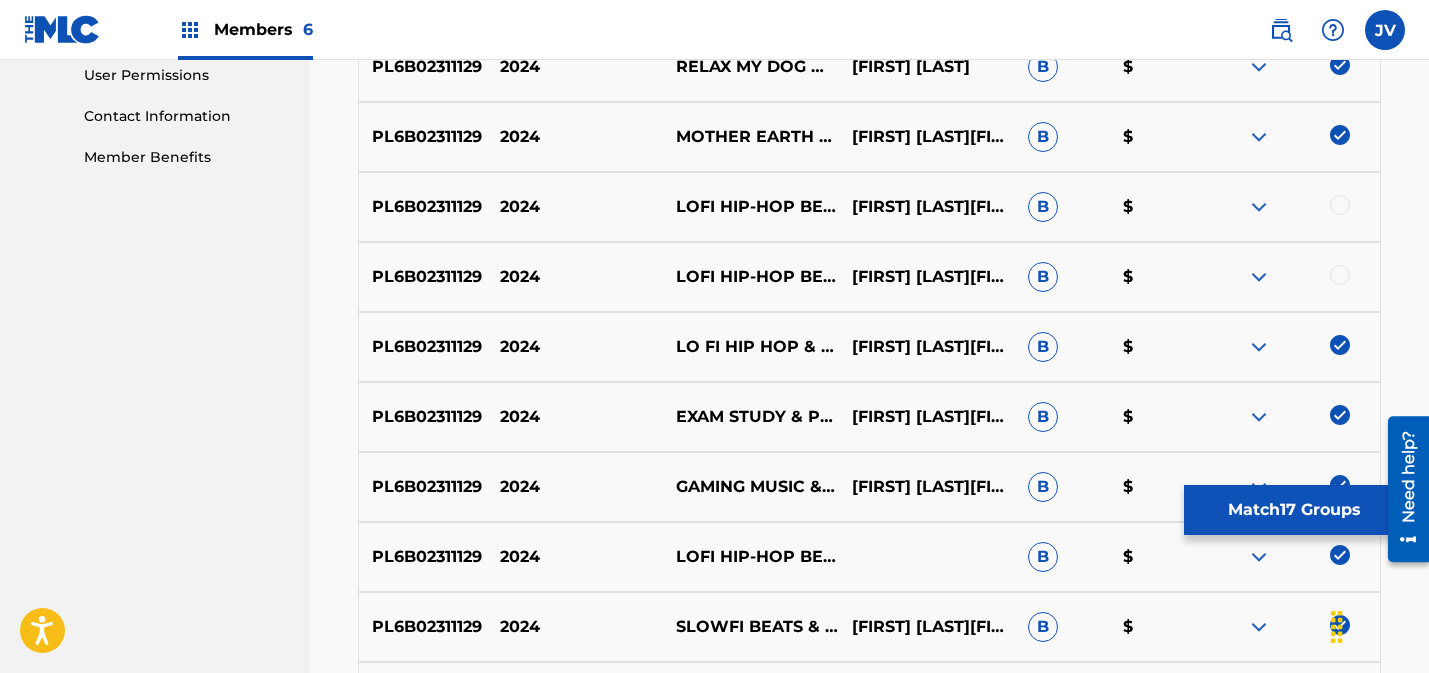 click at bounding box center [1340, 275] 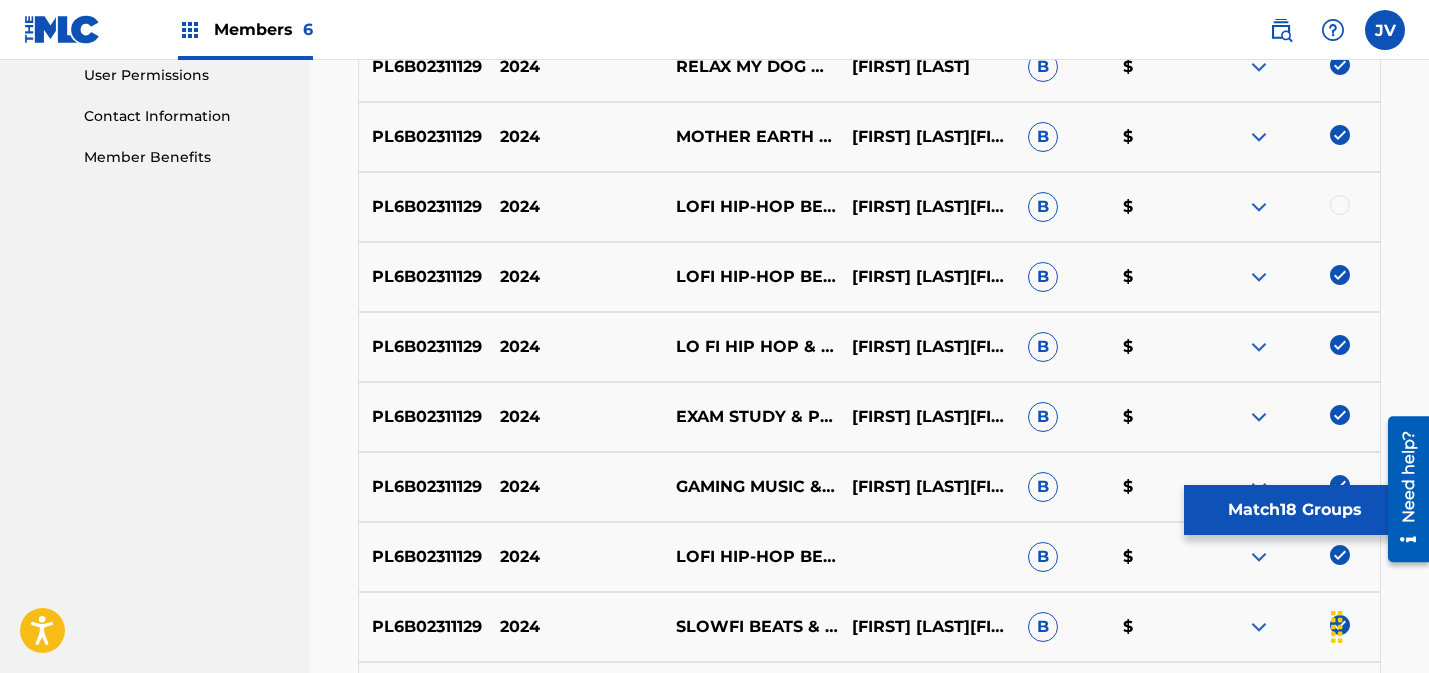 click at bounding box center (1340, 205) 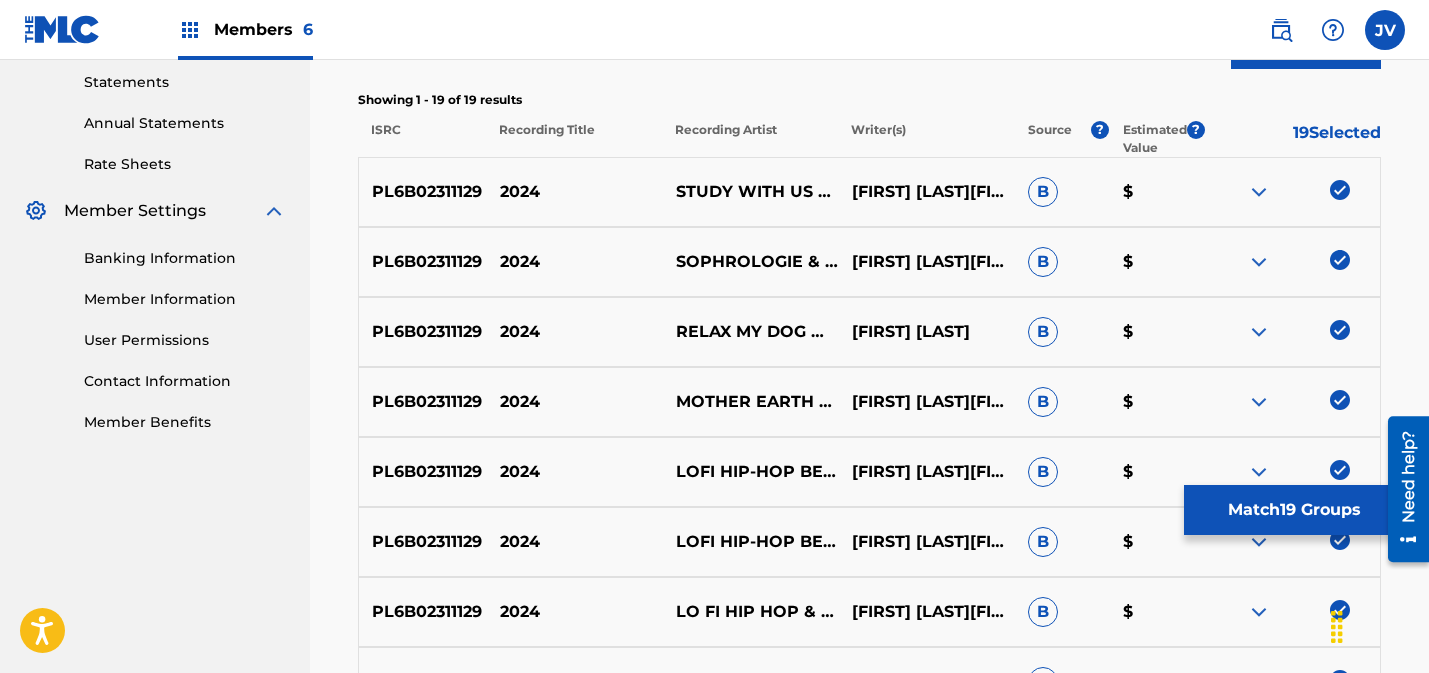 scroll, scrollTop: 613, scrollLeft: 0, axis: vertical 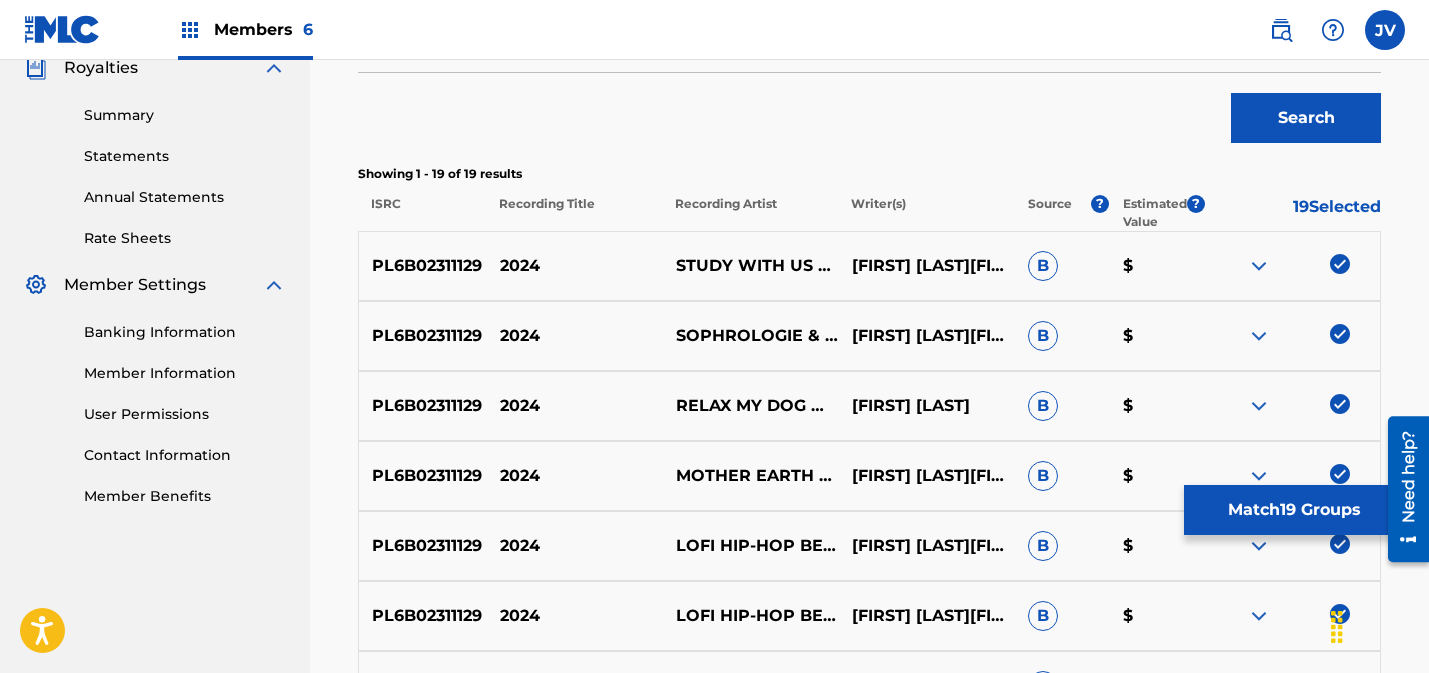 click on "Match  19 Groups" at bounding box center (1294, 510) 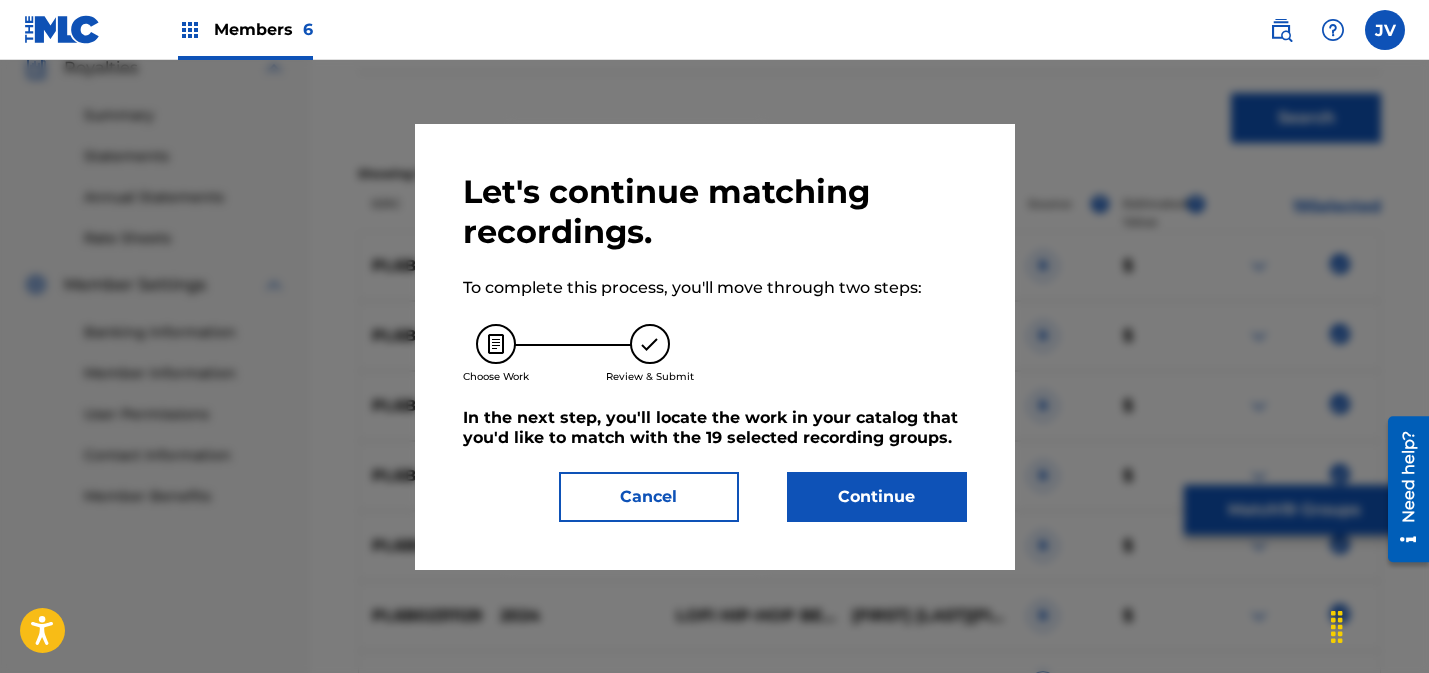 click on "Continue" at bounding box center [877, 497] 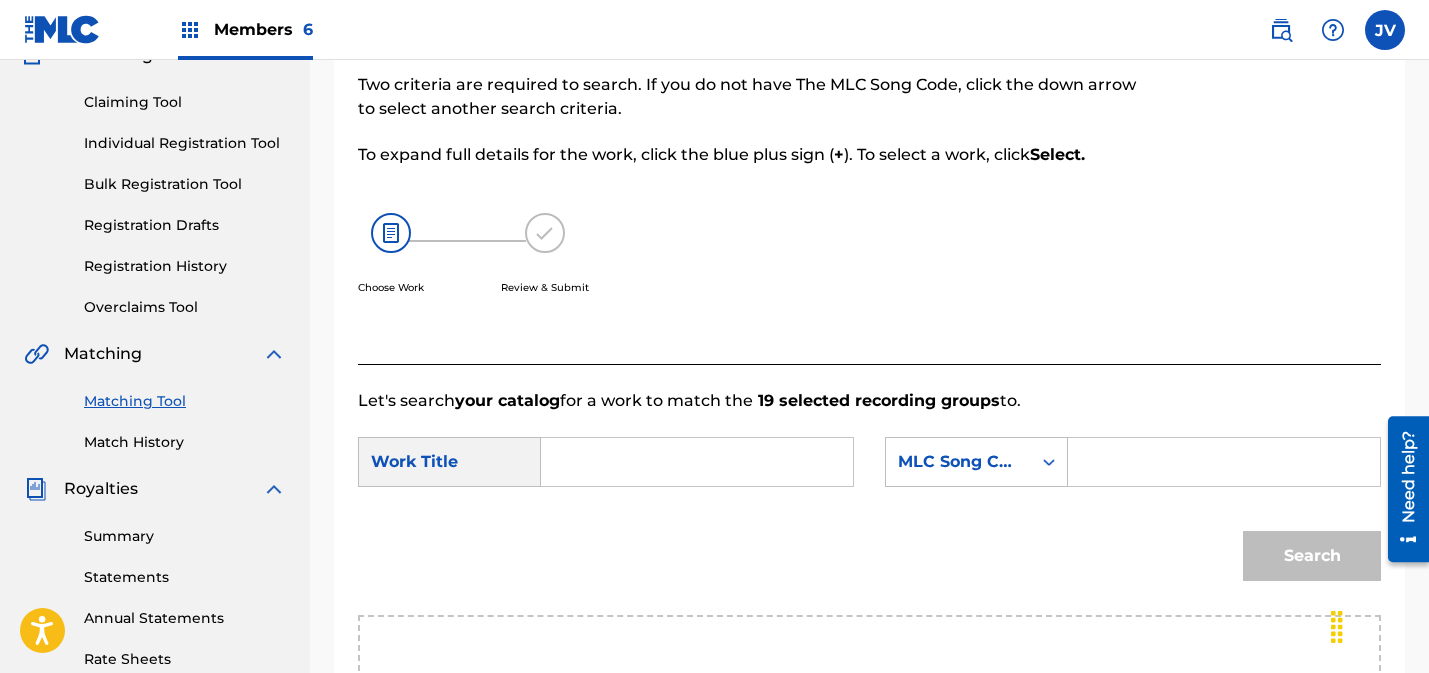 scroll, scrollTop: 158, scrollLeft: 0, axis: vertical 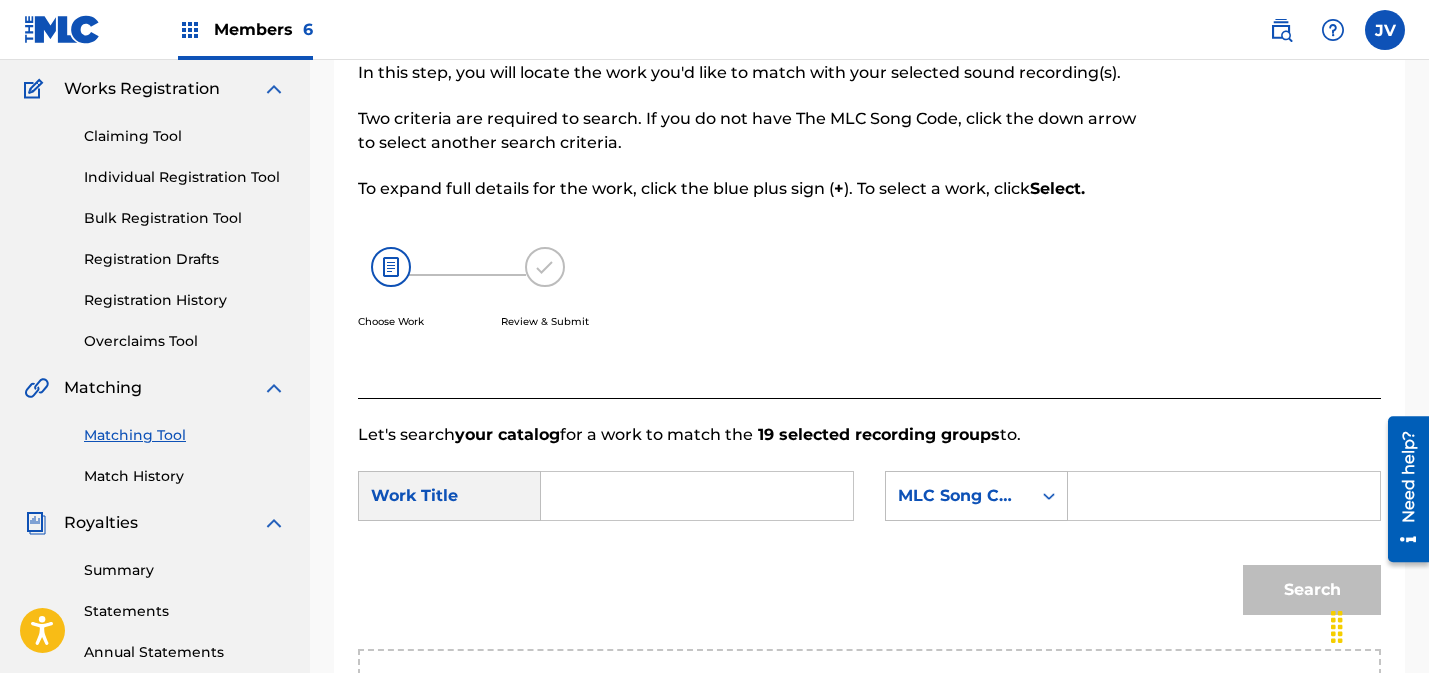 drag, startPoint x: 606, startPoint y: 486, endPoint x: 696, endPoint y: 474, distance: 90.79648 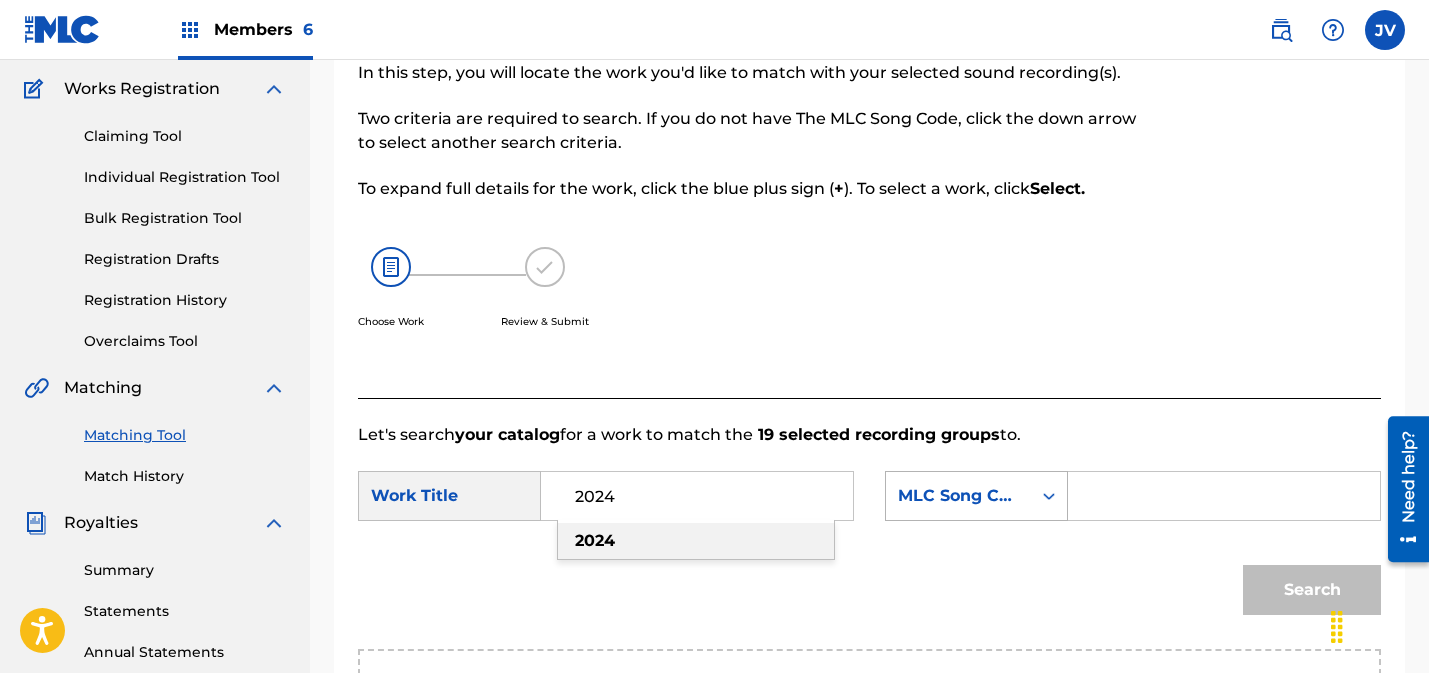 type on "2024" 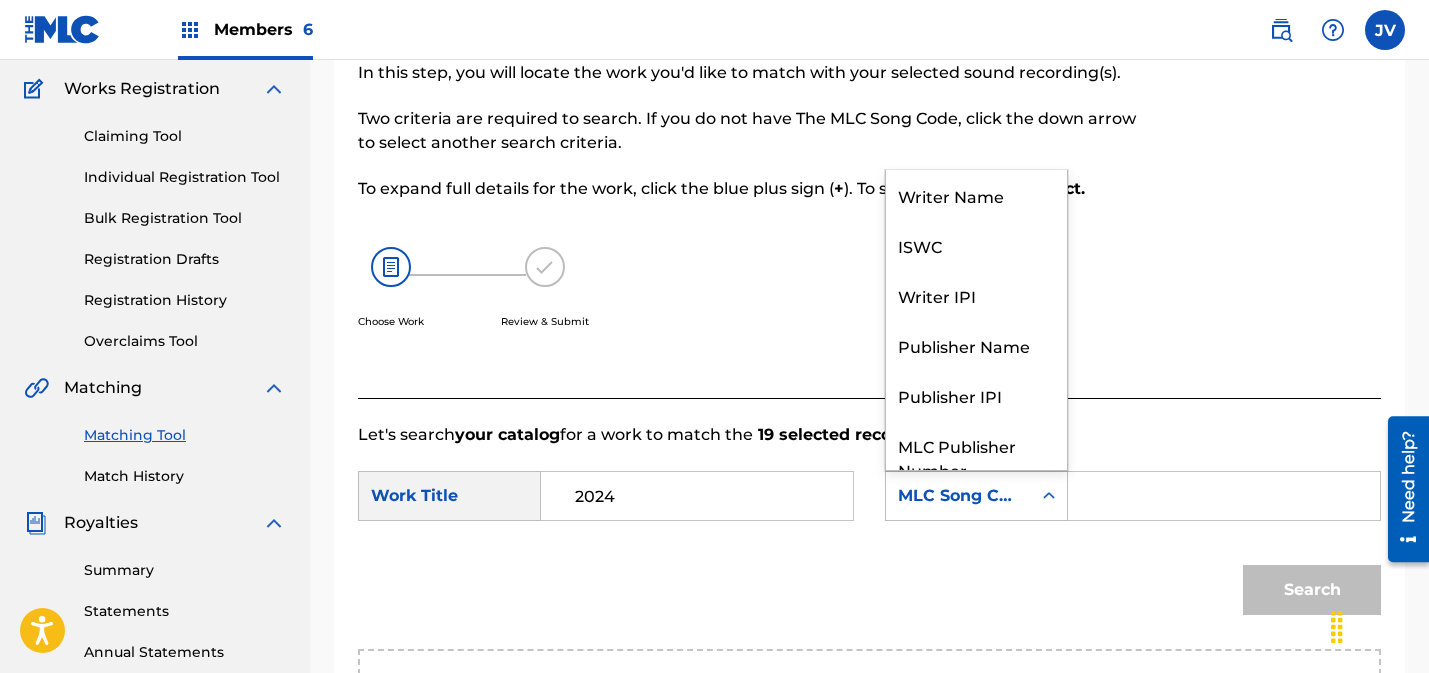 scroll, scrollTop: 74, scrollLeft: 0, axis: vertical 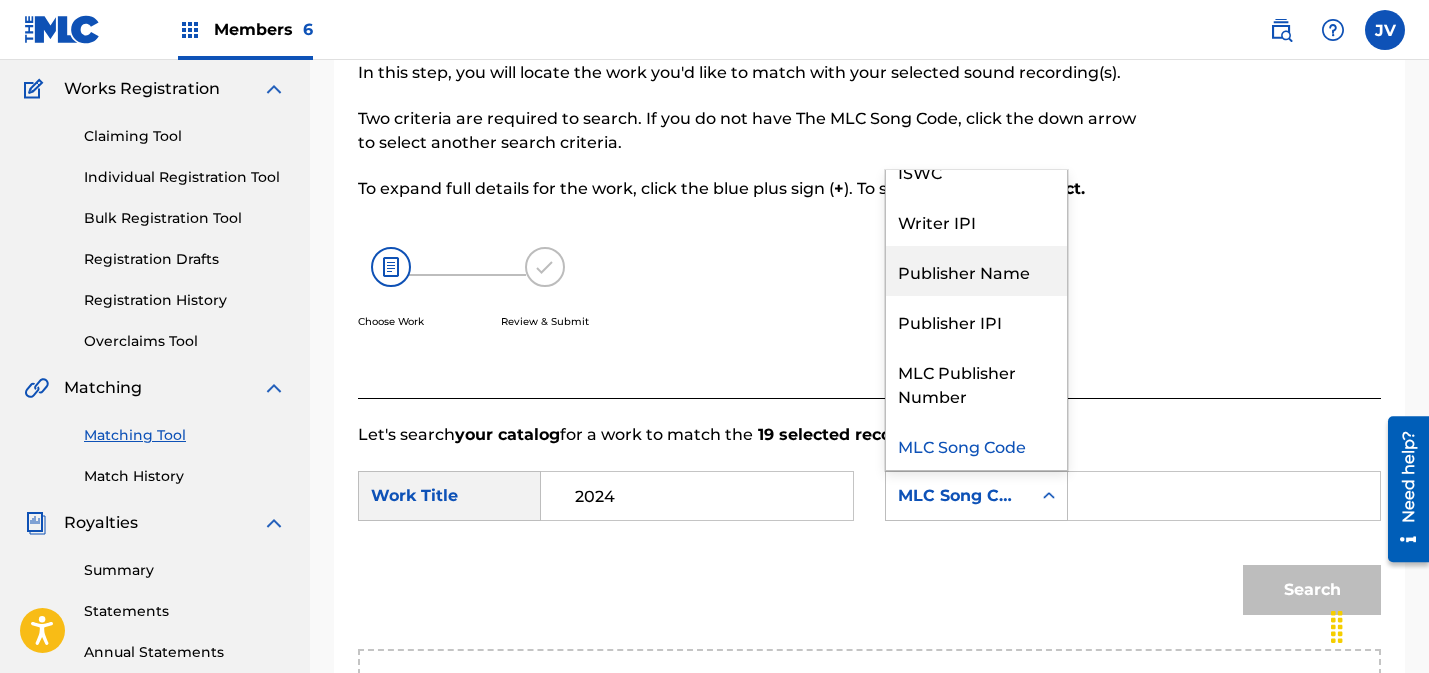 drag, startPoint x: 964, startPoint y: 276, endPoint x: 974, endPoint y: 283, distance: 12.206555 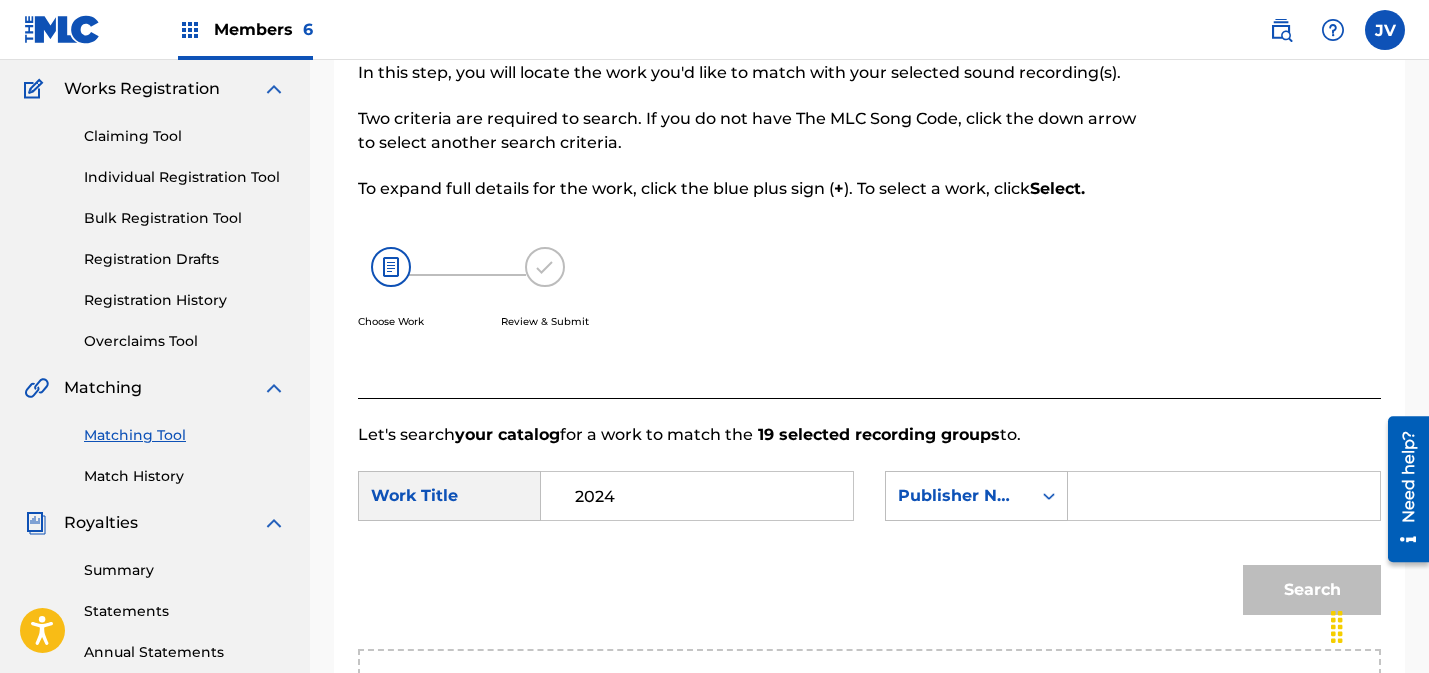 click at bounding box center [1224, 496] 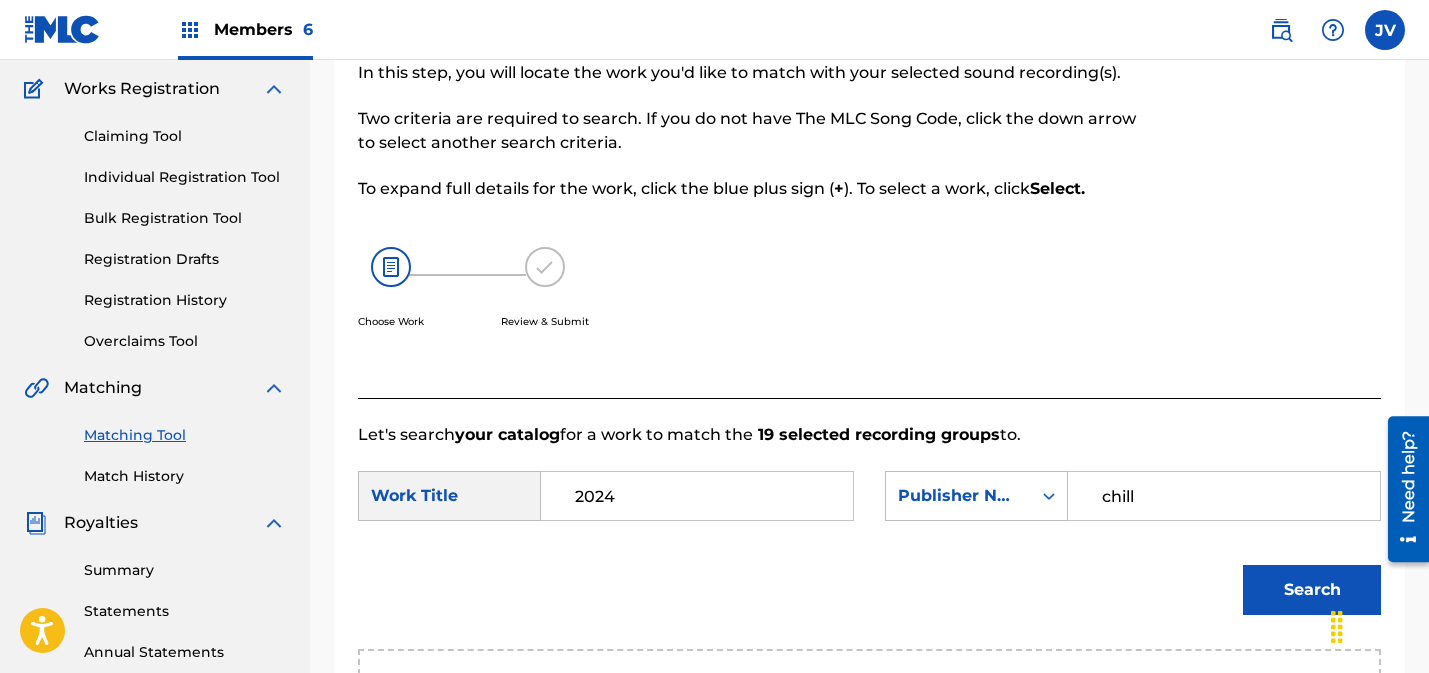 type on "chill" 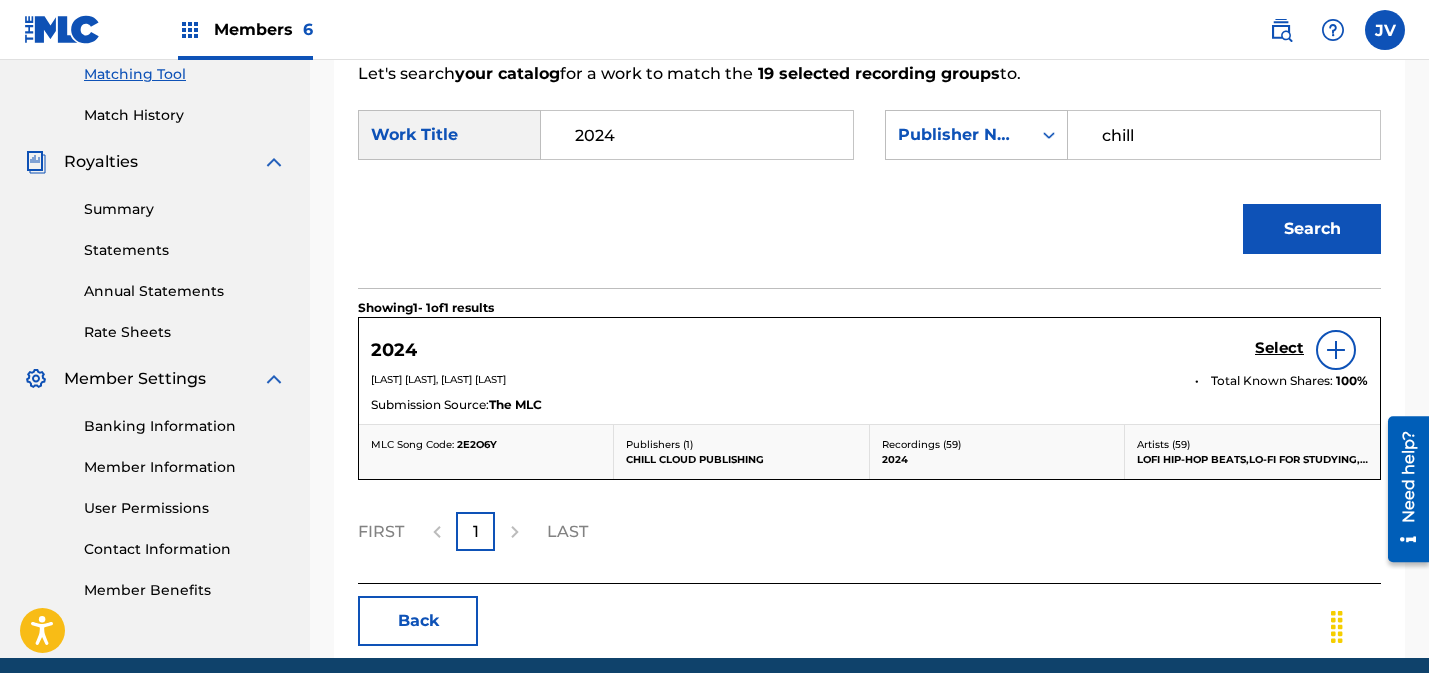 scroll, scrollTop: 537, scrollLeft: 0, axis: vertical 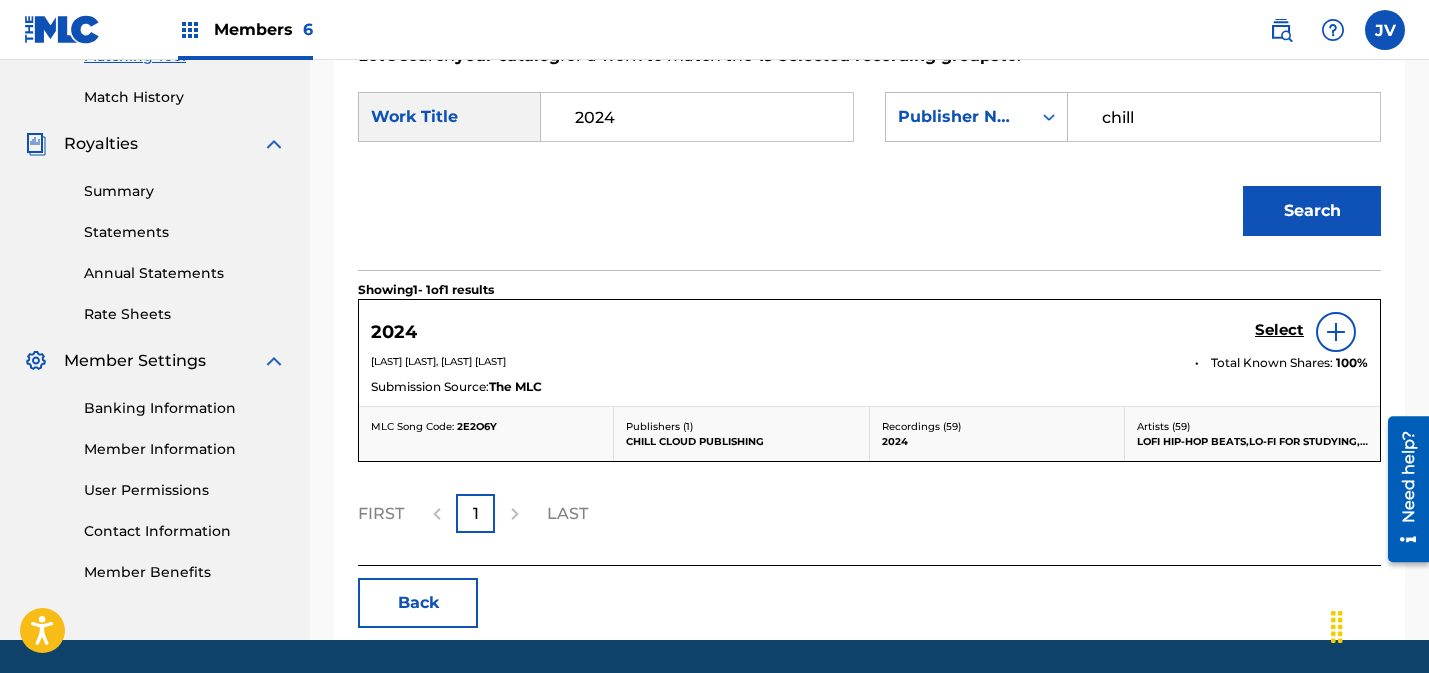 click on "Select" at bounding box center [1279, 330] 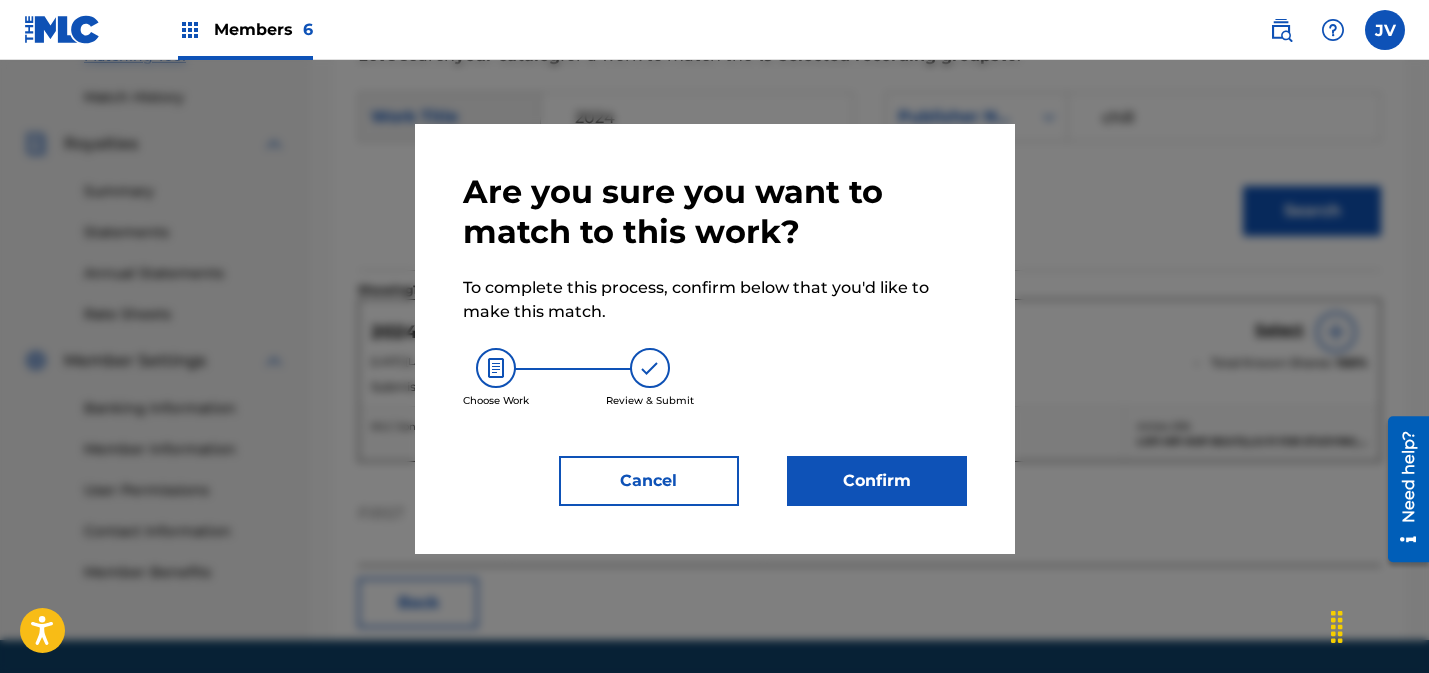 click on "Confirm" at bounding box center (877, 481) 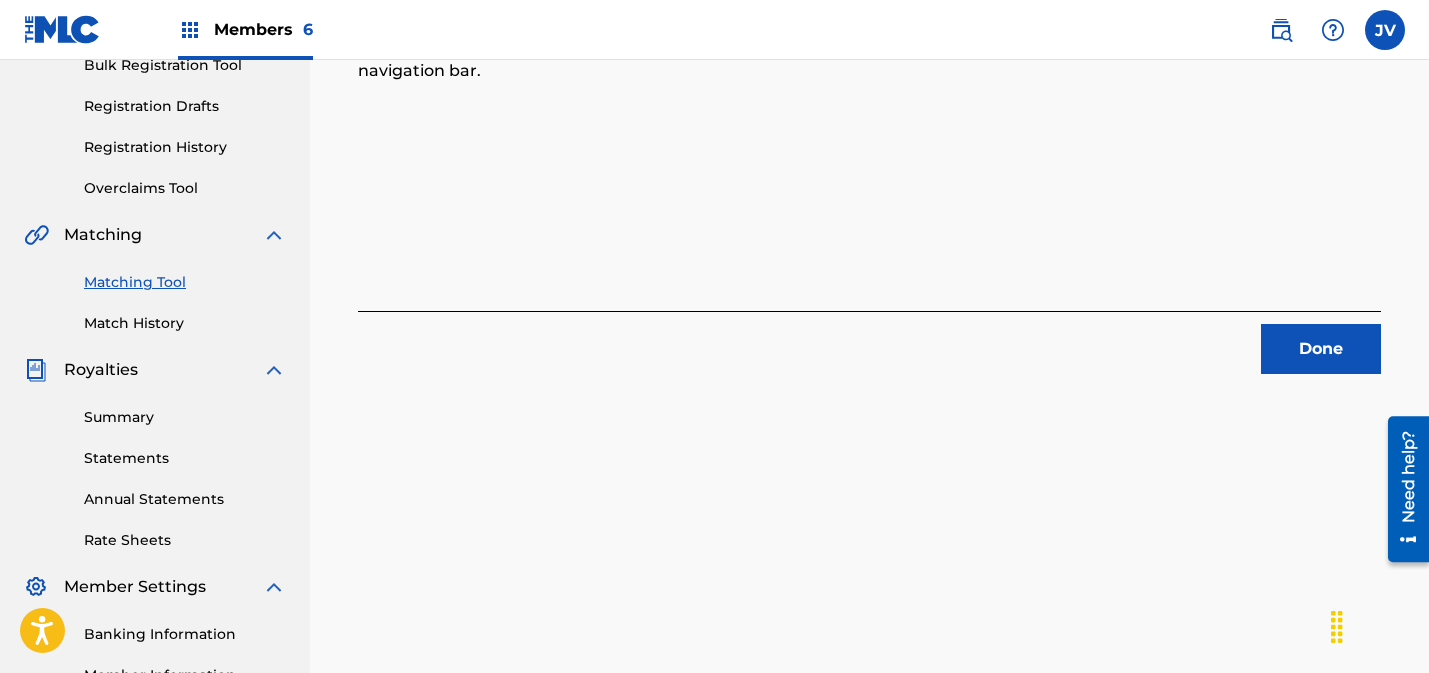 scroll, scrollTop: 290, scrollLeft: 0, axis: vertical 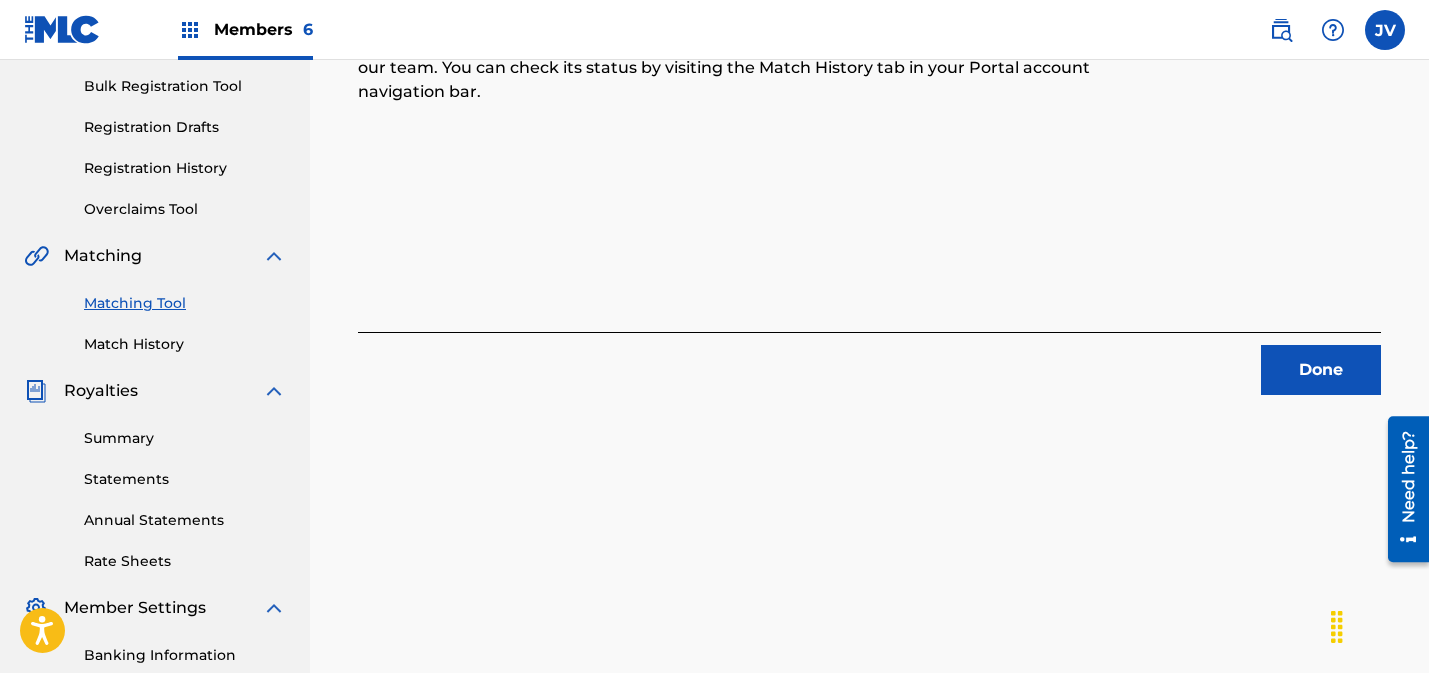click on "Done" at bounding box center [1321, 370] 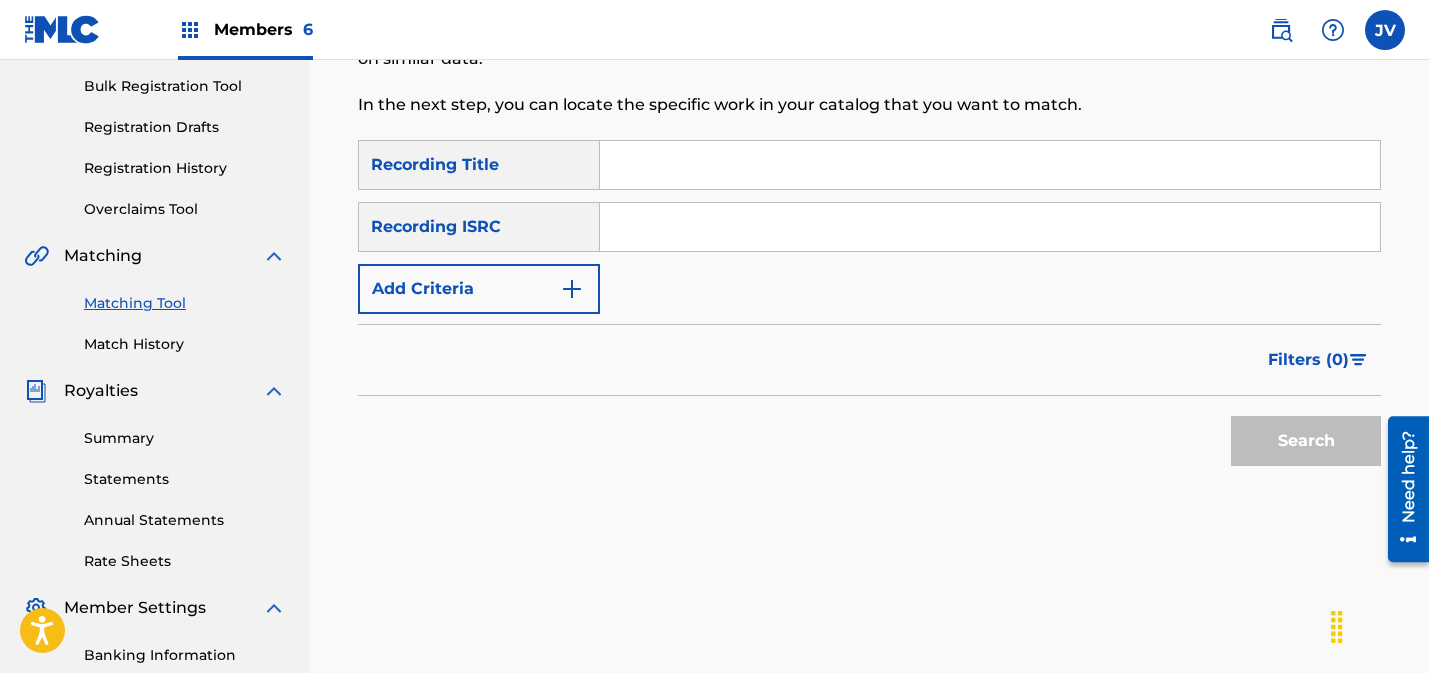 click at bounding box center [990, 227] 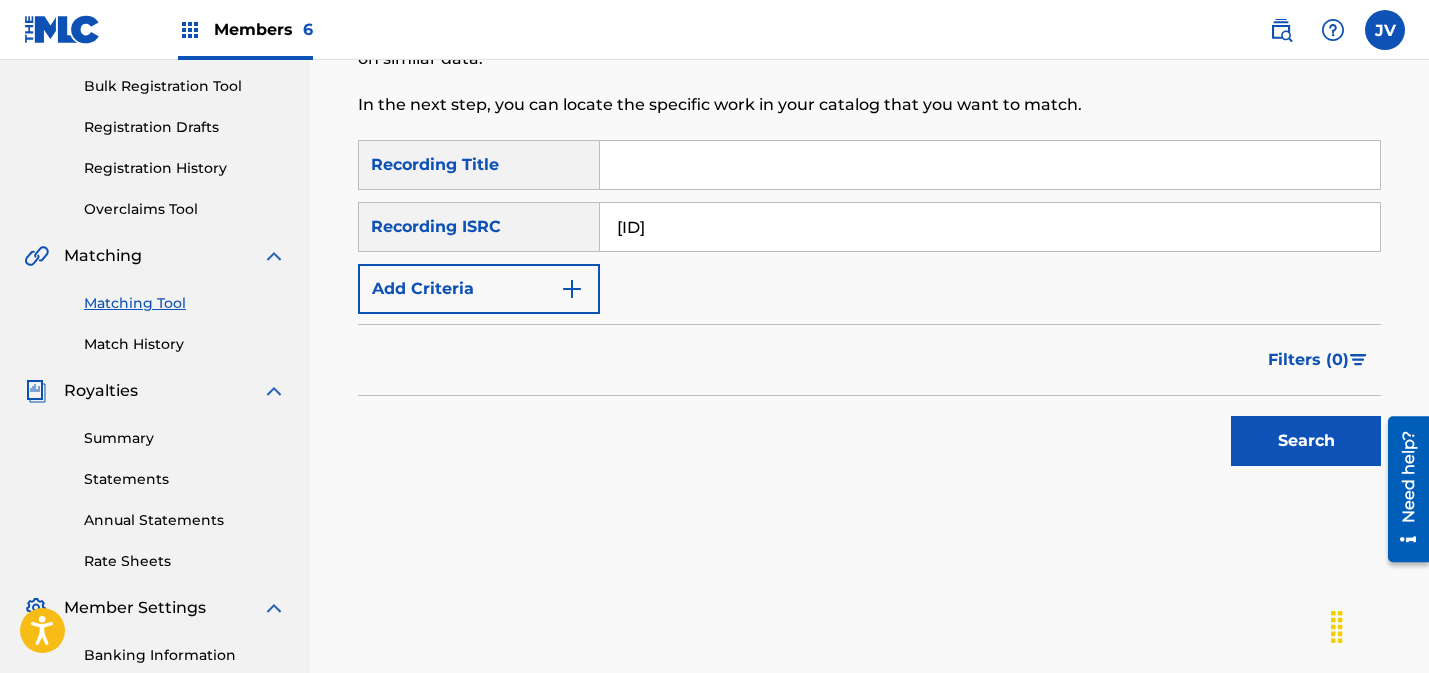 type on "[ID]" 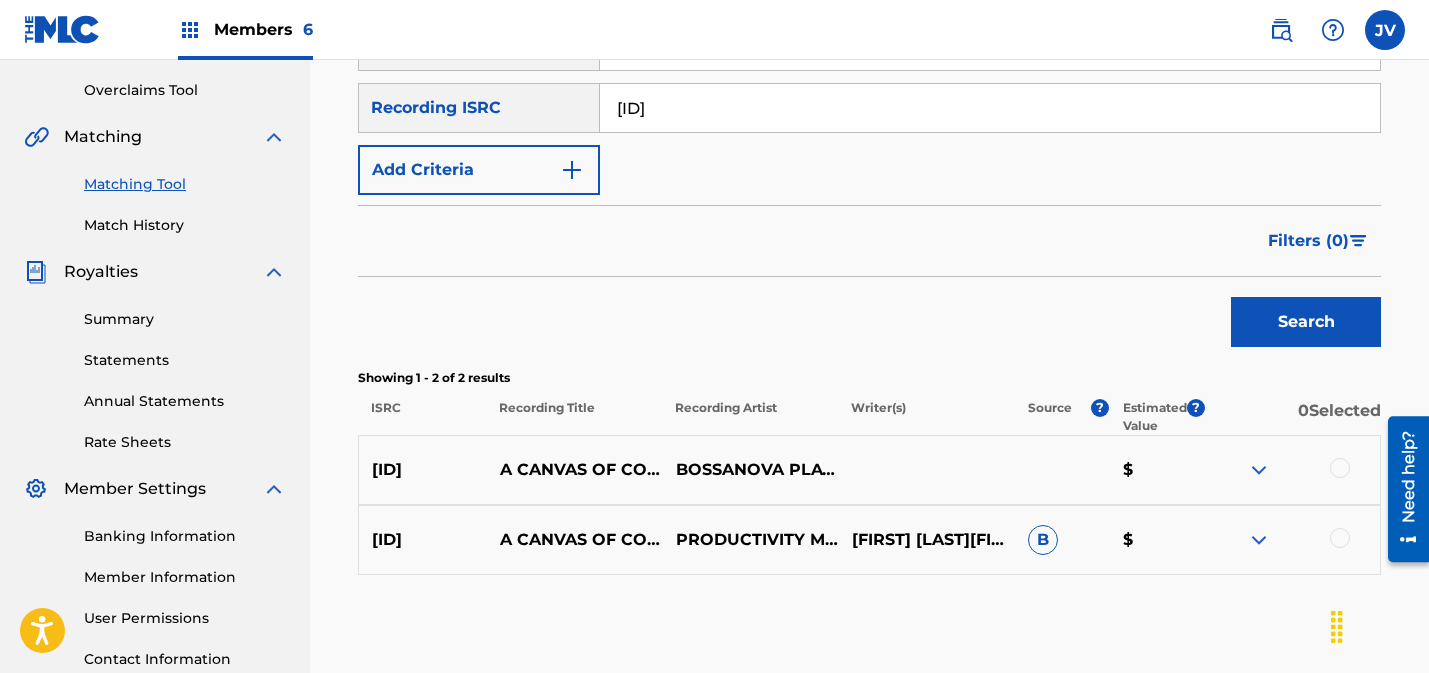 scroll, scrollTop: 567, scrollLeft: 0, axis: vertical 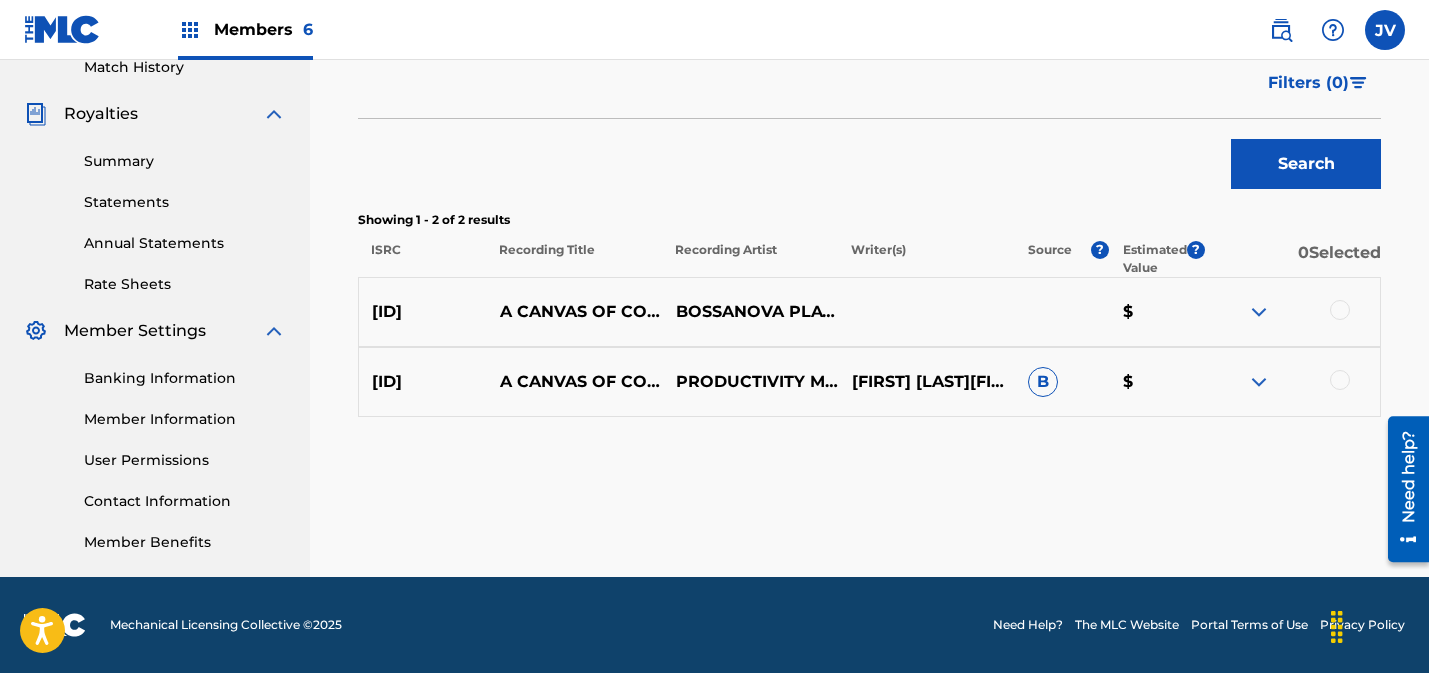 click at bounding box center [1340, 310] 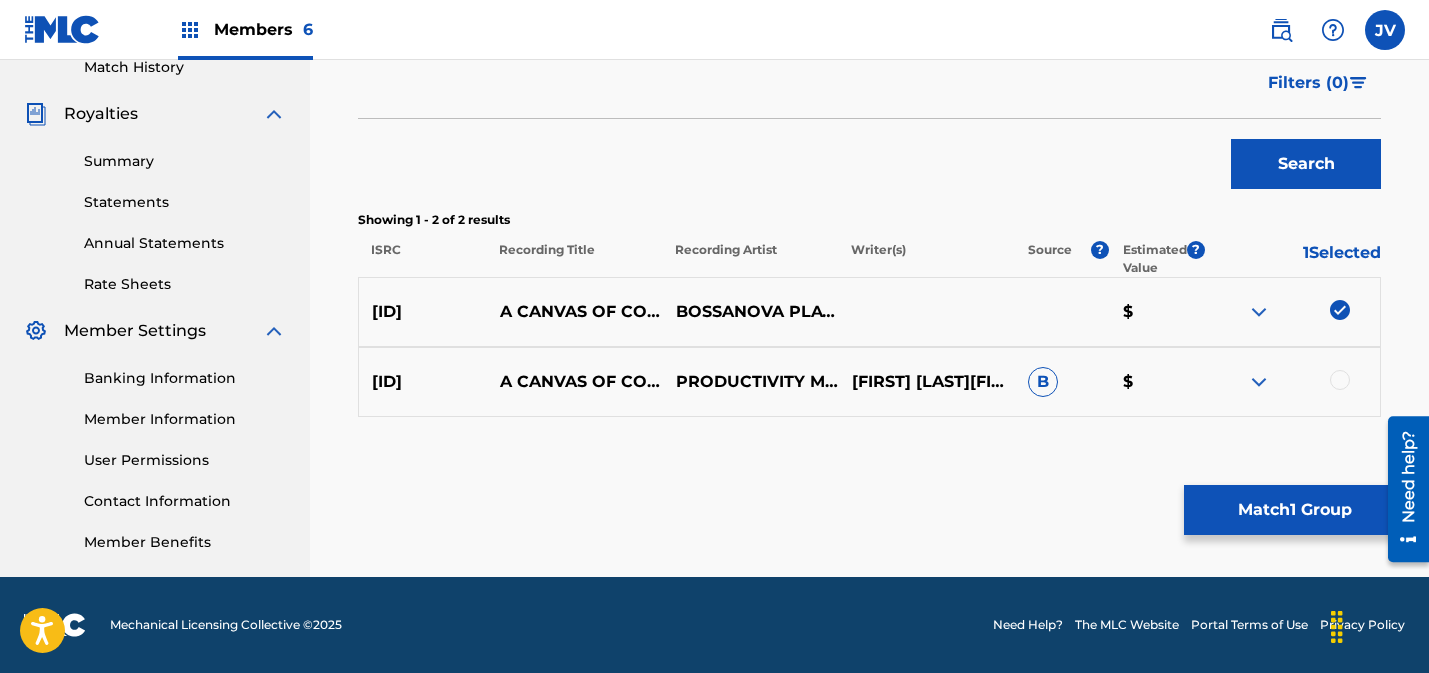 click at bounding box center (1340, 380) 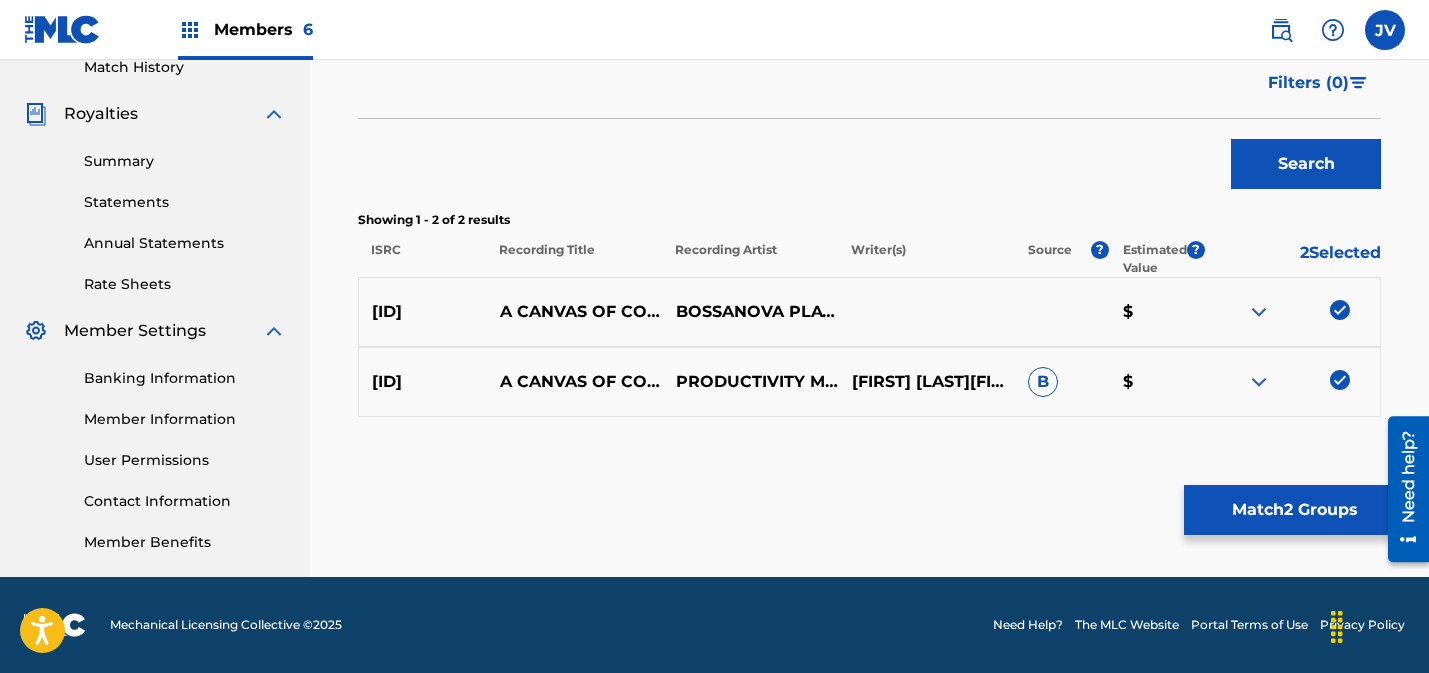 click on "Match  2 Groups" at bounding box center [1294, 510] 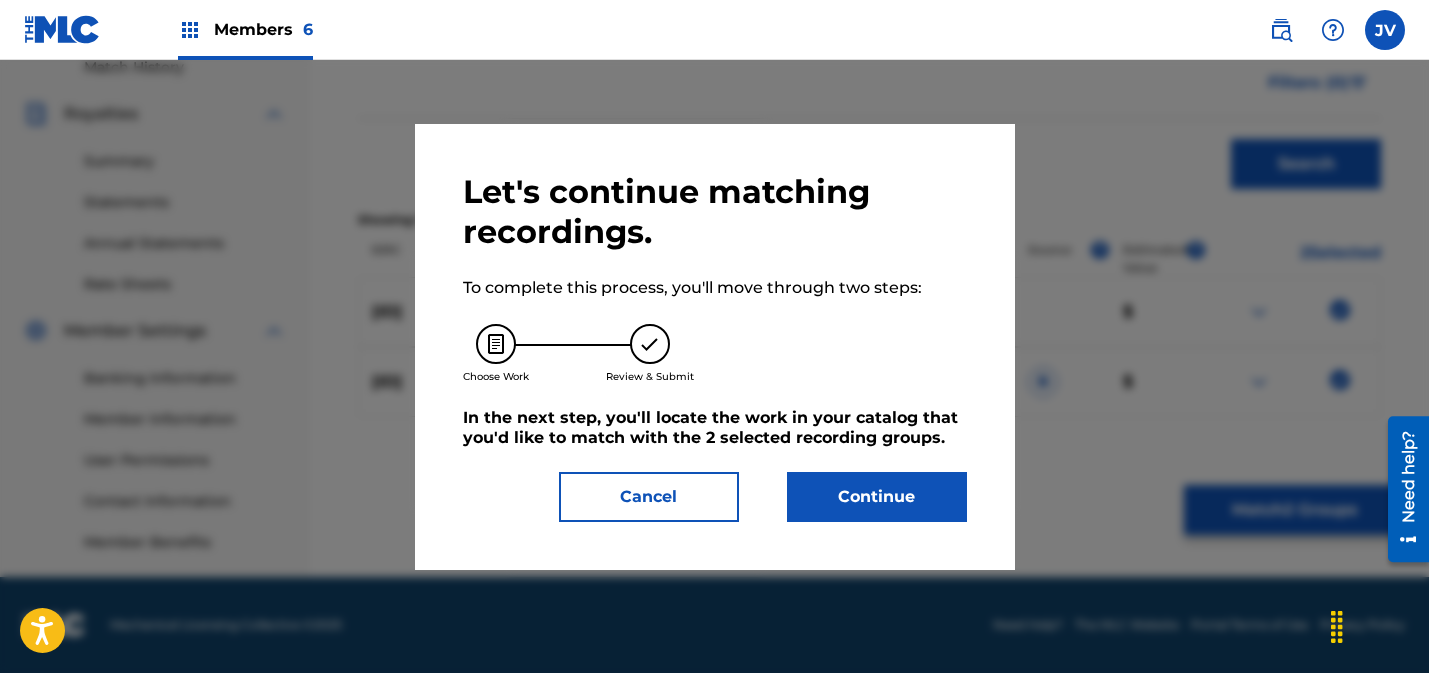 click on "Continue" at bounding box center (877, 497) 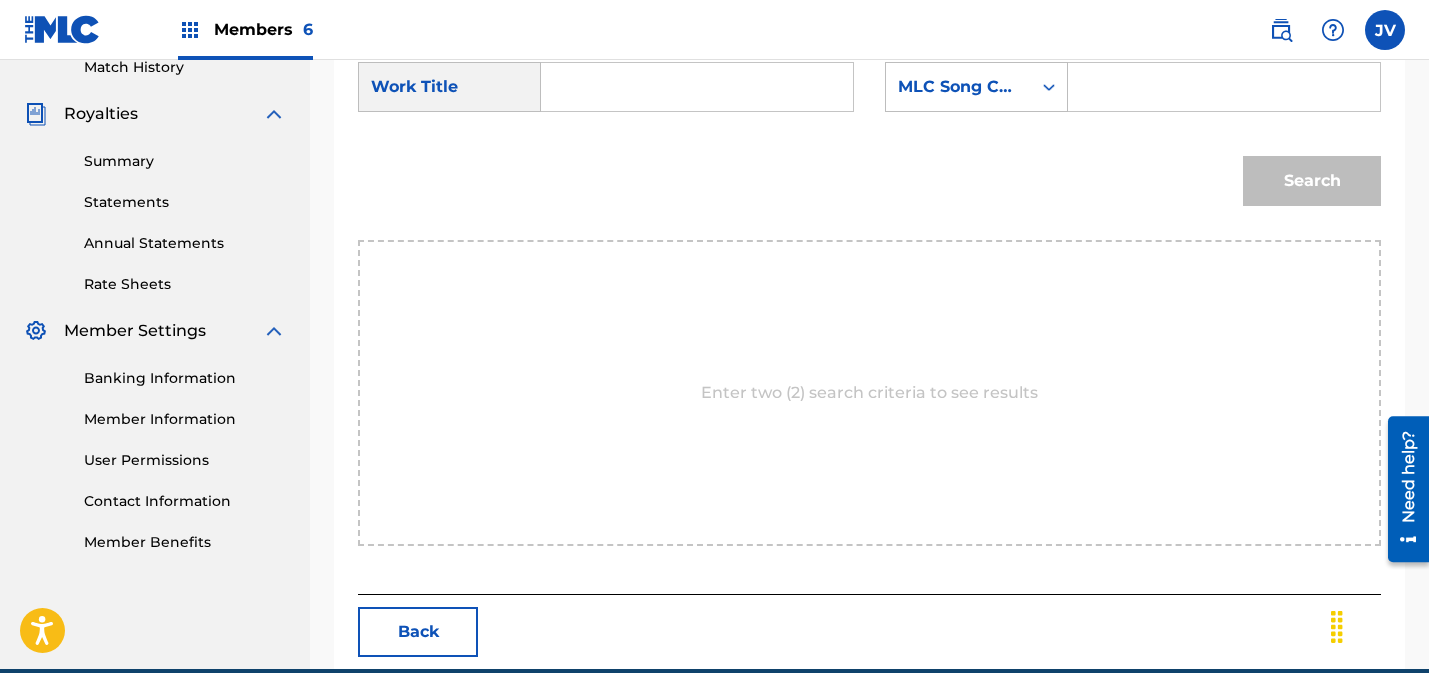 click at bounding box center (697, 87) 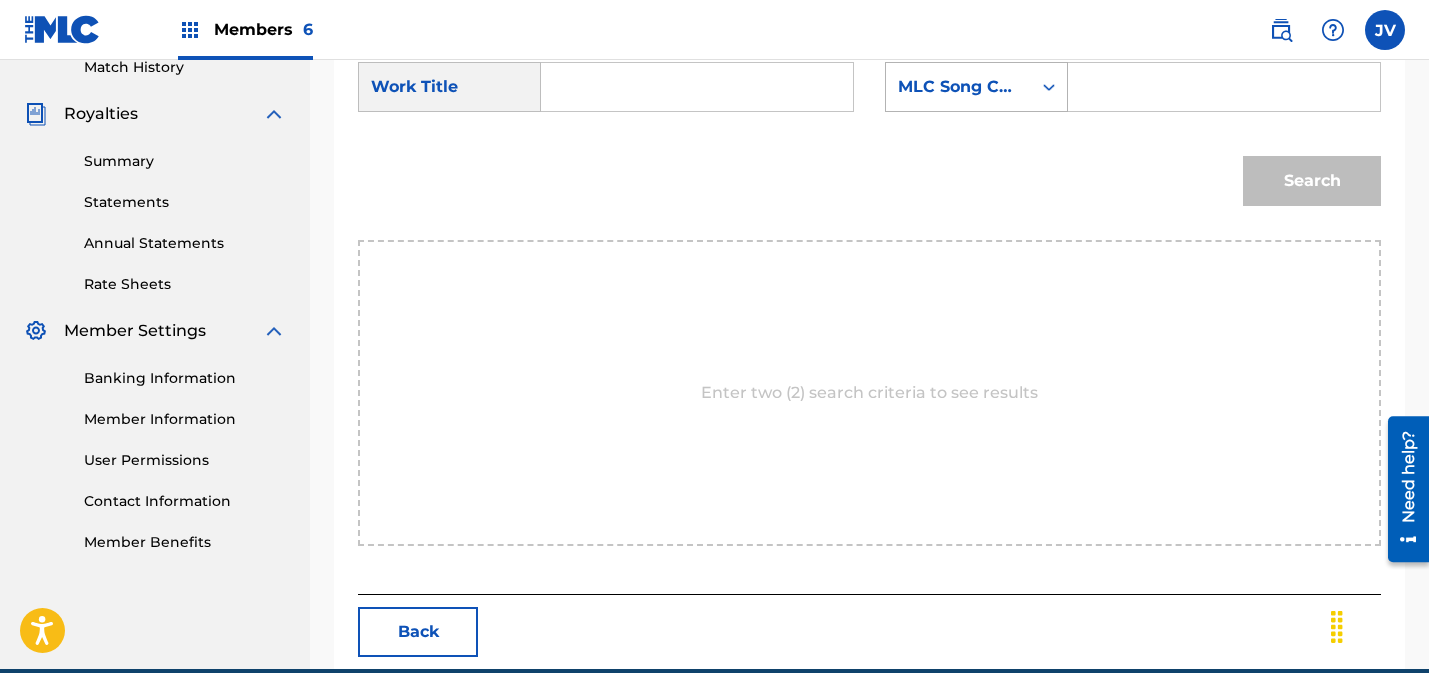 paste on "A Canvas of Constant Contentment" 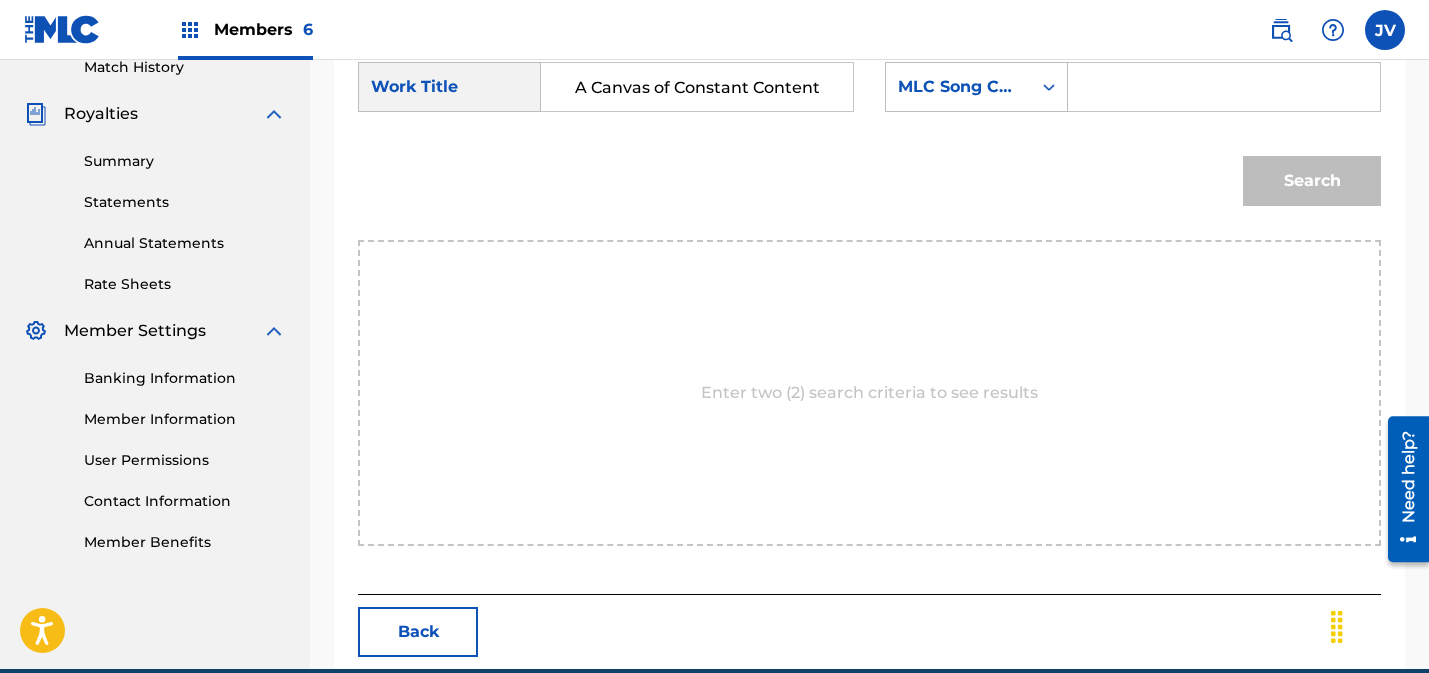 scroll, scrollTop: 0, scrollLeft: 41, axis: horizontal 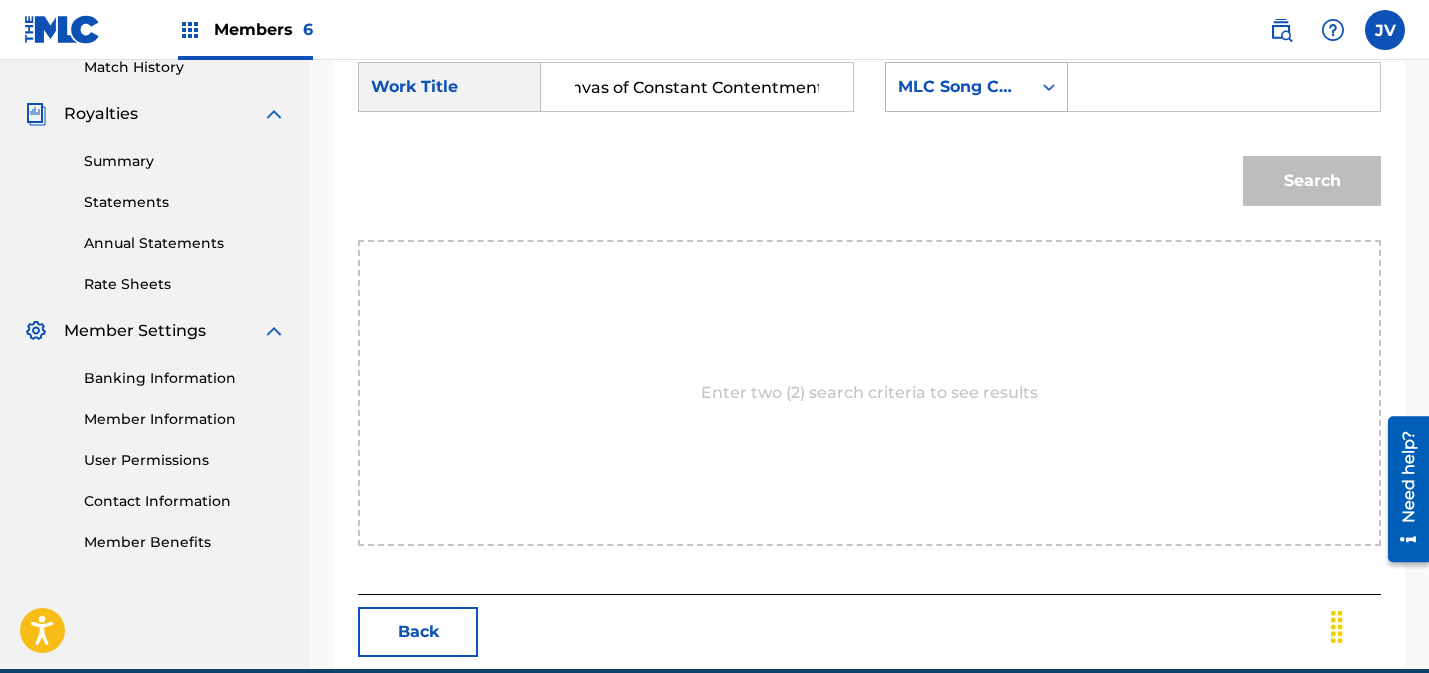 type on "A Canvas of Constant Contentment" 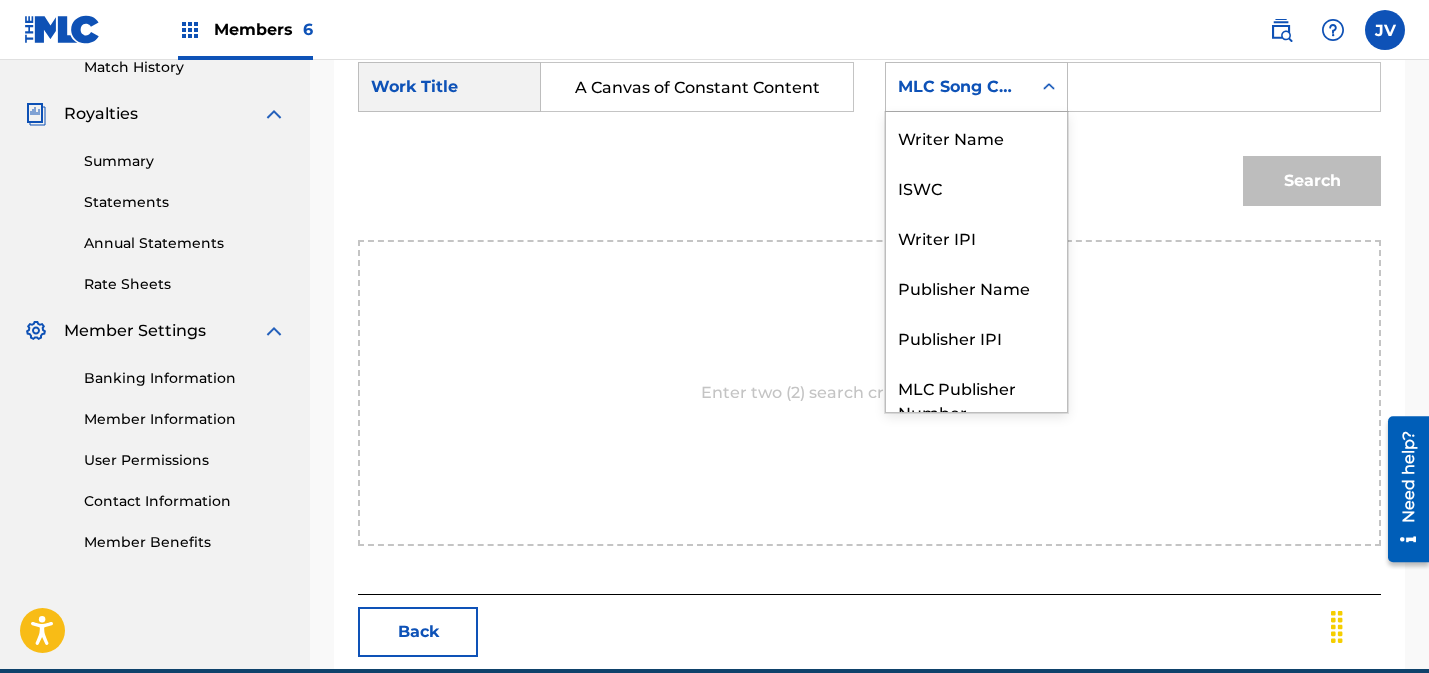 scroll, scrollTop: 74, scrollLeft: 0, axis: vertical 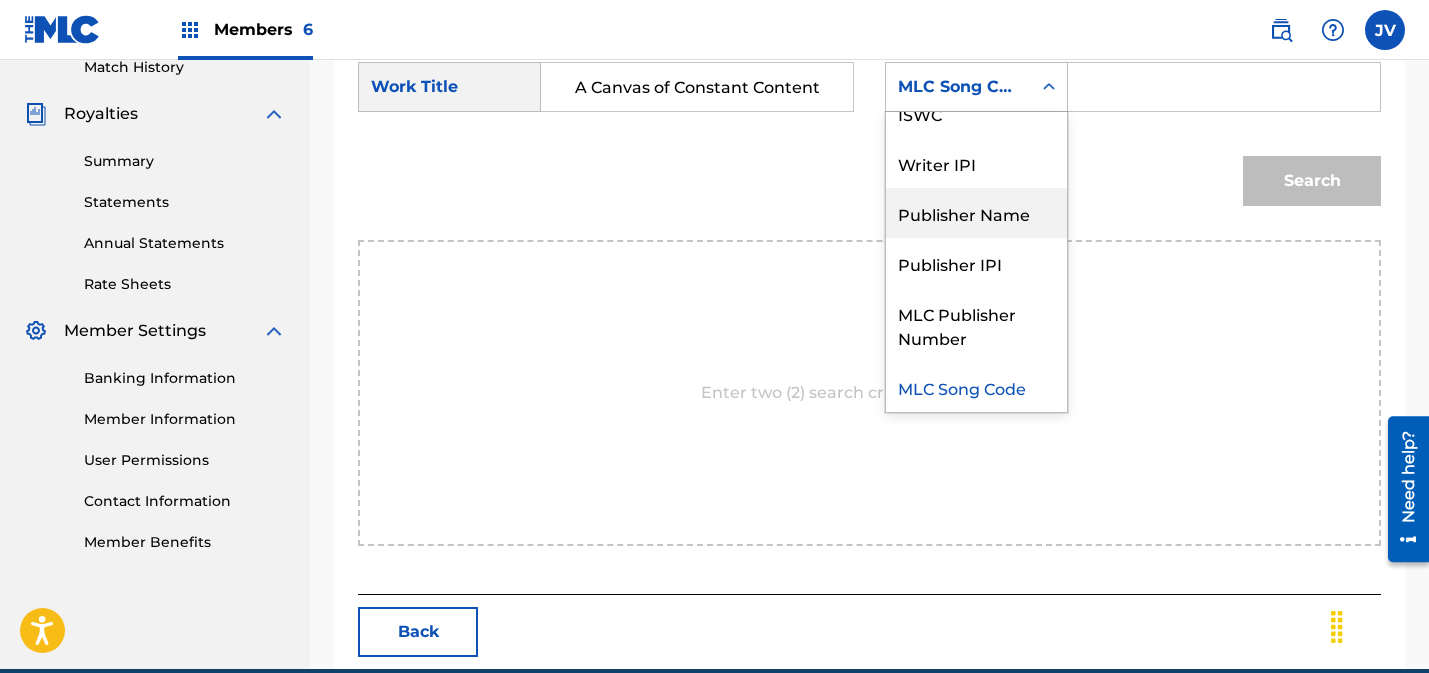 click on "Publisher Name" at bounding box center [976, 213] 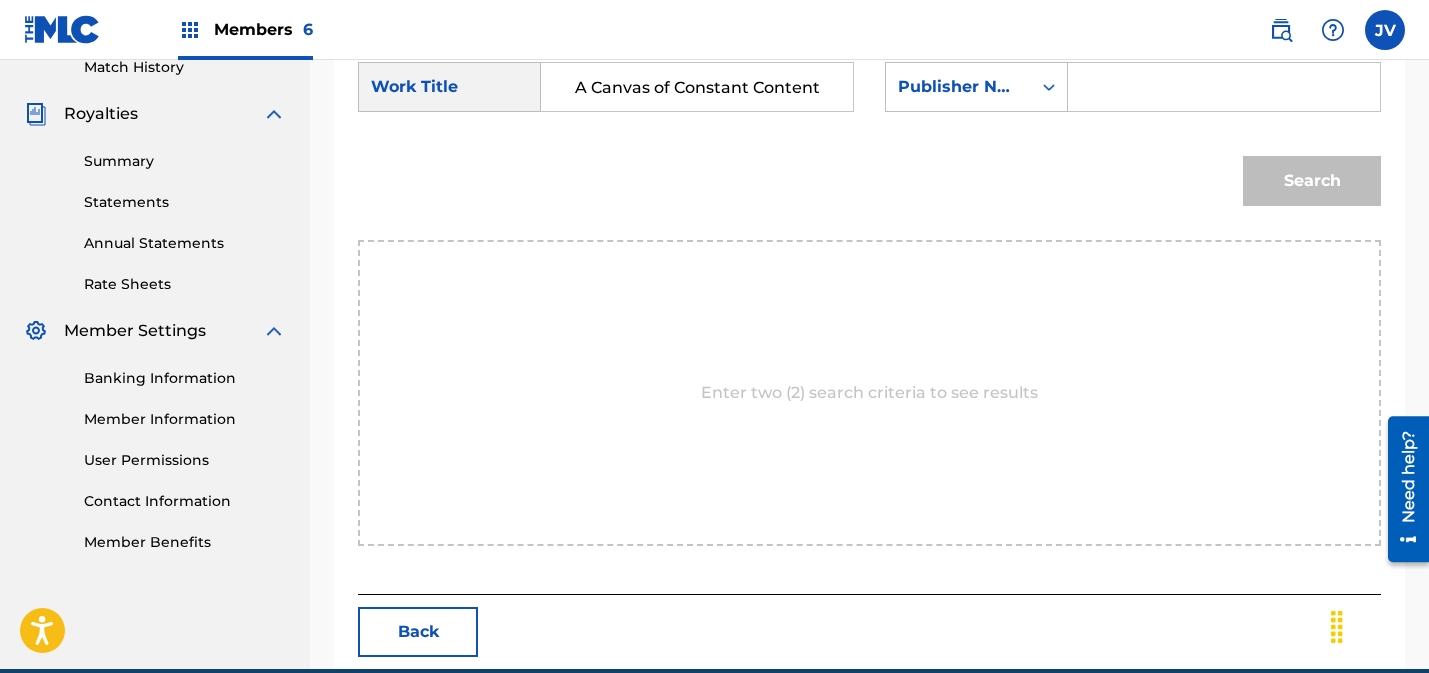 click at bounding box center (1224, 87) 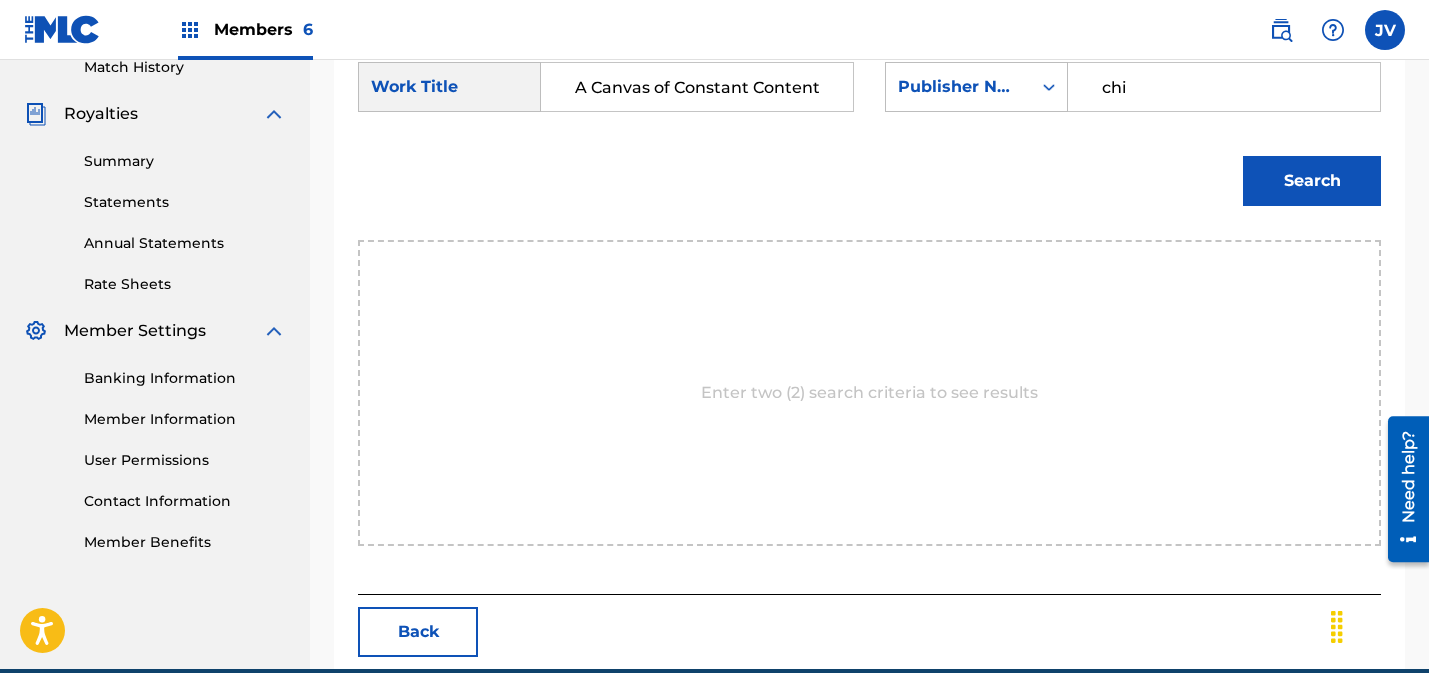type on "chi" 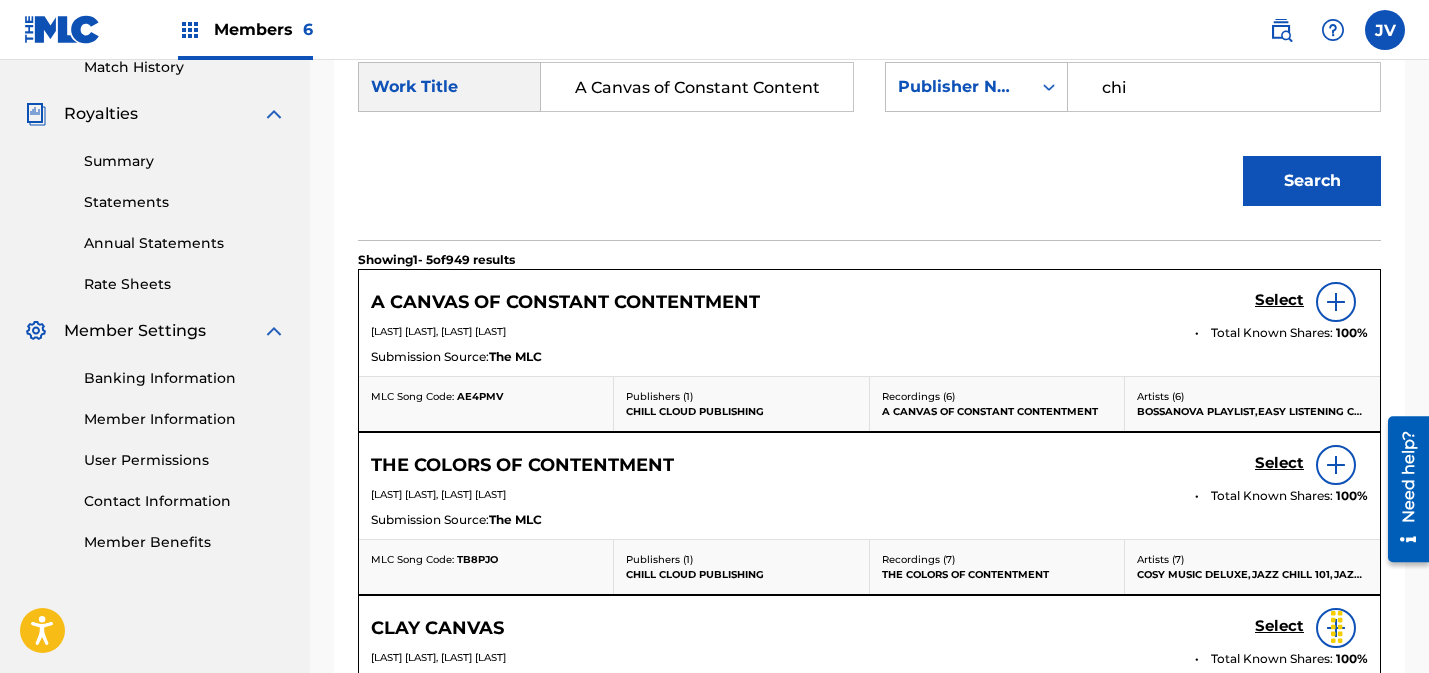 click on "Select" at bounding box center [1279, 300] 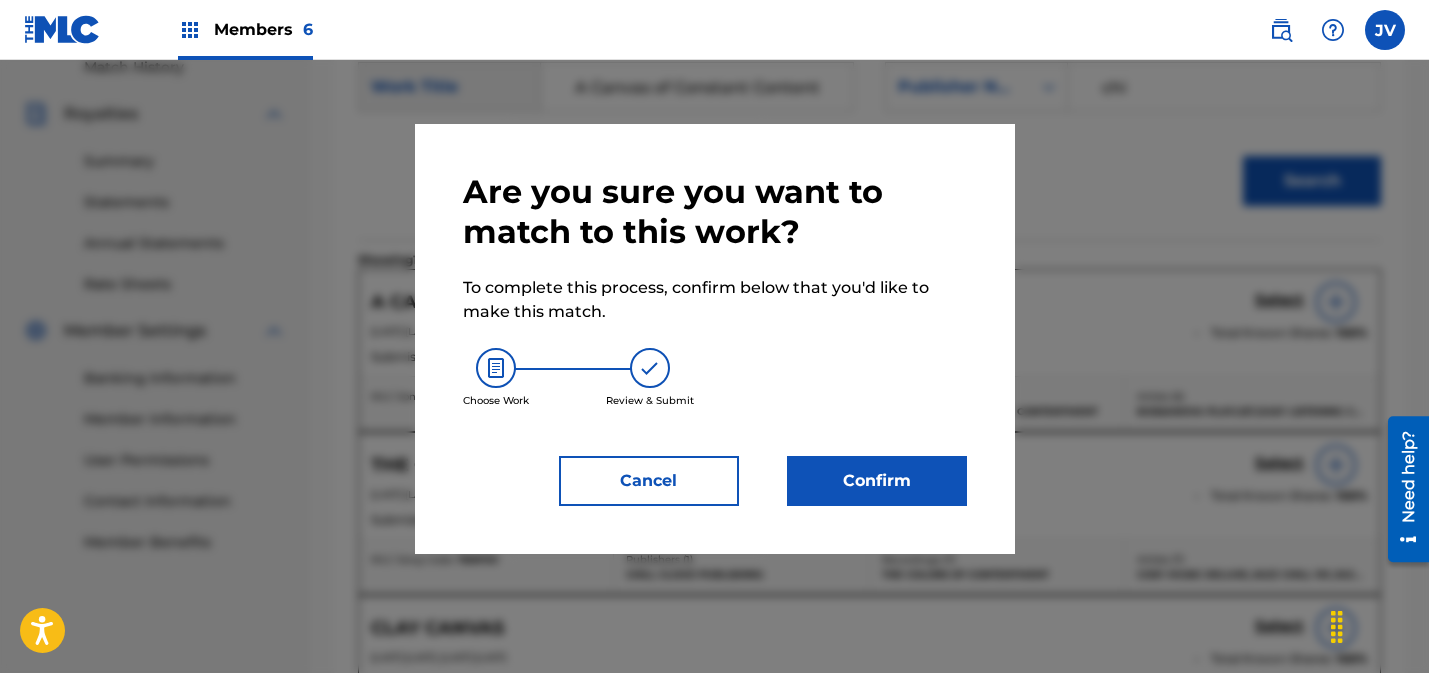 click on "Confirm" at bounding box center [877, 481] 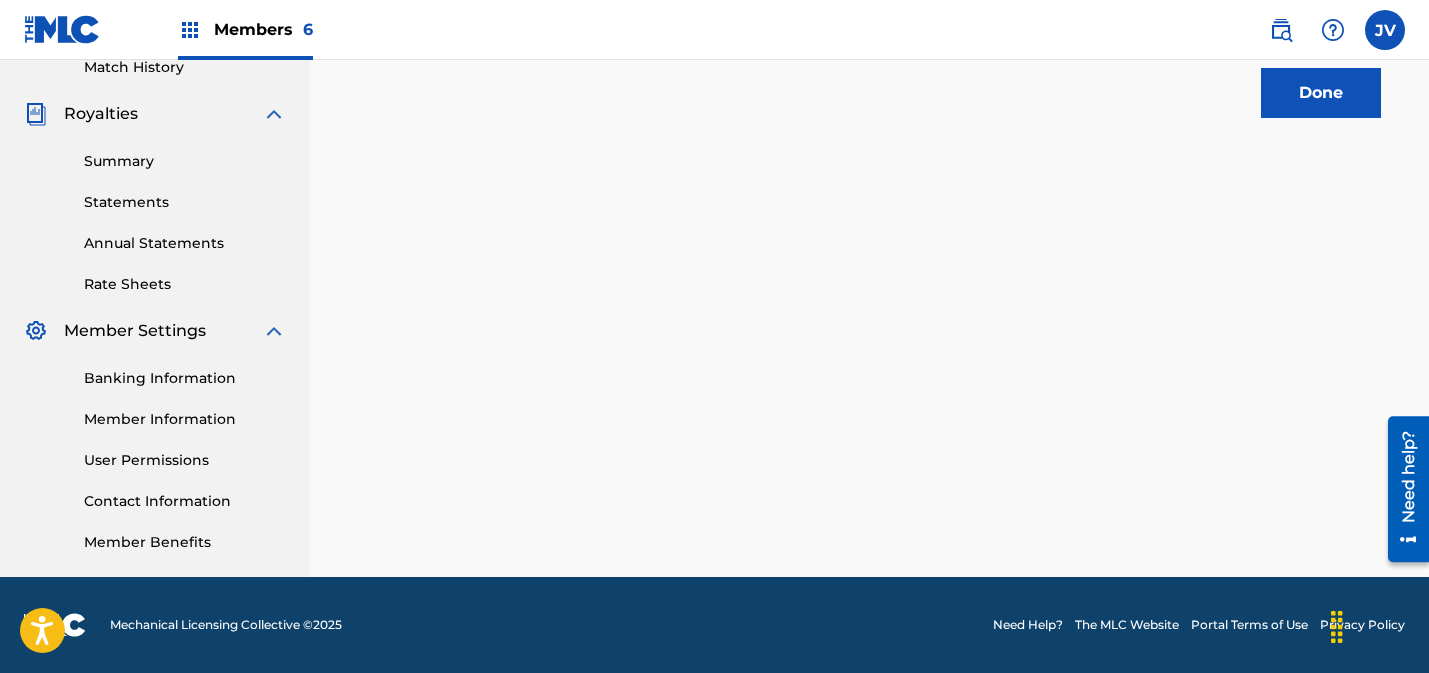 click on "Done" at bounding box center (1321, 93) 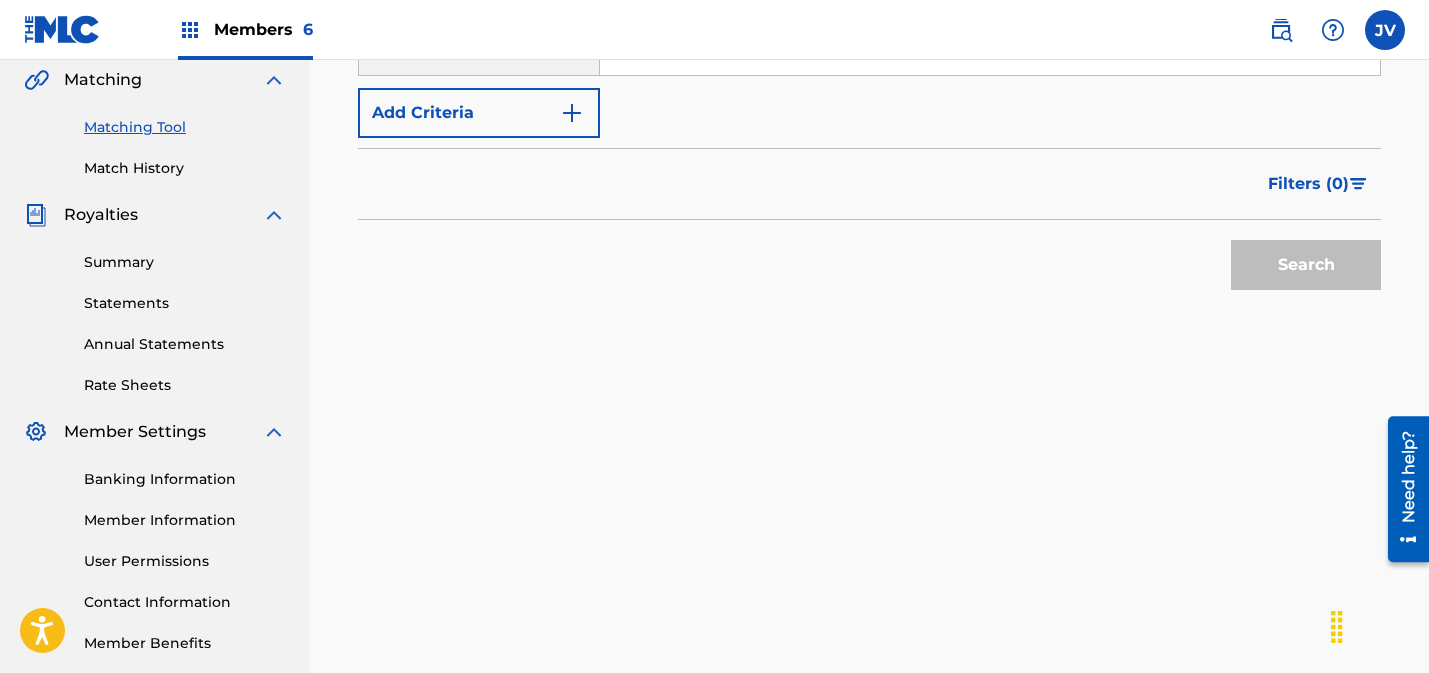 scroll, scrollTop: 320, scrollLeft: 0, axis: vertical 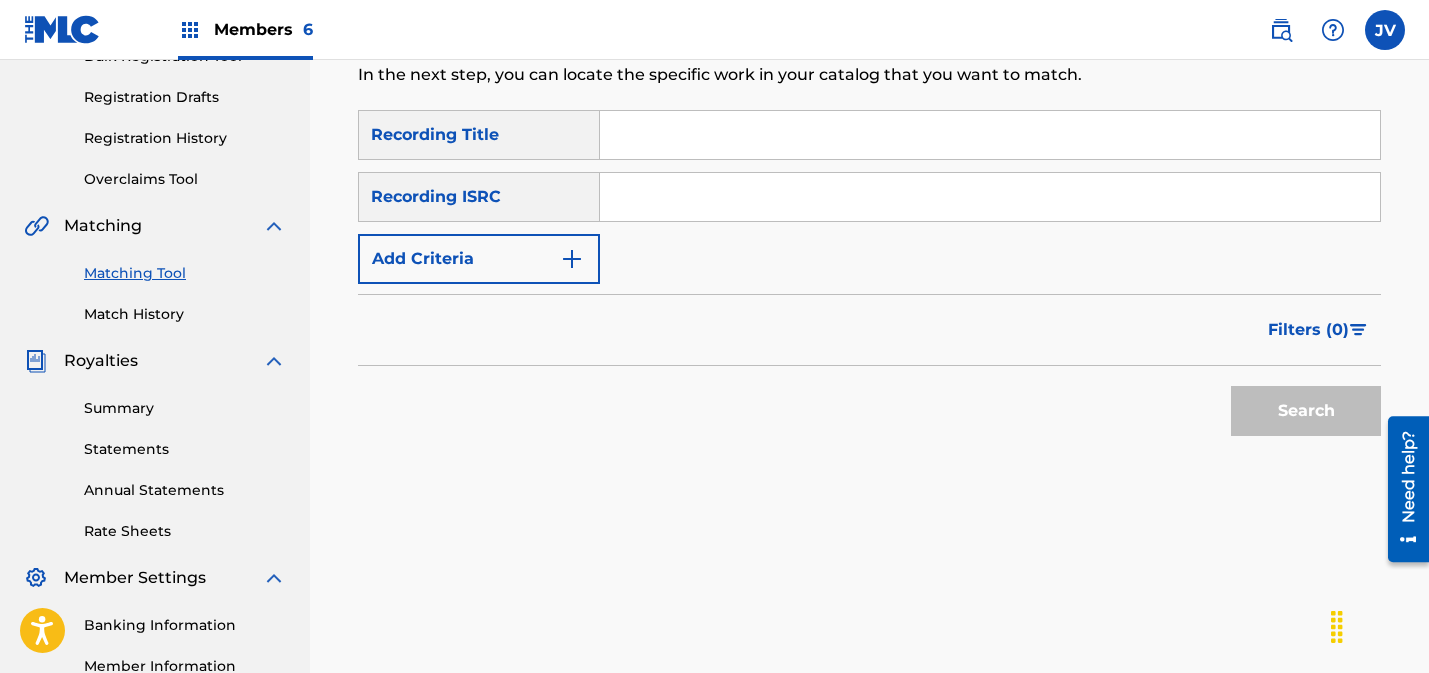 click at bounding box center (990, 197) 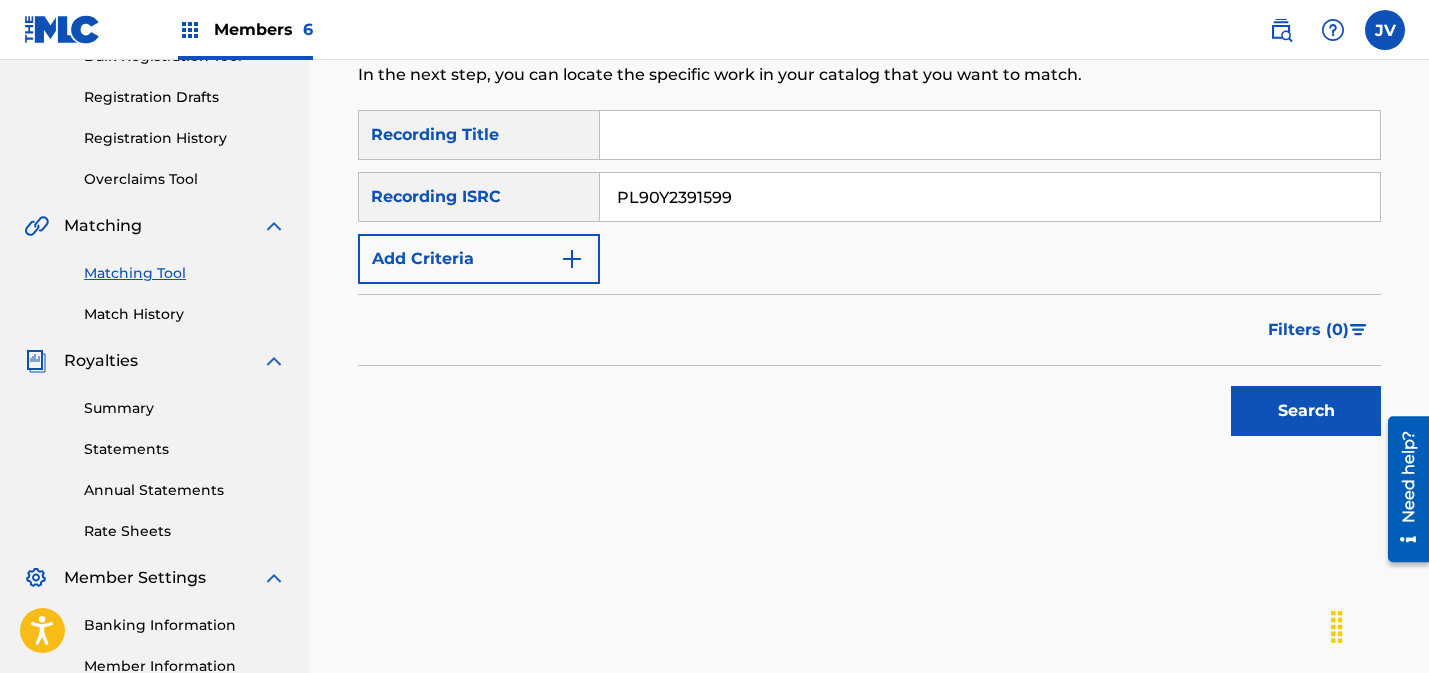 type on "PL90Y2391599" 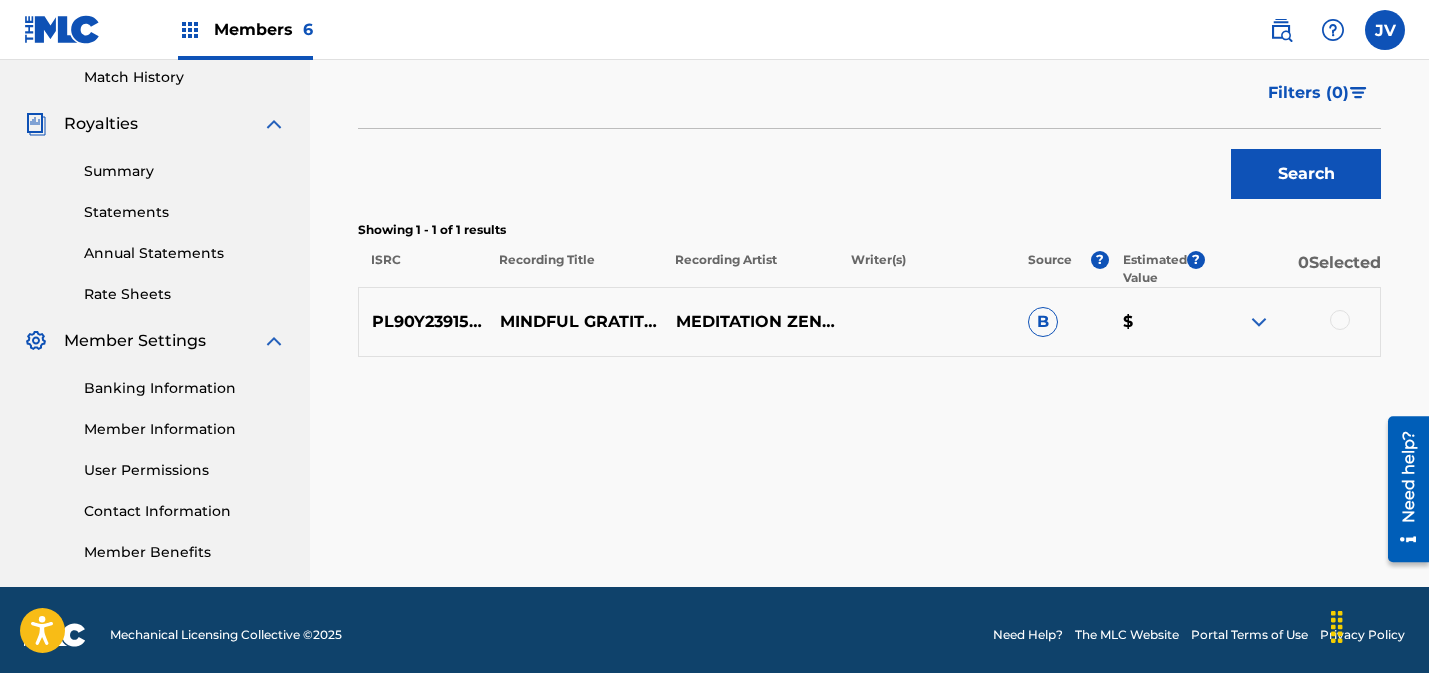 scroll, scrollTop: 567, scrollLeft: 0, axis: vertical 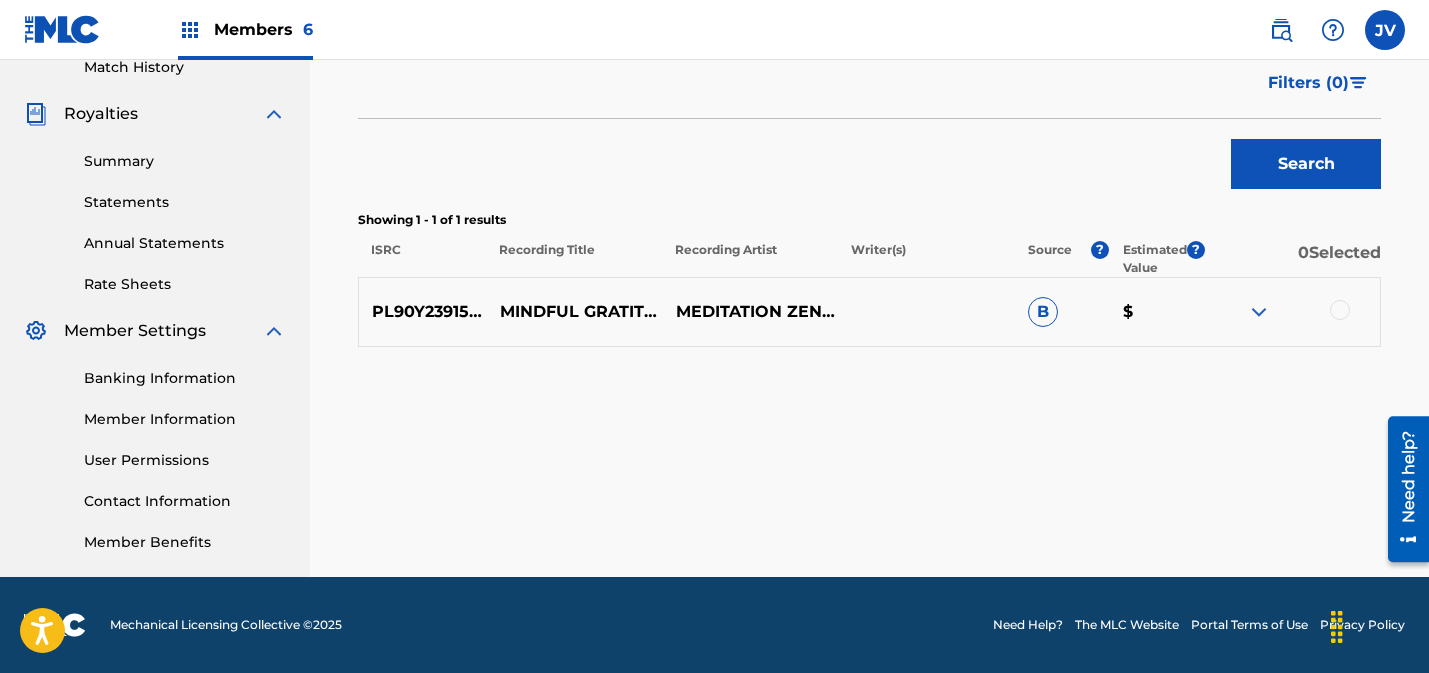 click at bounding box center (1340, 310) 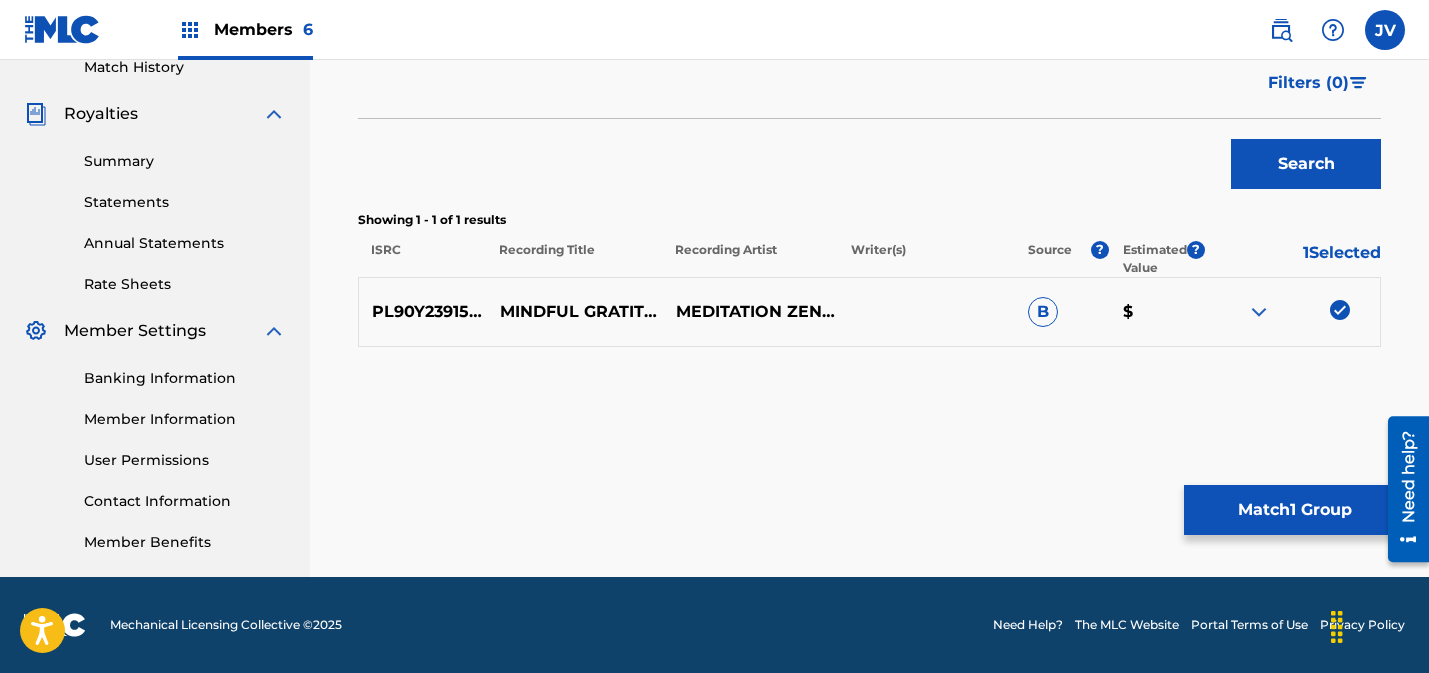click on "Match  1 Group" at bounding box center (1294, 510) 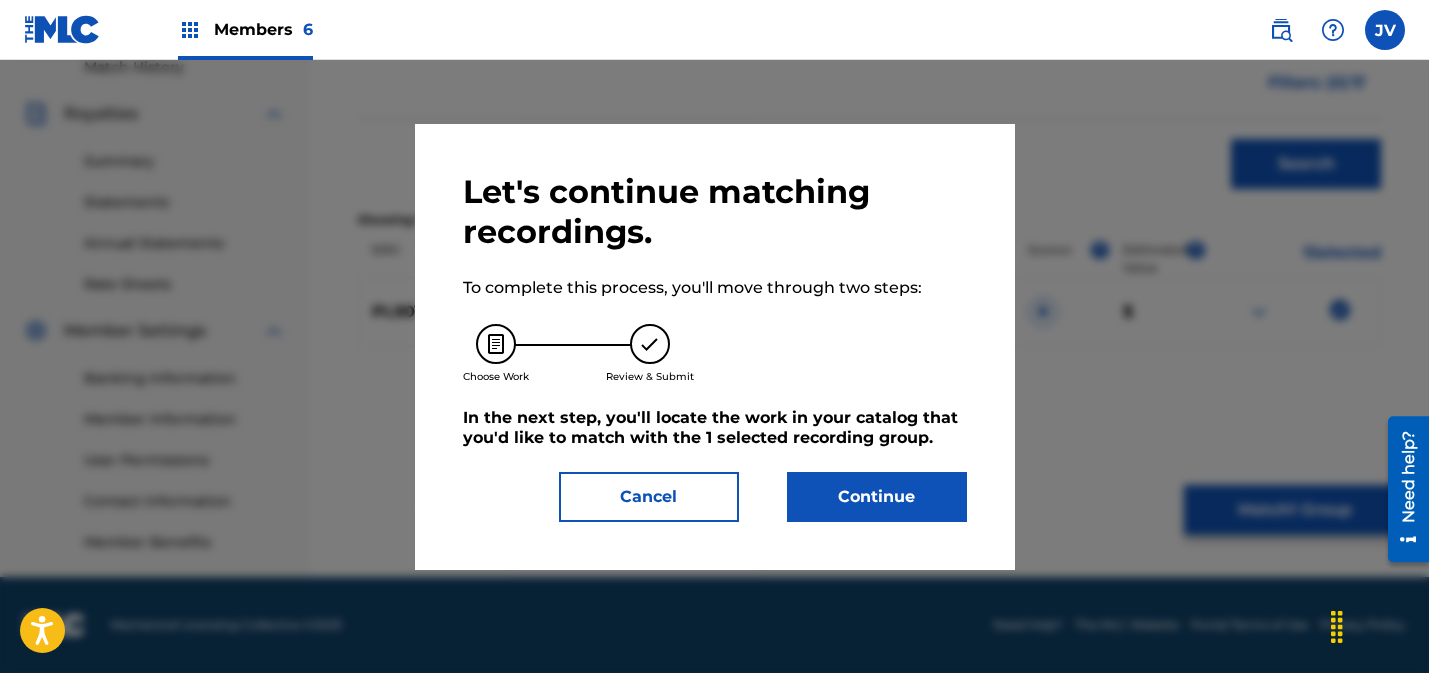 click on "Continue" at bounding box center (877, 497) 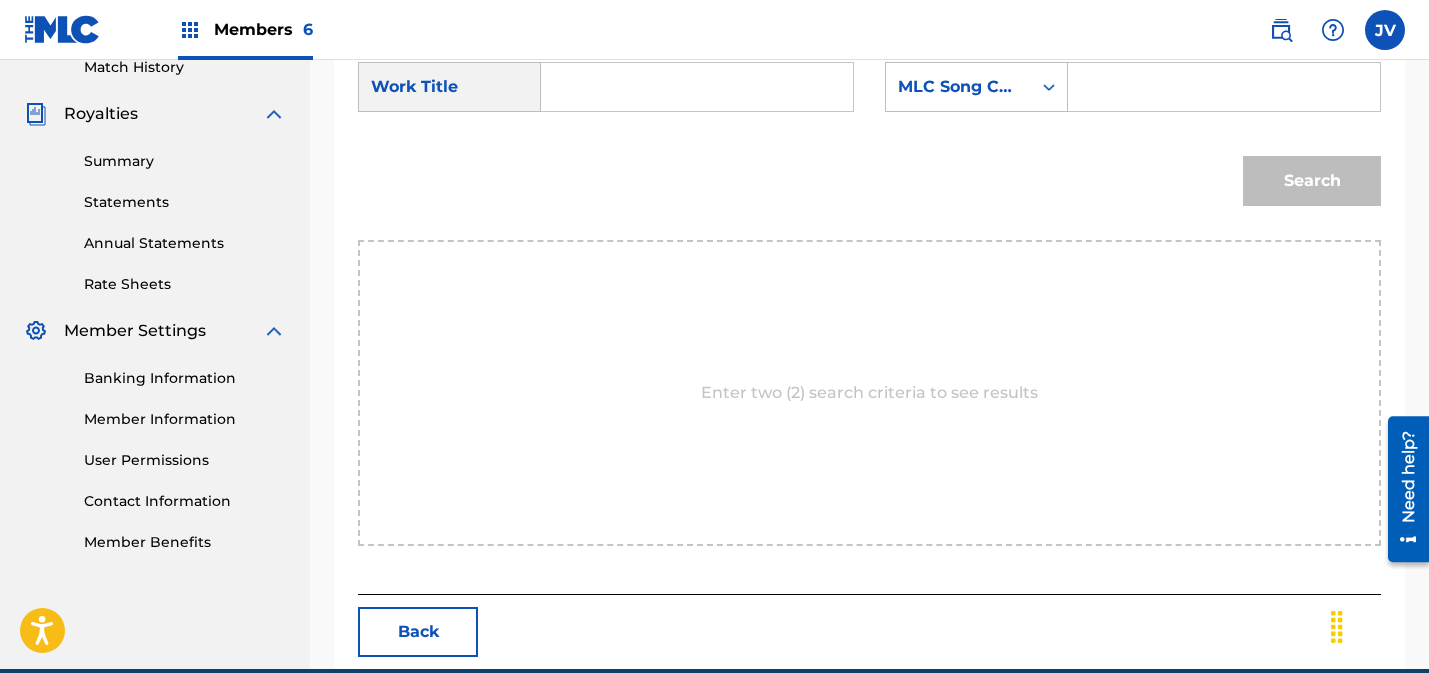 drag, startPoint x: 685, startPoint y: 81, endPoint x: 837, endPoint y: 91, distance: 152.3286 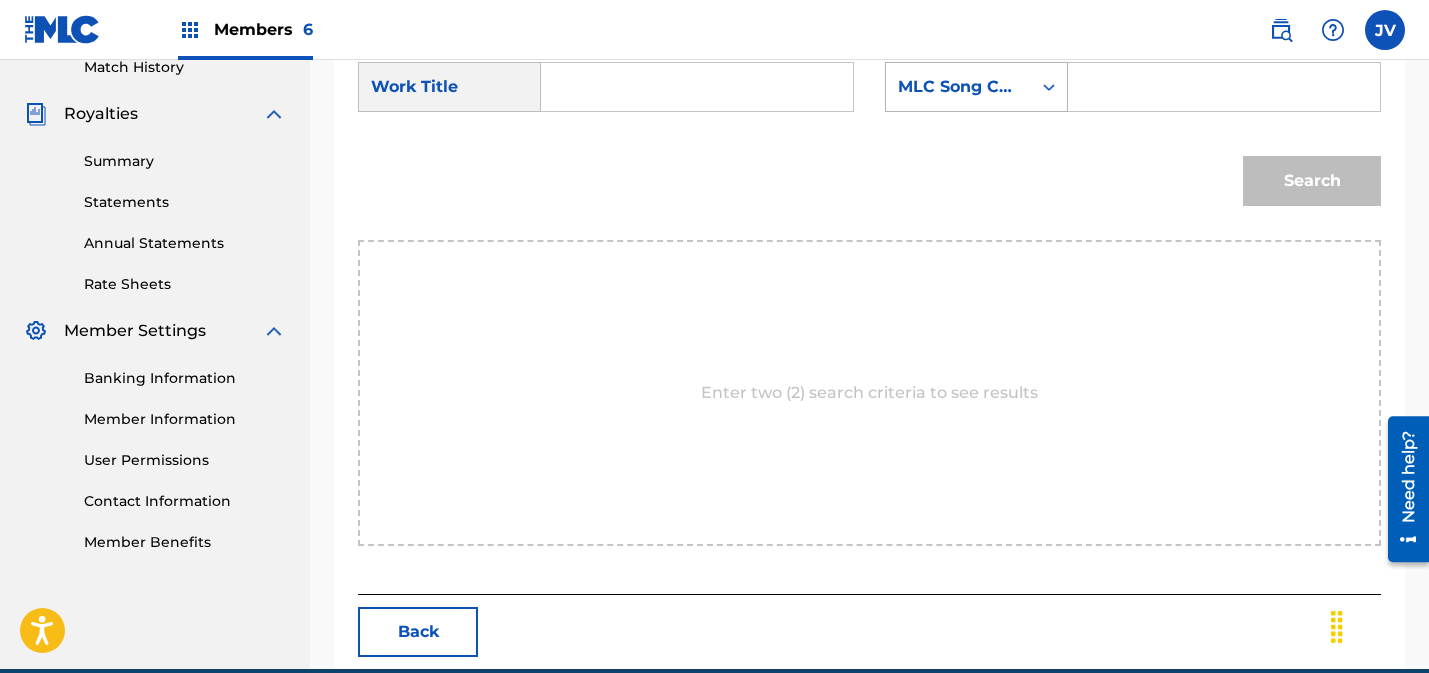 paste on "Mindful Gratitude" 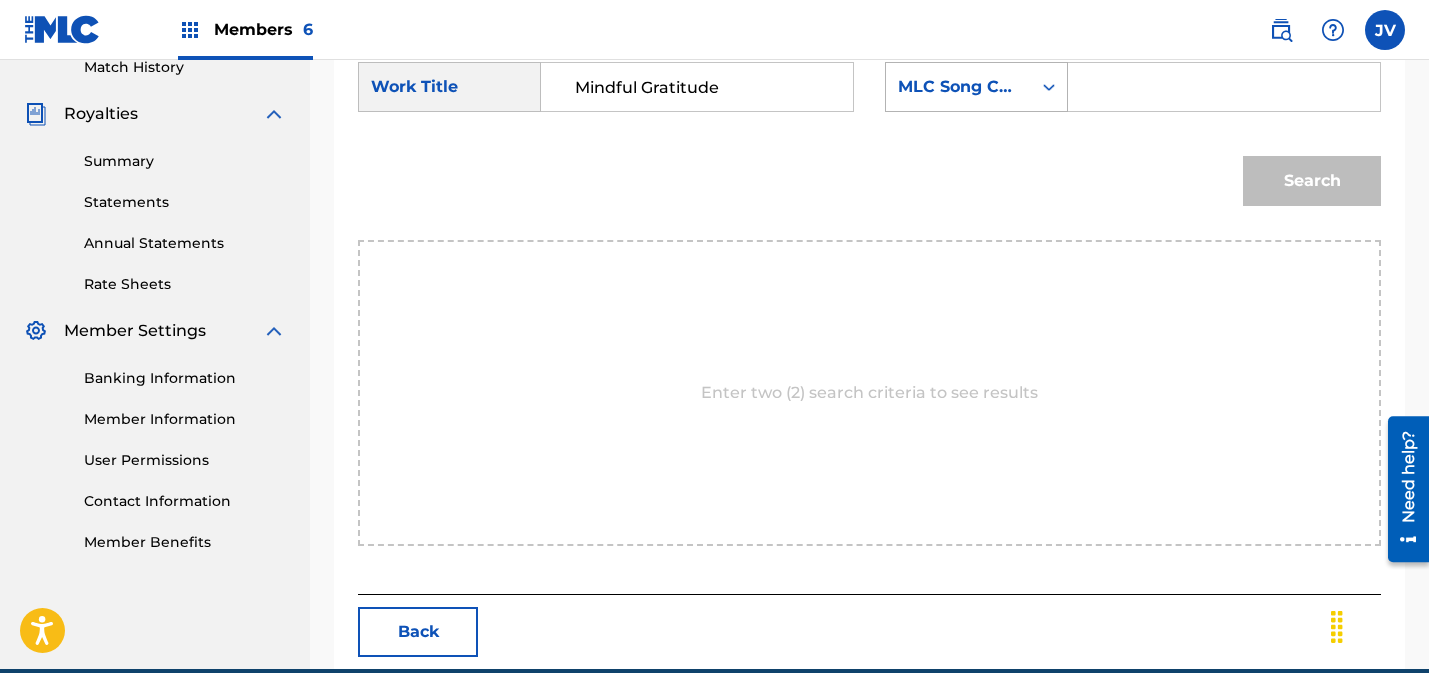 type on "Mindful Gratitude" 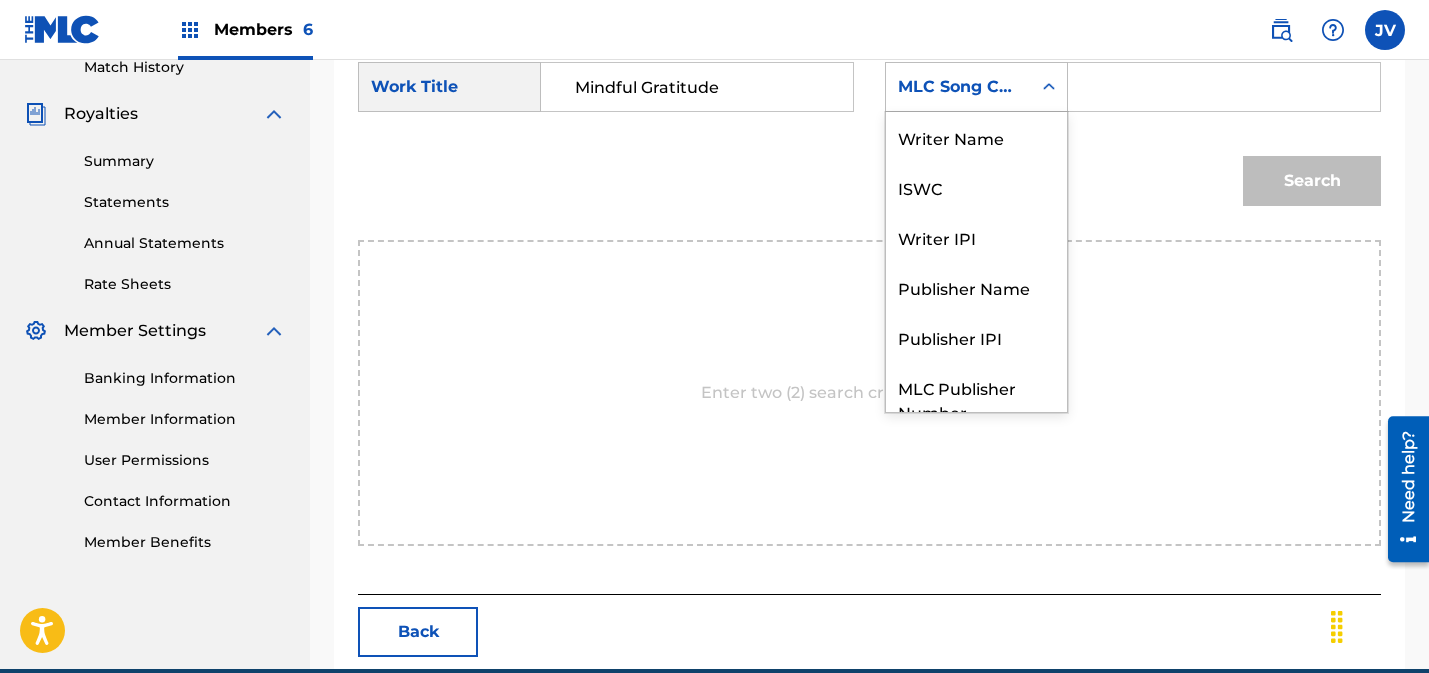 click on "MLC Song Code" at bounding box center (958, 87) 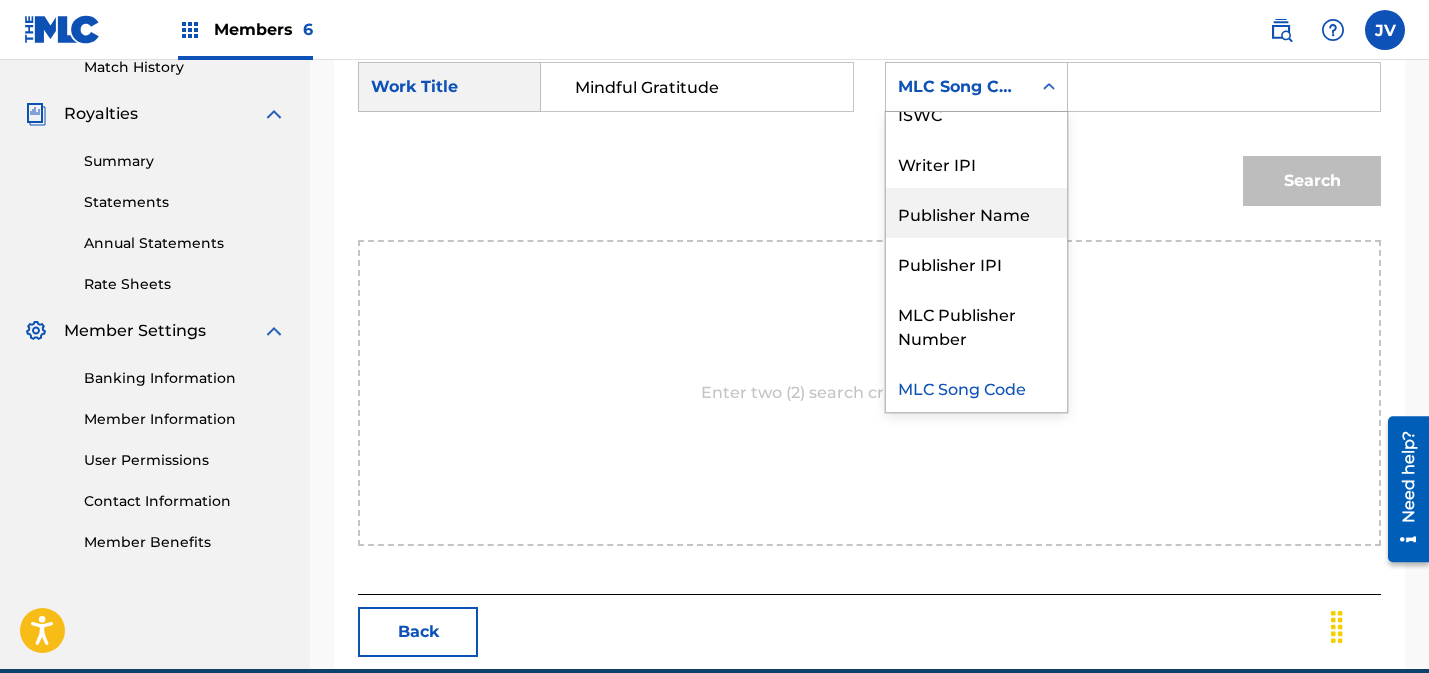 drag, startPoint x: 971, startPoint y: 217, endPoint x: 1113, endPoint y: 115, distance: 174.83707 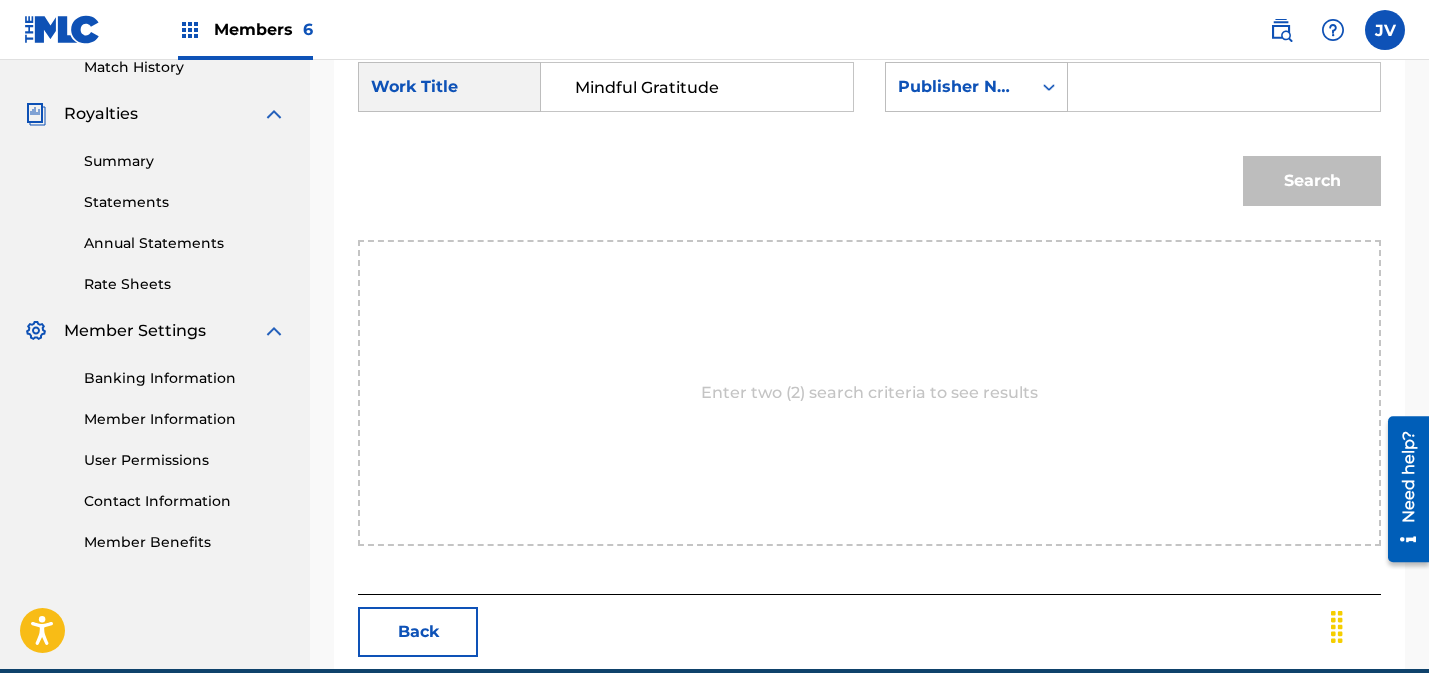 click at bounding box center [1224, 87] 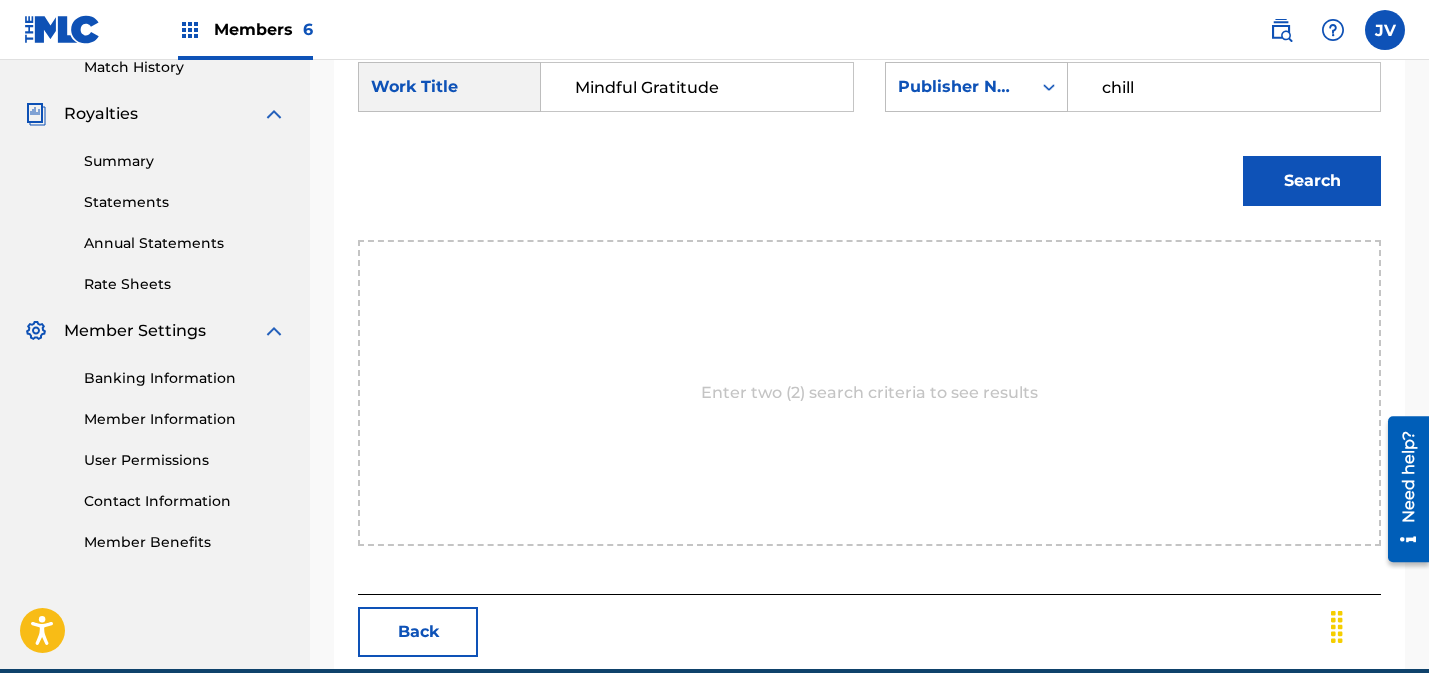 type on "chill" 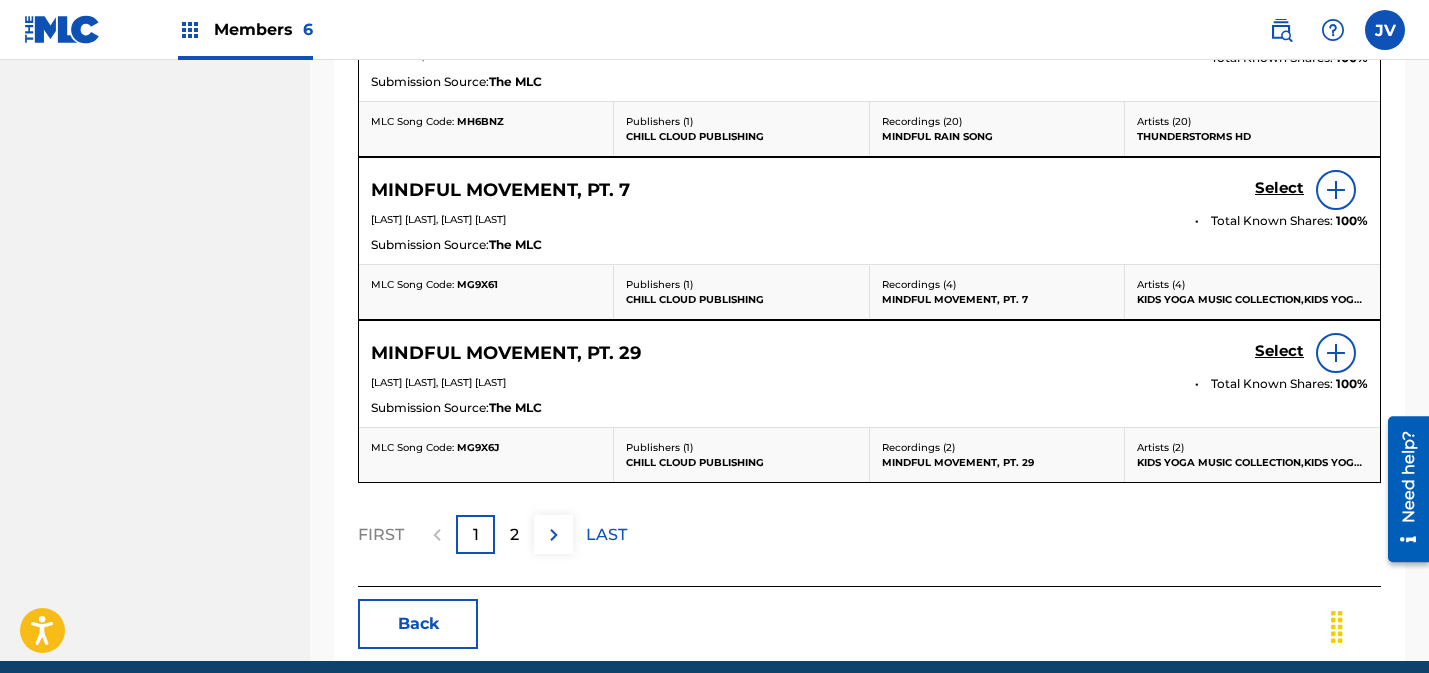 scroll, scrollTop: 1252, scrollLeft: 0, axis: vertical 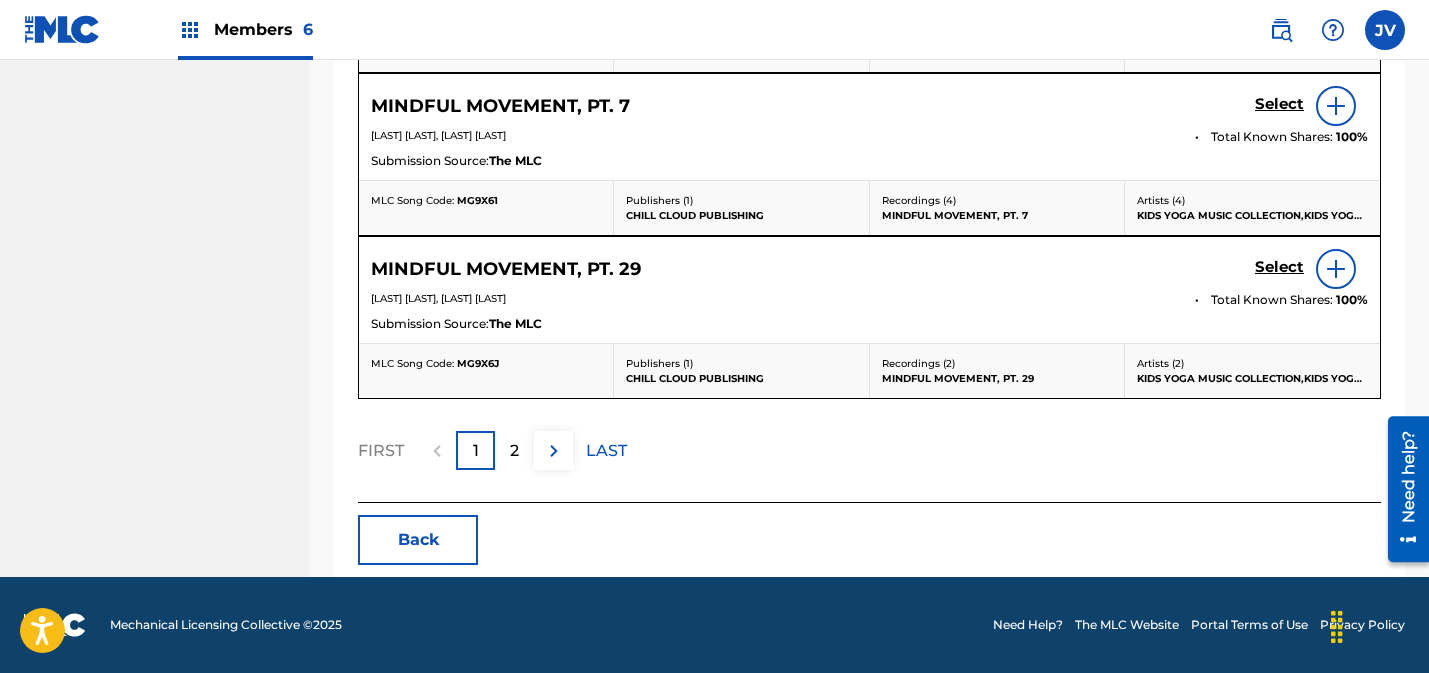 drag, startPoint x: 525, startPoint y: 454, endPoint x: 631, endPoint y: 427, distance: 109.38464 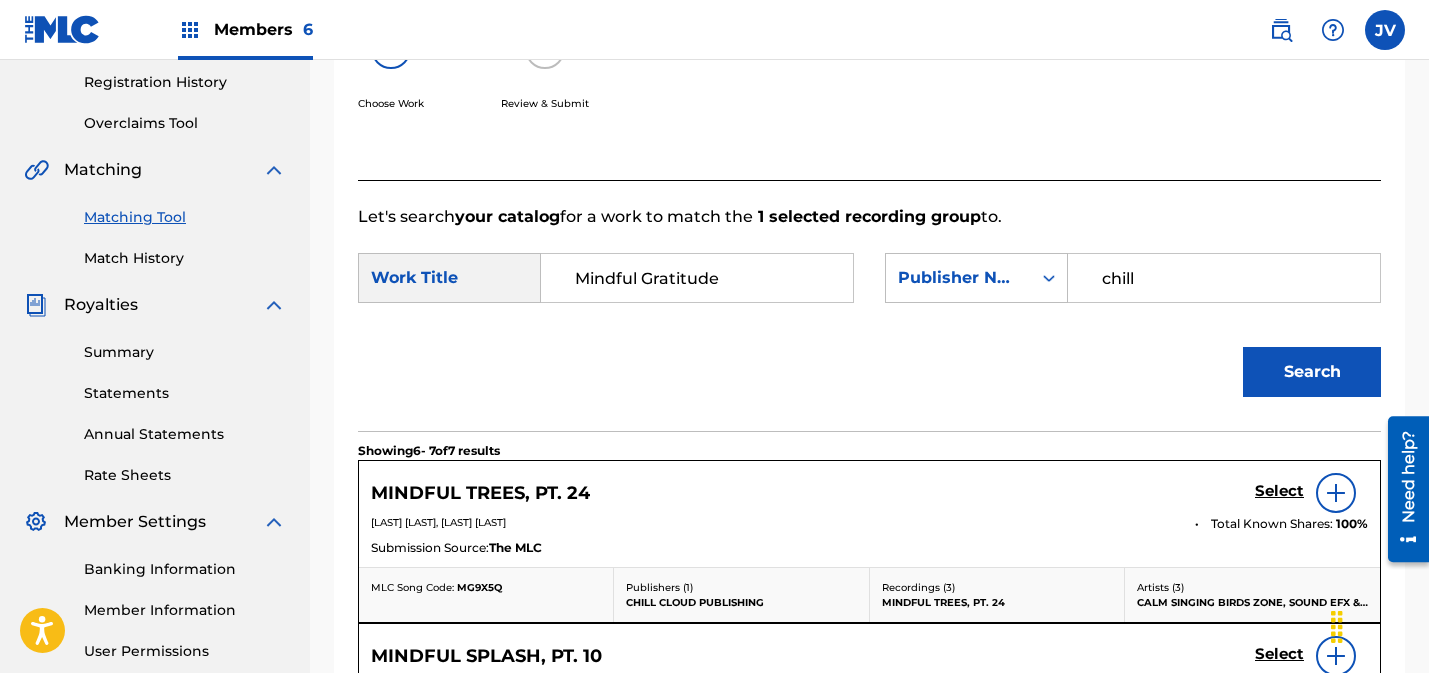 scroll, scrollTop: 385, scrollLeft: 0, axis: vertical 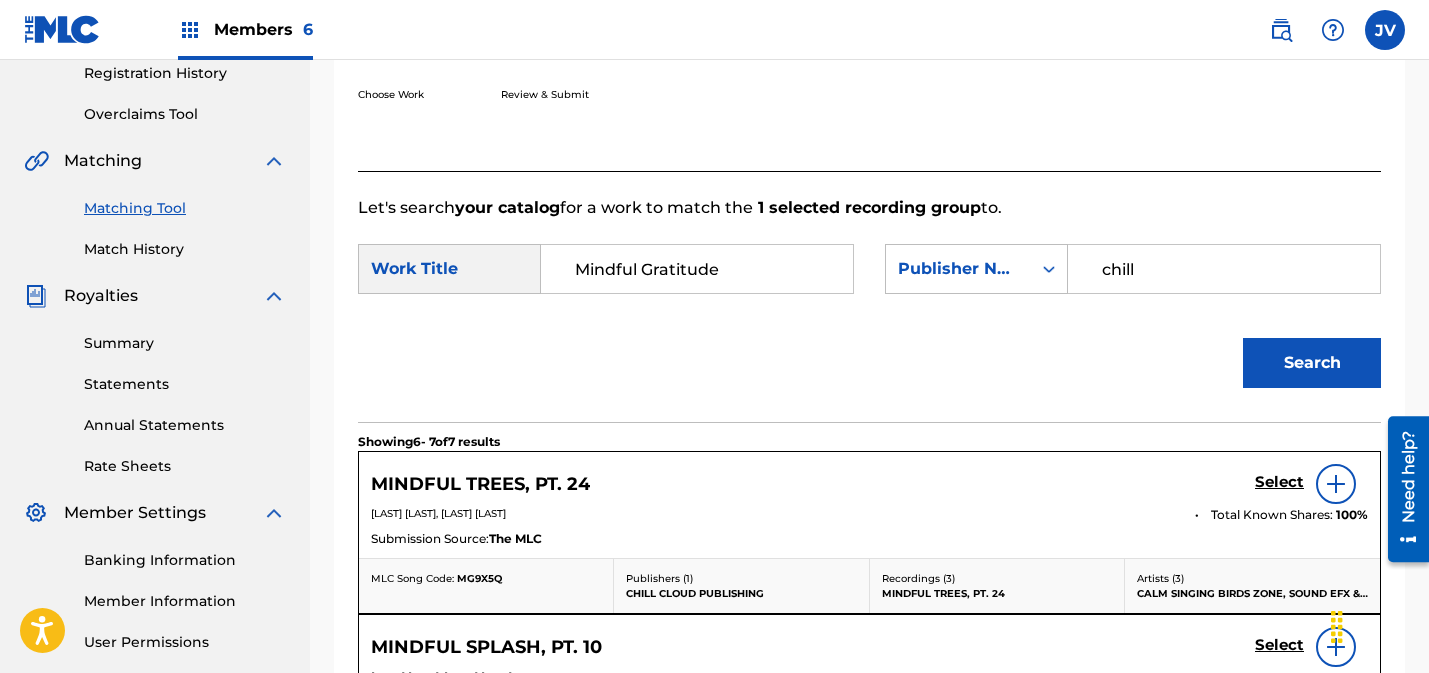 drag, startPoint x: 1160, startPoint y: 274, endPoint x: 1071, endPoint y: 273, distance: 89.005615 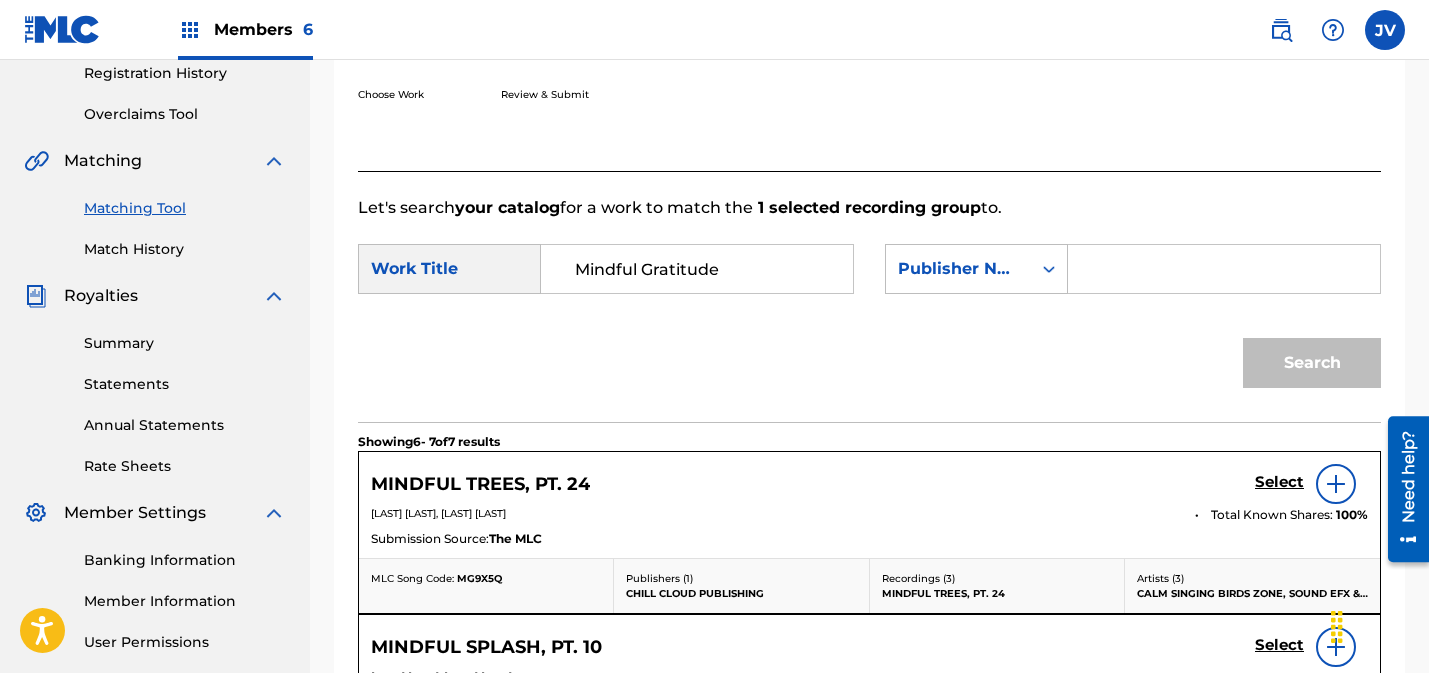 type 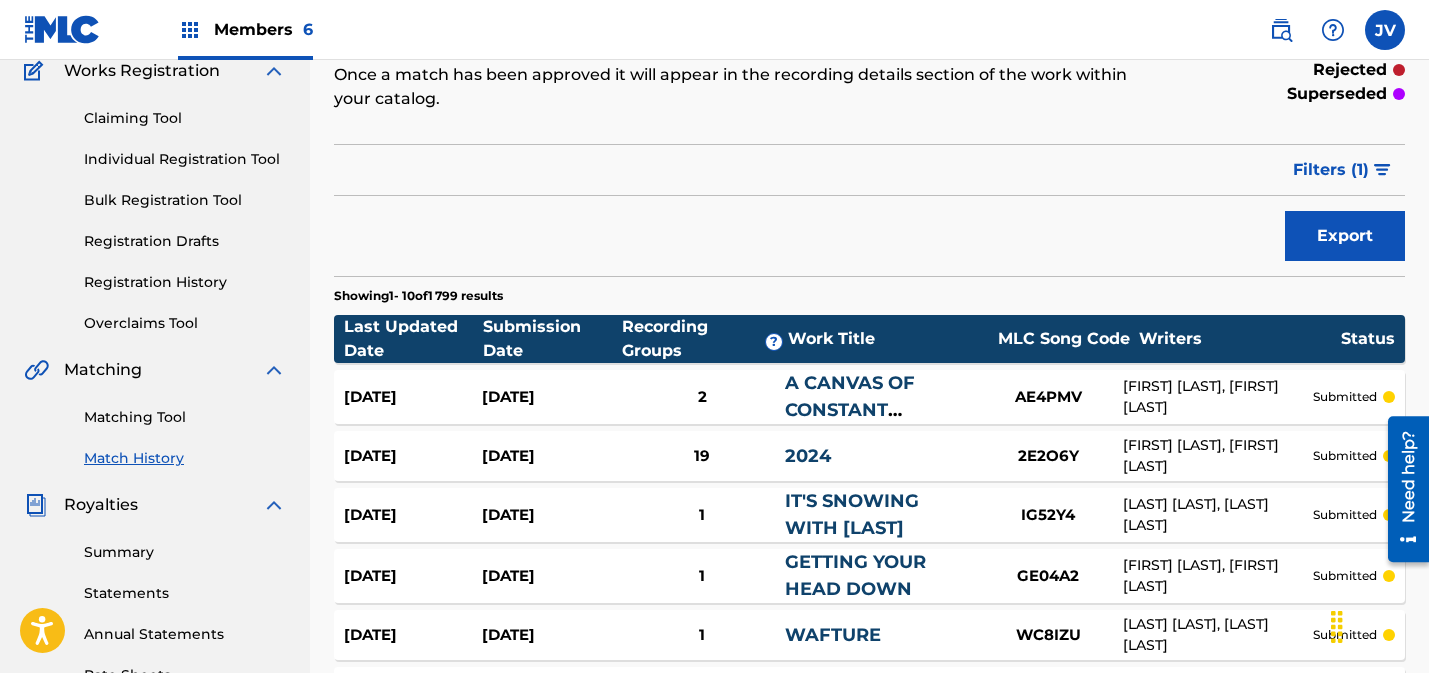 scroll, scrollTop: 184, scrollLeft: 0, axis: vertical 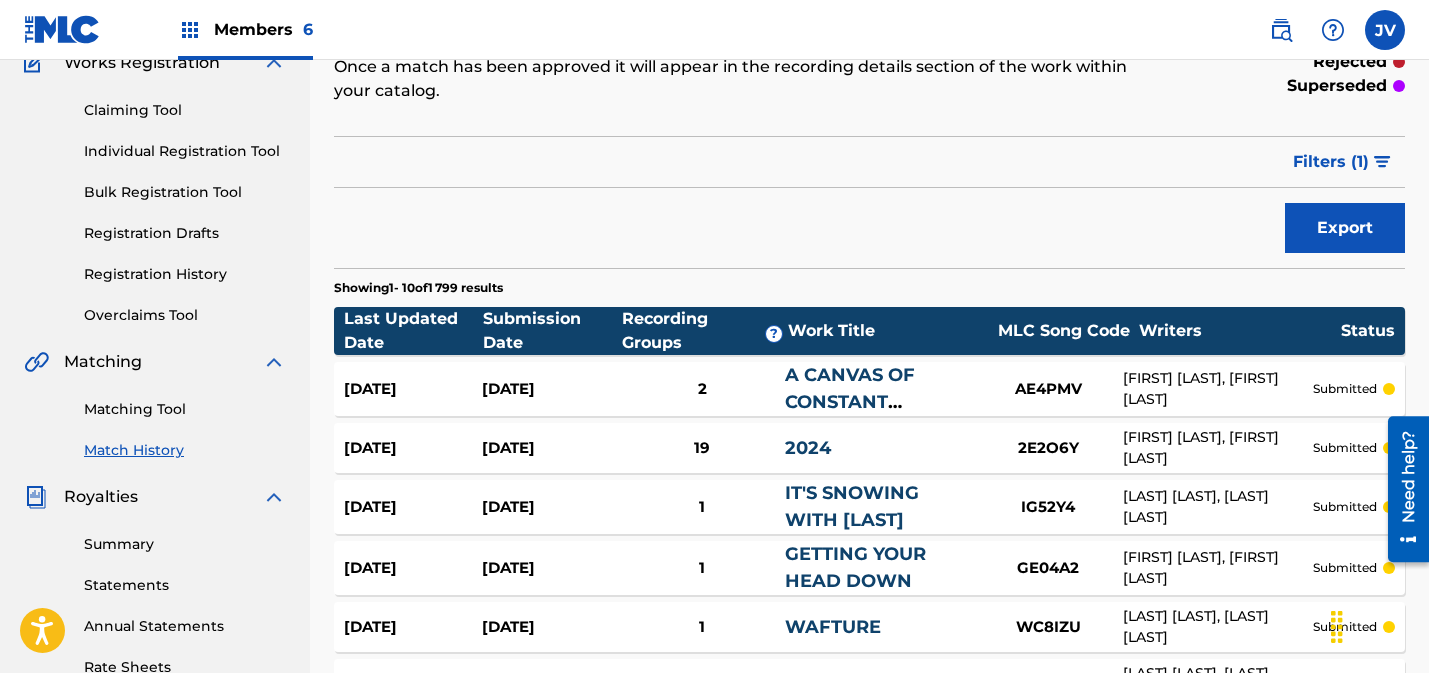 click on "Matching Tool" at bounding box center (185, 409) 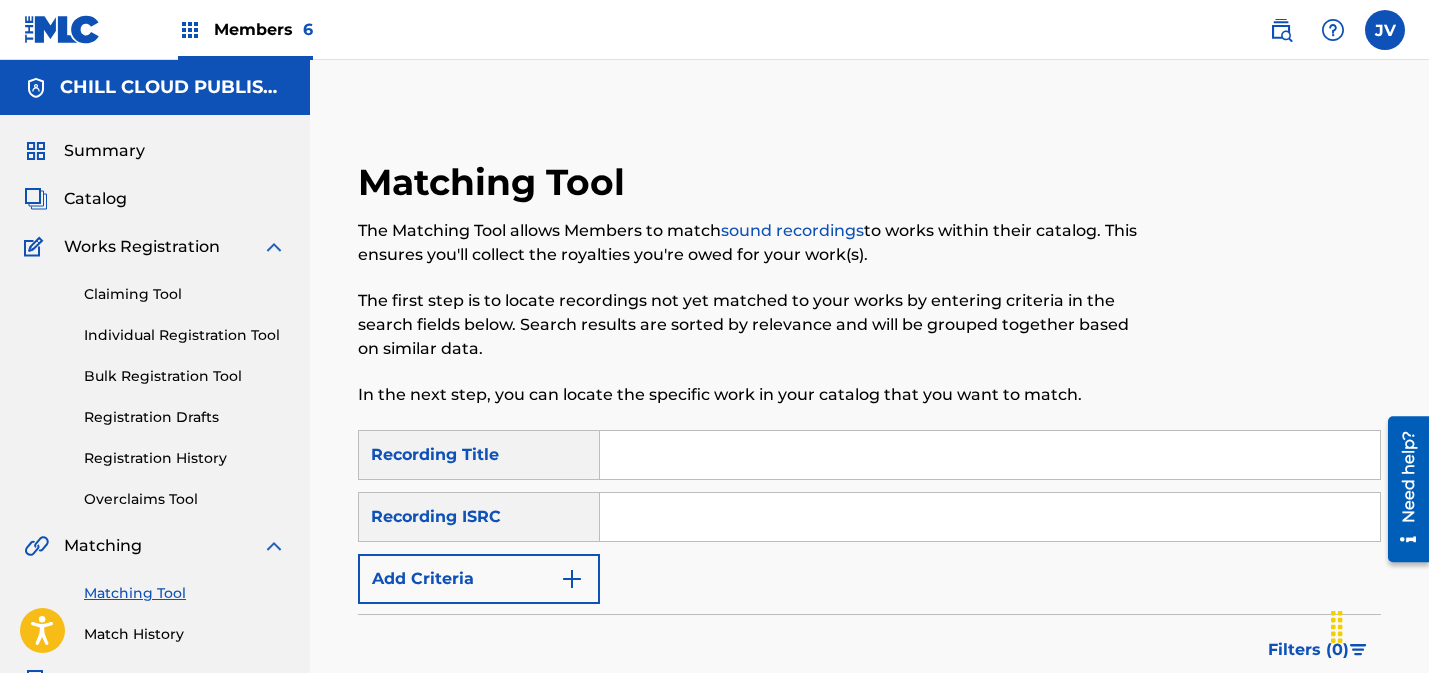 click at bounding box center (990, 517) 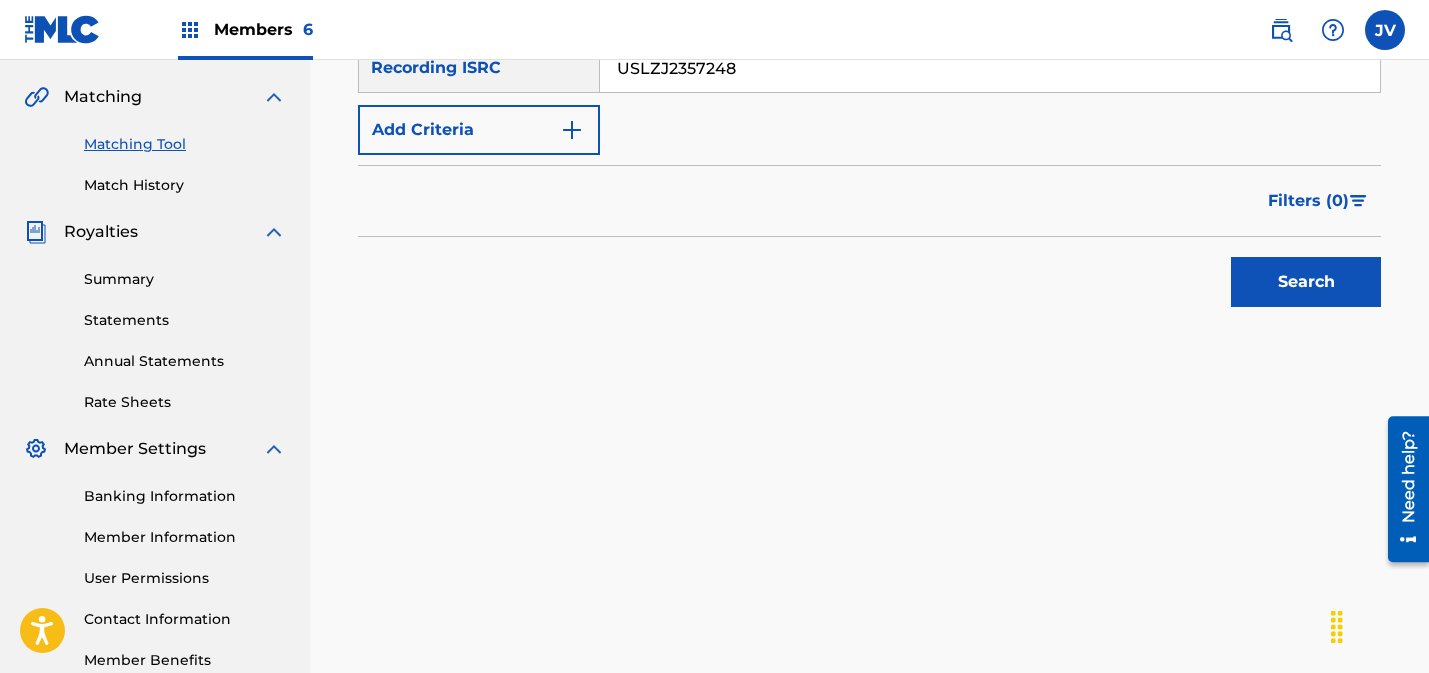 scroll, scrollTop: 485, scrollLeft: 0, axis: vertical 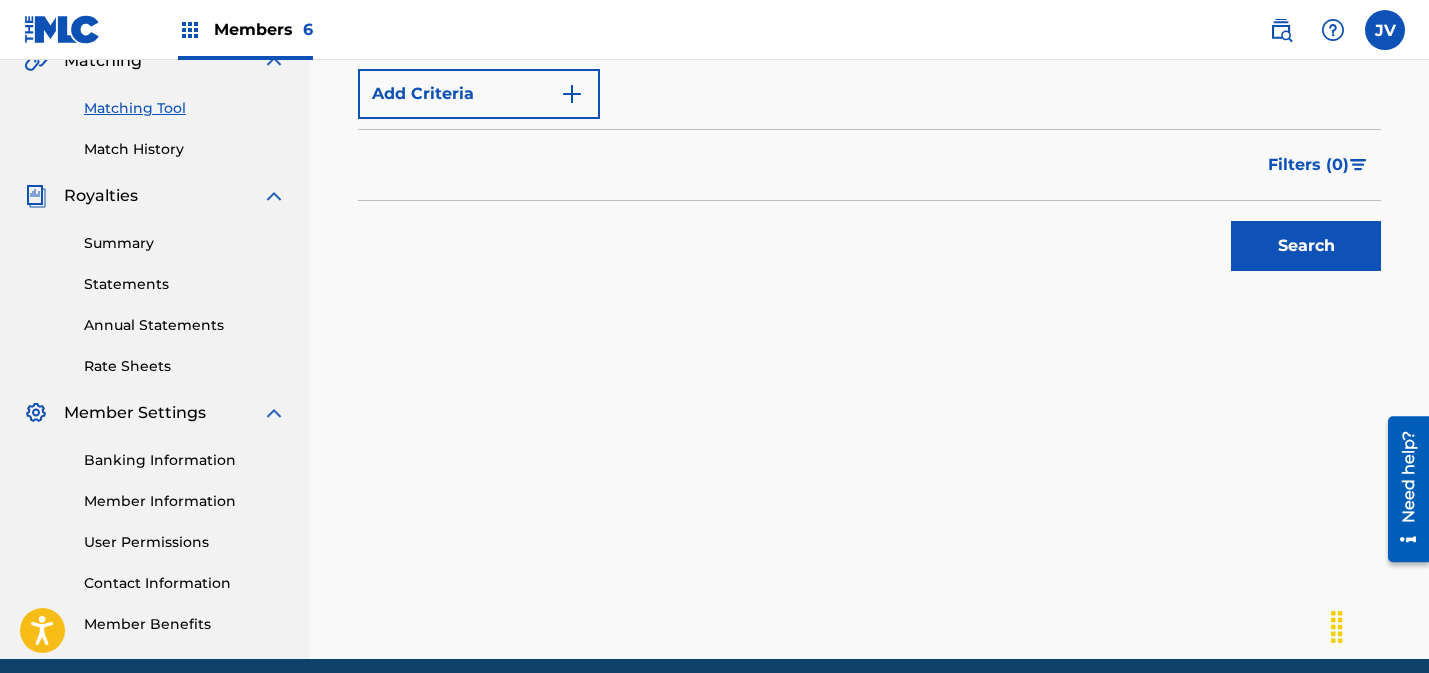 type on "USLZJ2357248" 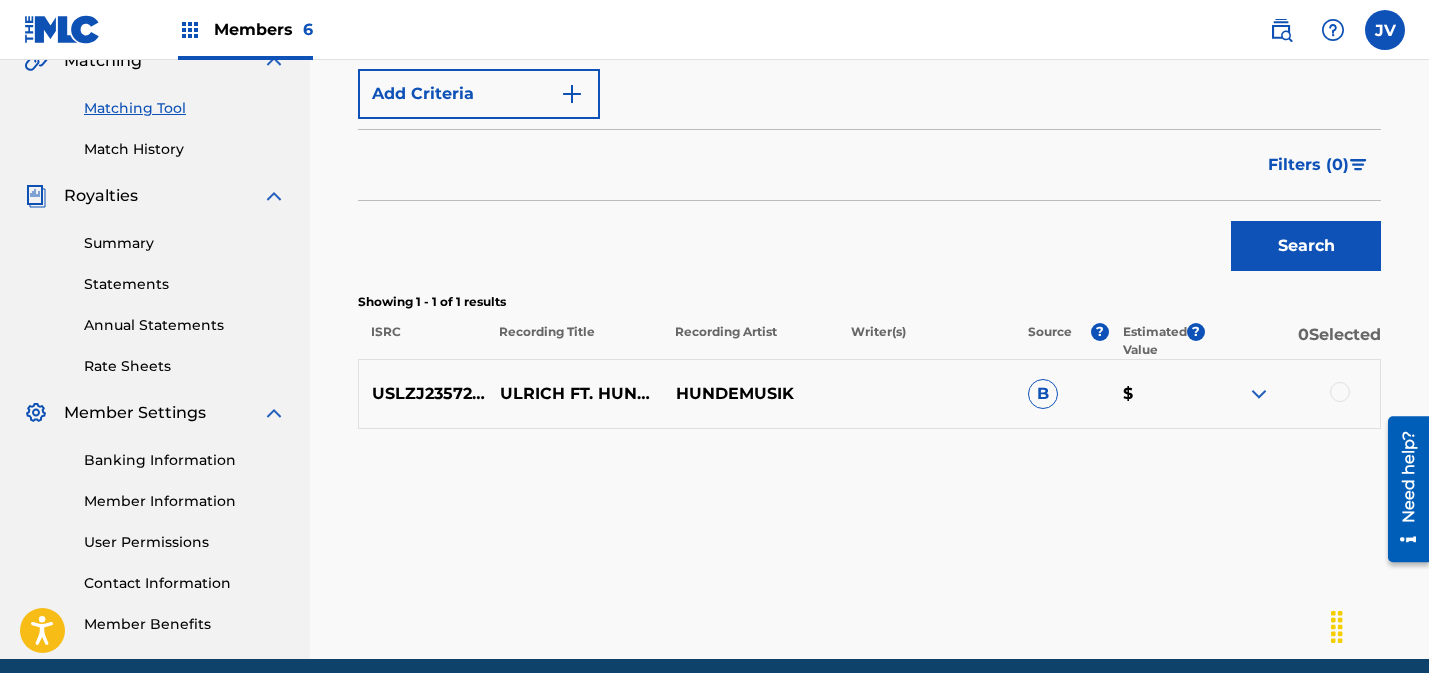 click at bounding box center [1340, 392] 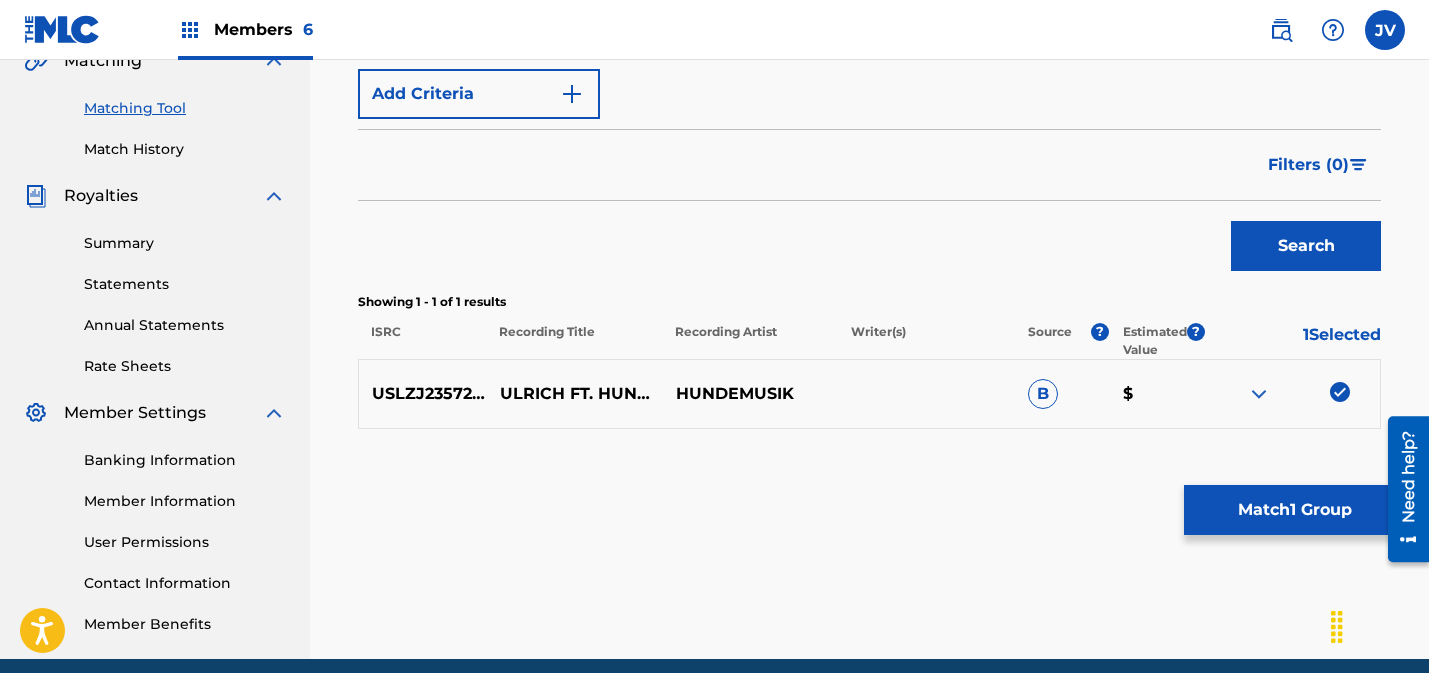 click on "Match  1 Group" at bounding box center [1294, 510] 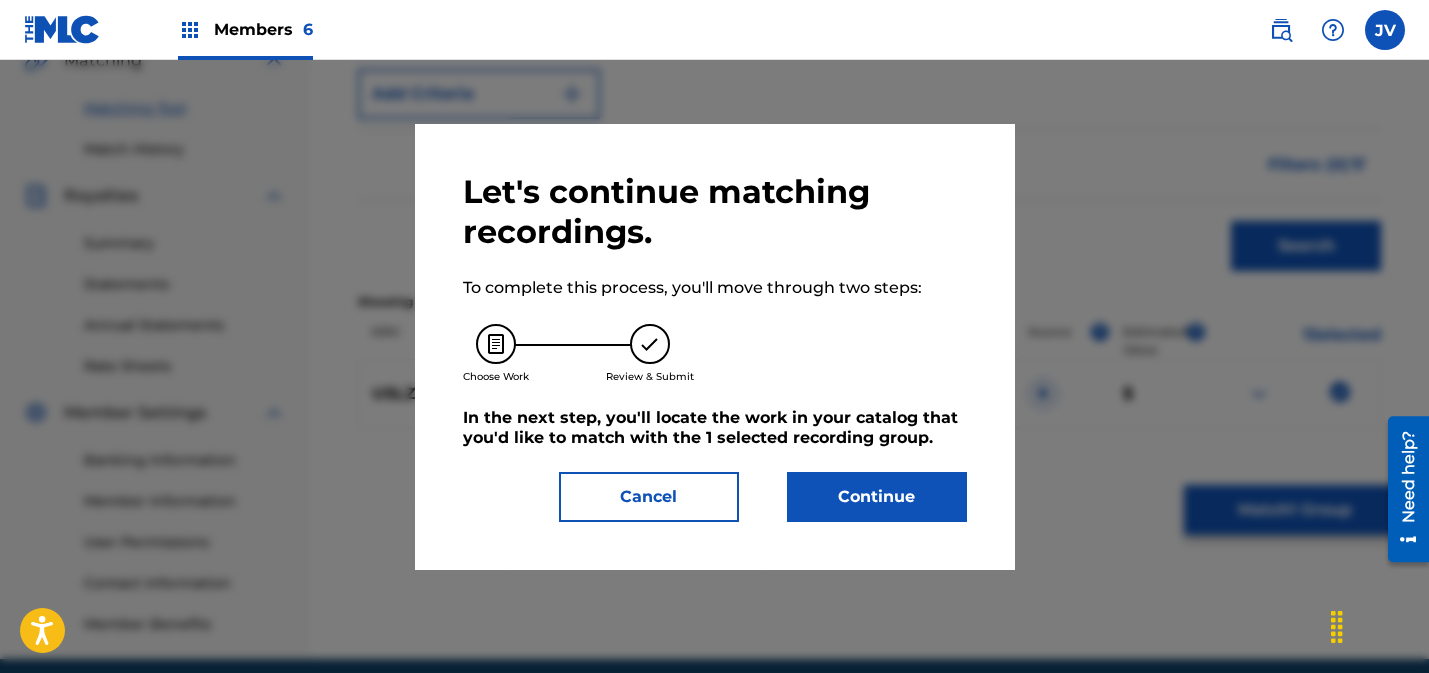 click on "Continue" at bounding box center [877, 497] 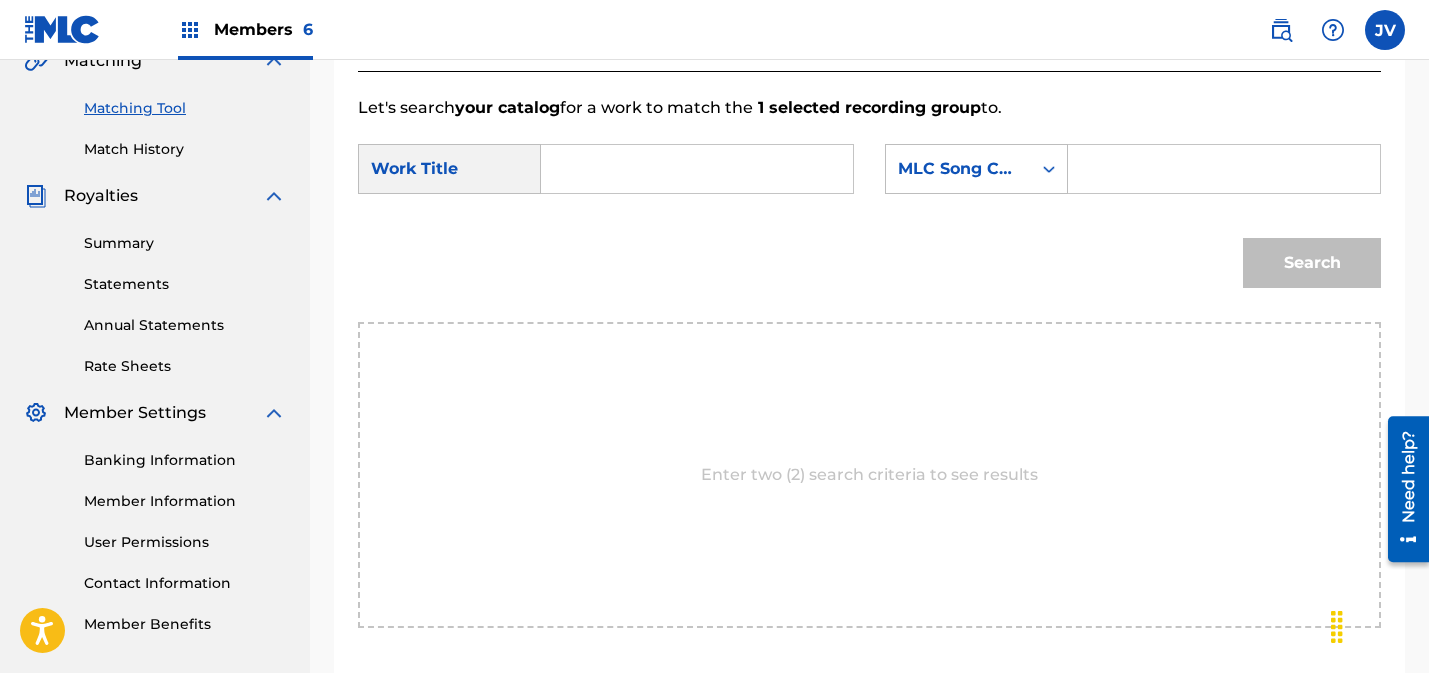 click on "your catalog" at bounding box center (507, 107) 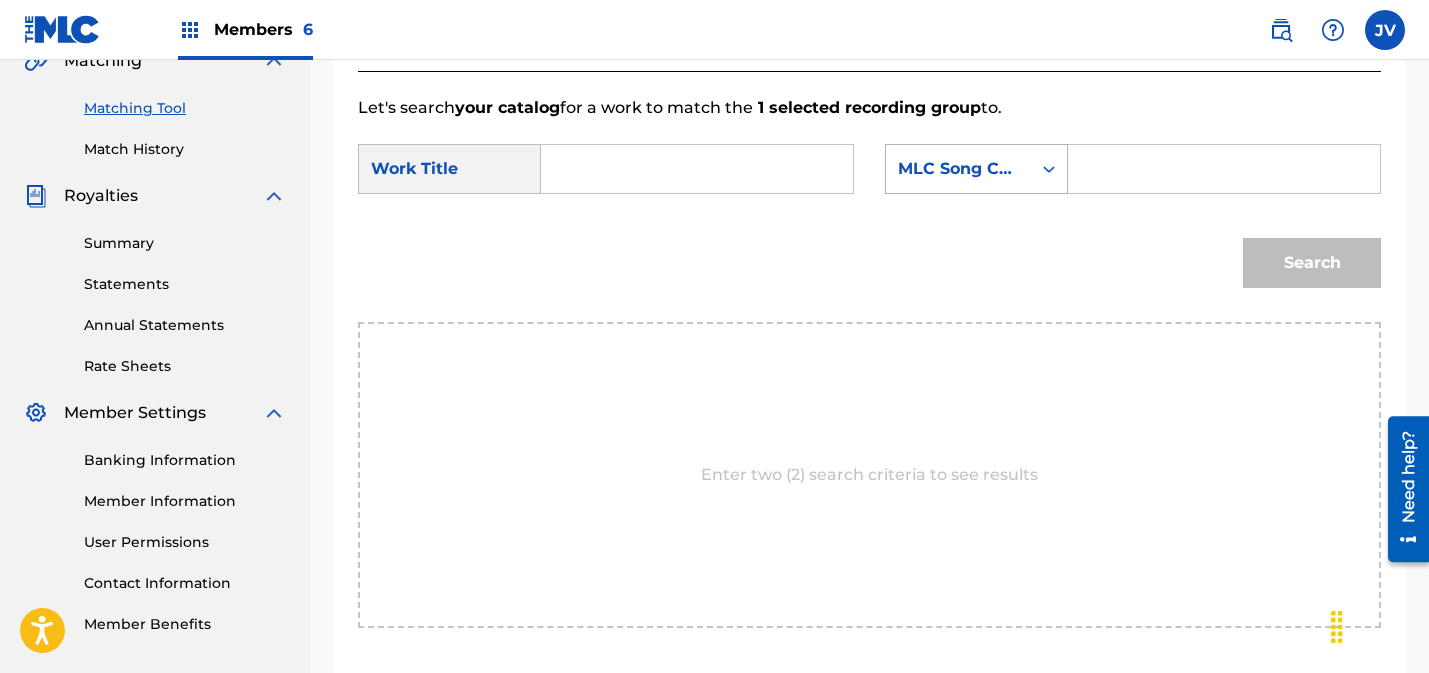 paste on "[LAST]" 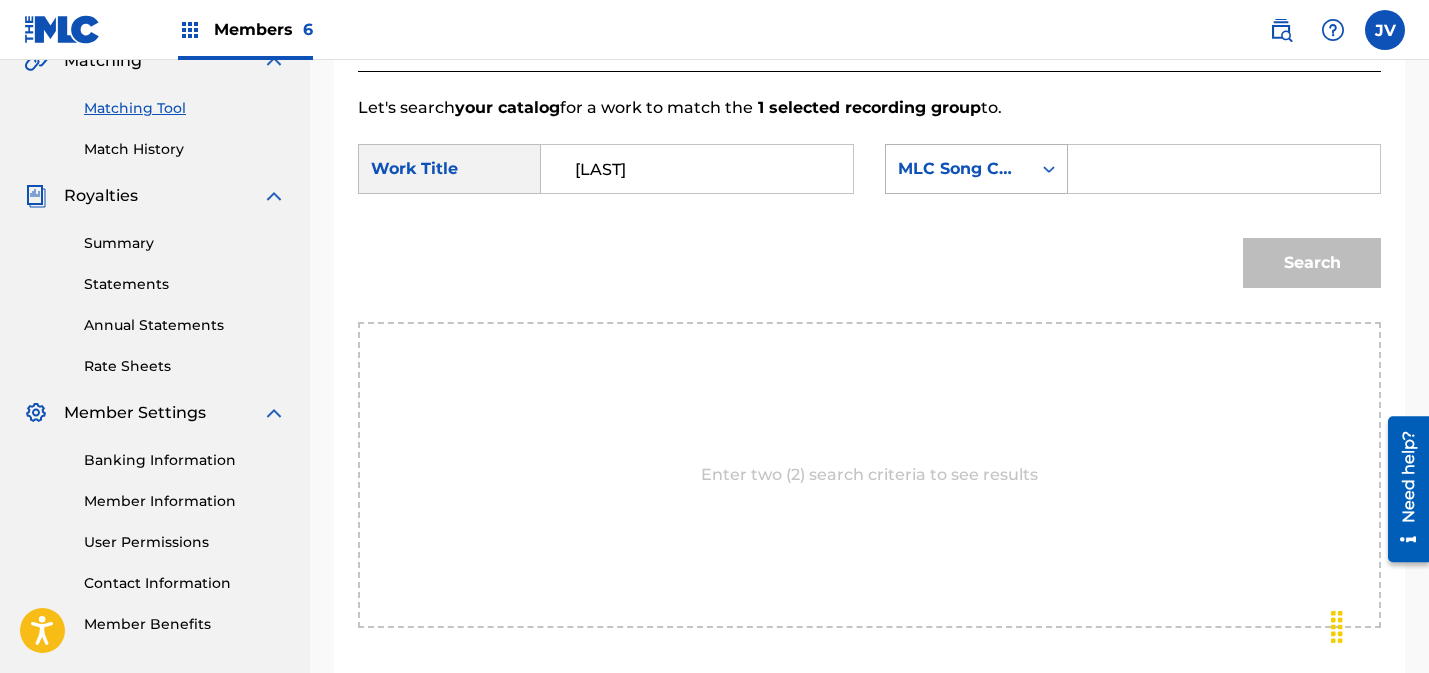 type on "[LAST]" 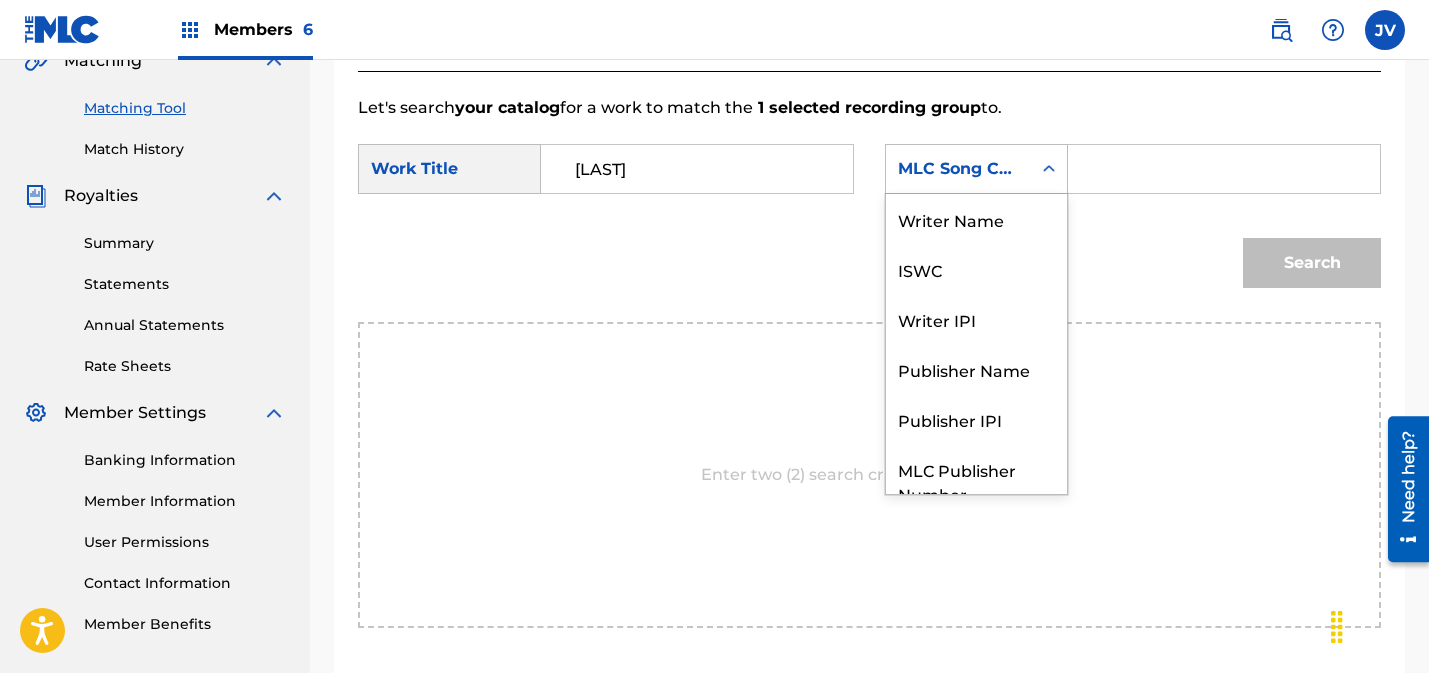 click on "MLC Song Code" at bounding box center [958, 169] 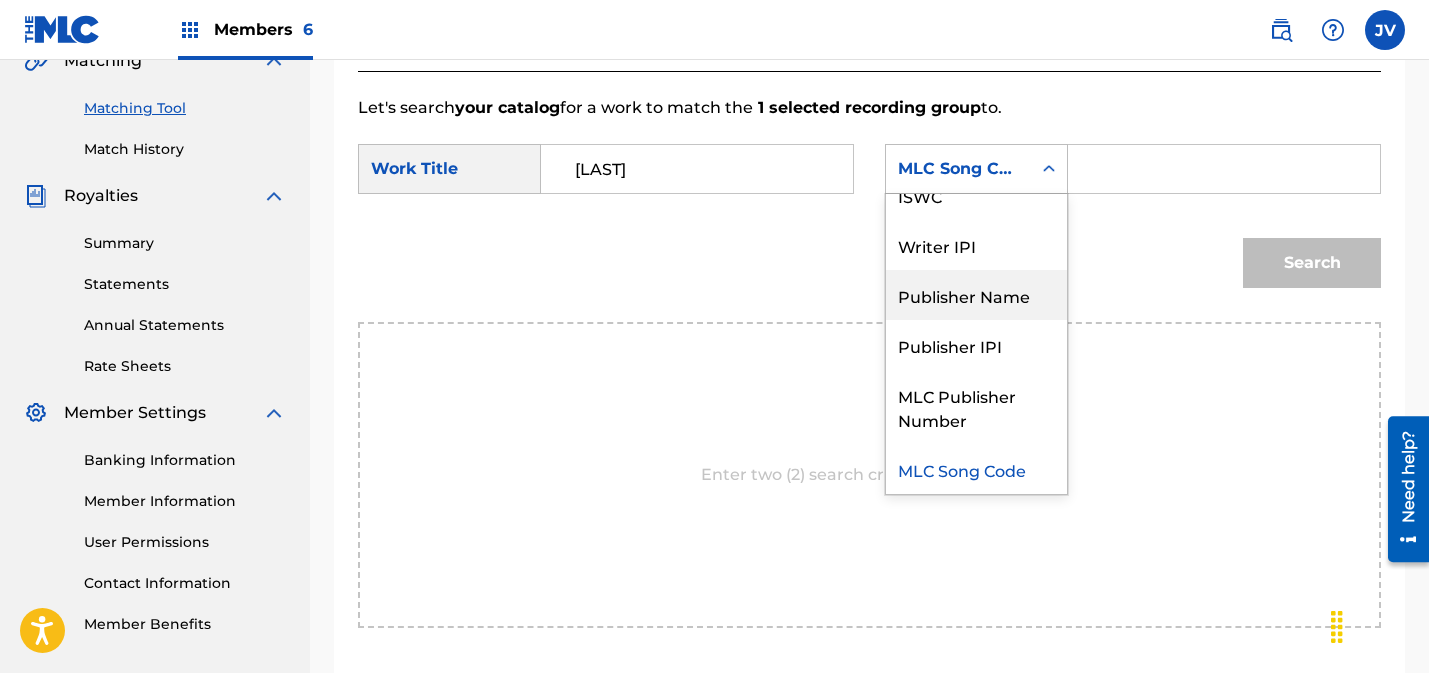 drag, startPoint x: 946, startPoint y: 290, endPoint x: 1142, endPoint y: 209, distance: 212.07782 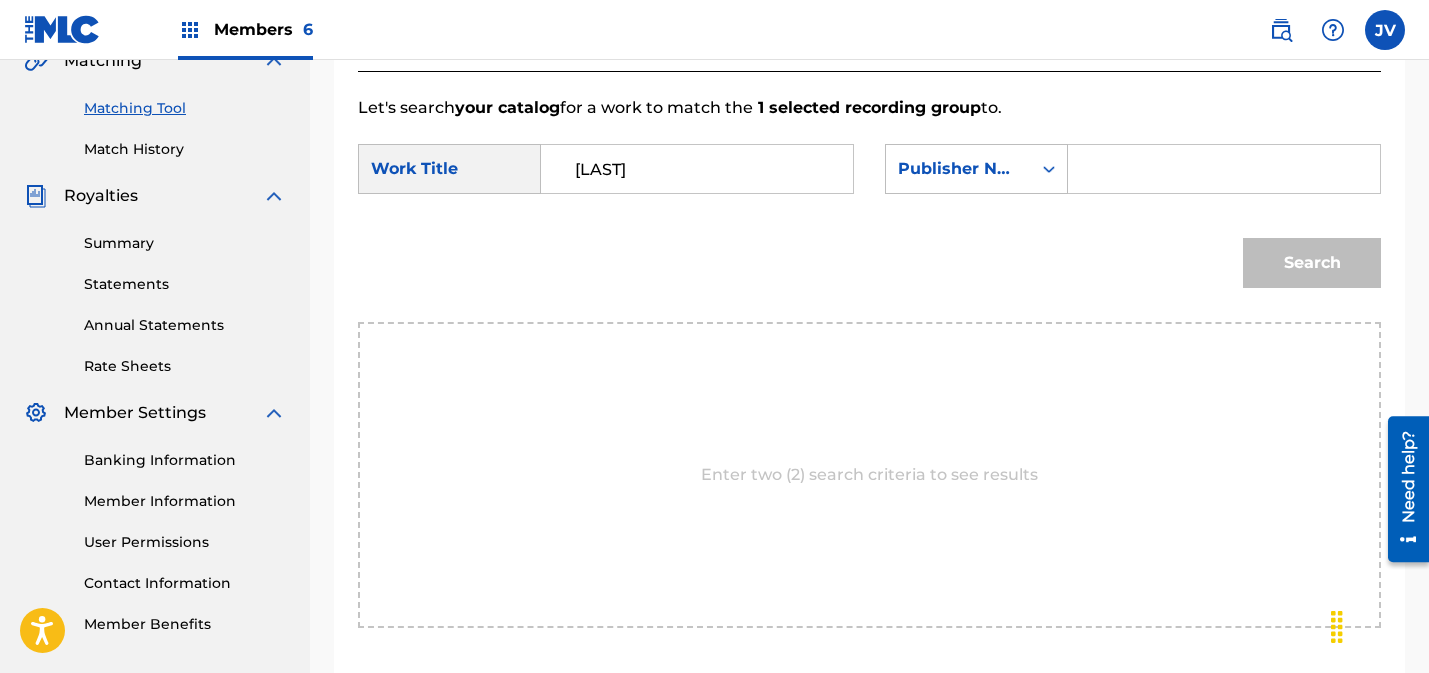 drag, startPoint x: 1142, startPoint y: 209, endPoint x: 1183, endPoint y: 157, distance: 66.21933 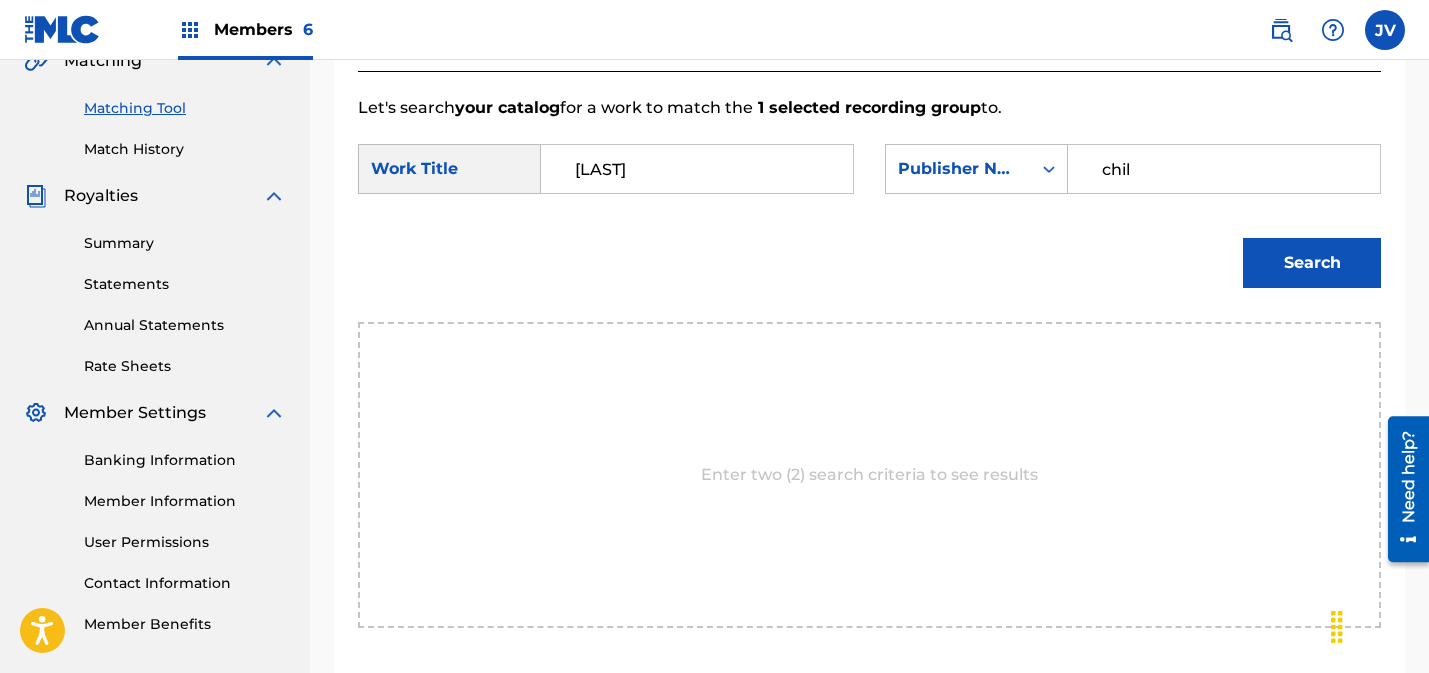 drag, startPoint x: 1288, startPoint y: 265, endPoint x: 1194, endPoint y: 253, distance: 94.76286 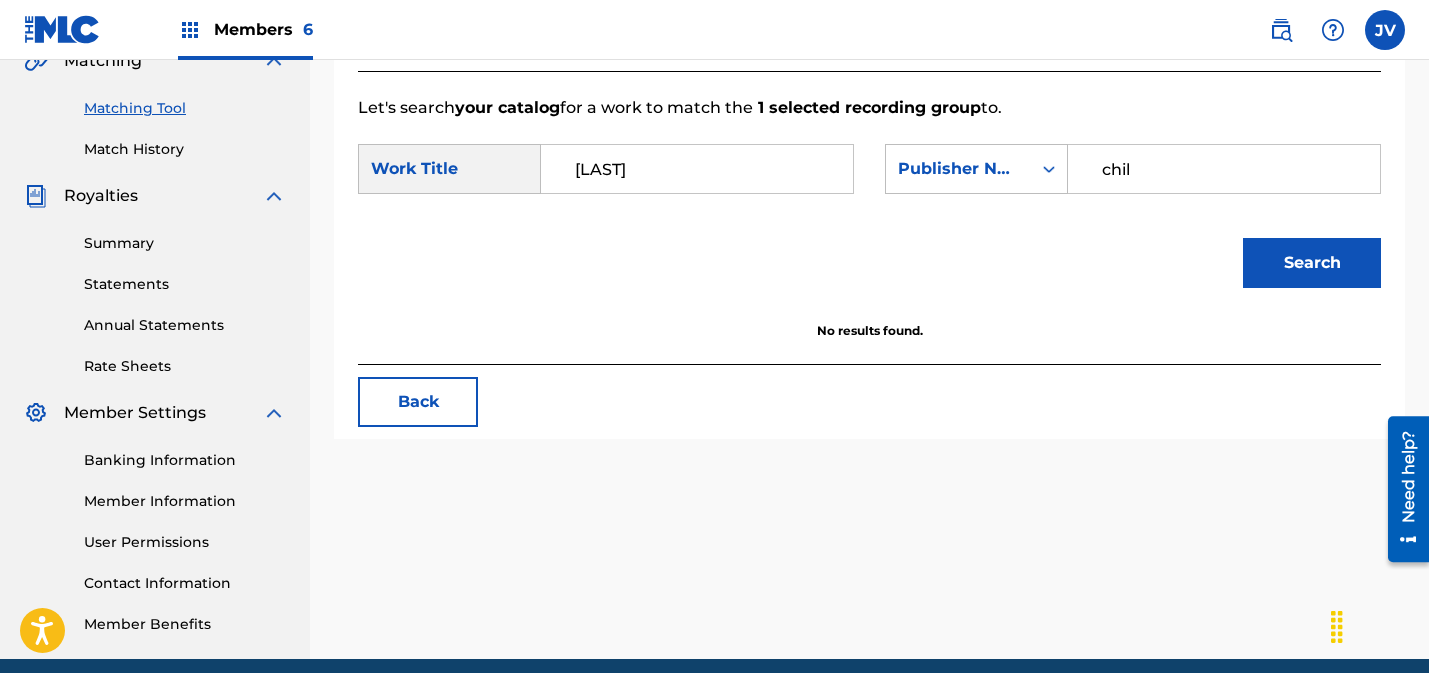 click on "chil" at bounding box center (1224, 169) 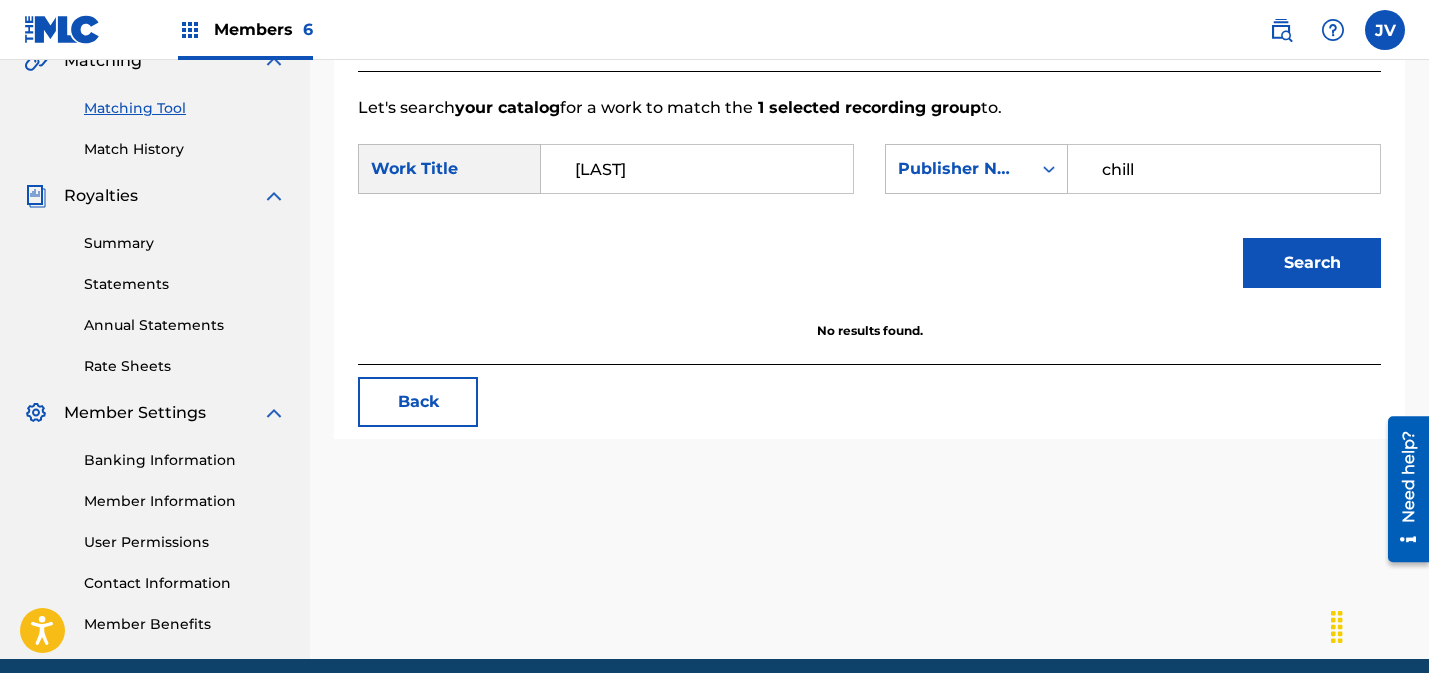type on "chill" 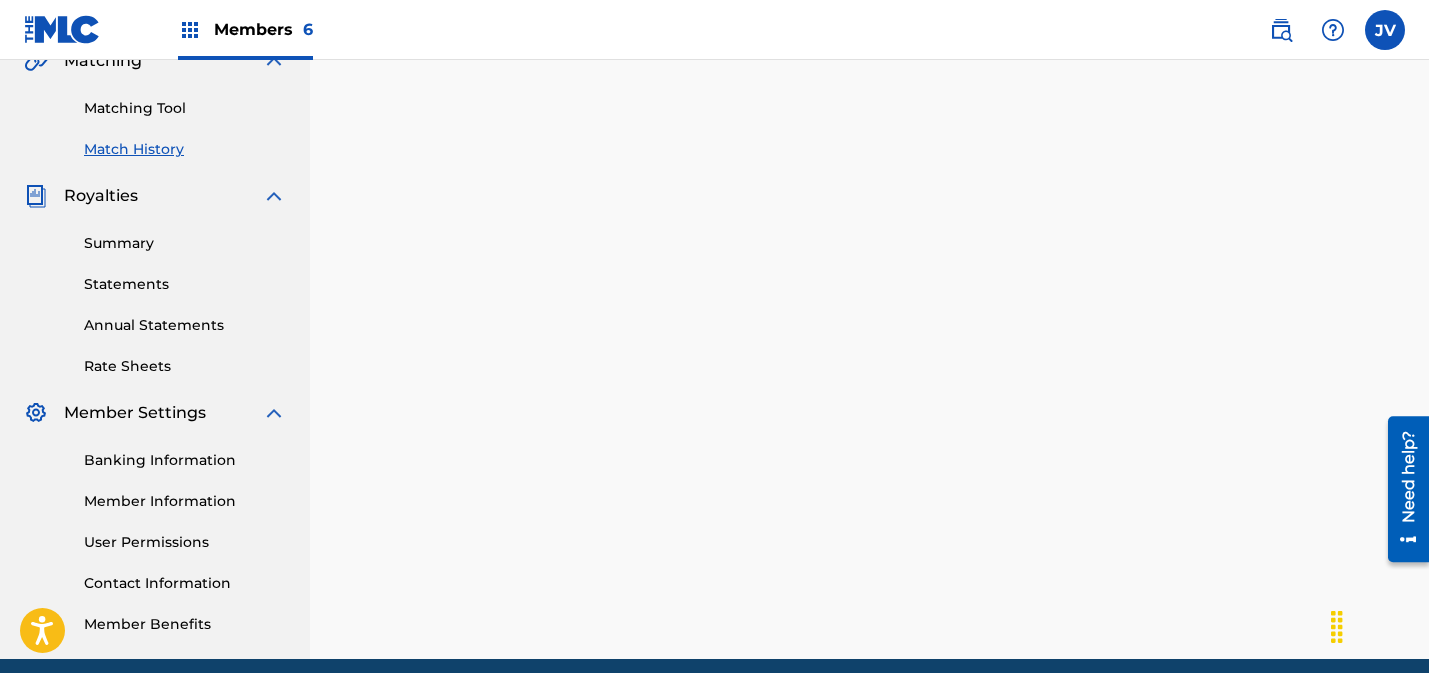 scroll, scrollTop: 184, scrollLeft: 0, axis: vertical 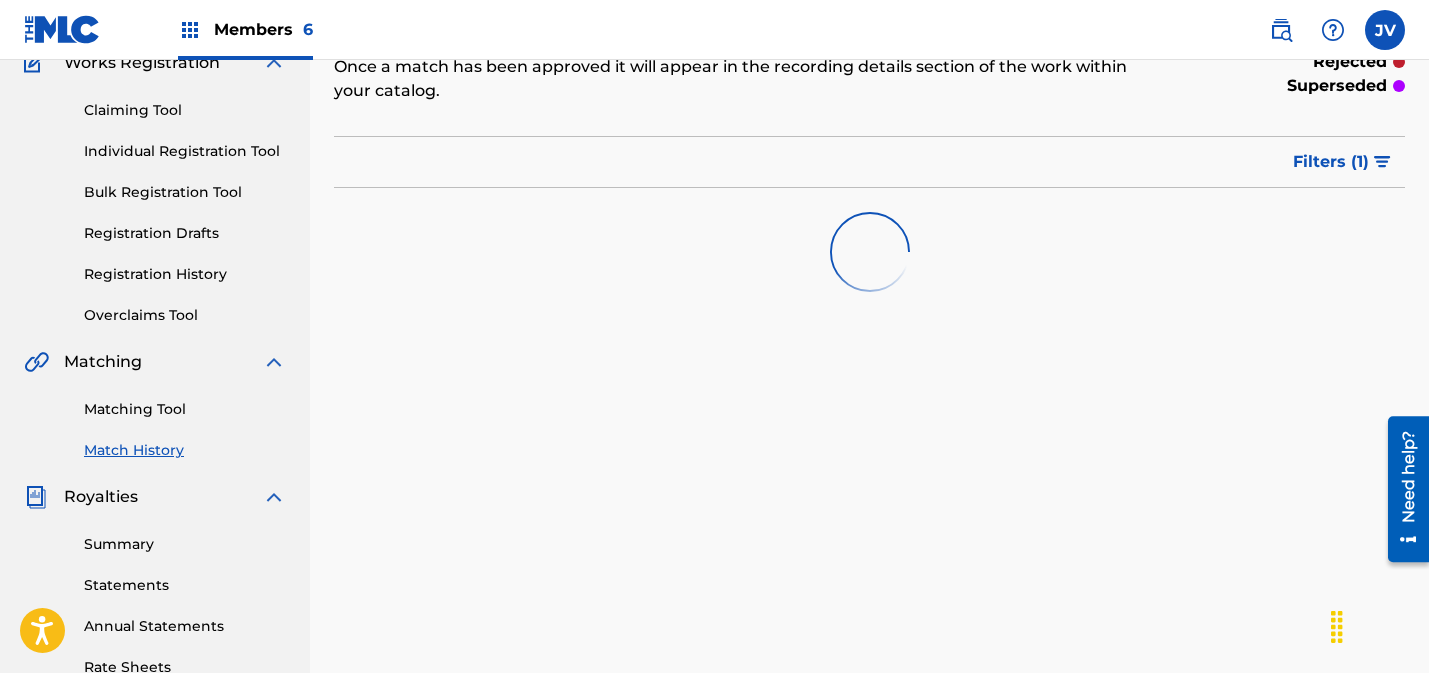 click on "Matching Tool" at bounding box center (185, 409) 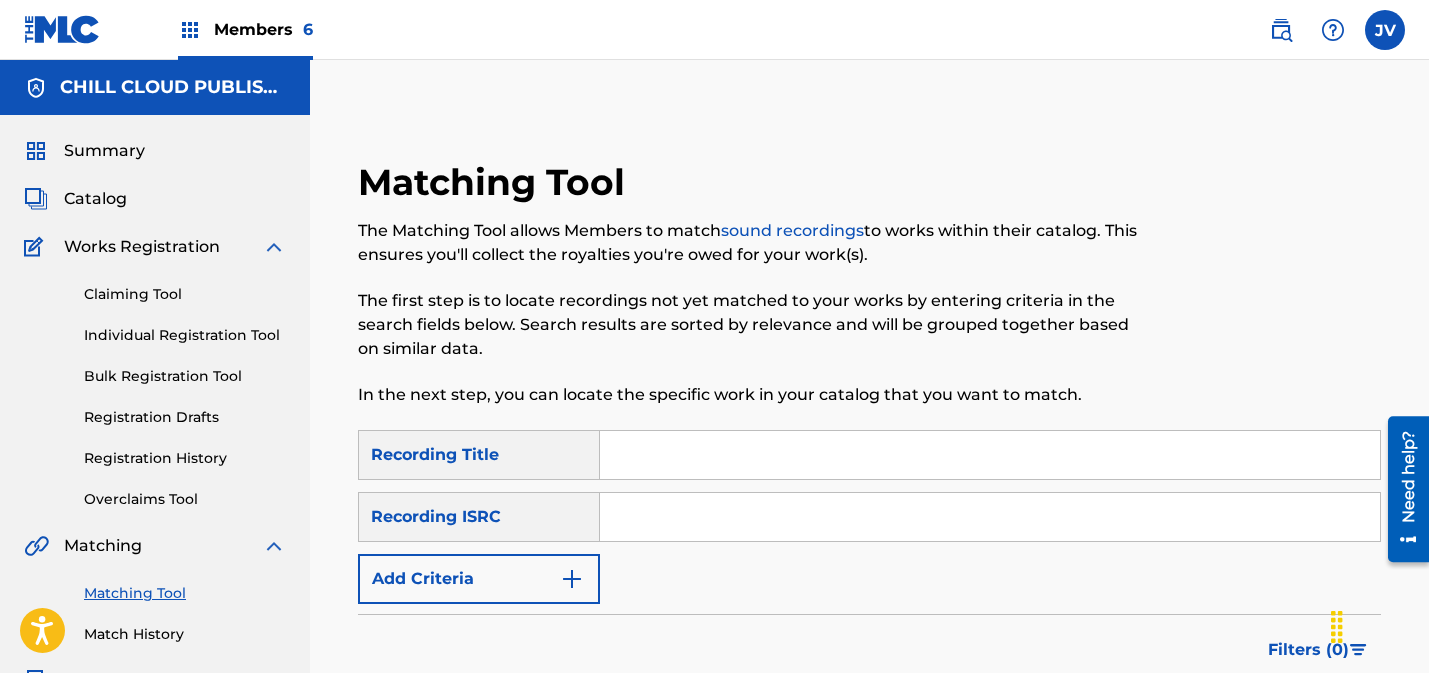 click at bounding box center (990, 517) 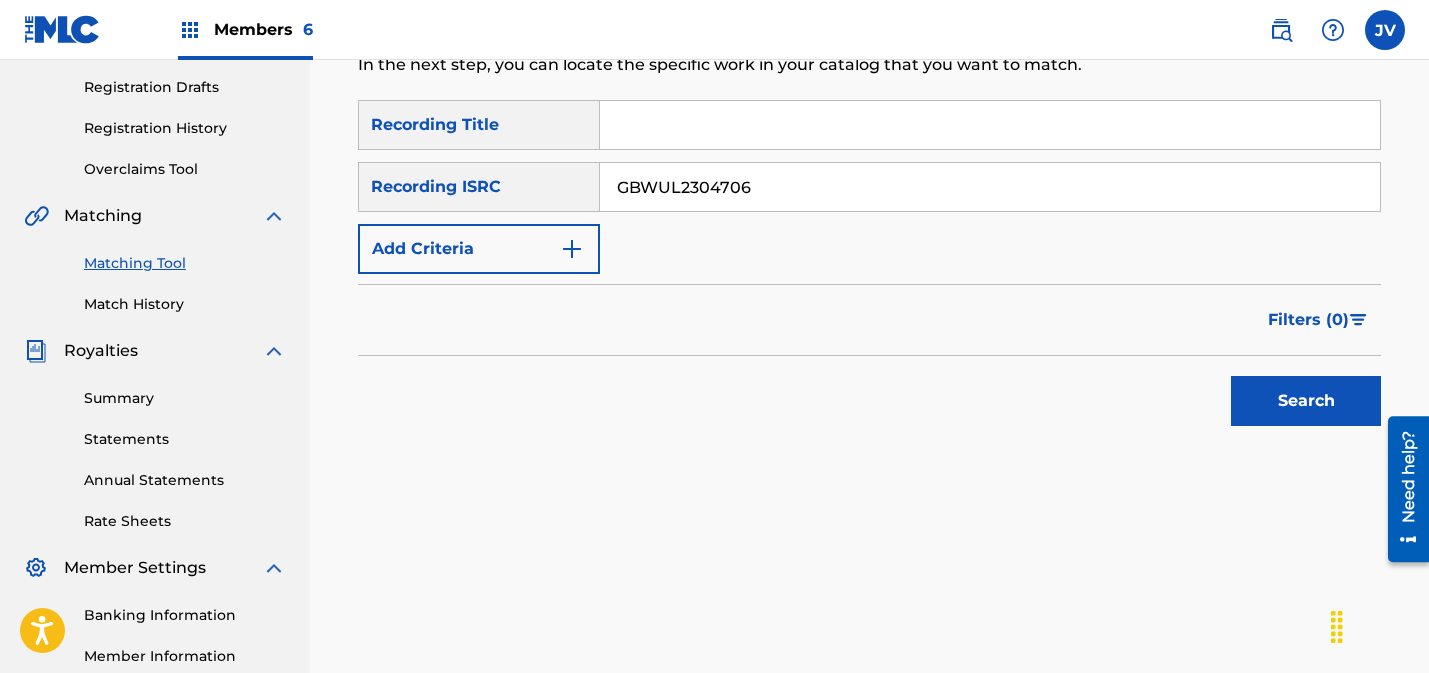 scroll, scrollTop: 332, scrollLeft: 0, axis: vertical 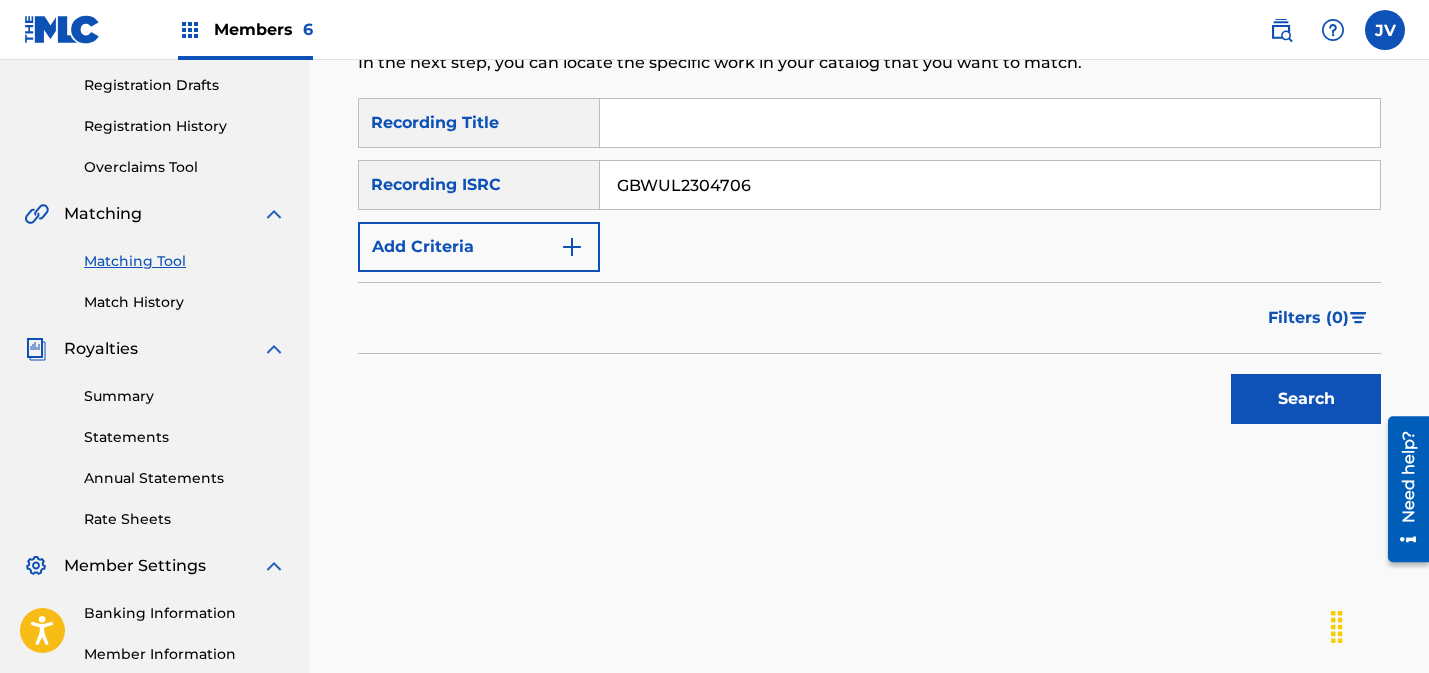 type on "GBWUL2304706" 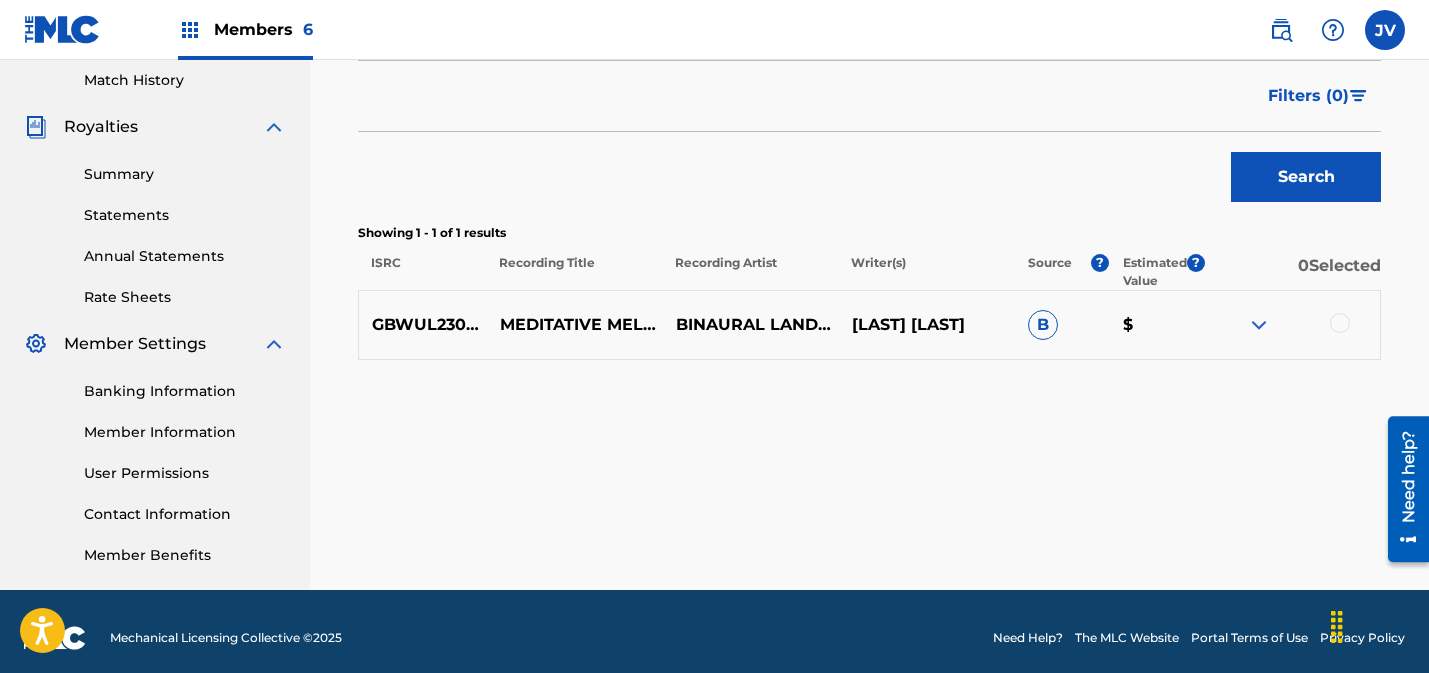 scroll, scrollTop: 556, scrollLeft: 0, axis: vertical 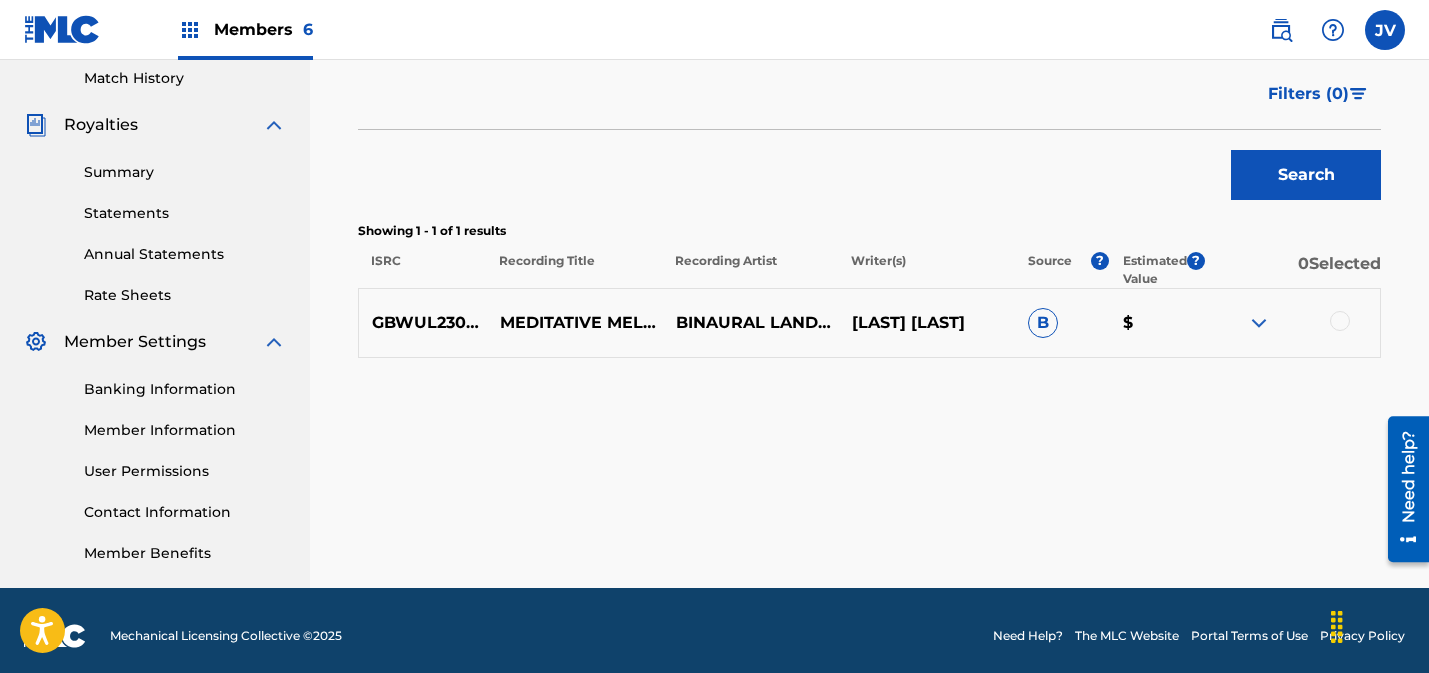 click at bounding box center (1340, 321) 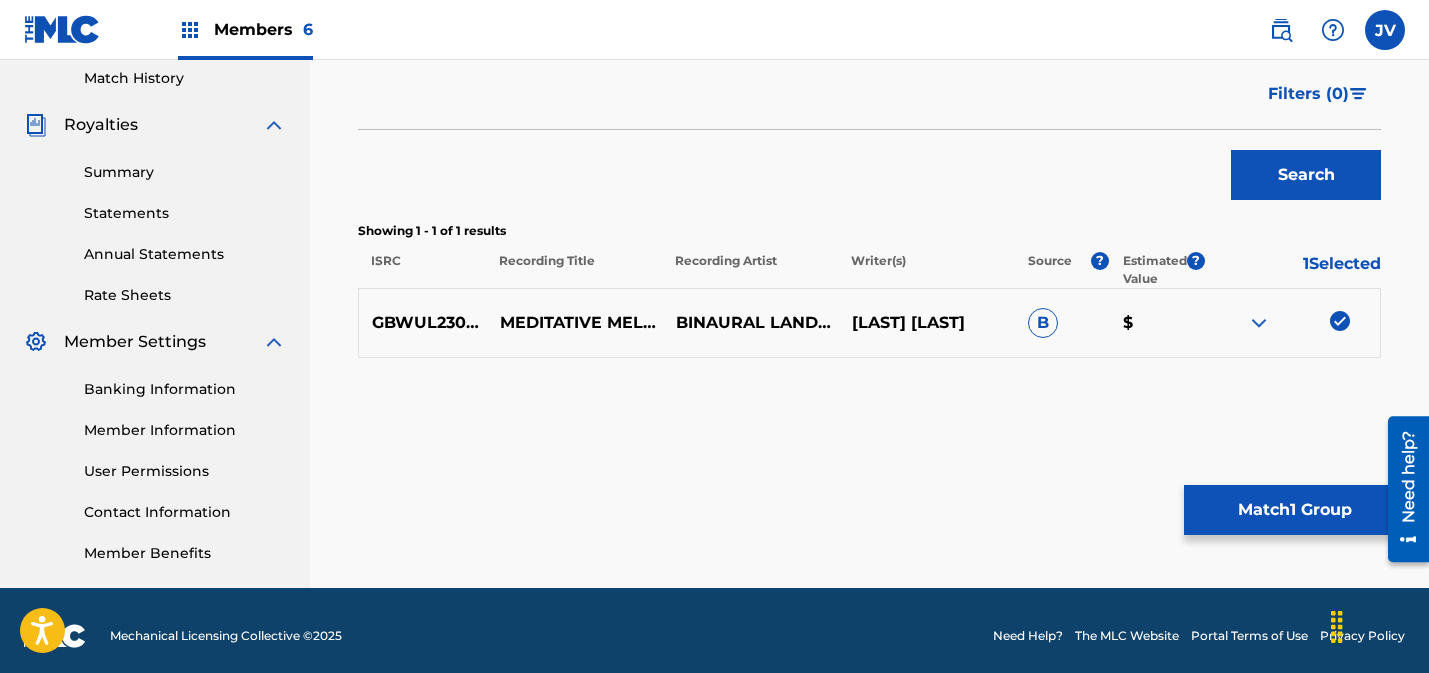 click on "Match  1 Group" at bounding box center (1294, 510) 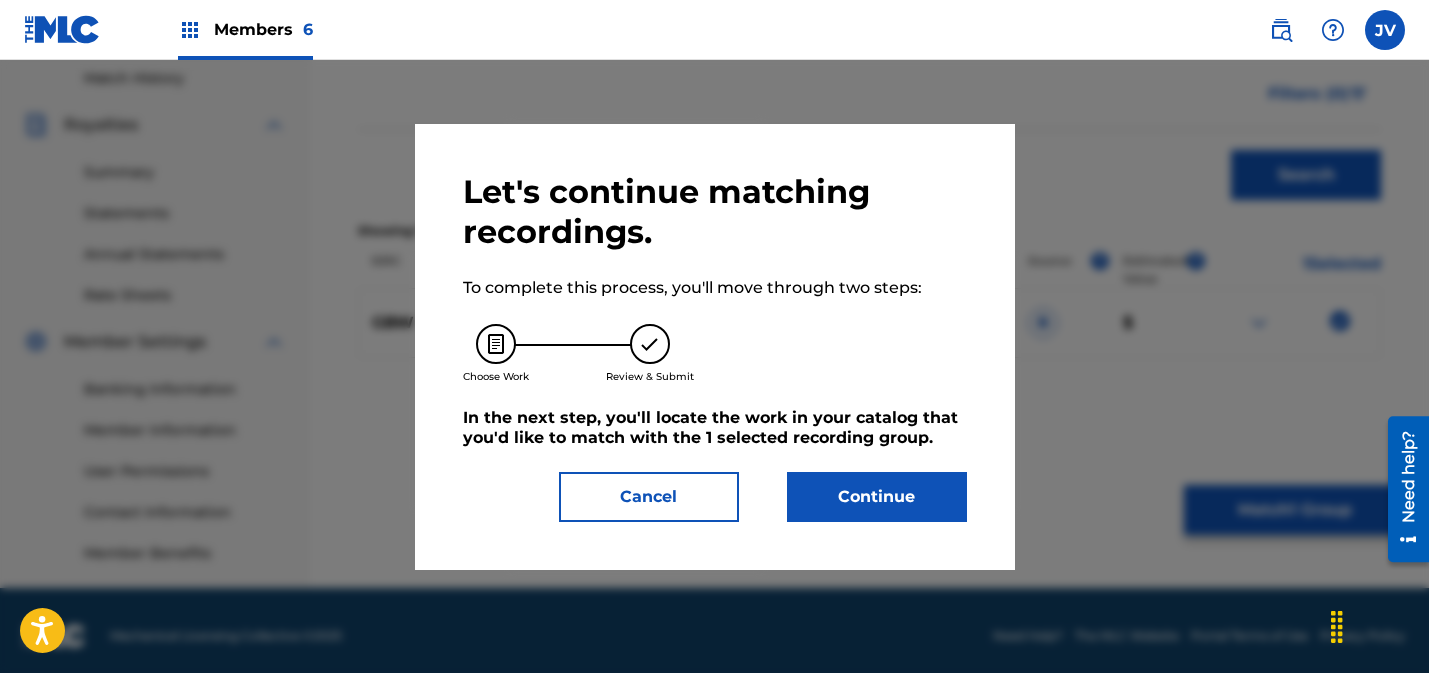 click on "Continue" at bounding box center [877, 497] 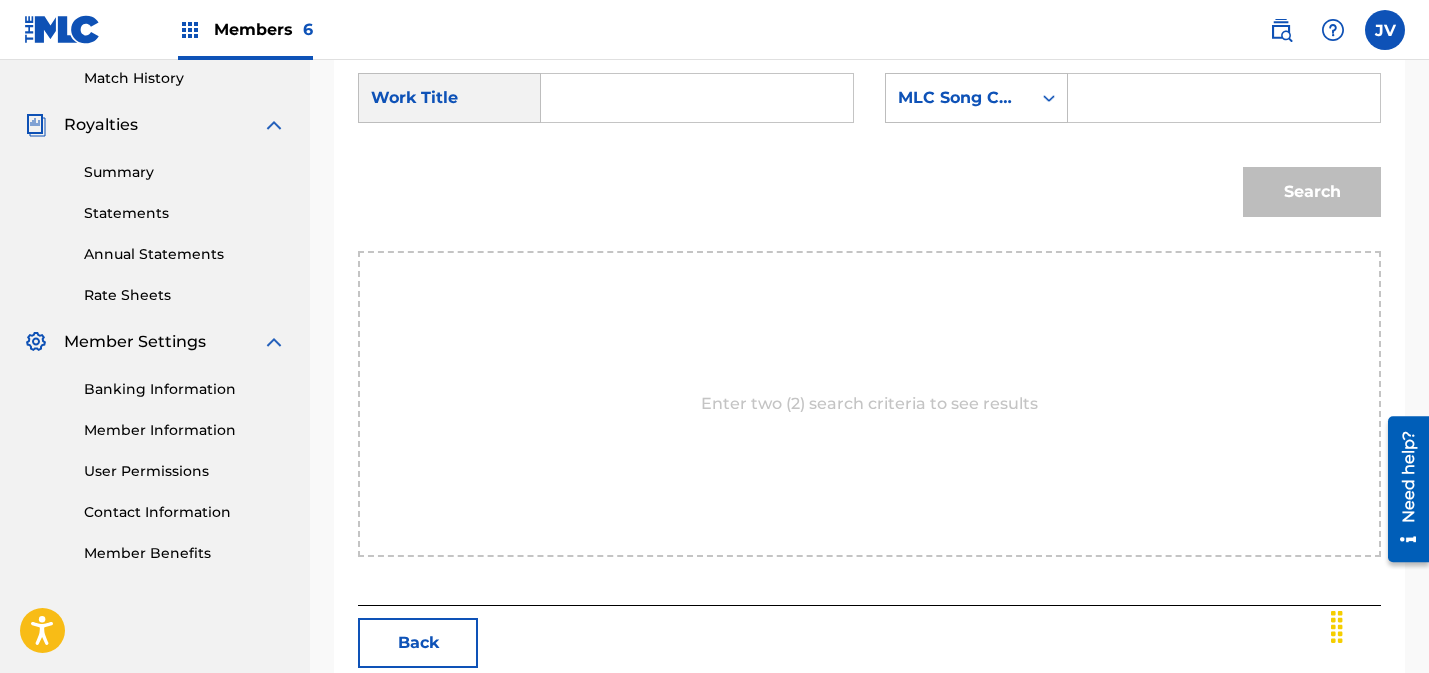 click at bounding box center [697, 98] 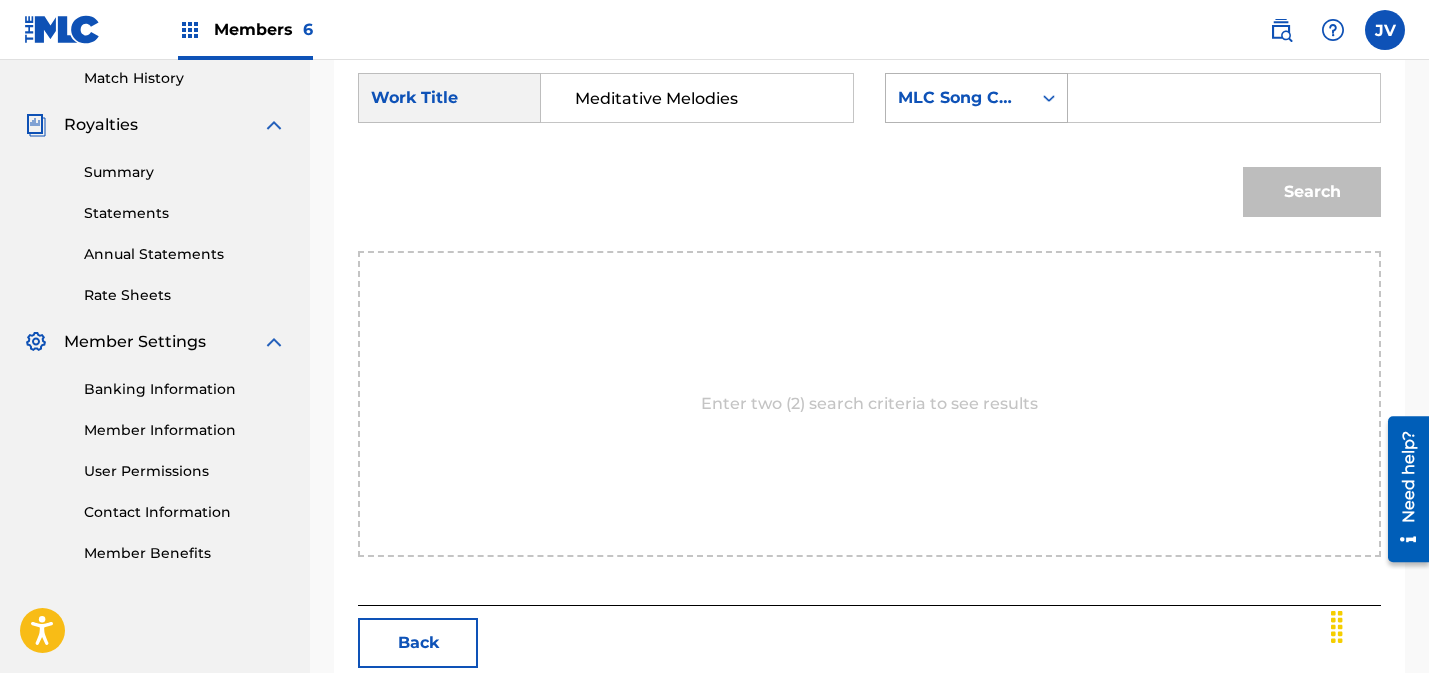 type on "Meditative Melodies" 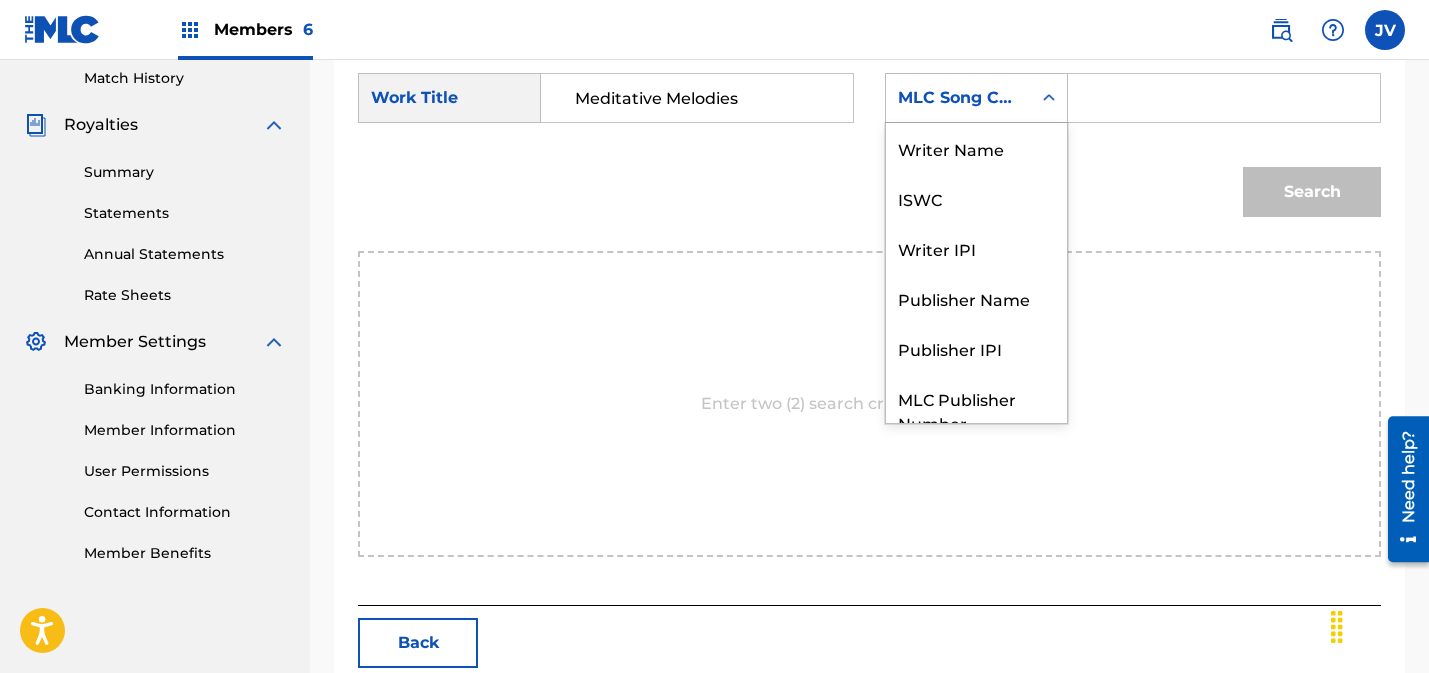 click on "MLC Song Code" at bounding box center (958, 98) 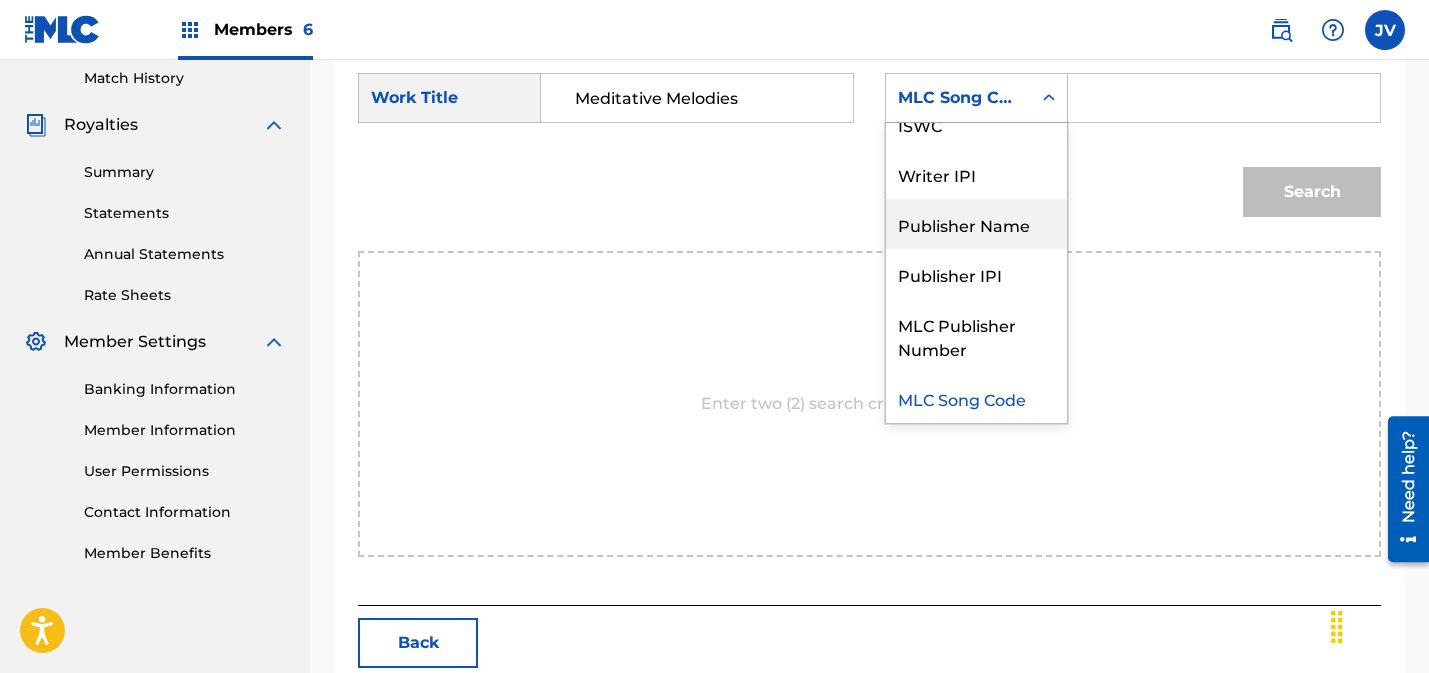 click on "Publisher Name" at bounding box center [976, 224] 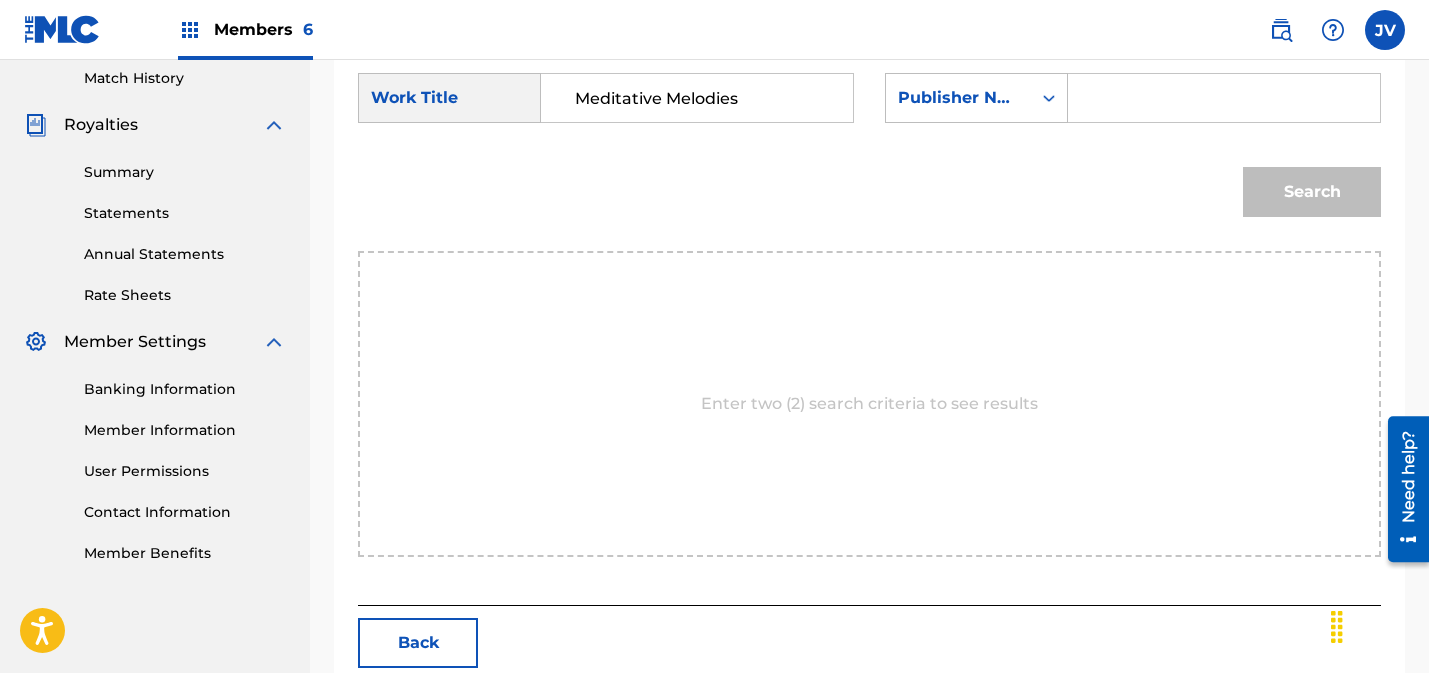 drag, startPoint x: 1069, startPoint y: 102, endPoint x: 1120, endPoint y: 103, distance: 51.009804 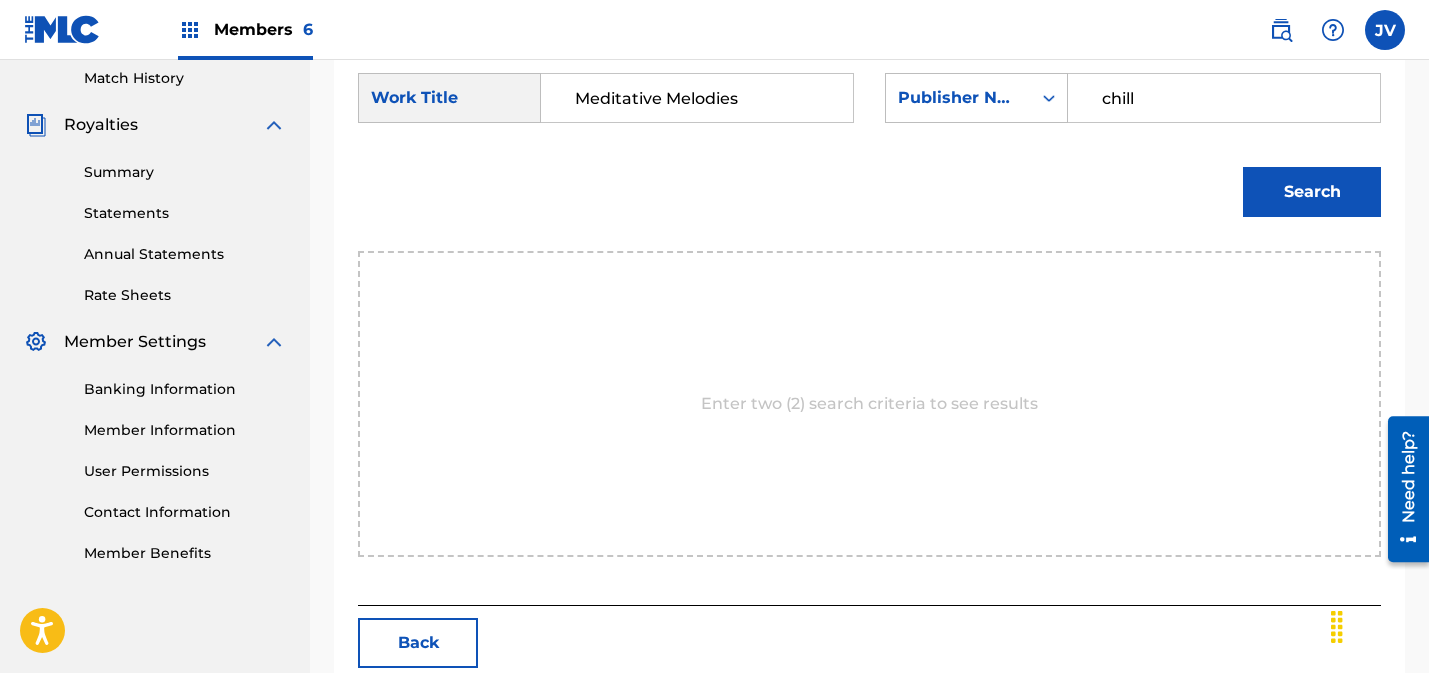 type on "chill" 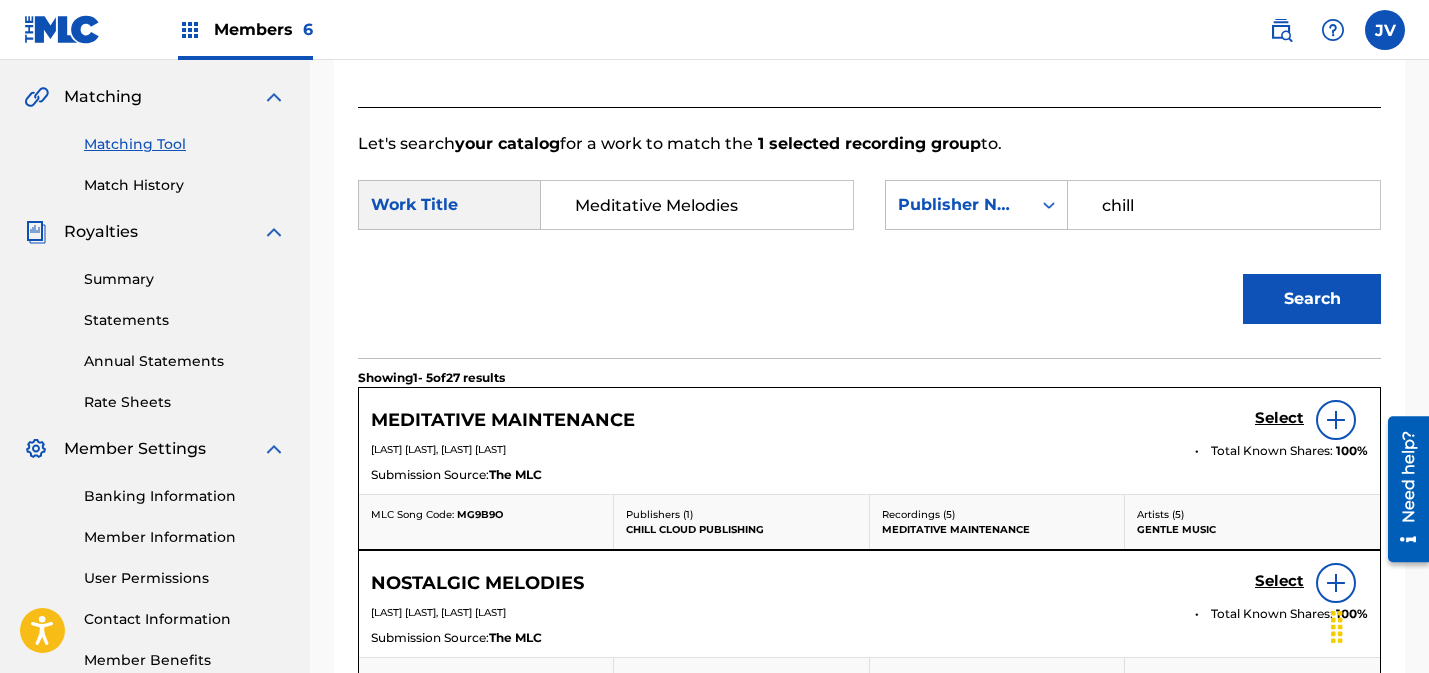 scroll, scrollTop: 431, scrollLeft: 0, axis: vertical 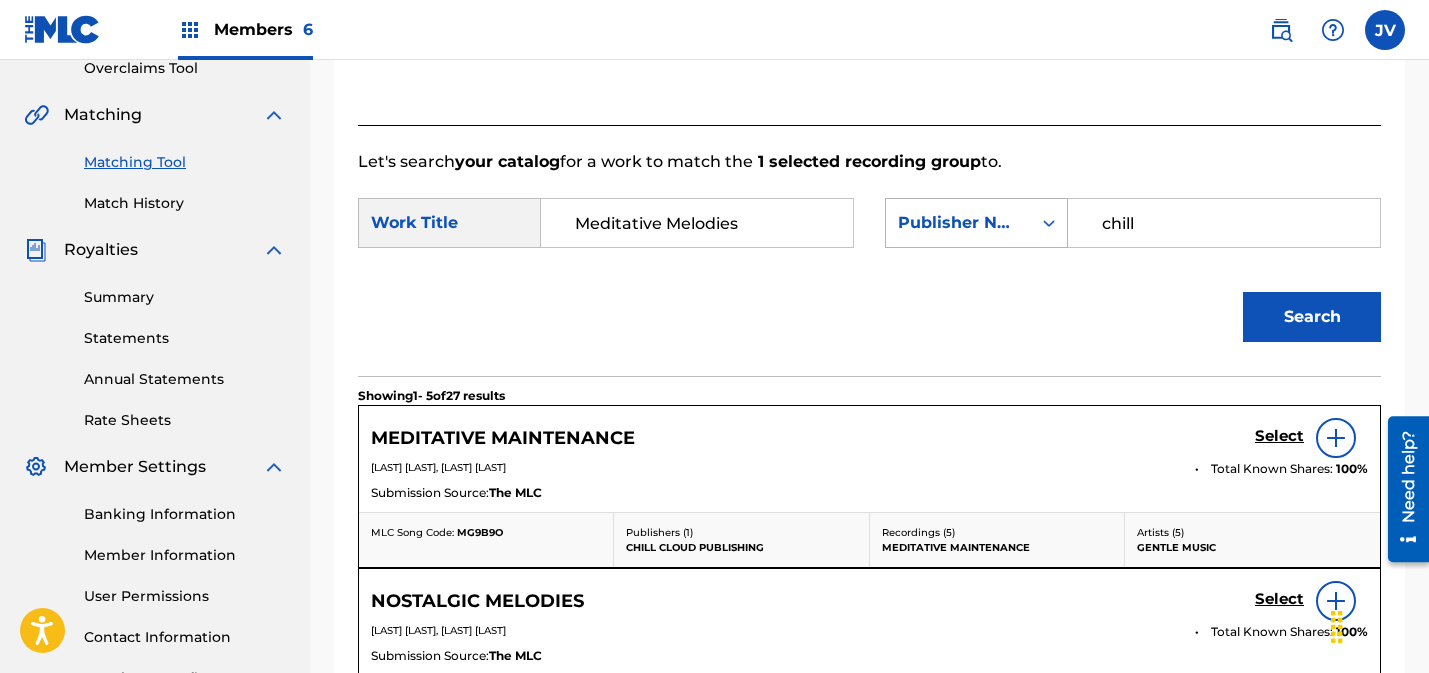 click on "Publisher Name" at bounding box center (958, 223) 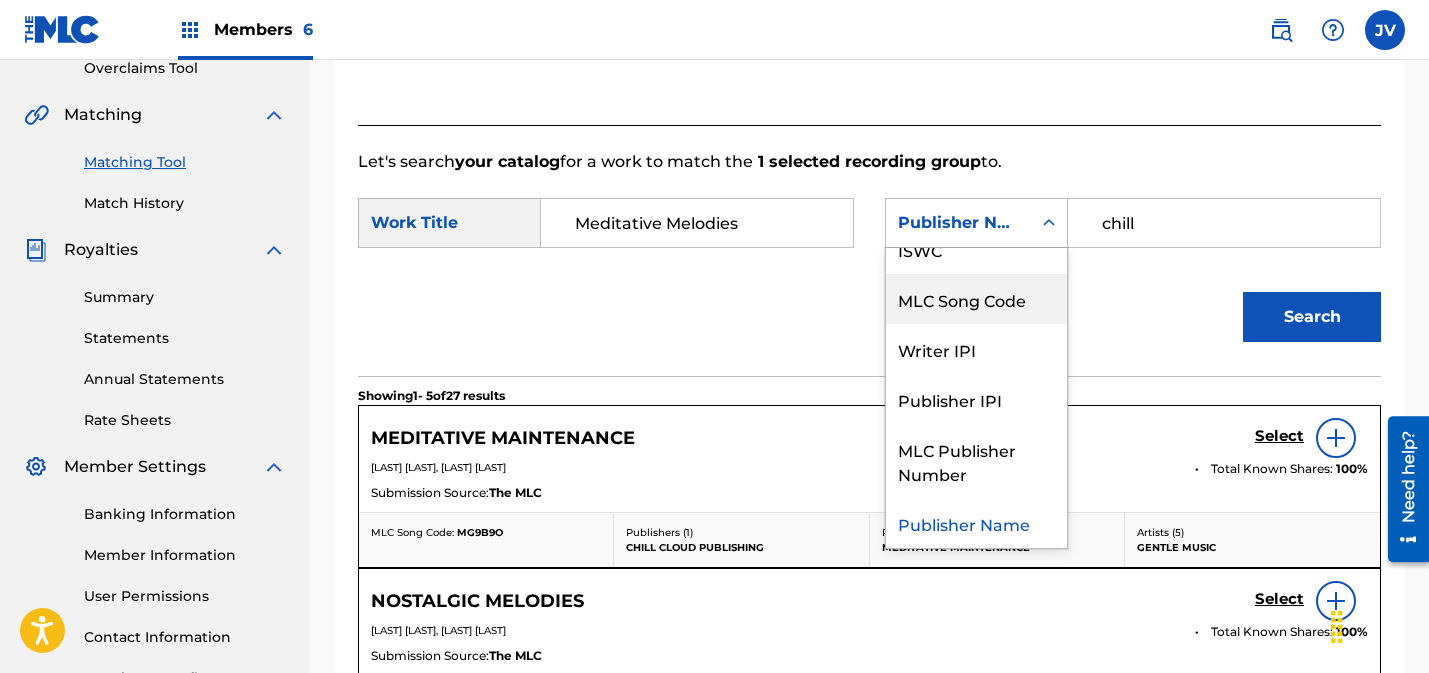 scroll, scrollTop: 0, scrollLeft: 0, axis: both 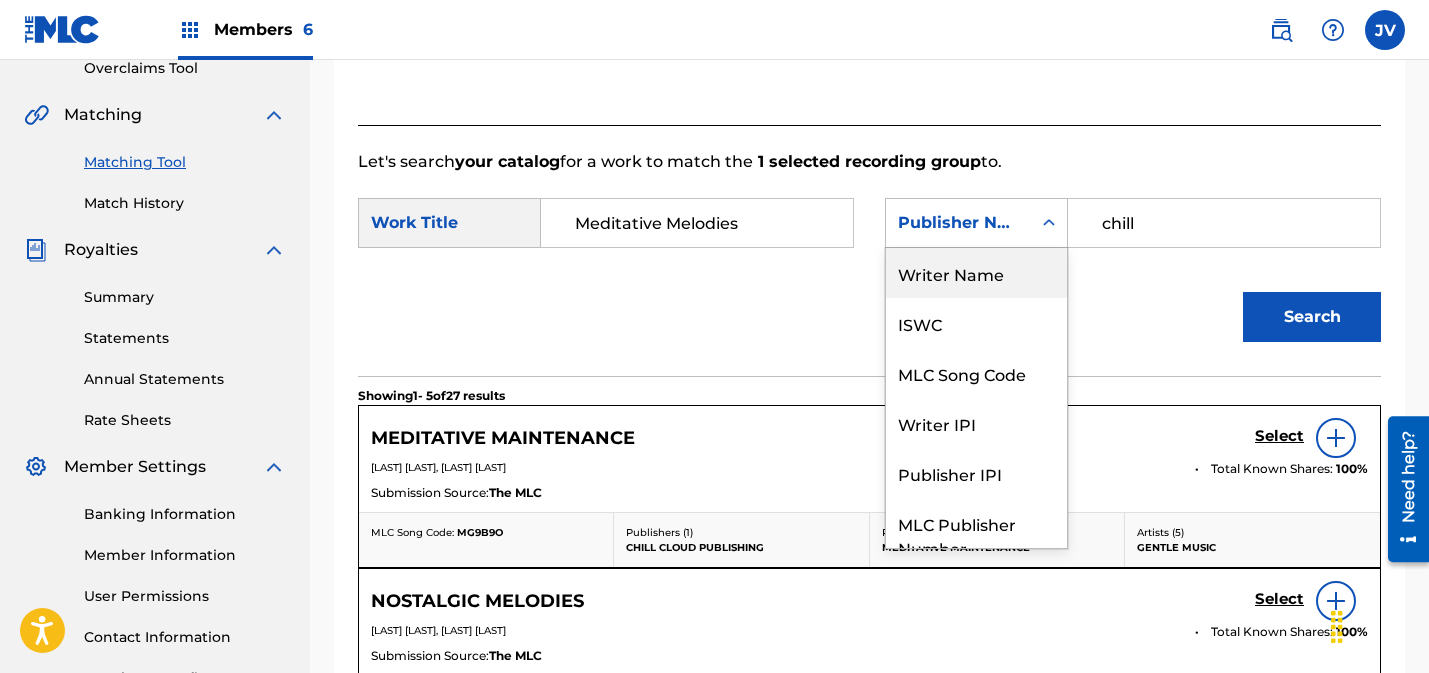 click on "Writer Name" at bounding box center [976, 273] 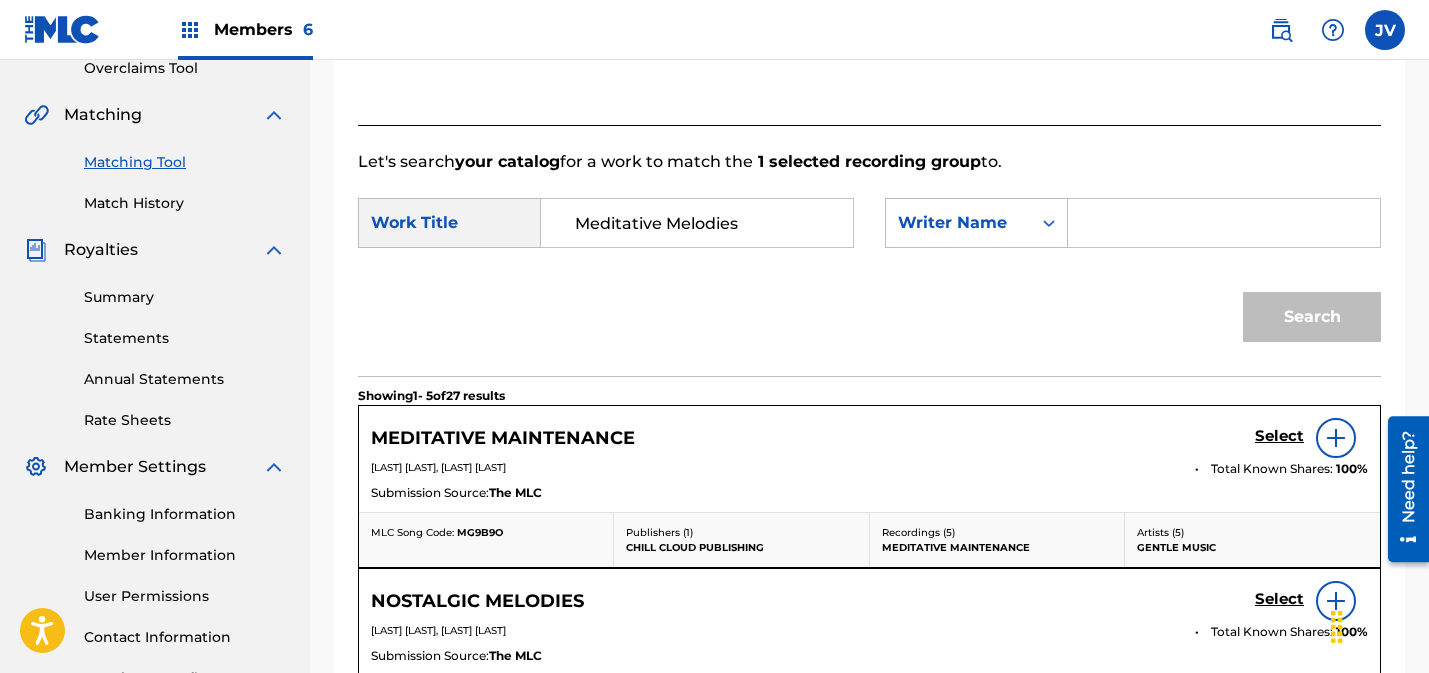 click at bounding box center (1224, 223) 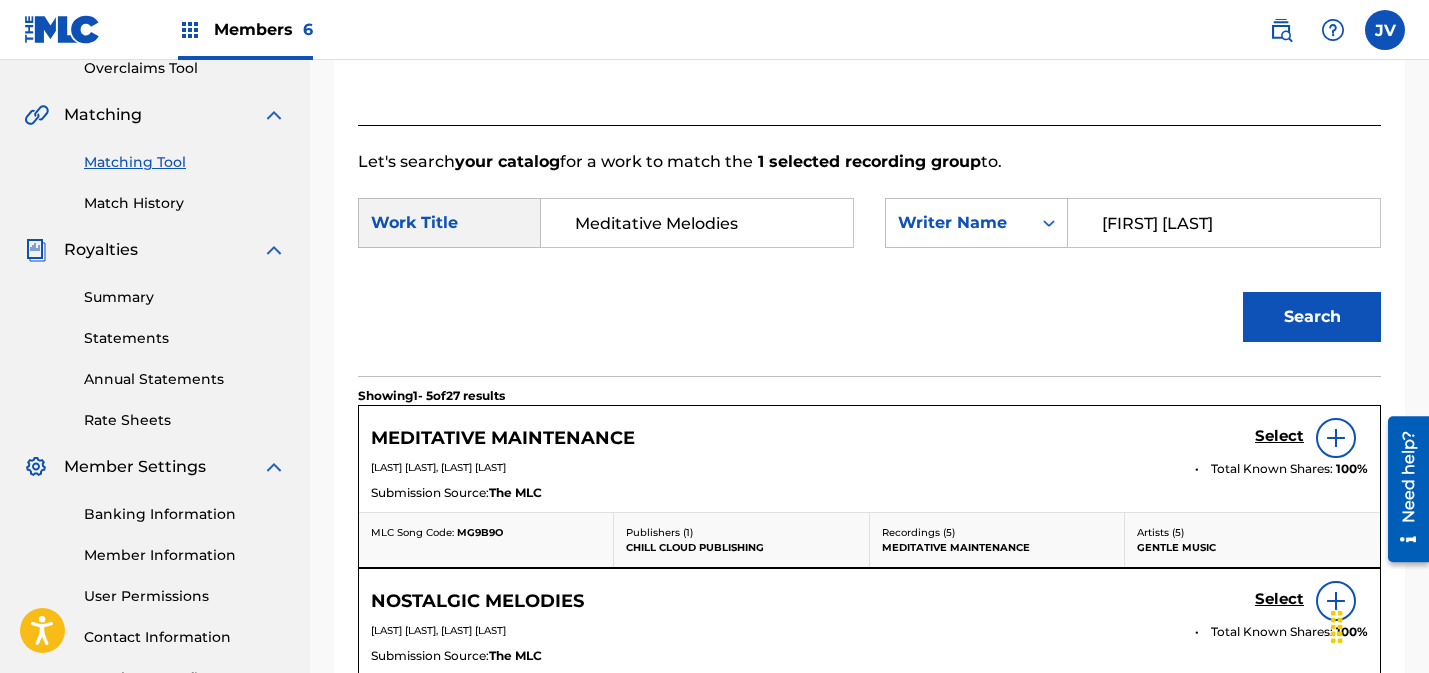 type on "[FIRST] [LAST]" 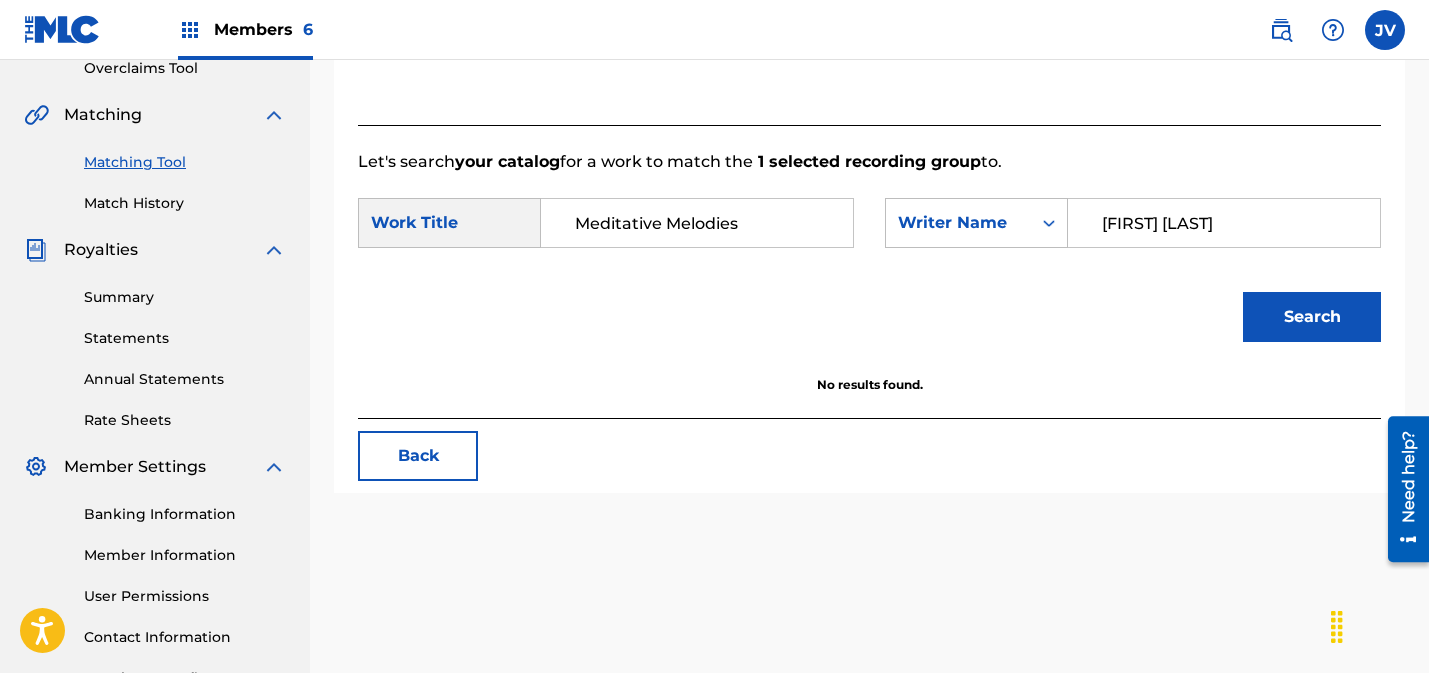 click on "Matching Tool" at bounding box center [185, 162] 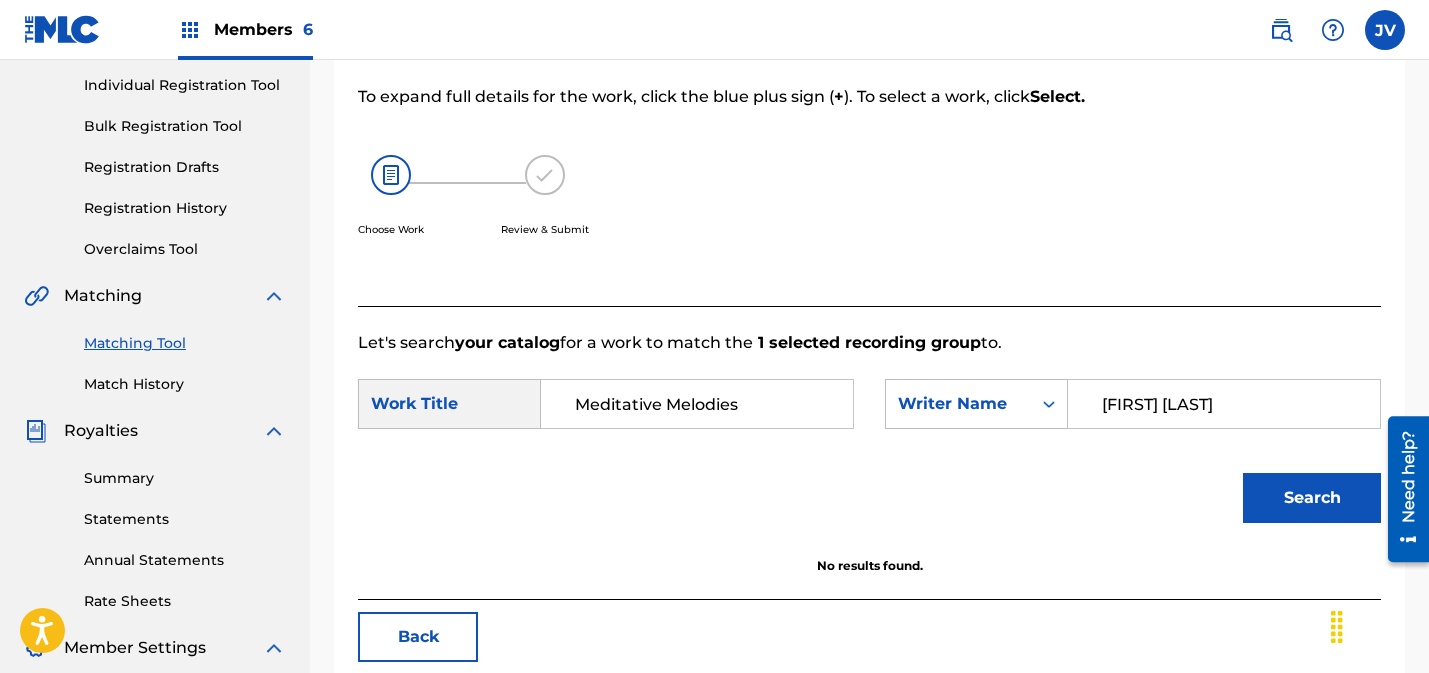 scroll, scrollTop: 341, scrollLeft: 0, axis: vertical 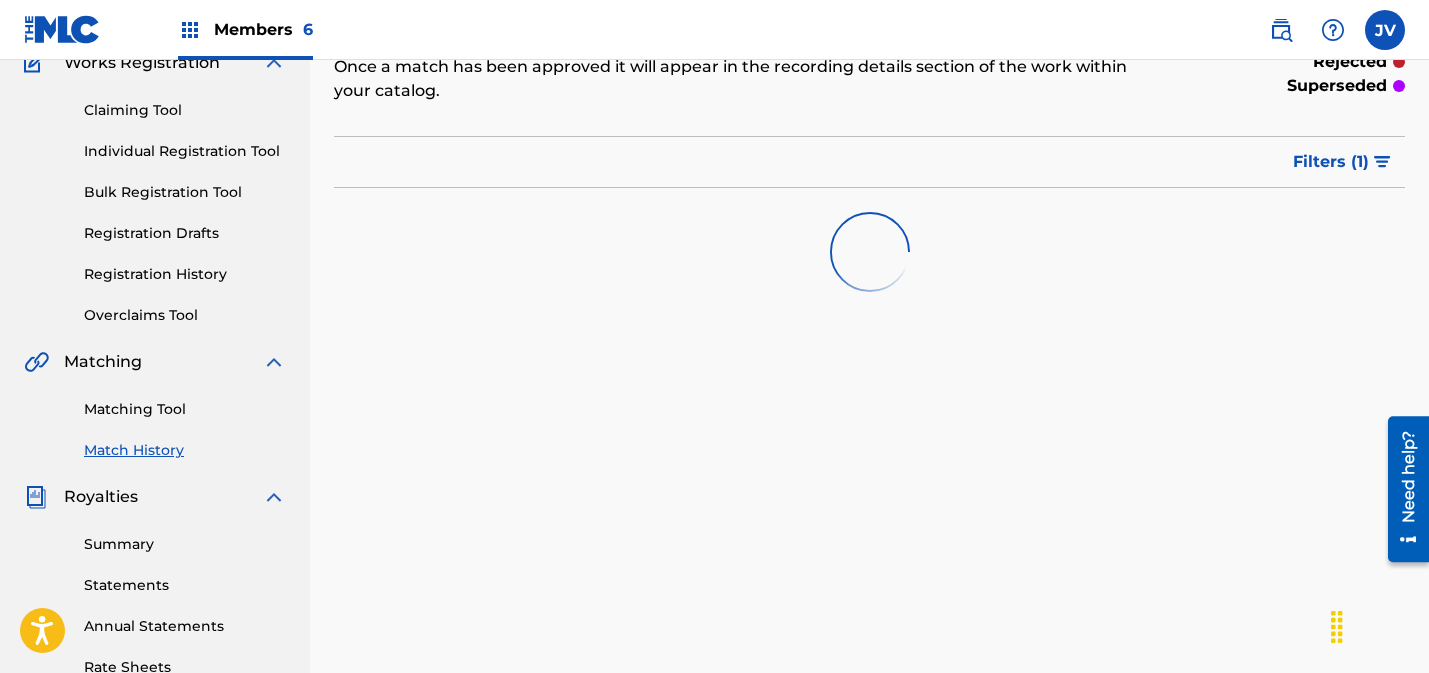 click on "Matching Tool" at bounding box center [185, 409] 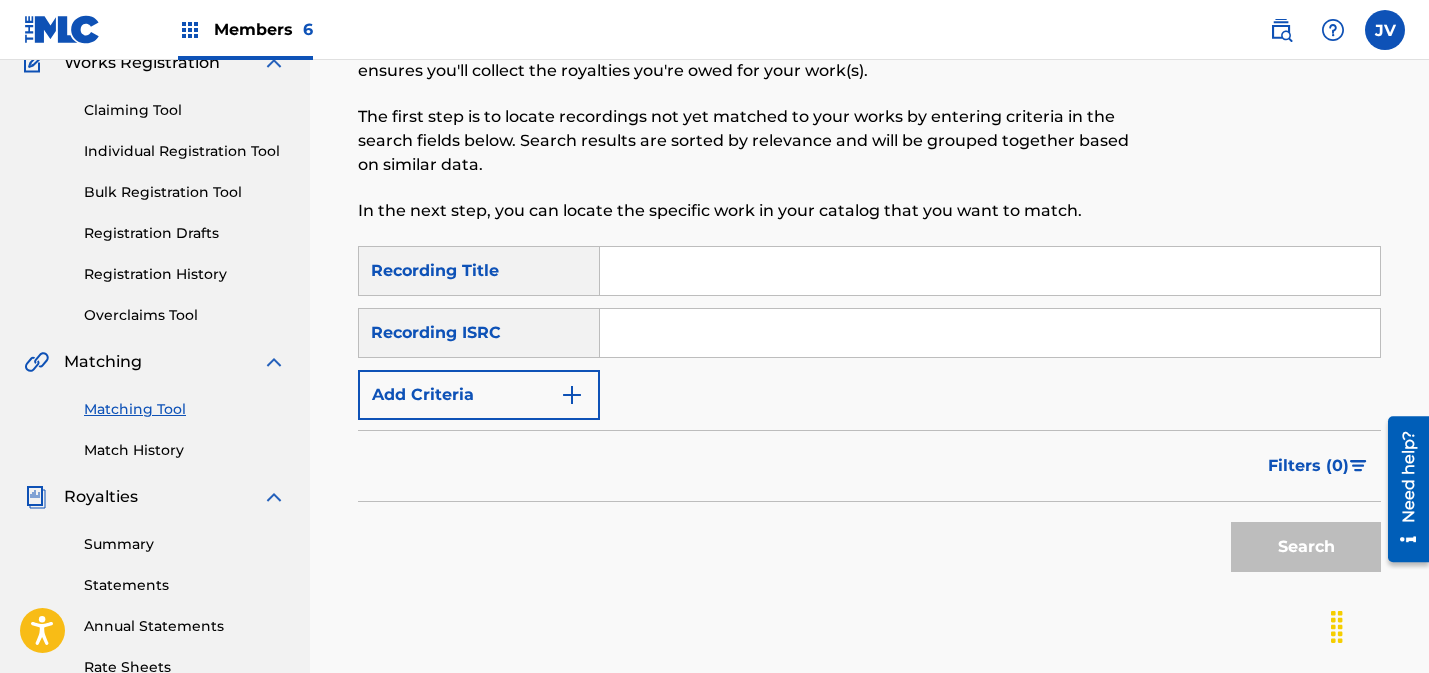 scroll, scrollTop: 0, scrollLeft: 0, axis: both 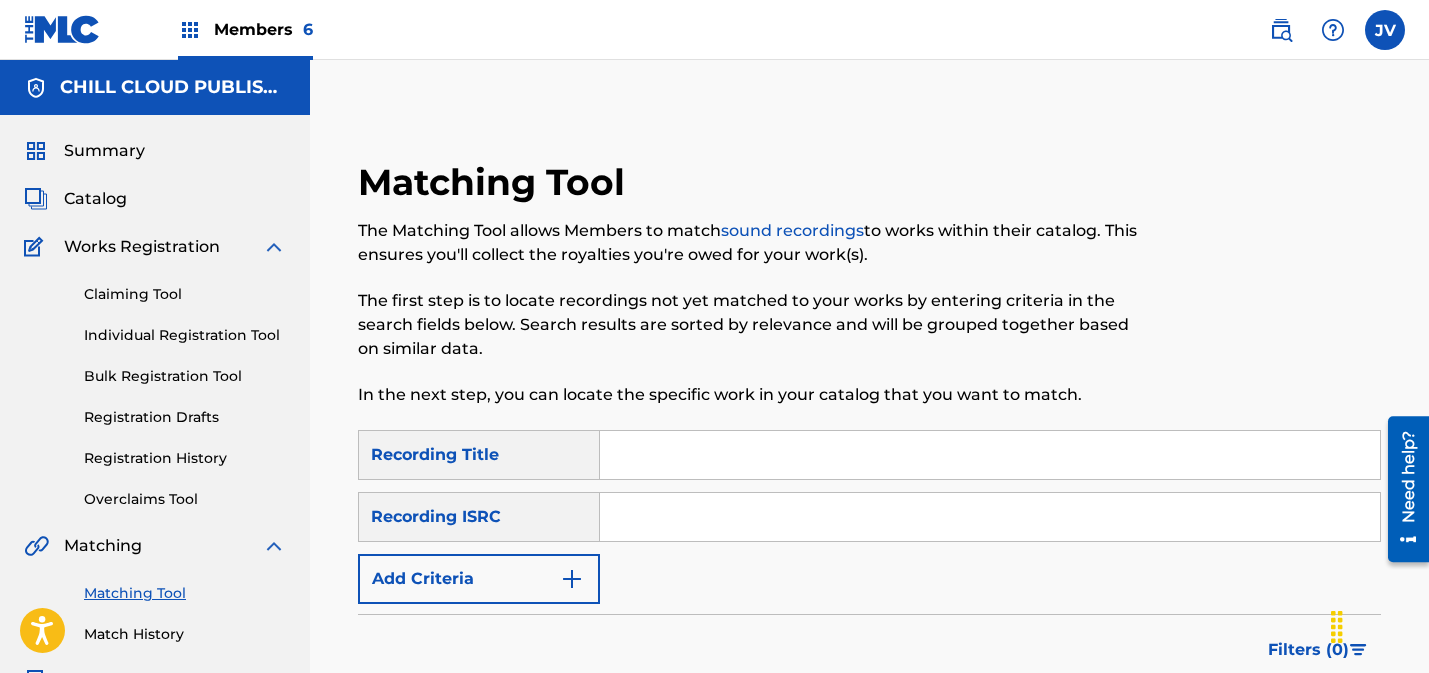 drag, startPoint x: 723, startPoint y: 507, endPoint x: 747, endPoint y: 492, distance: 28.301943 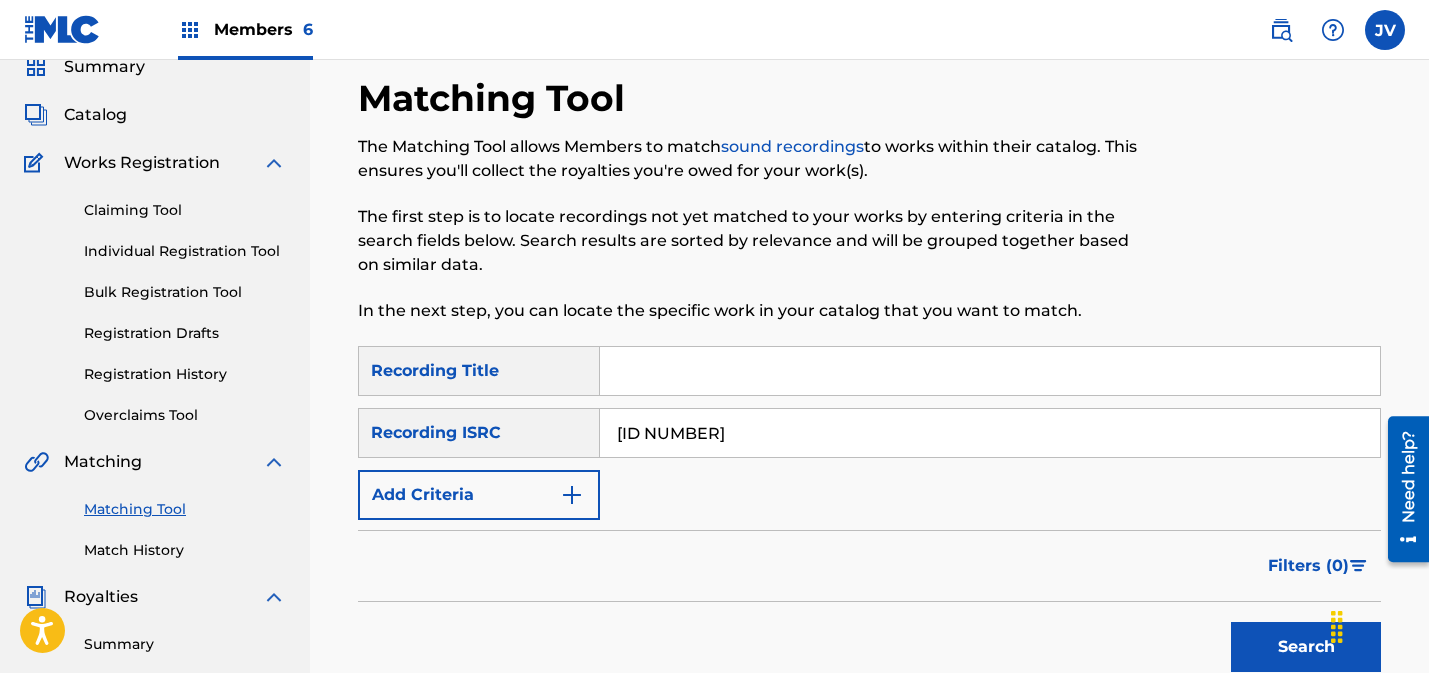 scroll, scrollTop: 242, scrollLeft: 0, axis: vertical 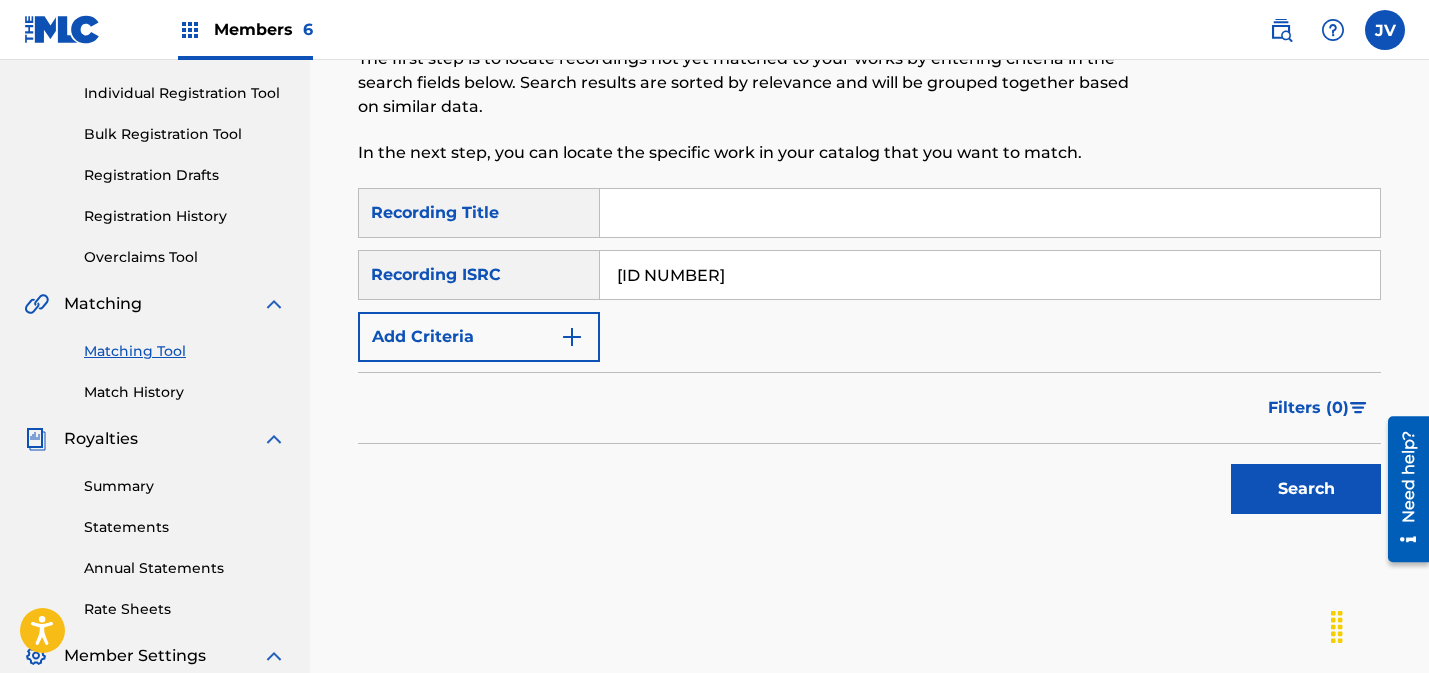 type on "[ID NUMBER]" 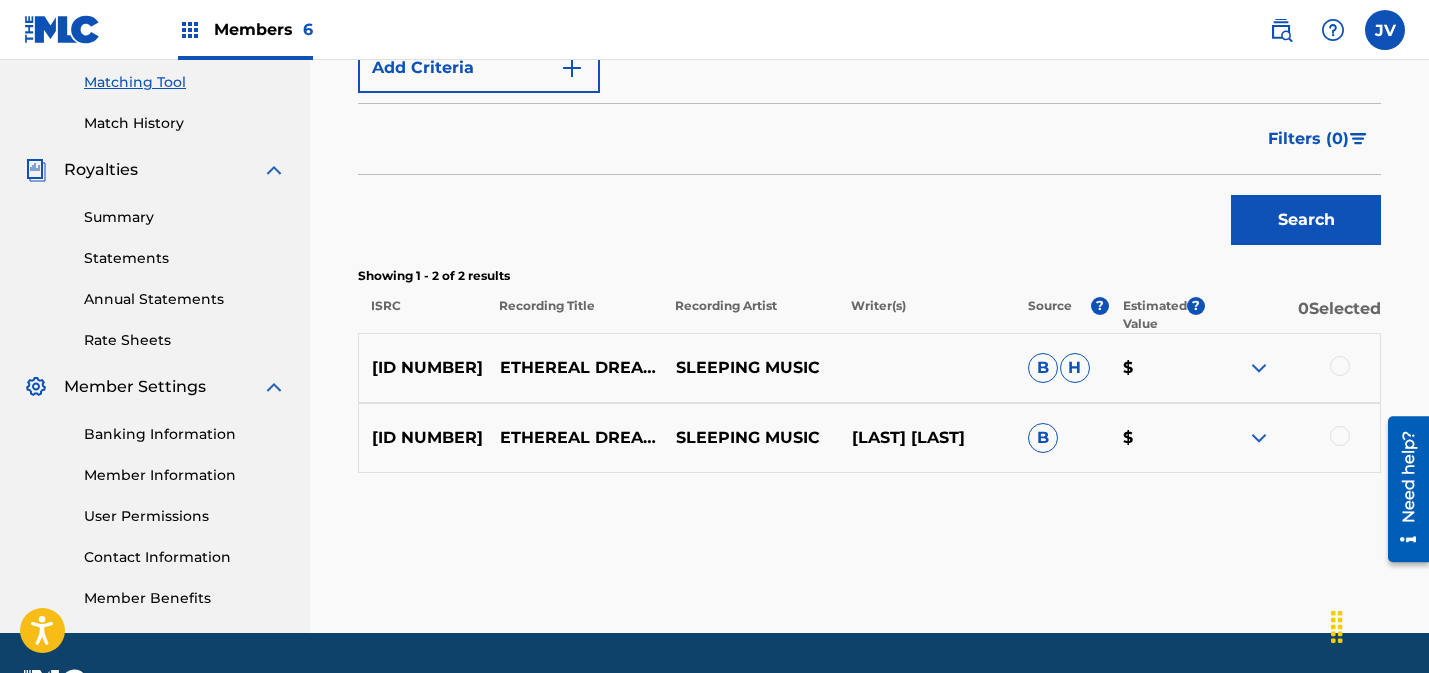 scroll, scrollTop: 567, scrollLeft: 0, axis: vertical 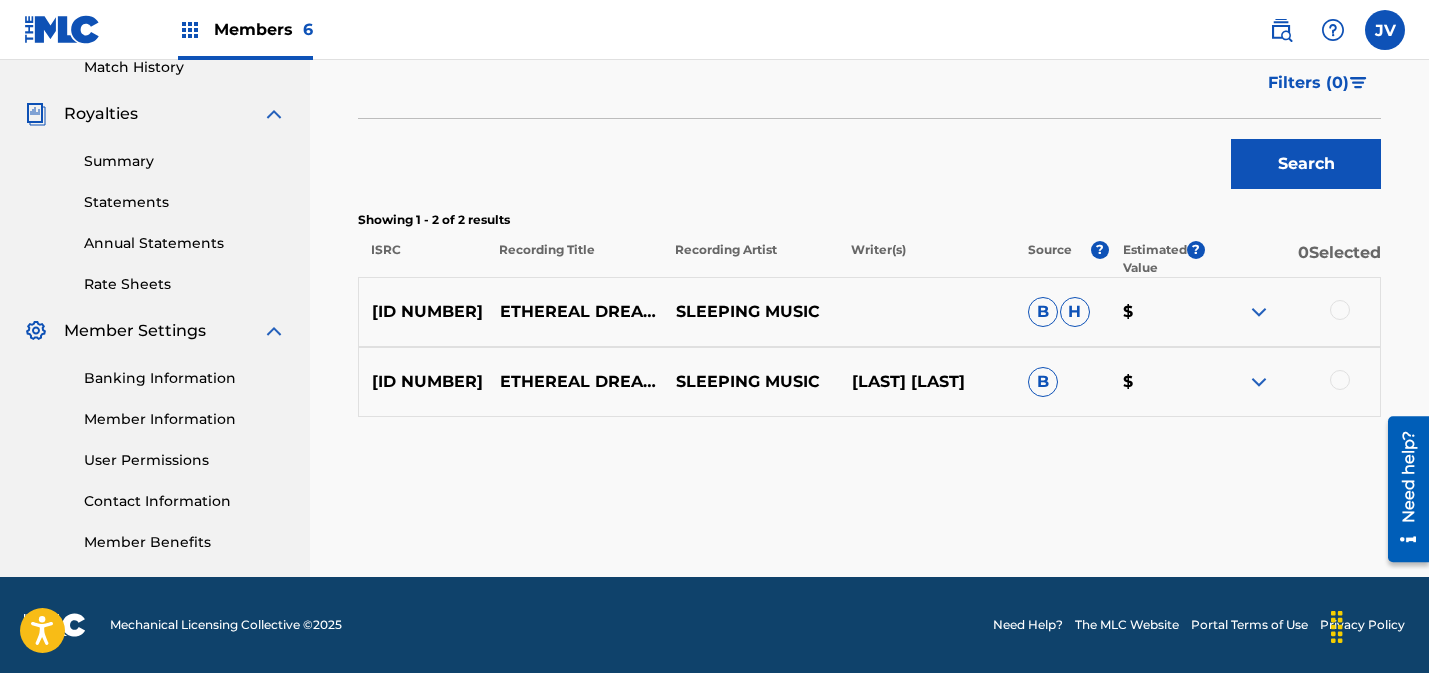 click at bounding box center (1340, 380) 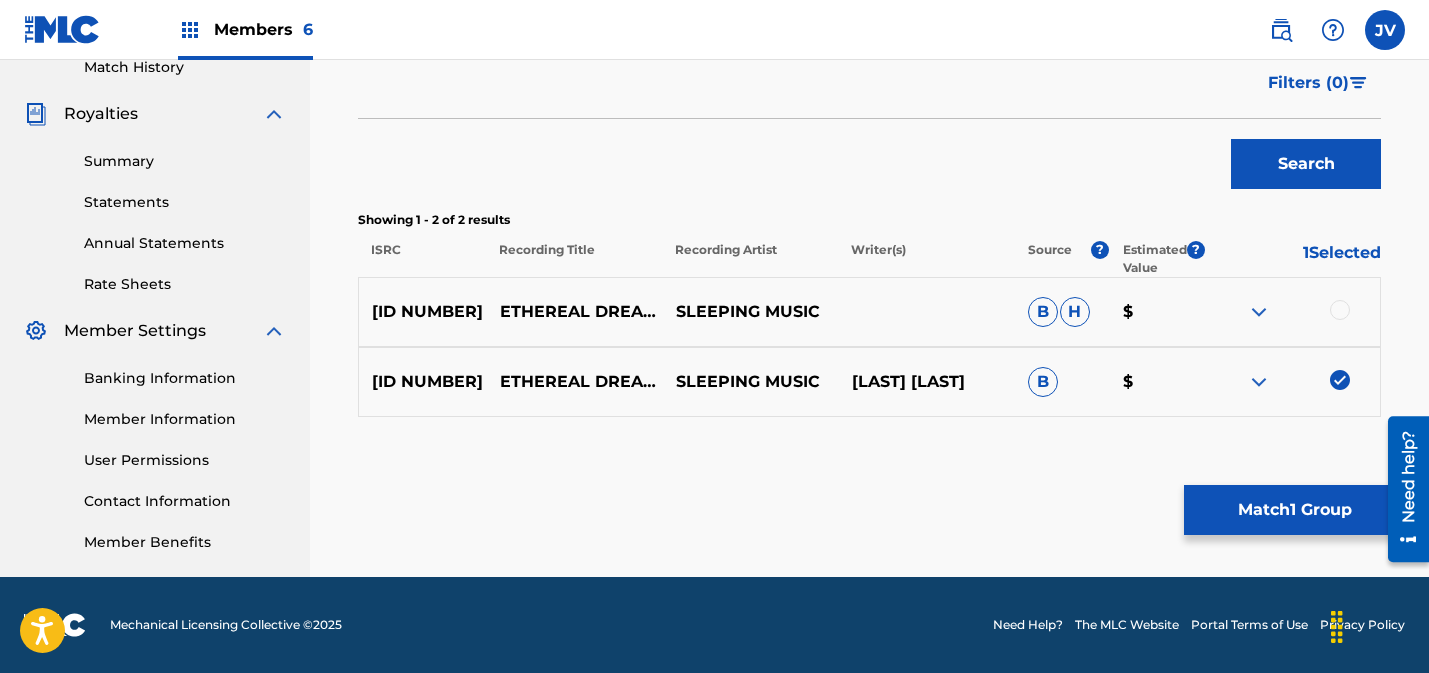 click at bounding box center [1340, 310] 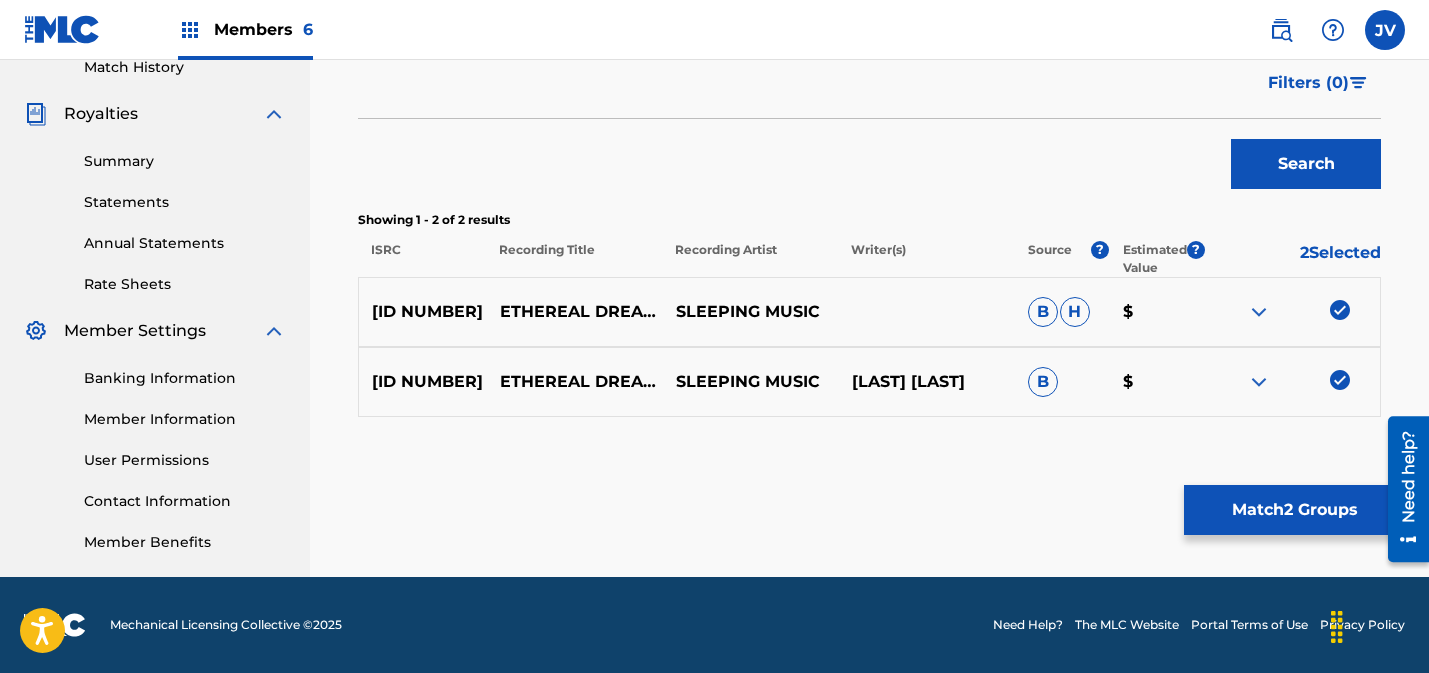 click on "Match  2 Groups" at bounding box center (1294, 510) 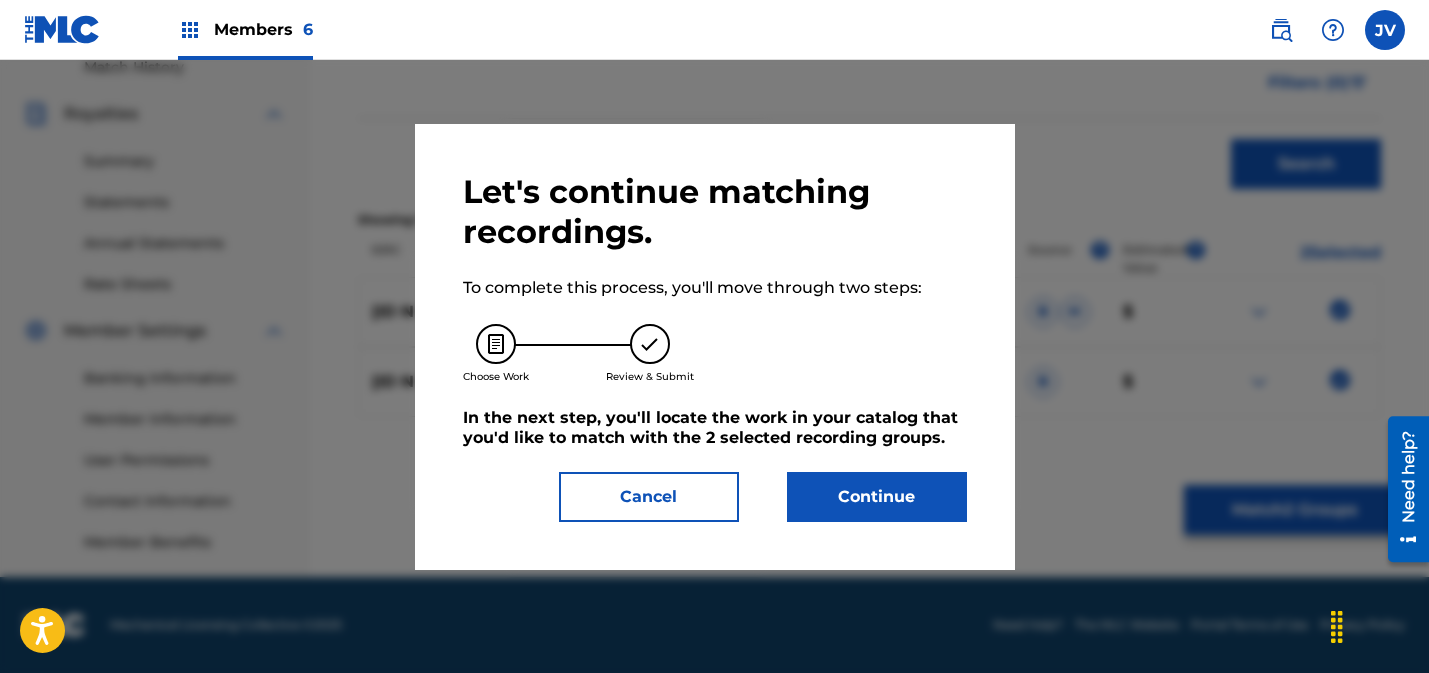 click on "Continue" at bounding box center (877, 497) 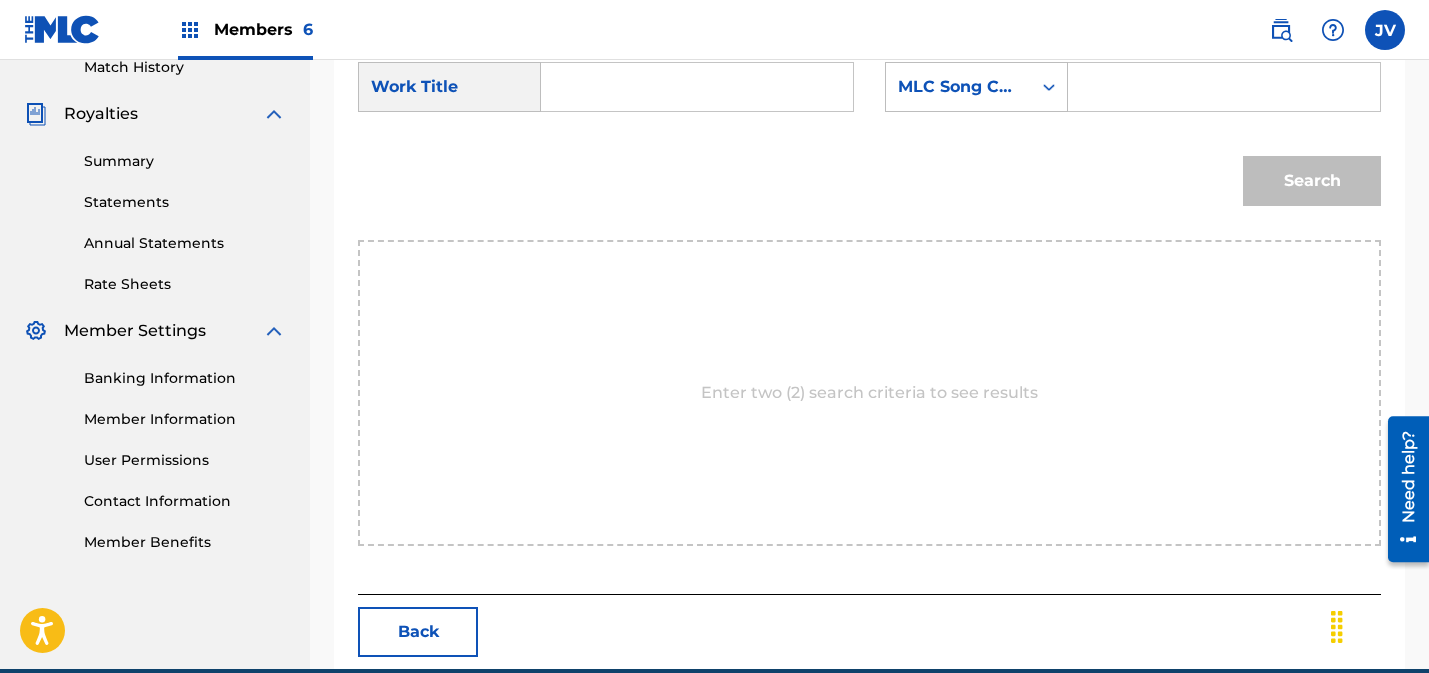 drag, startPoint x: 636, startPoint y: 98, endPoint x: 740, endPoint y: 103, distance: 104.120125 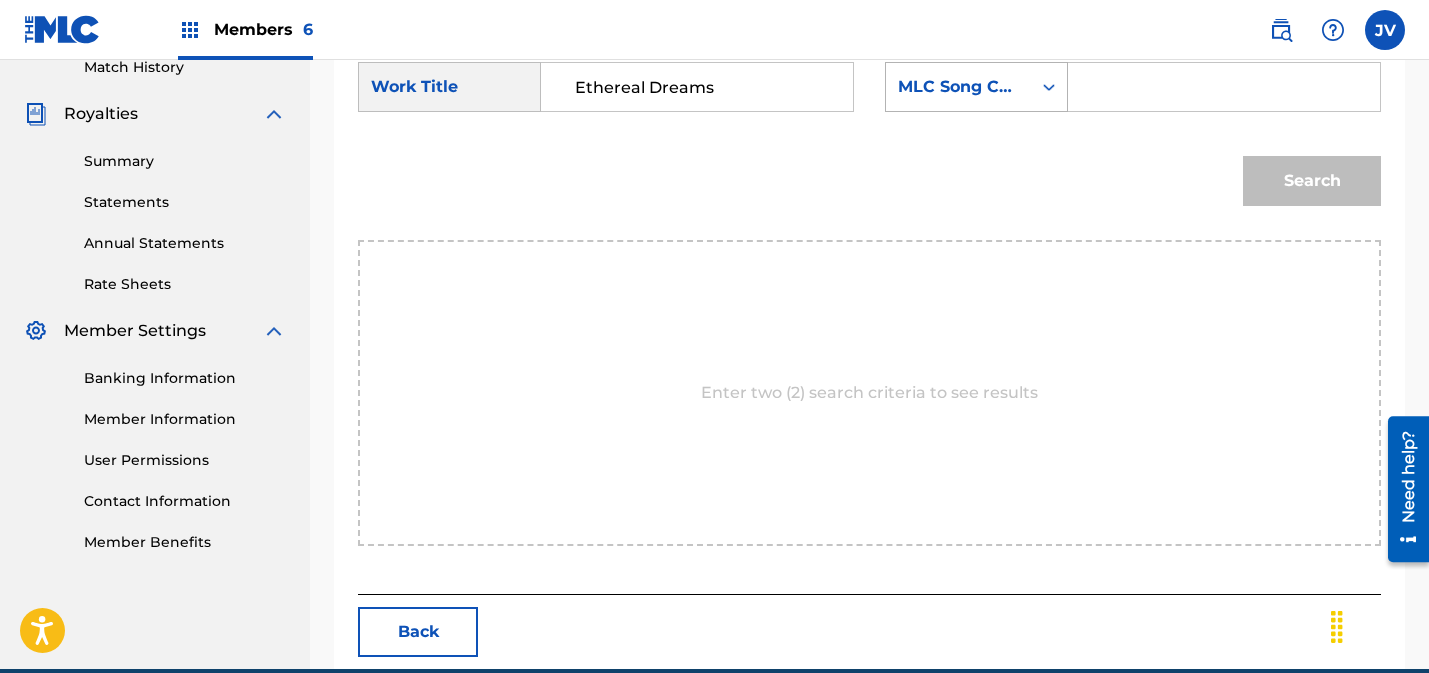 type on "Ethereal Dreams" 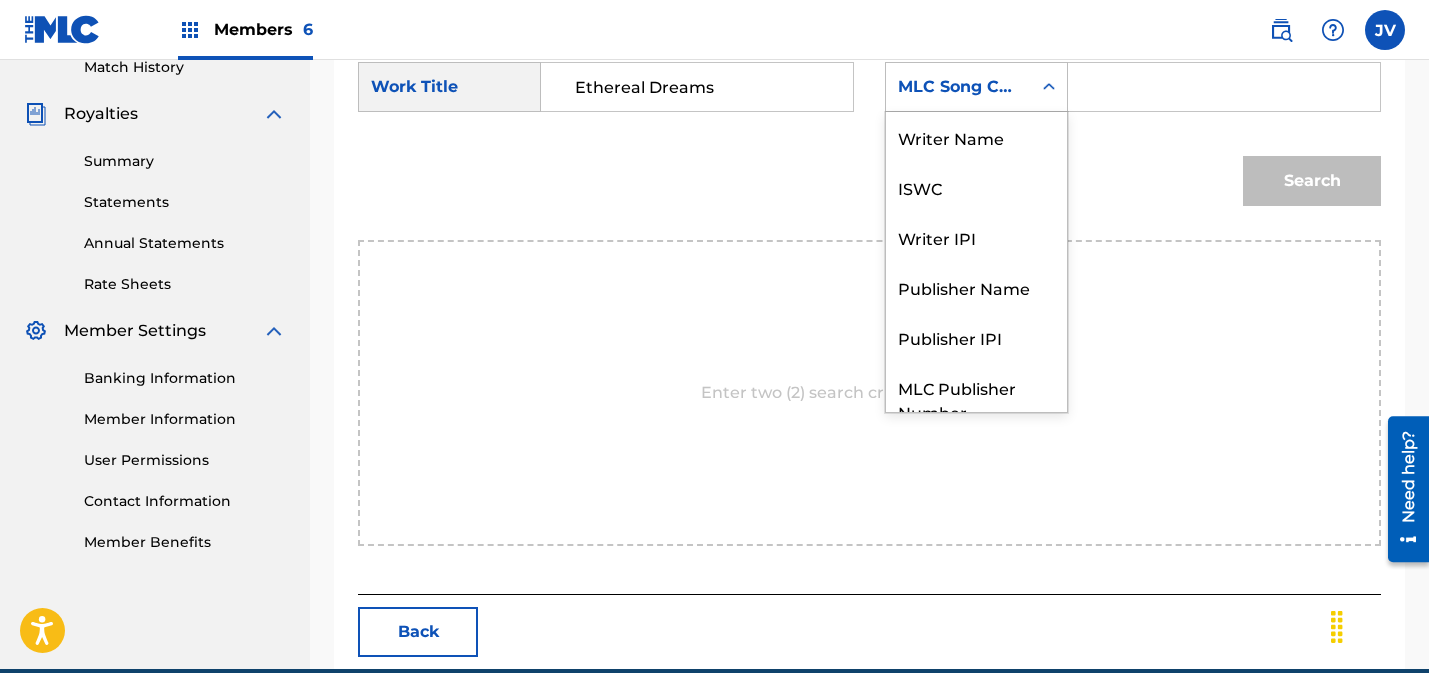 scroll, scrollTop: 74, scrollLeft: 0, axis: vertical 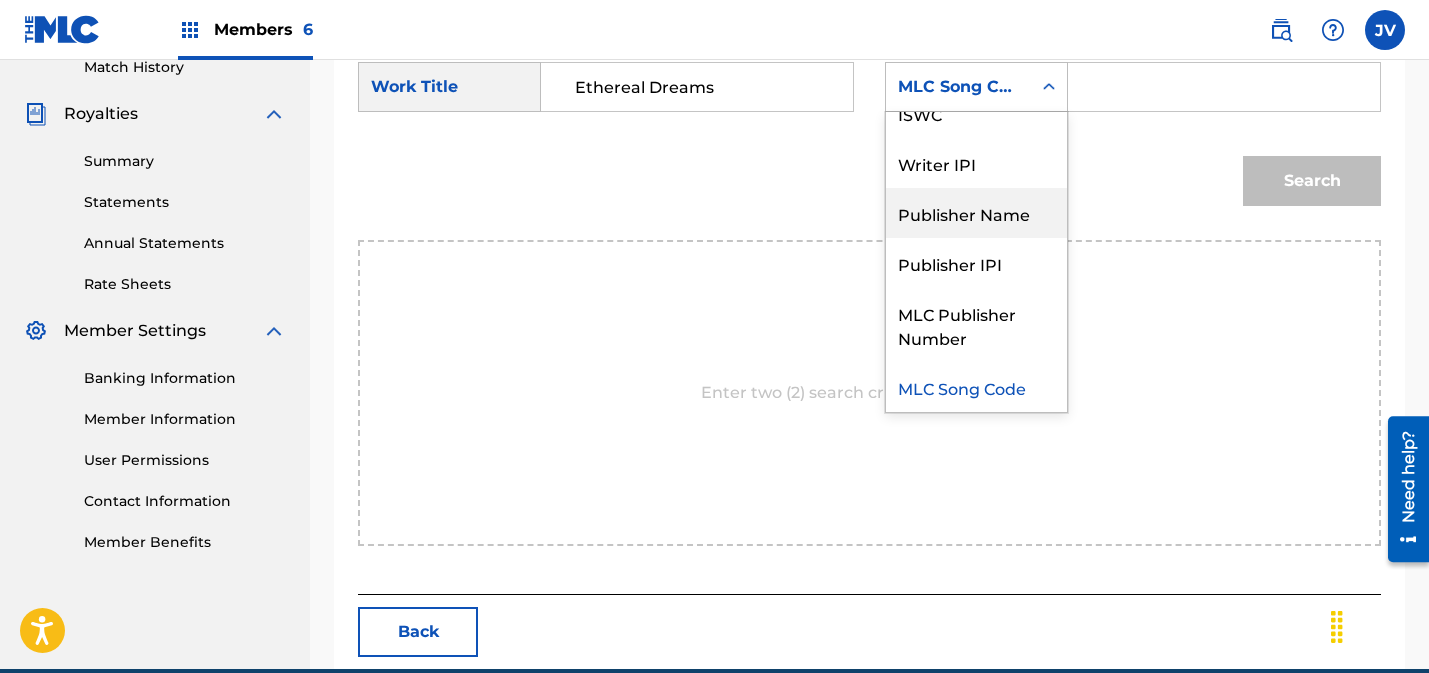 drag, startPoint x: 979, startPoint y: 213, endPoint x: 1099, endPoint y: 139, distance: 140.98227 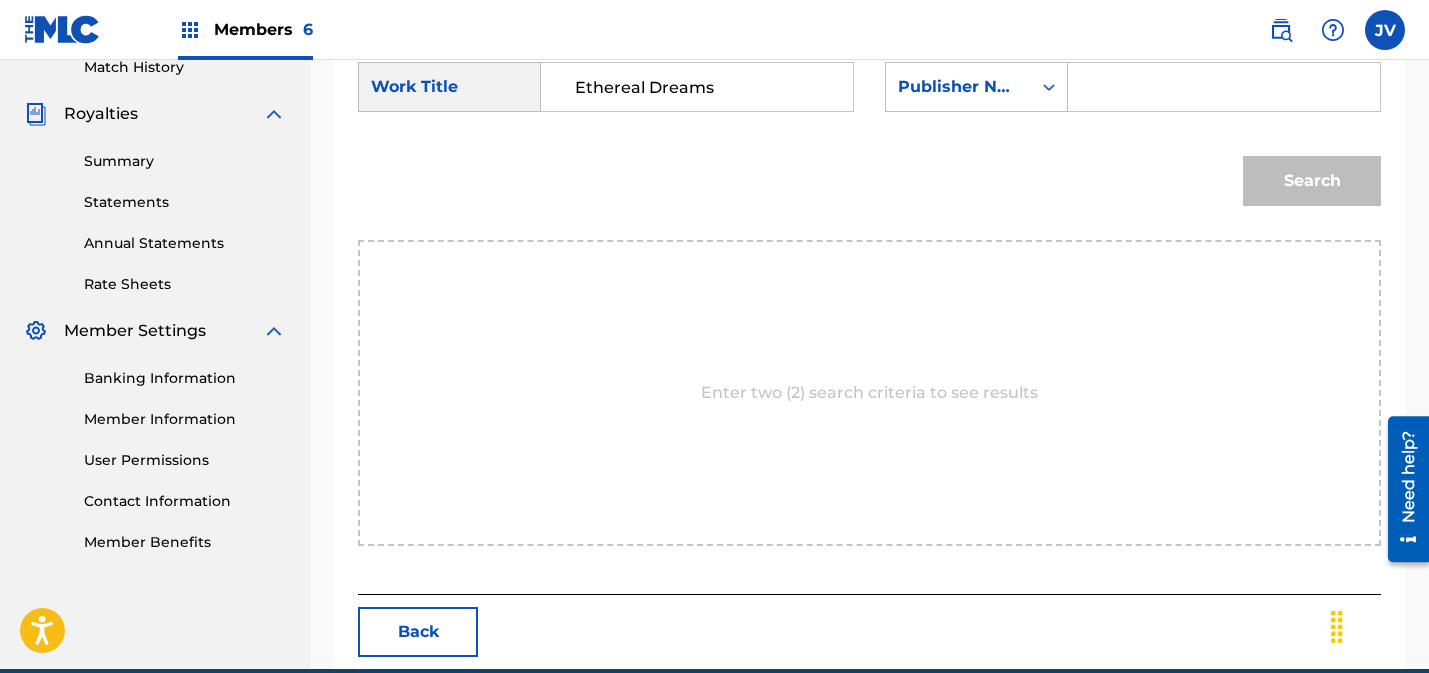 click at bounding box center [1224, 87] 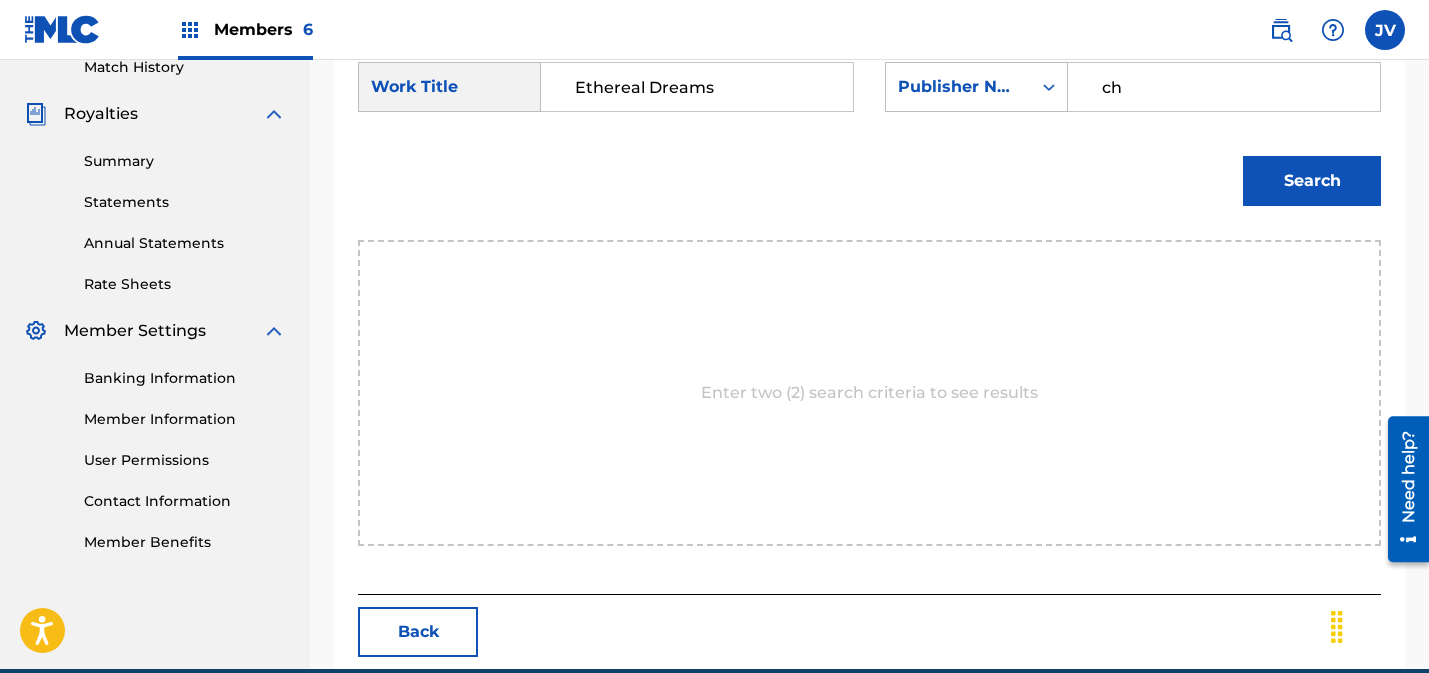 click on "Search" at bounding box center (1312, 181) 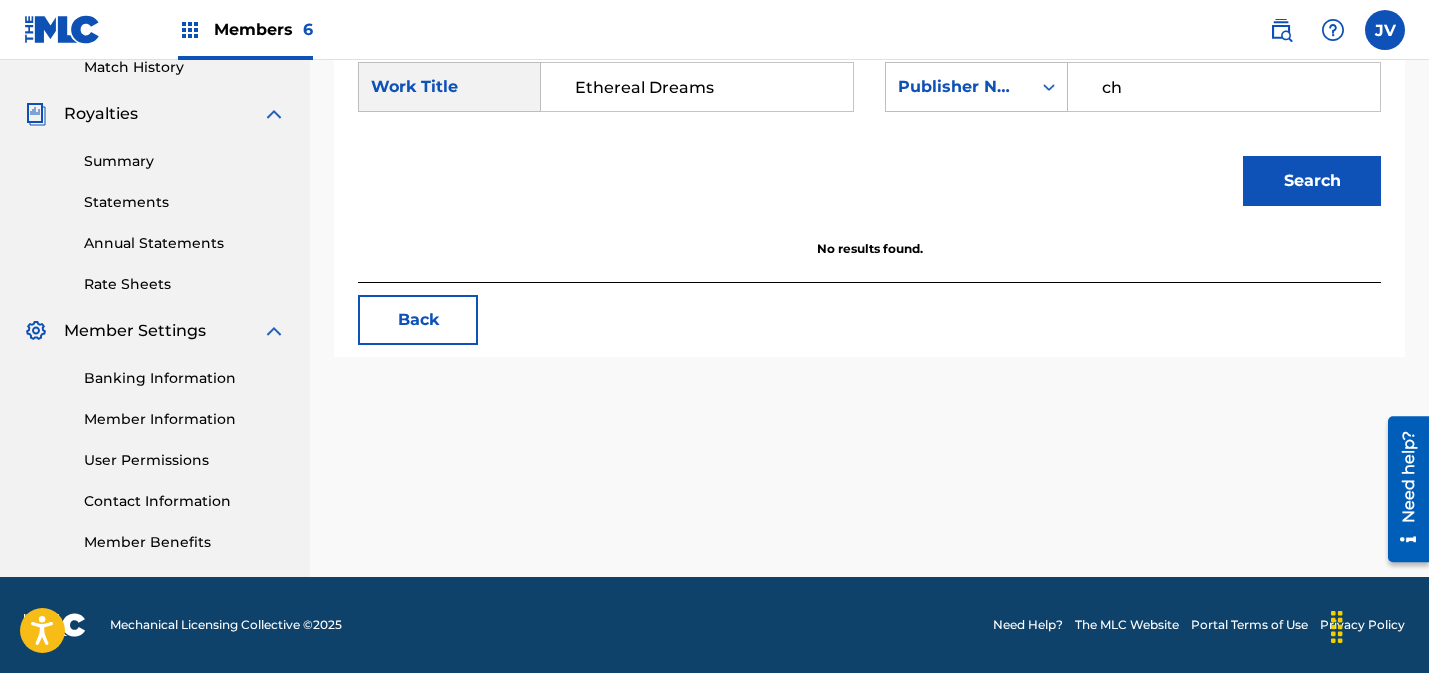 click on "ch" at bounding box center [1224, 87] 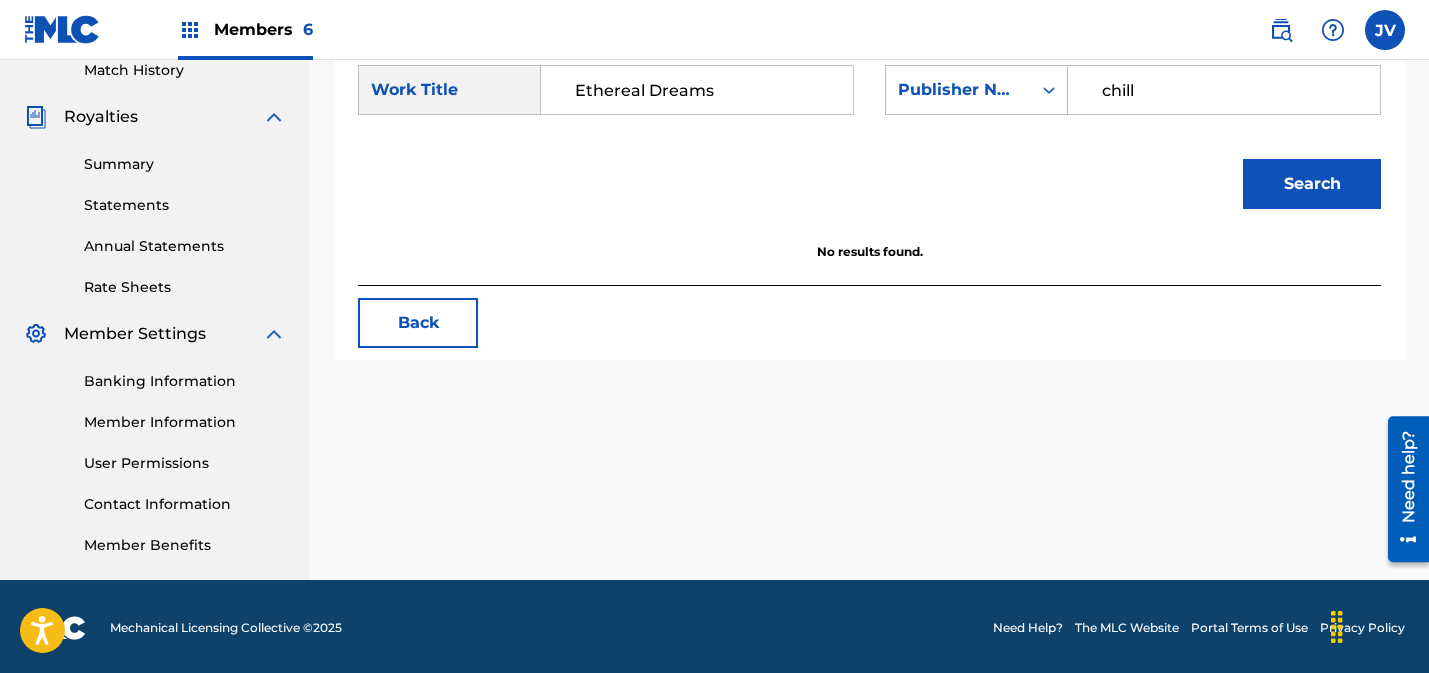 type on "chill" 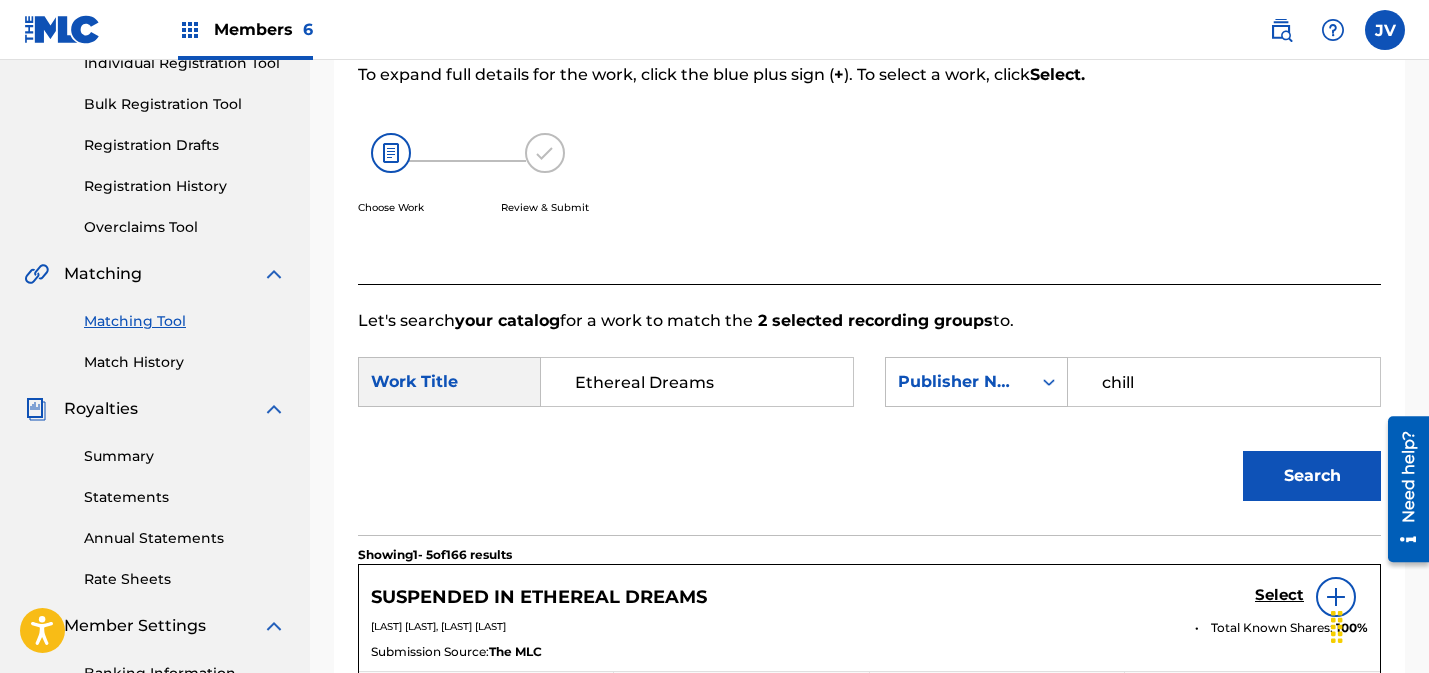 scroll, scrollTop: 133, scrollLeft: 0, axis: vertical 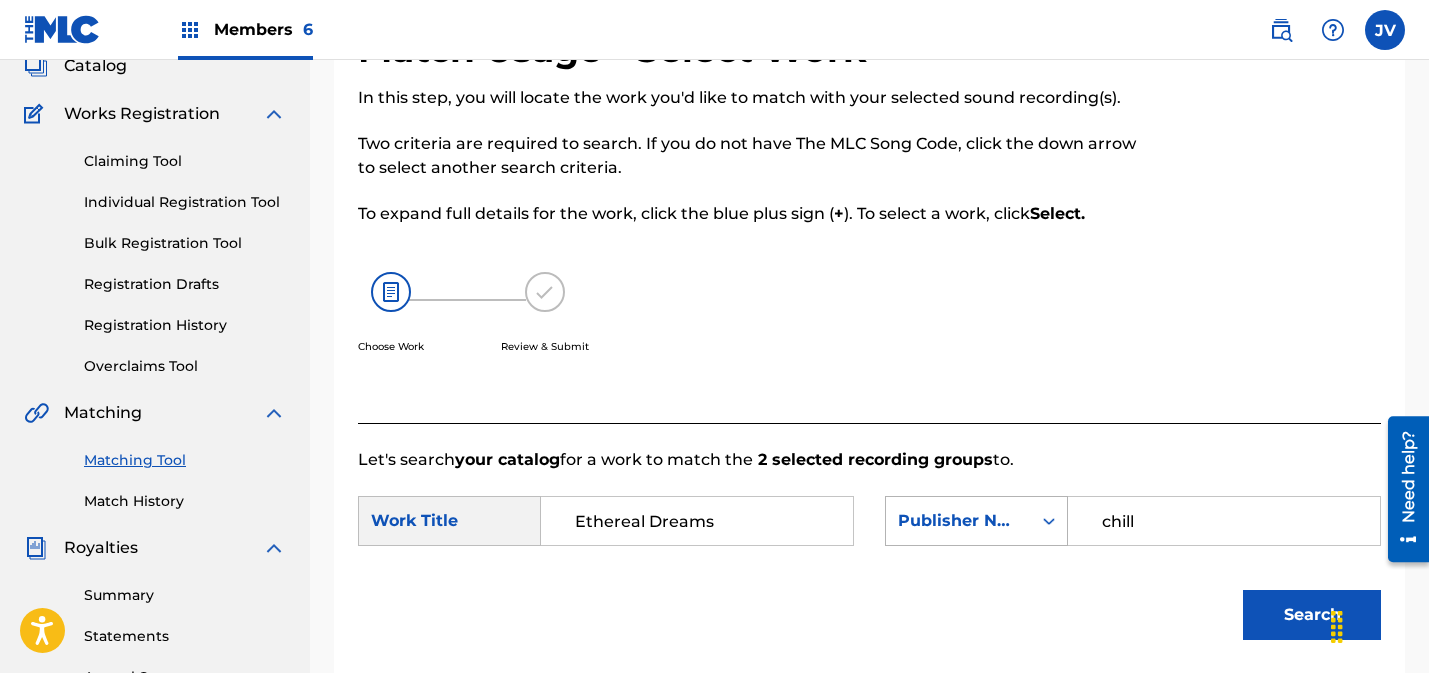 click on "Publisher Name" at bounding box center [958, 521] 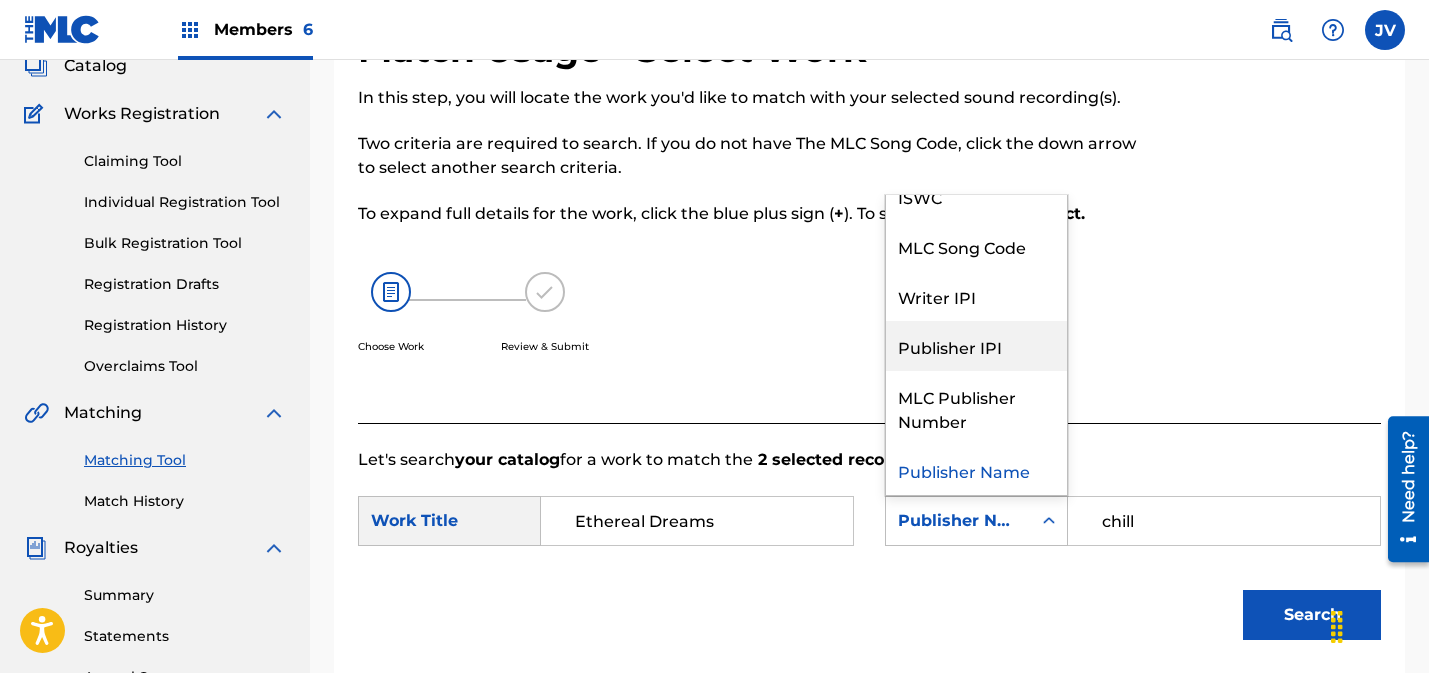 scroll, scrollTop: 0, scrollLeft: 0, axis: both 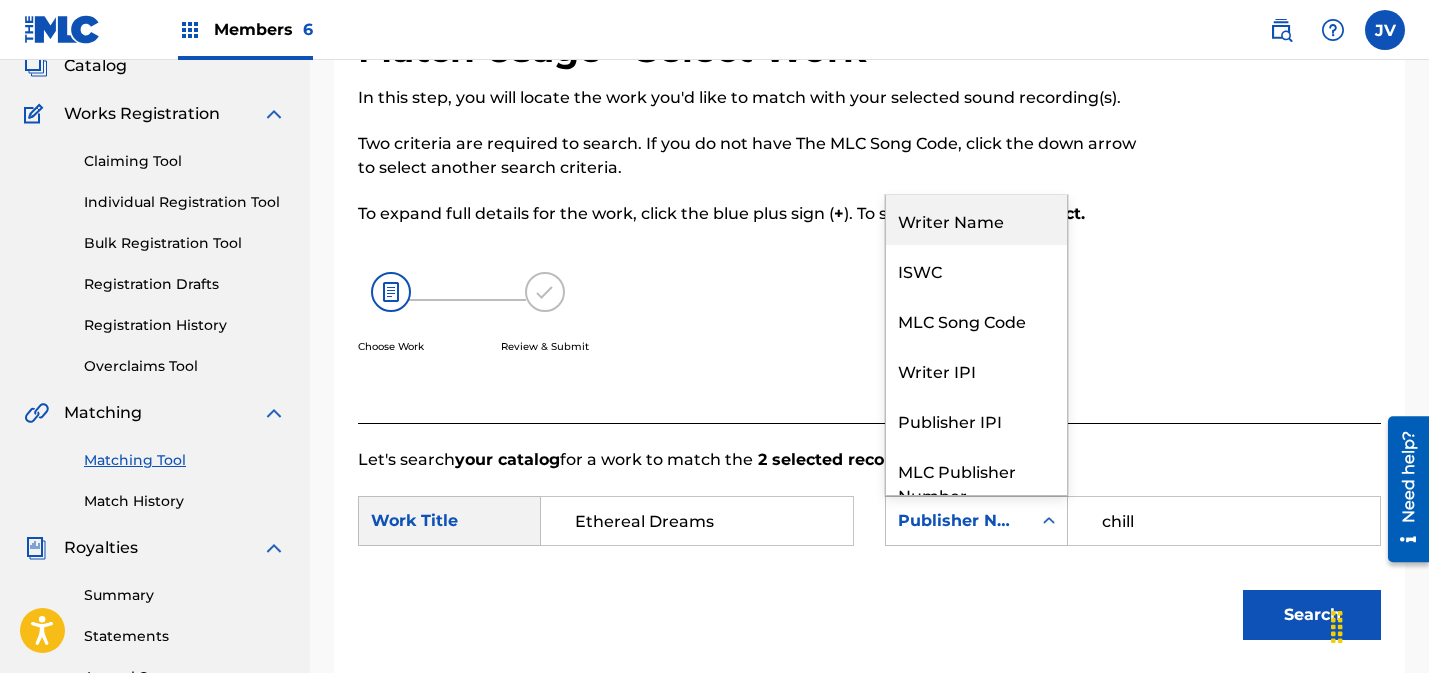 click on "Writer Name" at bounding box center [976, 220] 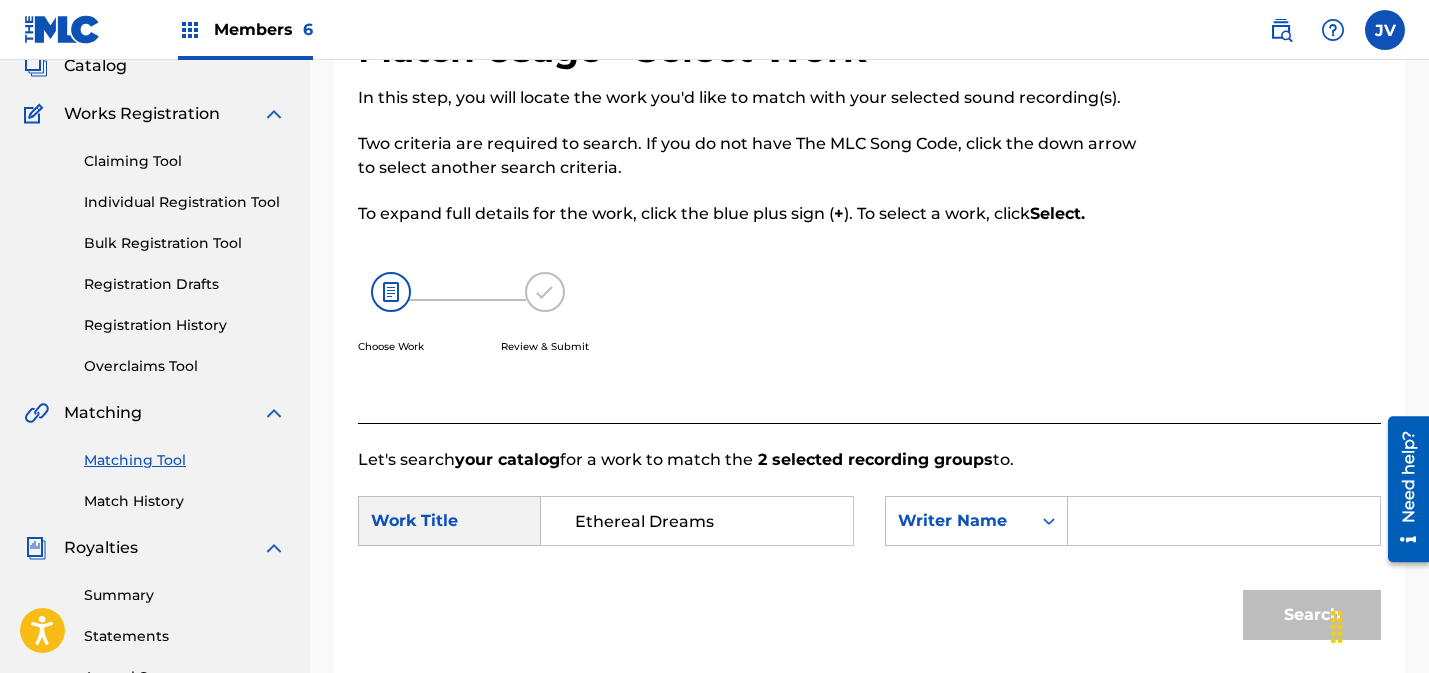 click at bounding box center [1224, 521] 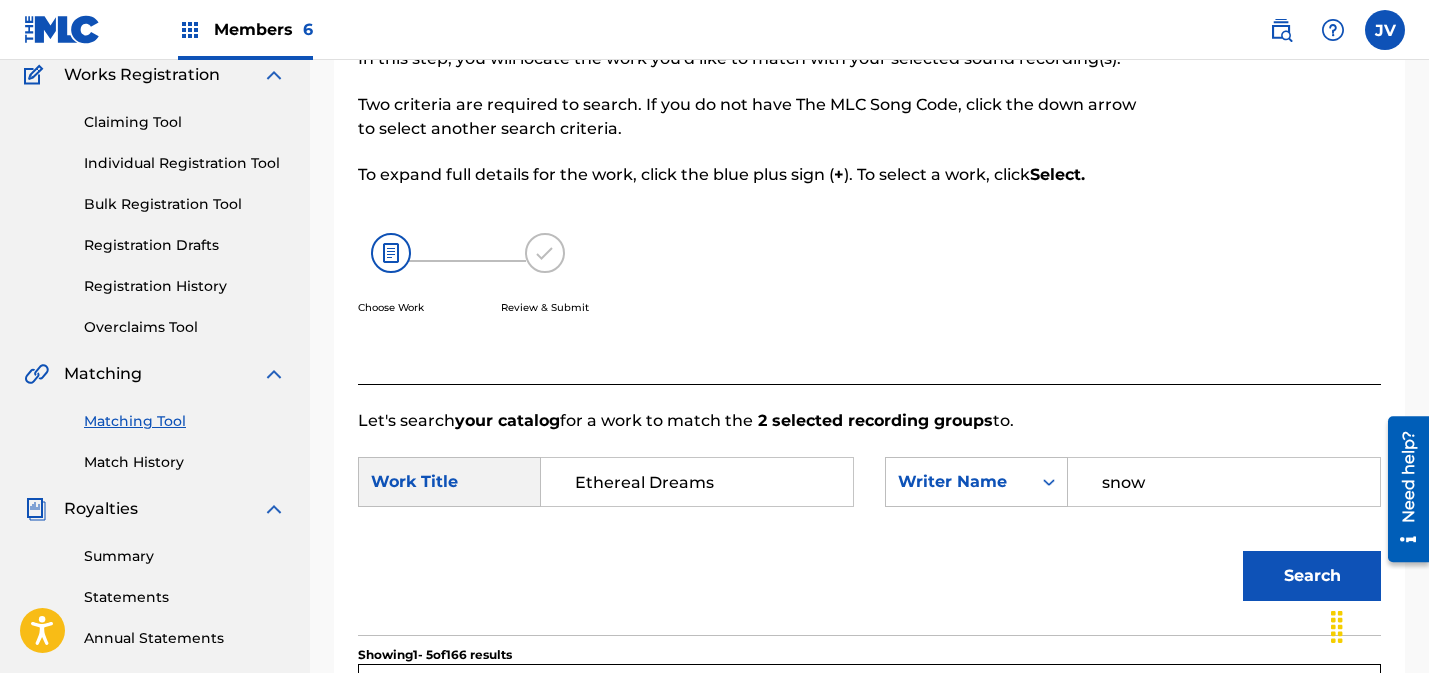 scroll, scrollTop: 146, scrollLeft: 0, axis: vertical 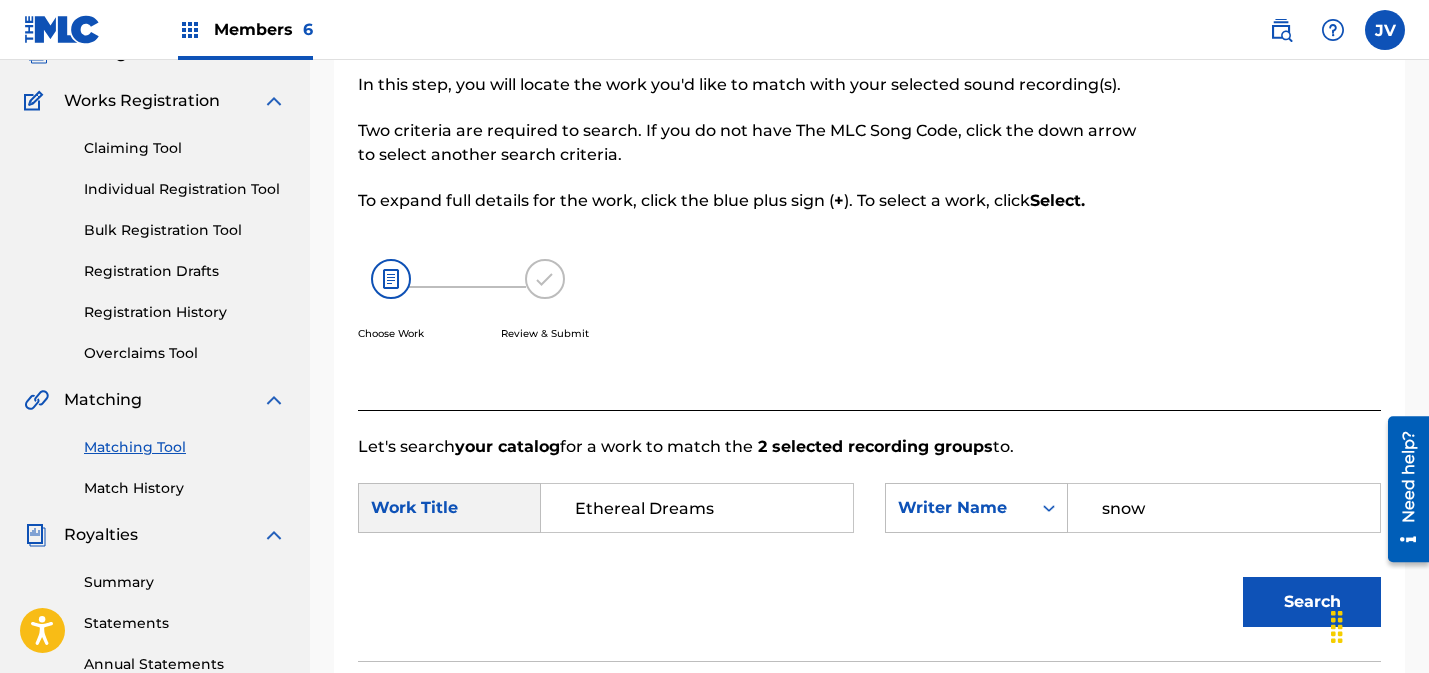 type on "snow" 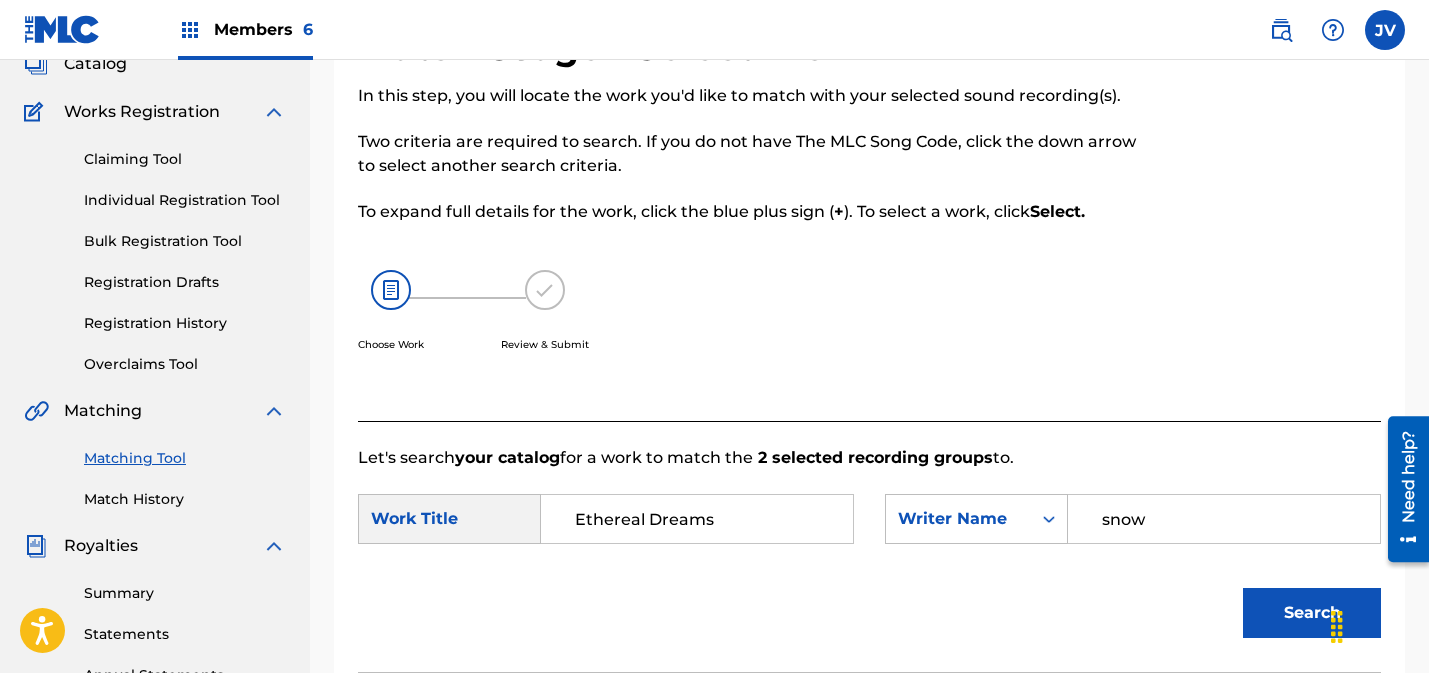 scroll, scrollTop: 131, scrollLeft: 0, axis: vertical 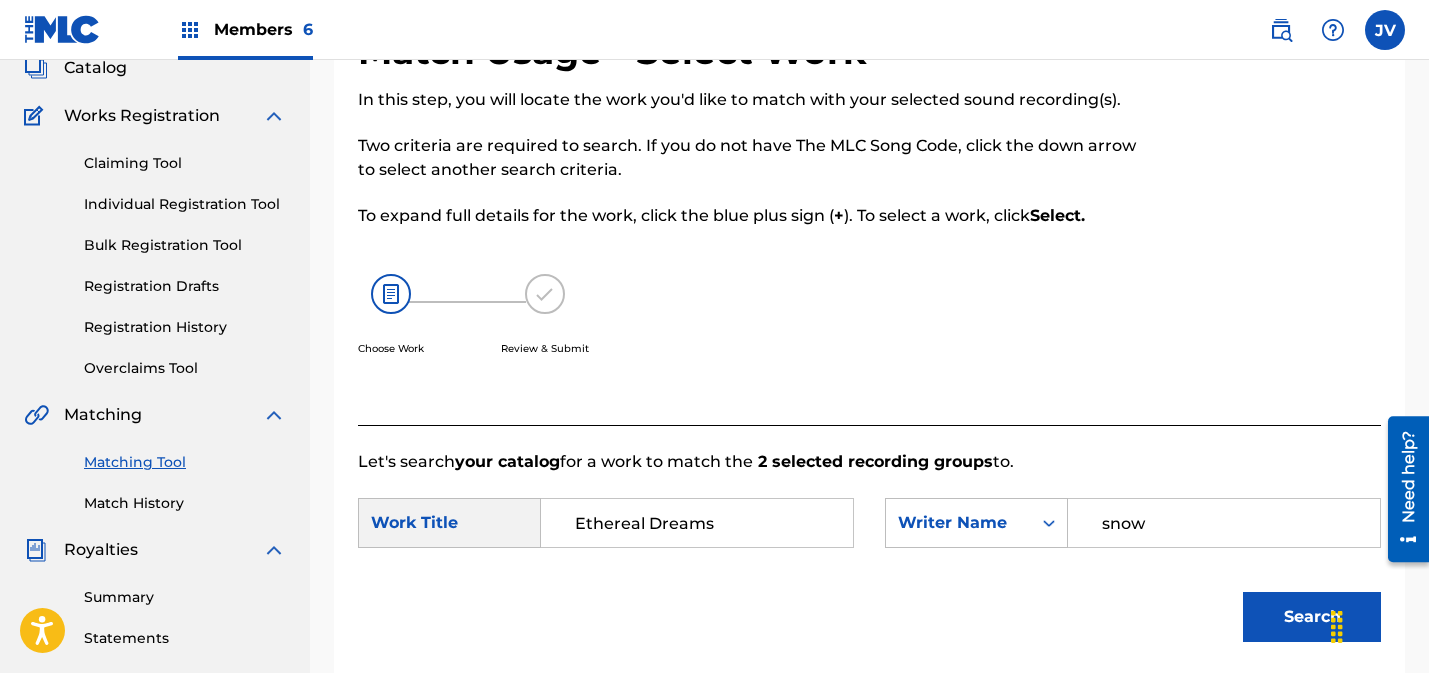 click on "Match History" at bounding box center [185, 503] 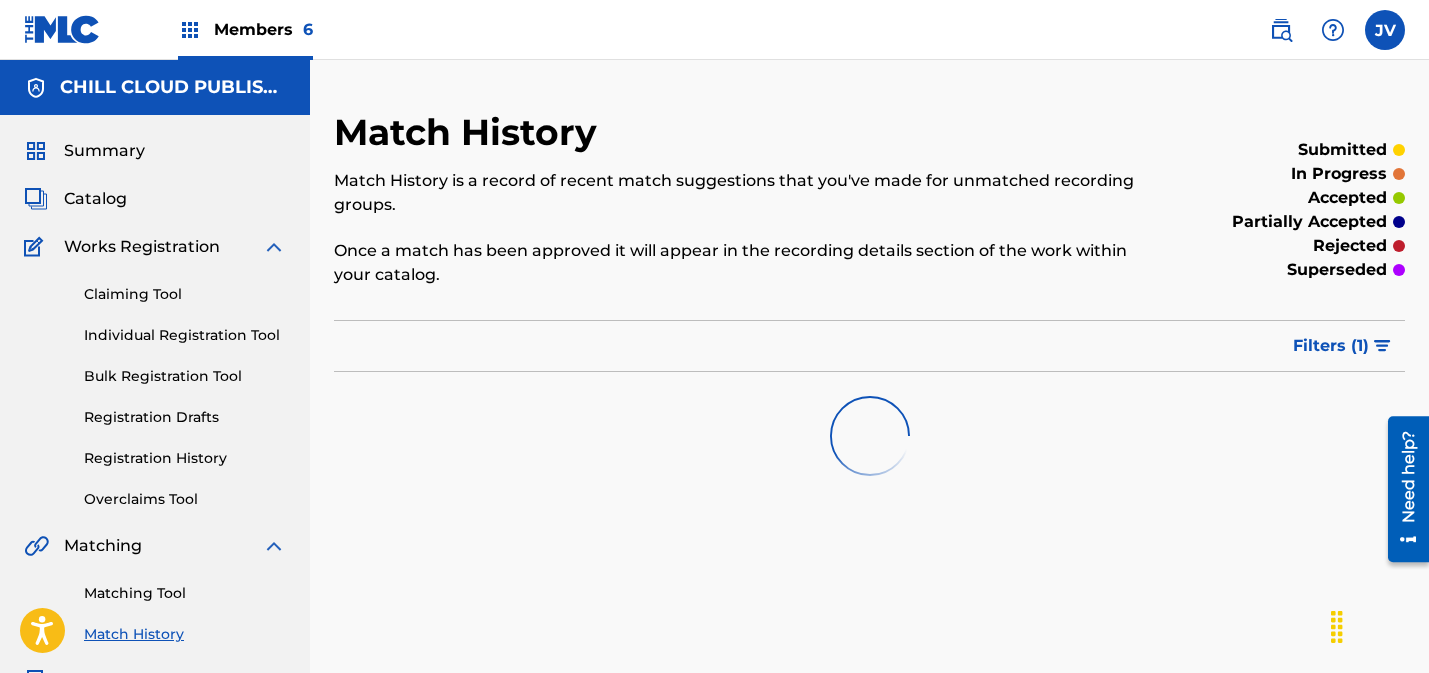 click on "Matching Tool" at bounding box center (185, 593) 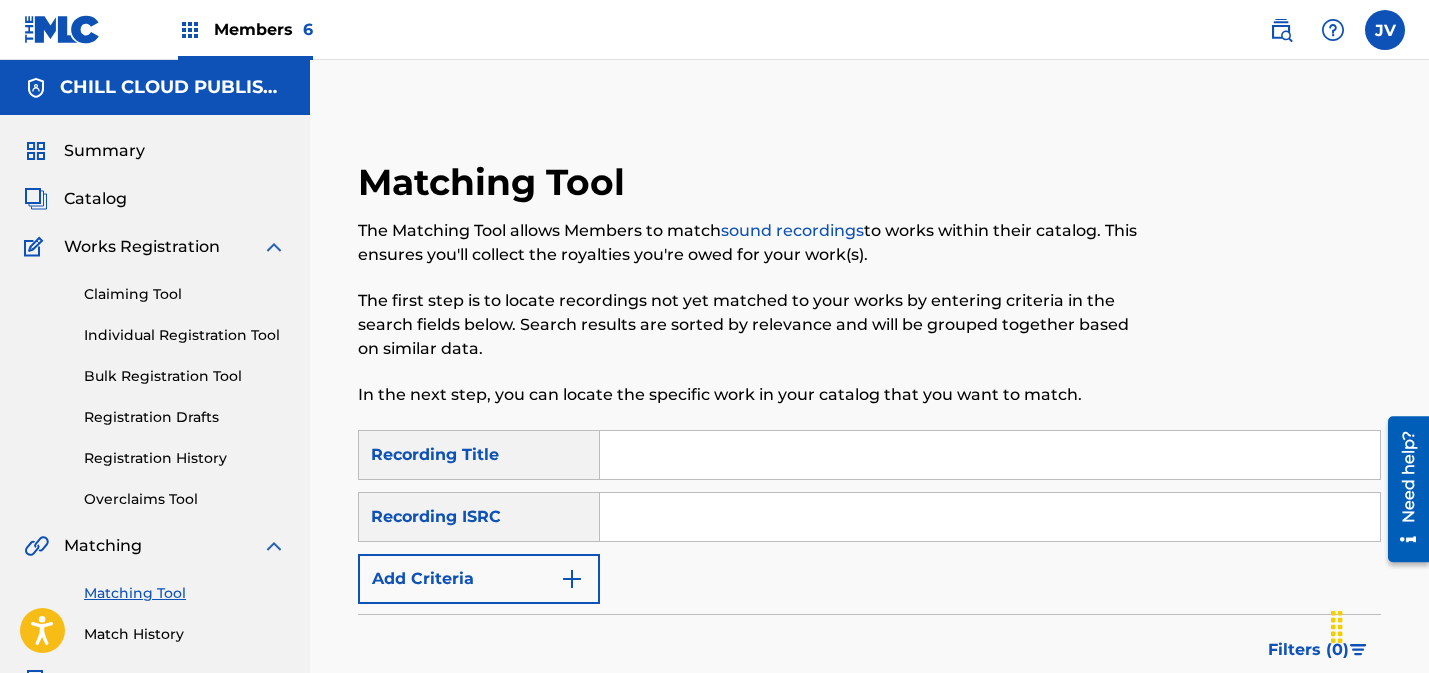 click at bounding box center [990, 517] 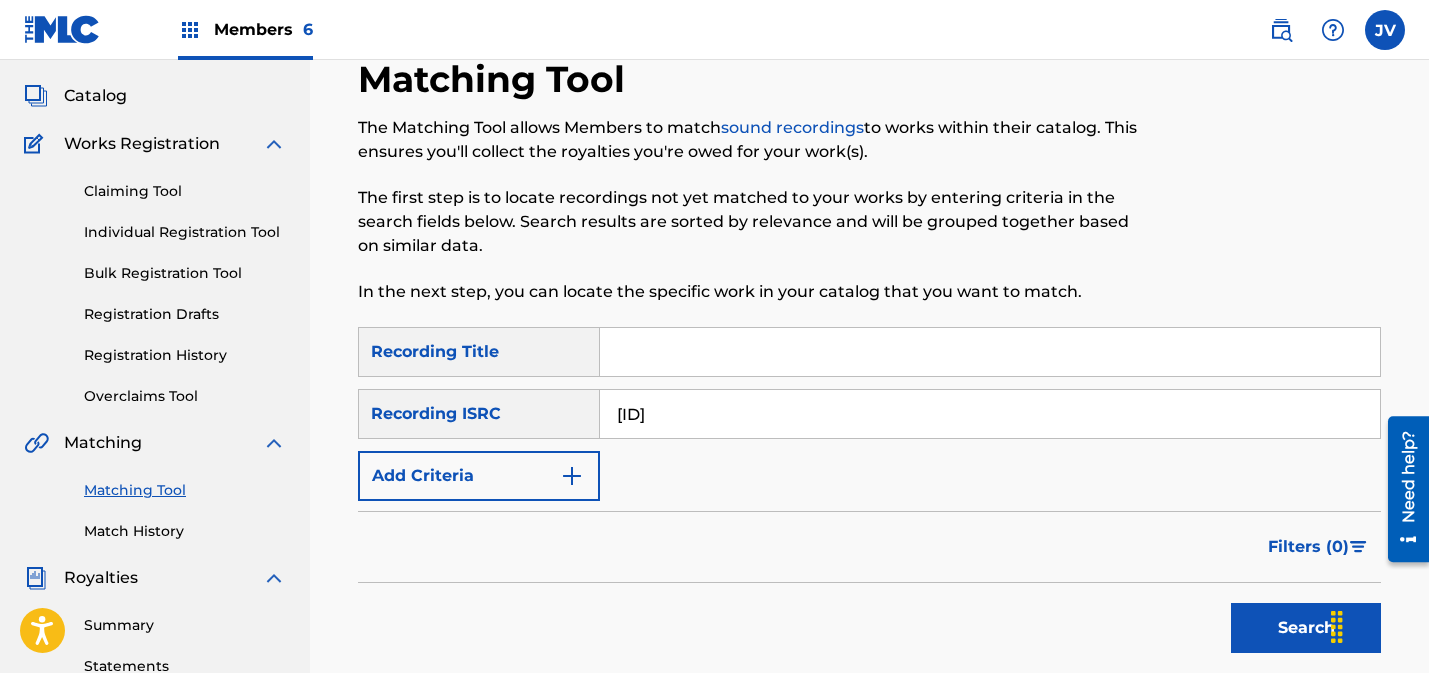 scroll, scrollTop: 288, scrollLeft: 0, axis: vertical 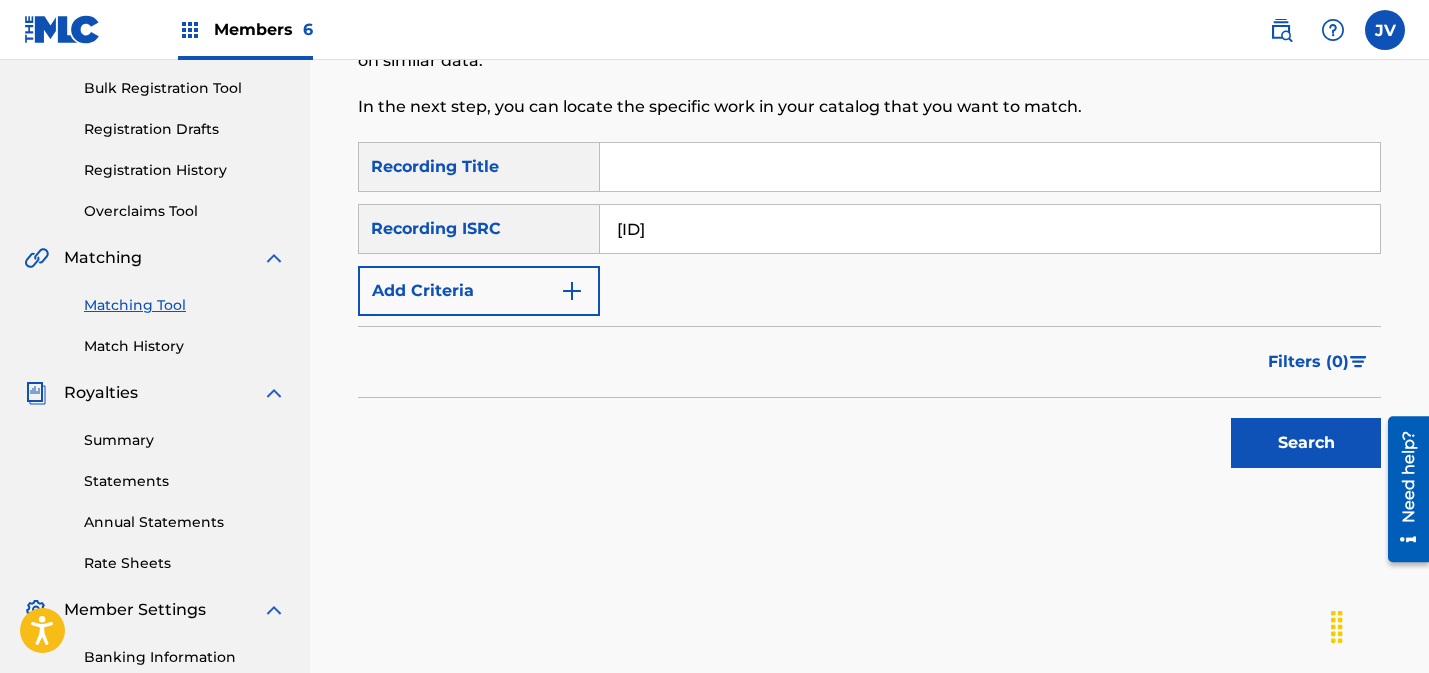 type on "[ID]" 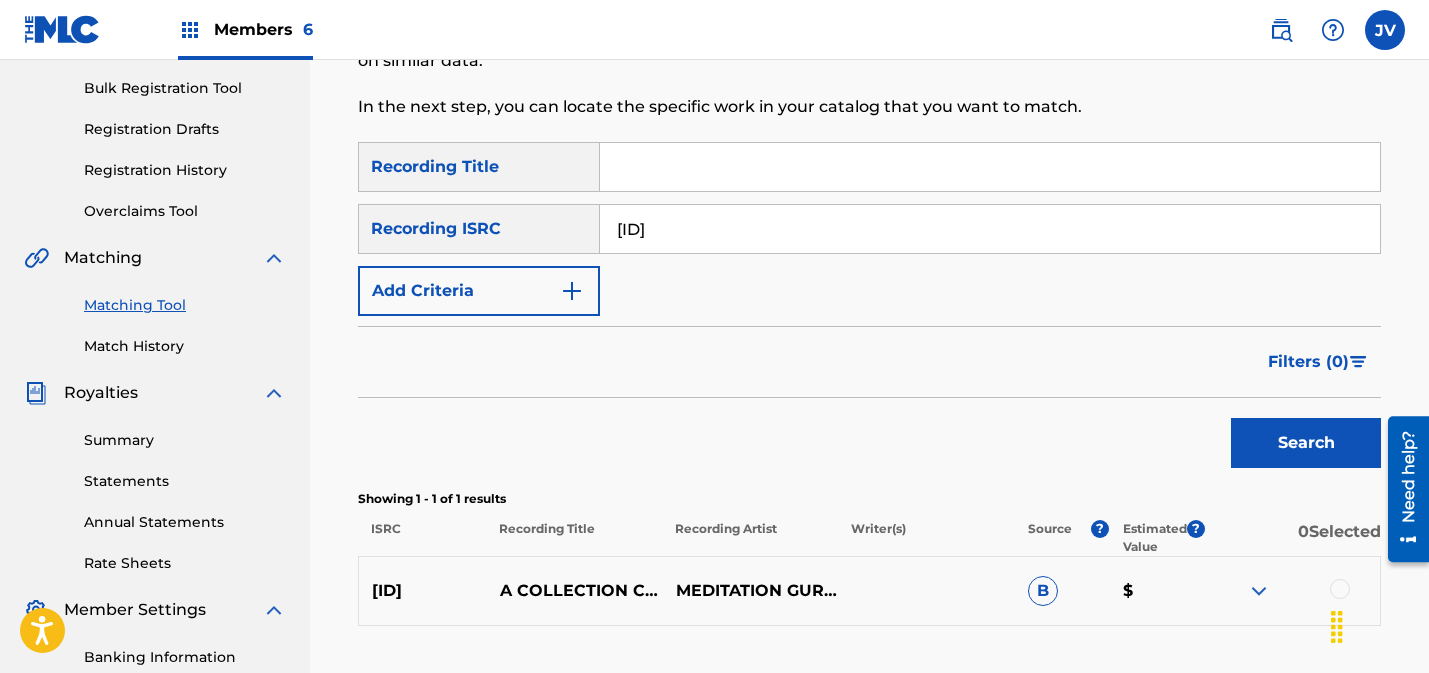 scroll, scrollTop: 300, scrollLeft: 0, axis: vertical 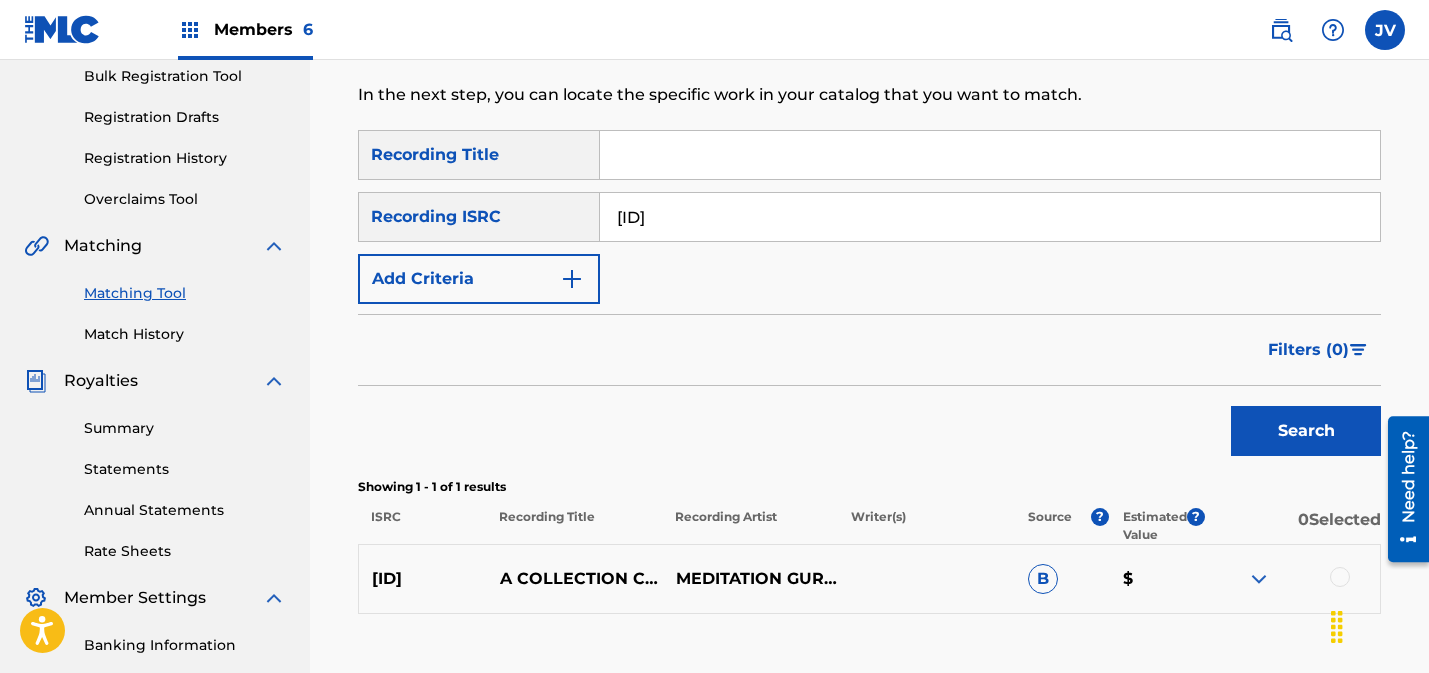 click at bounding box center (1340, 577) 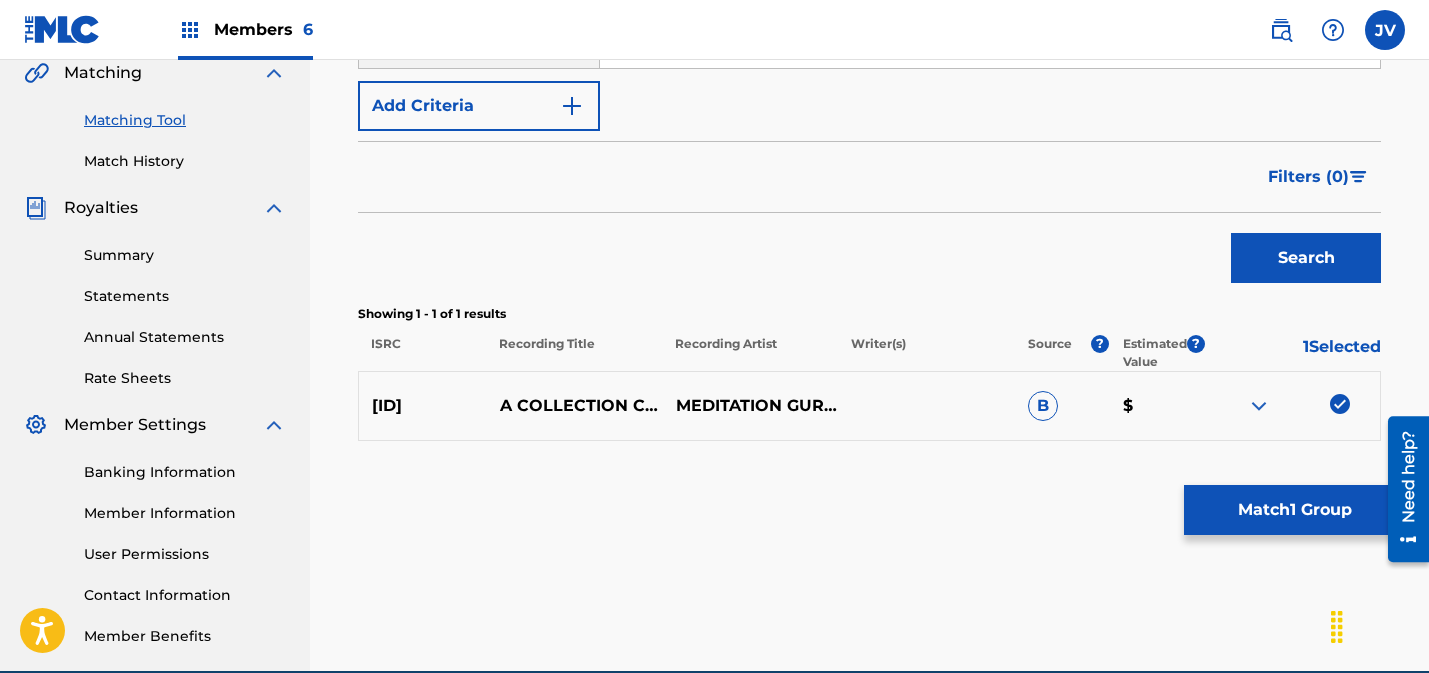scroll, scrollTop: 476, scrollLeft: 0, axis: vertical 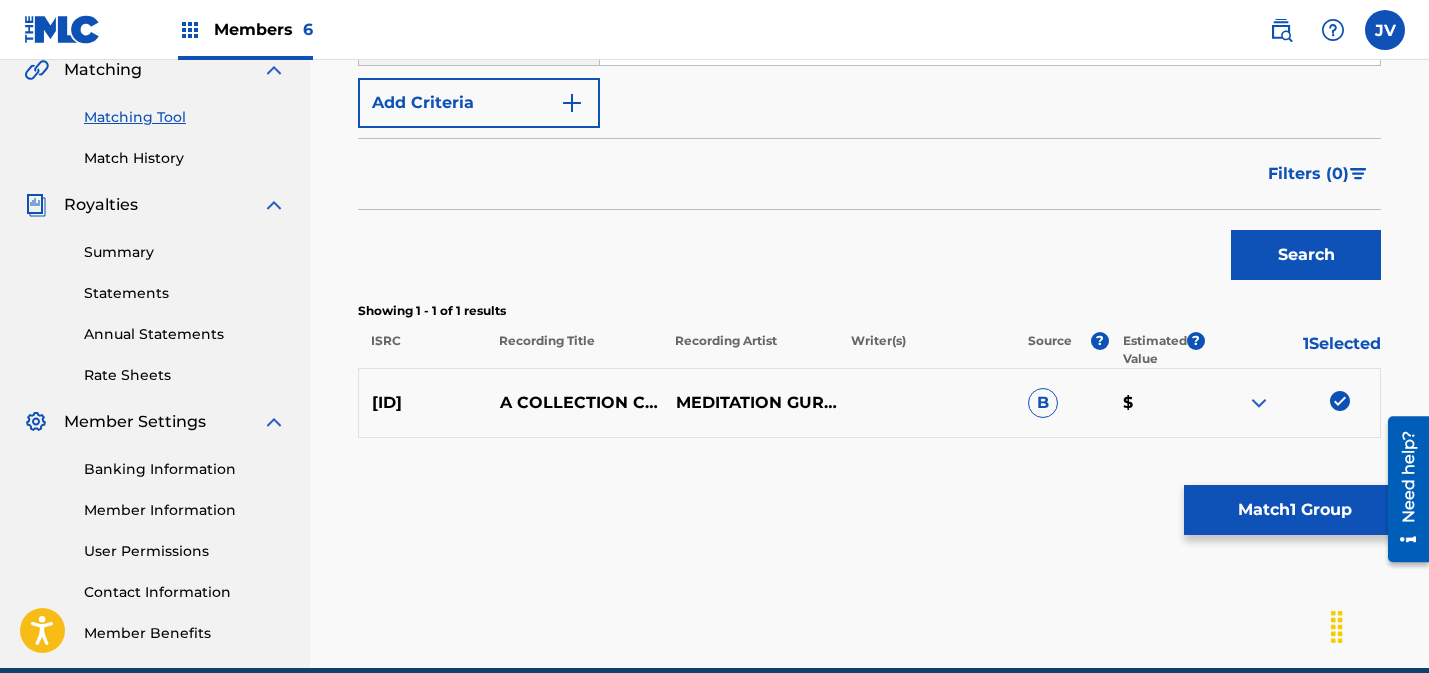click on "Match  1 Group" at bounding box center (1294, 510) 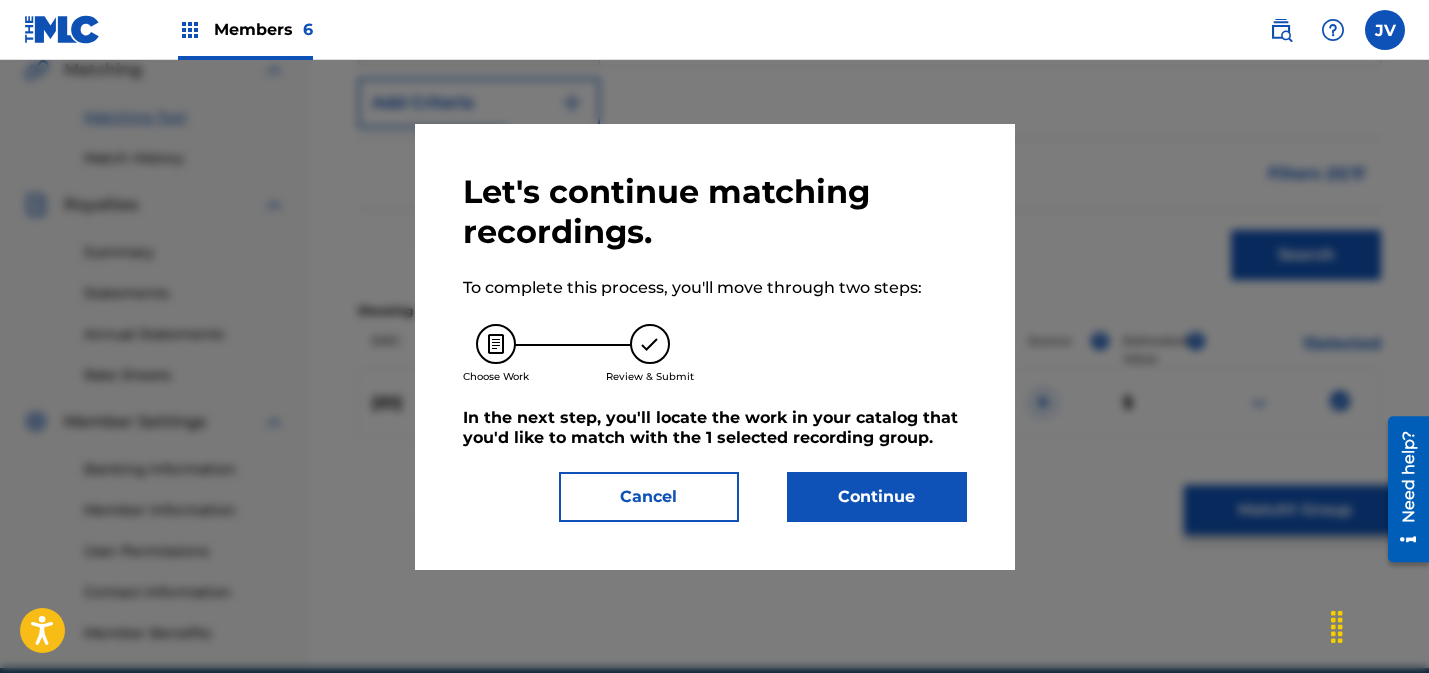click on "Continue" at bounding box center (877, 497) 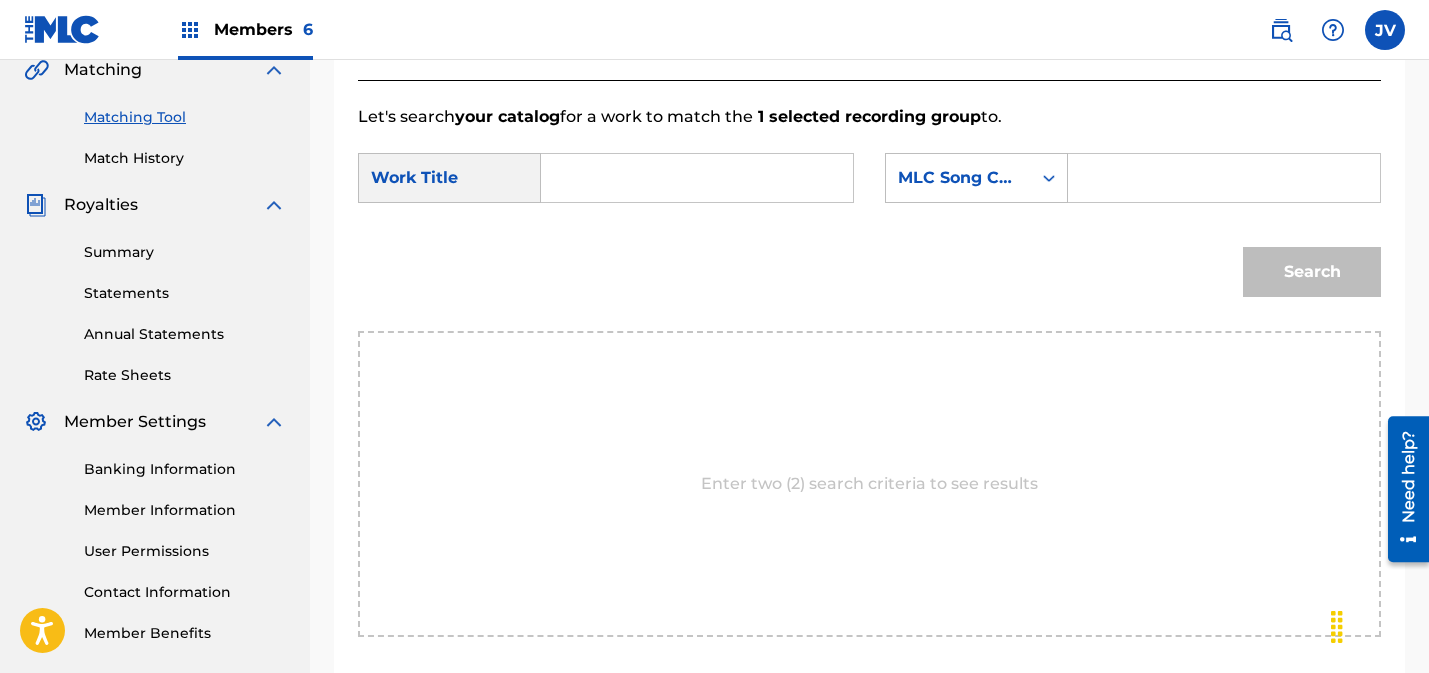 click at bounding box center (697, 178) 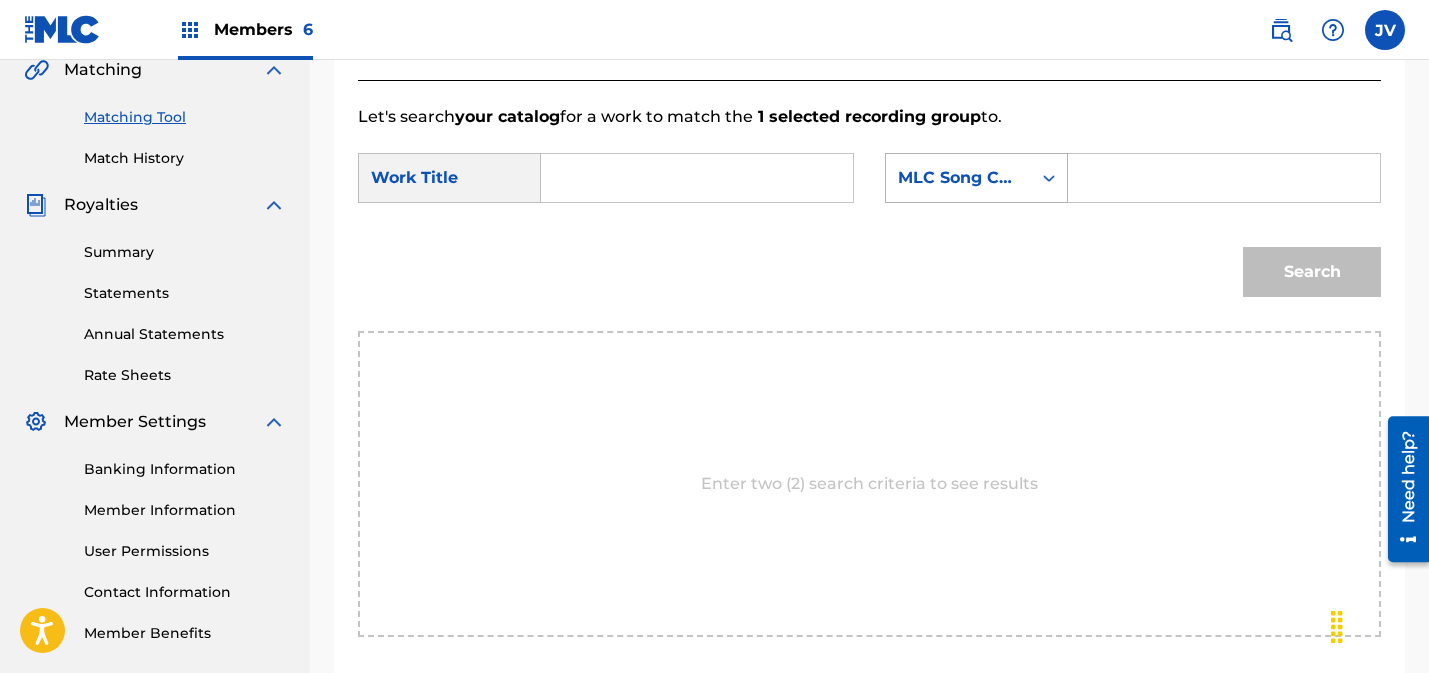 paste on "A Collection Carved from Quiz Conquests" 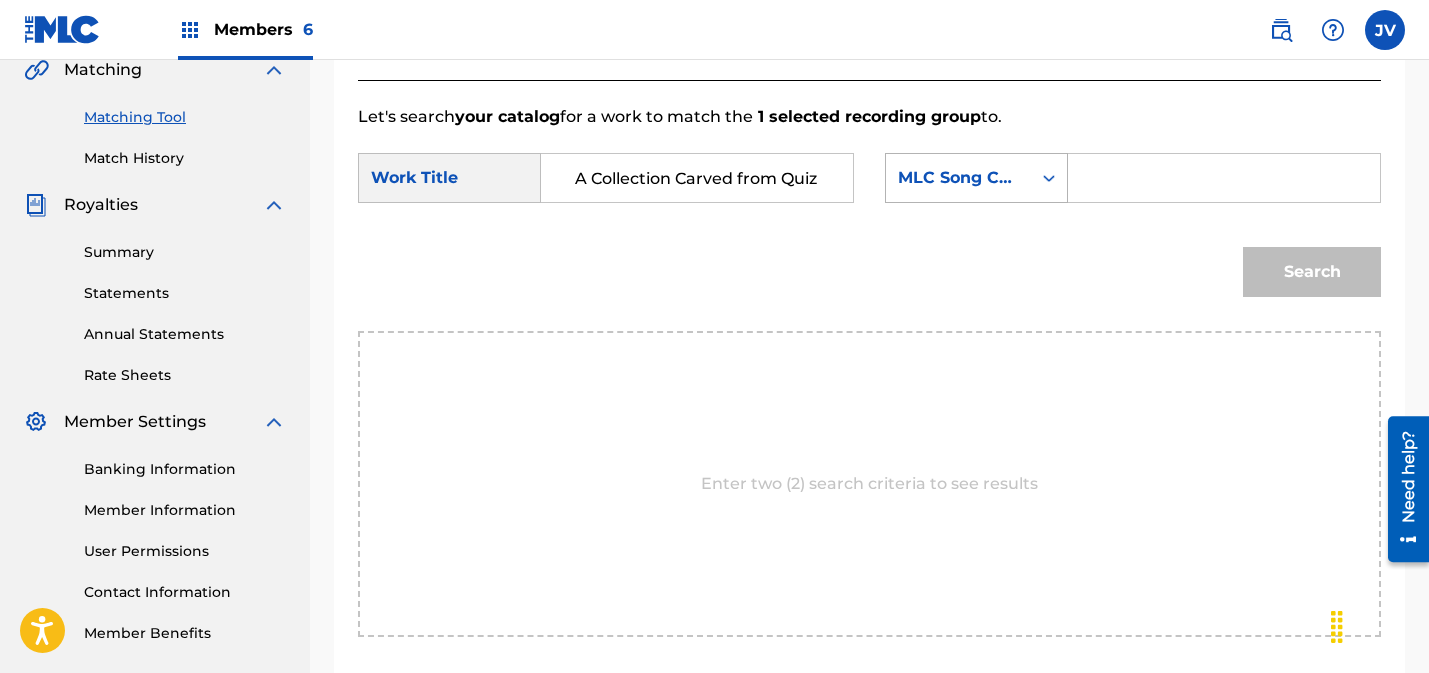 scroll, scrollTop: 0, scrollLeft: 90, axis: horizontal 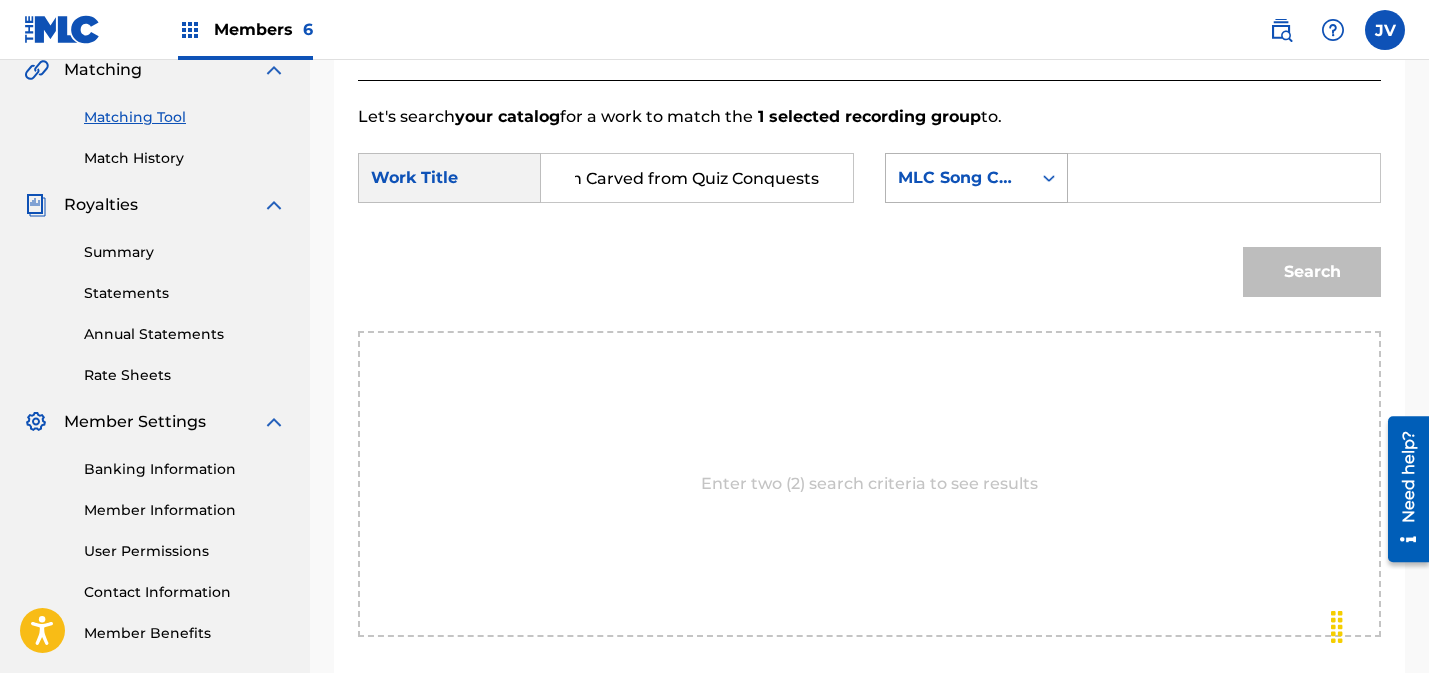 type on "A Collection Carved from Quiz Conquests" 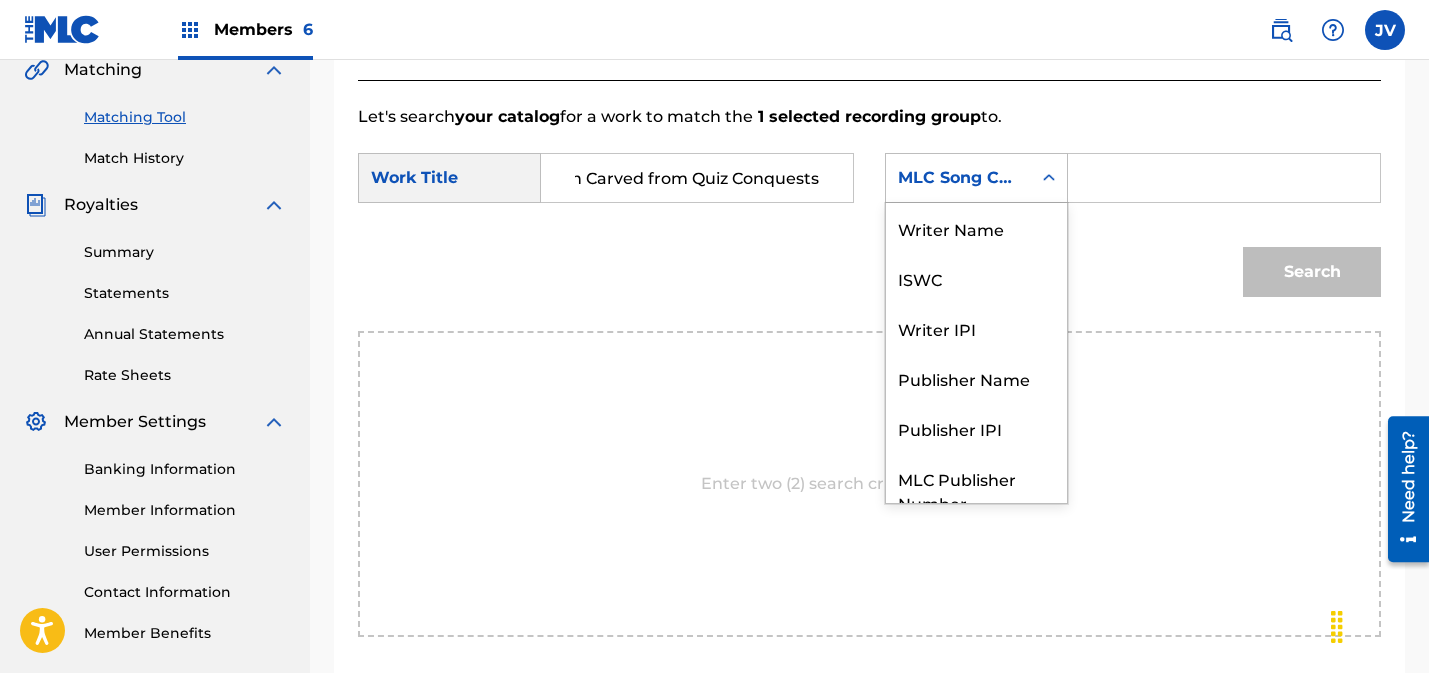 click on "MLC Song Code" at bounding box center [958, 178] 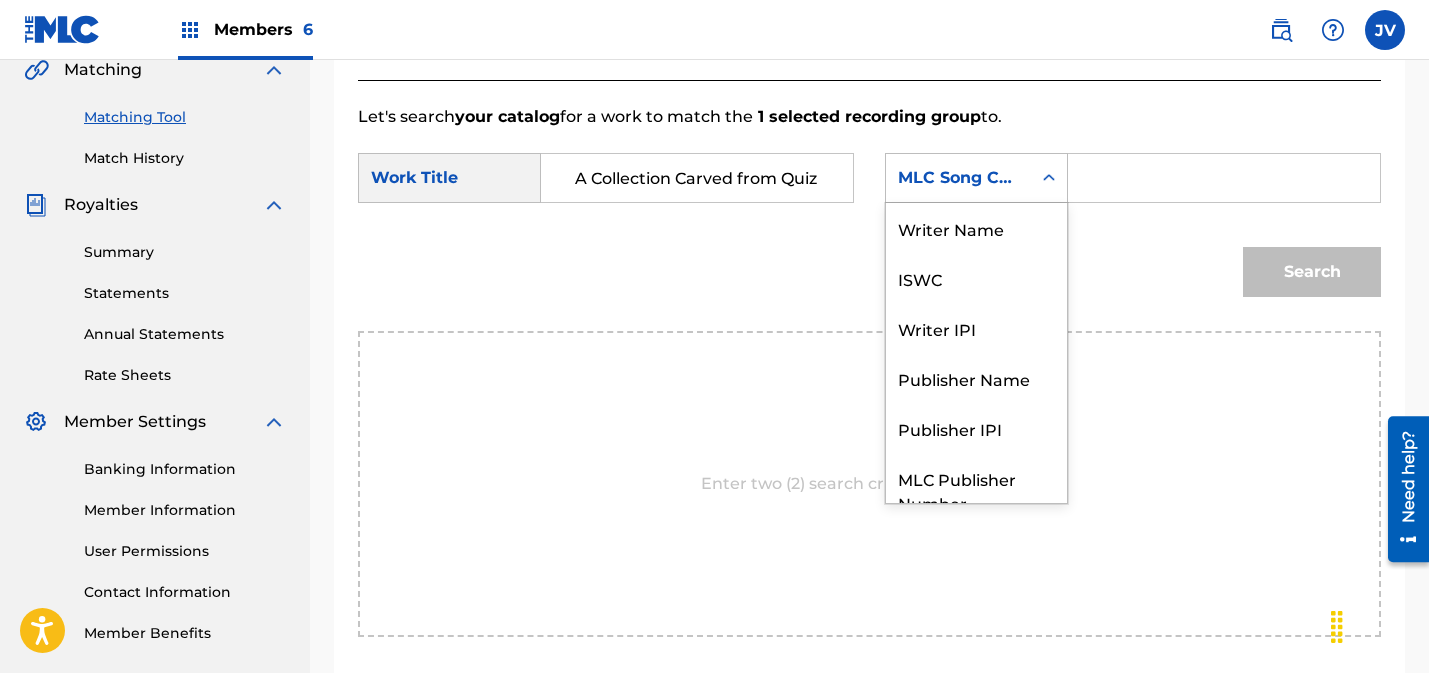 scroll, scrollTop: 74, scrollLeft: 0, axis: vertical 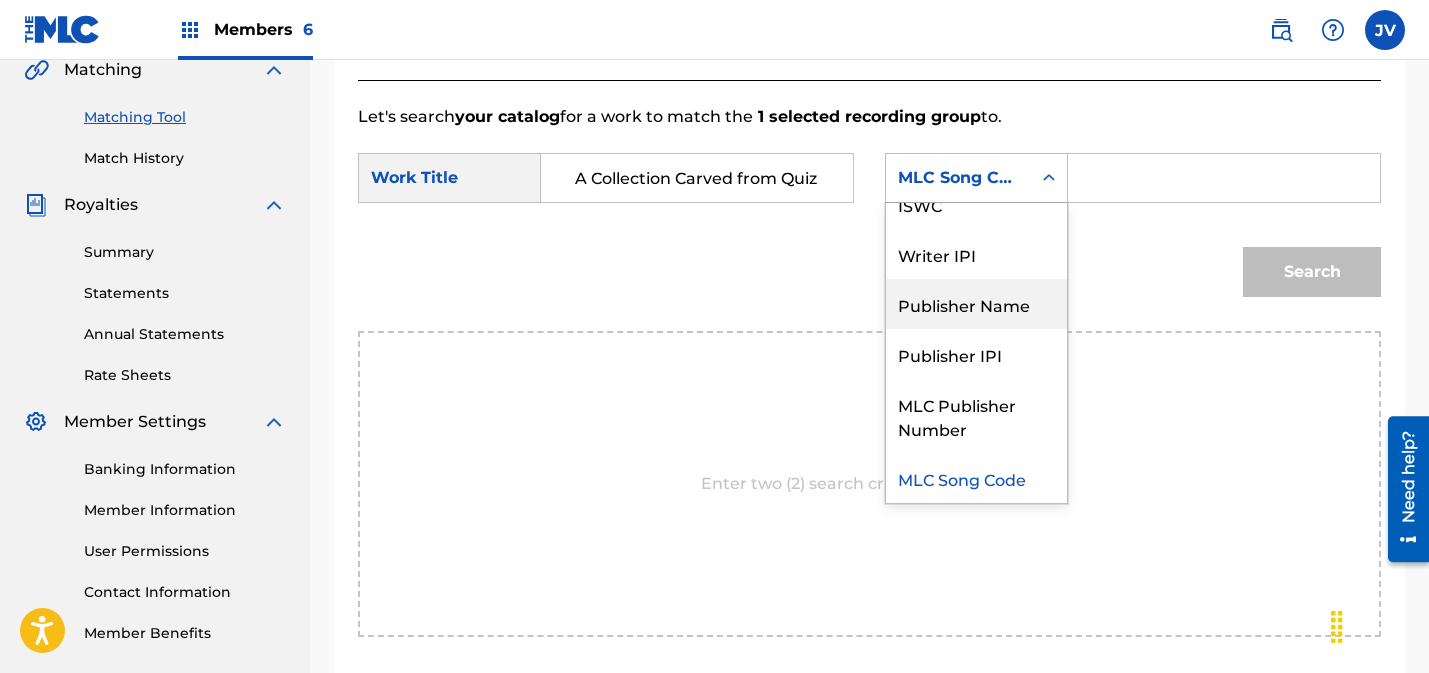 drag, startPoint x: 979, startPoint y: 303, endPoint x: 1119, endPoint y: 216, distance: 164.83022 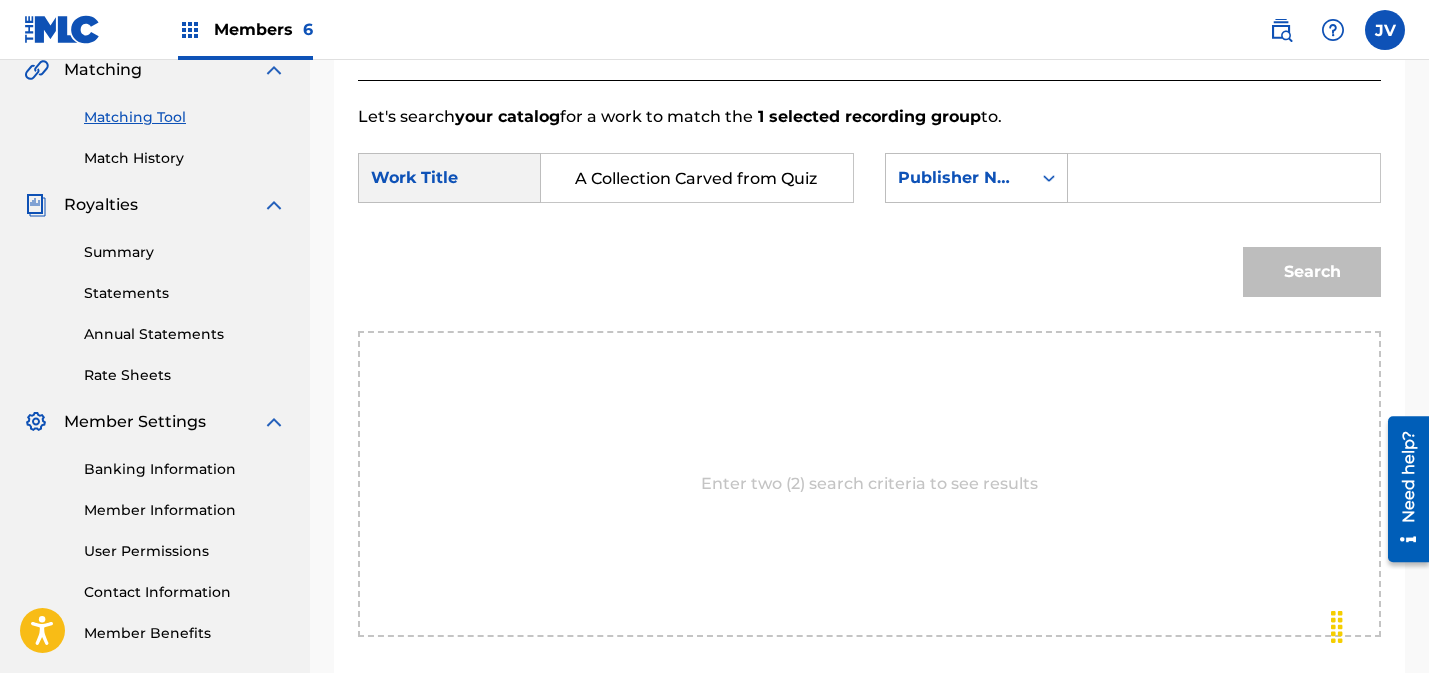 click at bounding box center [1224, 178] 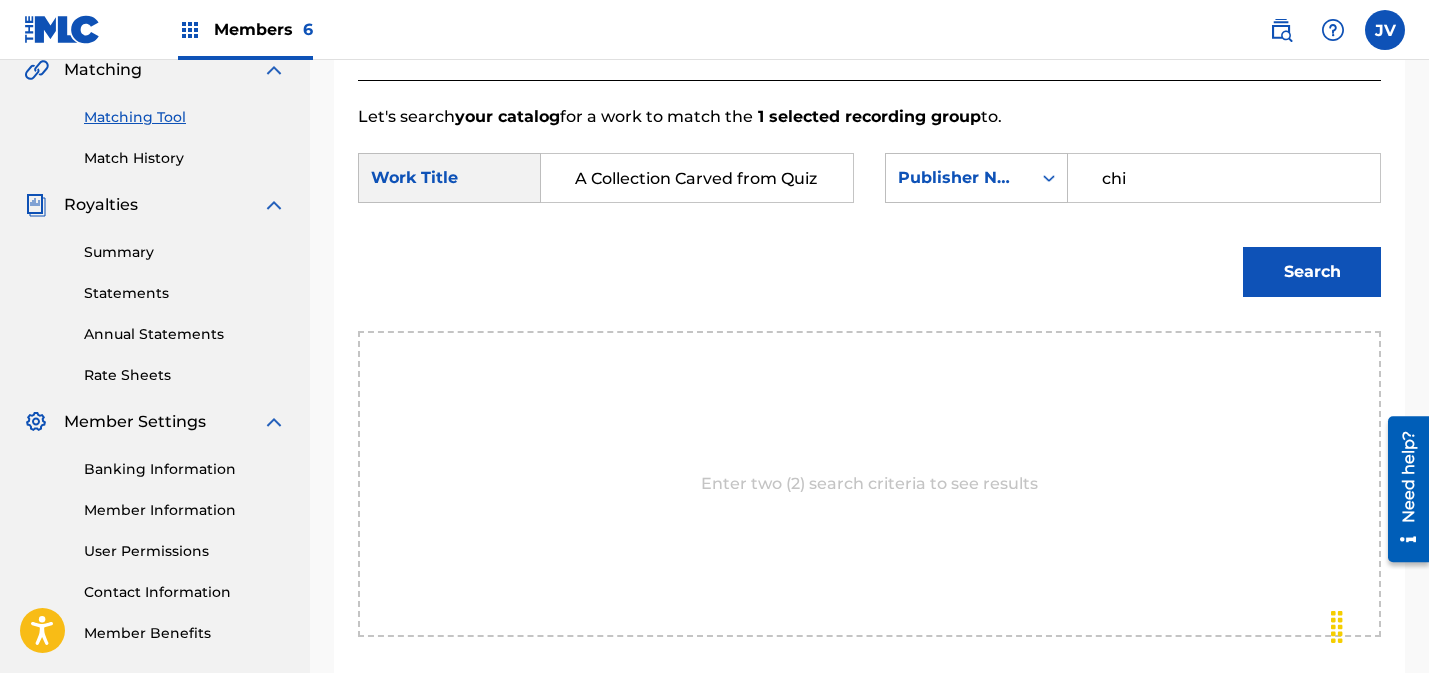 type on "chi" 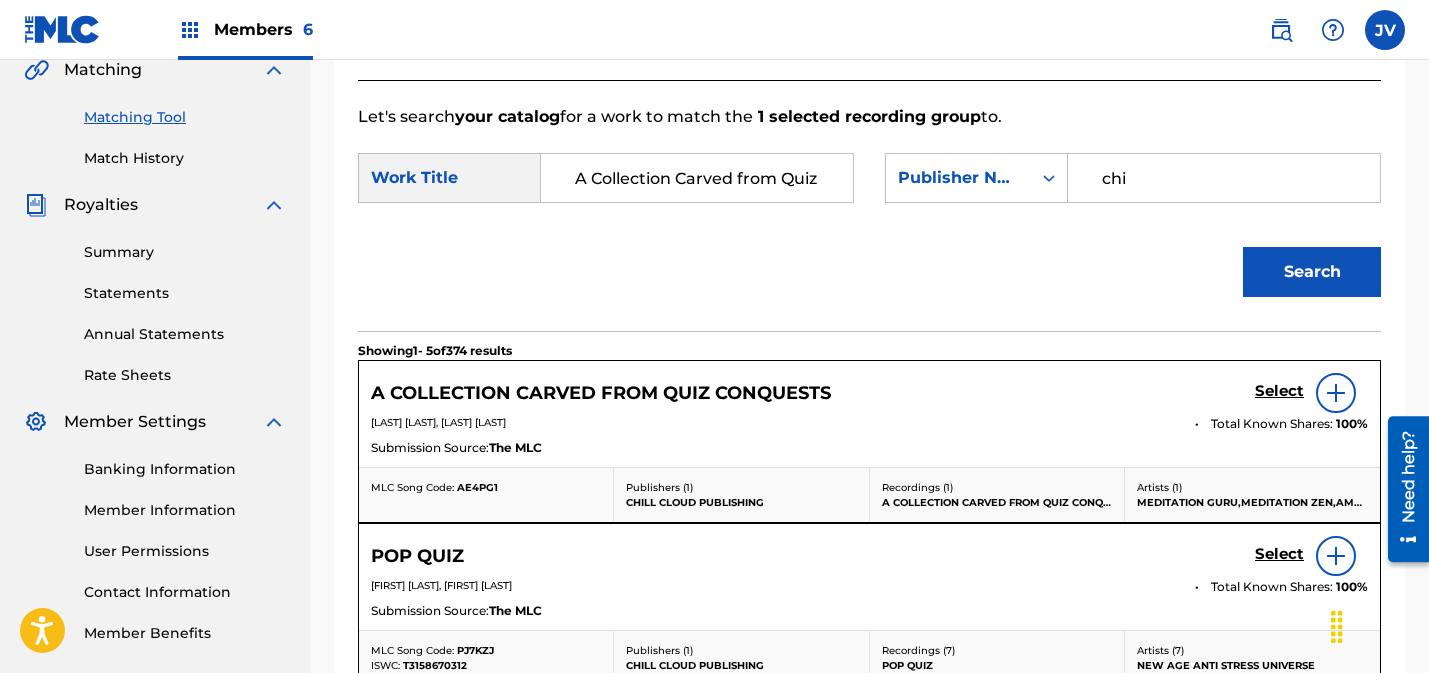 click on "Select" at bounding box center (1311, 393) 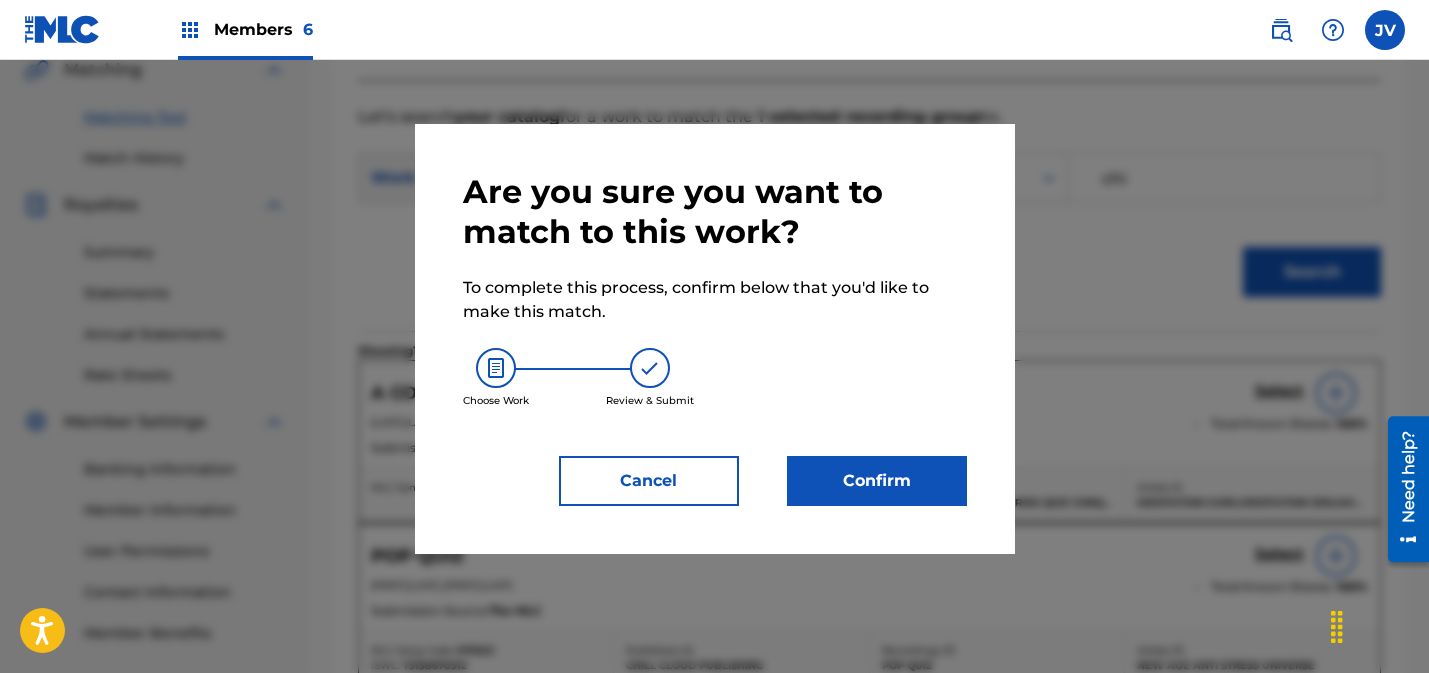 click on "Confirm" at bounding box center [877, 481] 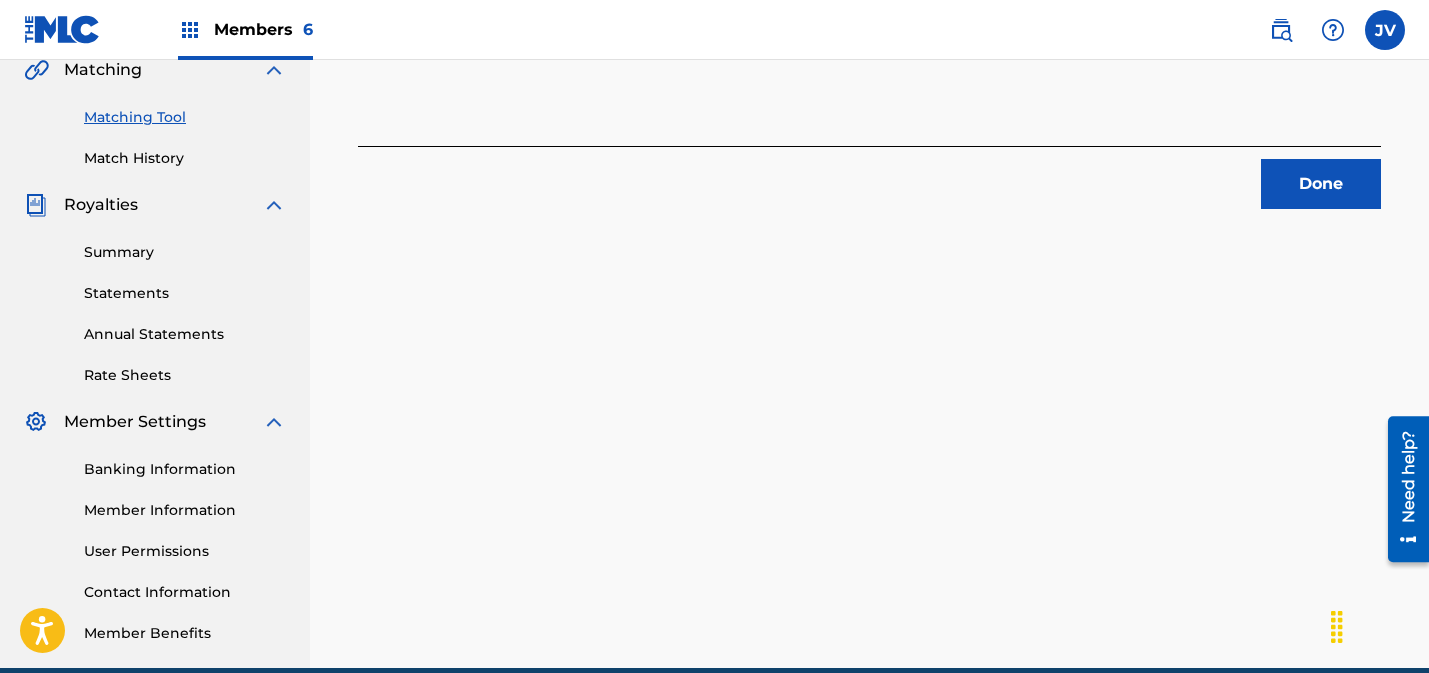 click on "Done" at bounding box center (1321, 184) 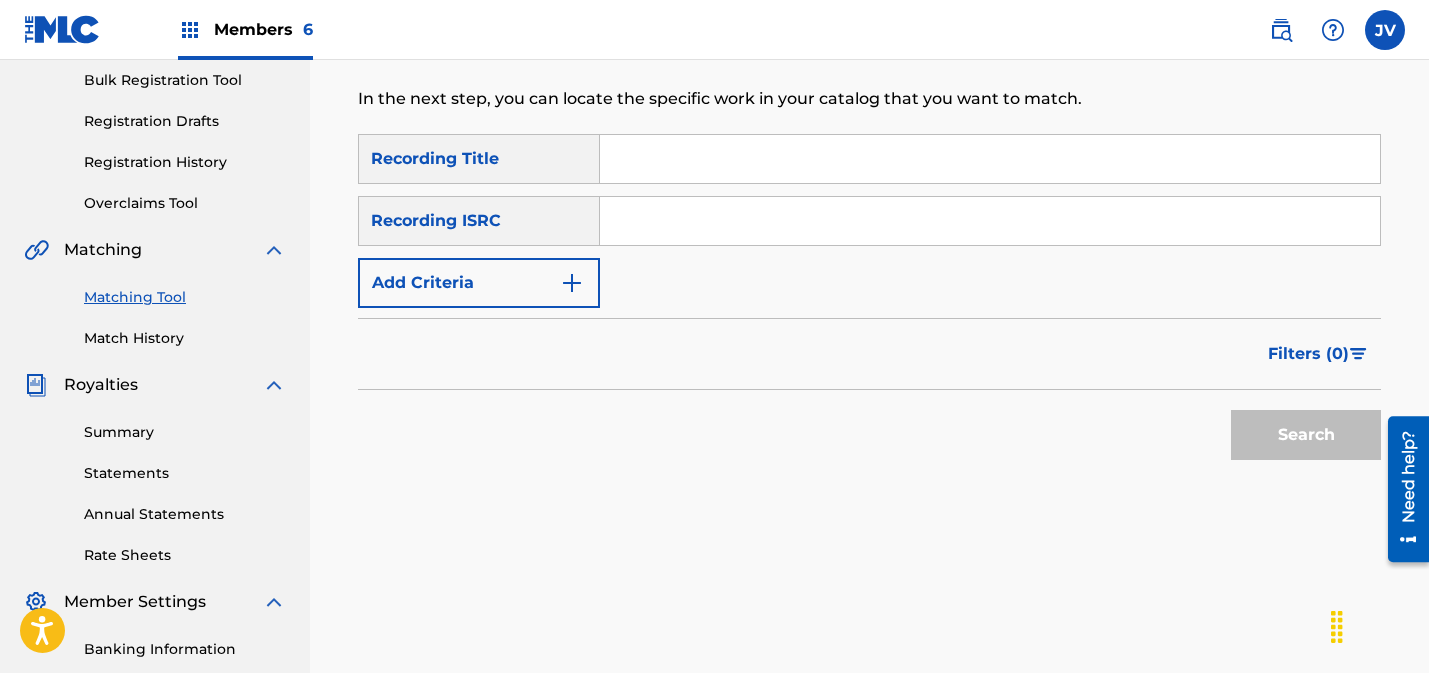 scroll, scrollTop: 288, scrollLeft: 0, axis: vertical 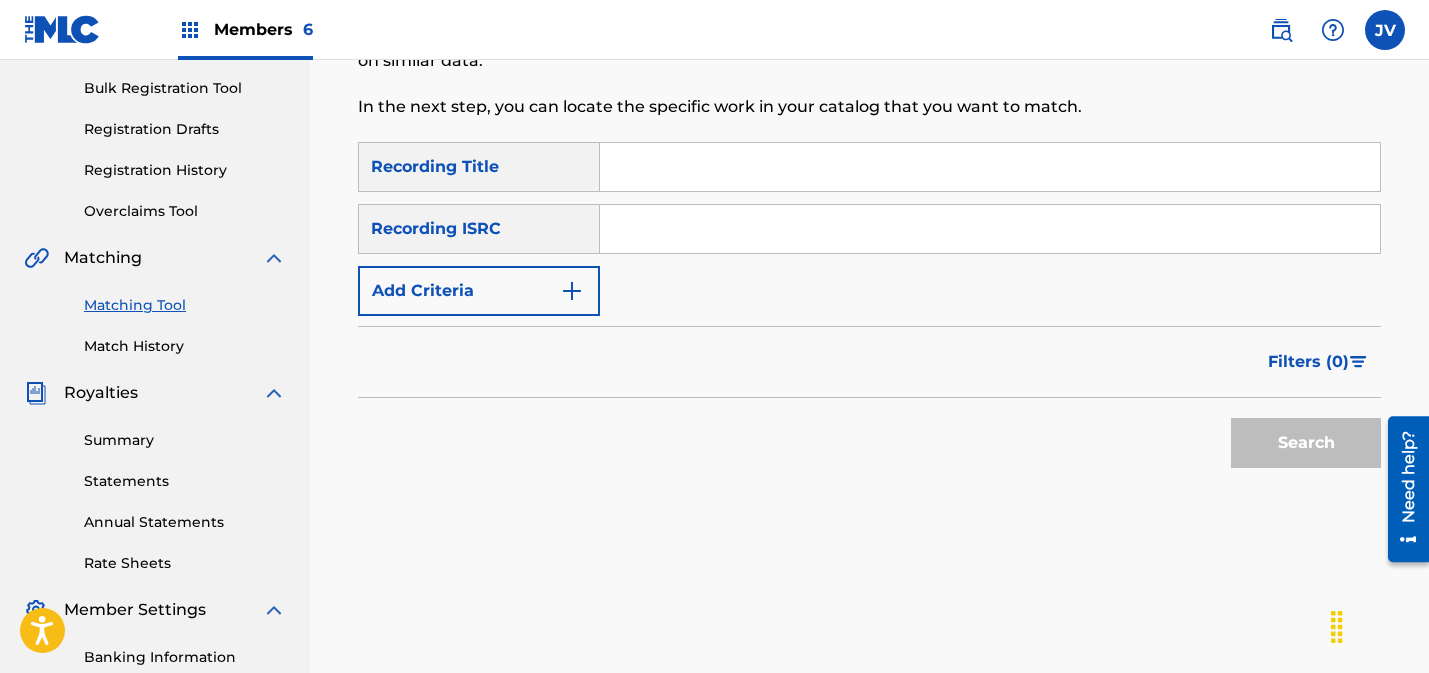click at bounding box center (990, 229) 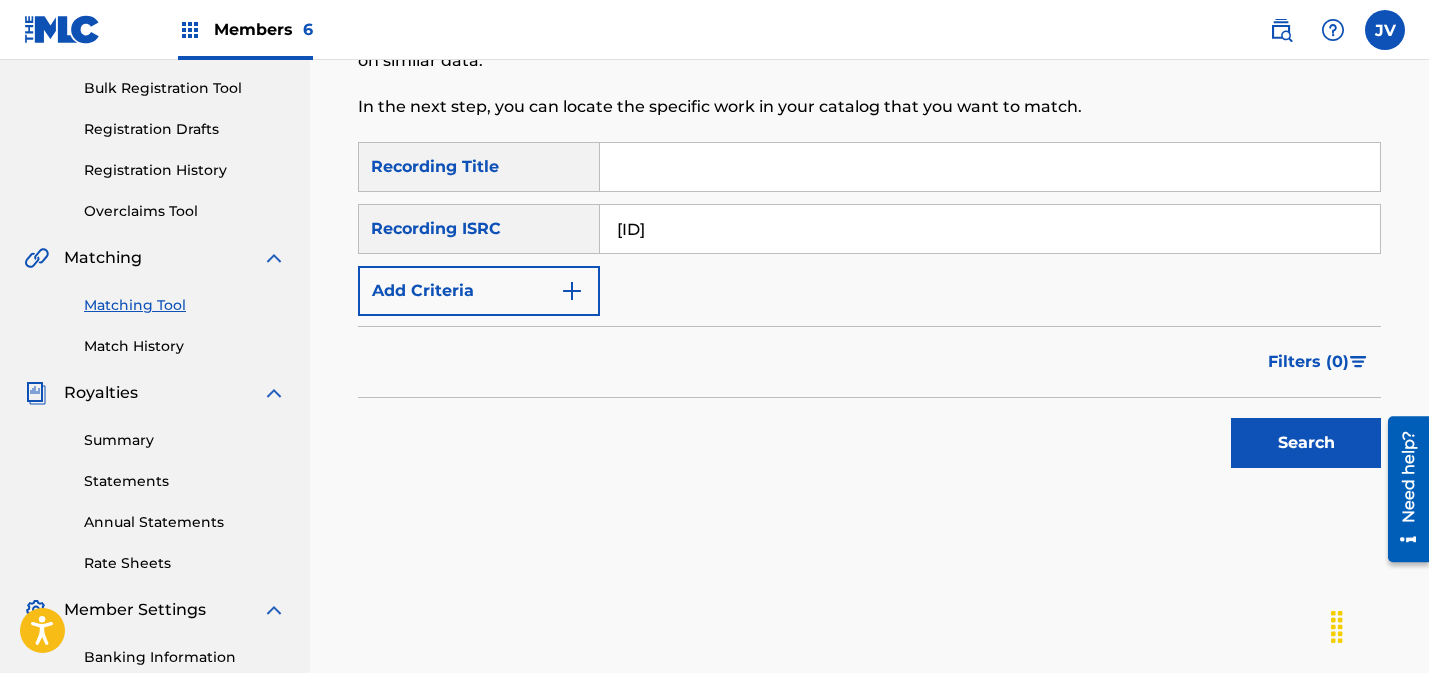 click on "Search" at bounding box center (1306, 443) 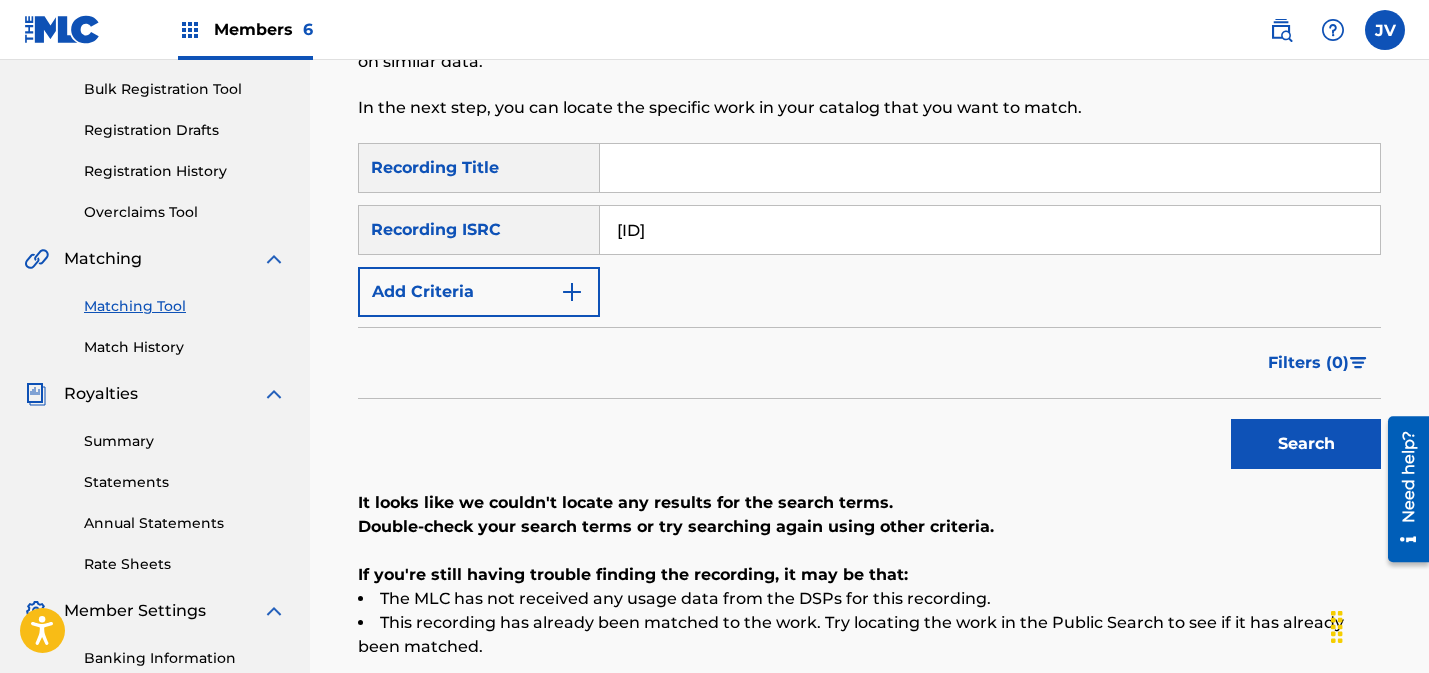 scroll, scrollTop: 284, scrollLeft: 0, axis: vertical 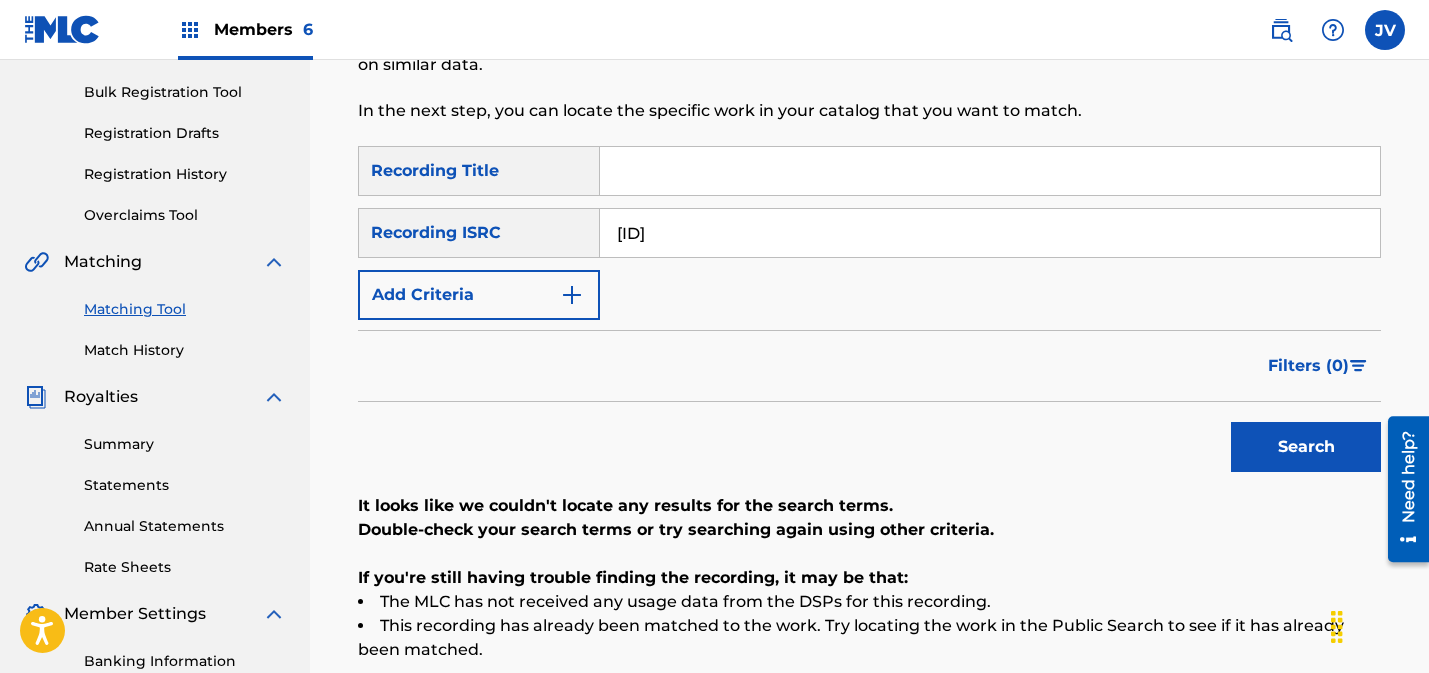 drag, startPoint x: 1274, startPoint y: 447, endPoint x: 1222, endPoint y: 426, distance: 56.0803 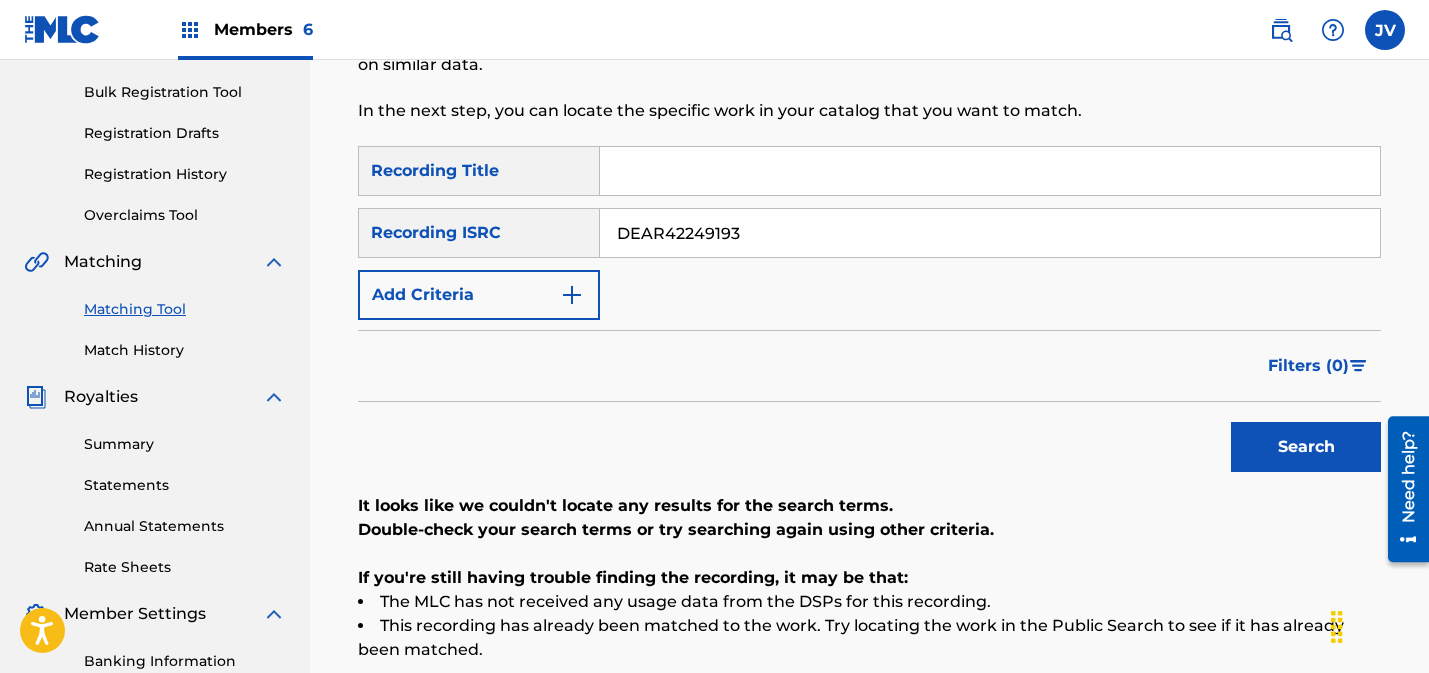 click on "Search" at bounding box center (1306, 447) 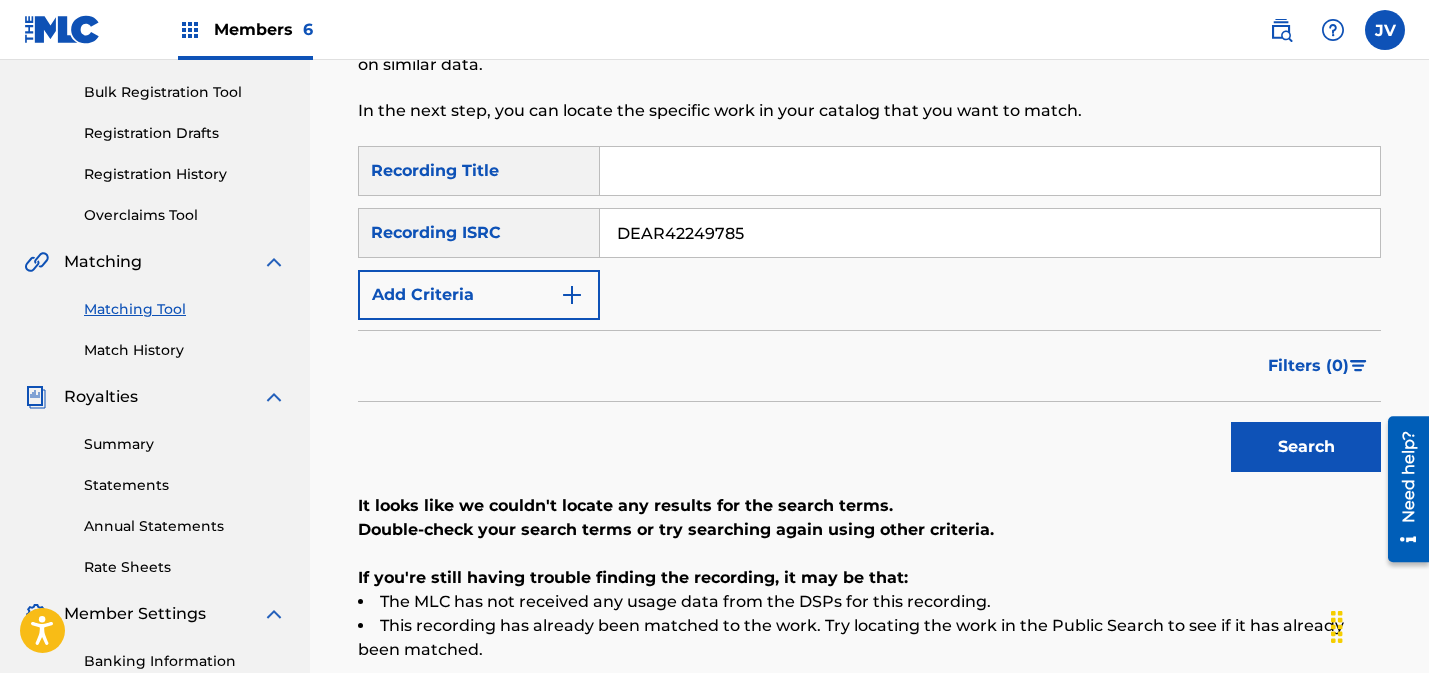 click on "Search" at bounding box center (1306, 447) 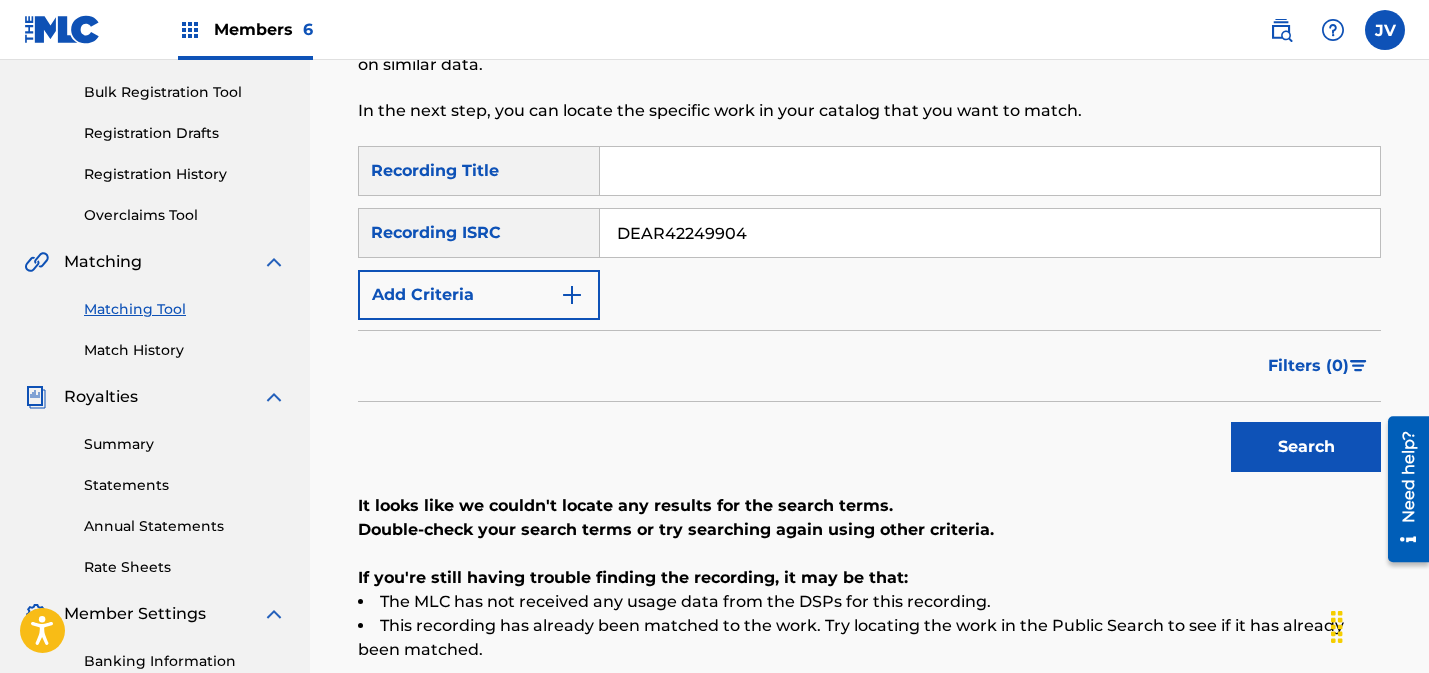 type on "DEAR42249904" 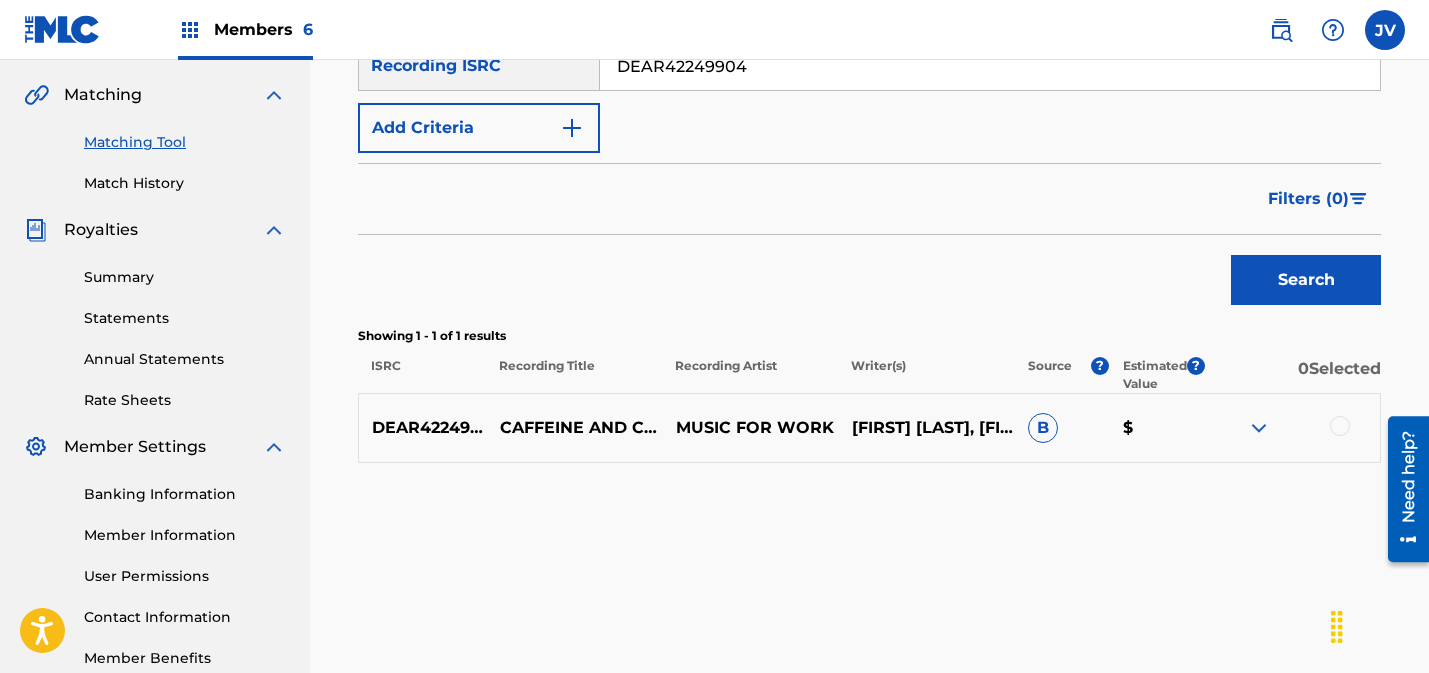 scroll, scrollTop: 482, scrollLeft: 0, axis: vertical 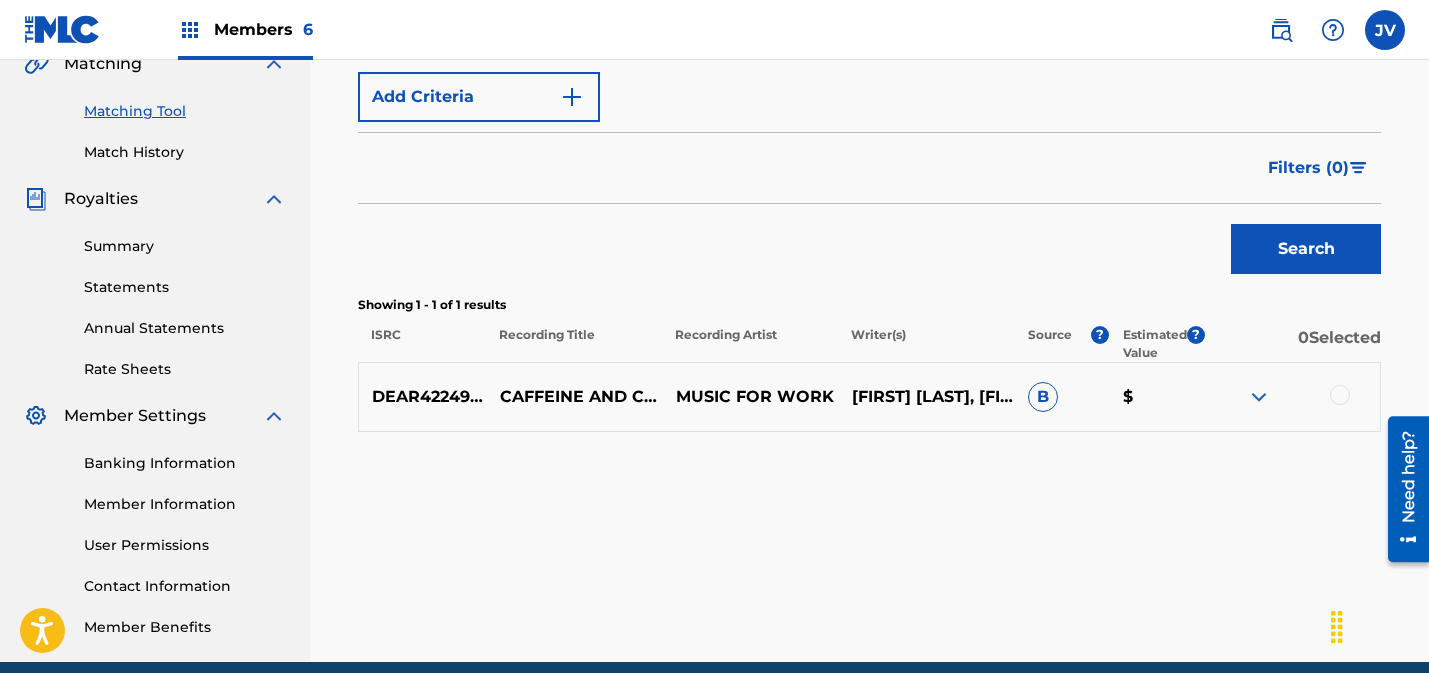click at bounding box center [1340, 395] 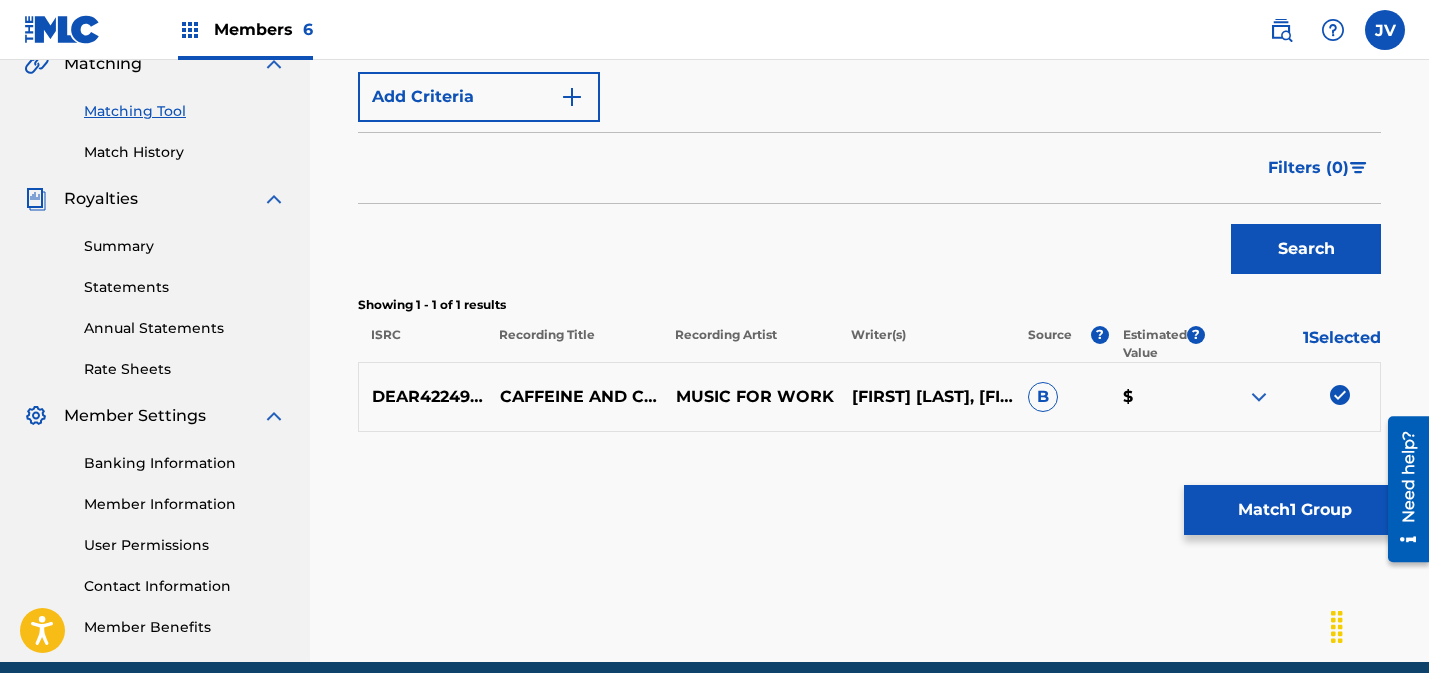 click on "Match  1 Group" at bounding box center [1294, 510] 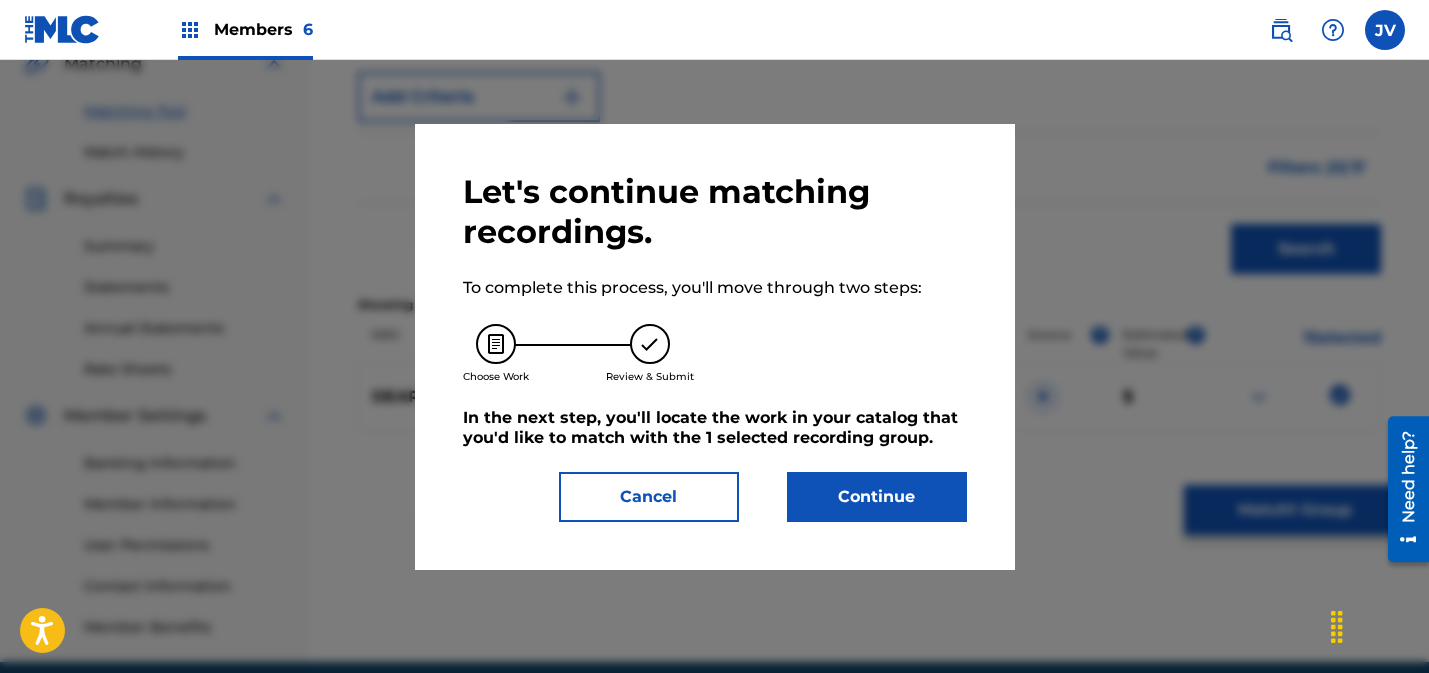 click on "Continue" at bounding box center (877, 497) 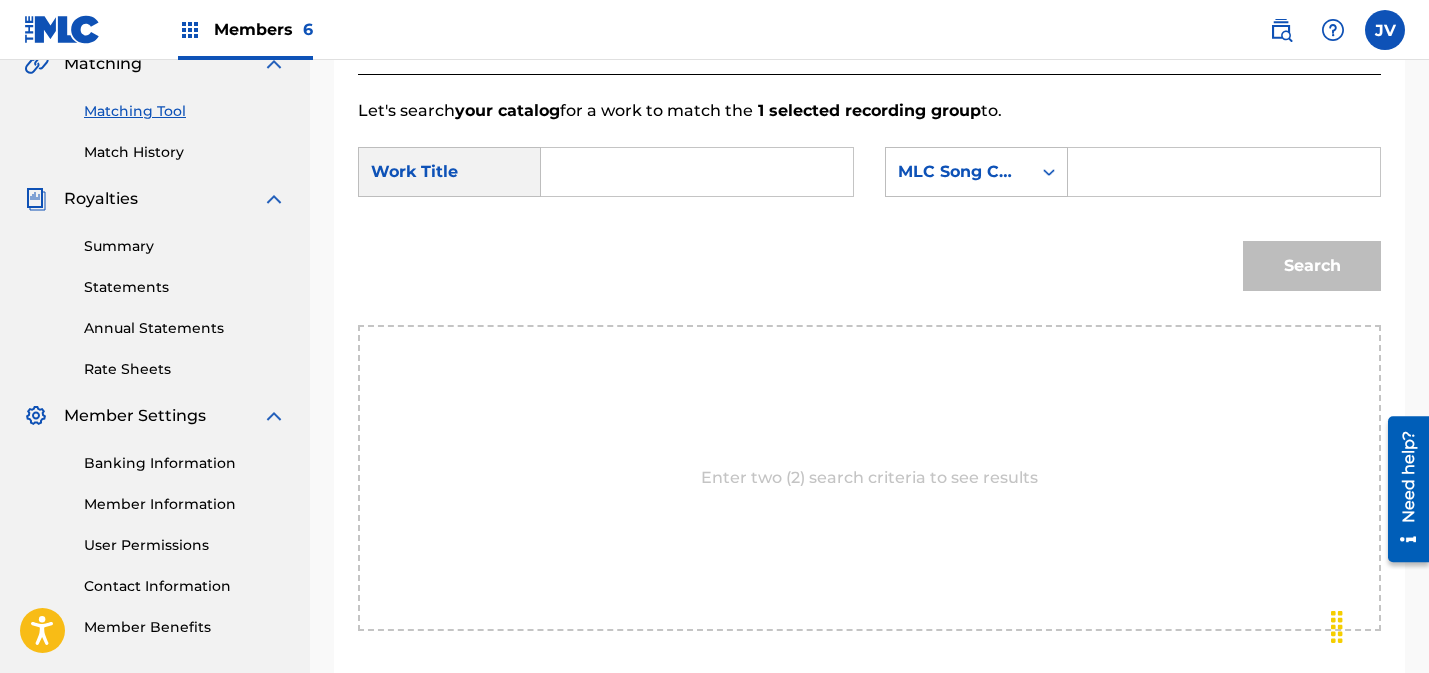 click at bounding box center (697, 172) 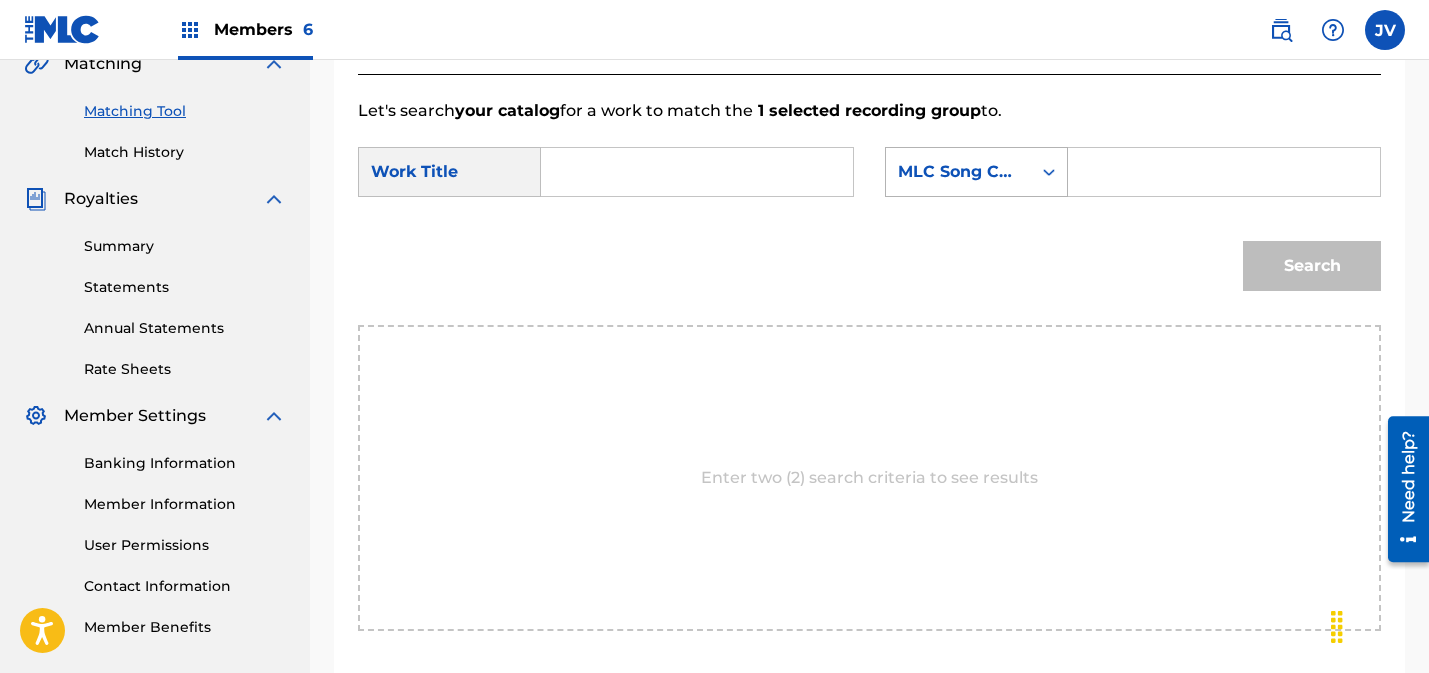 paste on "Caffeine and Cramming" 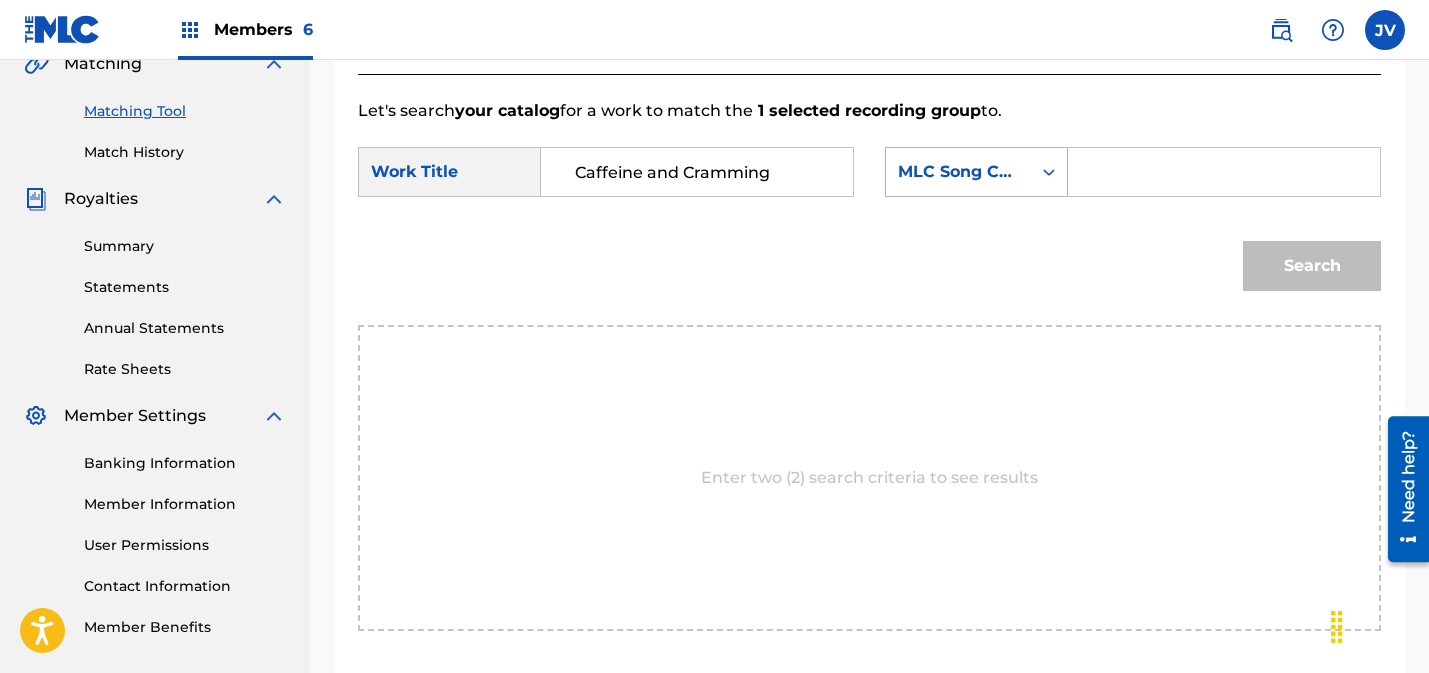 type on "Caffeine and Cramming" 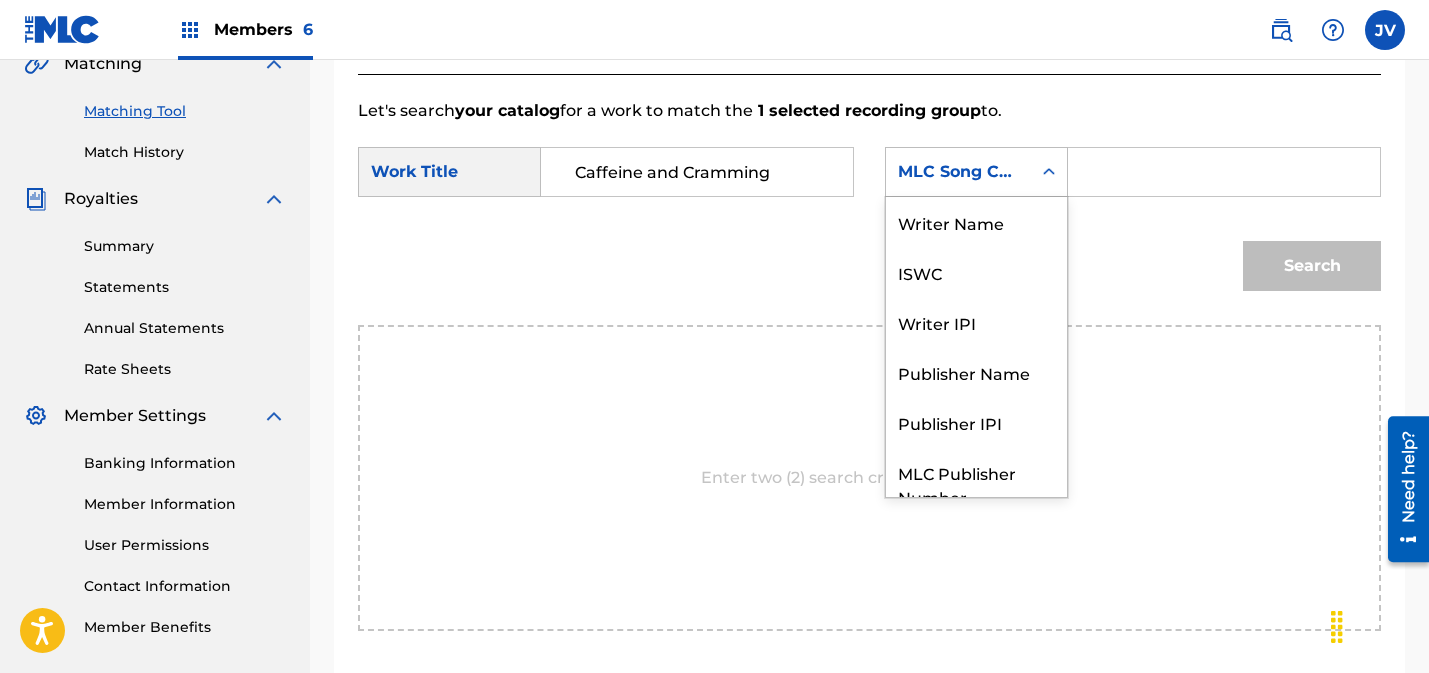 scroll, scrollTop: 74, scrollLeft: 0, axis: vertical 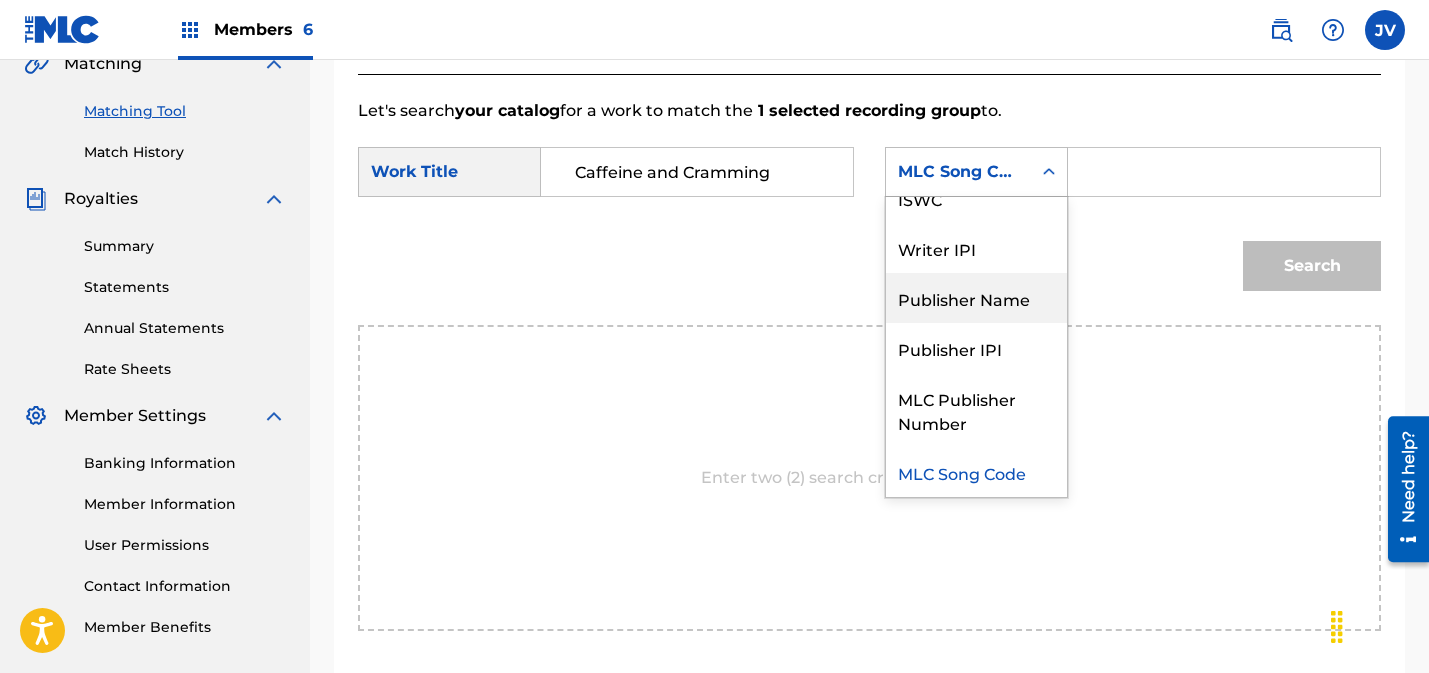 drag, startPoint x: 951, startPoint y: 292, endPoint x: 1123, endPoint y: 215, distance: 188.44893 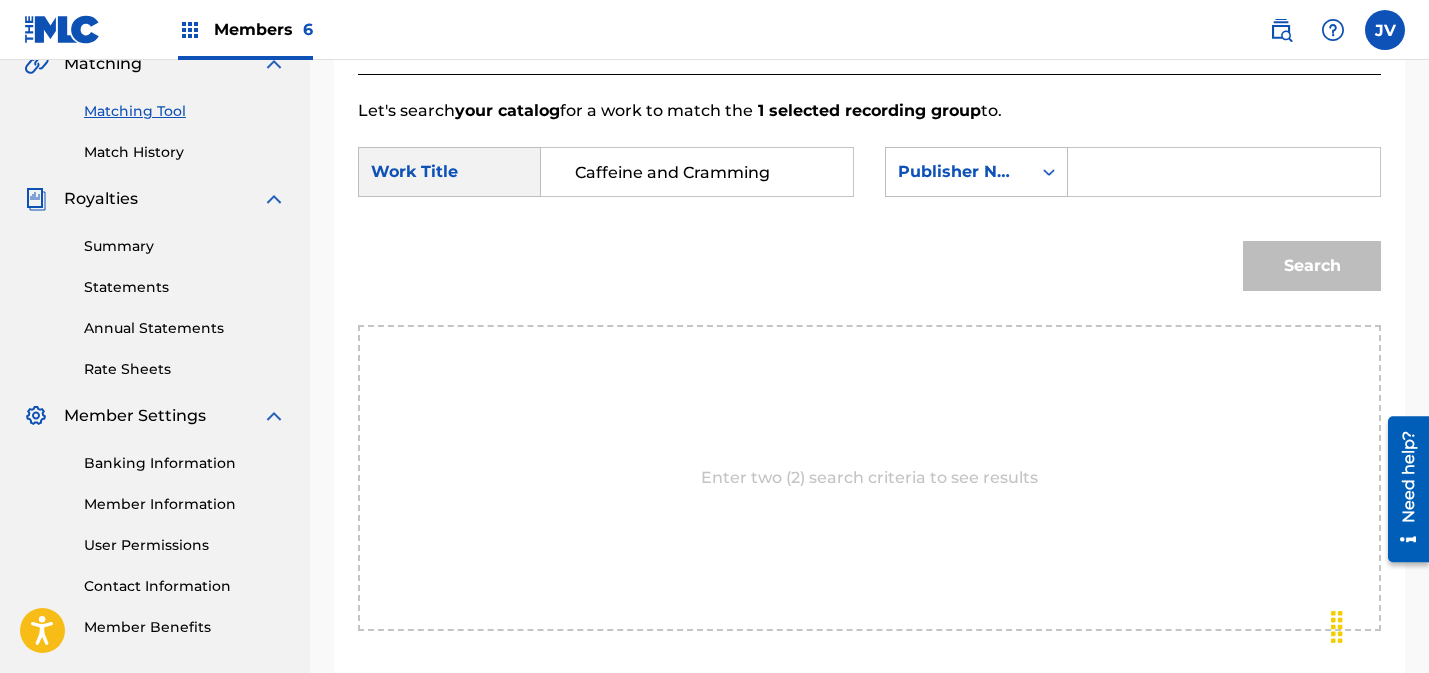 click at bounding box center [1224, 172] 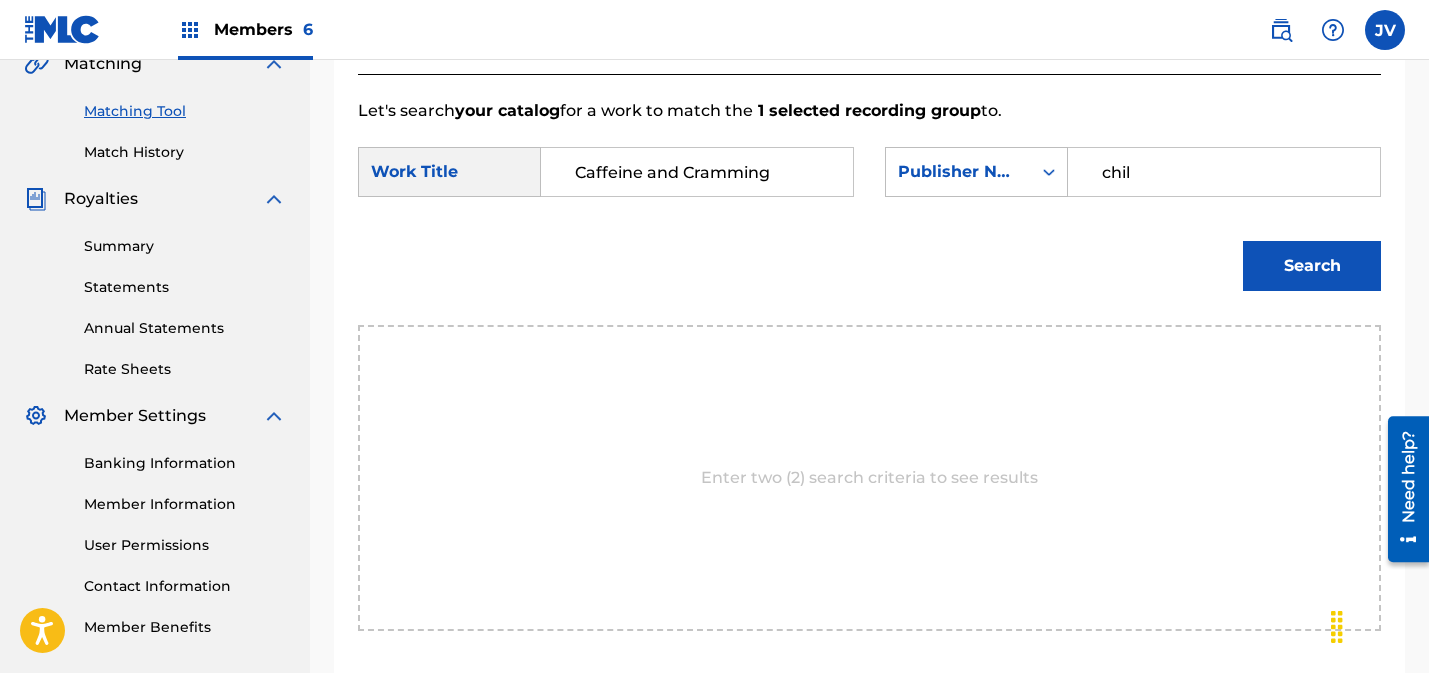 type on "chil" 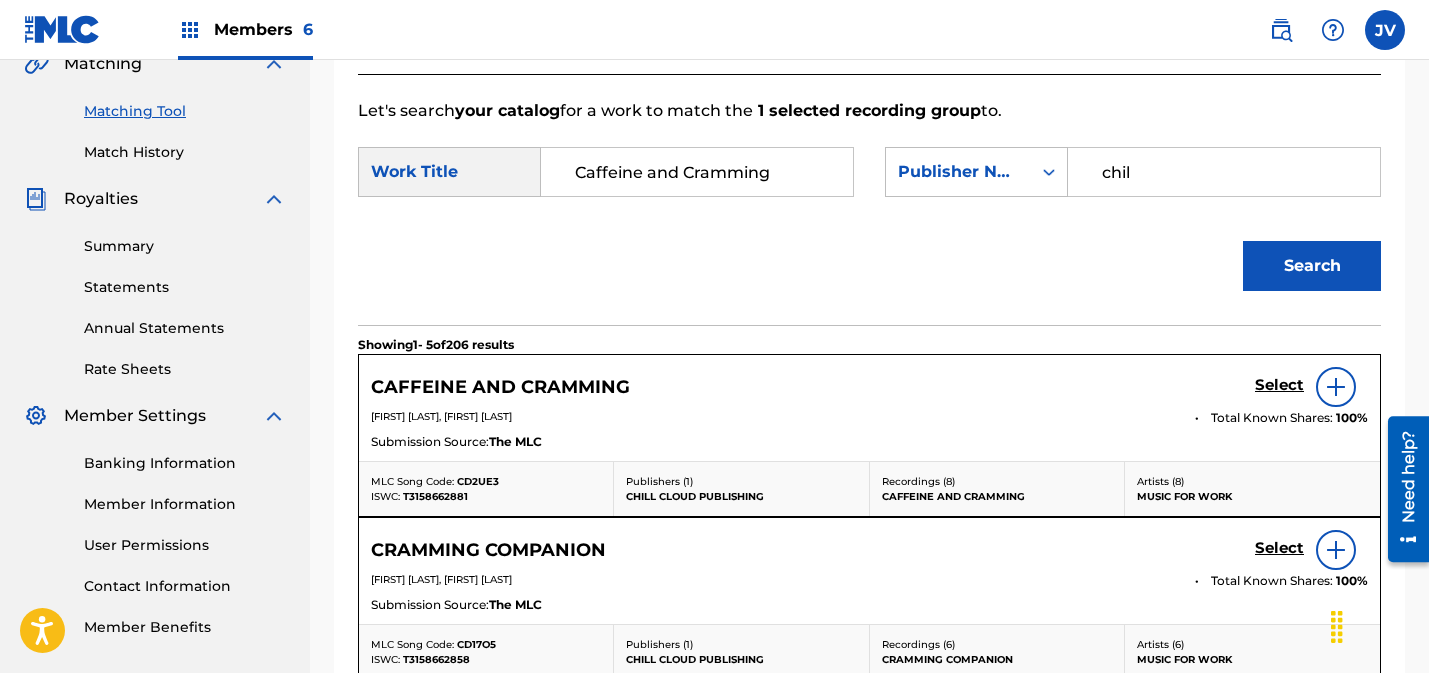 click on "Select" at bounding box center [1279, 385] 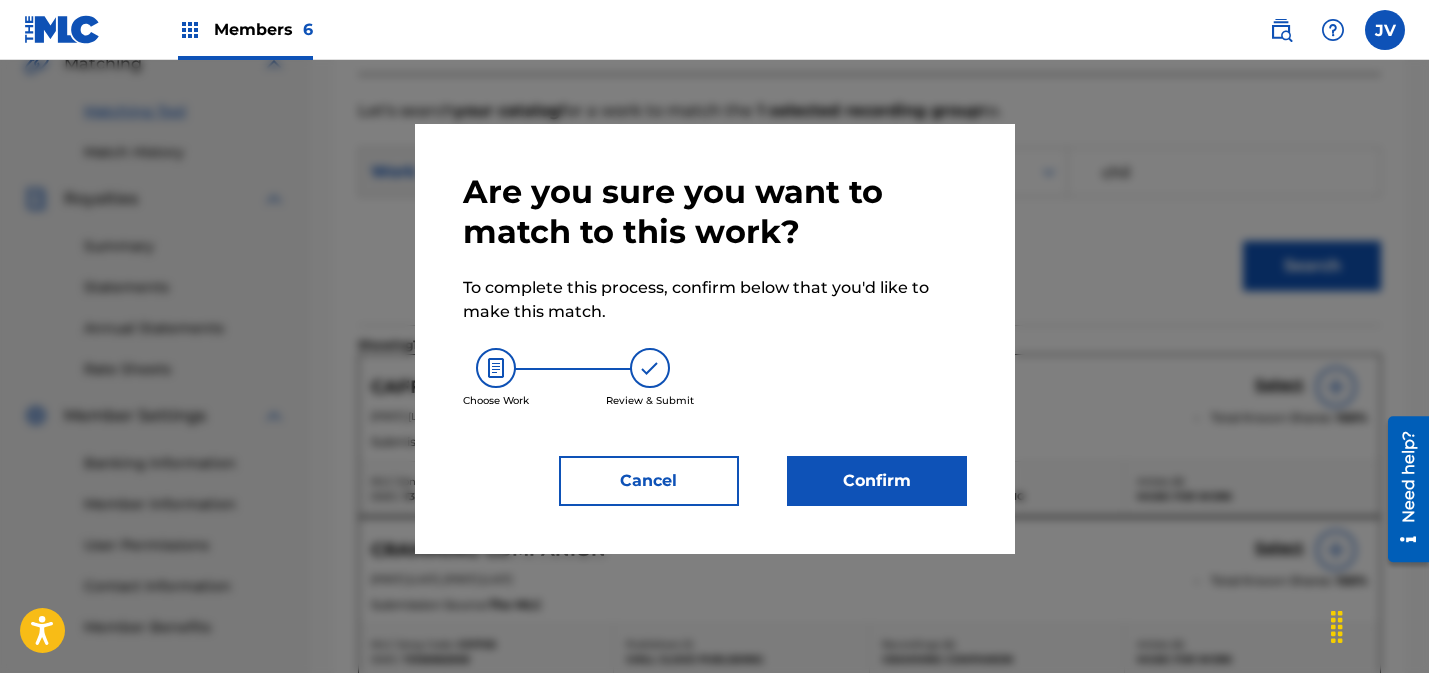 click on "Confirm" at bounding box center [877, 481] 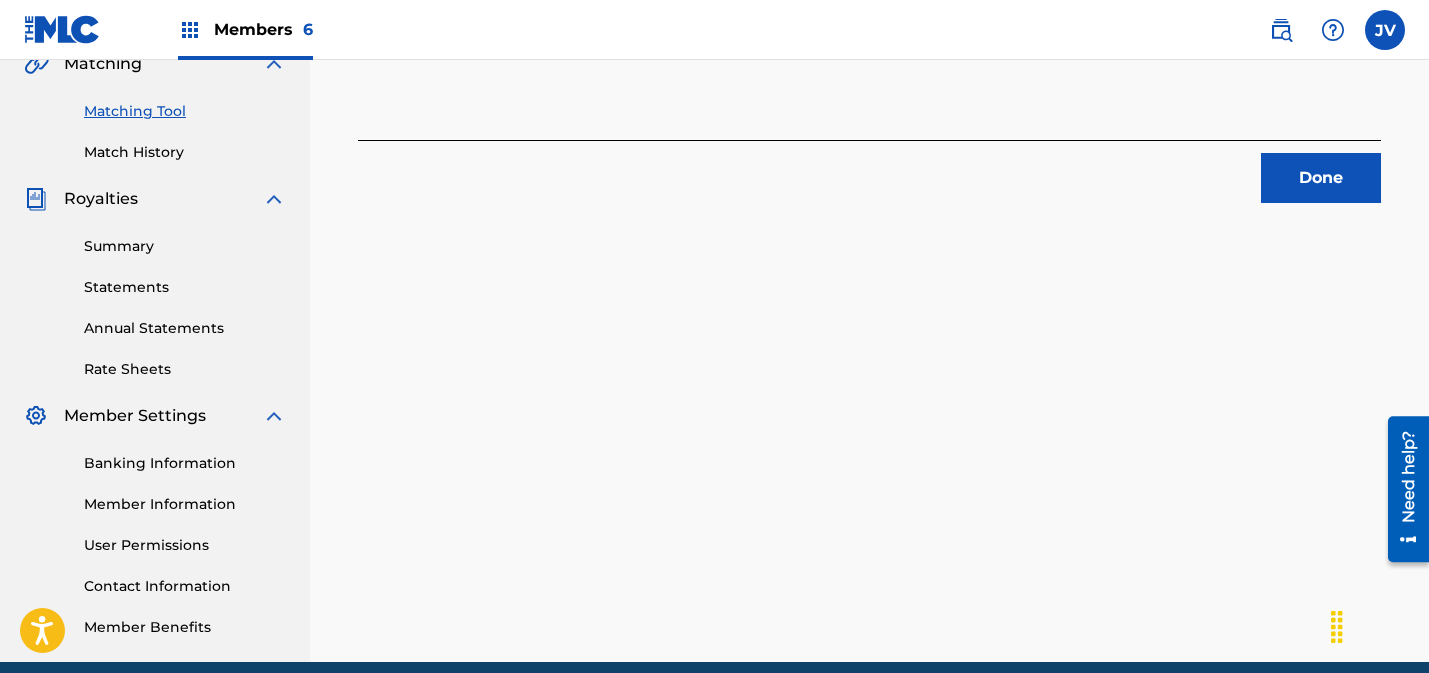 click on "Done" at bounding box center (1321, 178) 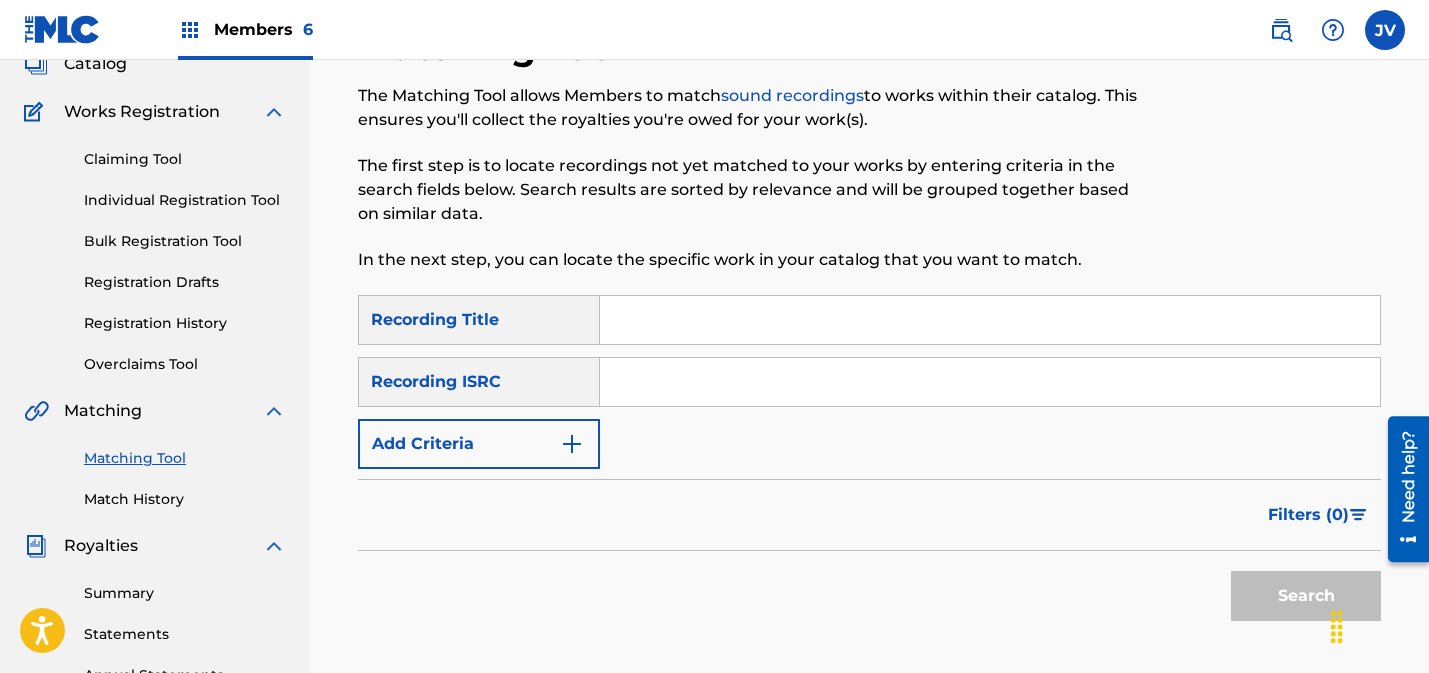 scroll, scrollTop: 132, scrollLeft: 0, axis: vertical 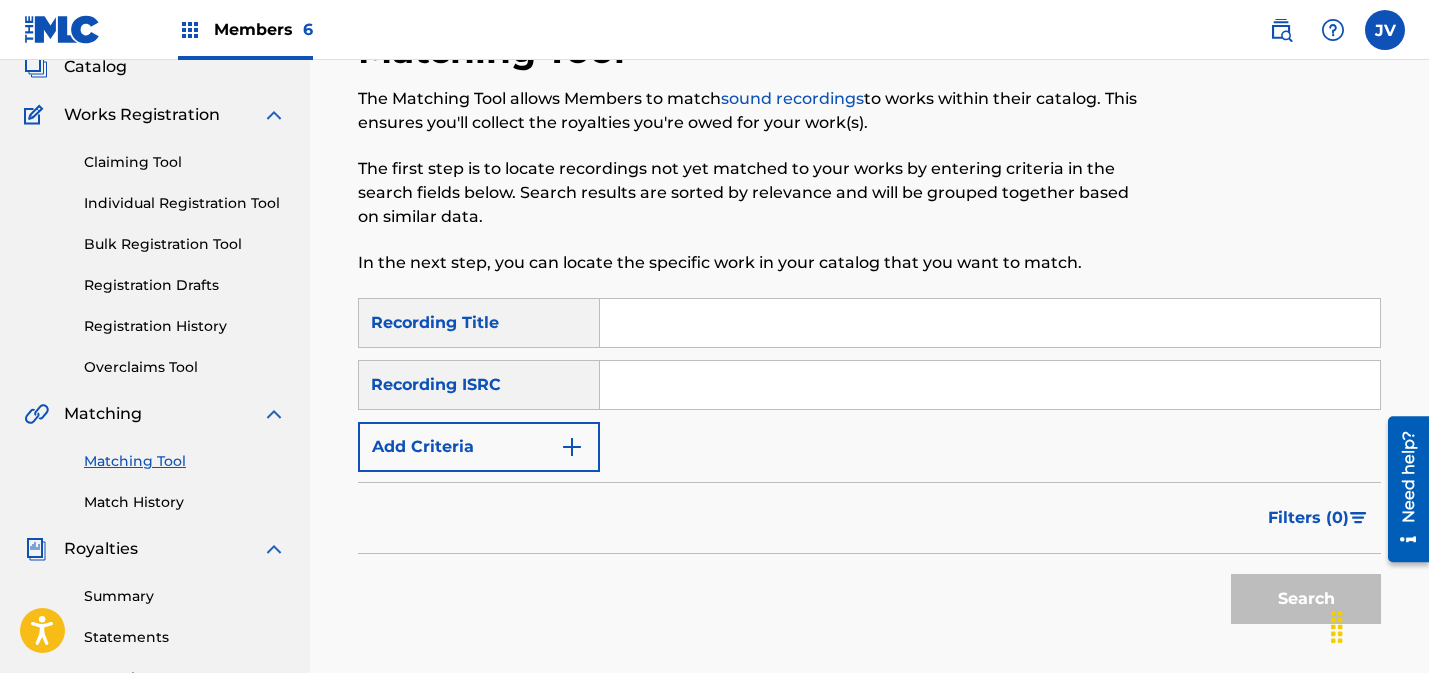 click on "Claiming Tool" at bounding box center [185, 162] 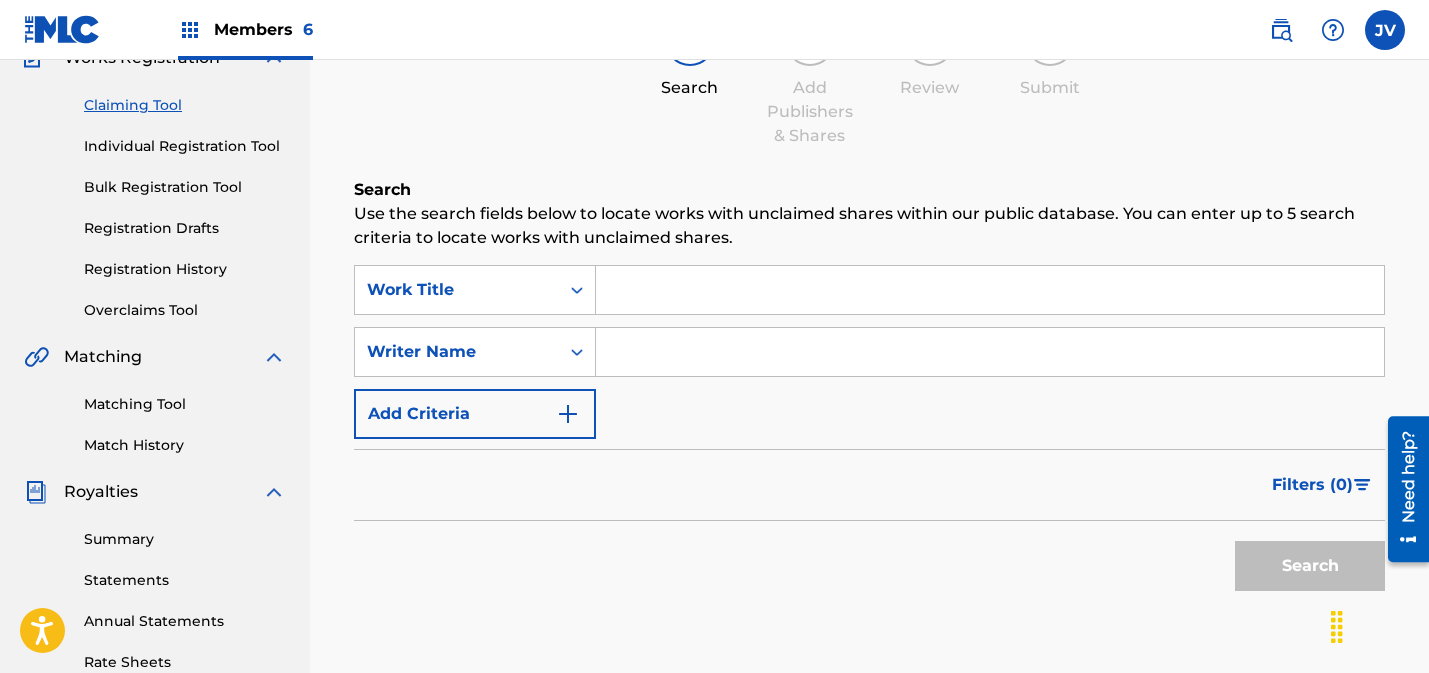 scroll, scrollTop: 213, scrollLeft: 0, axis: vertical 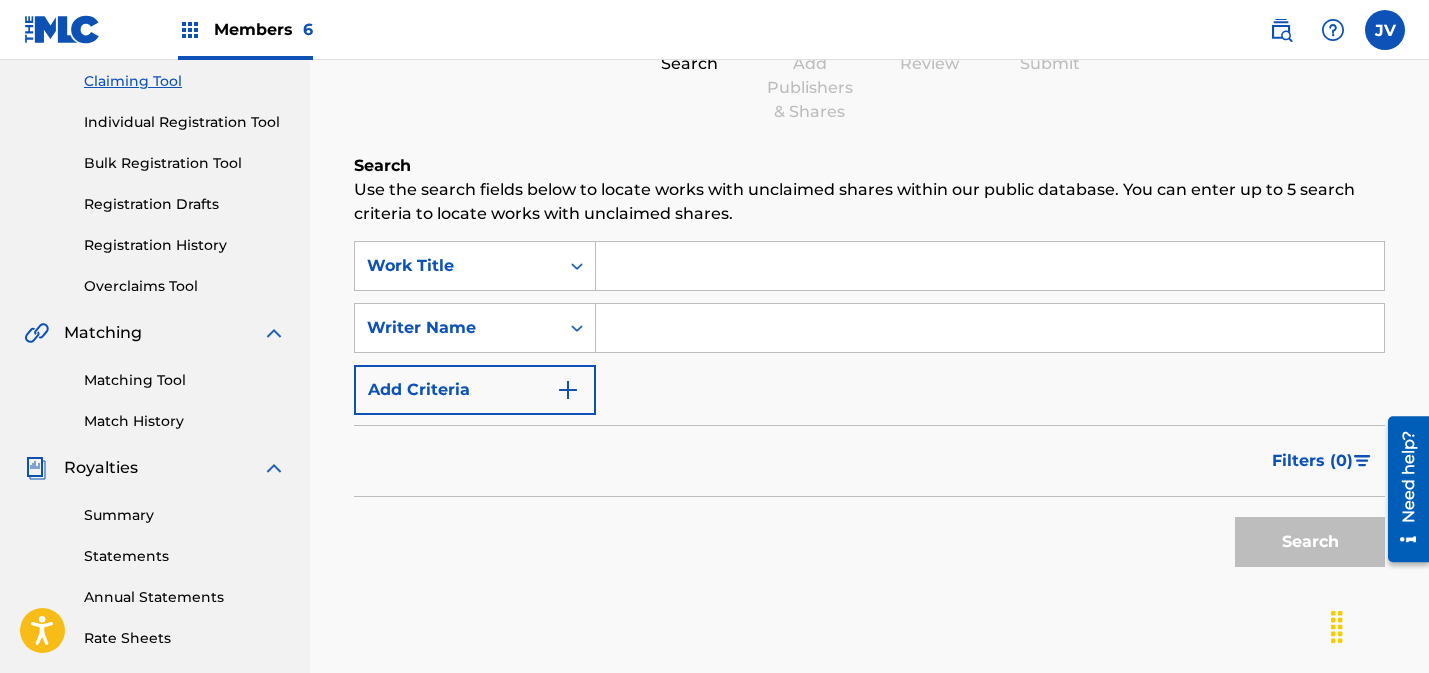 click at bounding box center (990, 266) 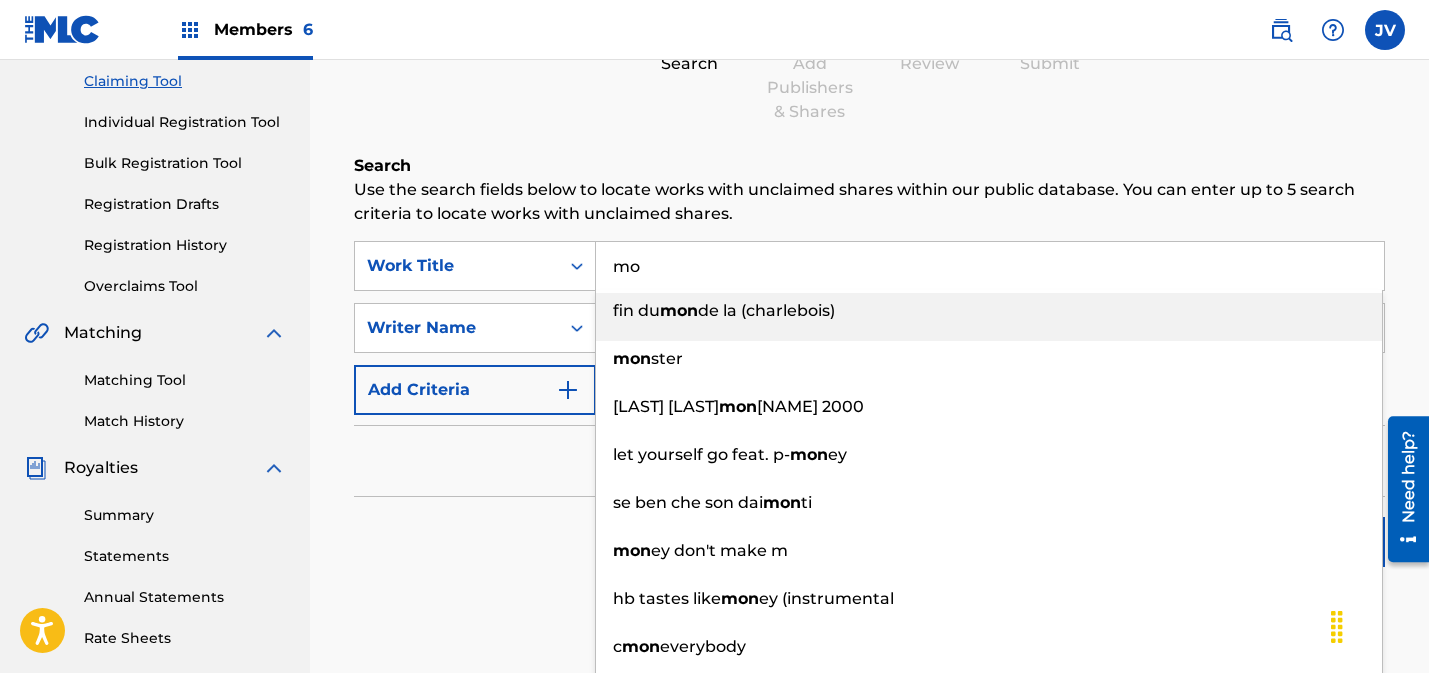 type on "m" 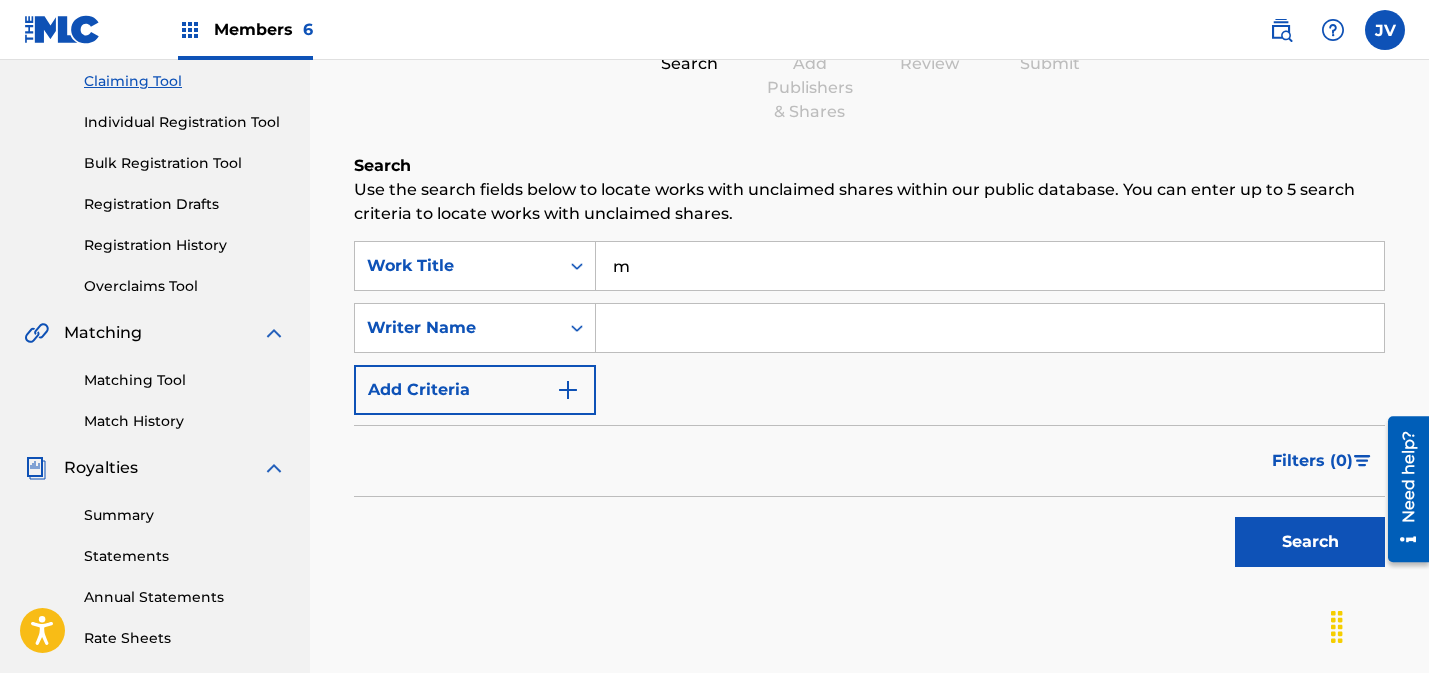 type 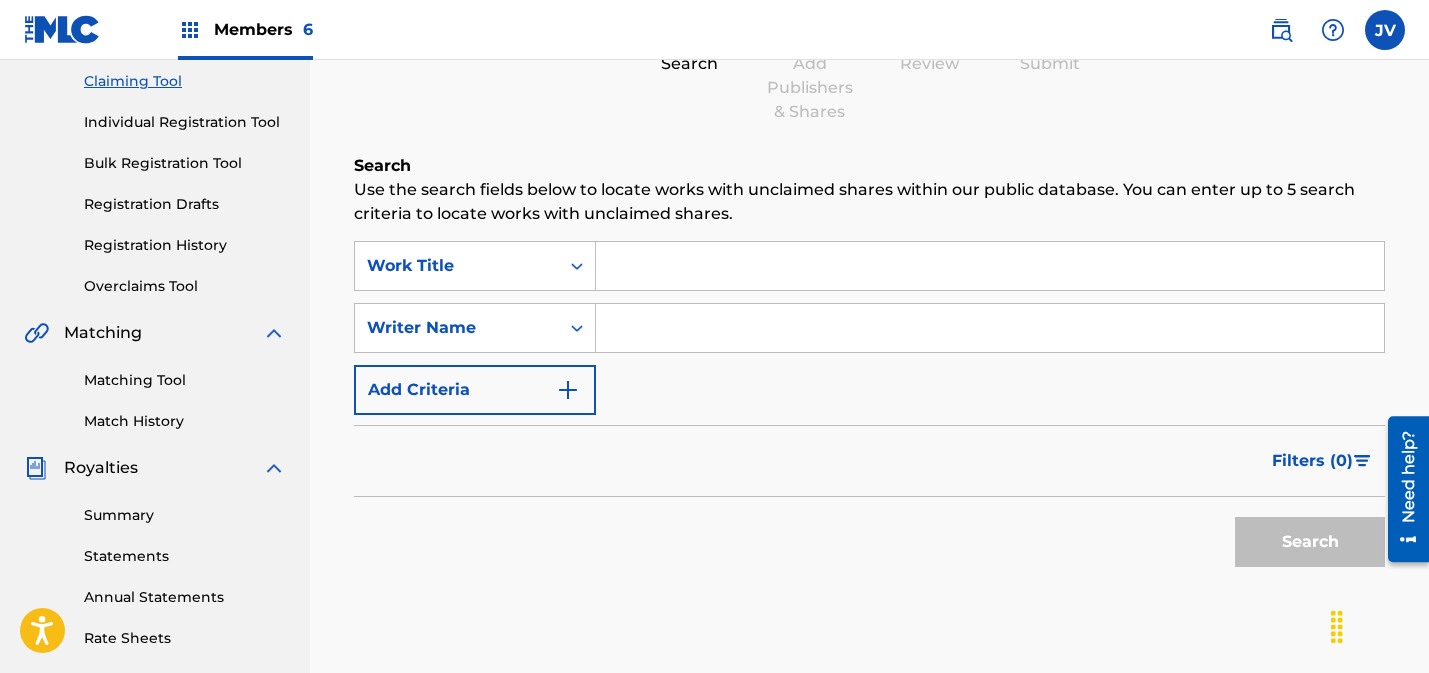 click at bounding box center [990, 328] 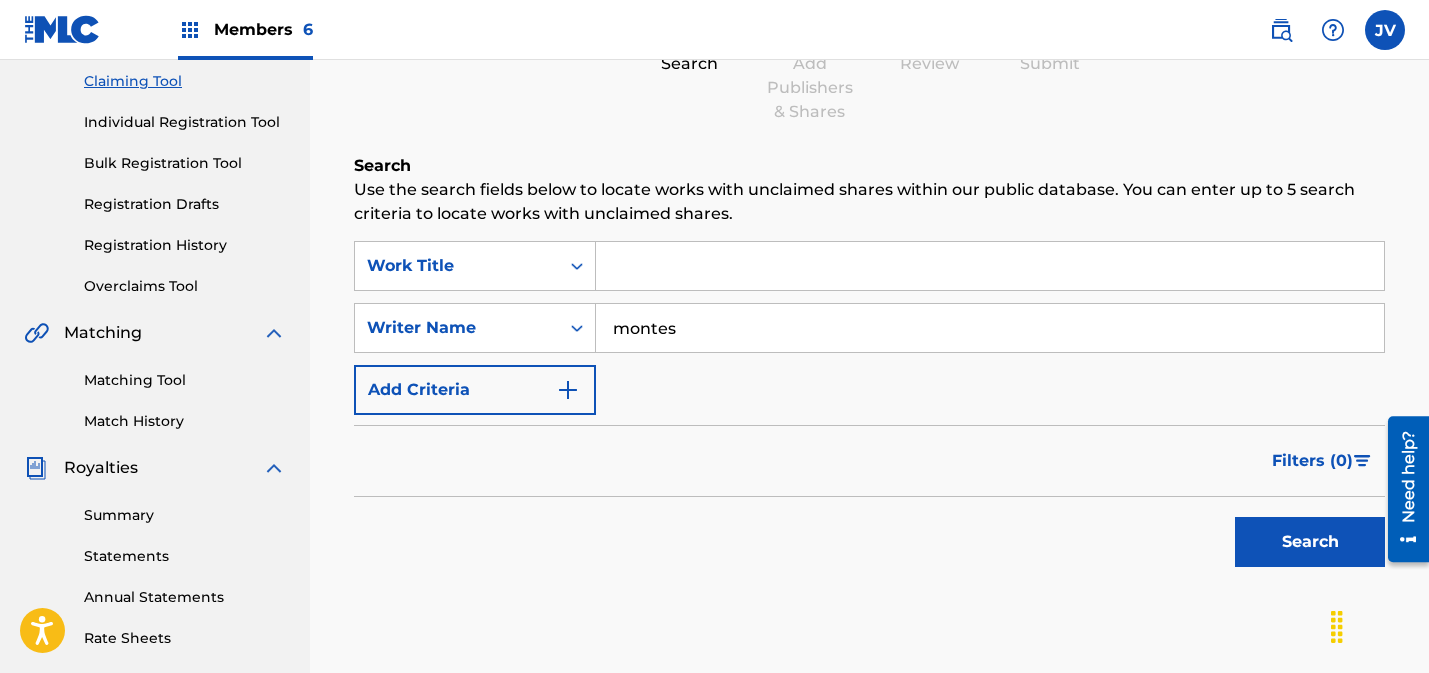 type on "montes" 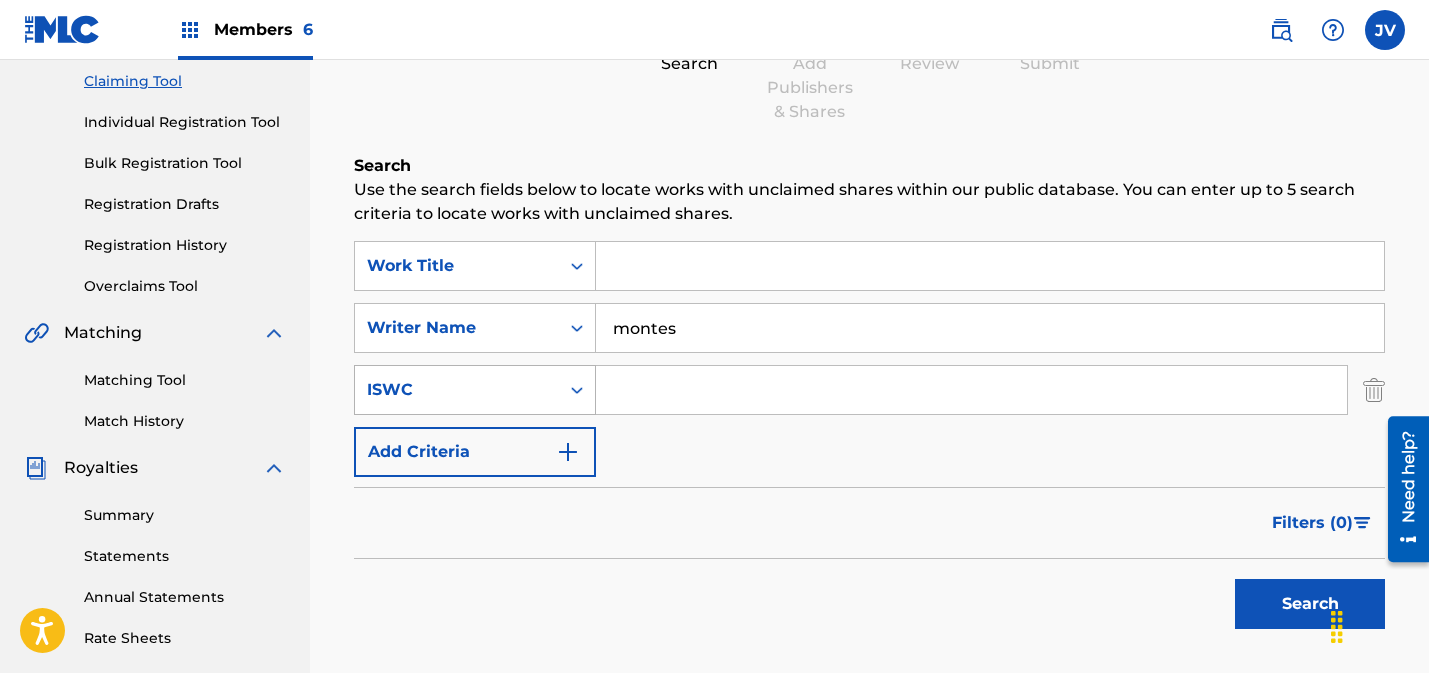 click on "ISWC" at bounding box center (457, 390) 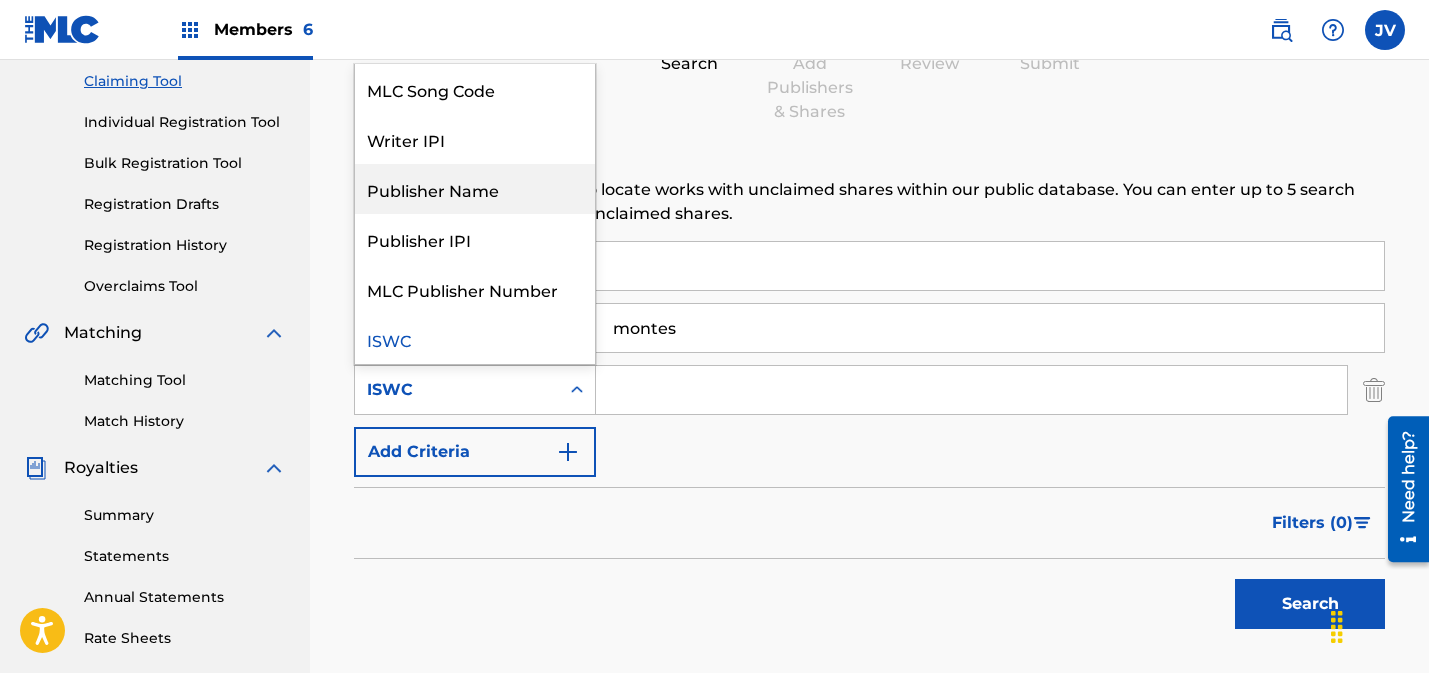 click on "Publisher Name" at bounding box center [475, 189] 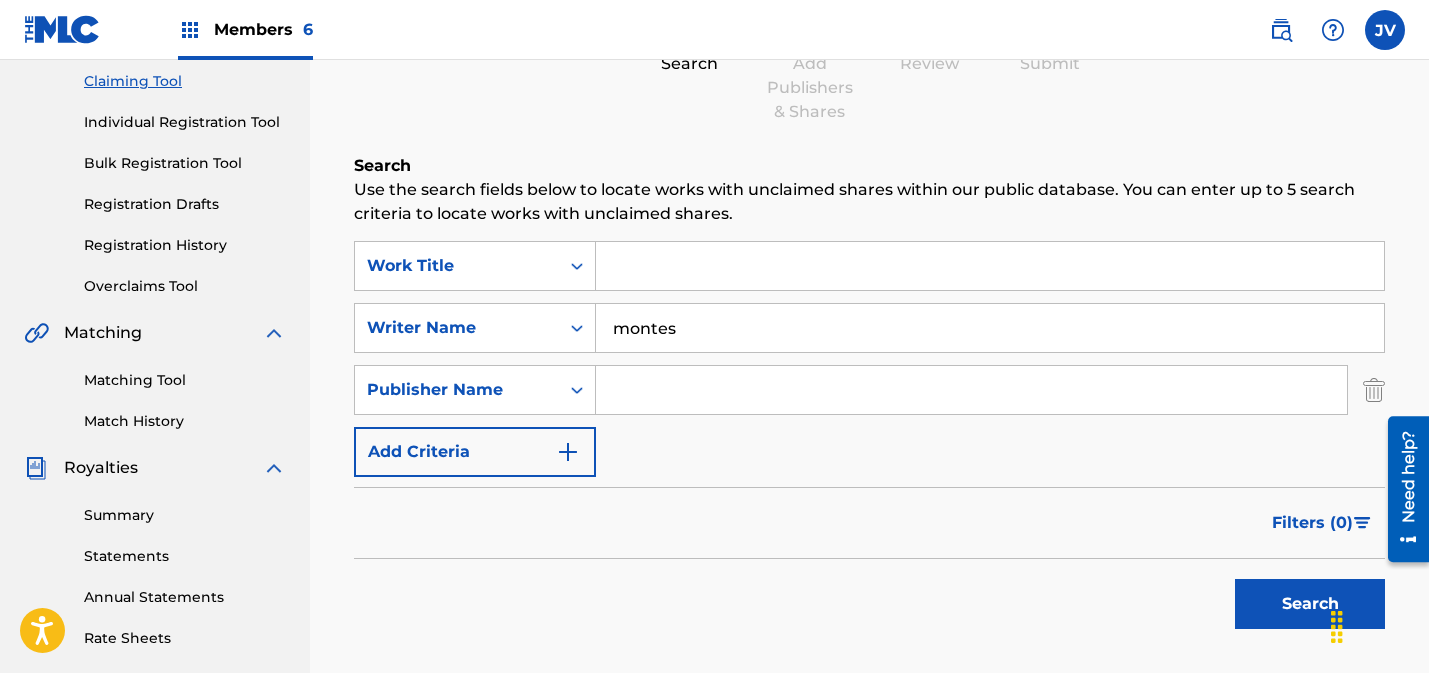 drag, startPoint x: 665, startPoint y: 382, endPoint x: 733, endPoint y: 394, distance: 69.050705 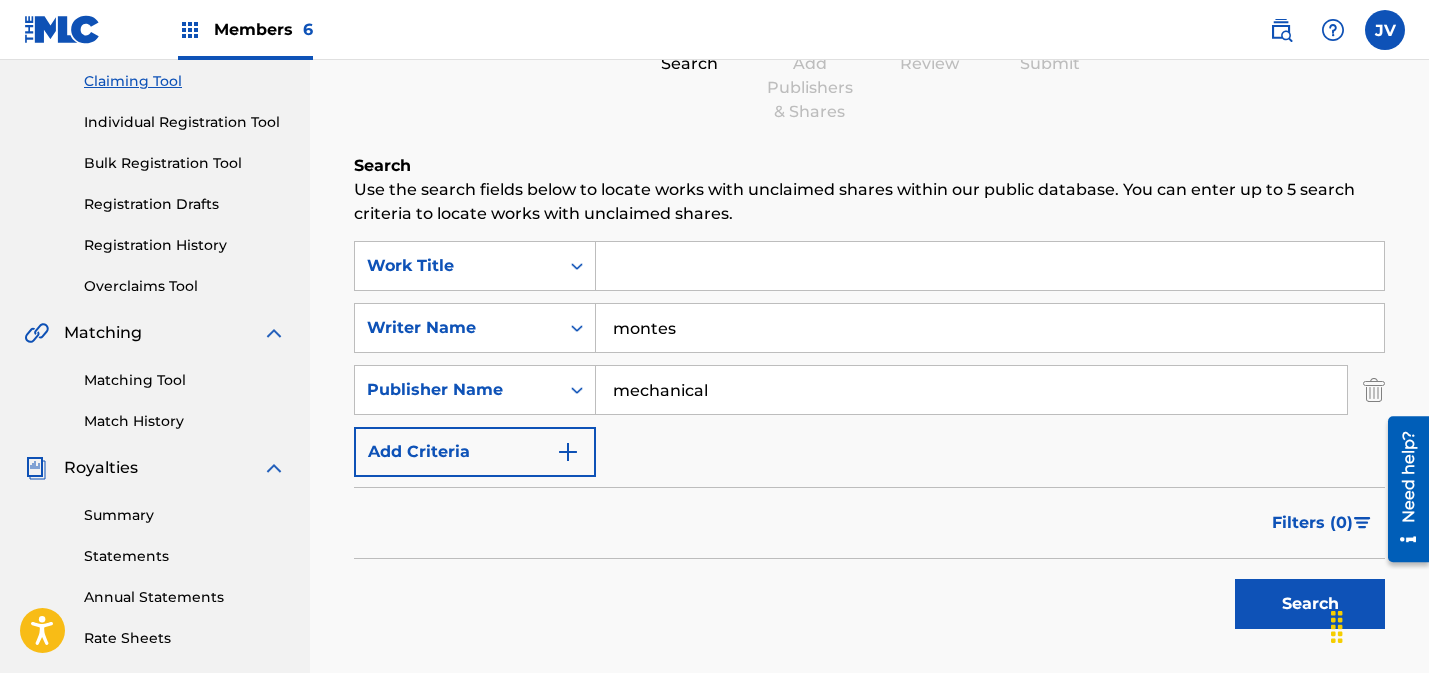 type on "mechanical" 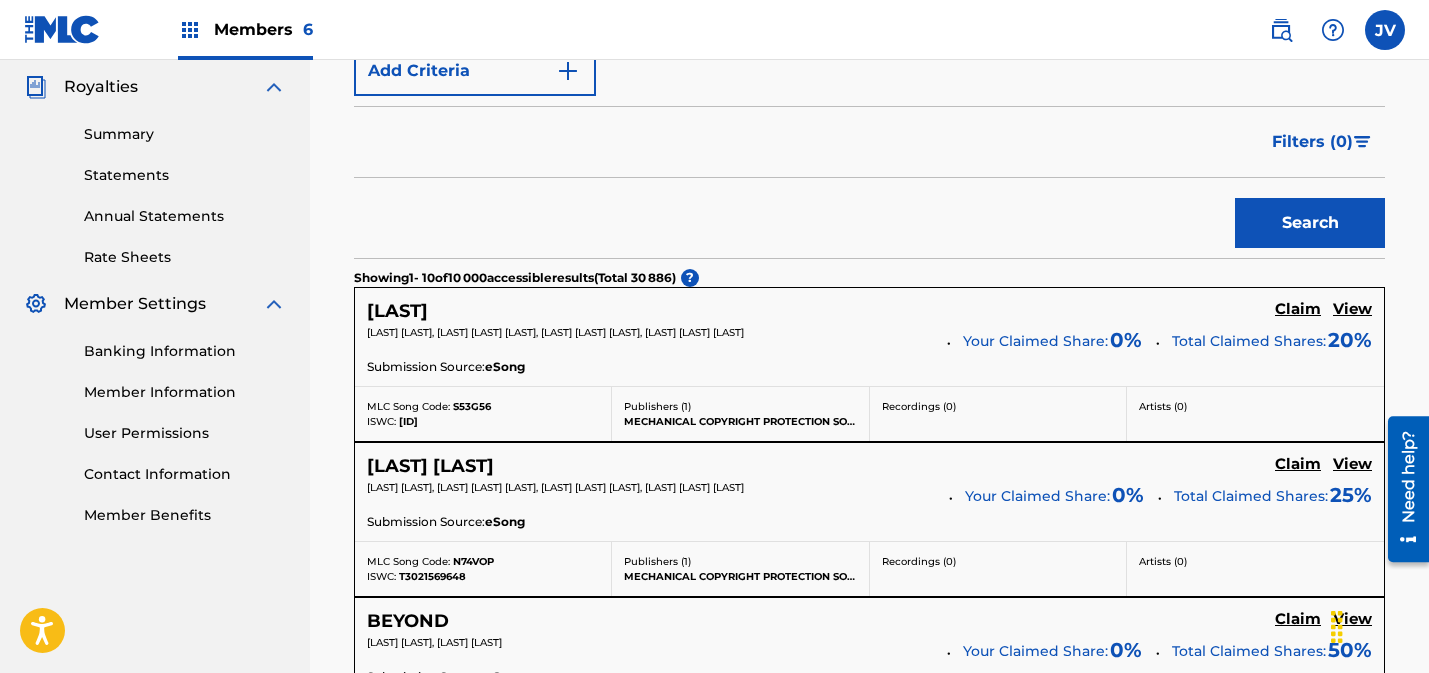 scroll, scrollTop: 596, scrollLeft: 0, axis: vertical 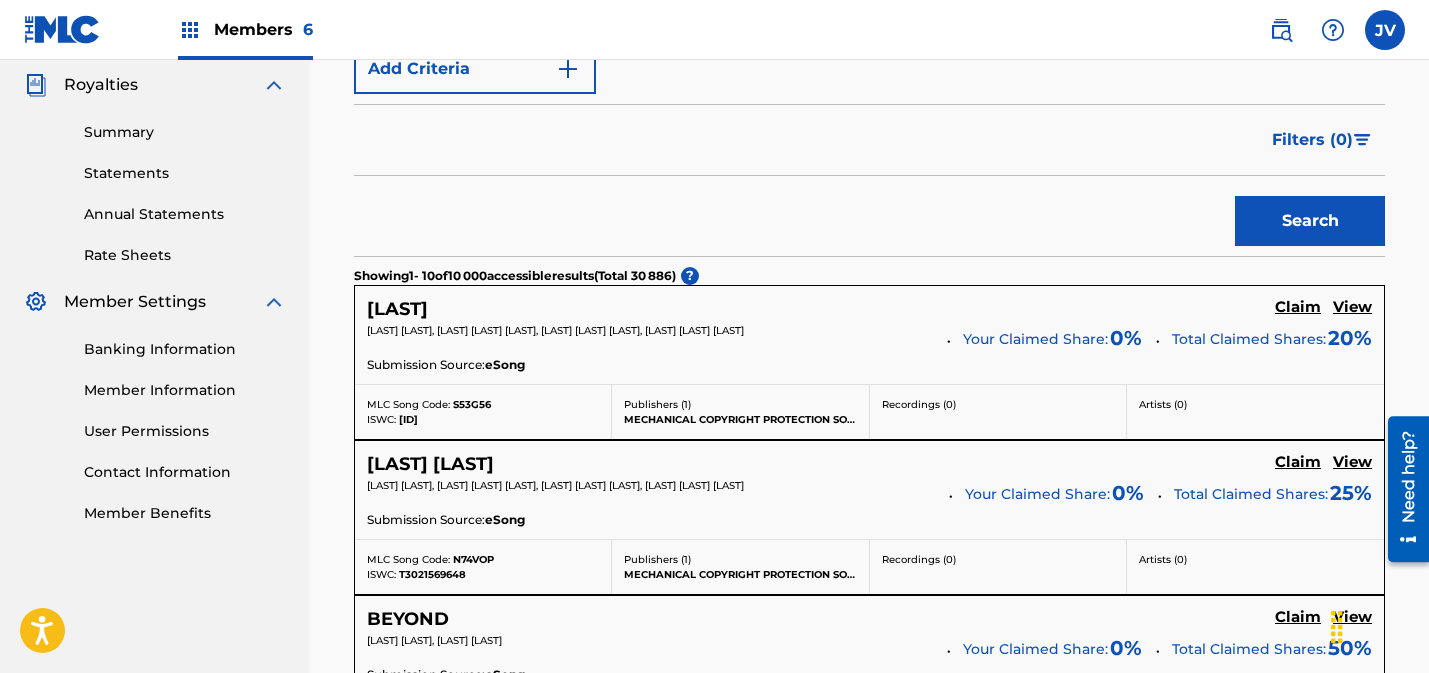 click on "View" at bounding box center (1352, 307) 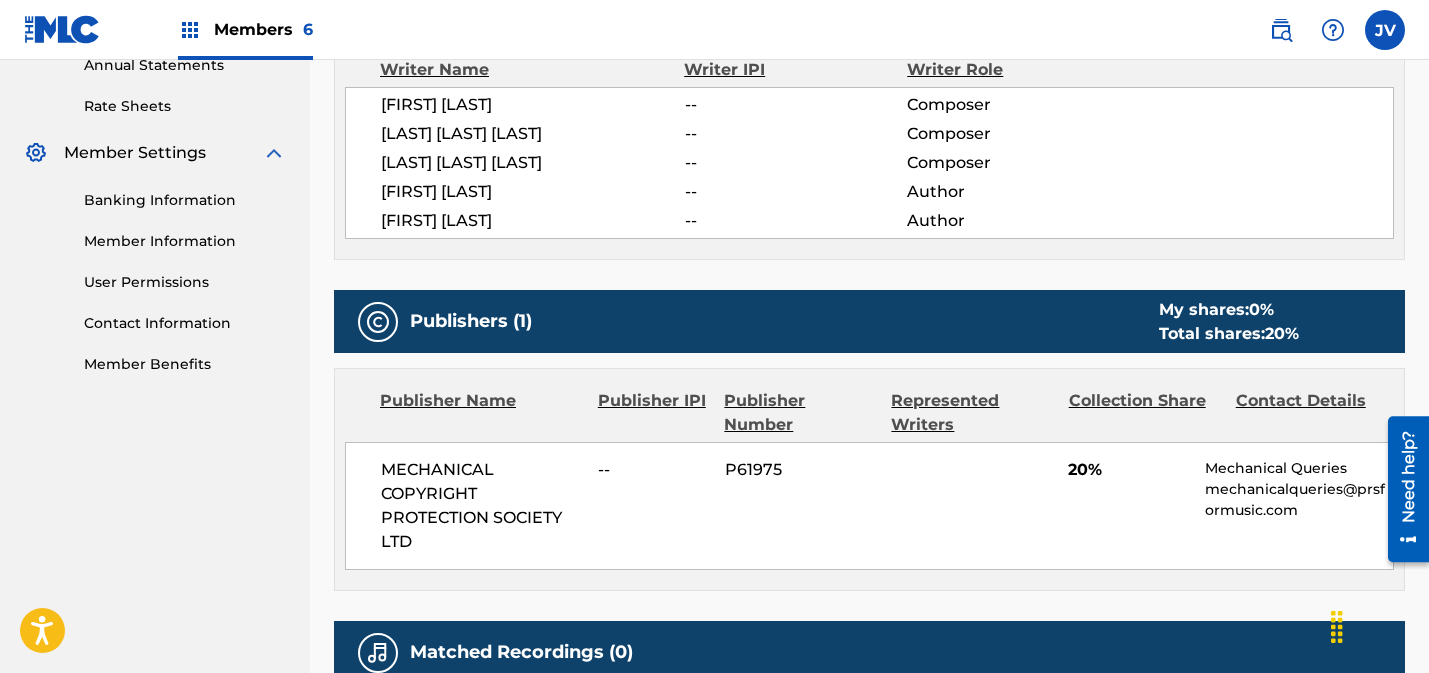 scroll, scrollTop: 759, scrollLeft: 0, axis: vertical 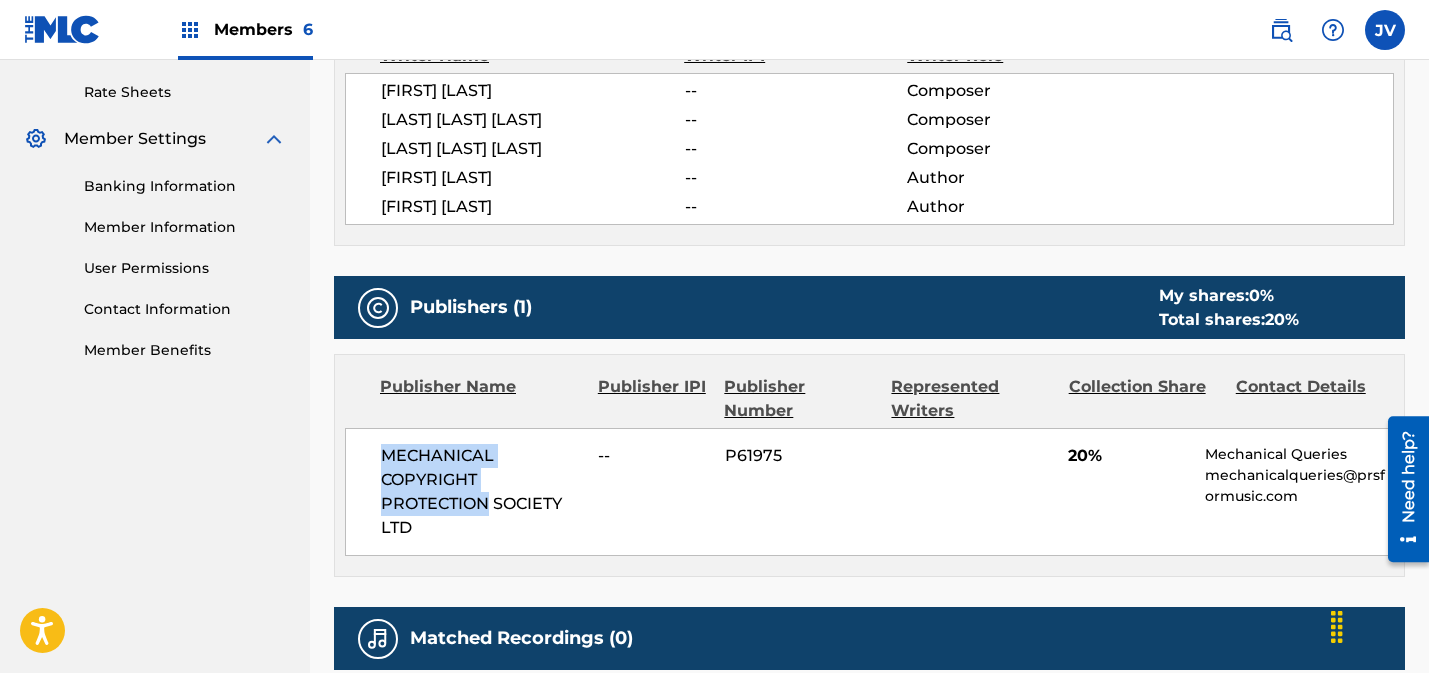 drag, startPoint x: 383, startPoint y: 455, endPoint x: 521, endPoint y: 487, distance: 141.66158 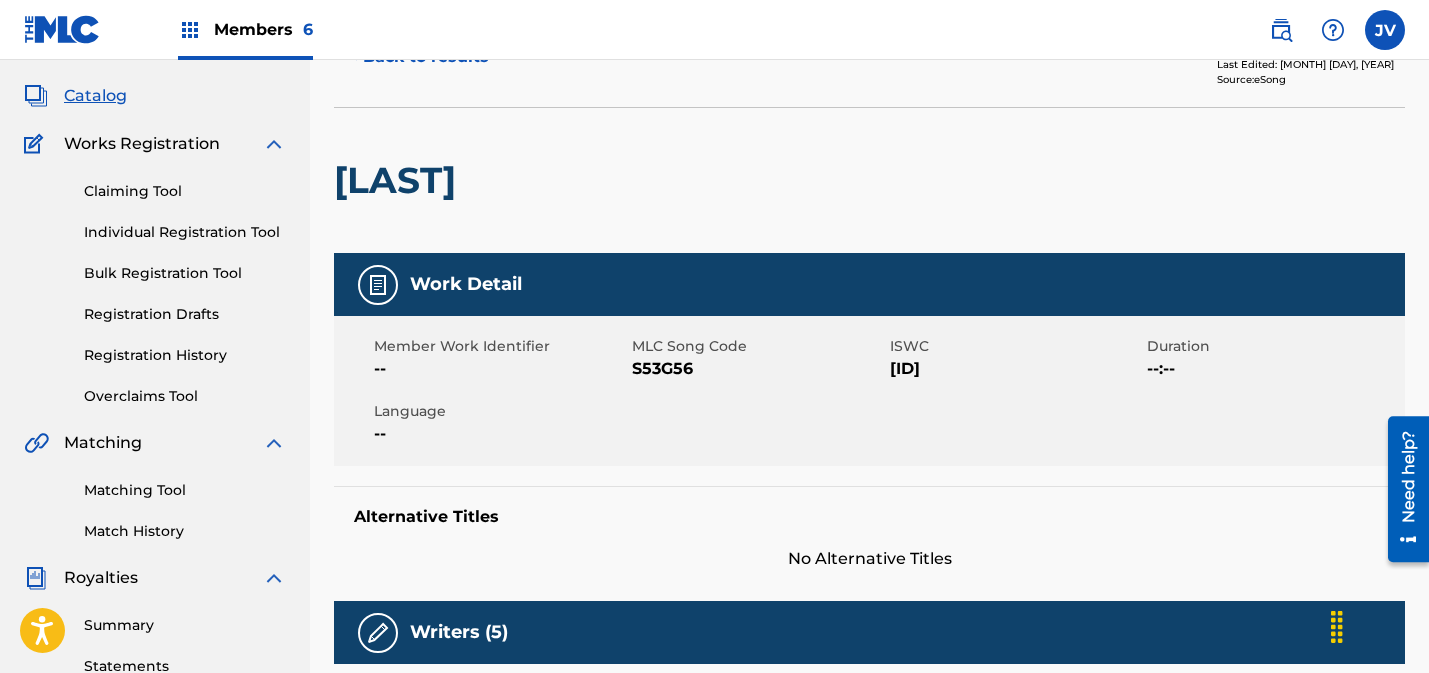 scroll, scrollTop: 0, scrollLeft: 0, axis: both 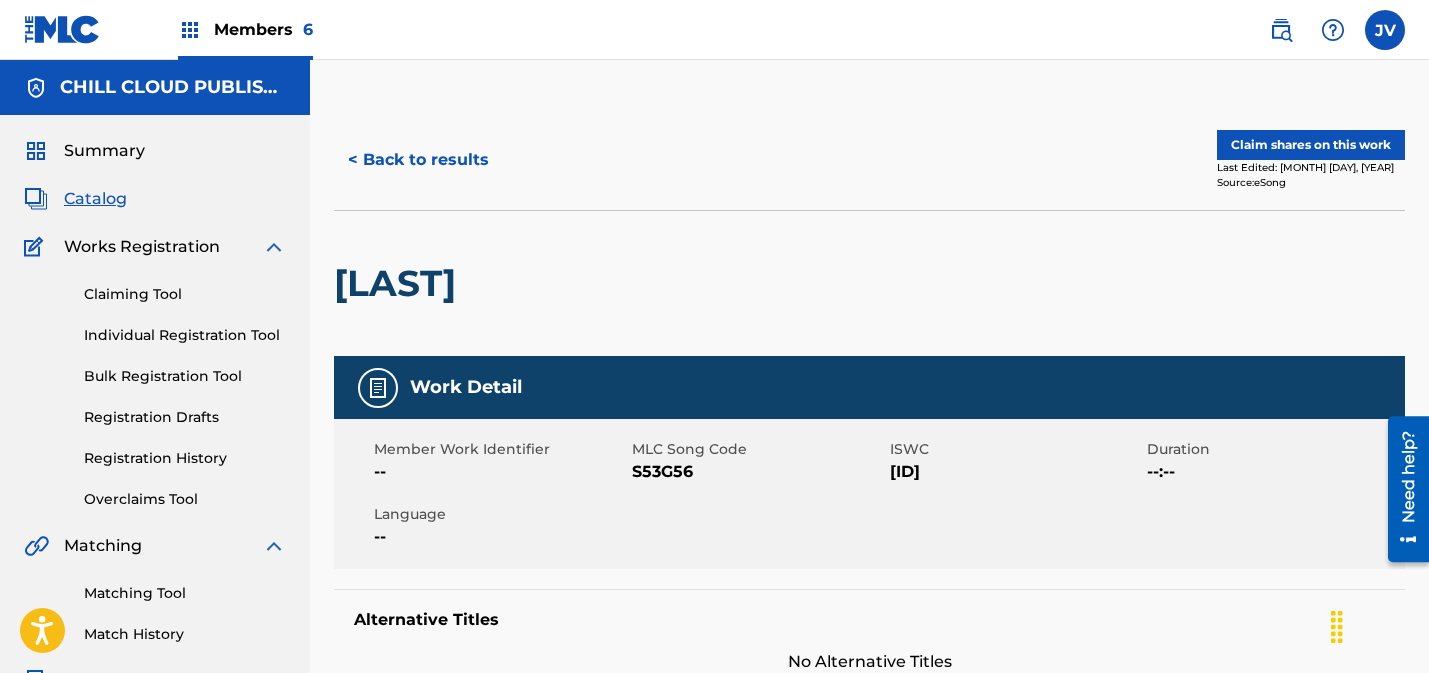 click on "< Back to results" at bounding box center (418, 160) 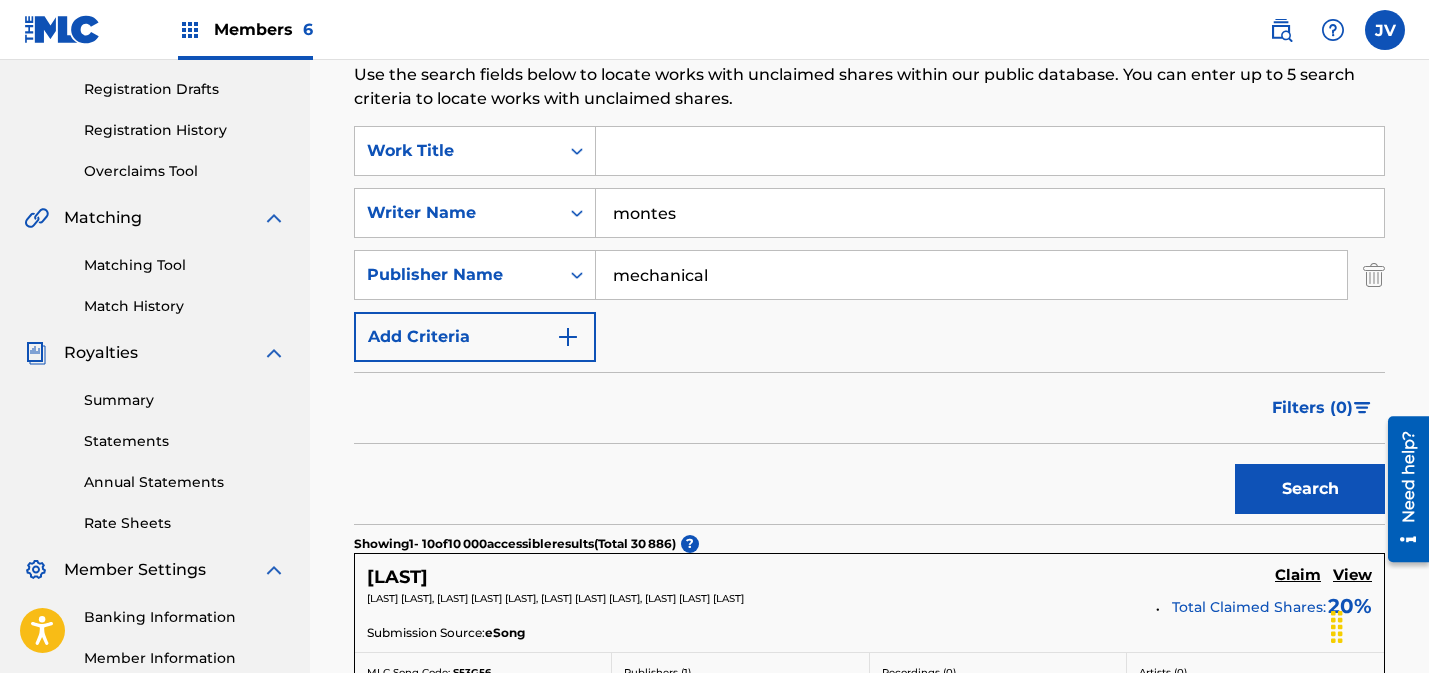scroll, scrollTop: 220, scrollLeft: 0, axis: vertical 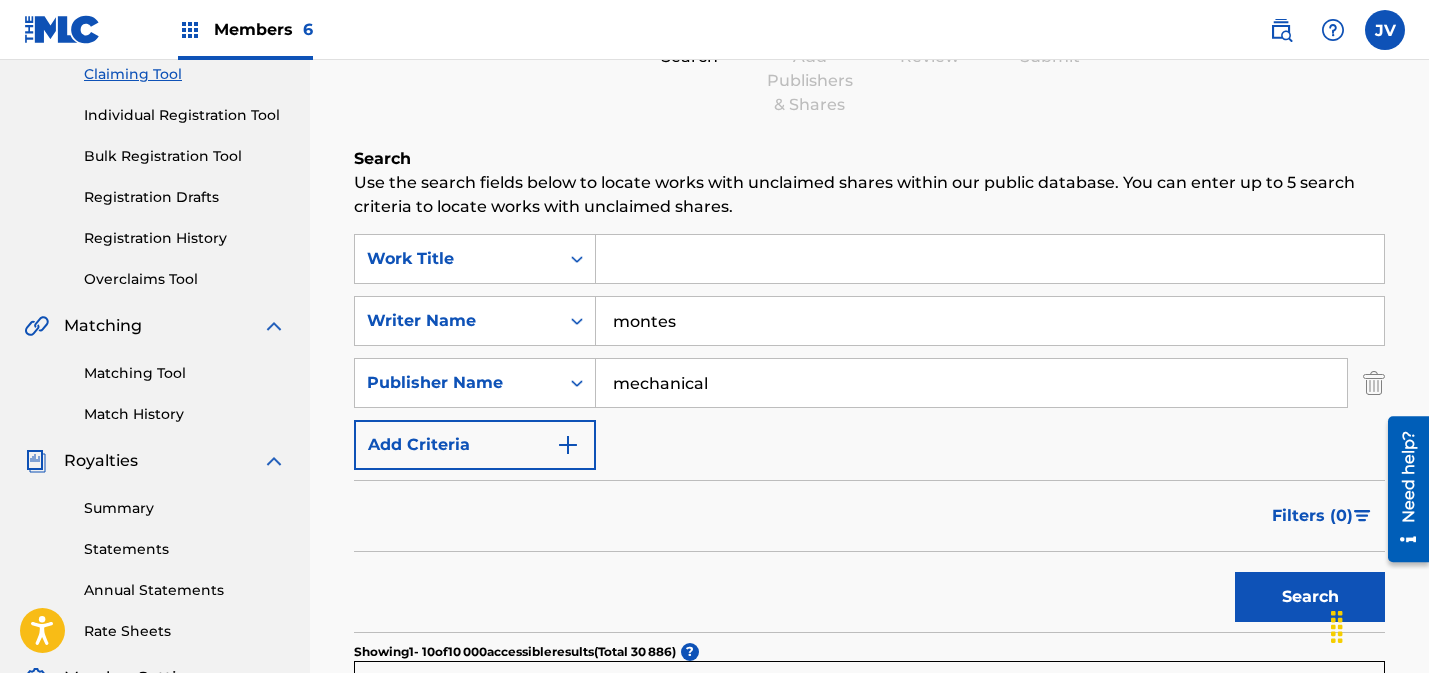 click on "montes" at bounding box center (990, 321) 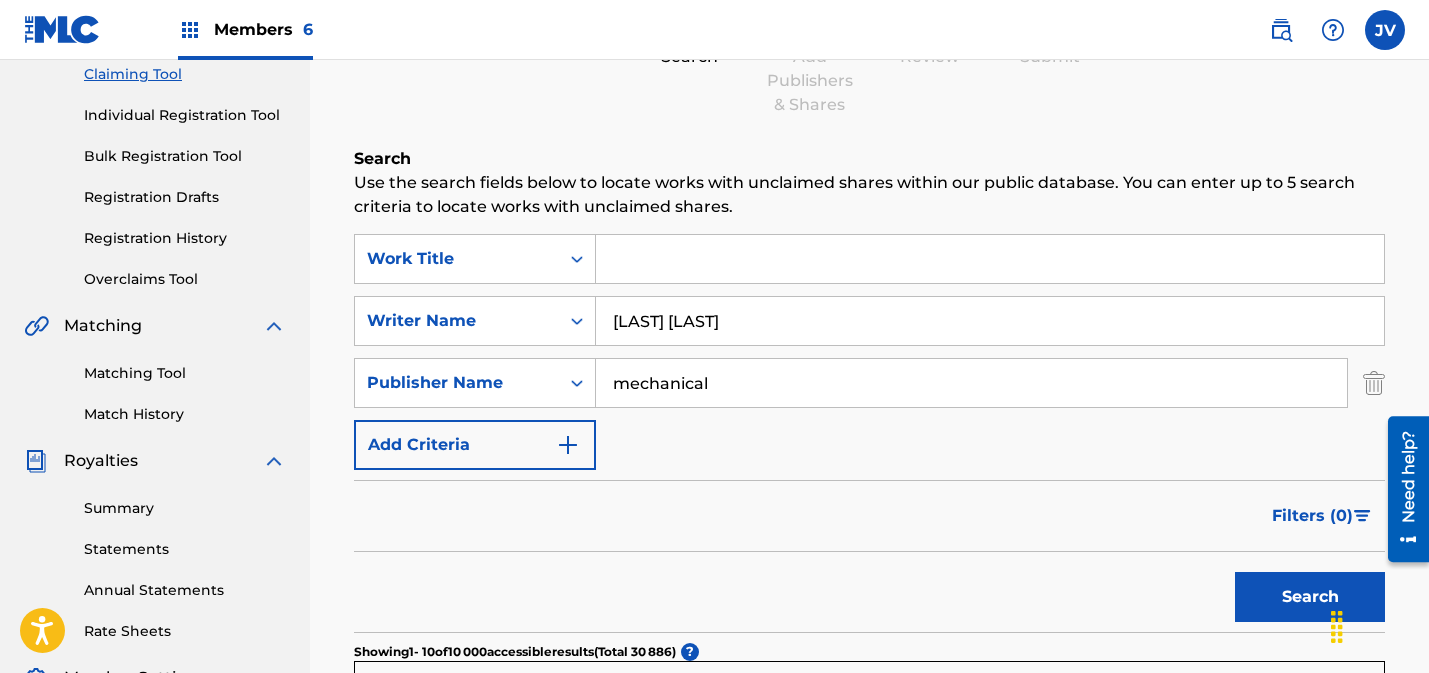 type on "[LAST] [LAST]" 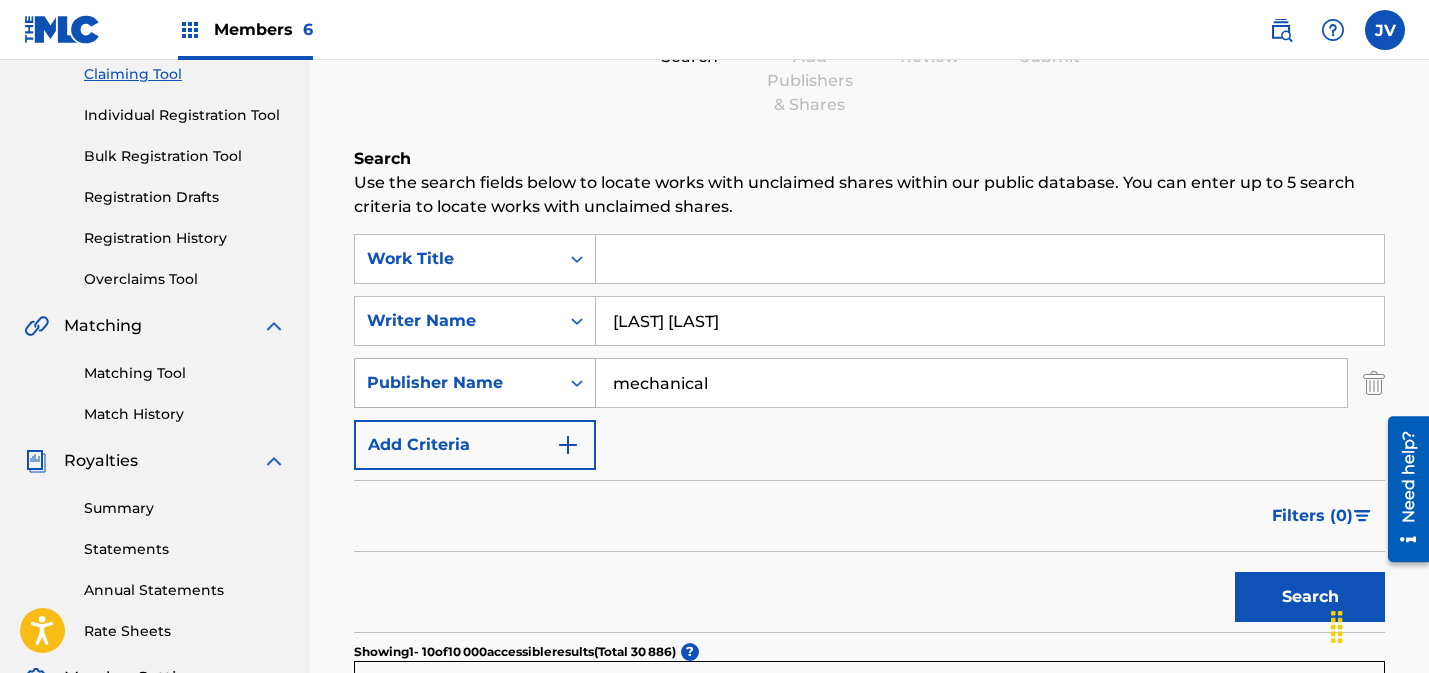 drag, startPoint x: 598, startPoint y: 390, endPoint x: 582, endPoint y: 390, distance: 16 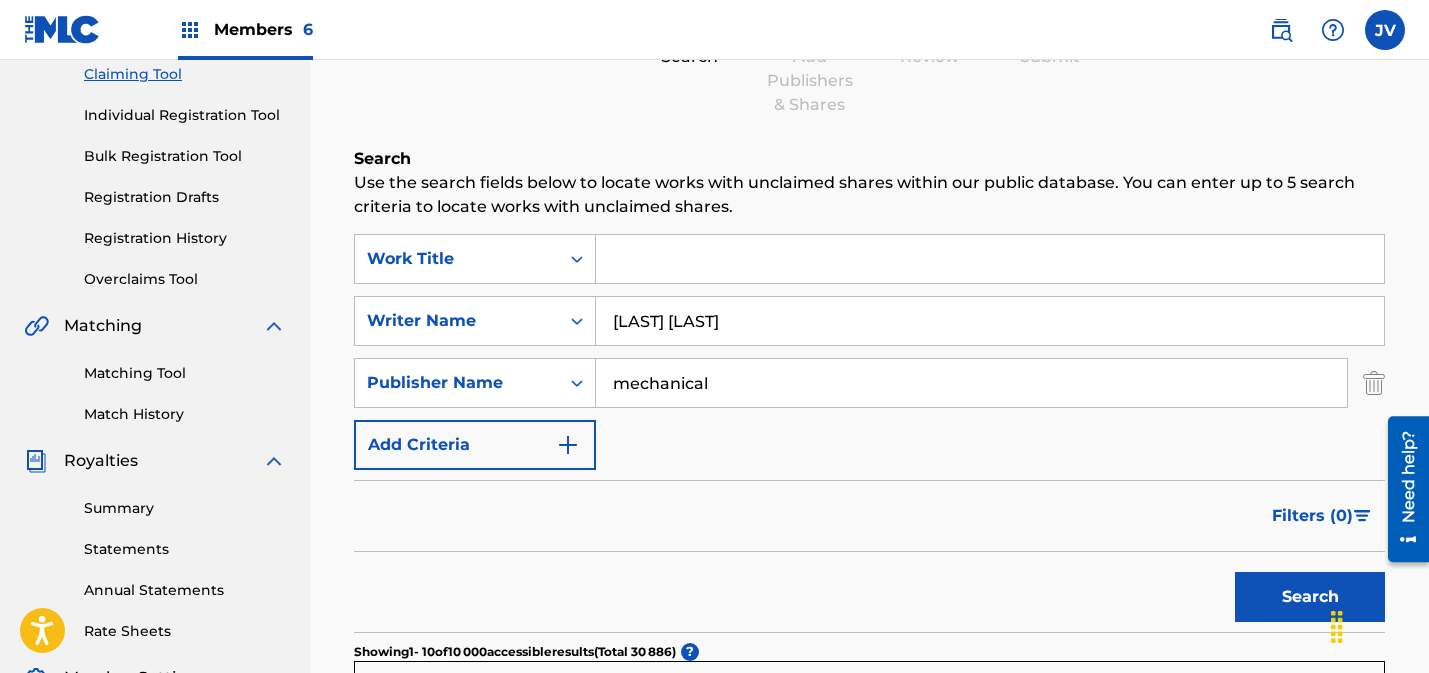 paste on "MECHANICAL COPYRIGHT PROTECTION" 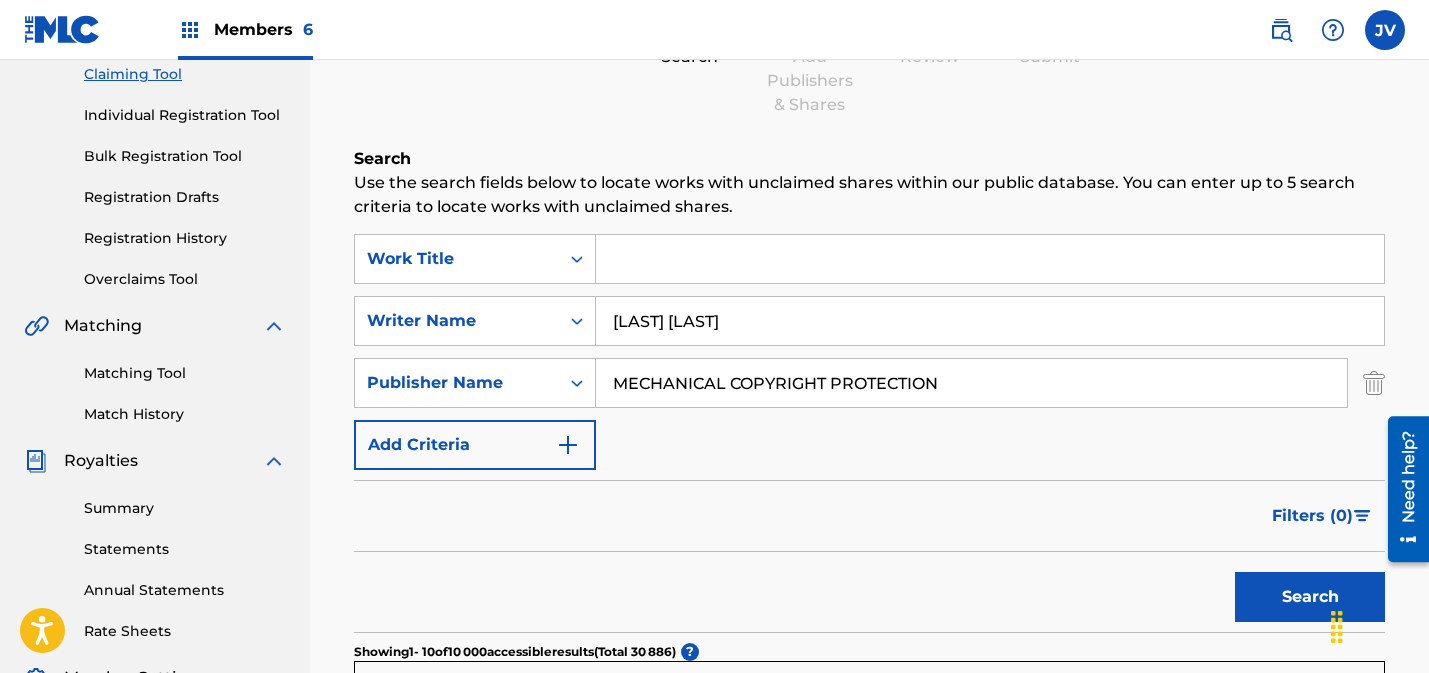 type on "MECHANICAL COPYRIGHT PROTECTION" 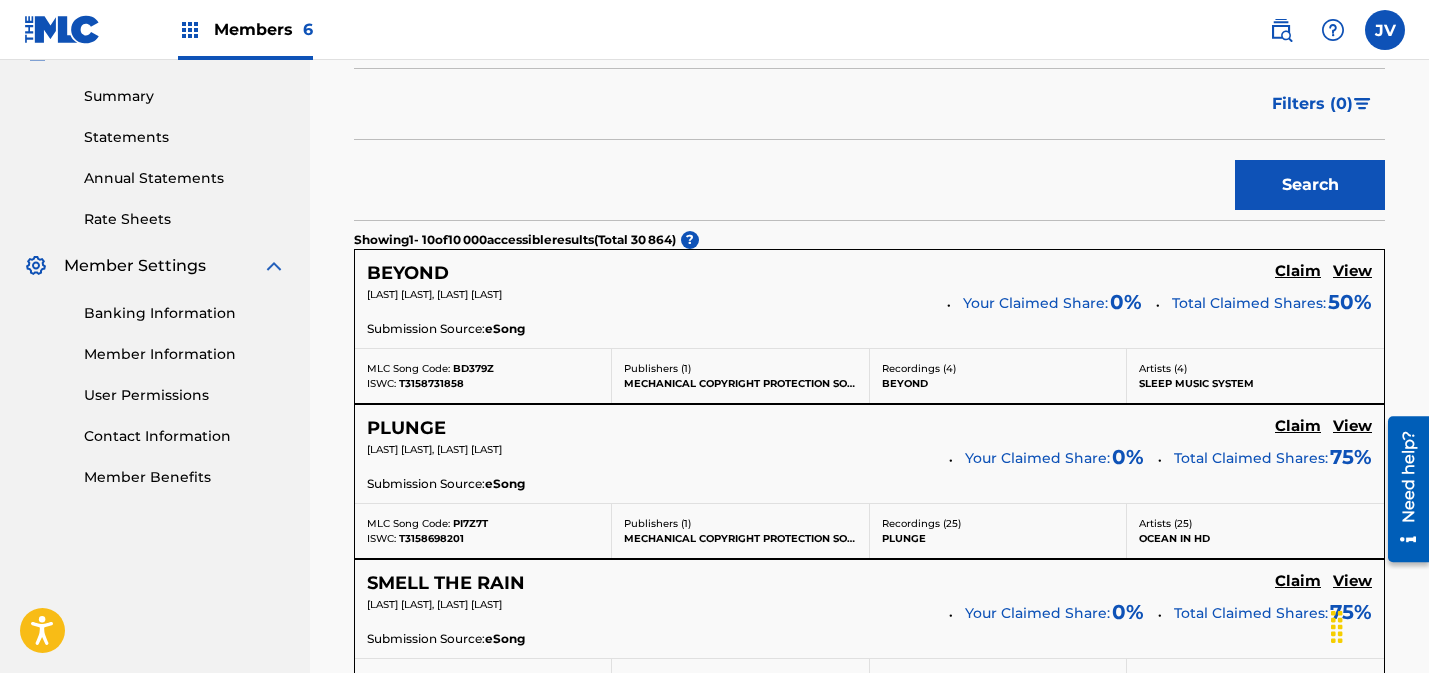 scroll, scrollTop: 634, scrollLeft: 0, axis: vertical 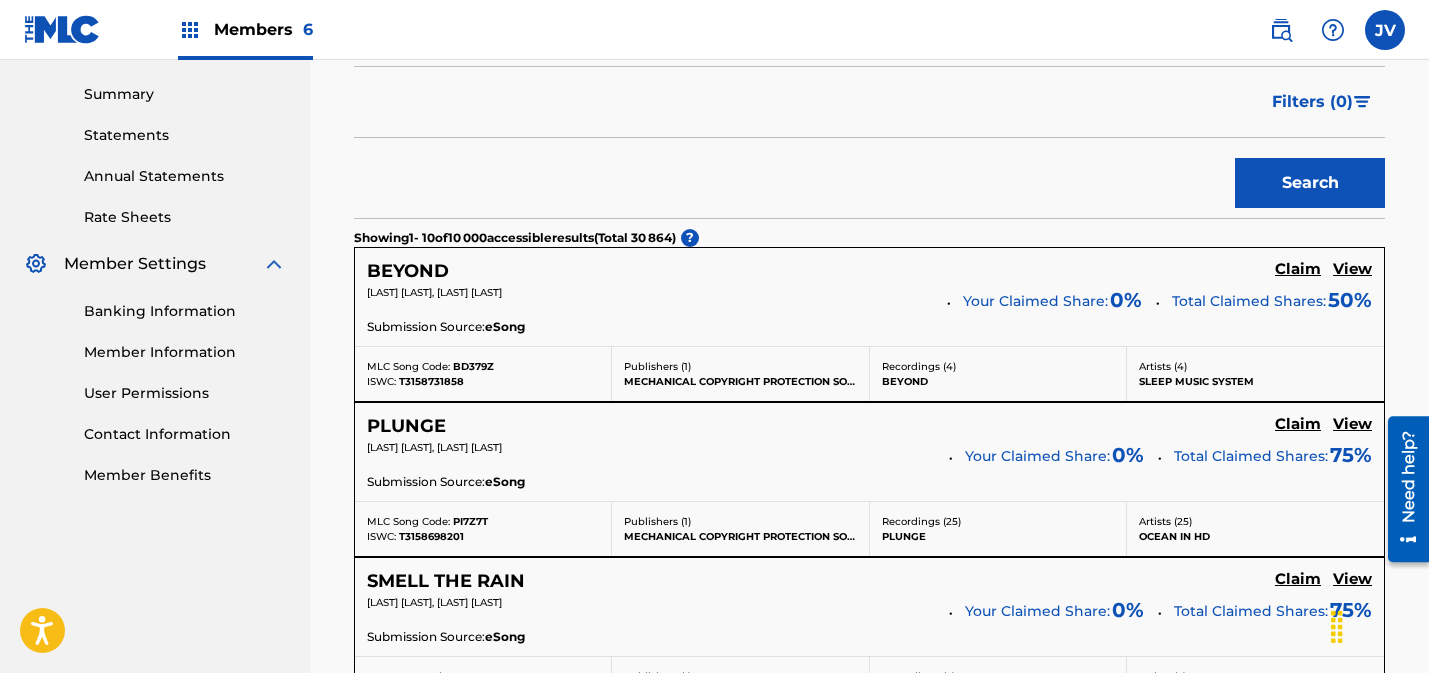 click on "Filters ( 0 )" at bounding box center (1312, 102) 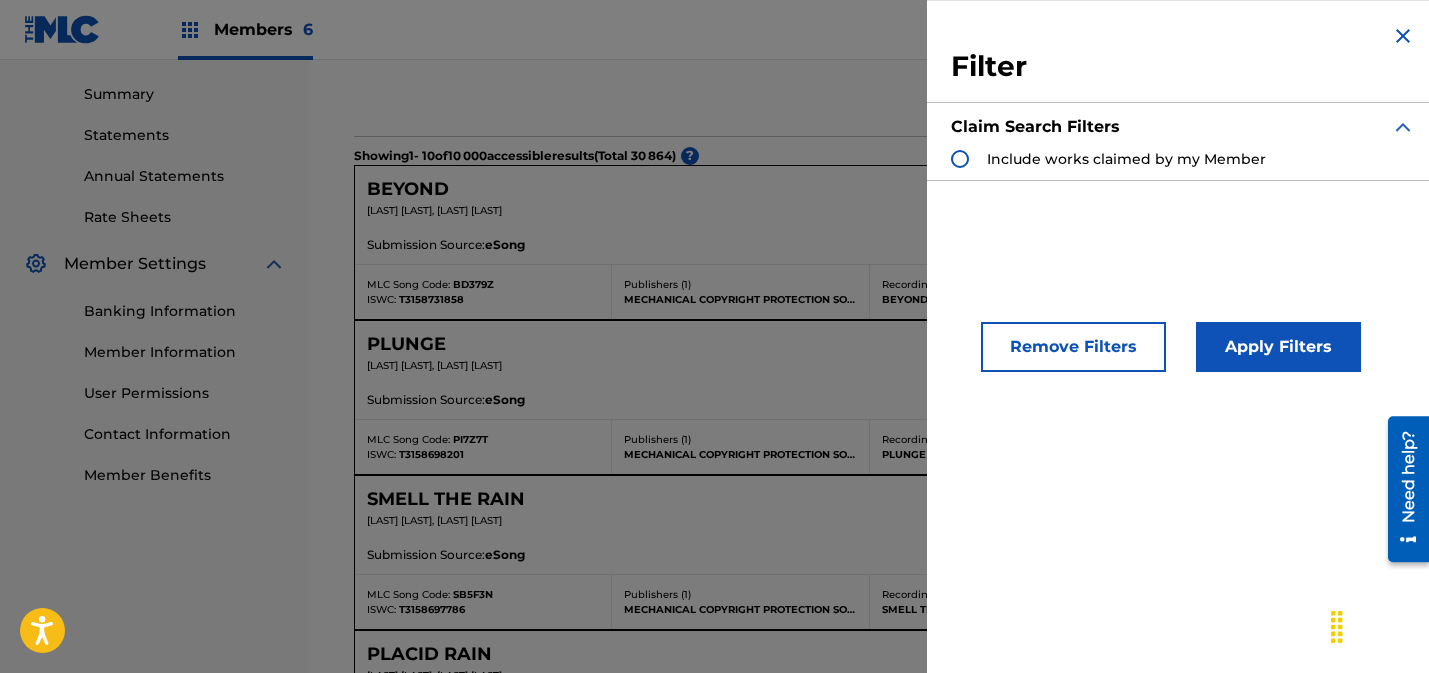 click at bounding box center [1403, 36] 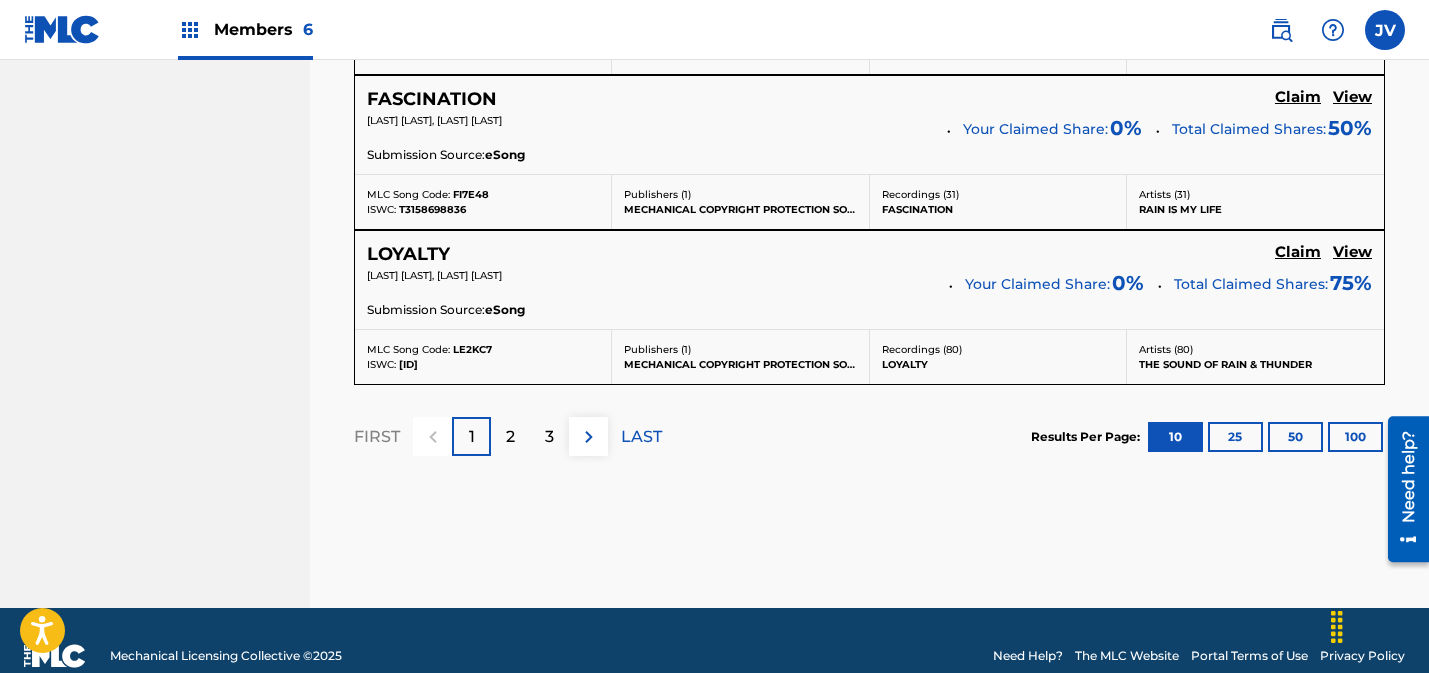 scroll, scrollTop: 2077, scrollLeft: 0, axis: vertical 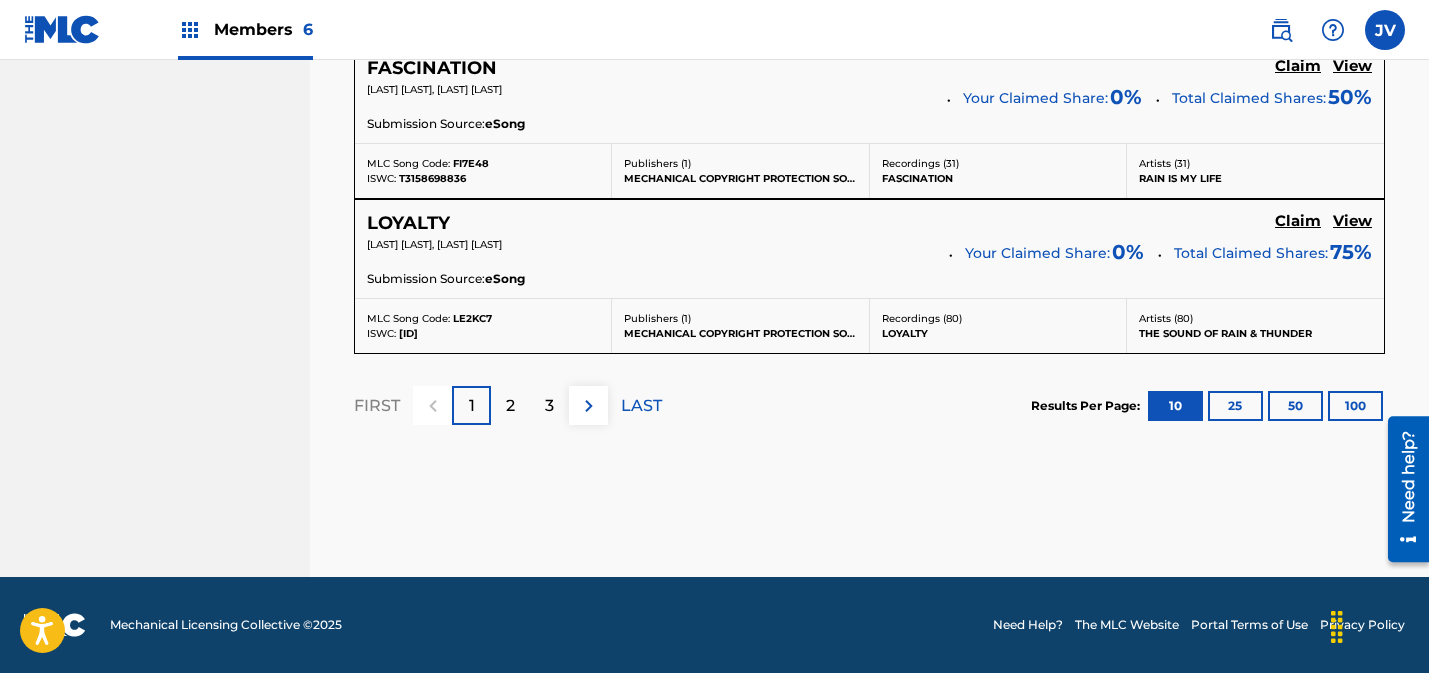 click on "100" at bounding box center (1355, 406) 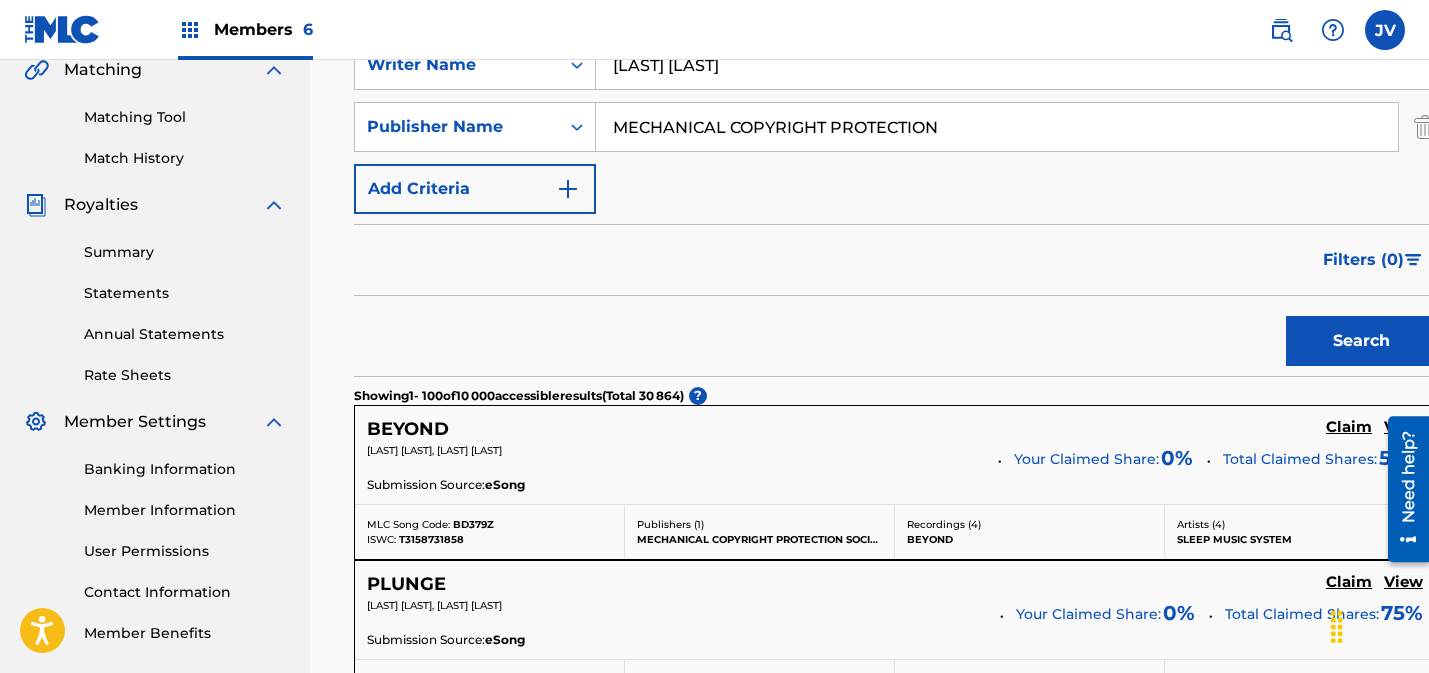 scroll, scrollTop: 434, scrollLeft: 0, axis: vertical 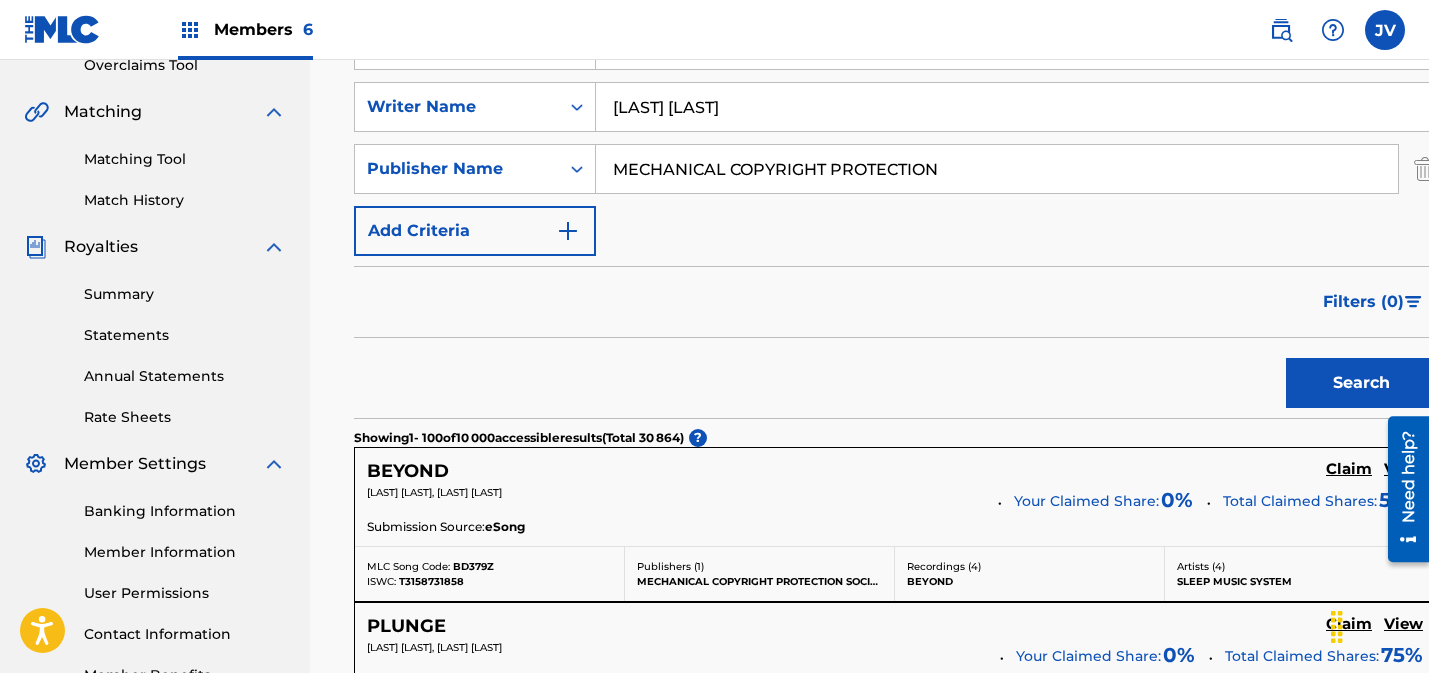 click on "Filters ( 0 )" at bounding box center (1363, 302) 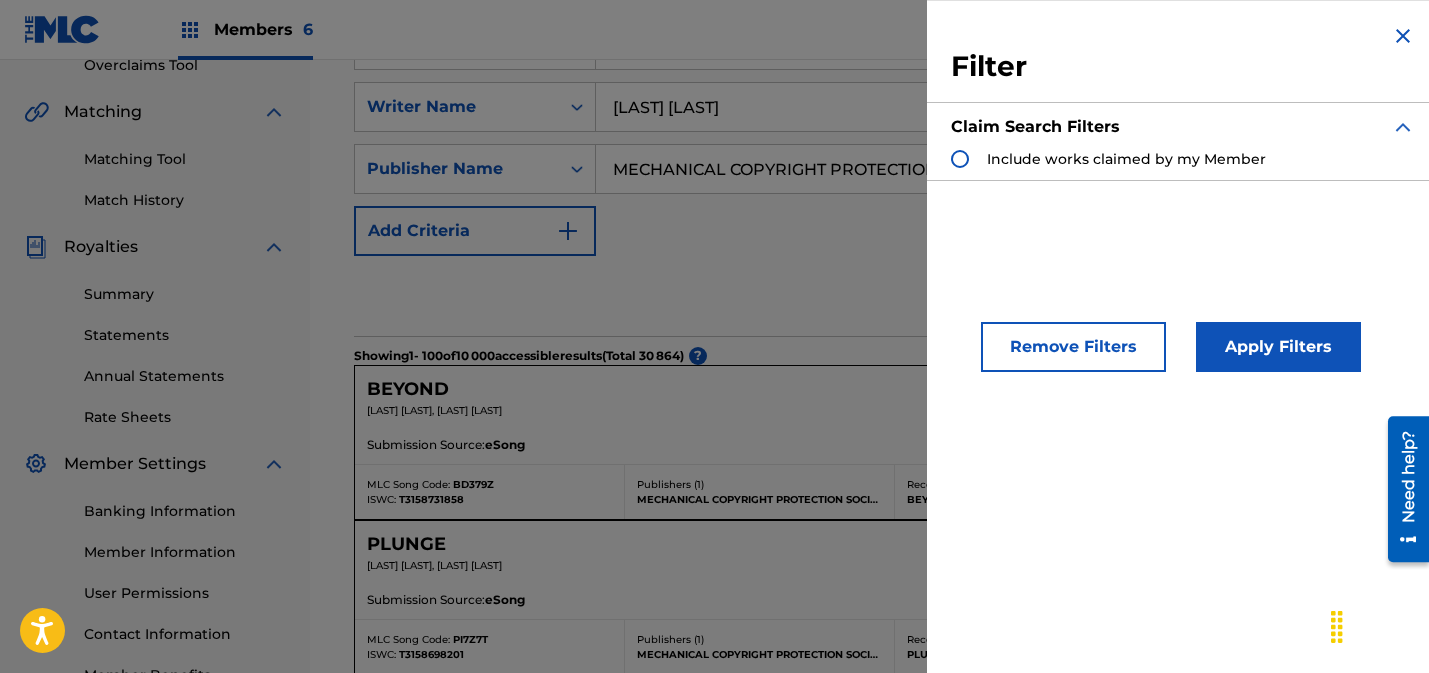 drag, startPoint x: 1400, startPoint y: 31, endPoint x: 1397, endPoint y: 114, distance: 83.0542 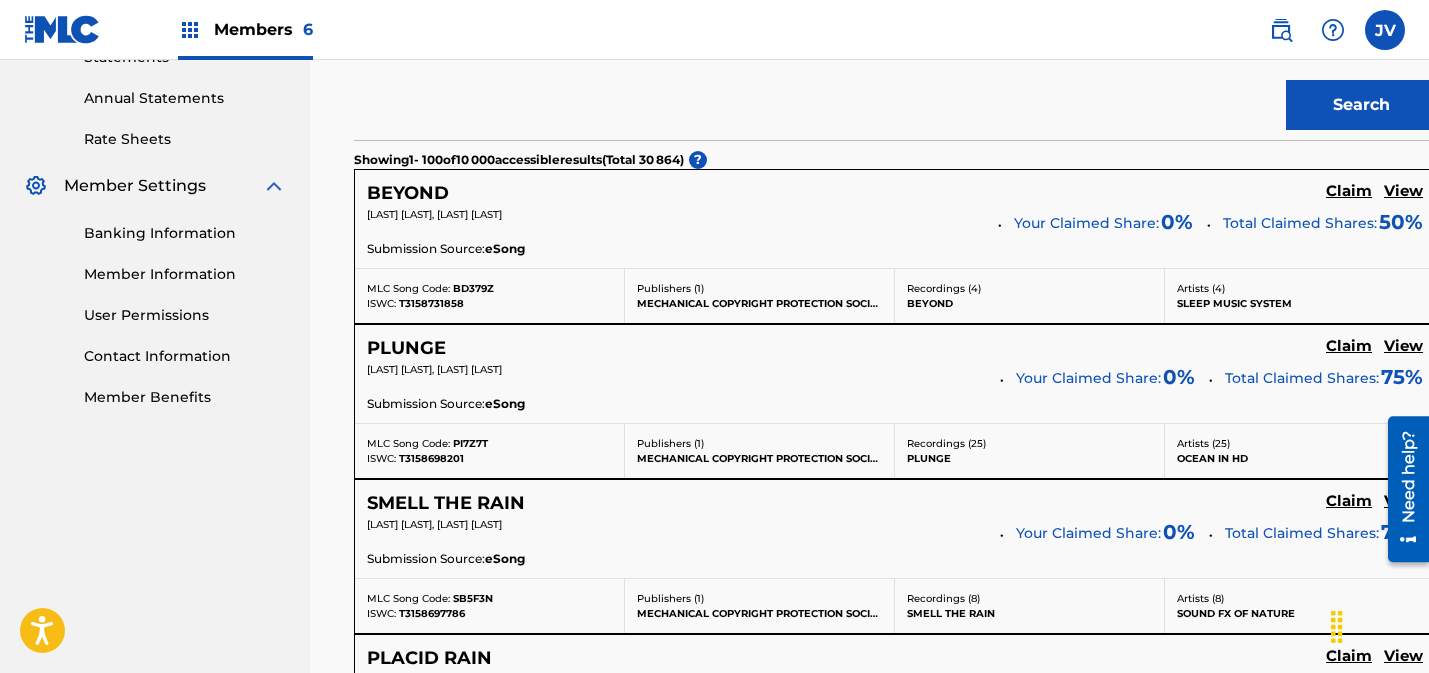 scroll, scrollTop: 713, scrollLeft: 0, axis: vertical 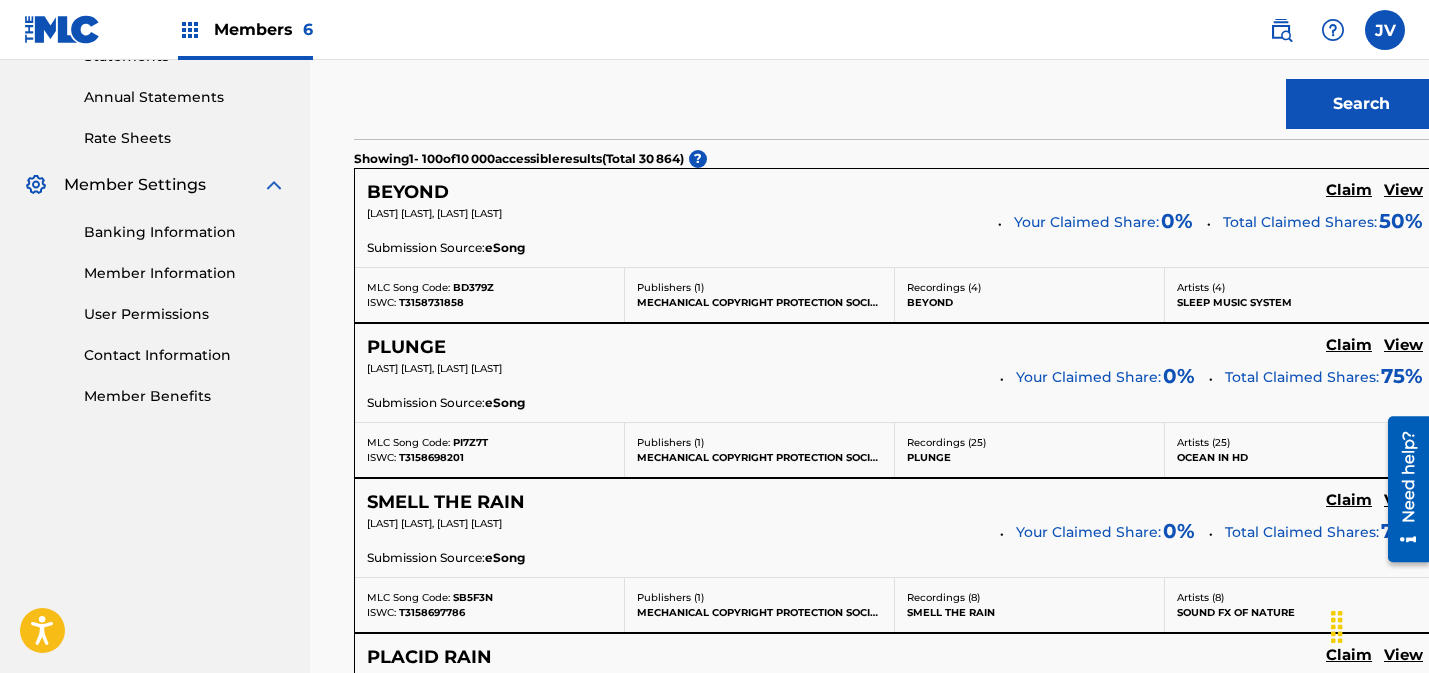 click on "Claim" at bounding box center [1349, 190] 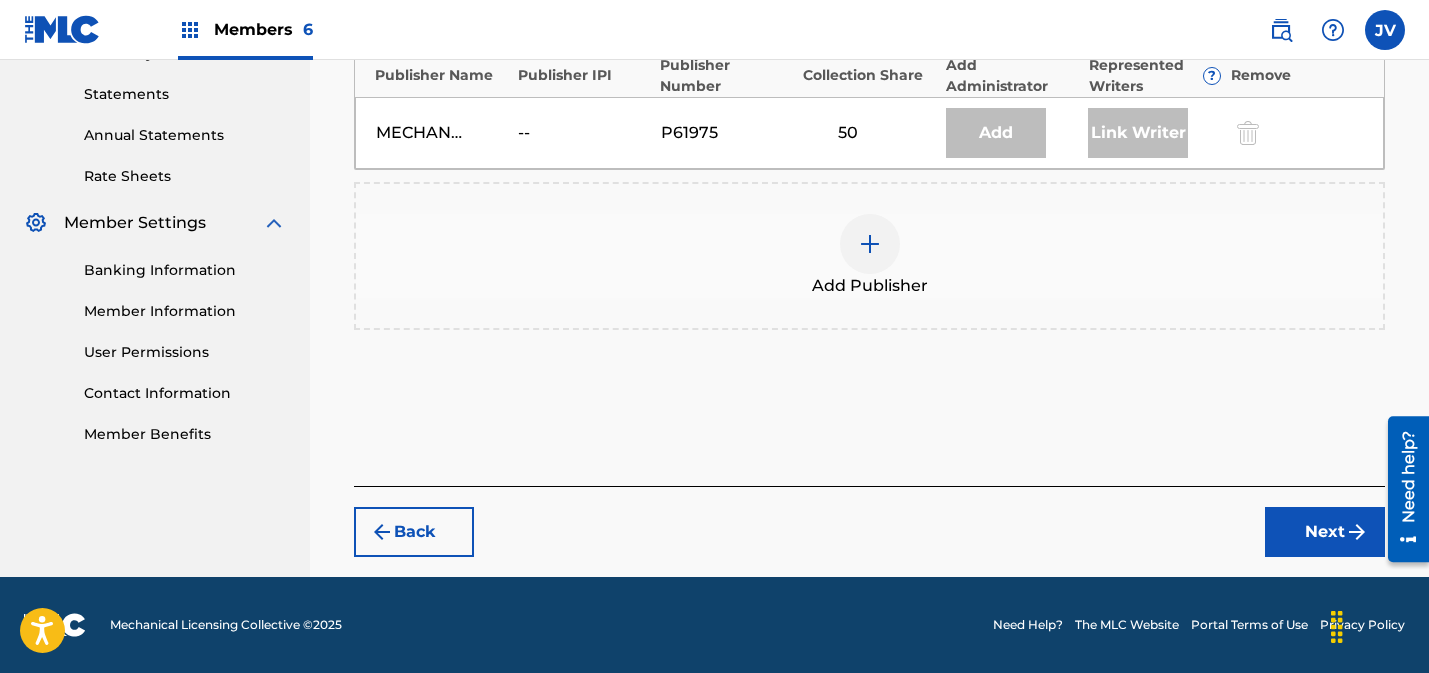 scroll, scrollTop: 675, scrollLeft: 0, axis: vertical 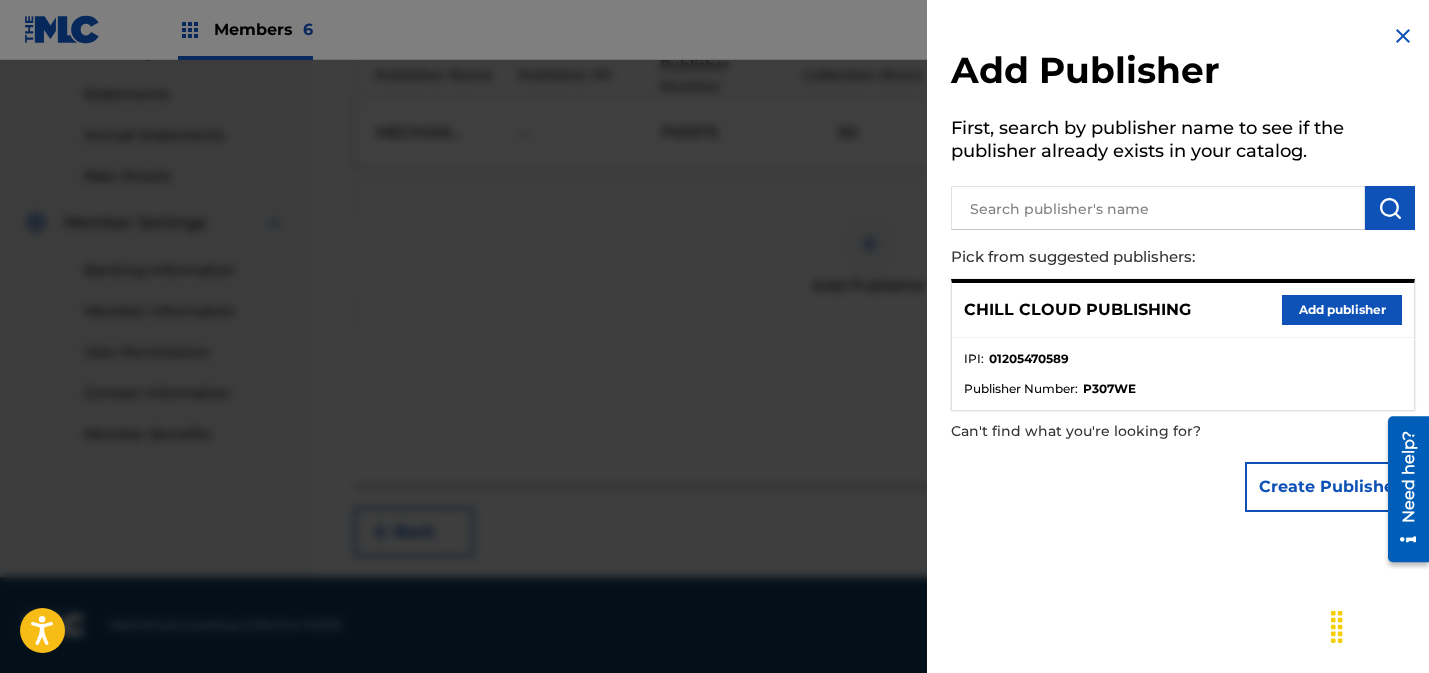 click on "Add publisher" at bounding box center [1342, 310] 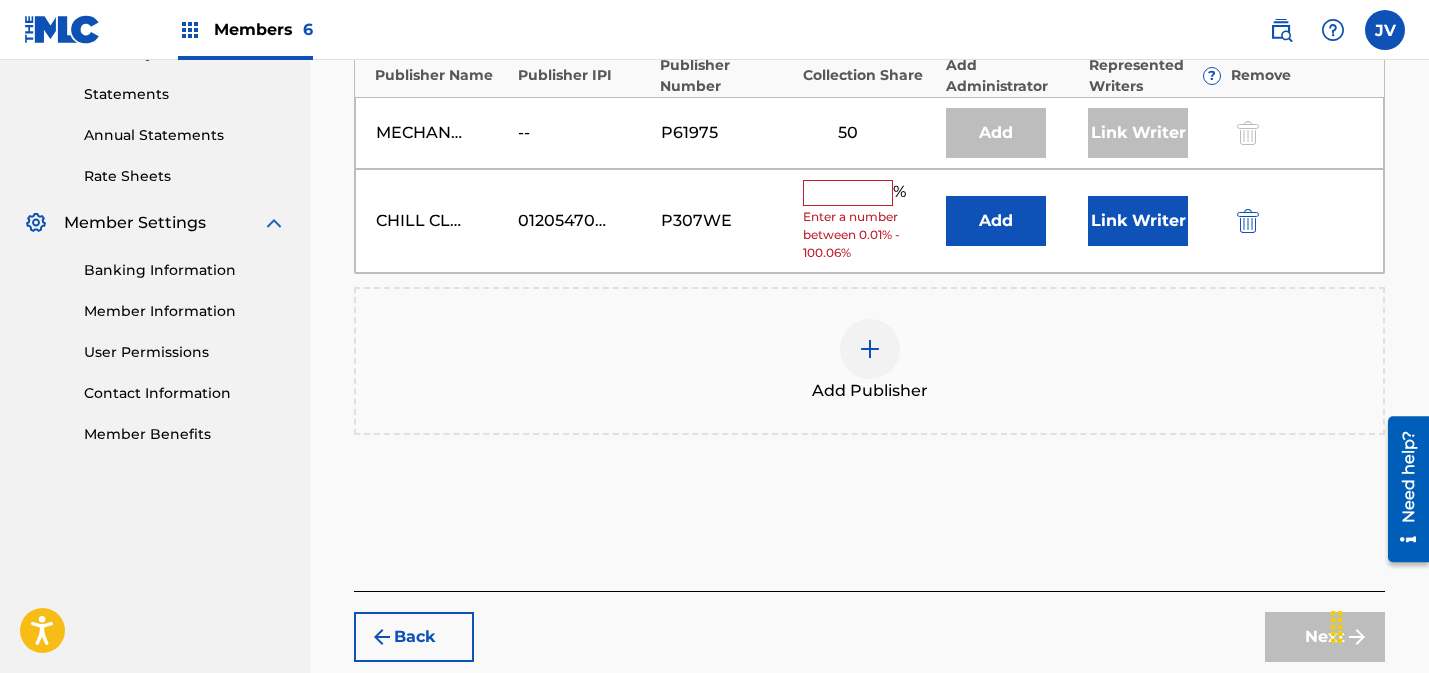 click at bounding box center (848, 193) 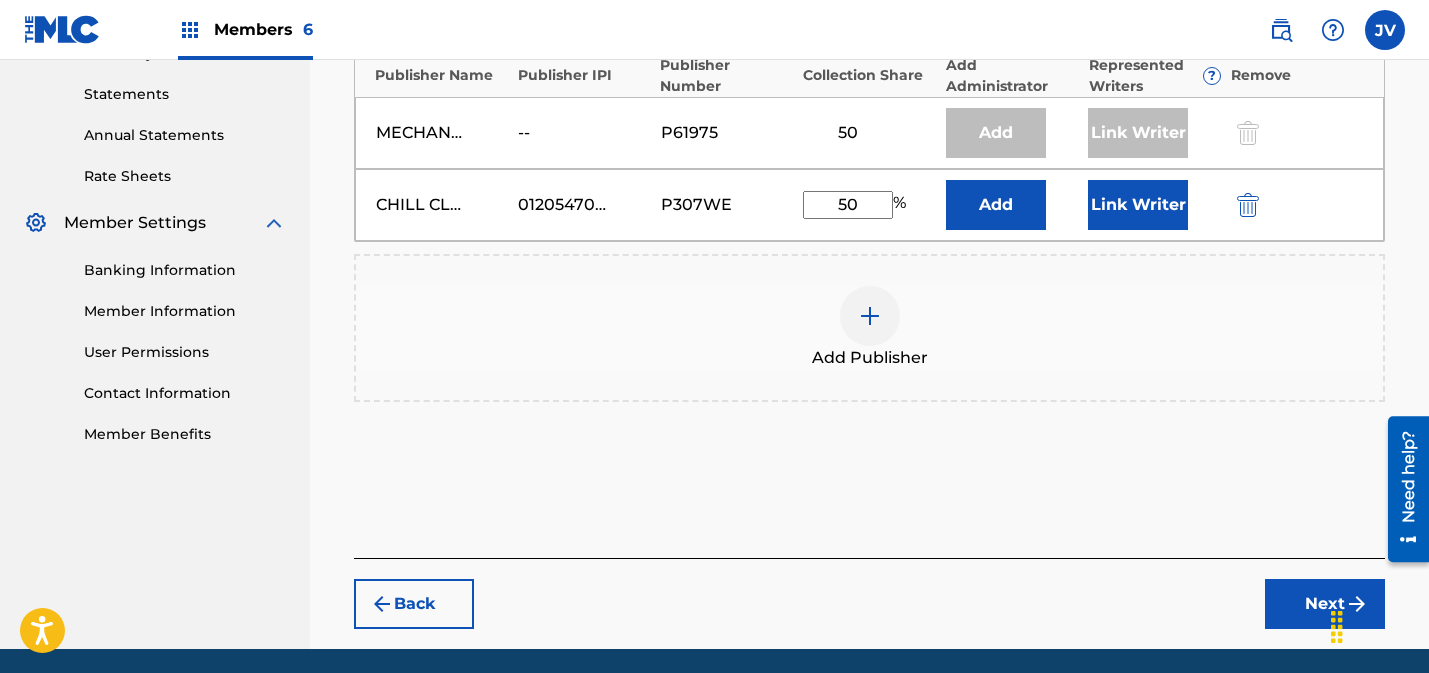 type on "50" 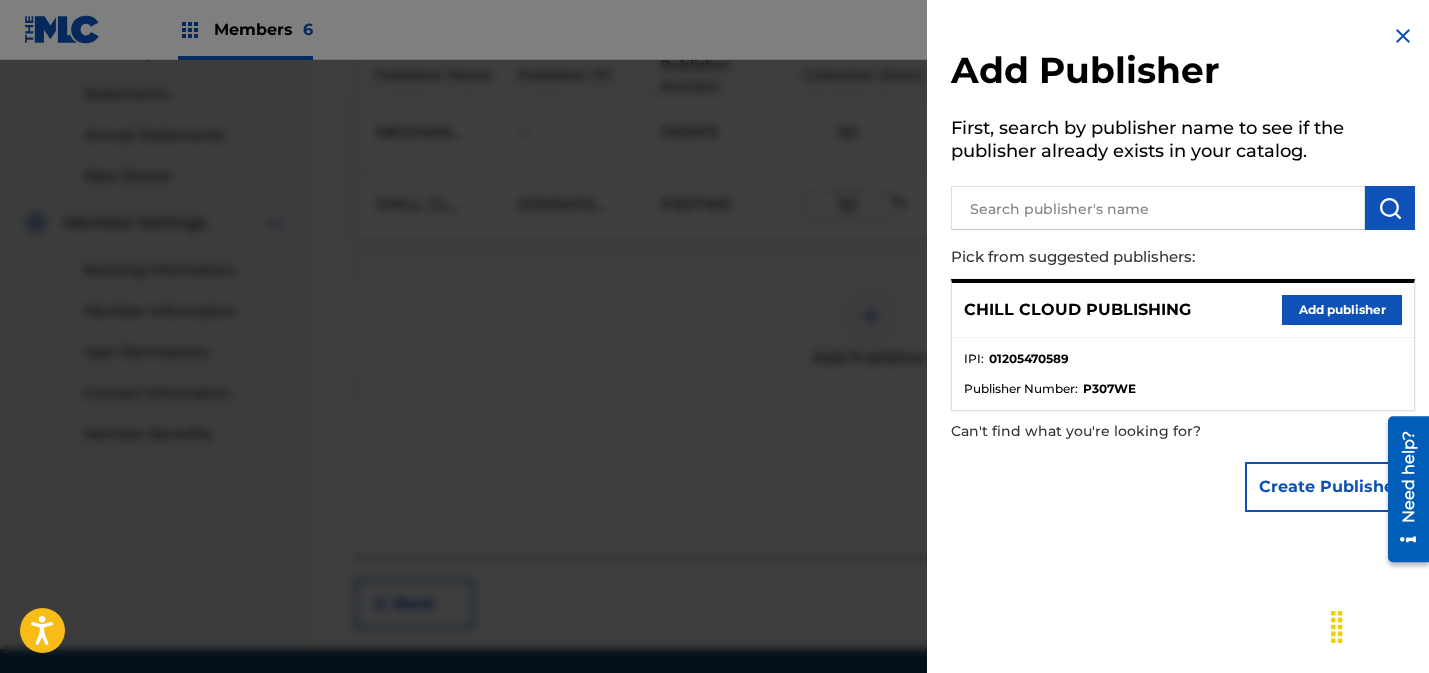 click at bounding box center (1403, 36) 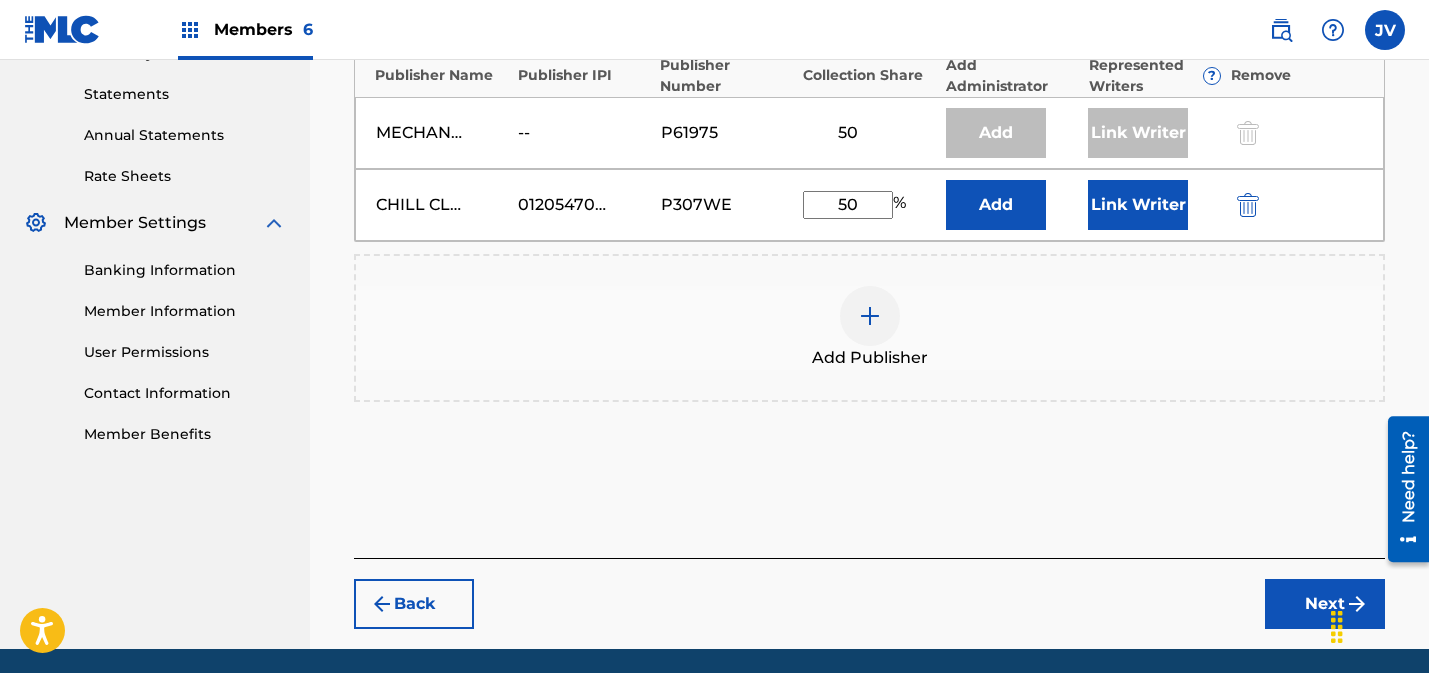 click on "Link Writer" at bounding box center [1138, 205] 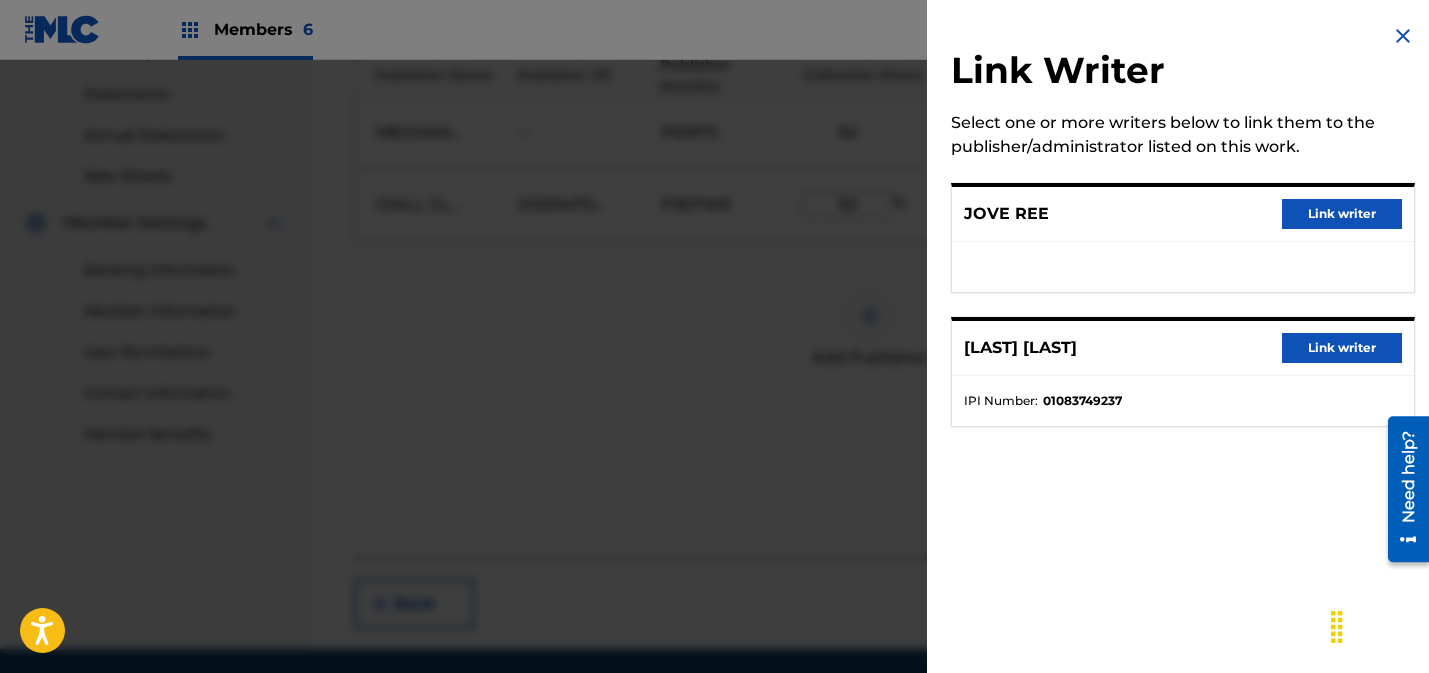 click on "Link writer" at bounding box center (1342, 214) 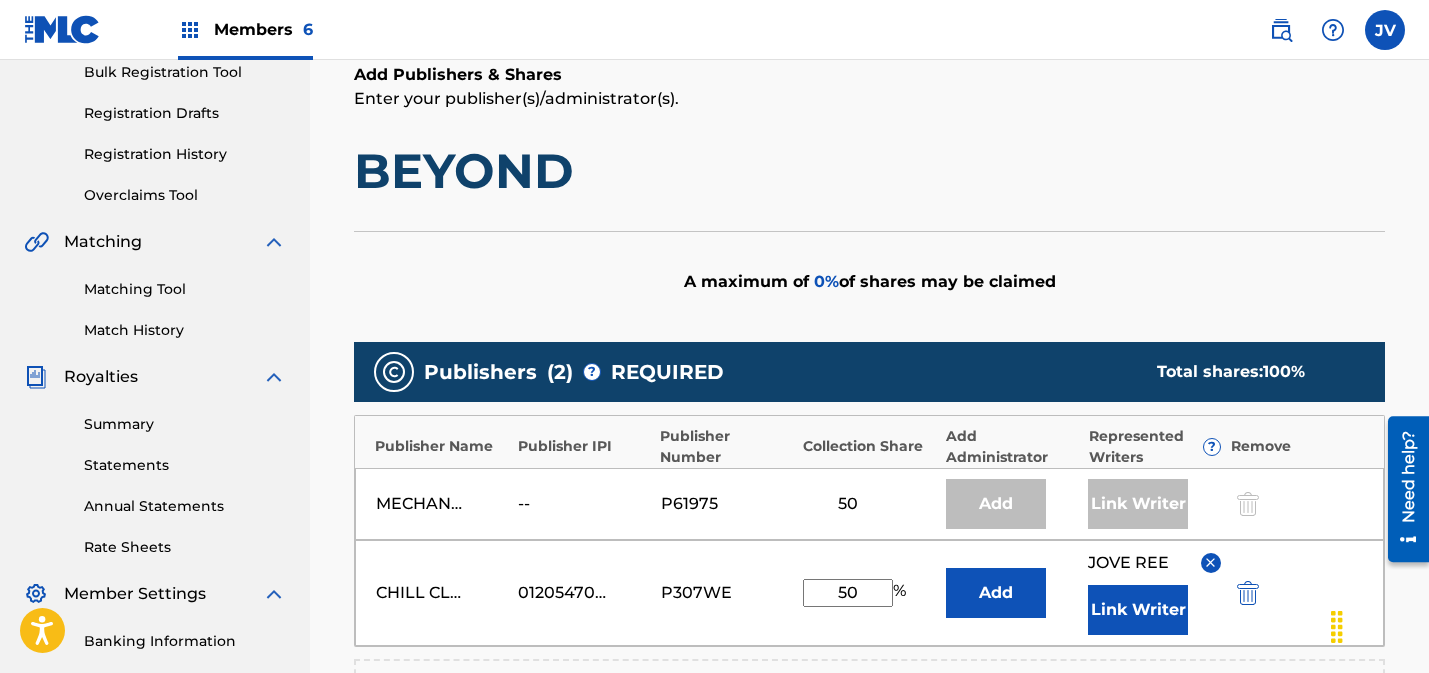 scroll, scrollTop: 781, scrollLeft: 0, axis: vertical 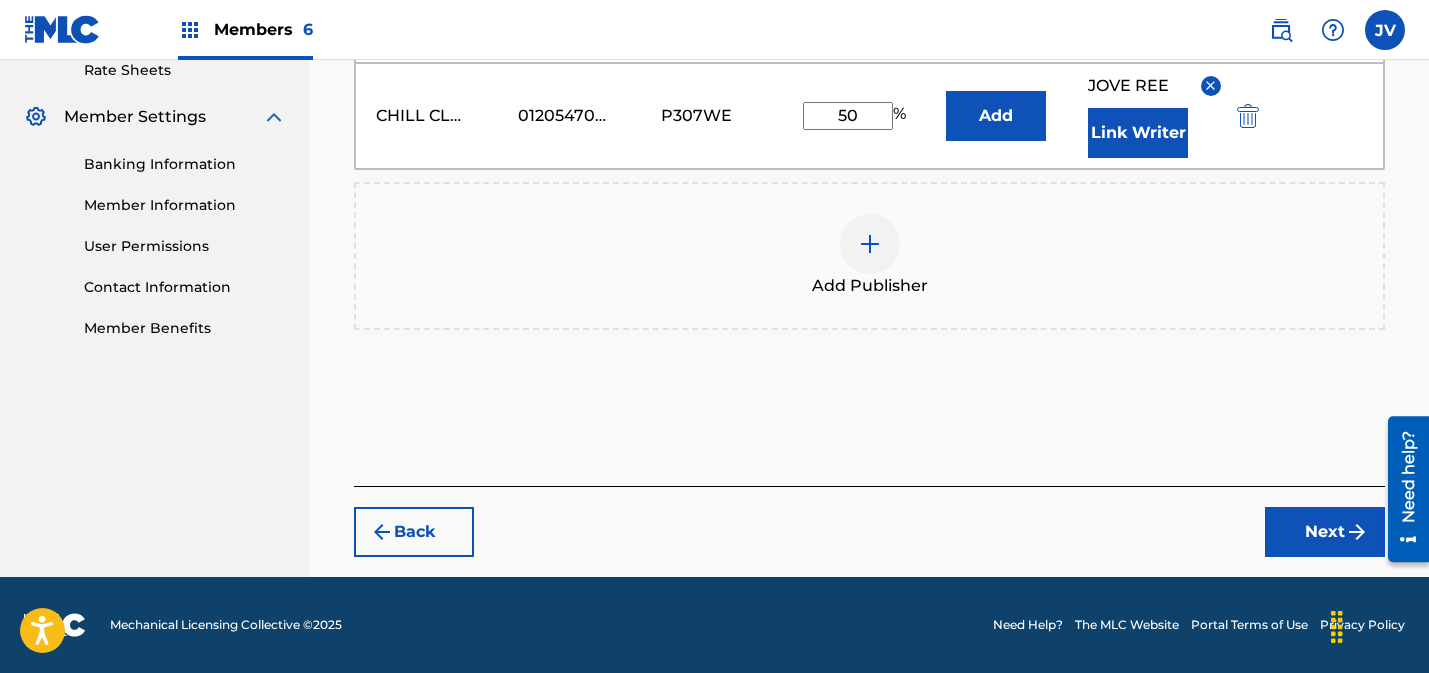 click on "Next" at bounding box center [1325, 532] 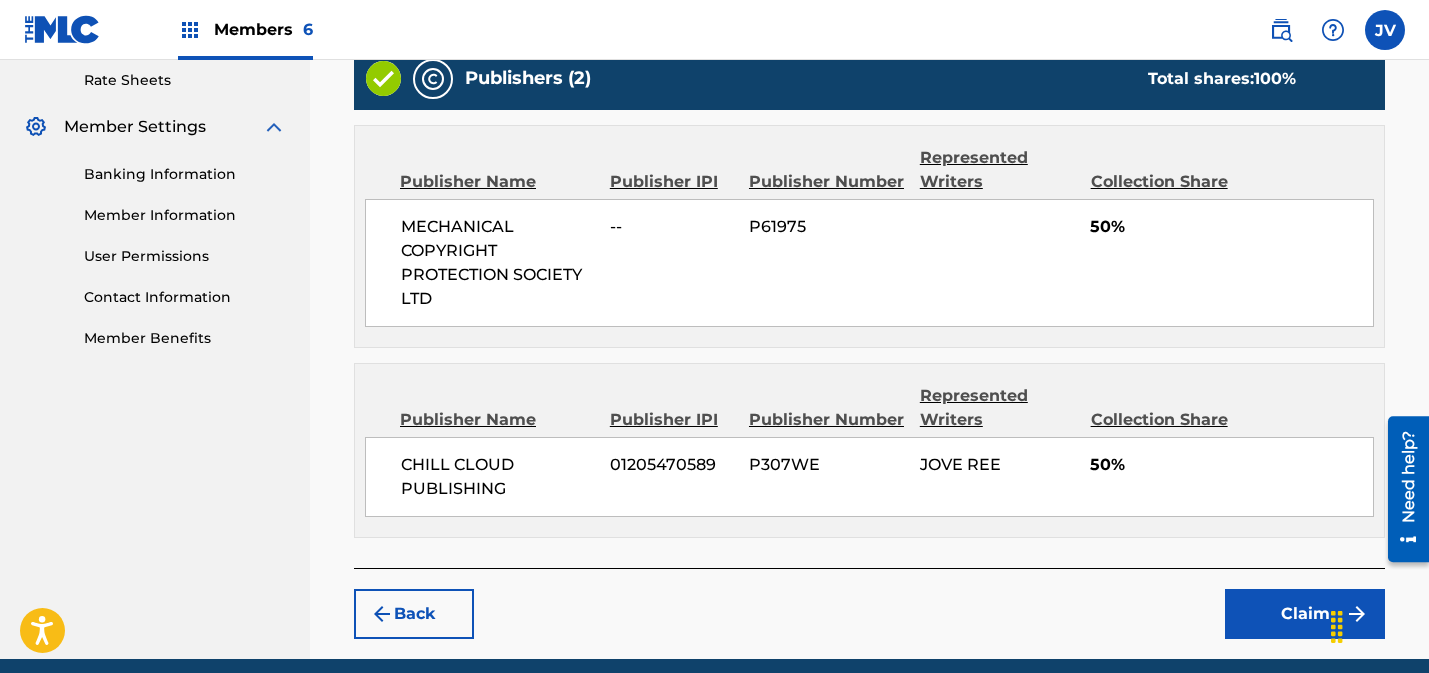 scroll, scrollTop: 850, scrollLeft: 0, axis: vertical 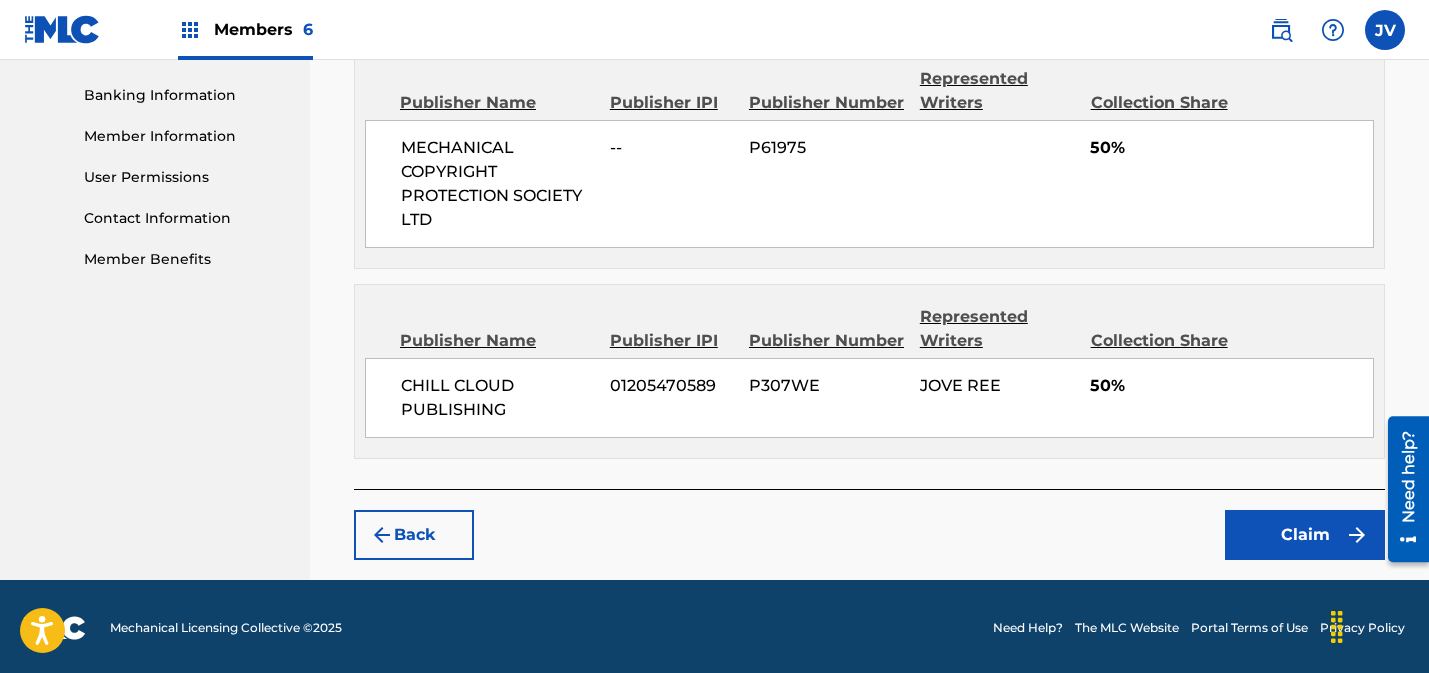 click on "Claim" at bounding box center (1305, 535) 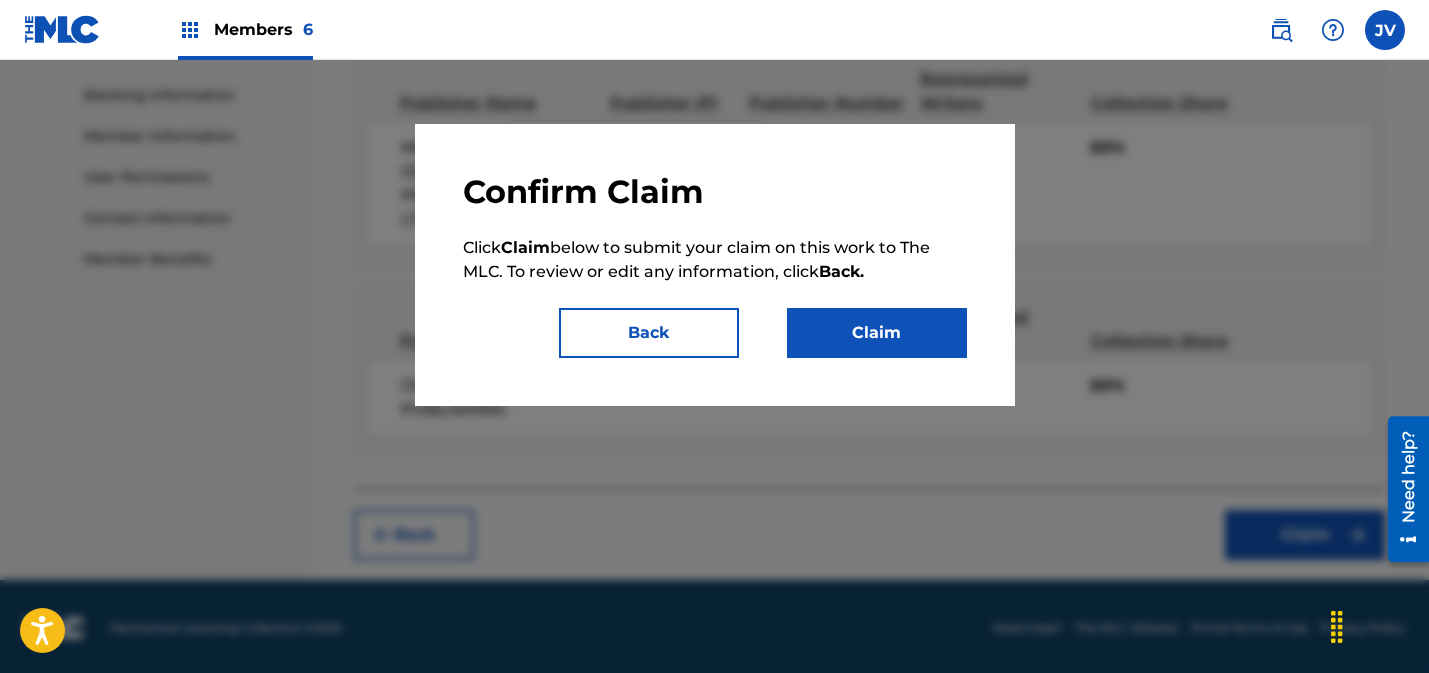 click on "Claim" at bounding box center [877, 333] 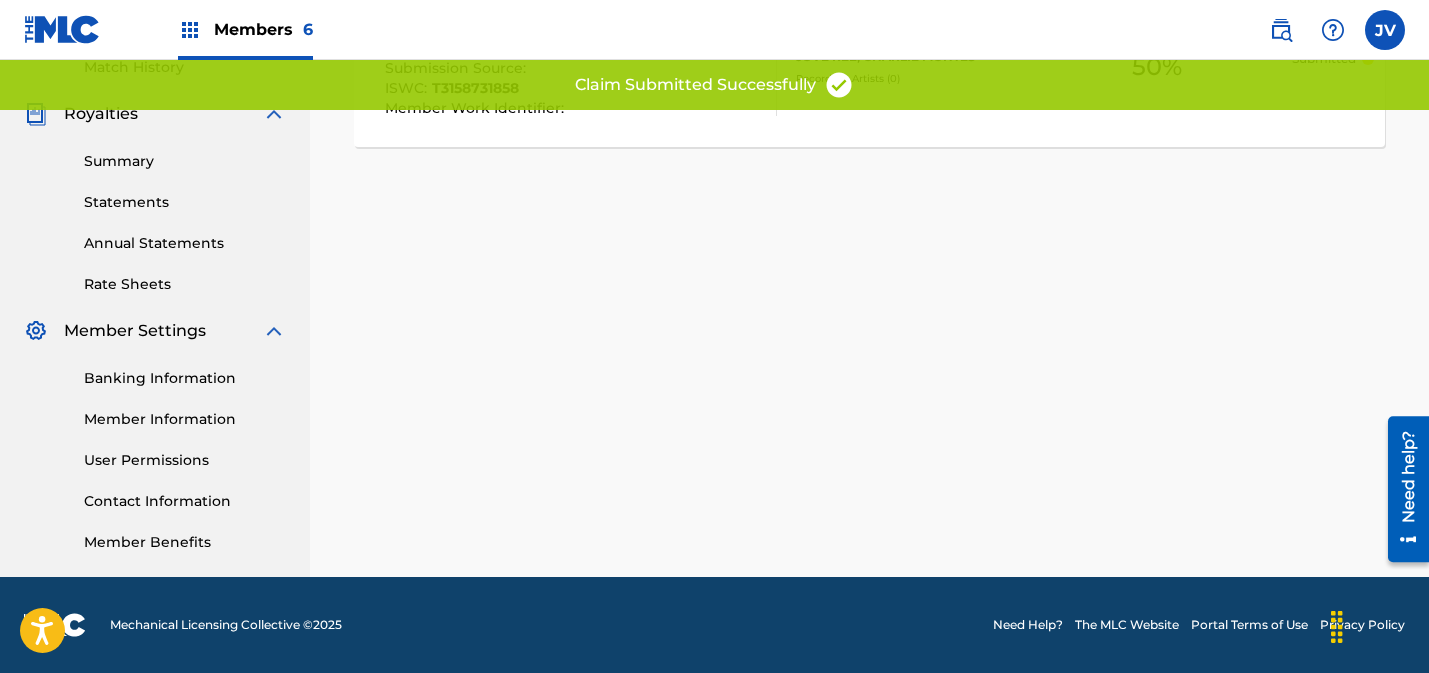scroll, scrollTop: 0, scrollLeft: 0, axis: both 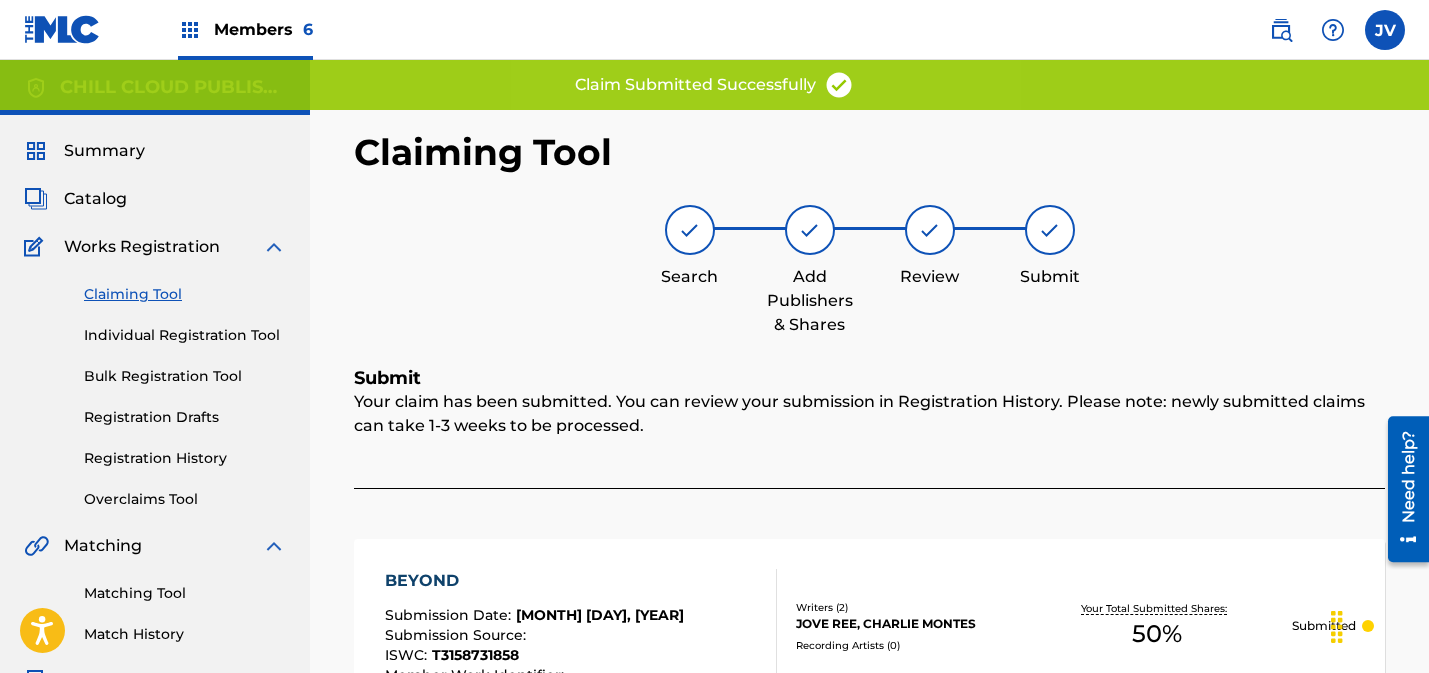 click on "Claiming Tool" at bounding box center [185, 294] 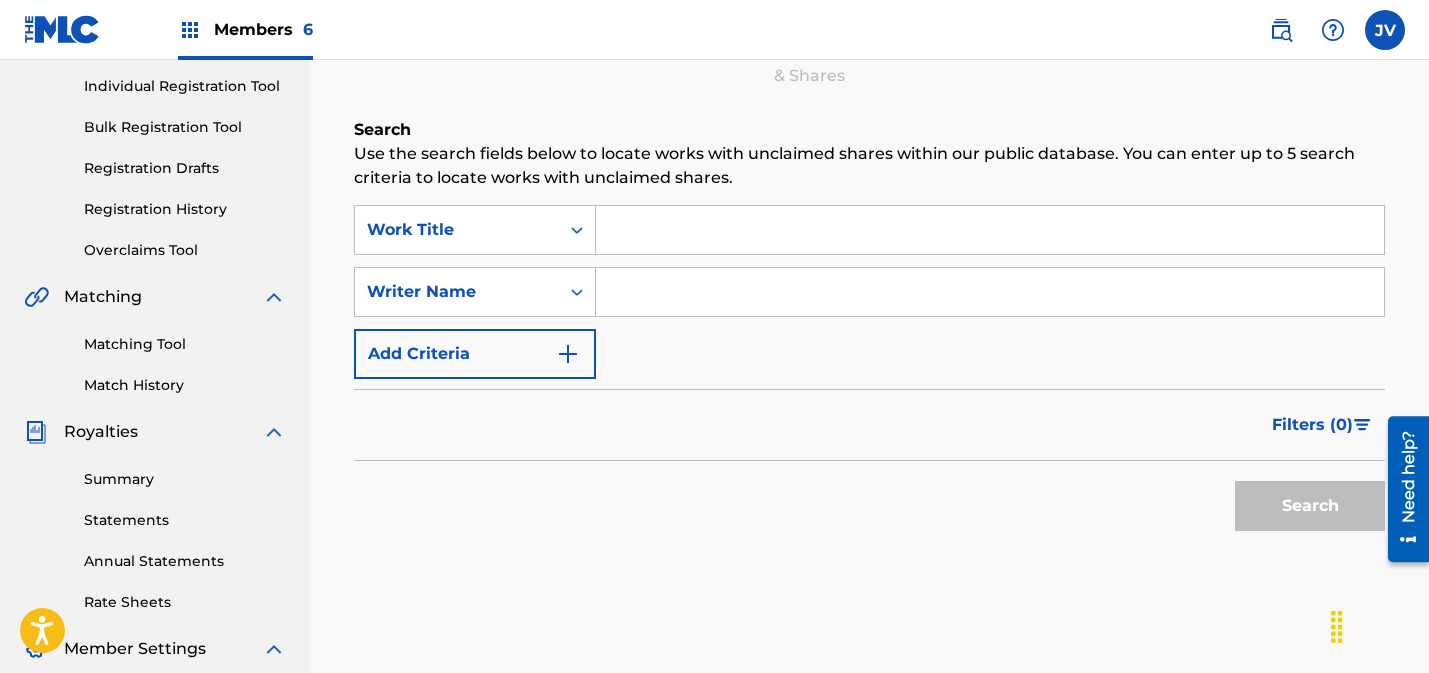 scroll, scrollTop: 253, scrollLeft: 0, axis: vertical 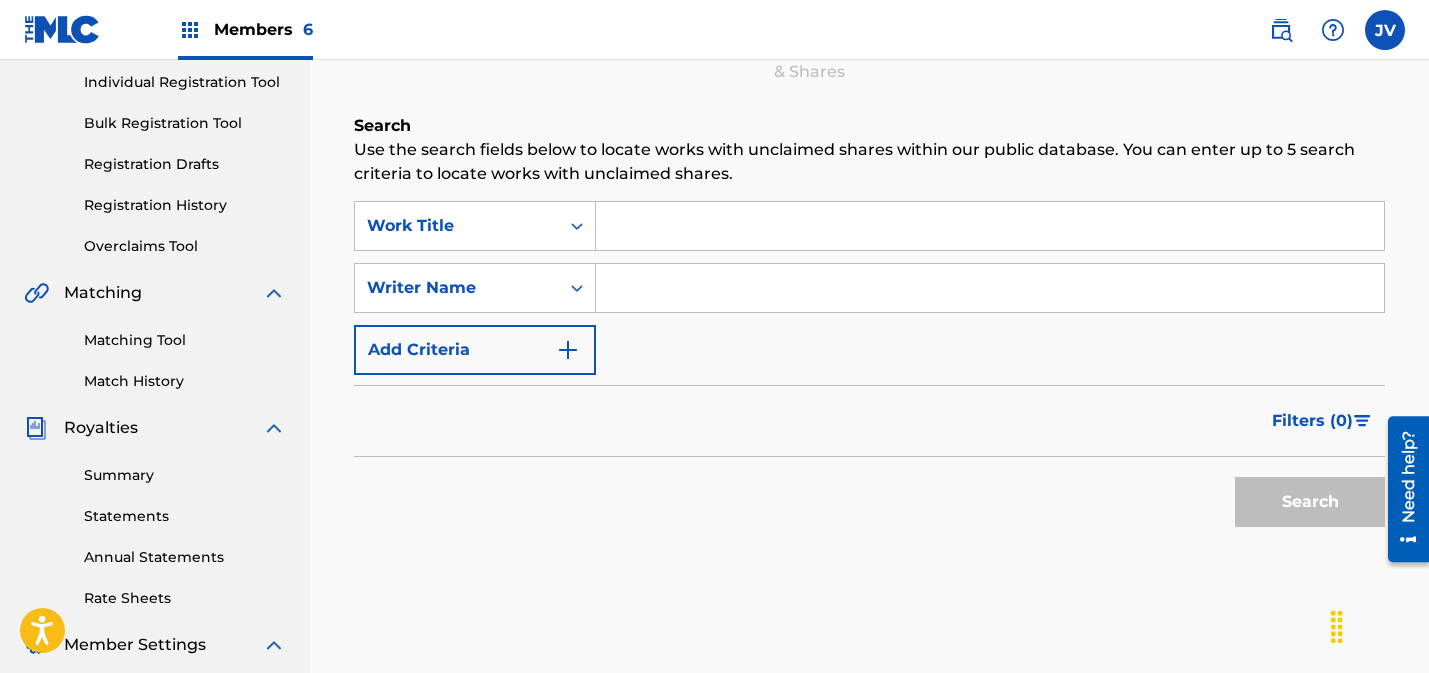 click on "Matching Tool" at bounding box center [185, 340] 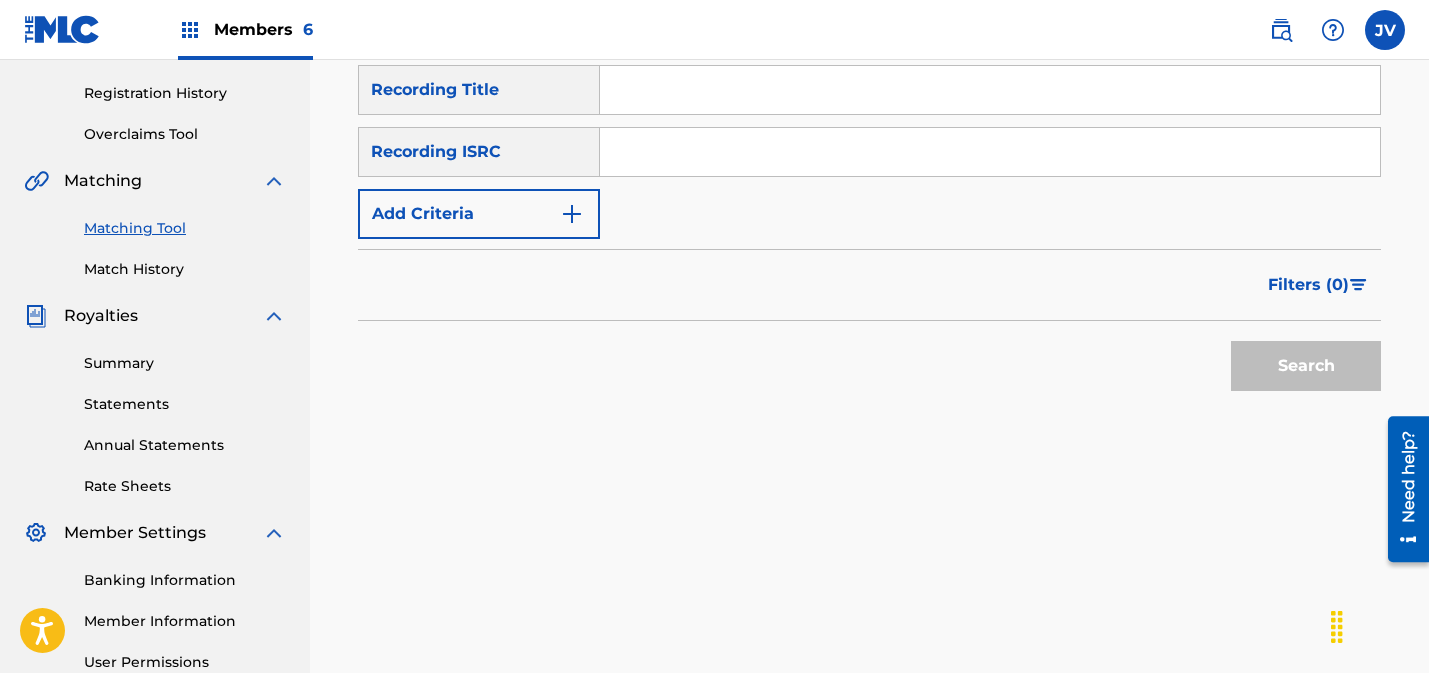 scroll, scrollTop: 0, scrollLeft: 0, axis: both 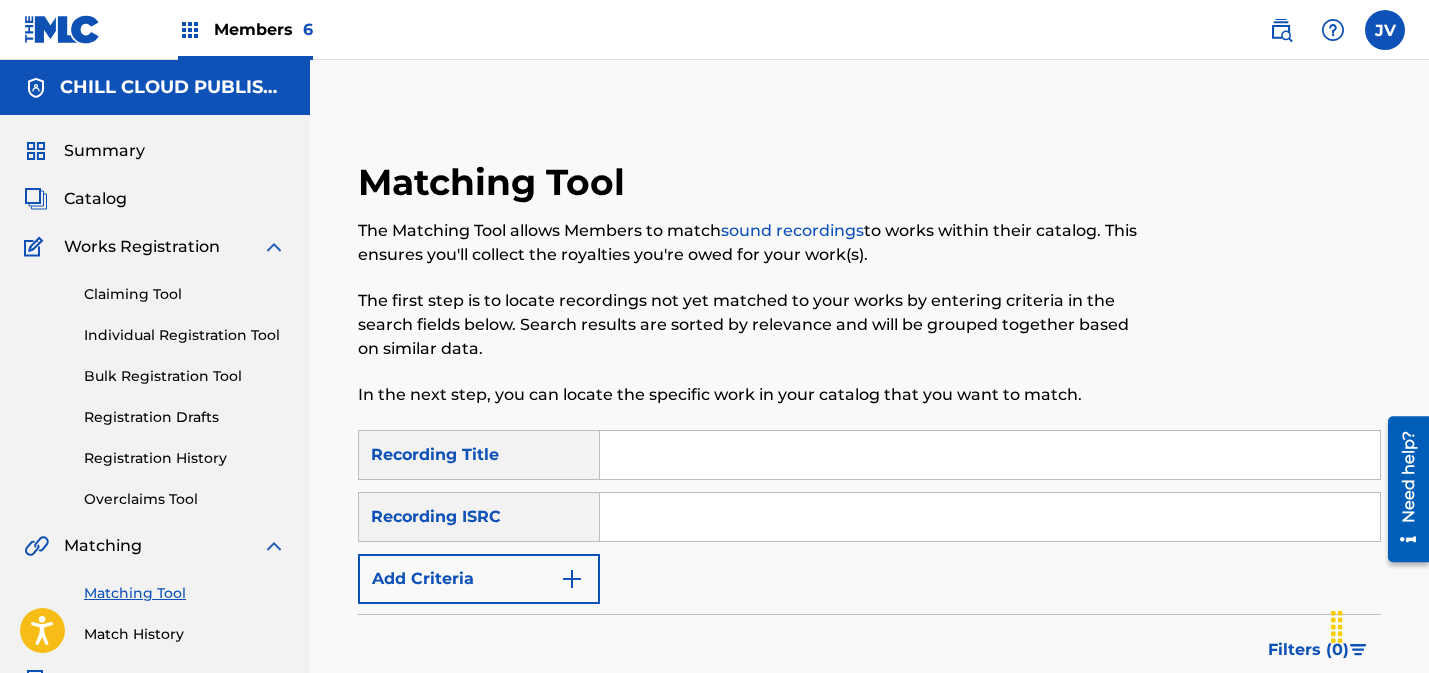 click on "Catalog" at bounding box center [95, 199] 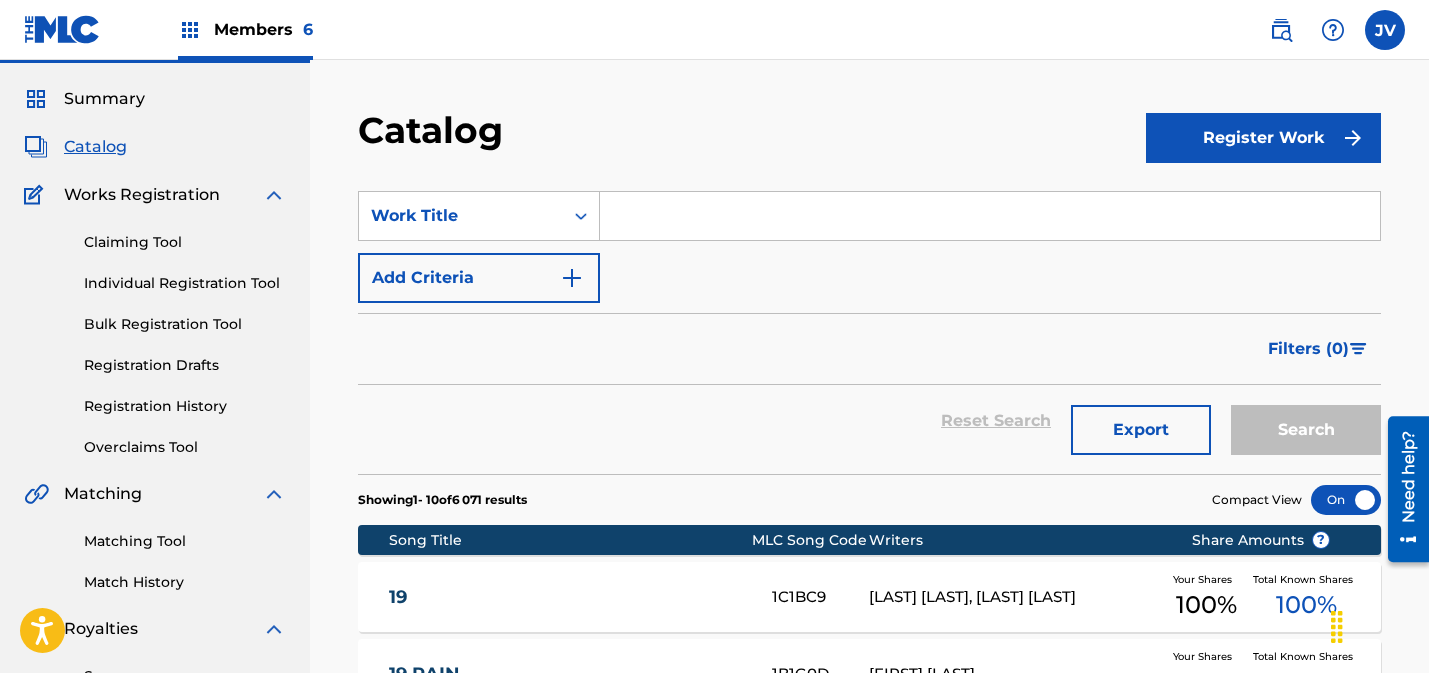 scroll, scrollTop: 0, scrollLeft: 0, axis: both 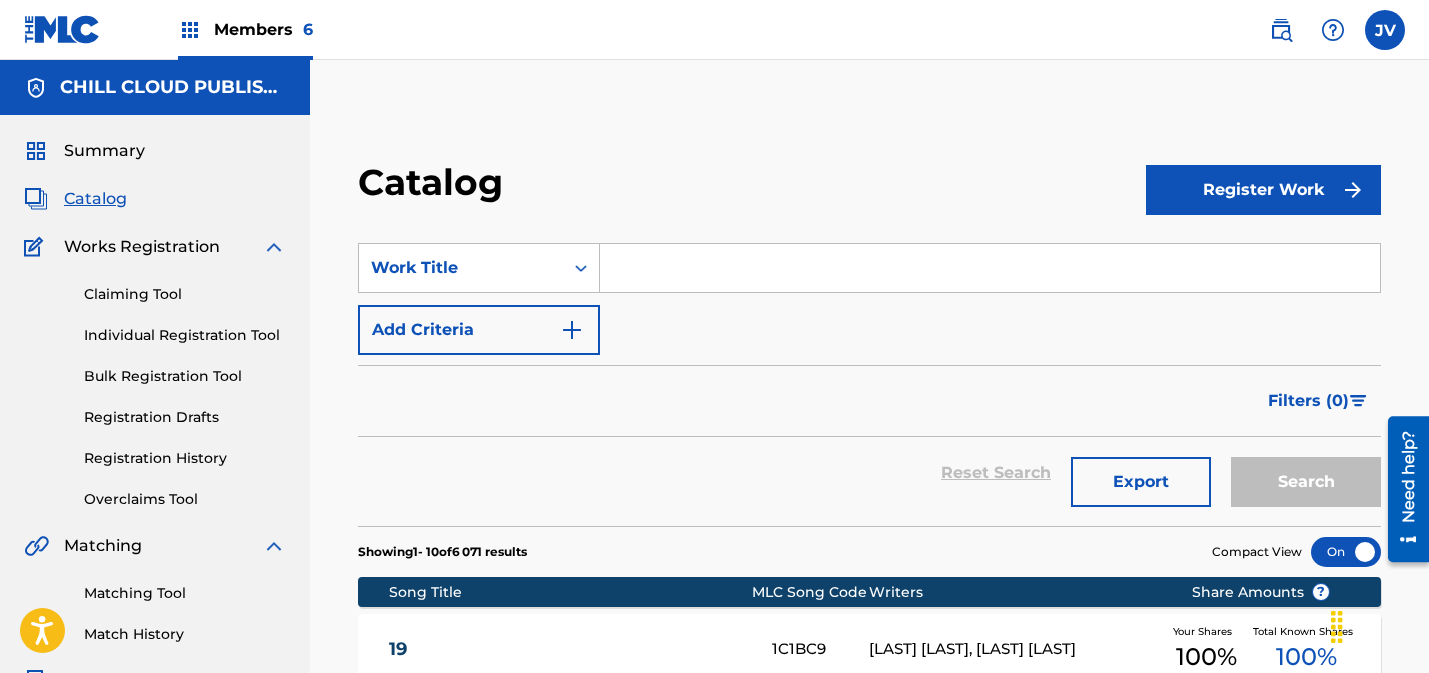 click on "Summary" at bounding box center (104, 151) 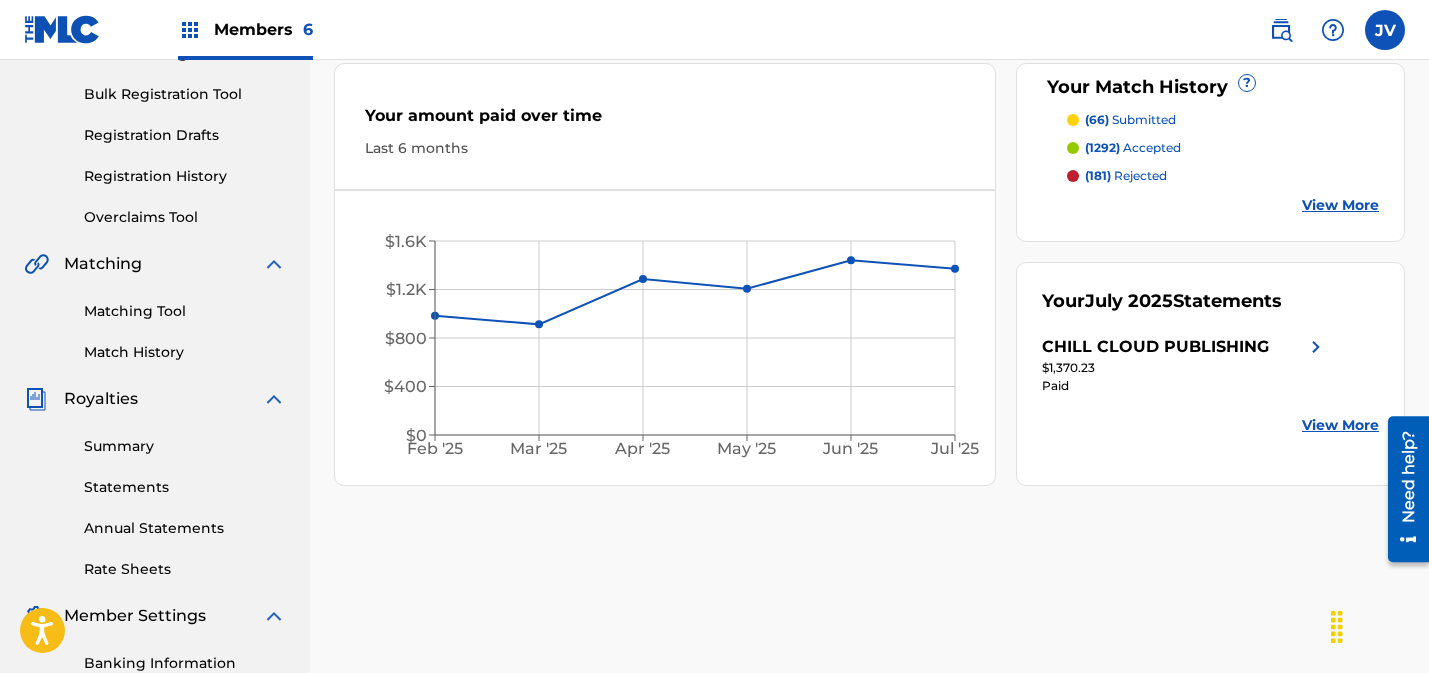 scroll, scrollTop: 81, scrollLeft: 0, axis: vertical 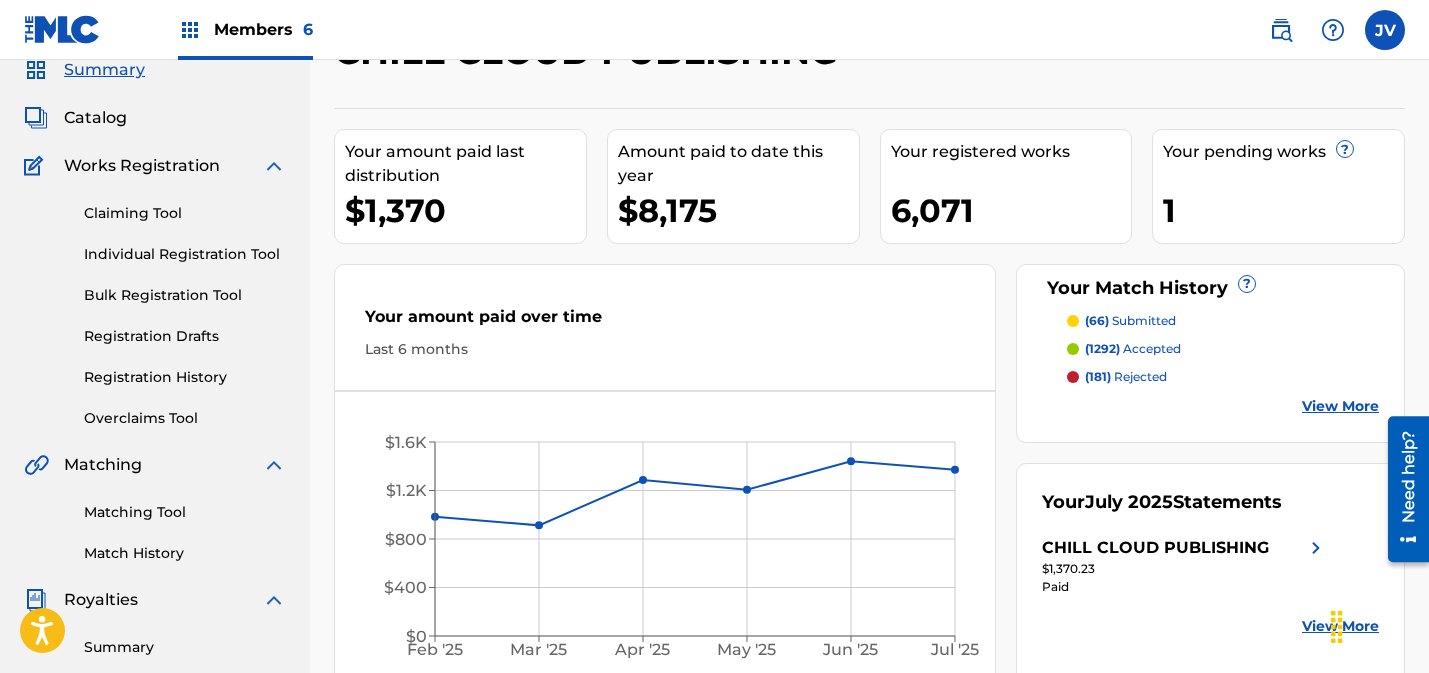 click on "Registration History" at bounding box center [185, 377] 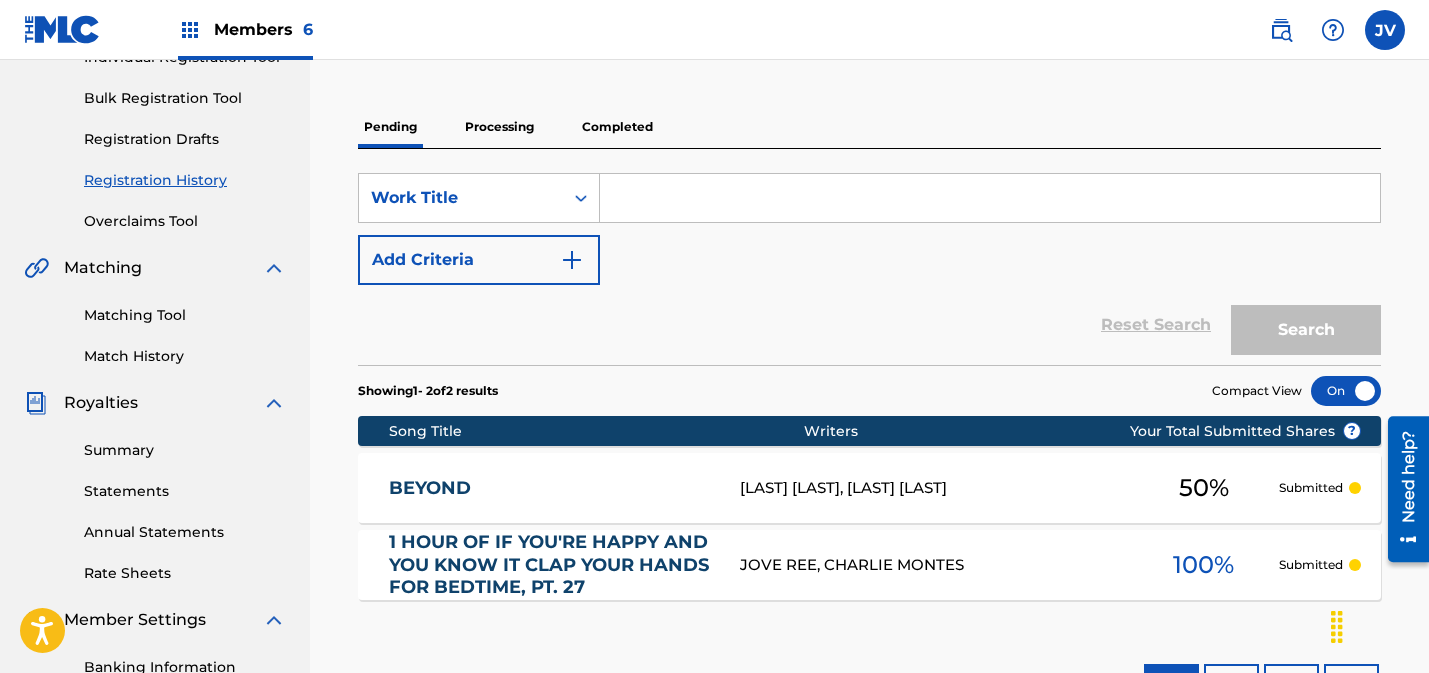 scroll, scrollTop: 284, scrollLeft: 0, axis: vertical 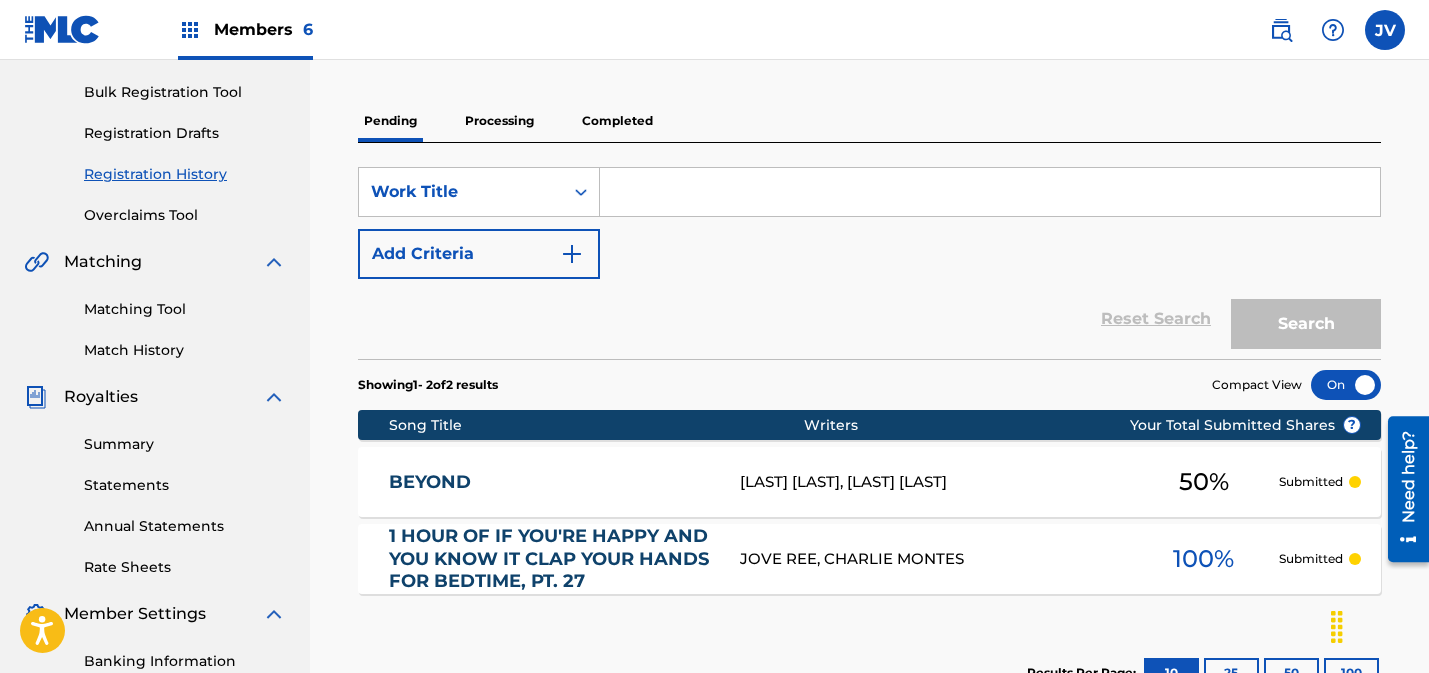 click on "Pending Processing Completed" at bounding box center [869, 121] 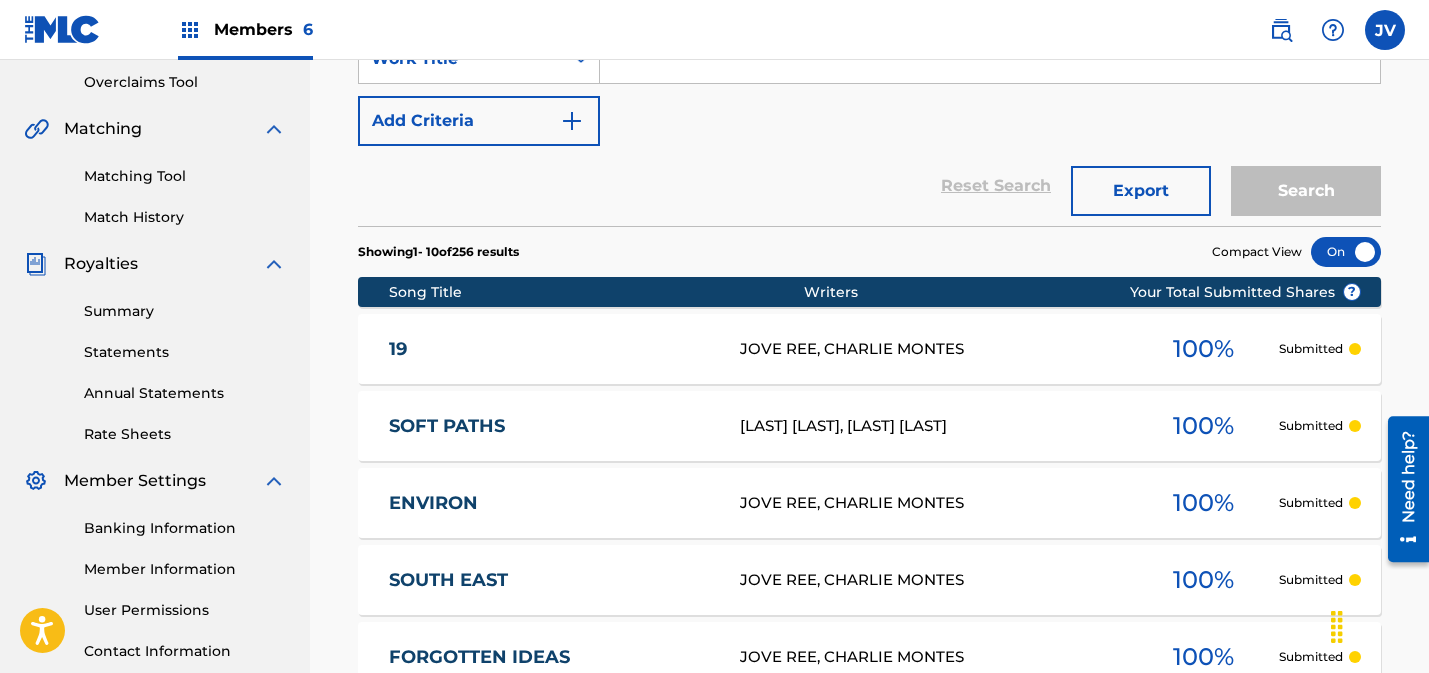 scroll, scrollTop: 422, scrollLeft: 0, axis: vertical 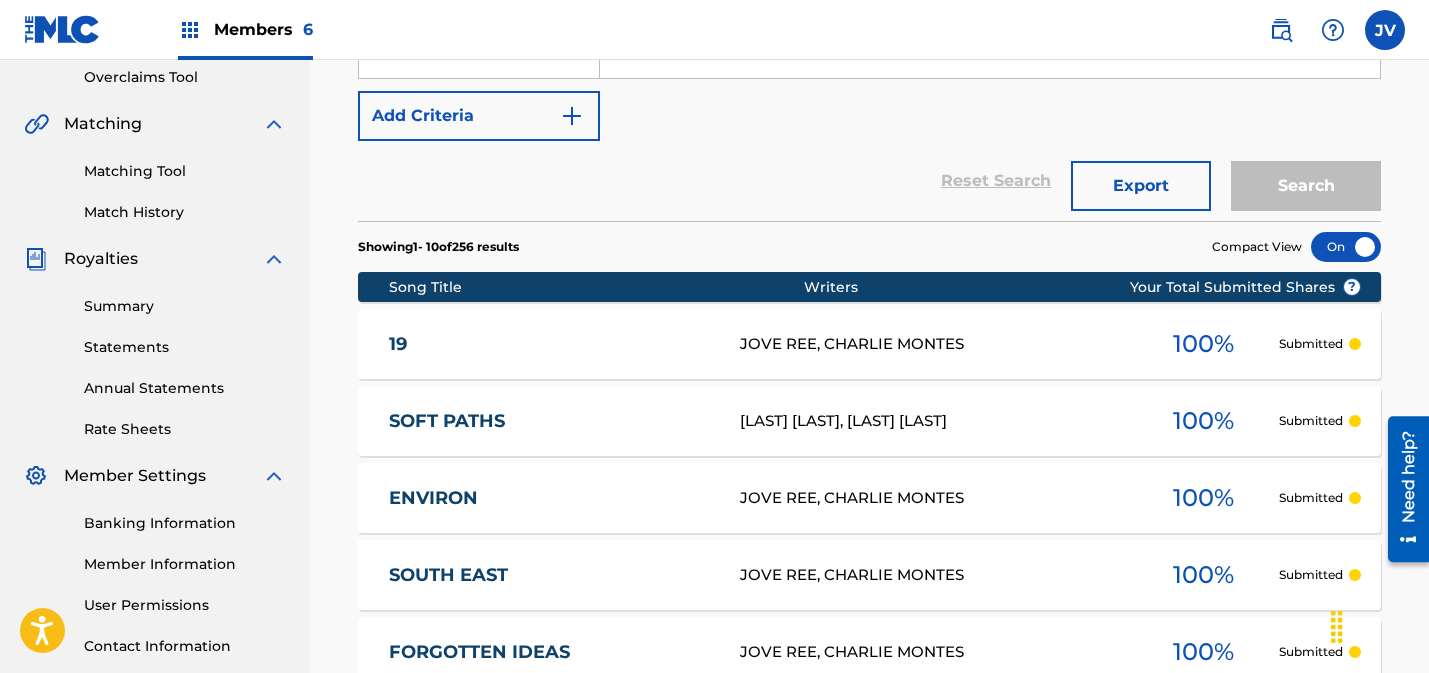 click at bounding box center [1346, 247] 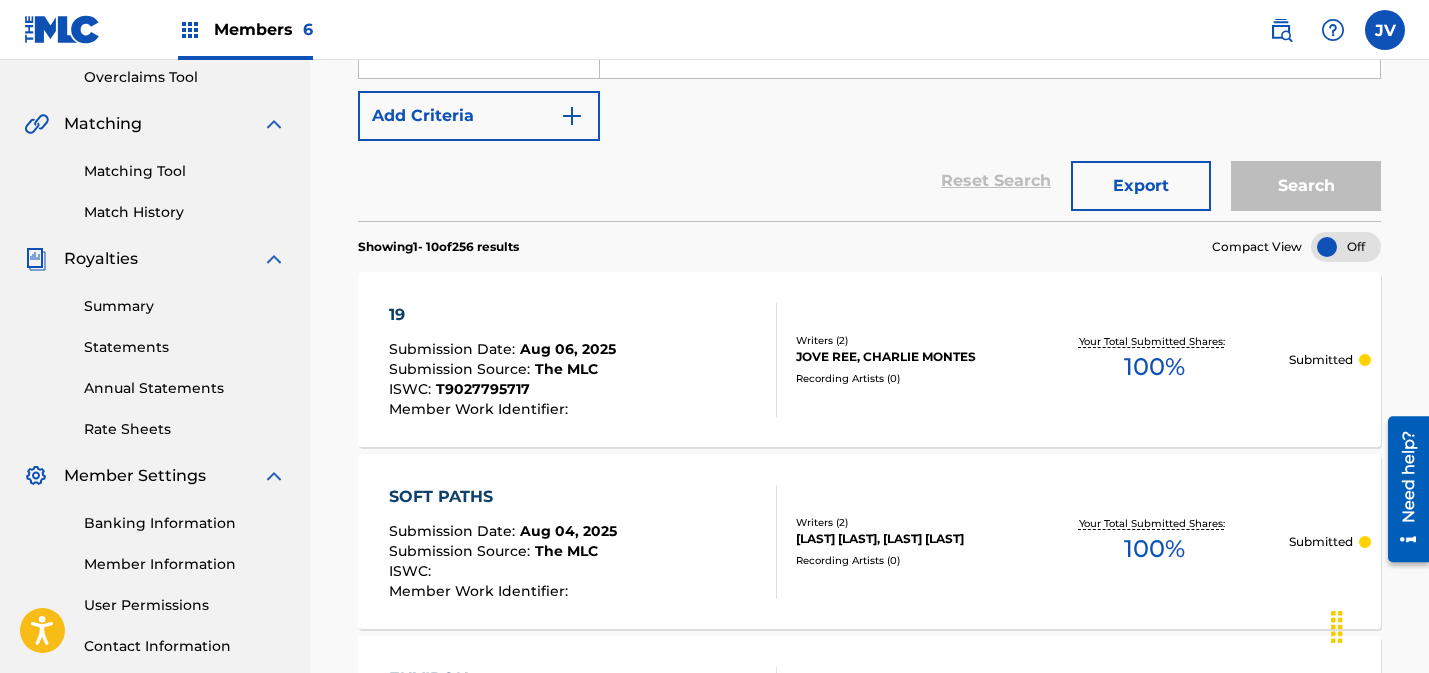click at bounding box center [1346, 247] 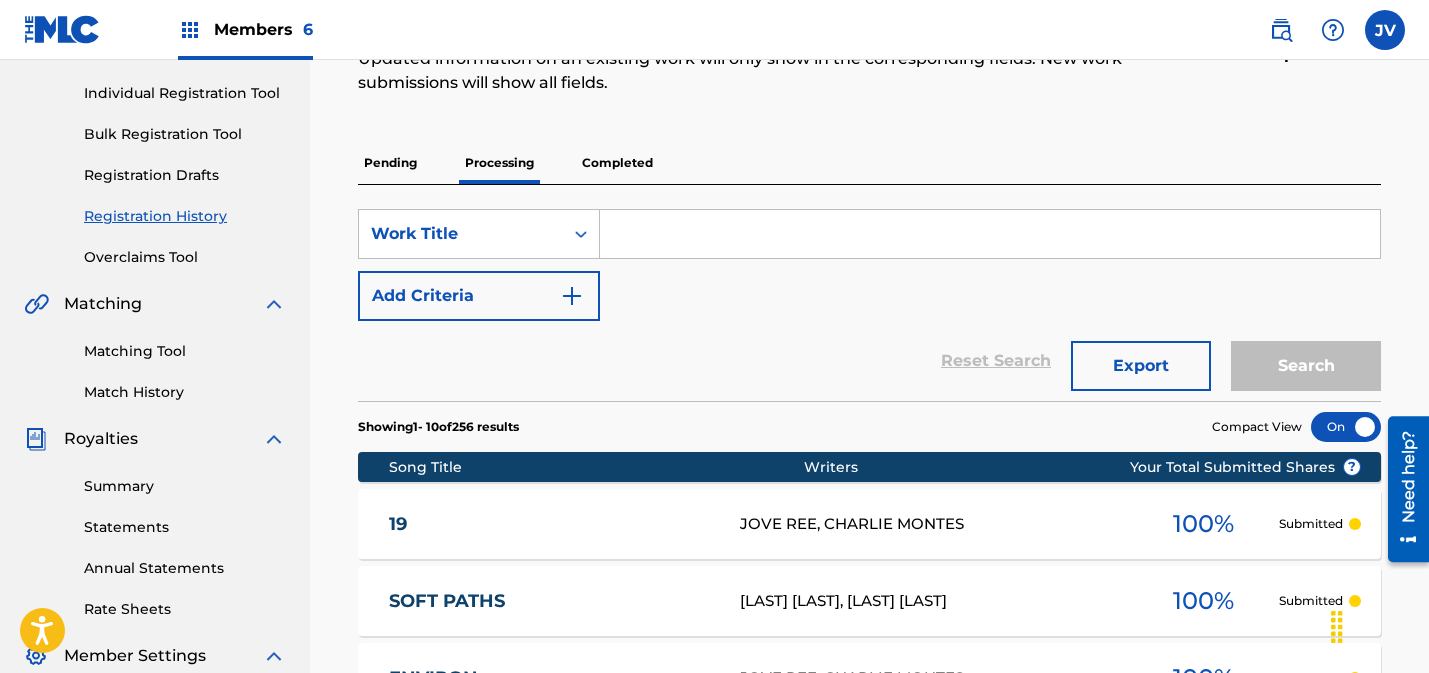 scroll, scrollTop: 241, scrollLeft: 0, axis: vertical 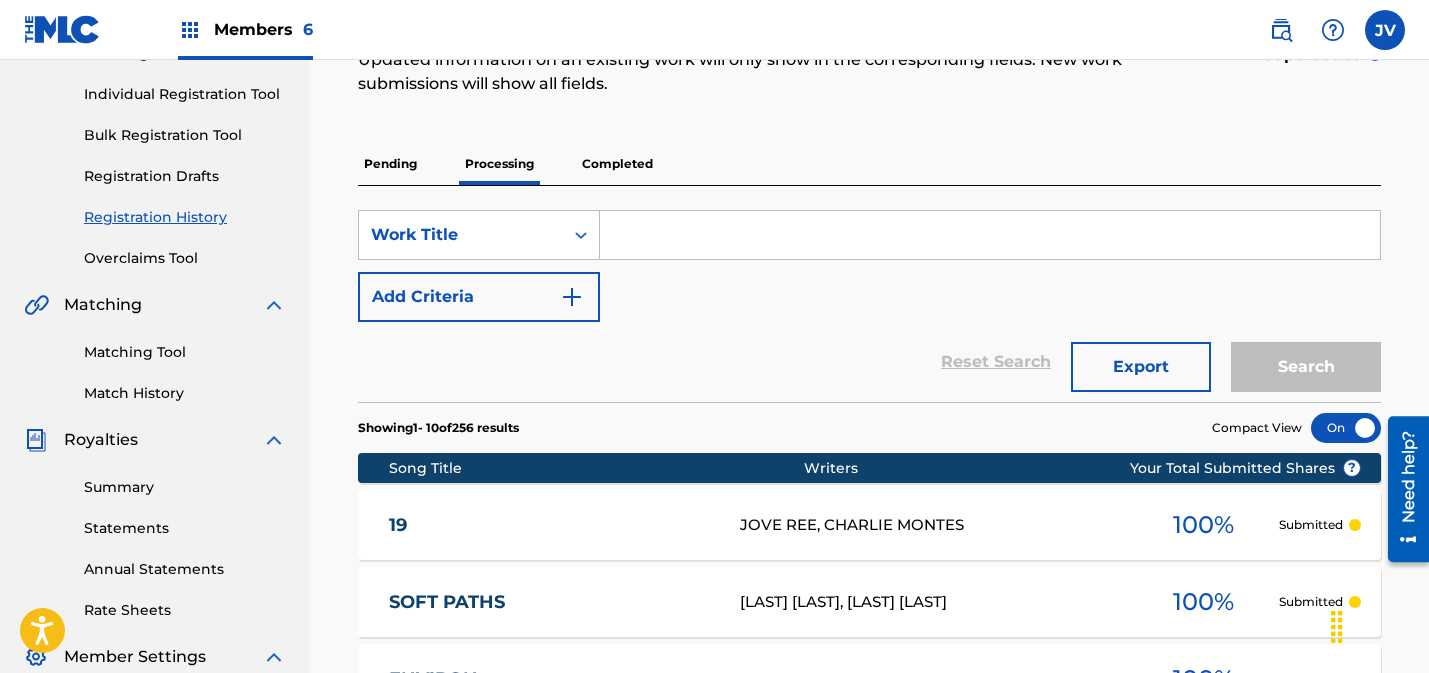 click on "Completed" at bounding box center (617, 164) 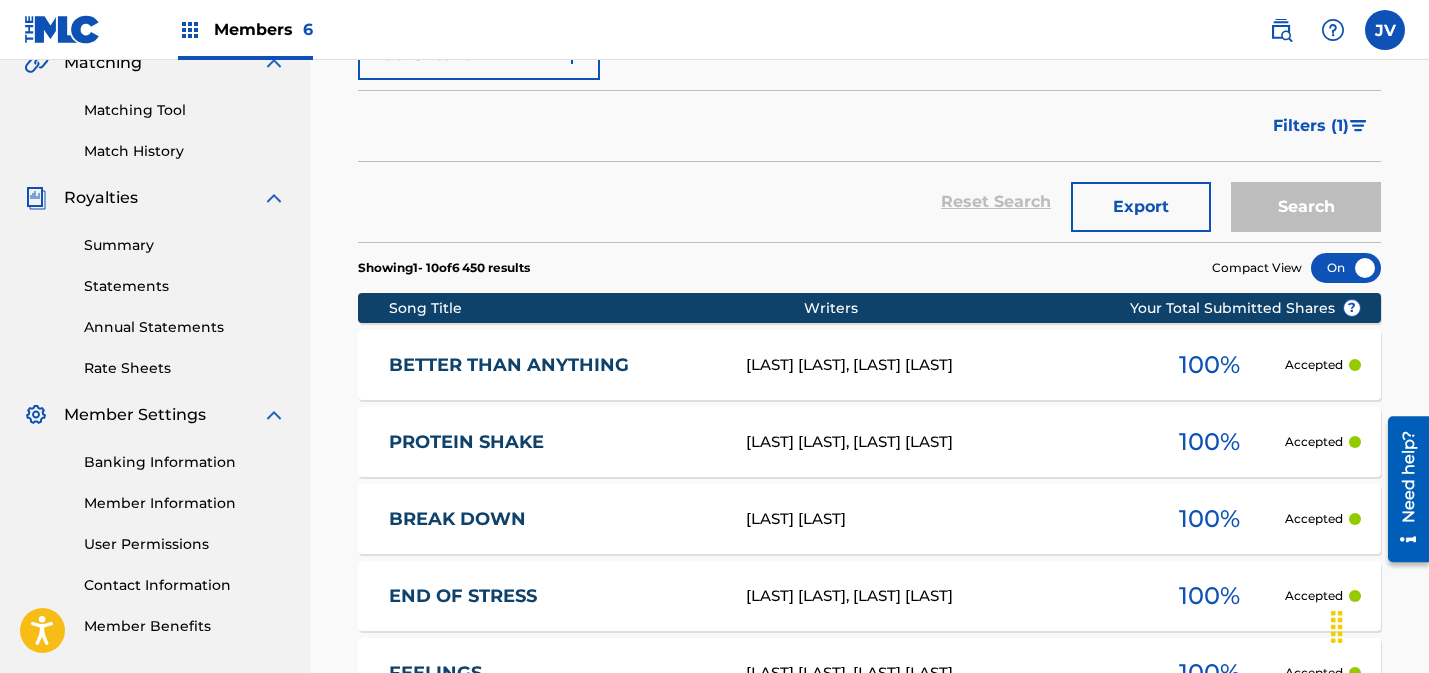 scroll, scrollTop: 489, scrollLeft: 0, axis: vertical 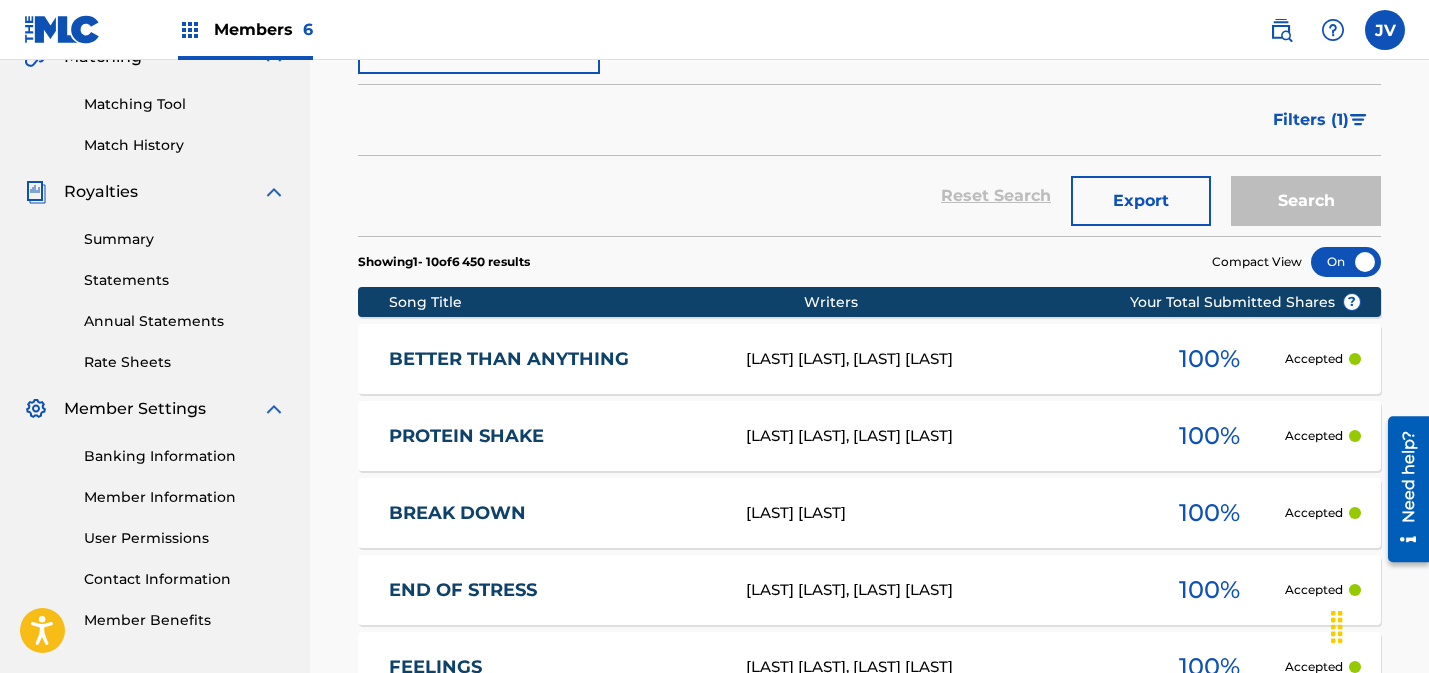 click at bounding box center (1346, 262) 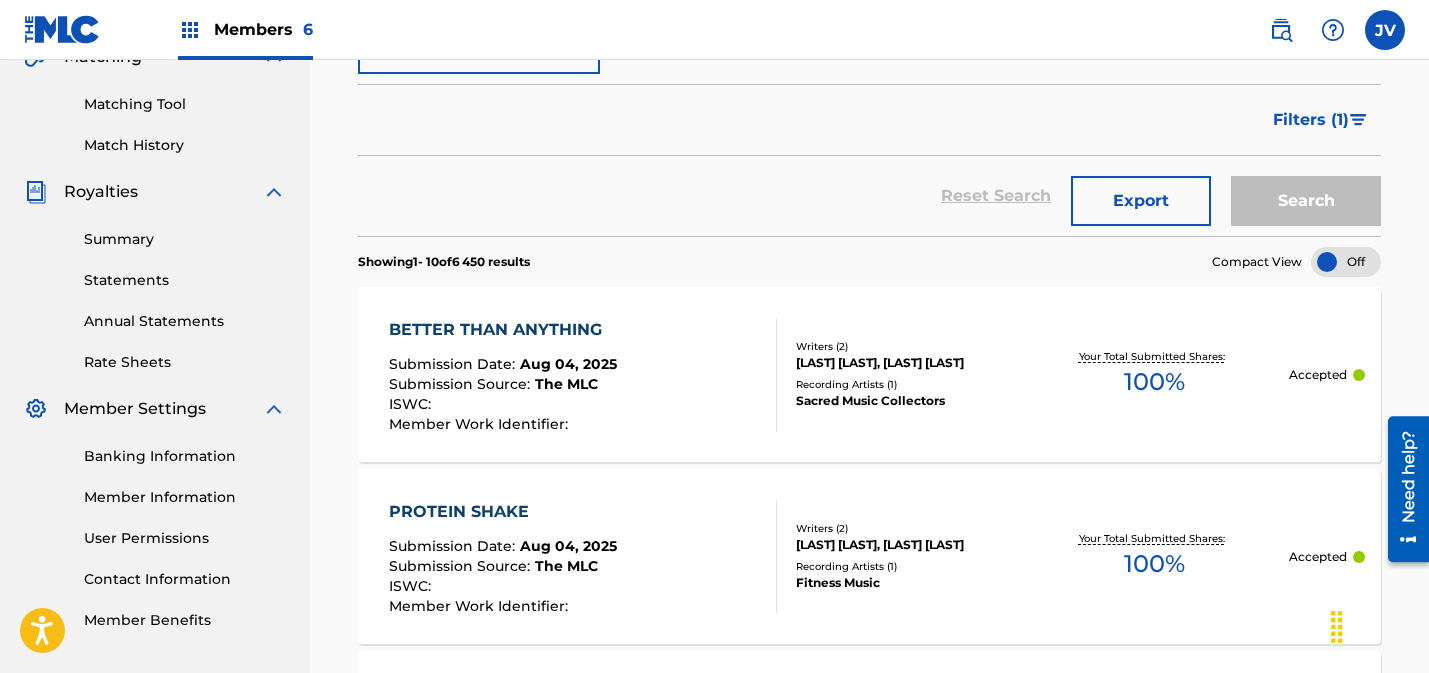 click at bounding box center [1346, 262] 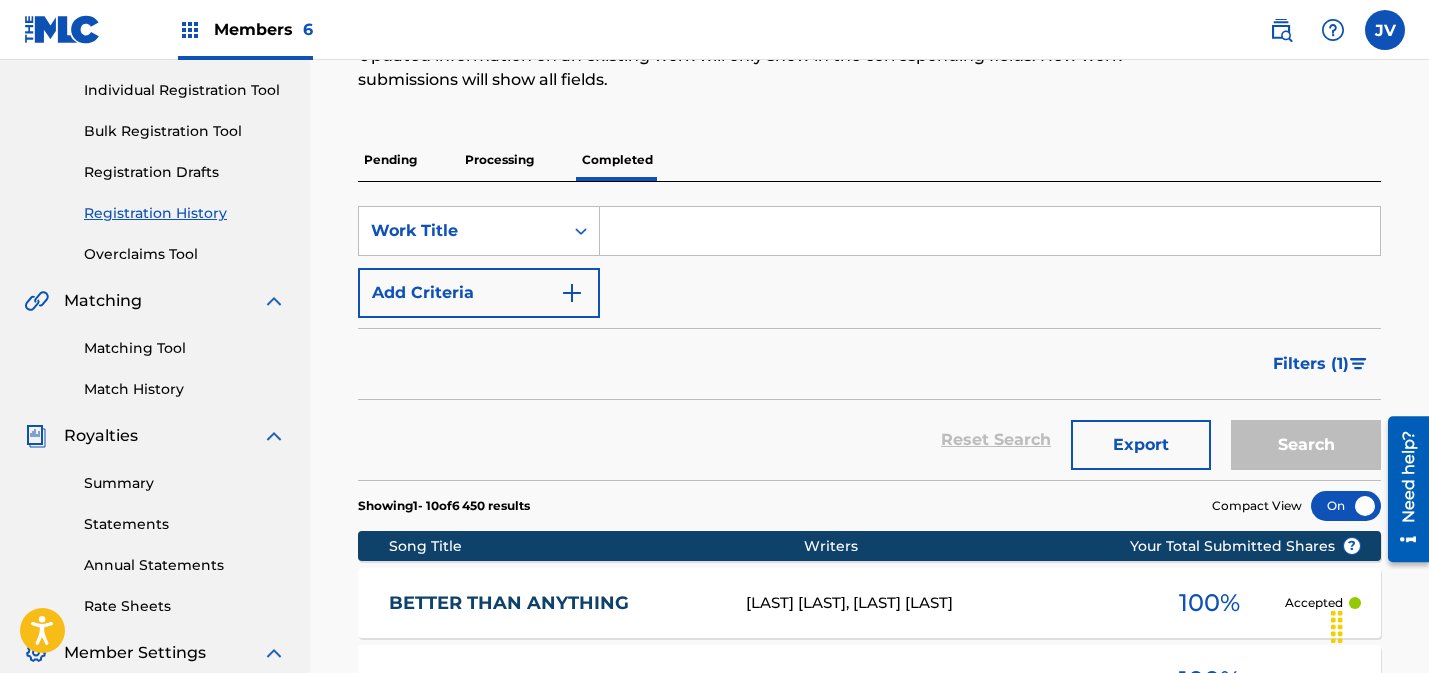 scroll, scrollTop: 224, scrollLeft: 0, axis: vertical 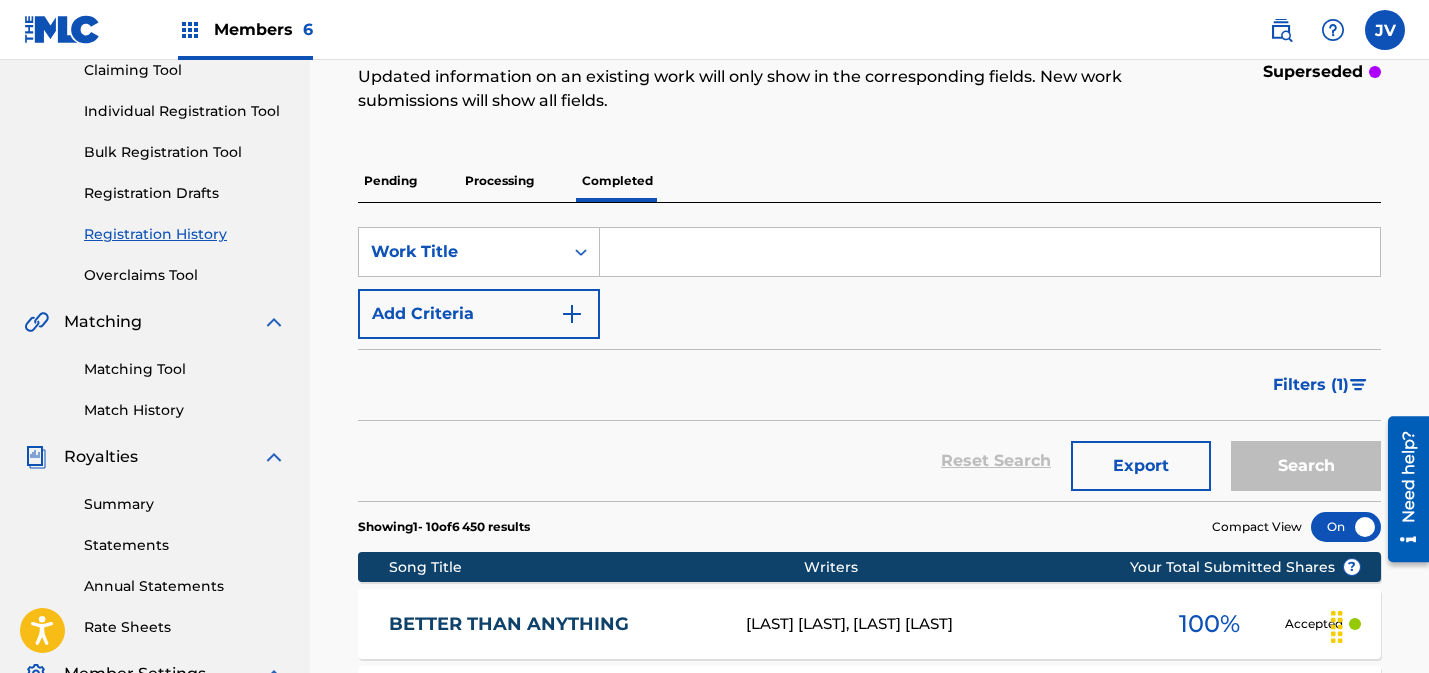 click on "Overclaims Tool" at bounding box center [185, 275] 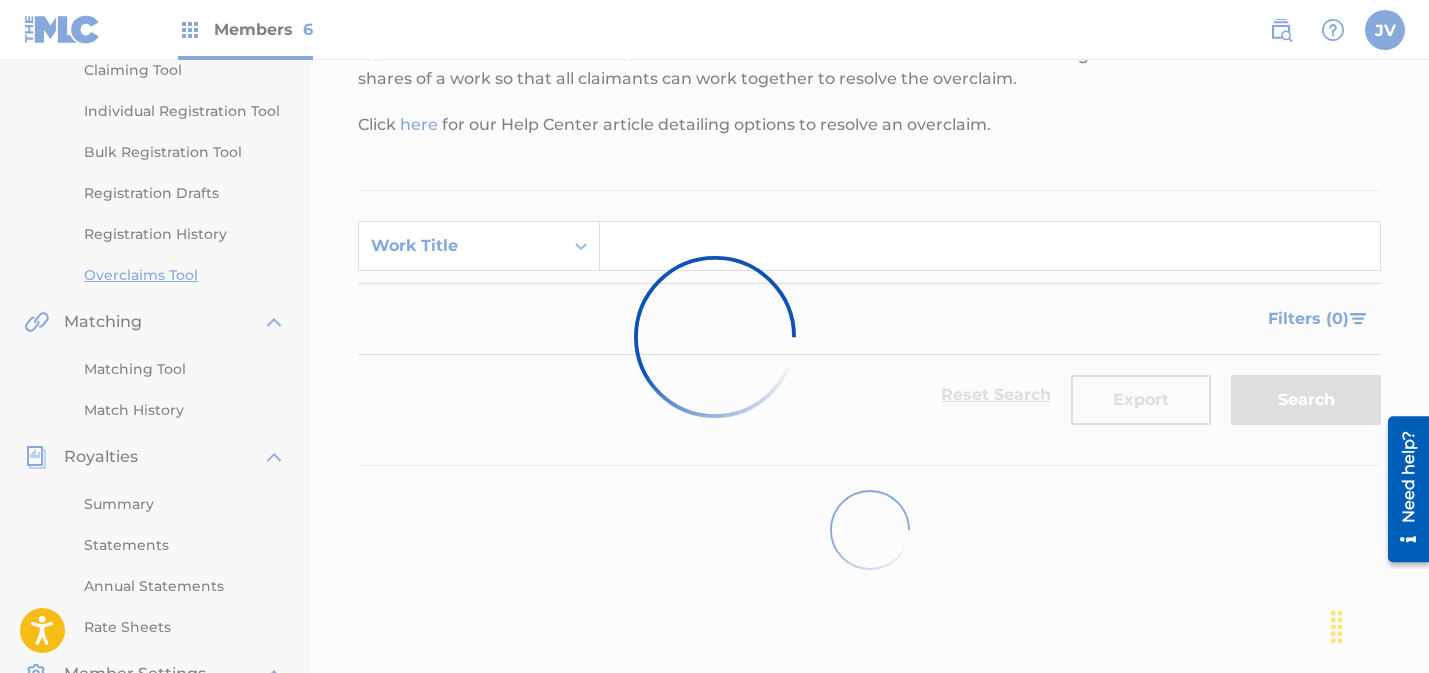 scroll, scrollTop: 0, scrollLeft: 0, axis: both 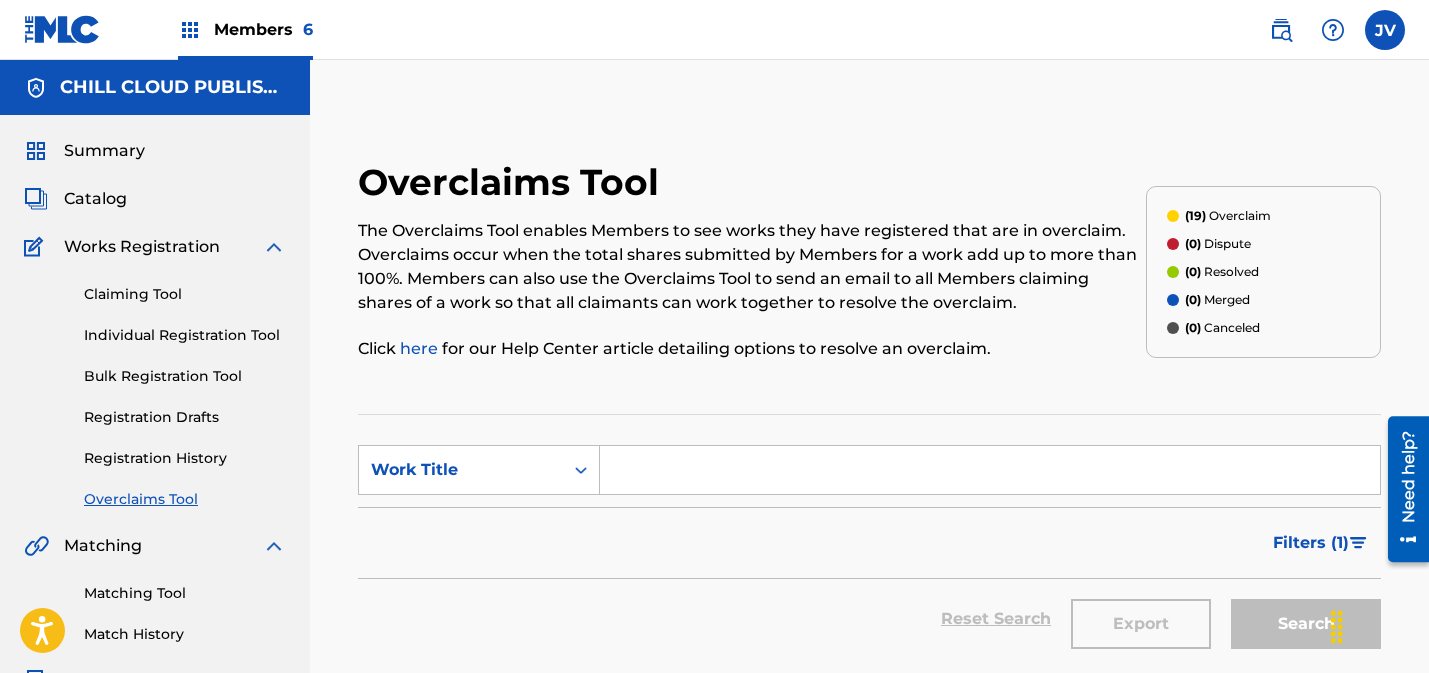 click on "Bulk Registration Tool" at bounding box center [185, 376] 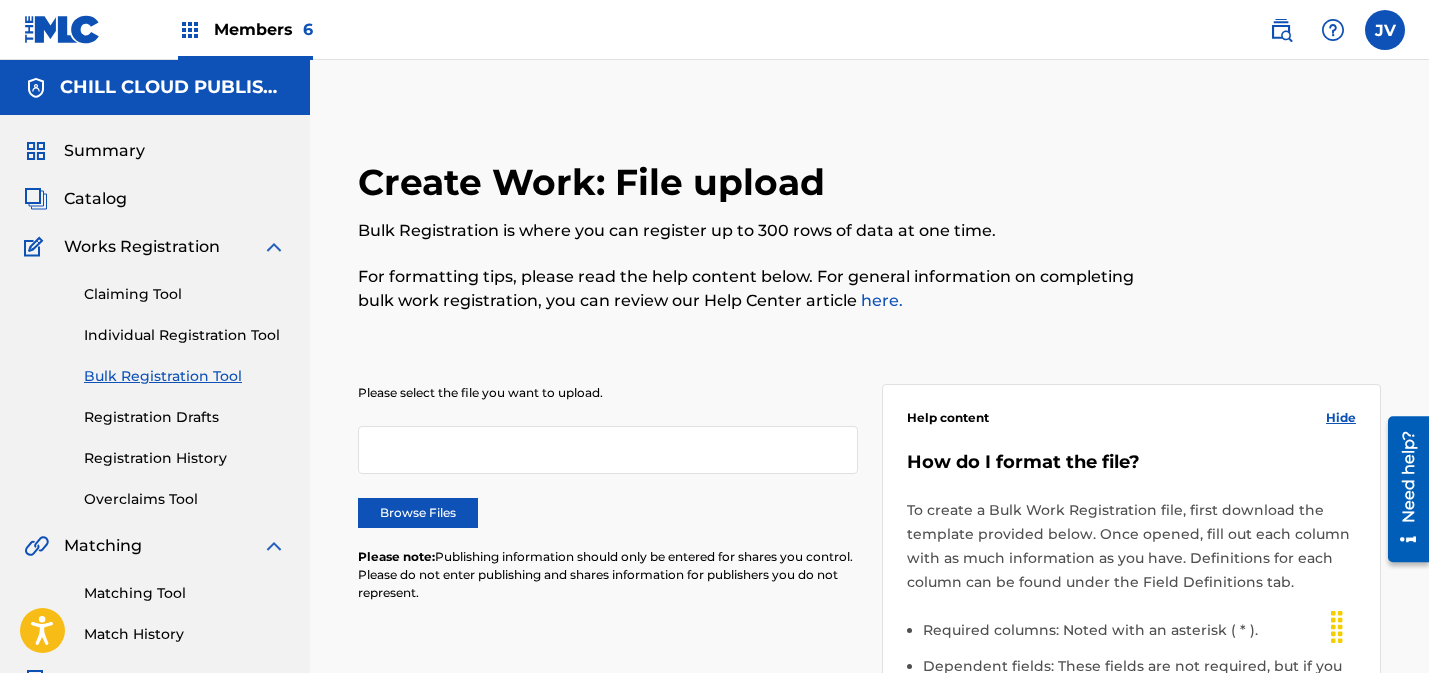 click on "Registration Drafts" at bounding box center (185, 417) 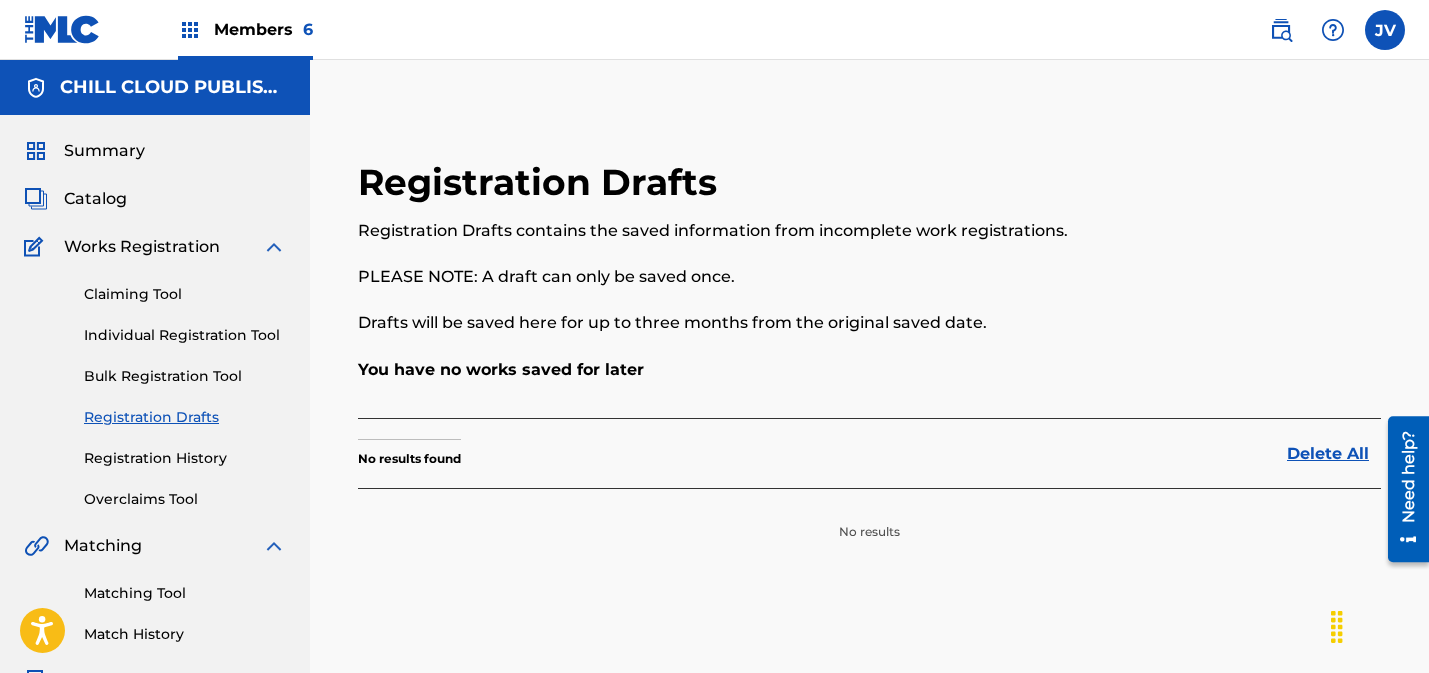 click on "Summary" at bounding box center [104, 151] 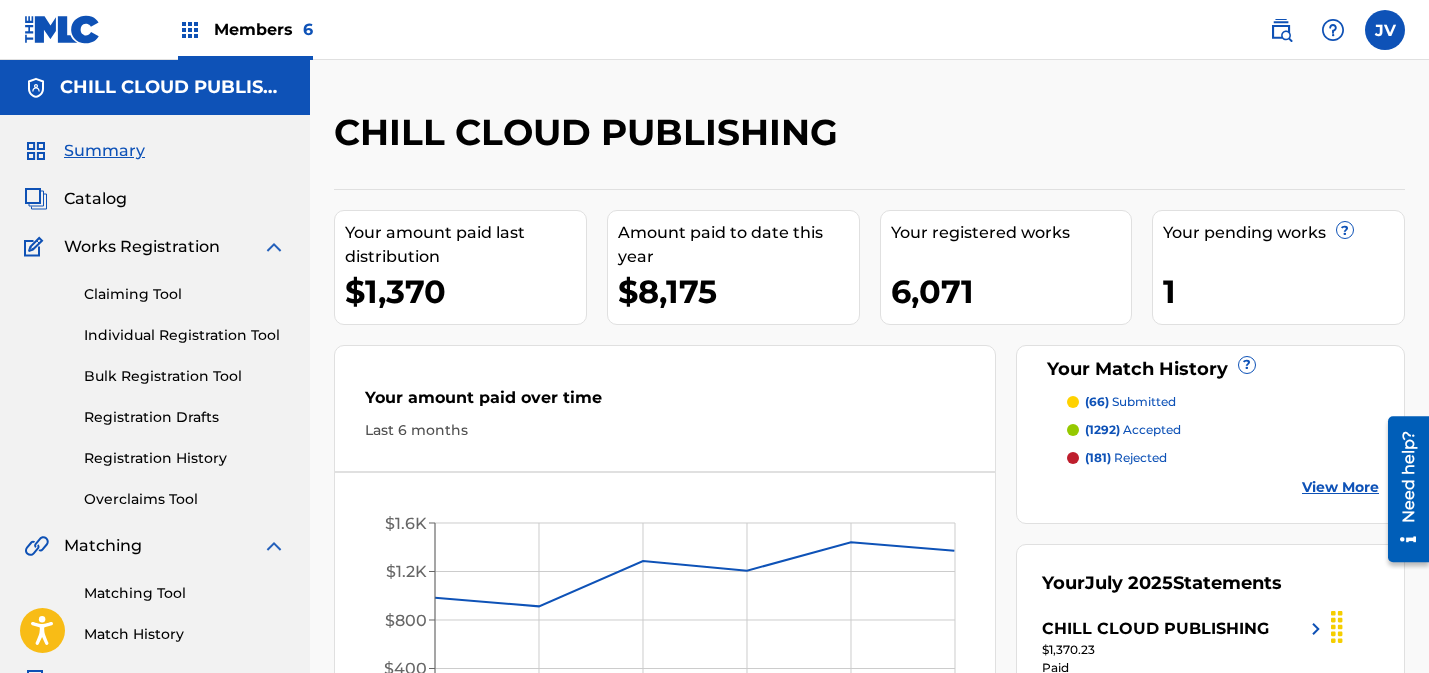click on "Catalog" at bounding box center (95, 199) 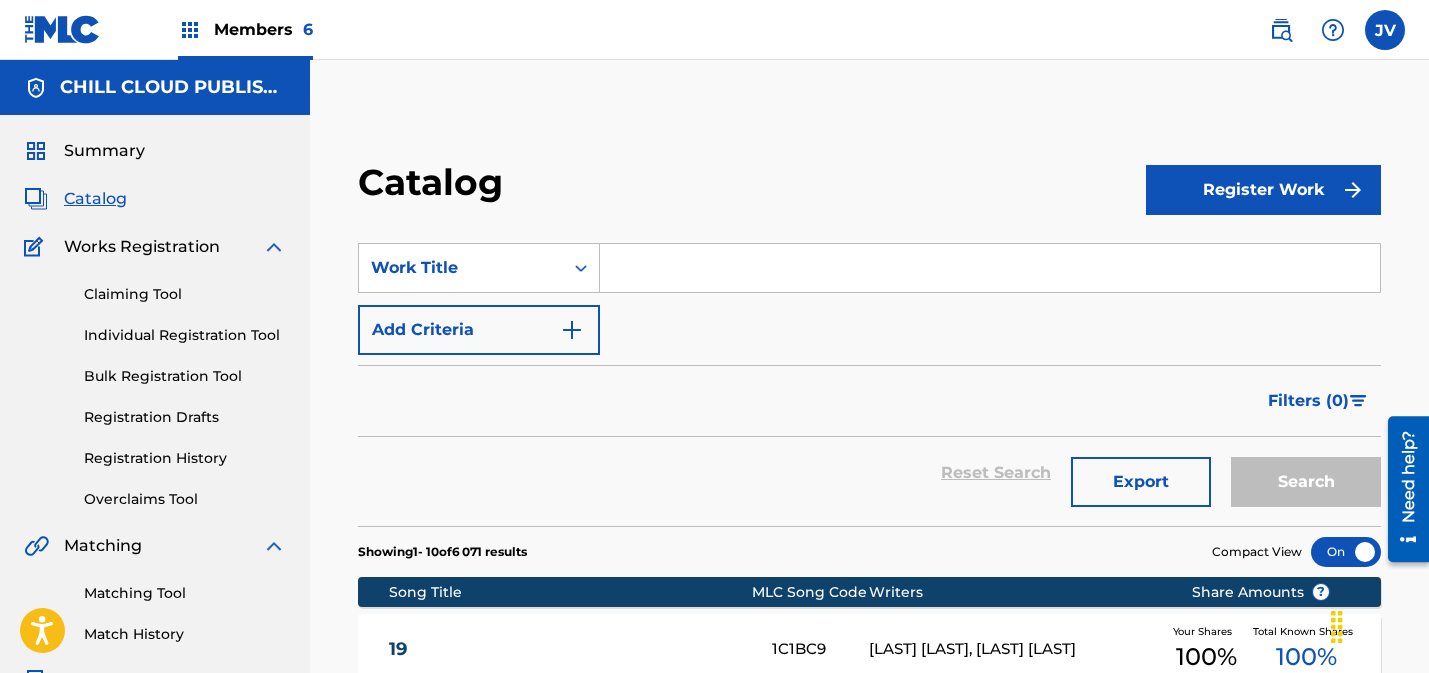 drag, startPoint x: 136, startPoint y: 296, endPoint x: 160, endPoint y: 296, distance: 24 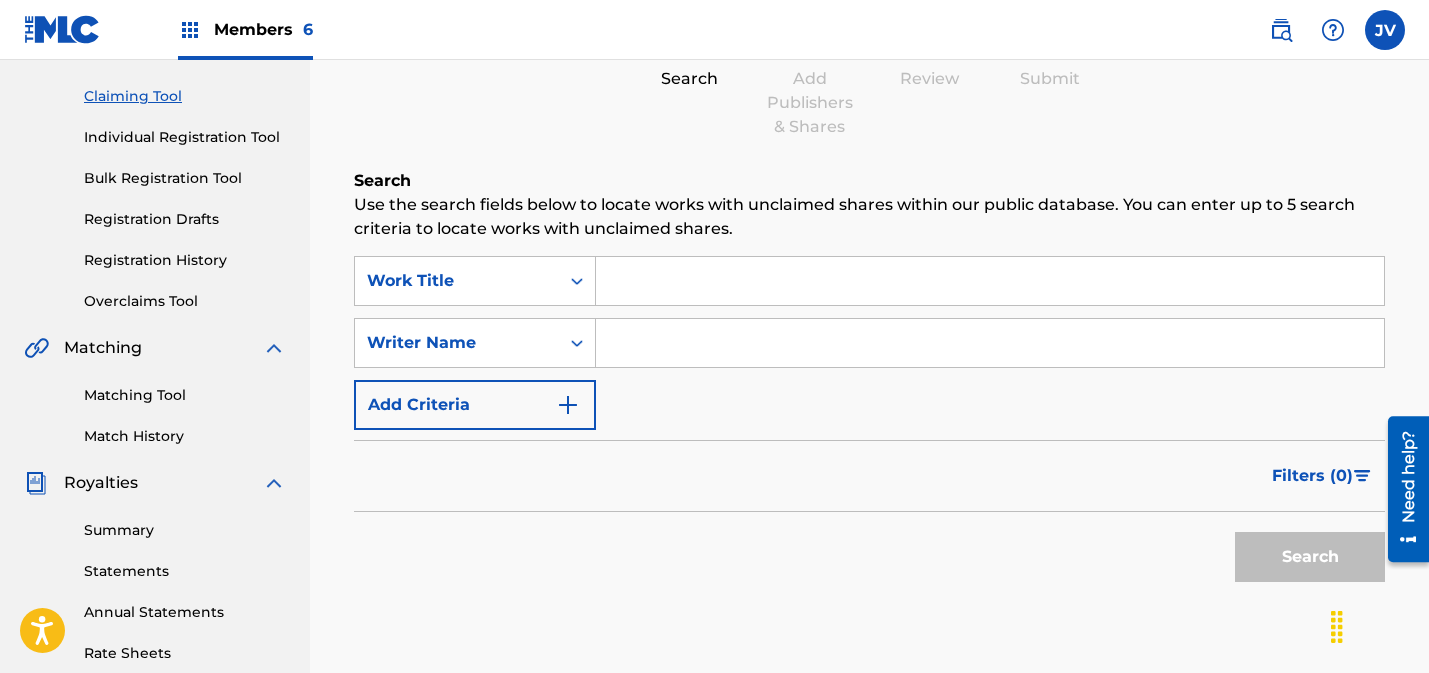 scroll, scrollTop: 200, scrollLeft: 0, axis: vertical 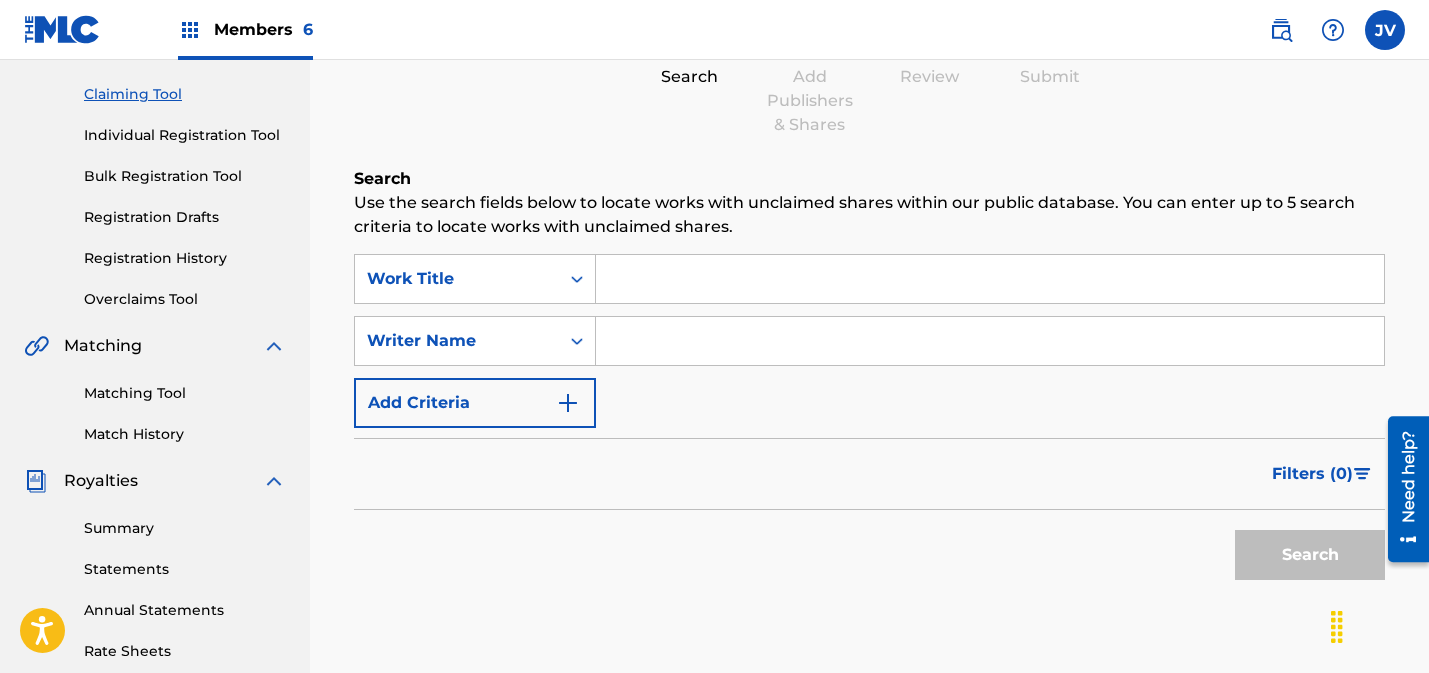 click on "Add Criteria" at bounding box center [475, 403] 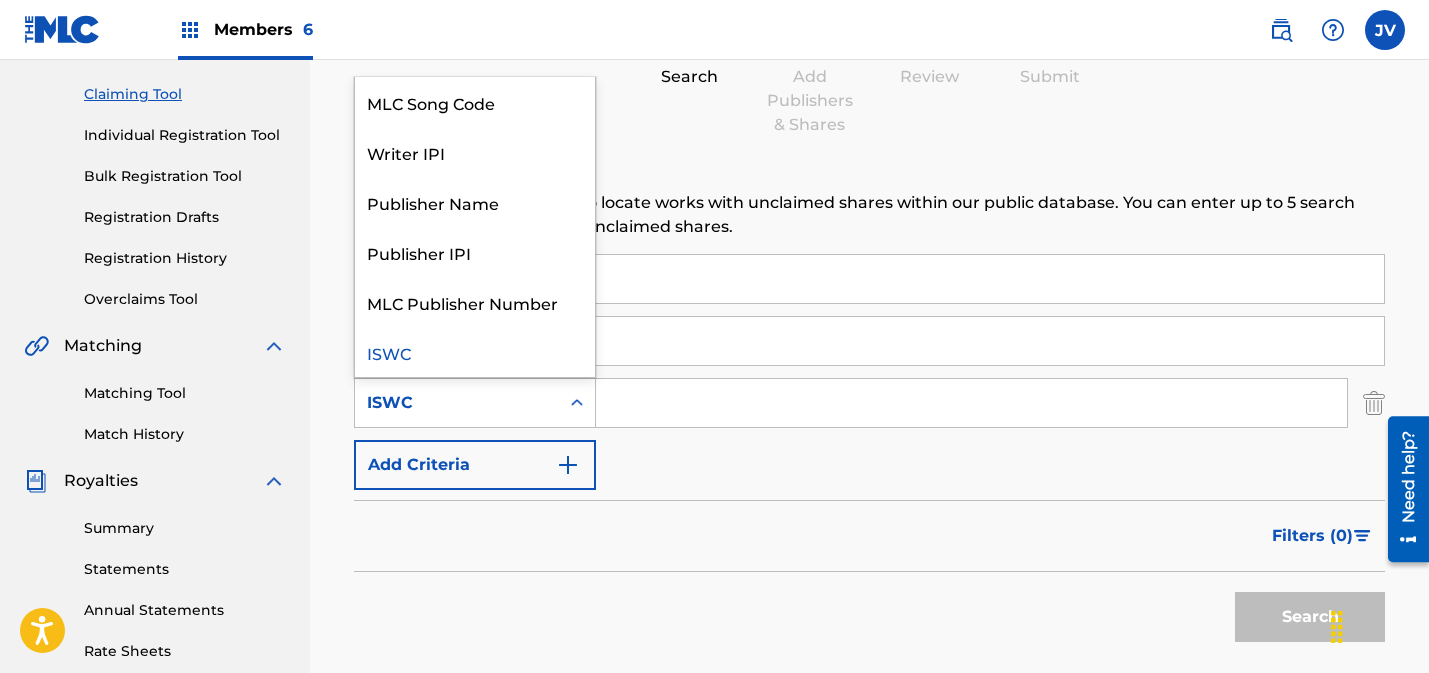 click on "ISWC" at bounding box center [457, 403] 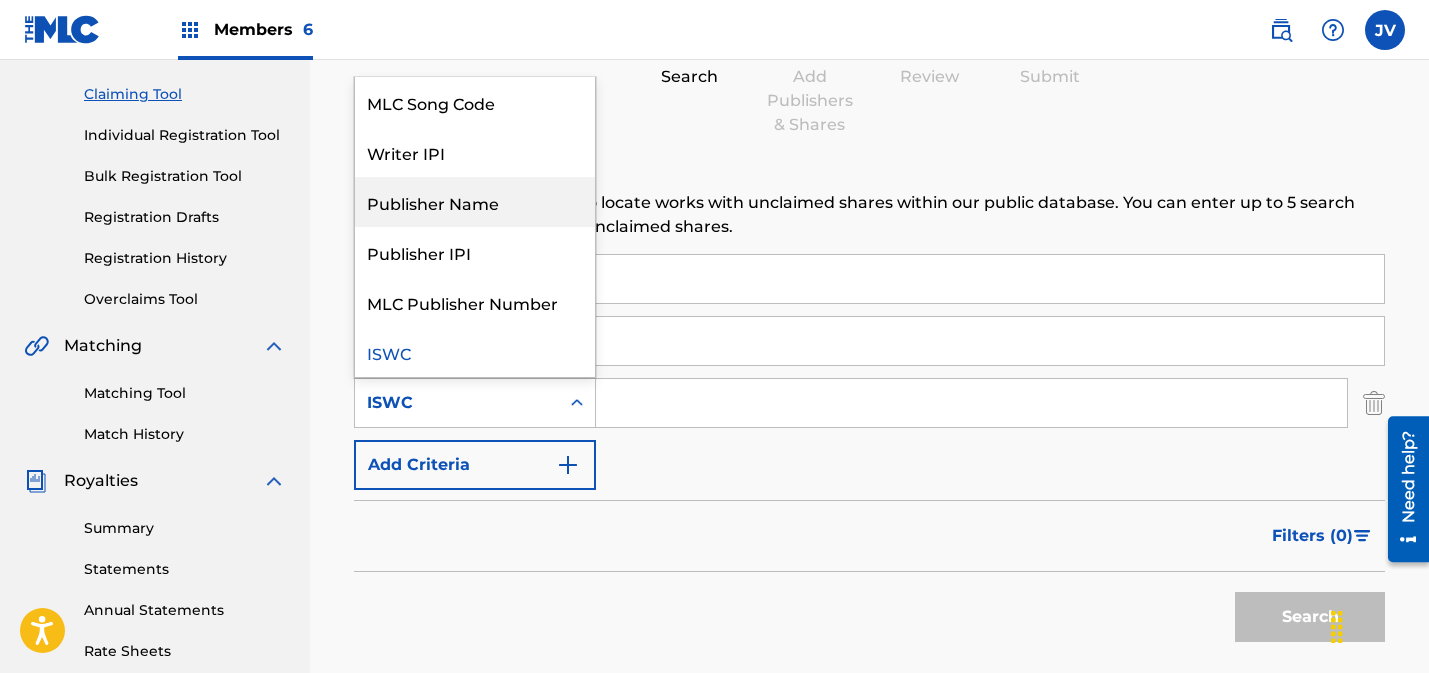 click on "Publisher Name" at bounding box center (475, 202) 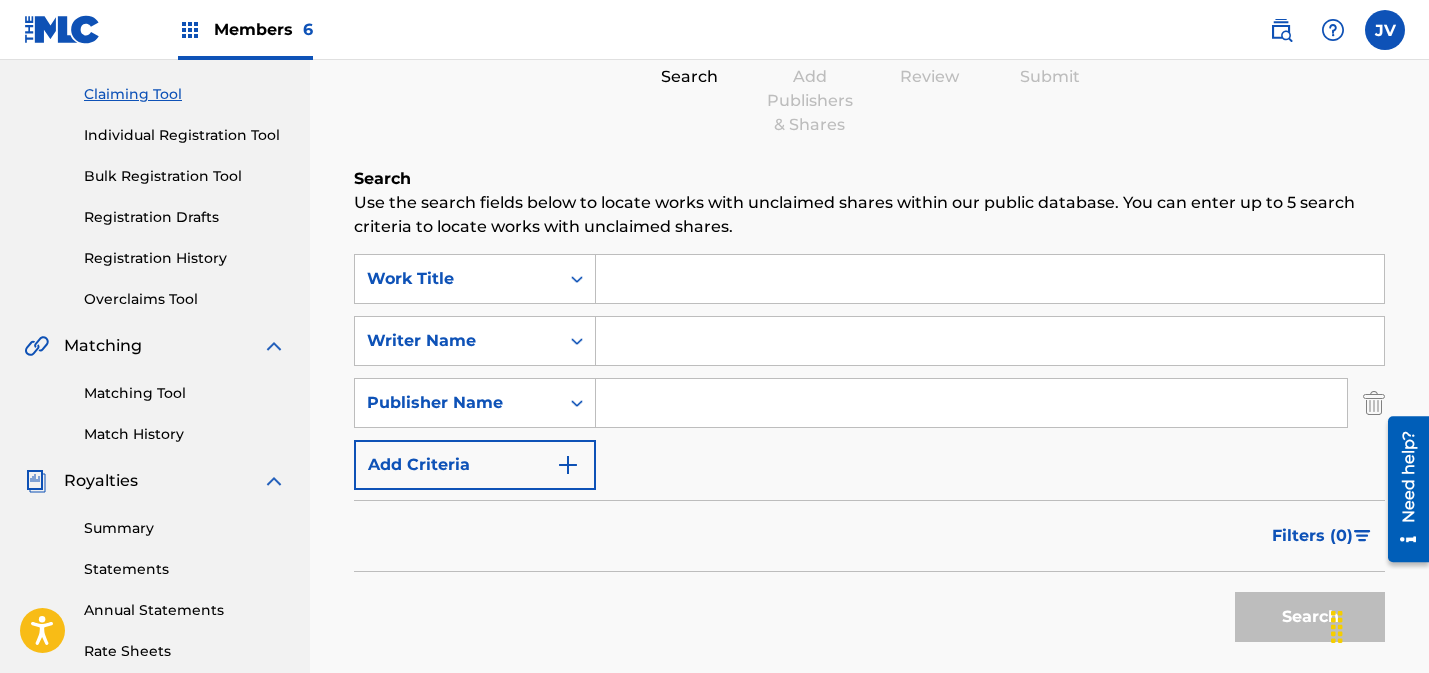 click at bounding box center (971, 403) 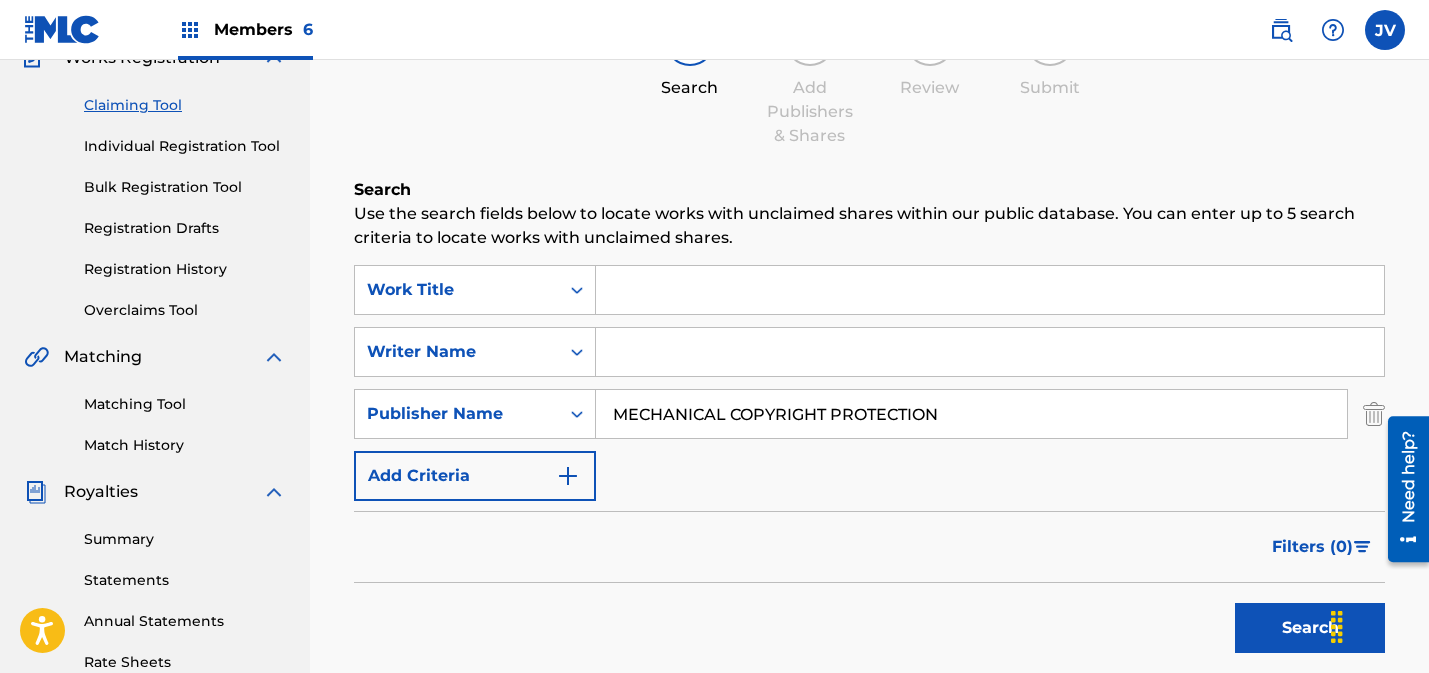 scroll, scrollTop: 183, scrollLeft: 0, axis: vertical 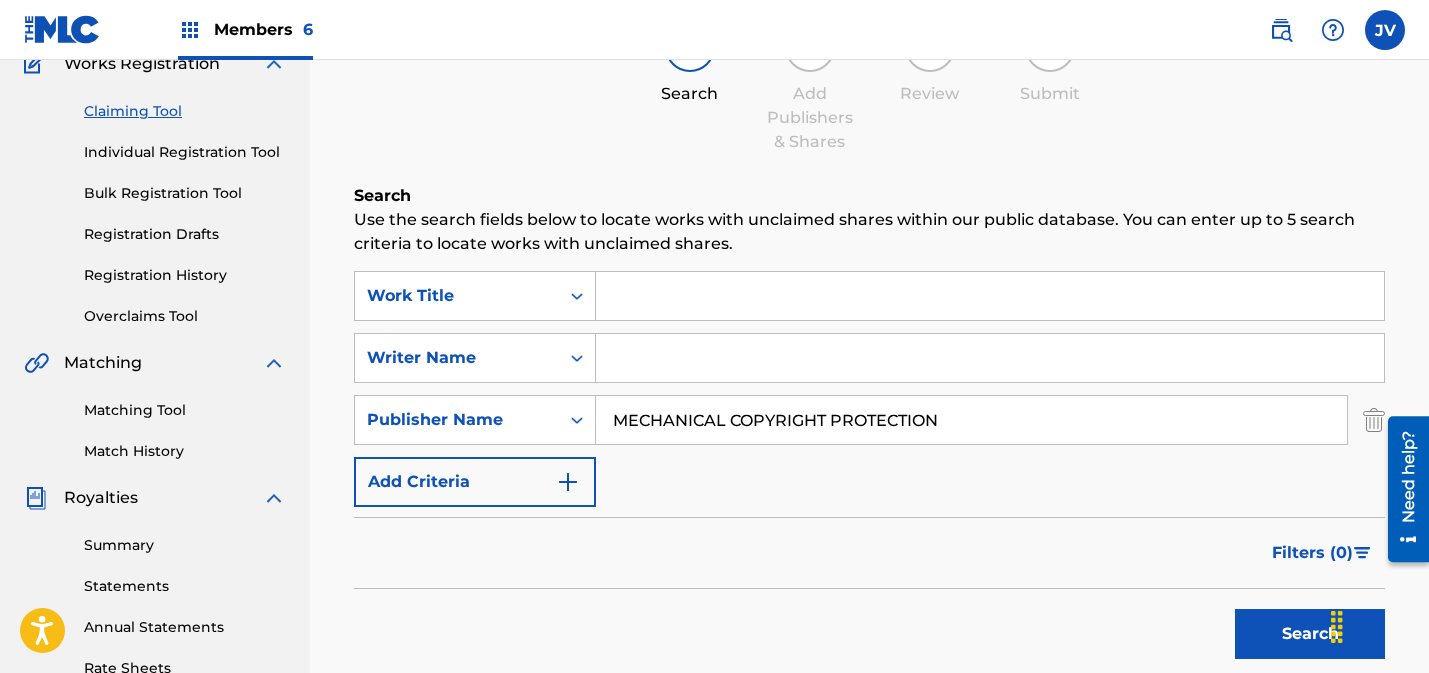click on "Search" at bounding box center [1310, 634] 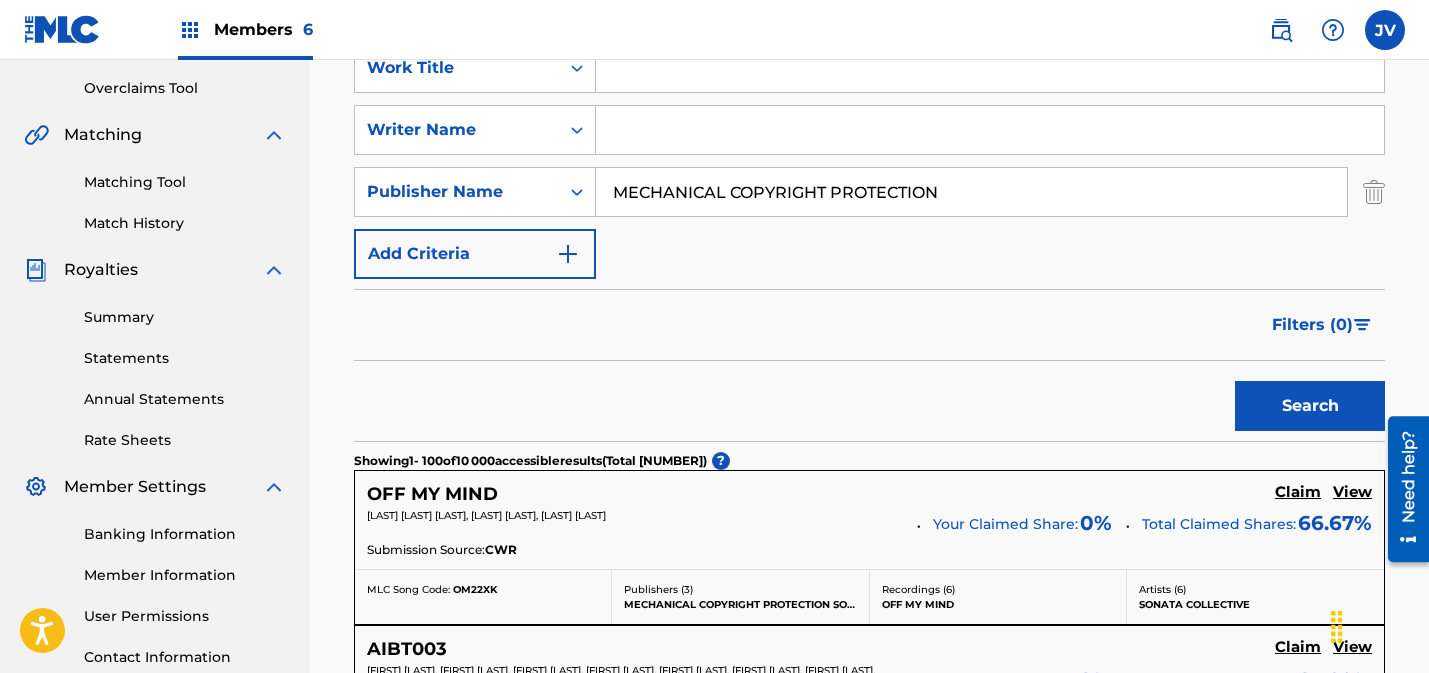 scroll, scrollTop: 167, scrollLeft: 0, axis: vertical 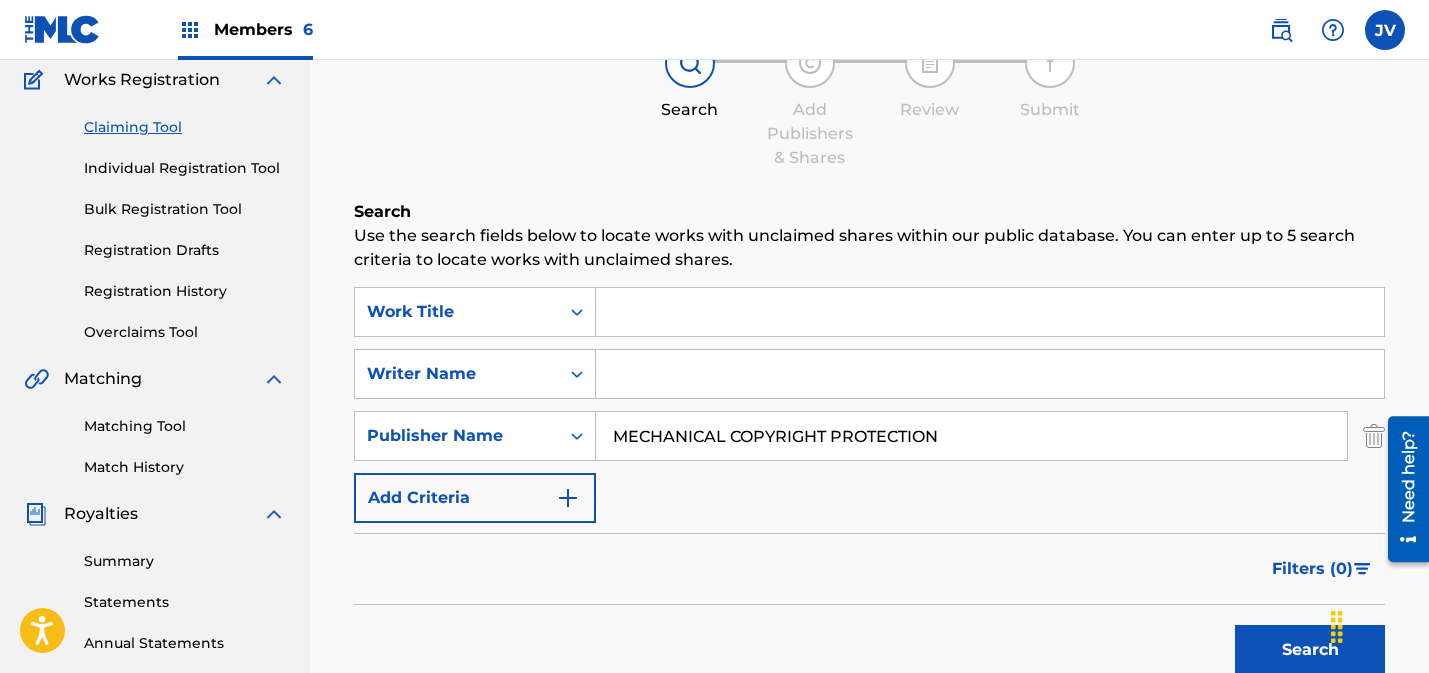 drag, startPoint x: 860, startPoint y: 439, endPoint x: 611, endPoint y: 434, distance: 249.0502 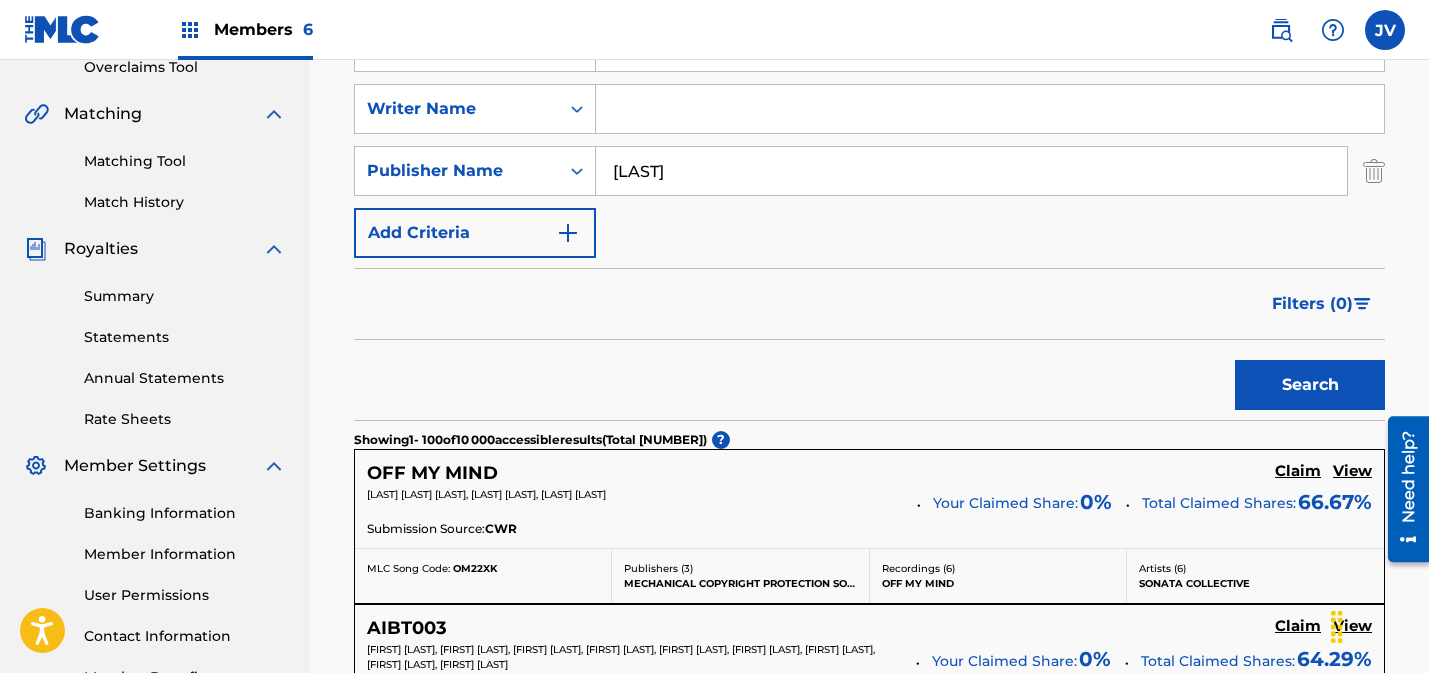 scroll, scrollTop: 428, scrollLeft: 0, axis: vertical 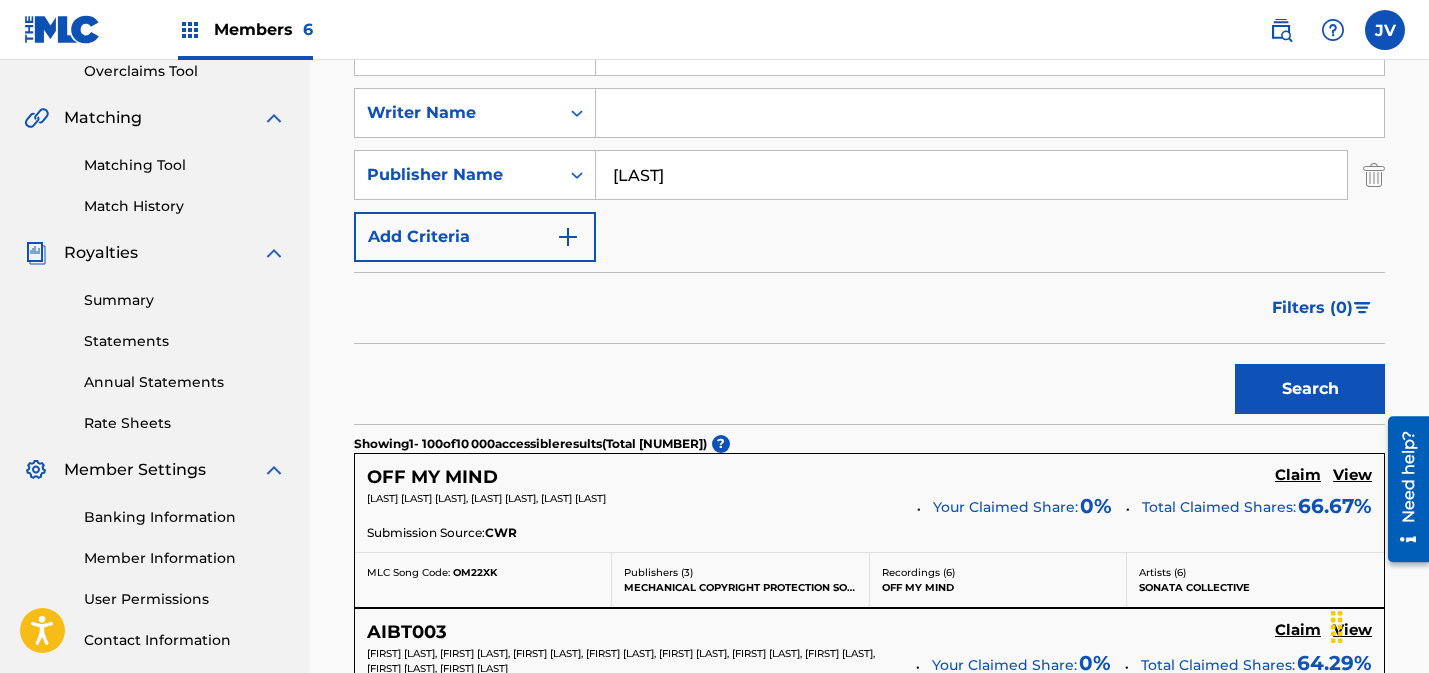 click on "Search" at bounding box center (869, 384) 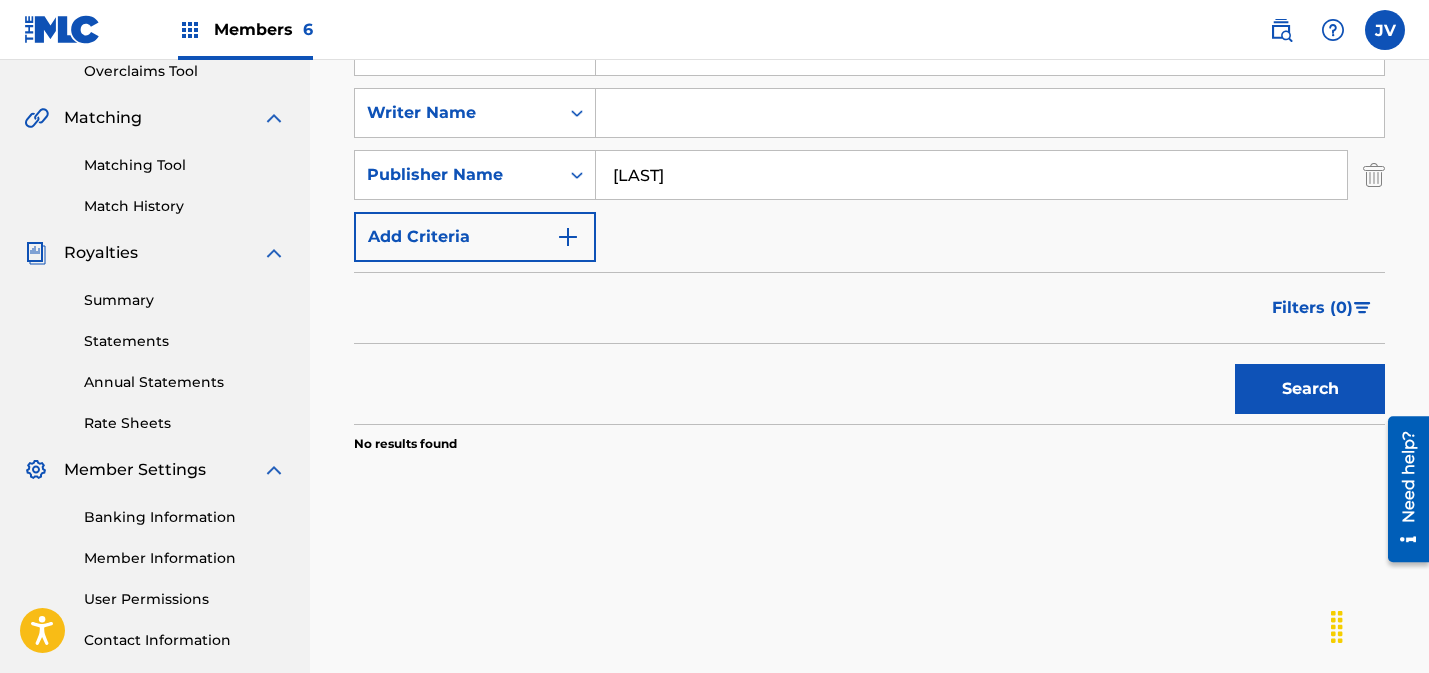drag, startPoint x: 648, startPoint y: 175, endPoint x: 599, endPoint y: 176, distance: 49.010204 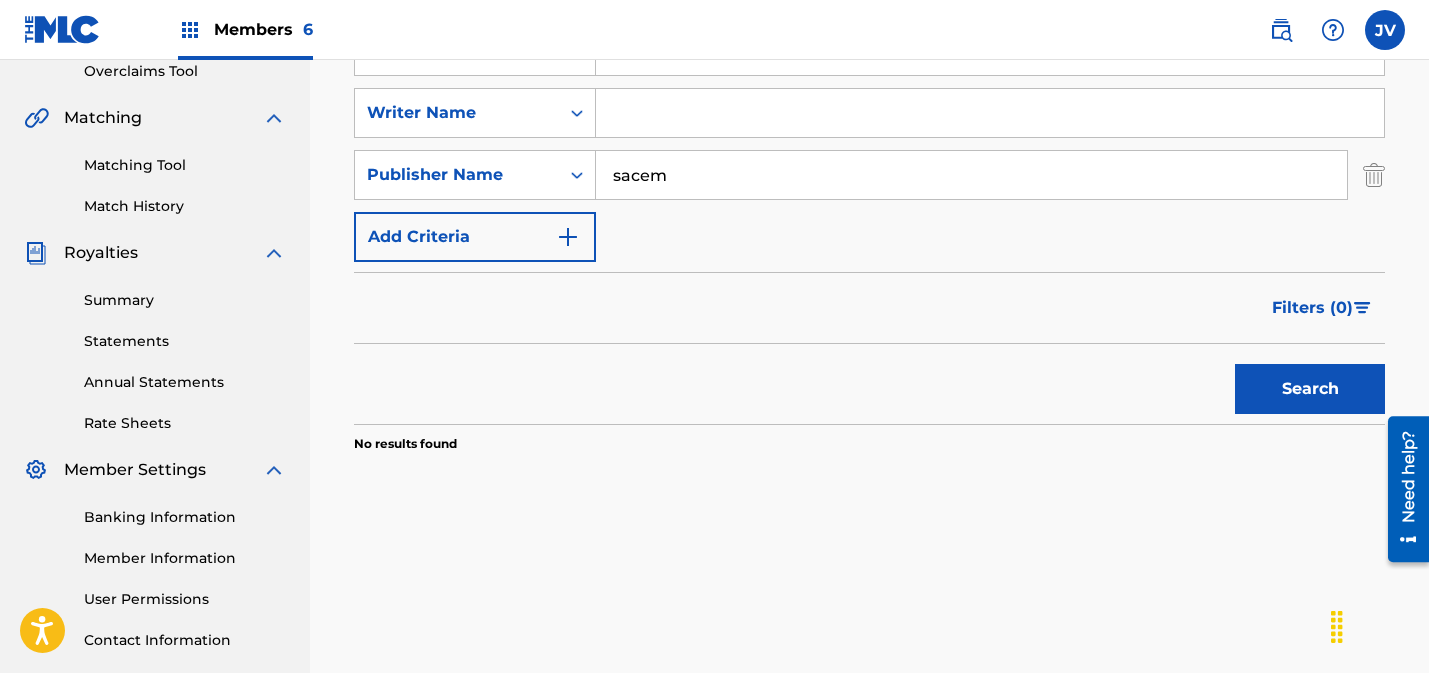 type on "sacem" 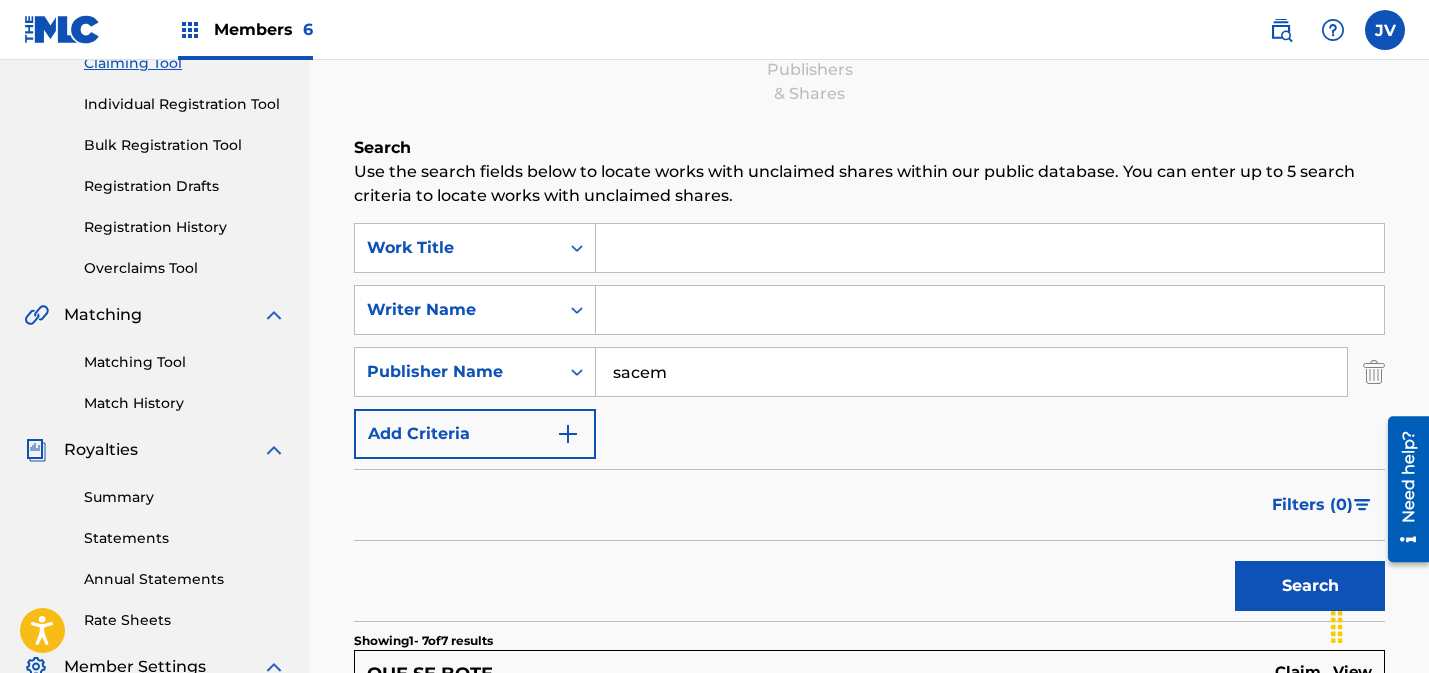 scroll, scrollTop: 207, scrollLeft: 0, axis: vertical 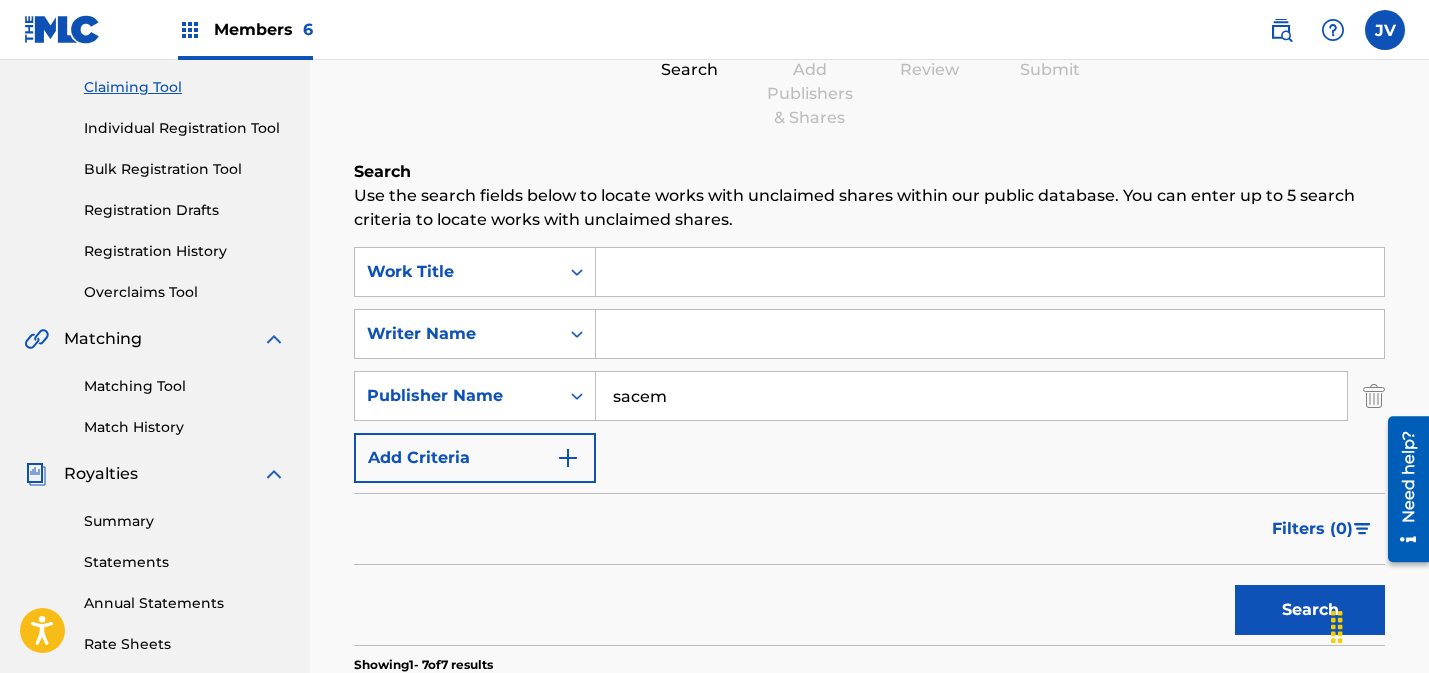 drag, startPoint x: 695, startPoint y: 399, endPoint x: 624, endPoint y: 402, distance: 71.063354 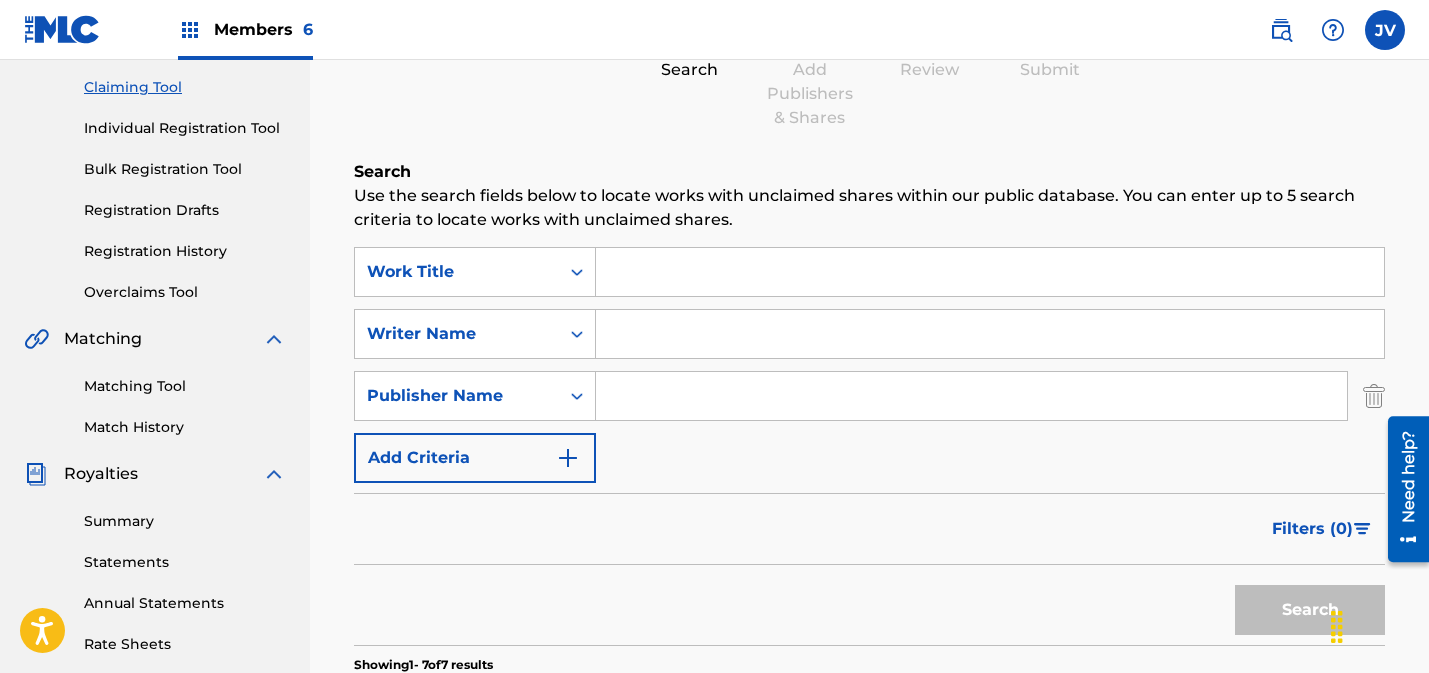 type 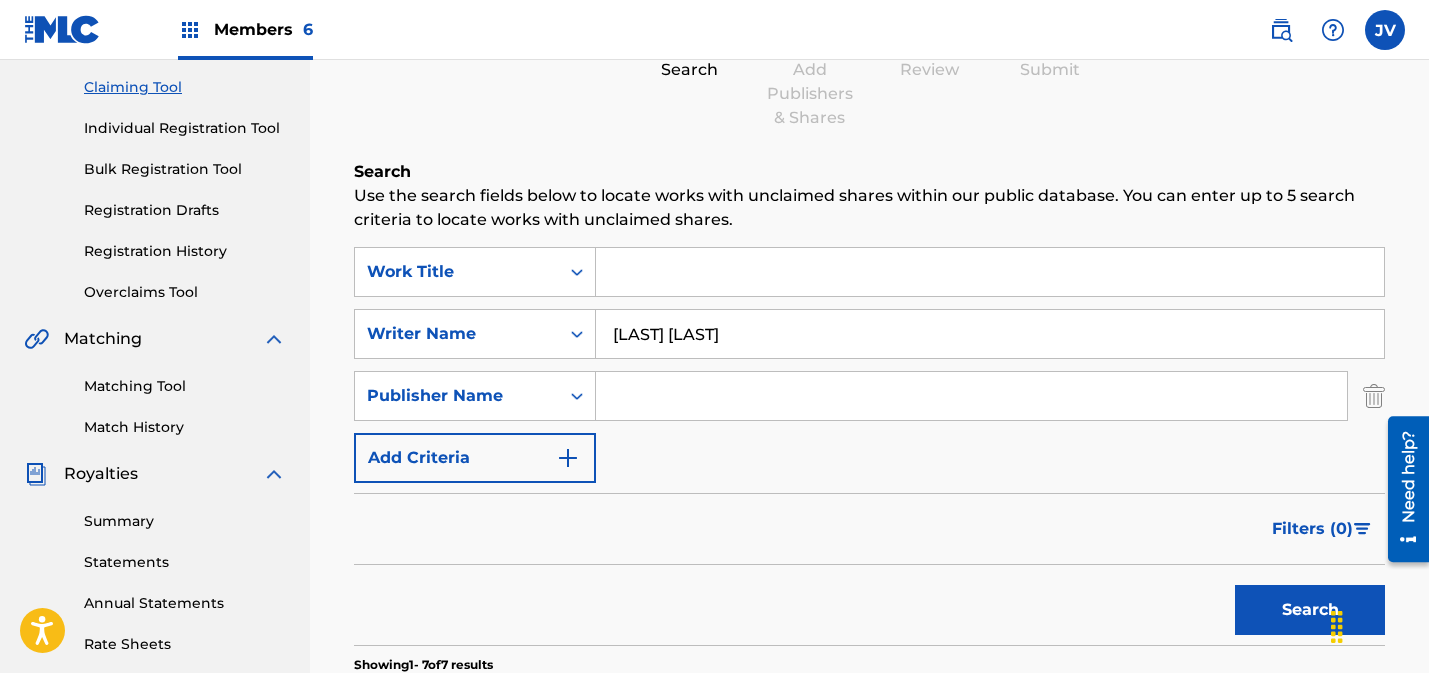 type on "[LAST] [LAST]" 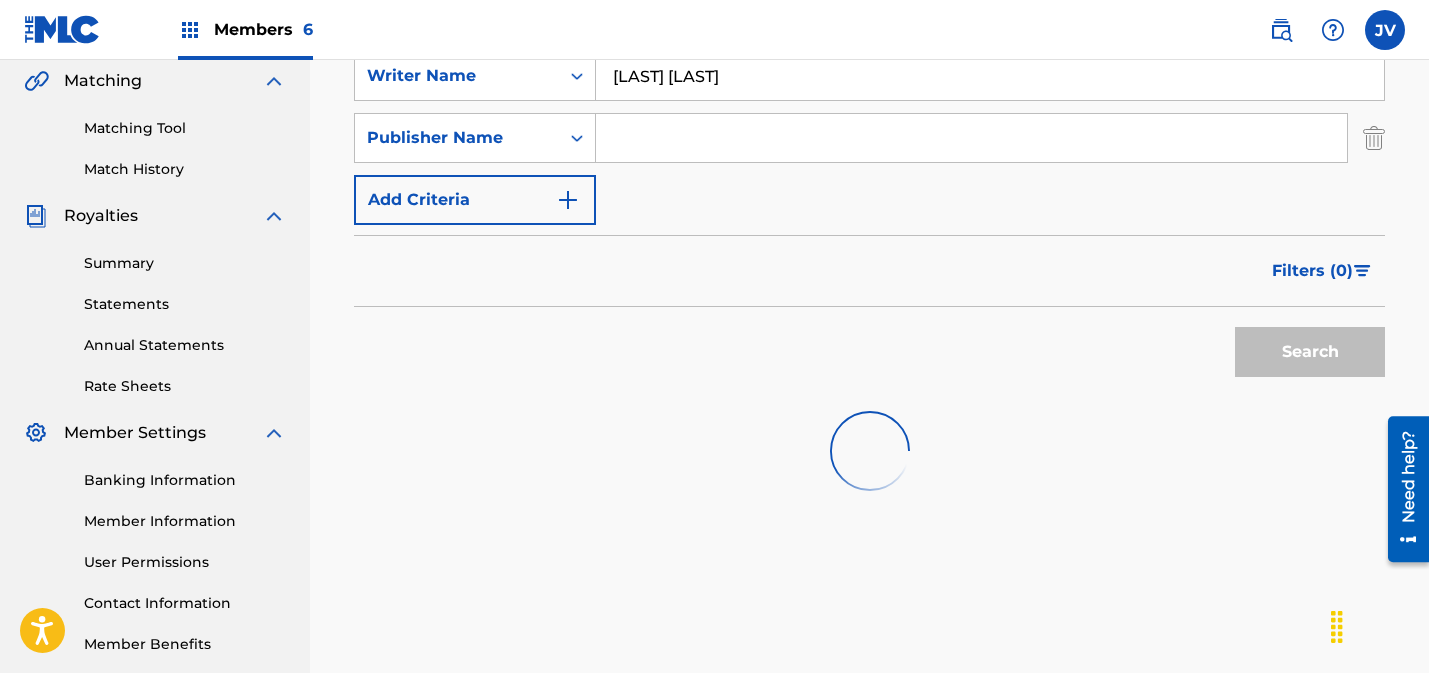 scroll, scrollTop: 468, scrollLeft: 0, axis: vertical 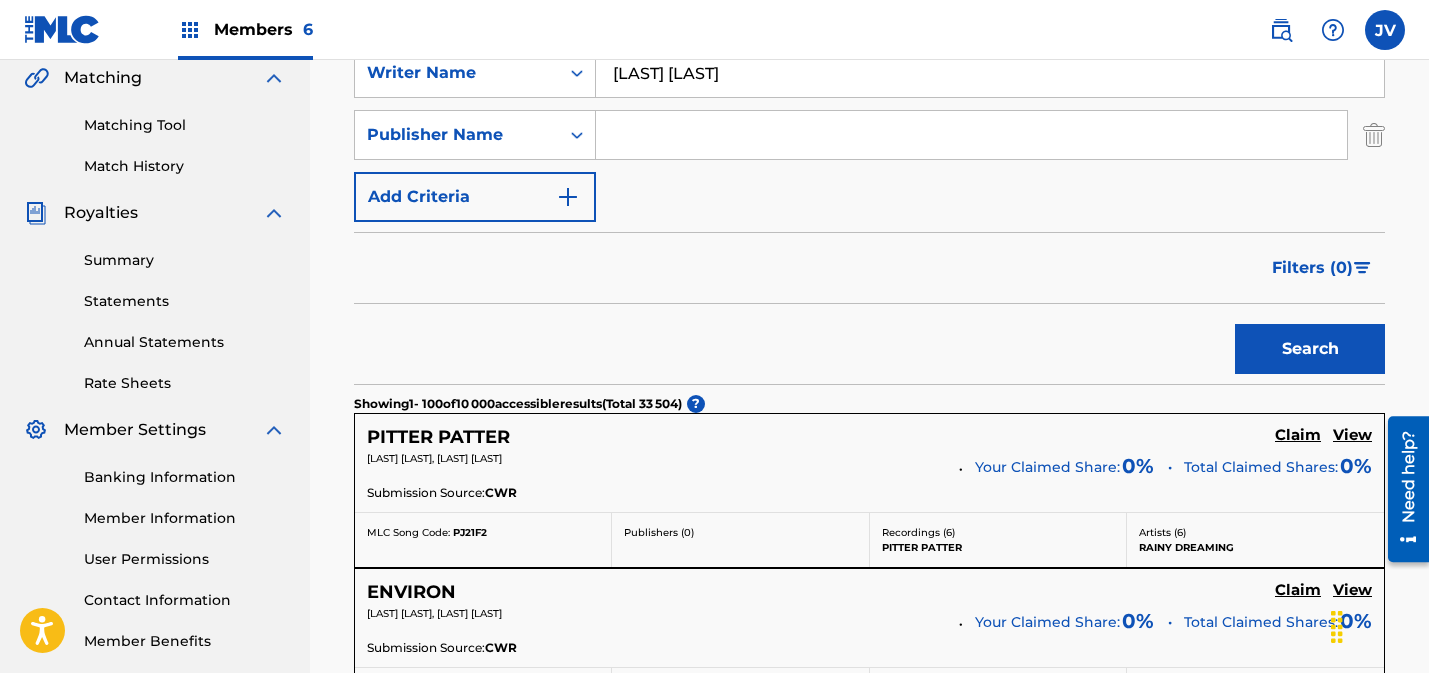 click on "Filters ( 0 )" at bounding box center (1312, 268) 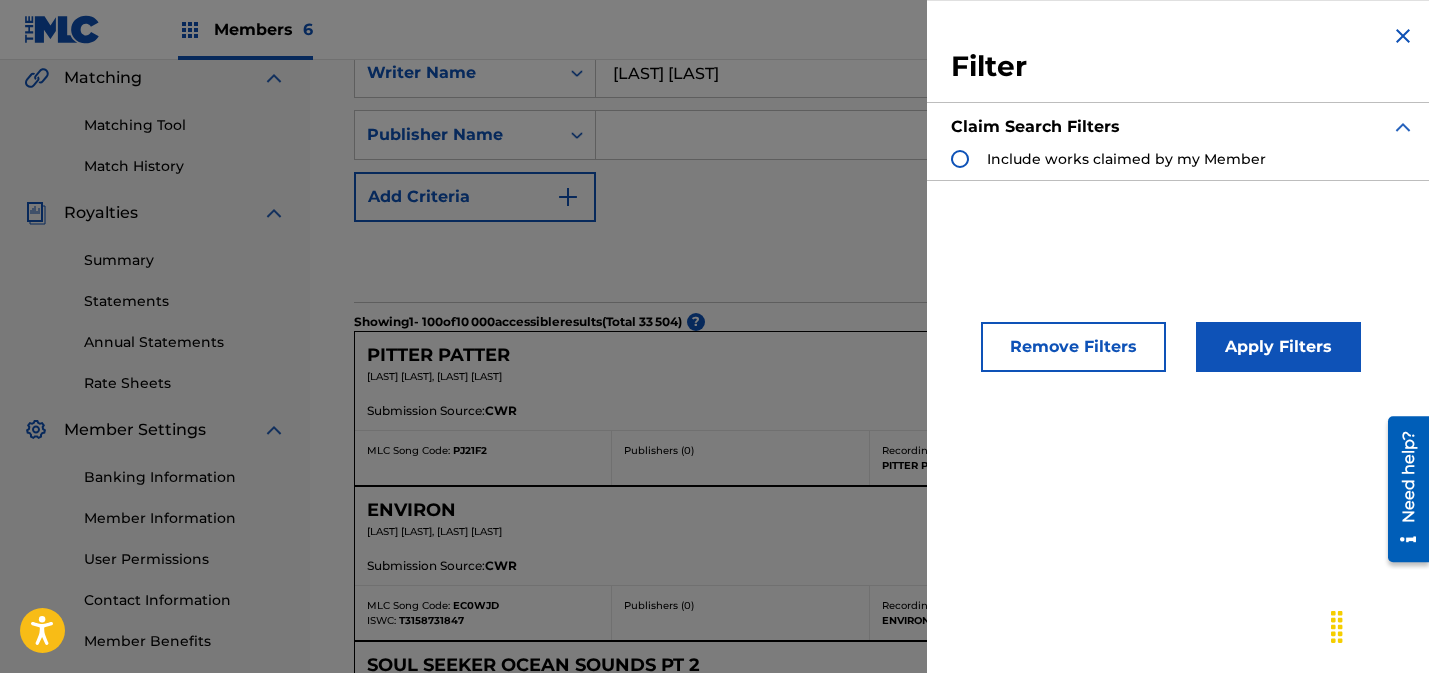 click on "Include works claimed by my Member" at bounding box center (1126, 159) 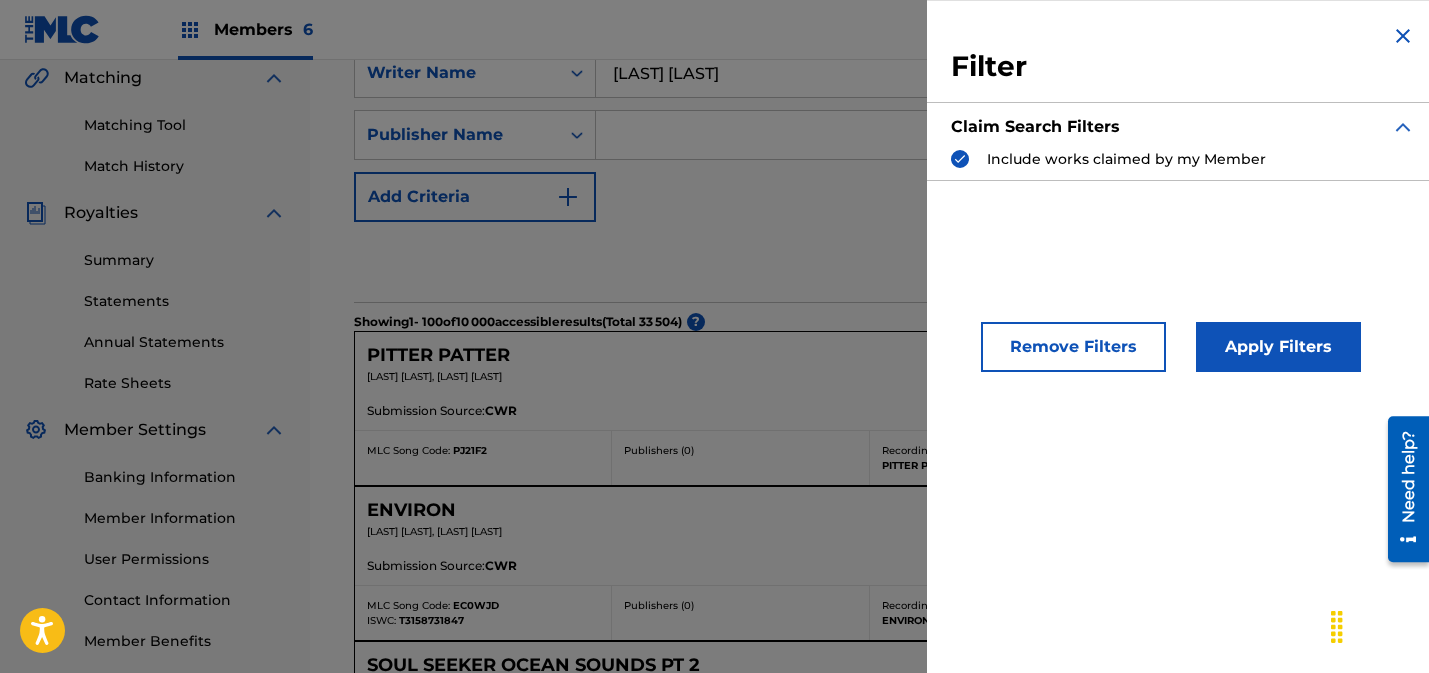 click on "Apply Filters" at bounding box center (1278, 347) 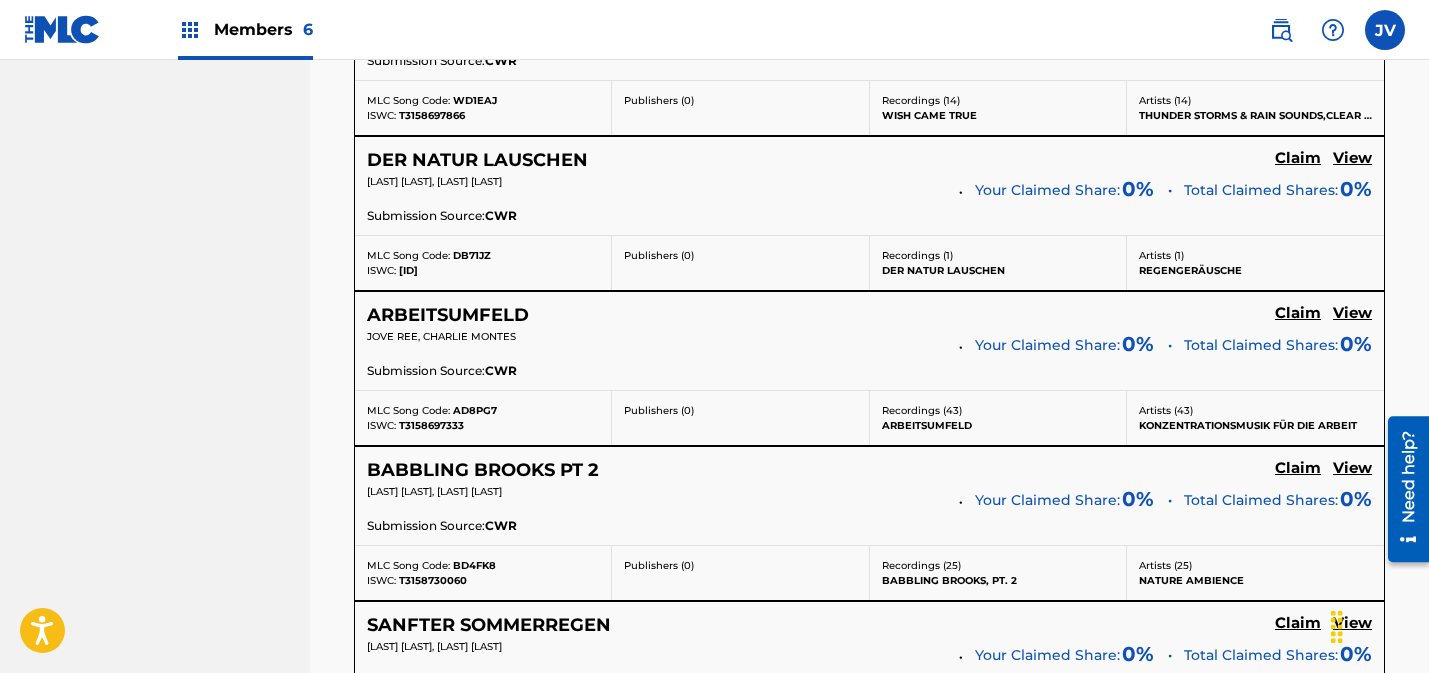 scroll, scrollTop: 15468, scrollLeft: 0, axis: vertical 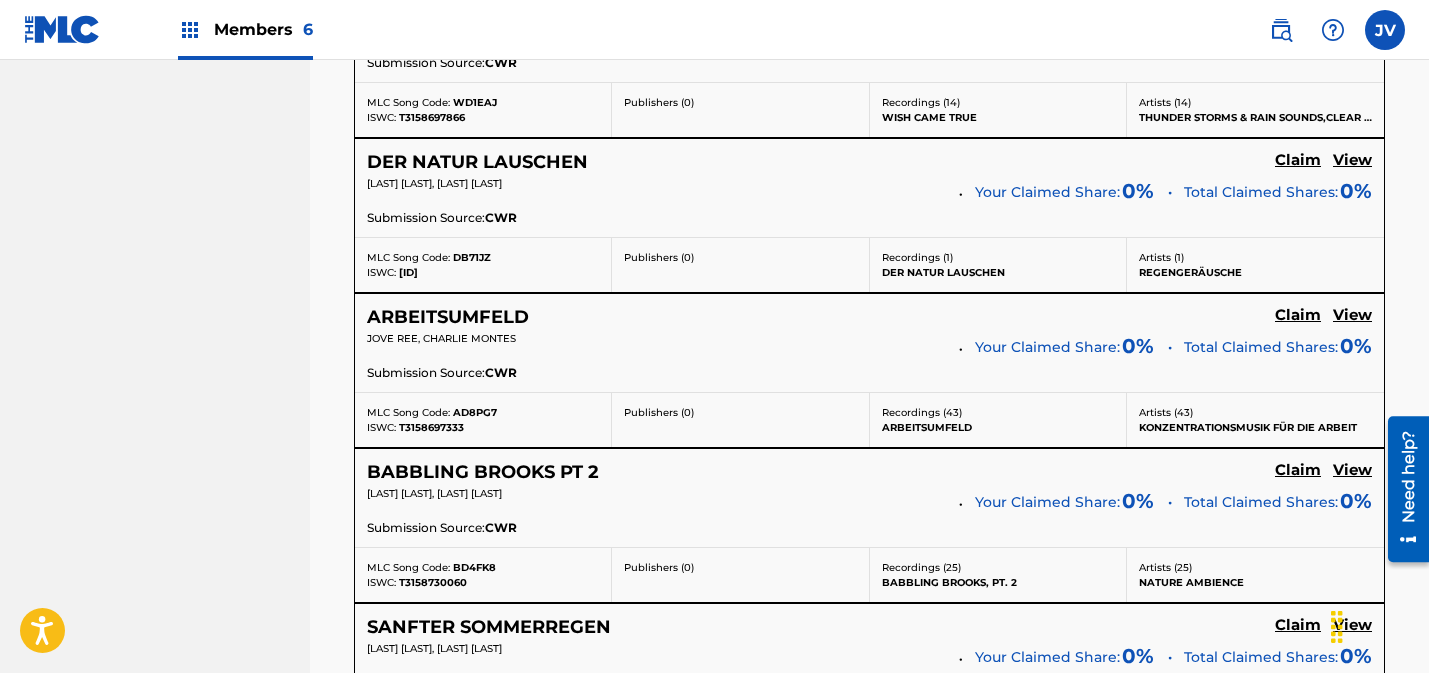 click on "Claim" at bounding box center (1298, -14565) 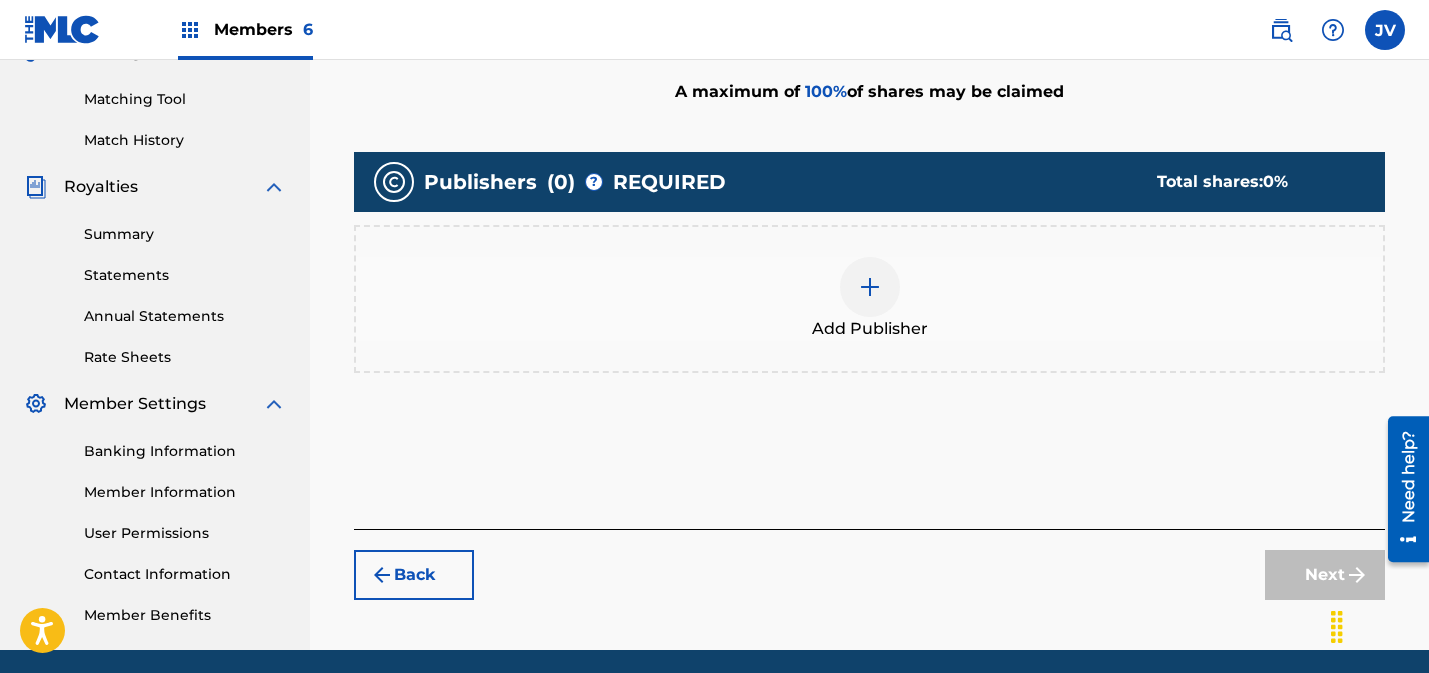 scroll, scrollTop: 424, scrollLeft: 0, axis: vertical 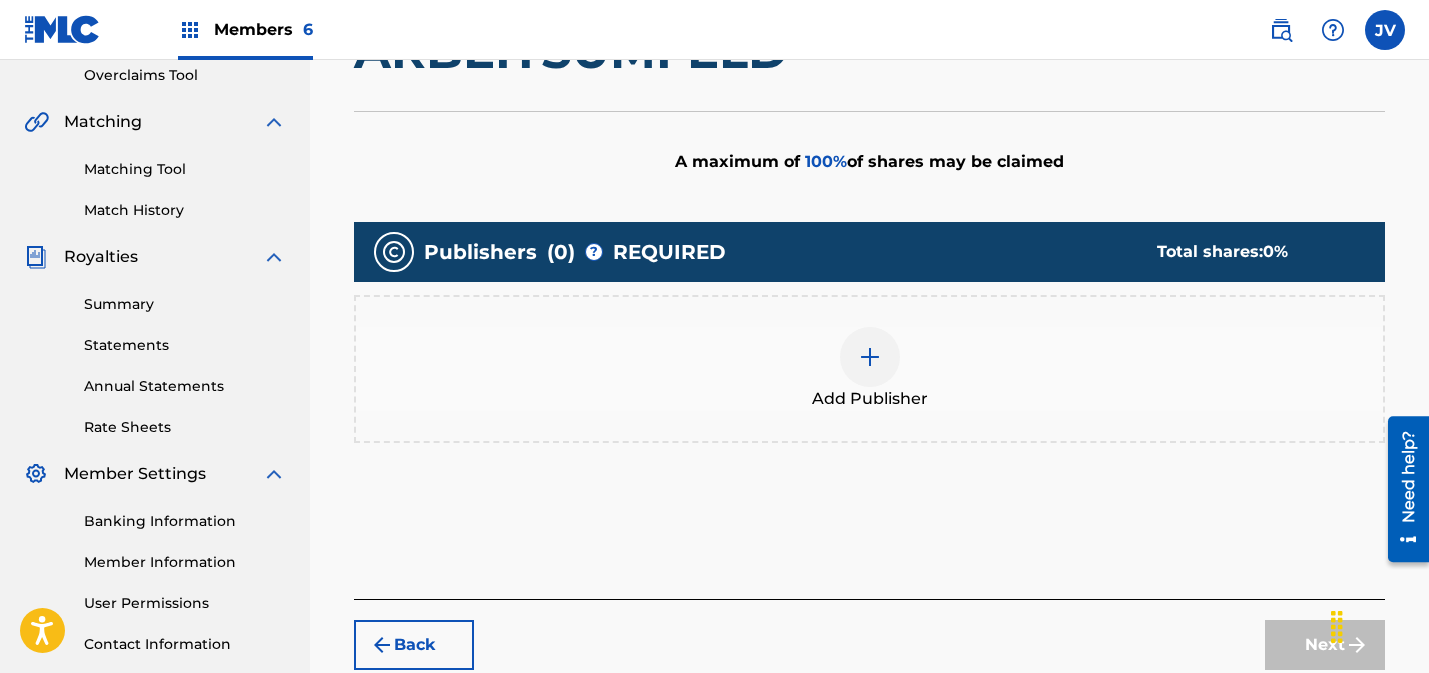 click at bounding box center (870, 357) 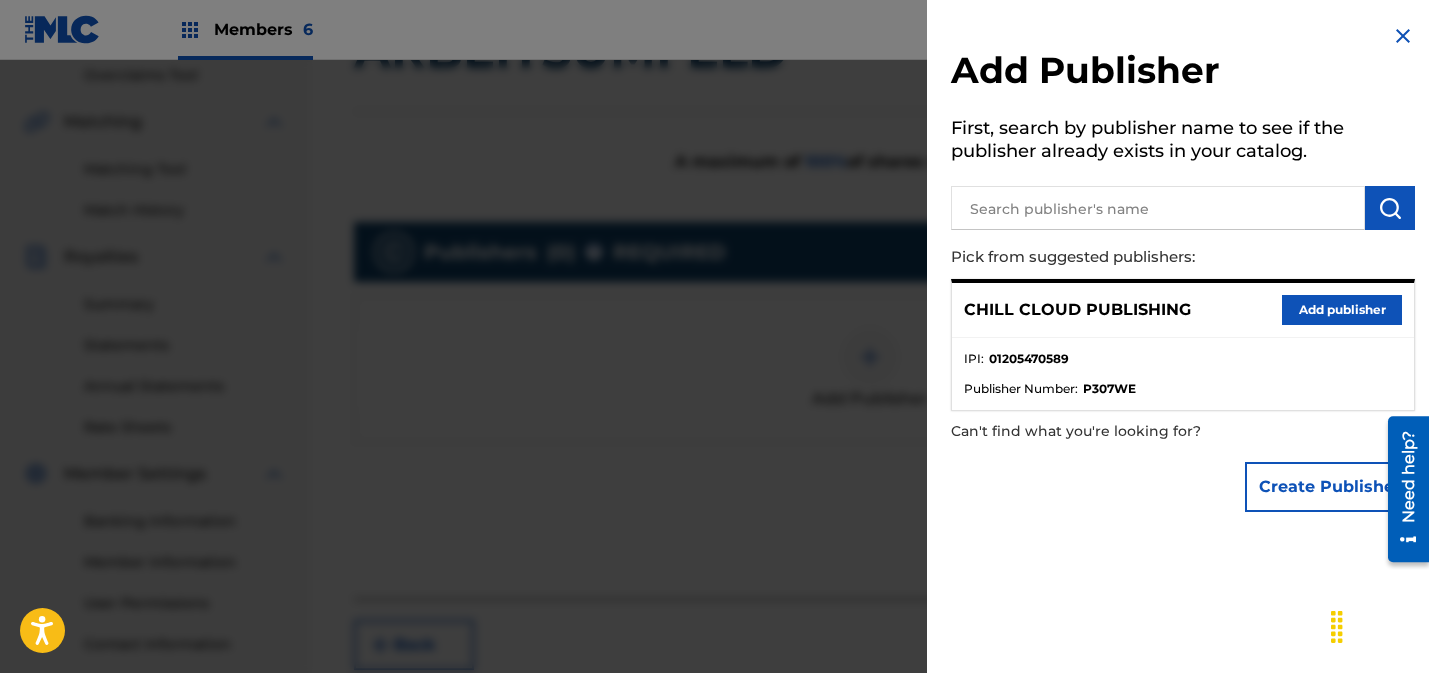 click on "Add publisher" at bounding box center [1342, 310] 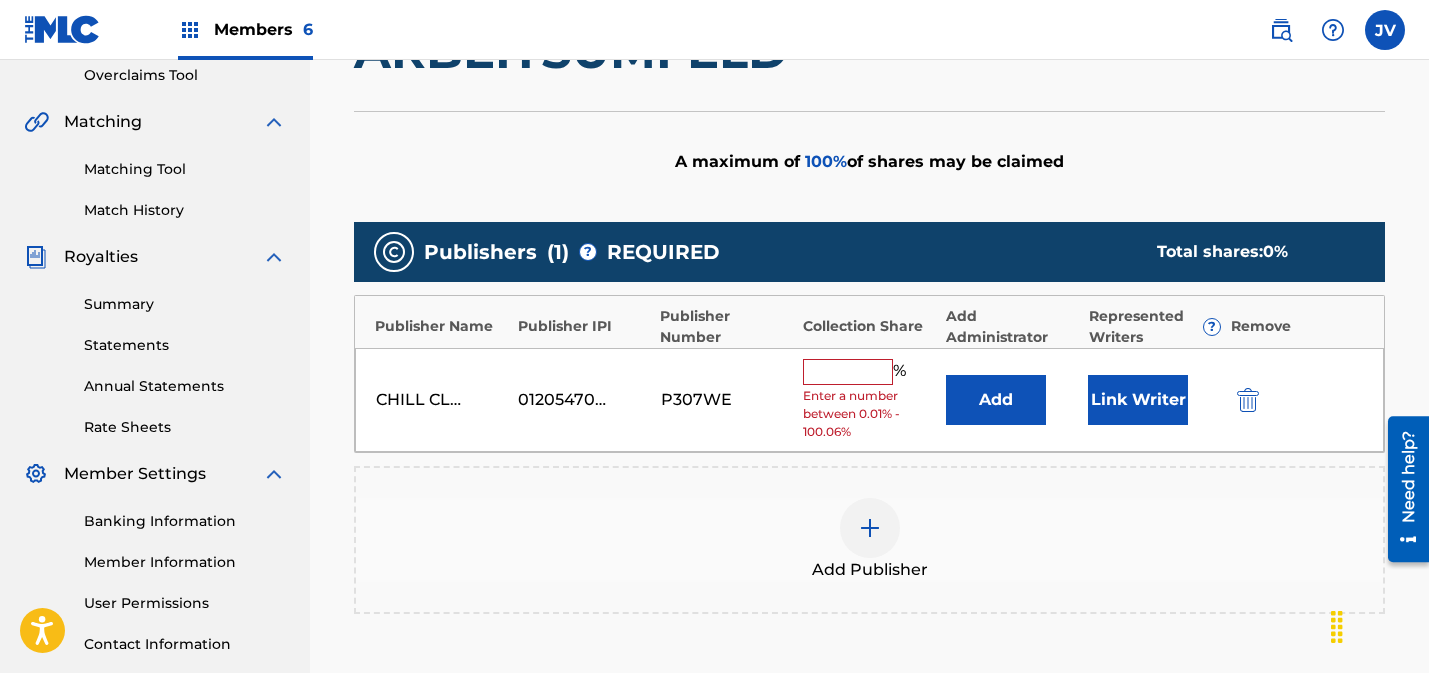click at bounding box center [848, 372] 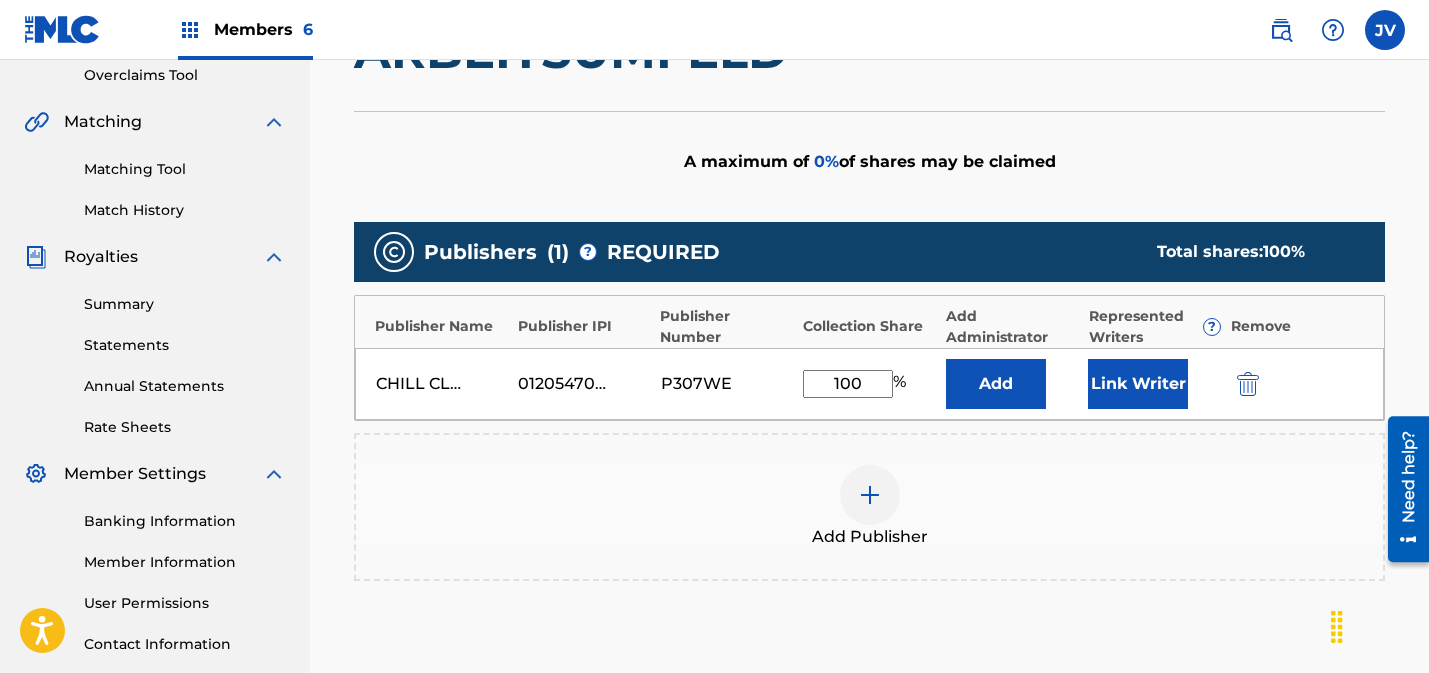 type on "100" 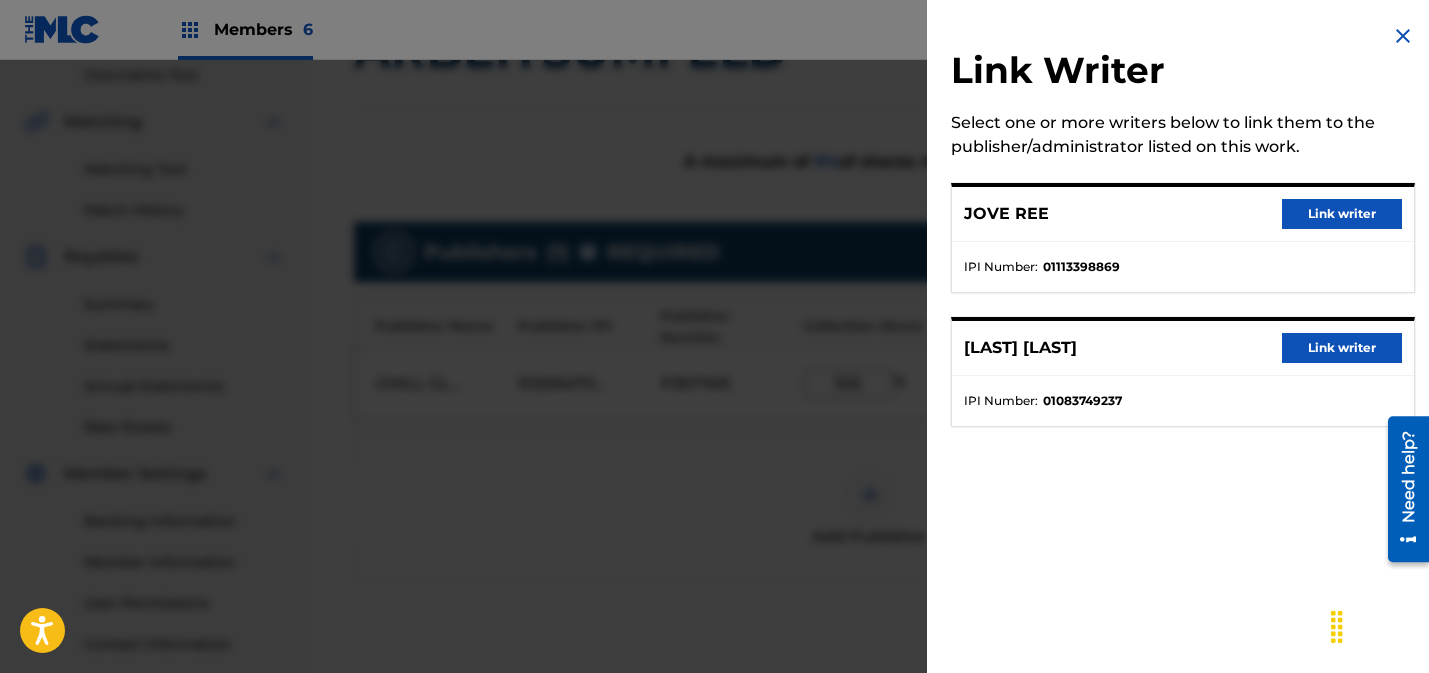 click on "Link writer" at bounding box center (1342, 214) 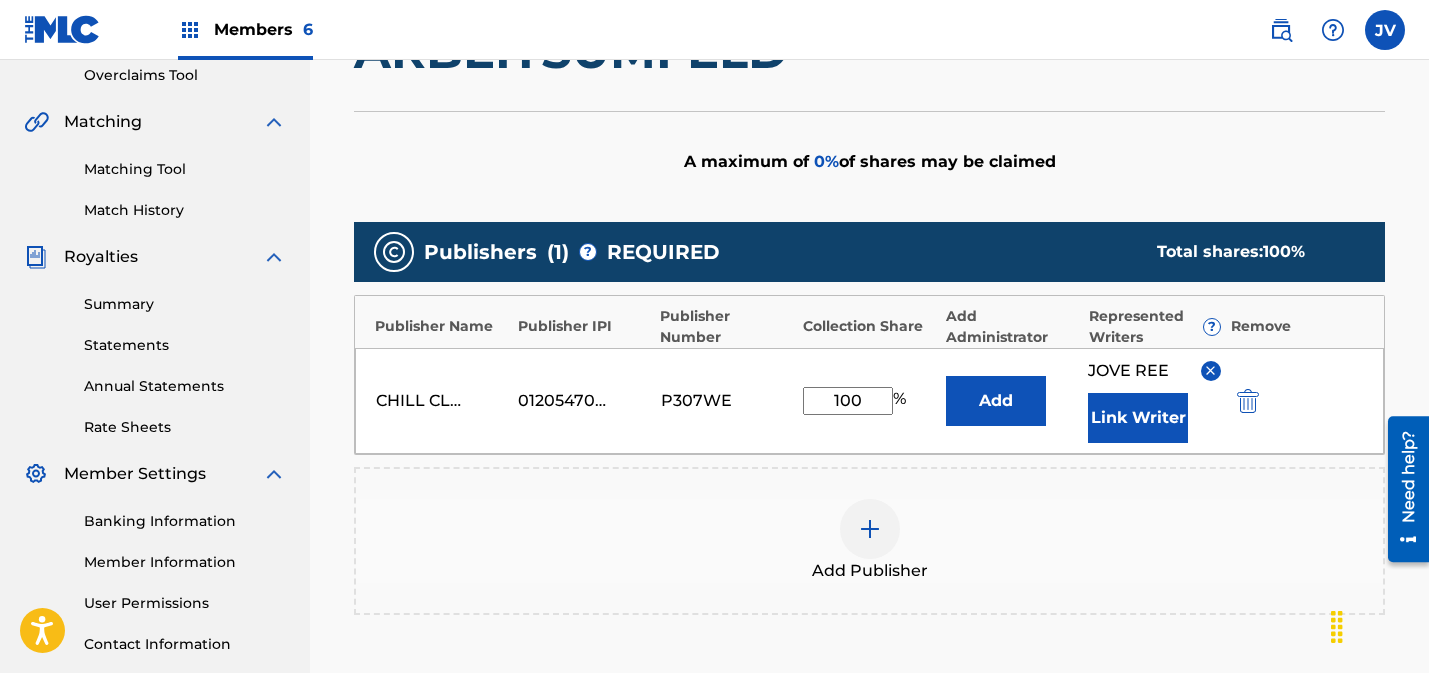 click on "Link Writer" at bounding box center [1138, 418] 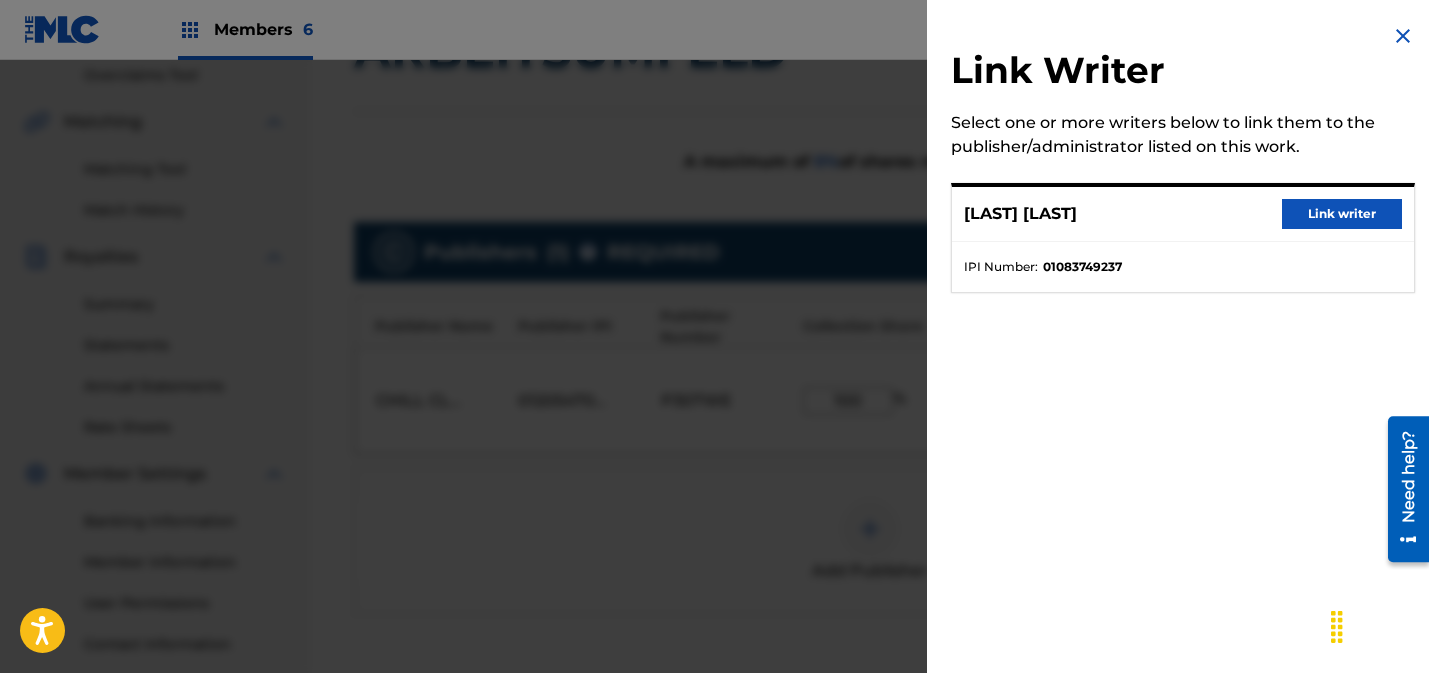 click on "Link writer" at bounding box center (1342, 214) 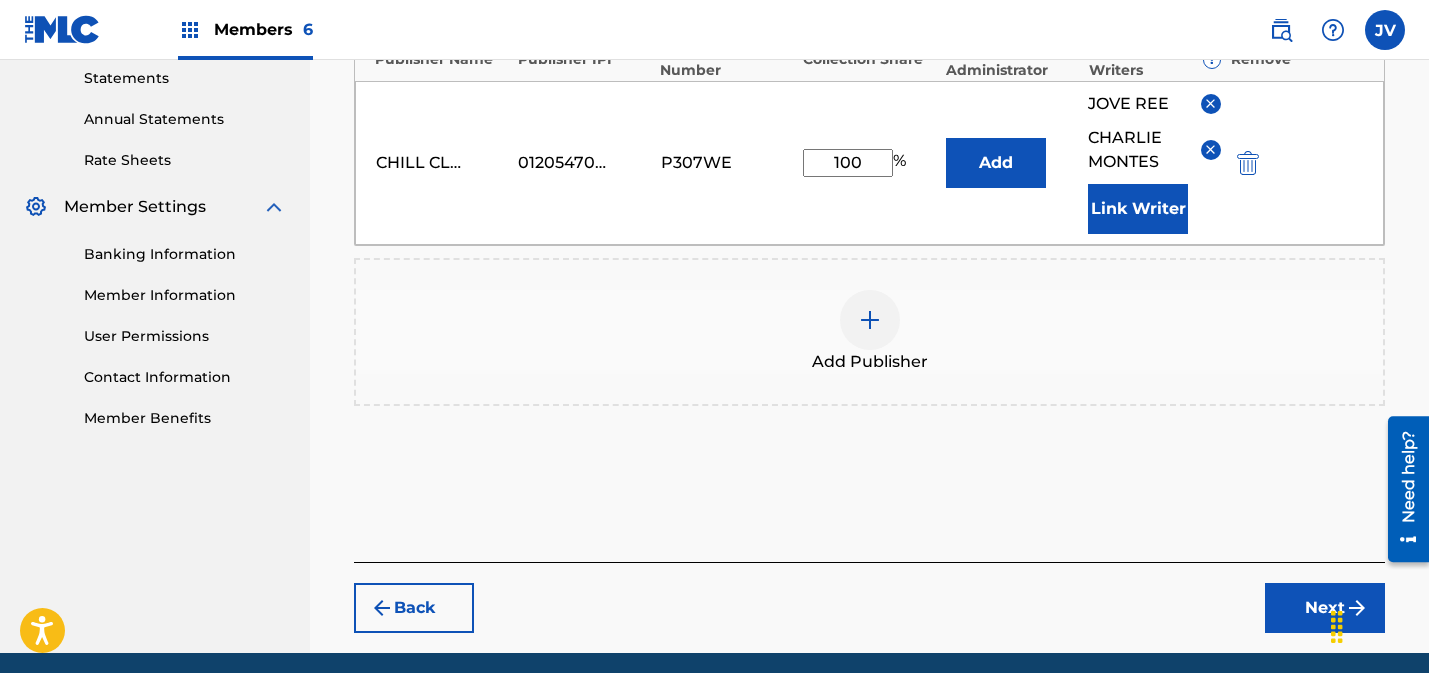 scroll, scrollTop: 767, scrollLeft: 0, axis: vertical 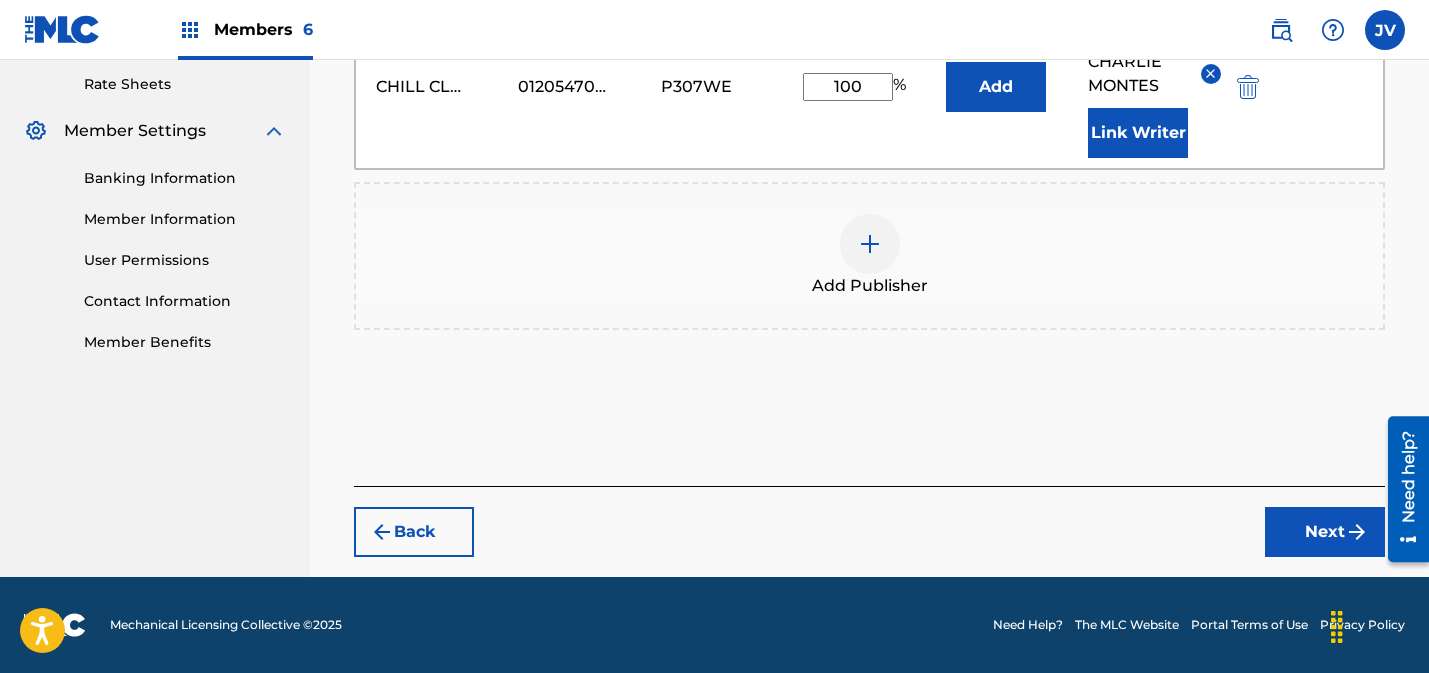 click on "Next" at bounding box center [1325, 532] 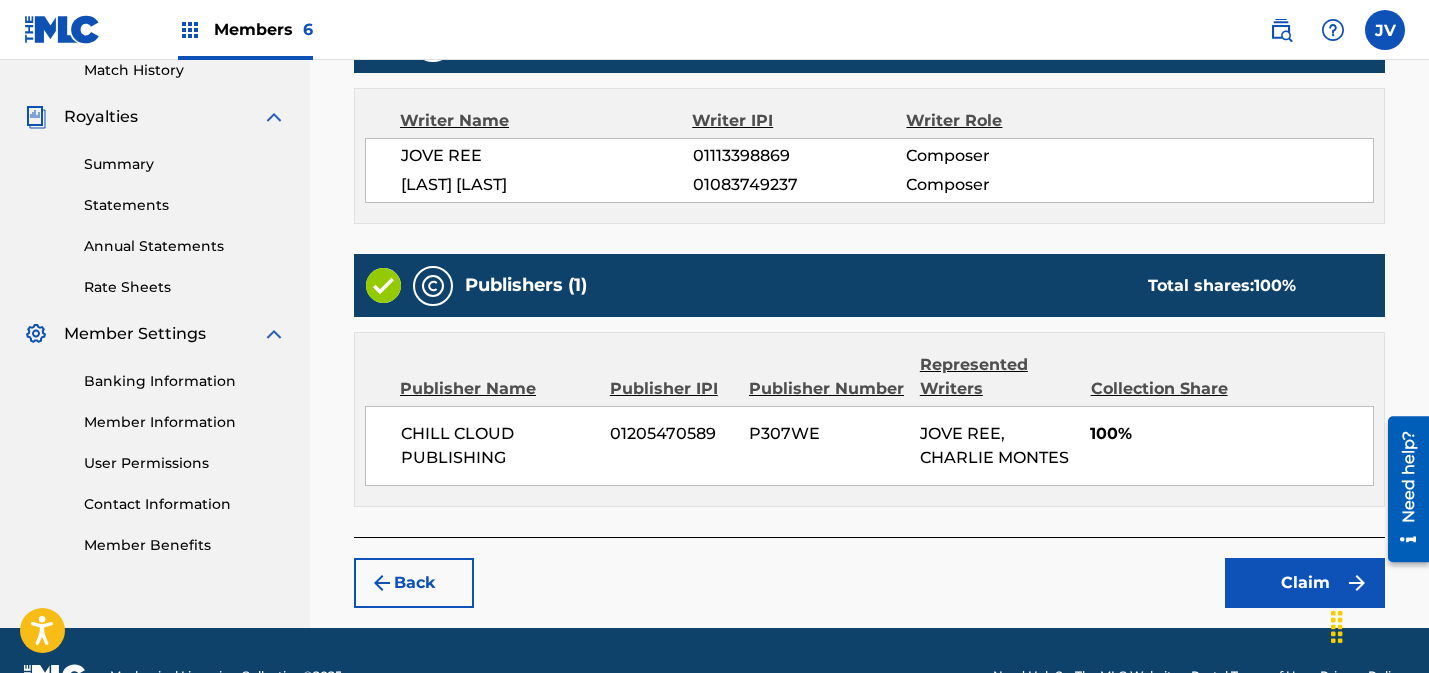 scroll, scrollTop: 613, scrollLeft: 0, axis: vertical 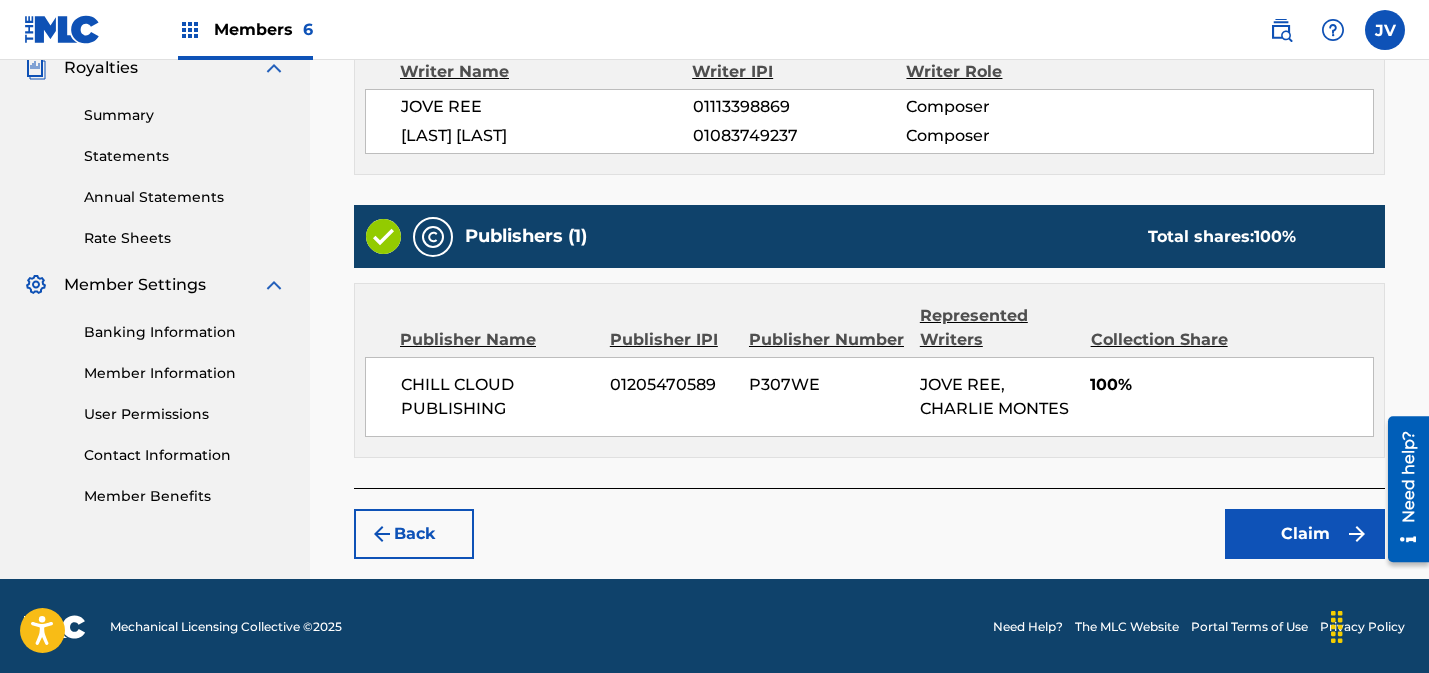 click on "Claim" at bounding box center (1305, 534) 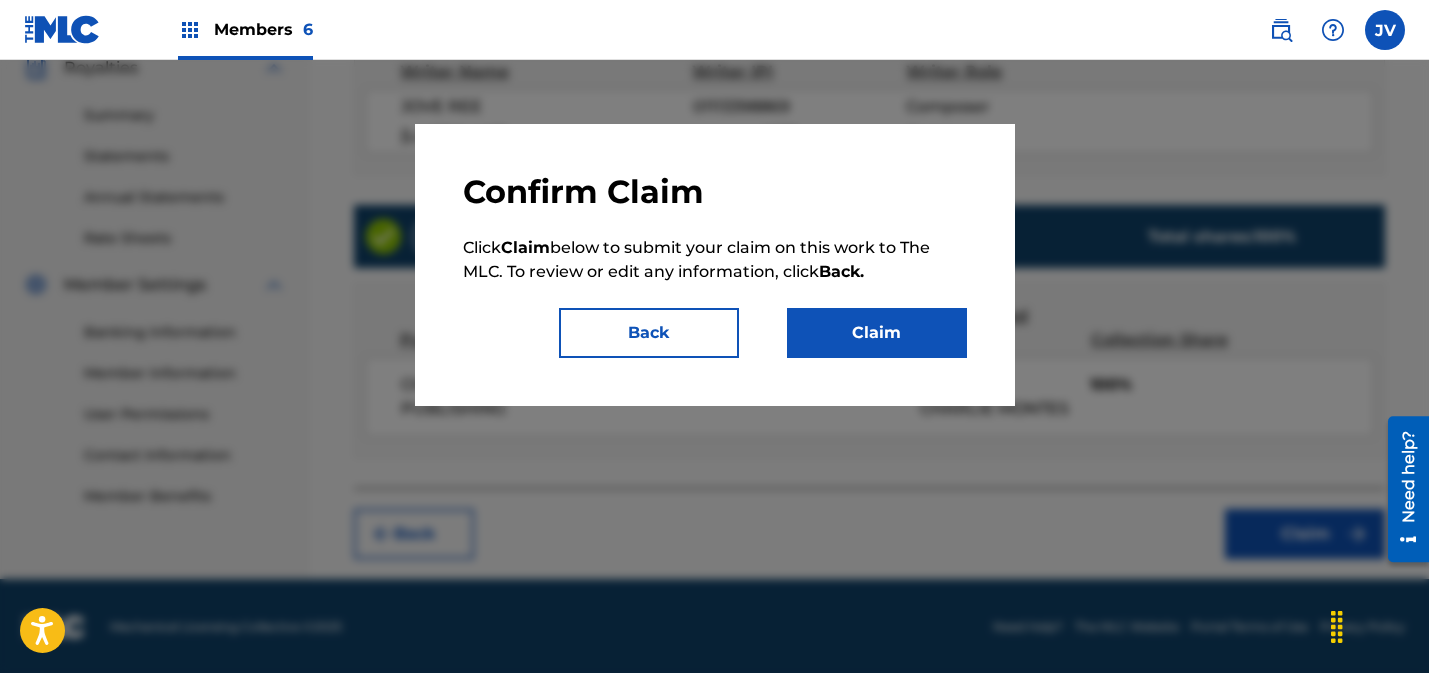 click on "Claim" at bounding box center [877, 333] 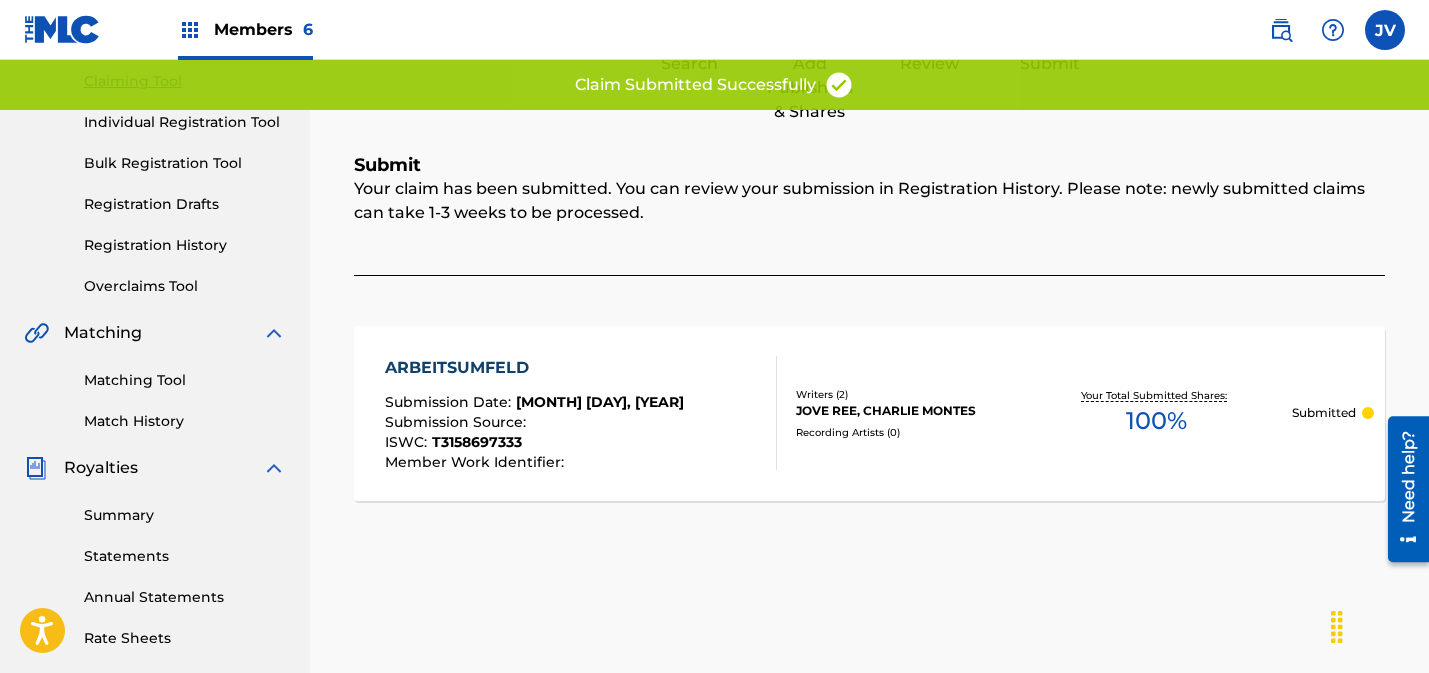 scroll, scrollTop: 0, scrollLeft: 0, axis: both 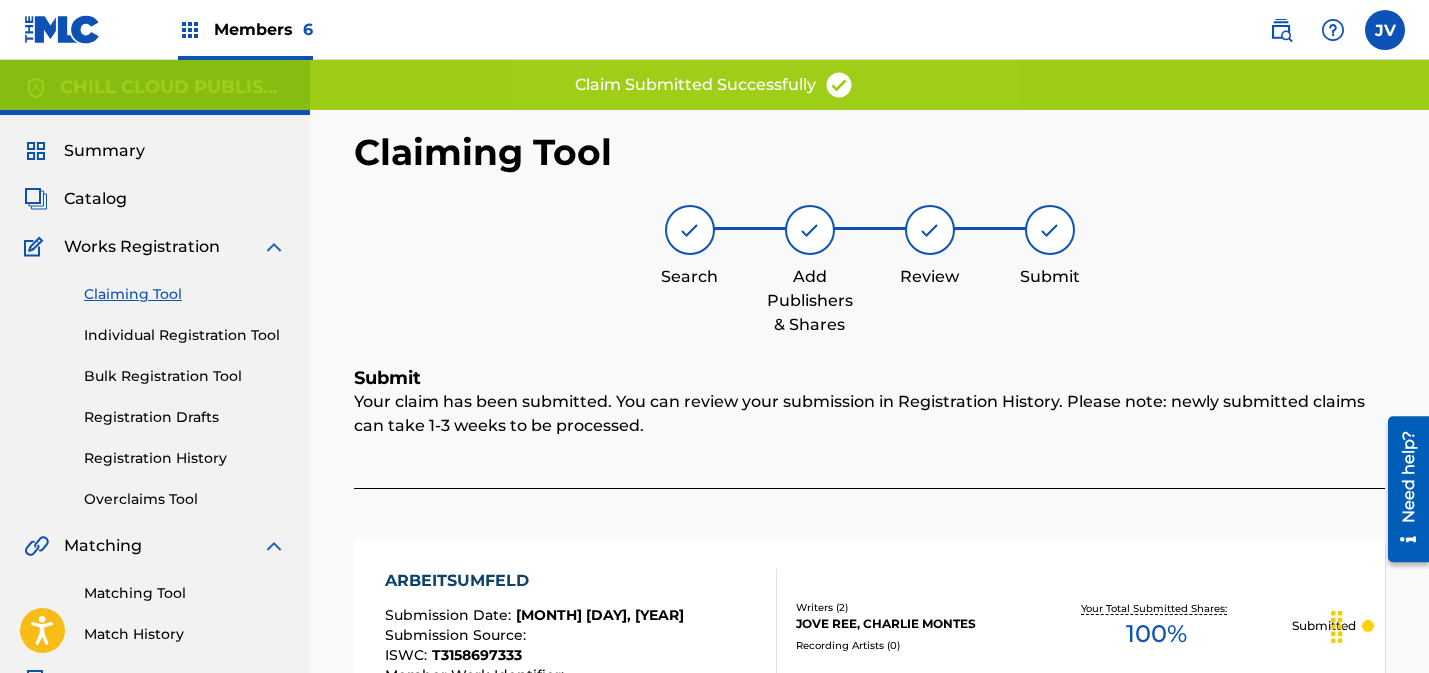 click on "Claiming Tool" at bounding box center (185, 294) 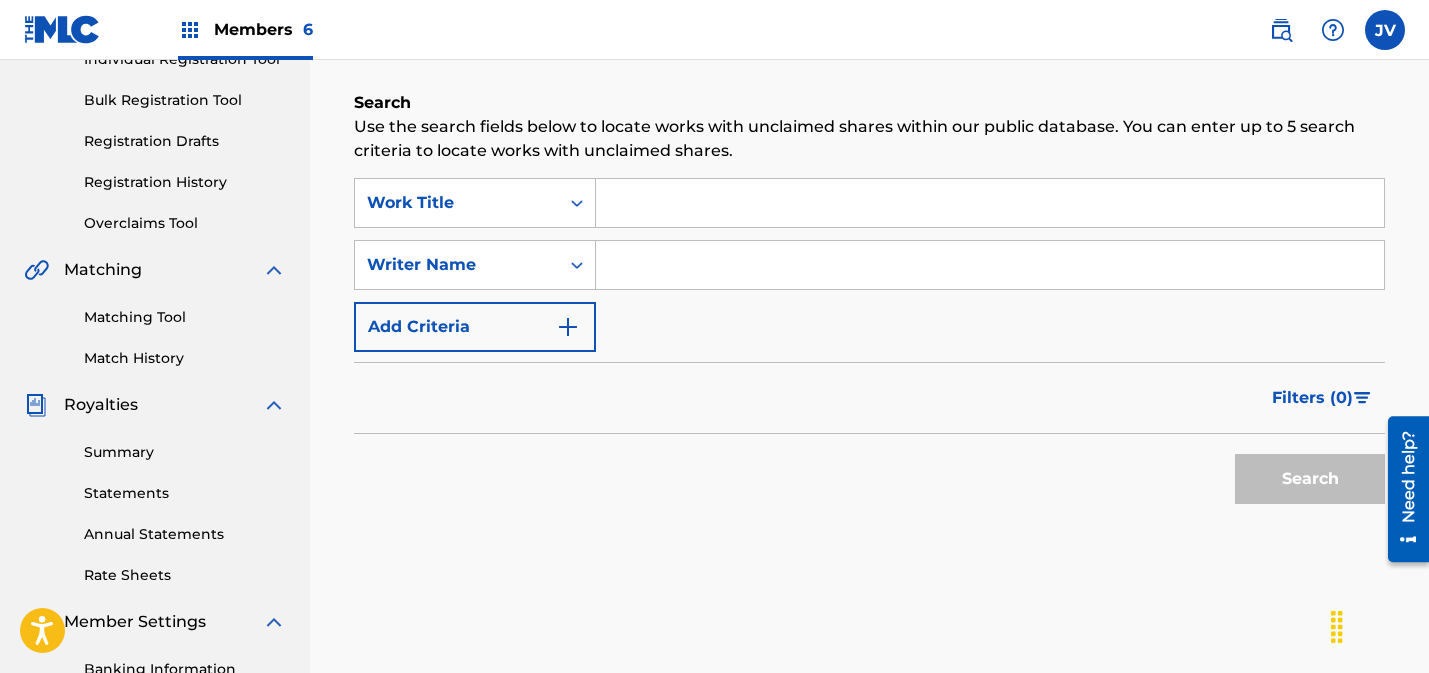 scroll, scrollTop: 150, scrollLeft: 0, axis: vertical 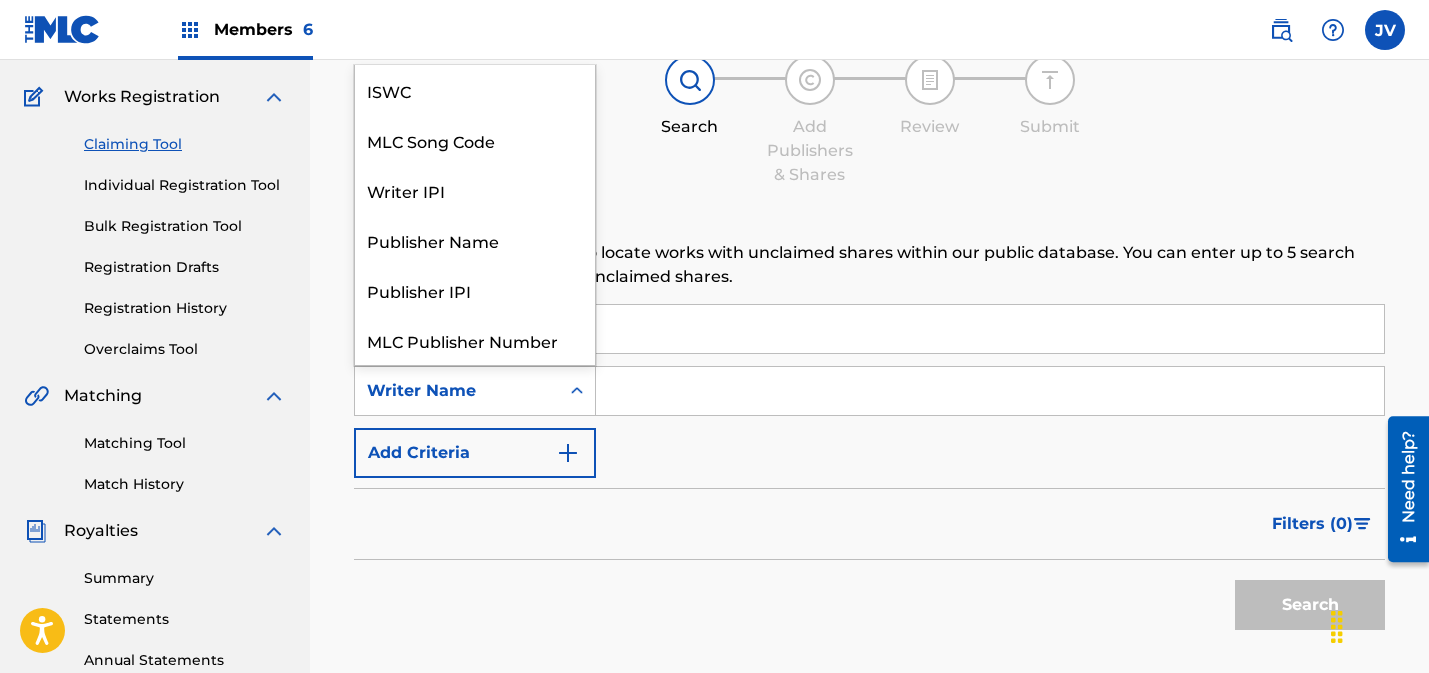 click on "Writer Name" at bounding box center [457, 391] 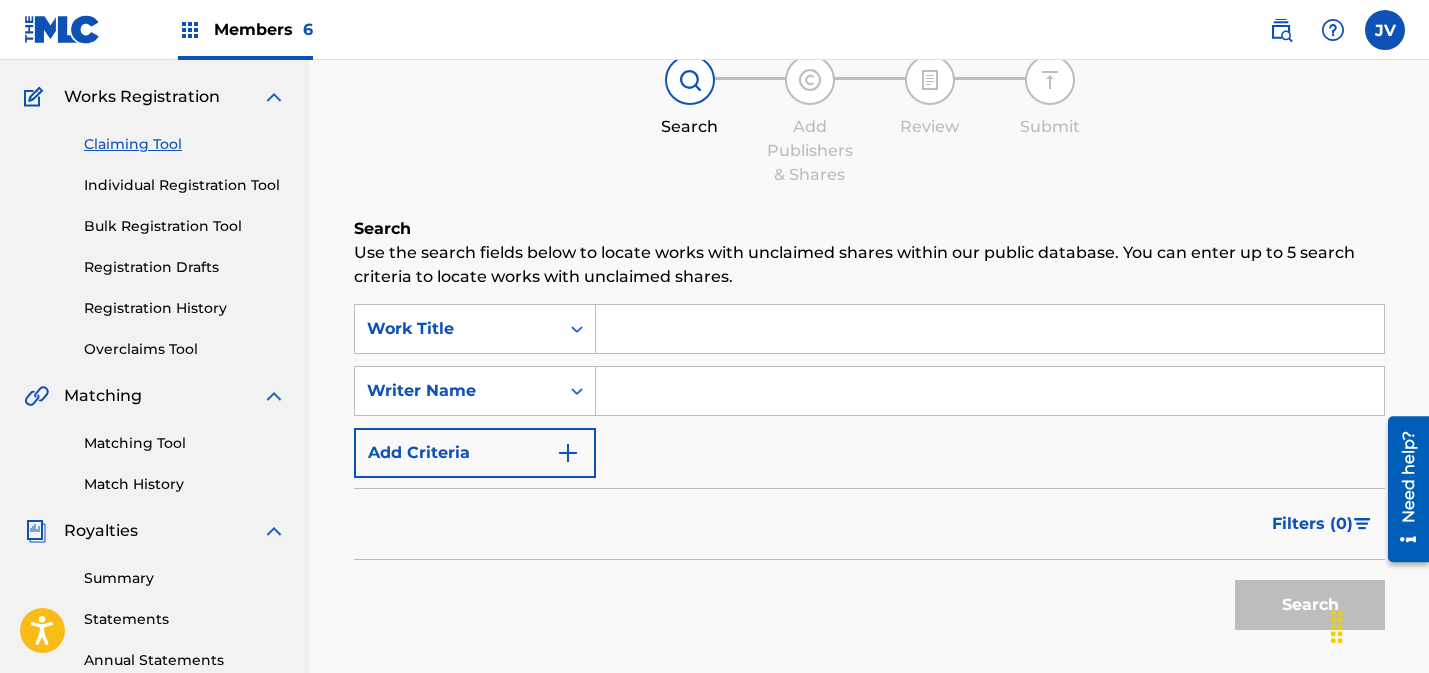 click on "SearchWithCriteria[ID] Work Title SearchWithCriteriad[ID] Writer Name Add Criteria" at bounding box center [869, 391] 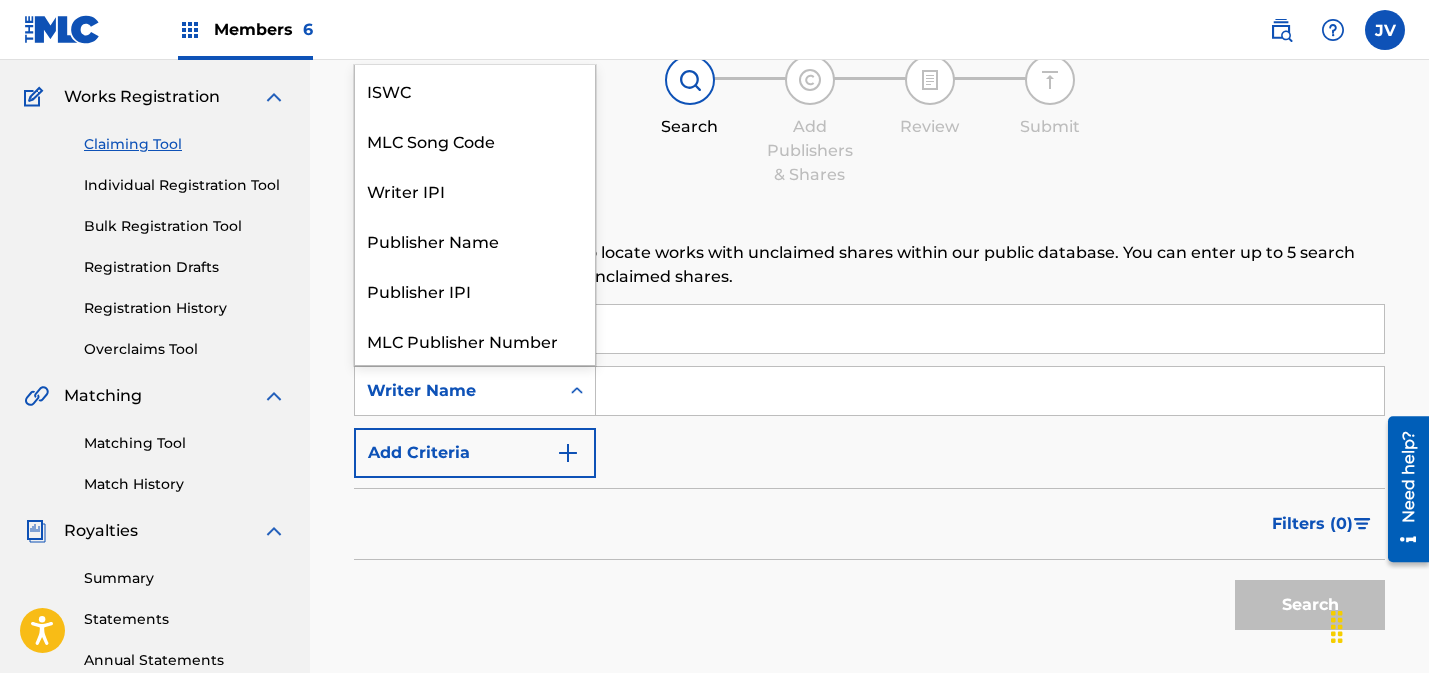 click on "Writer Name" at bounding box center [457, 391] 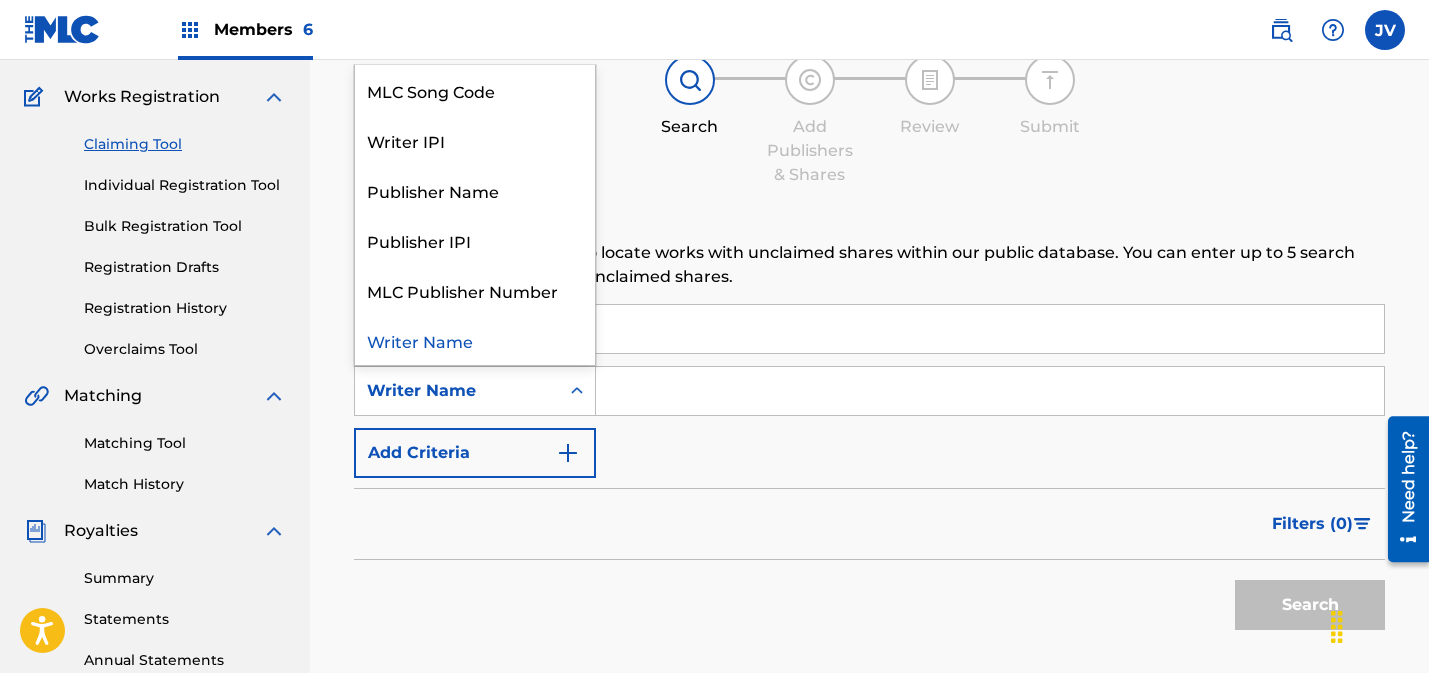 click on "SearchWithCriteria... Writer Name selected, 7 of 7. 7 results available. Use Up and Down to choose options, press Enter to select the currently focused option, press Escape to exit the menu, press Tab to select the option and exit the menu. Writer Name ISWC MLC Song Code Writer IPI Publisher Name Publisher IPI MLC Publisher Number Writer Name Add Criteria" at bounding box center (869, 391) 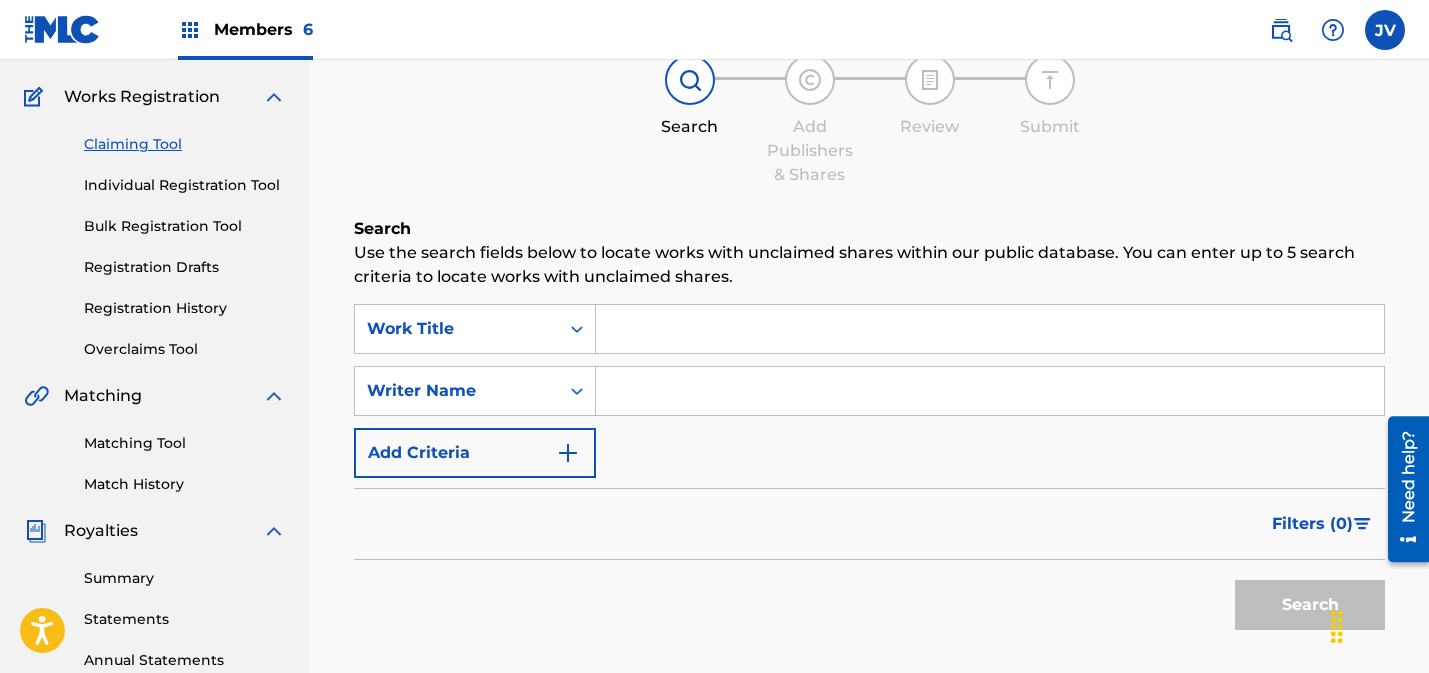 drag, startPoint x: 647, startPoint y: 397, endPoint x: 806, endPoint y: 445, distance: 166.08733 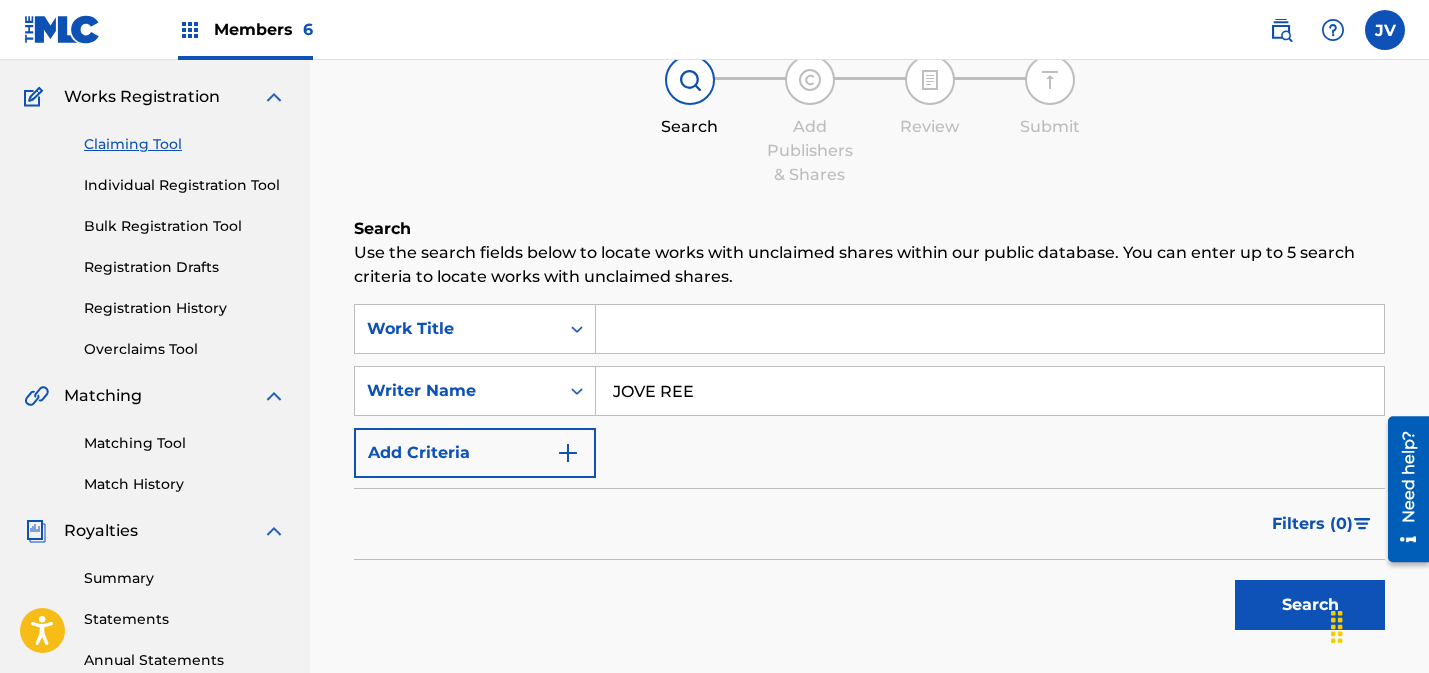 type on "JOVE REE" 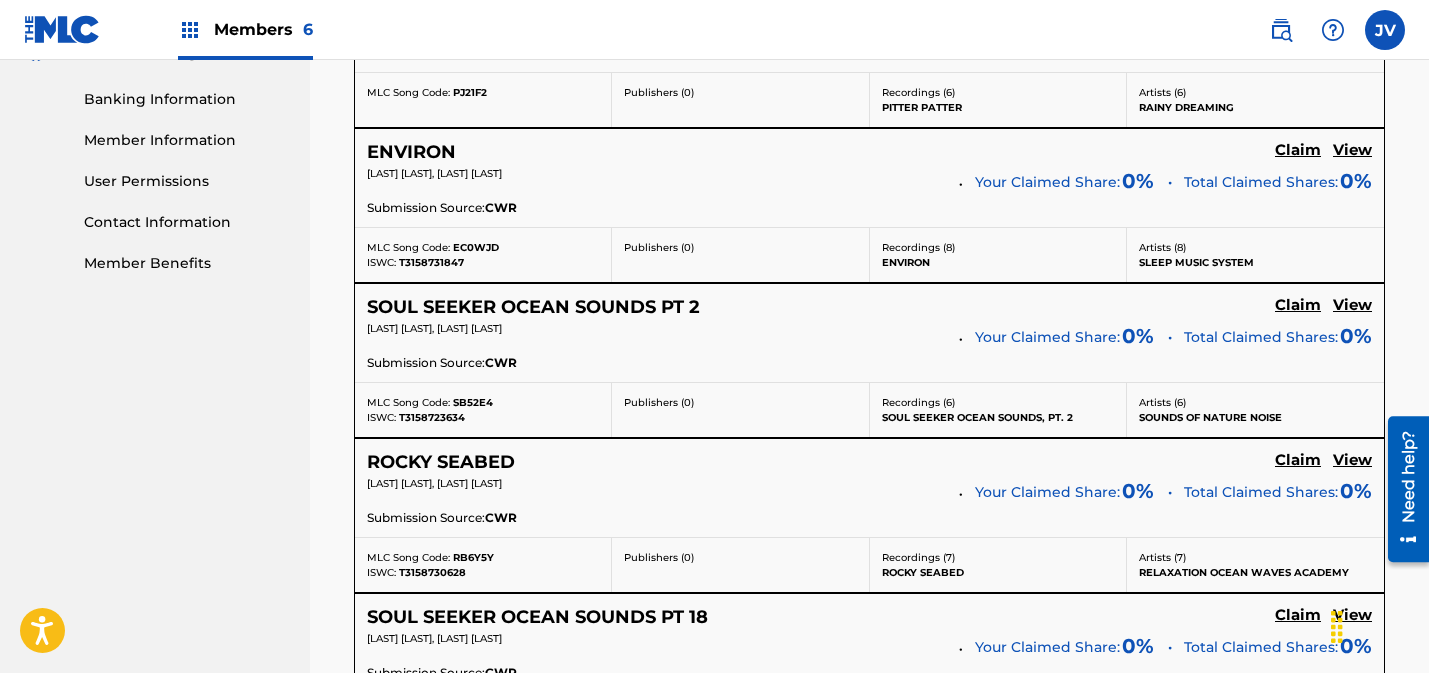 scroll, scrollTop: 877, scrollLeft: 0, axis: vertical 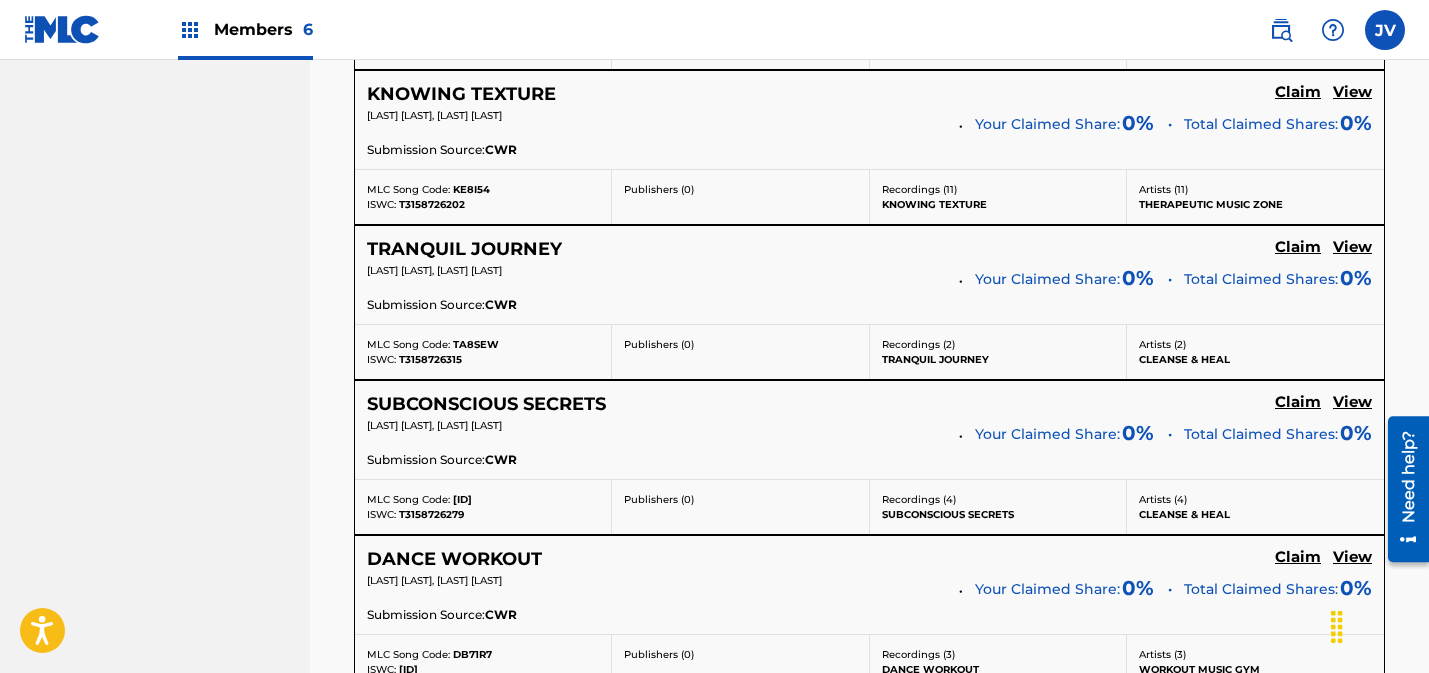 click on "View" at bounding box center (1352, 92) 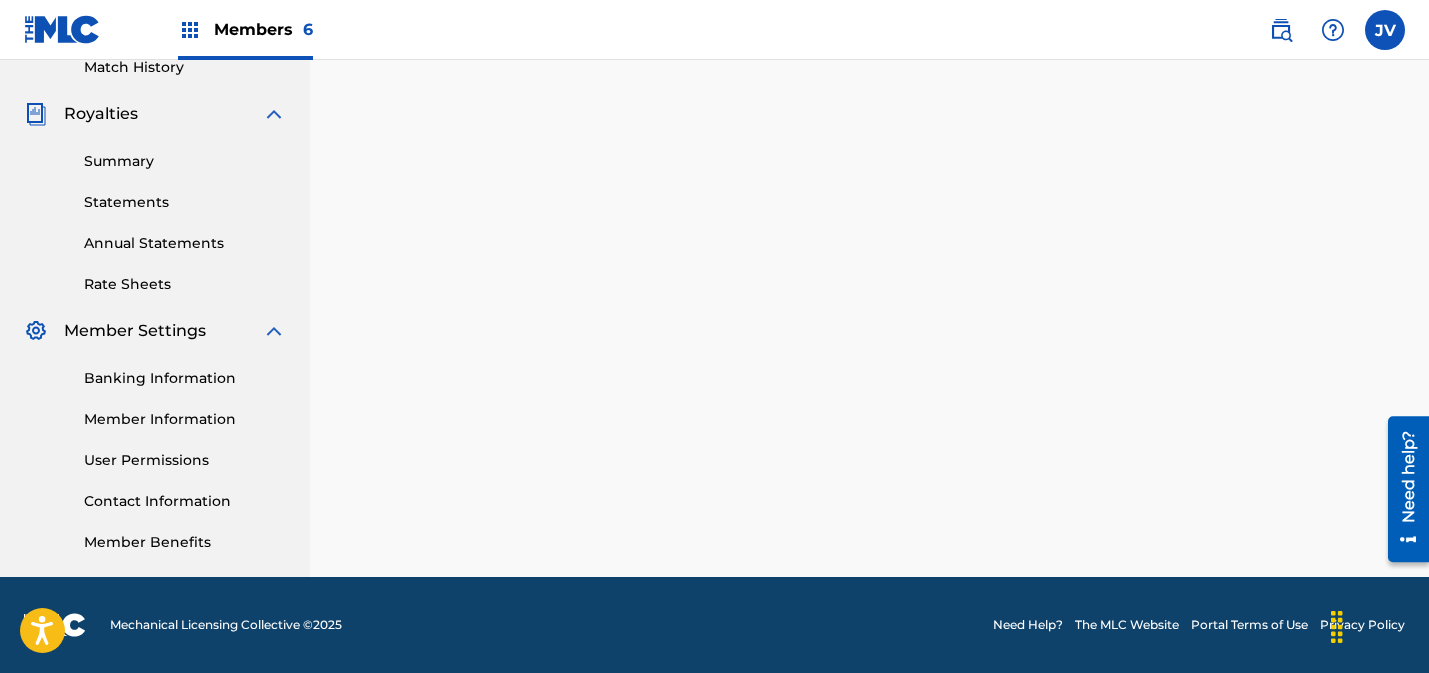 scroll, scrollTop: 0, scrollLeft: 0, axis: both 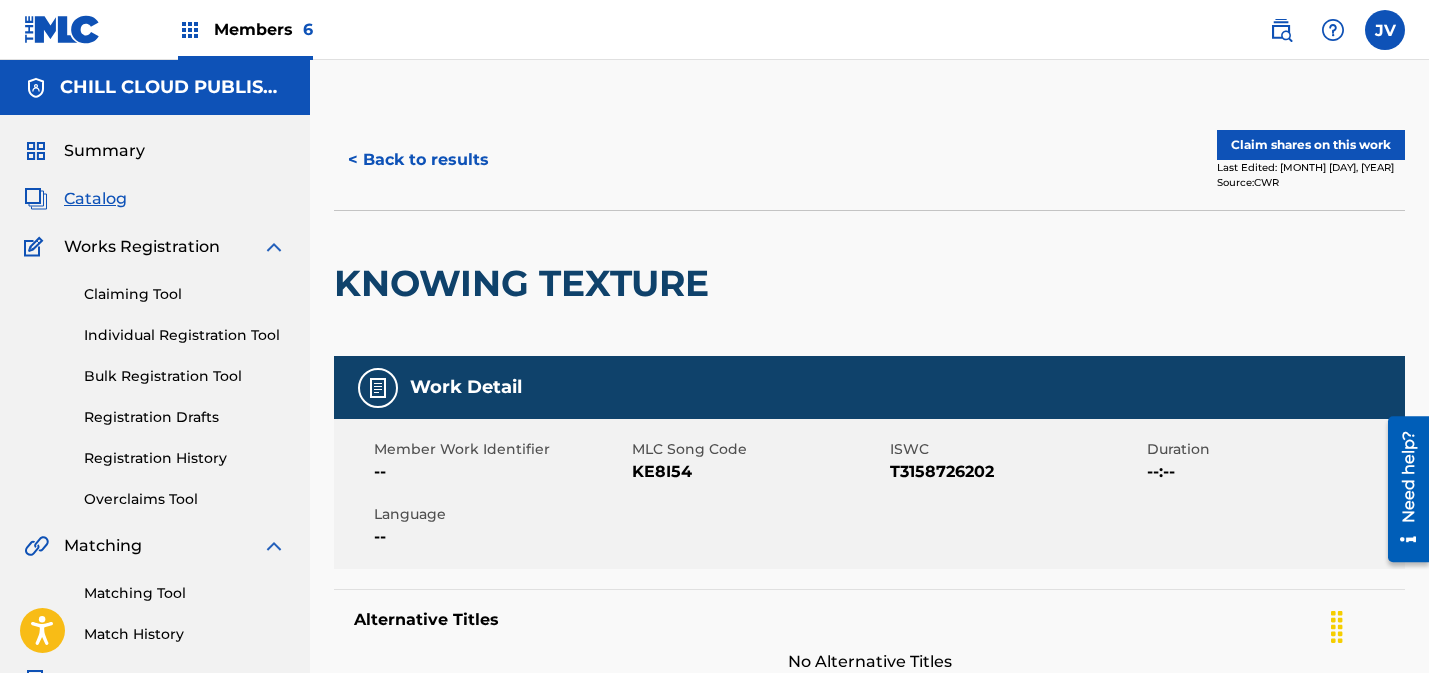 click on "Claim shares on this work" at bounding box center (1311, 145) 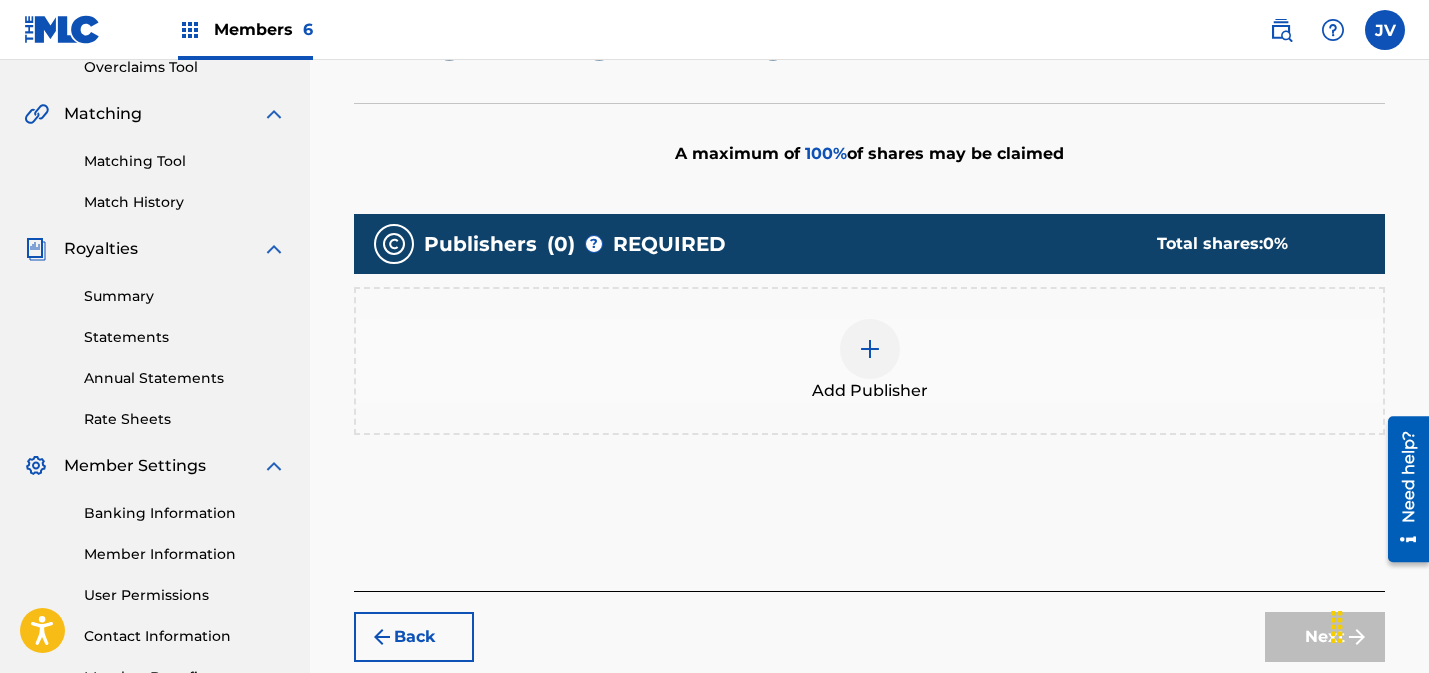 scroll, scrollTop: 567, scrollLeft: 0, axis: vertical 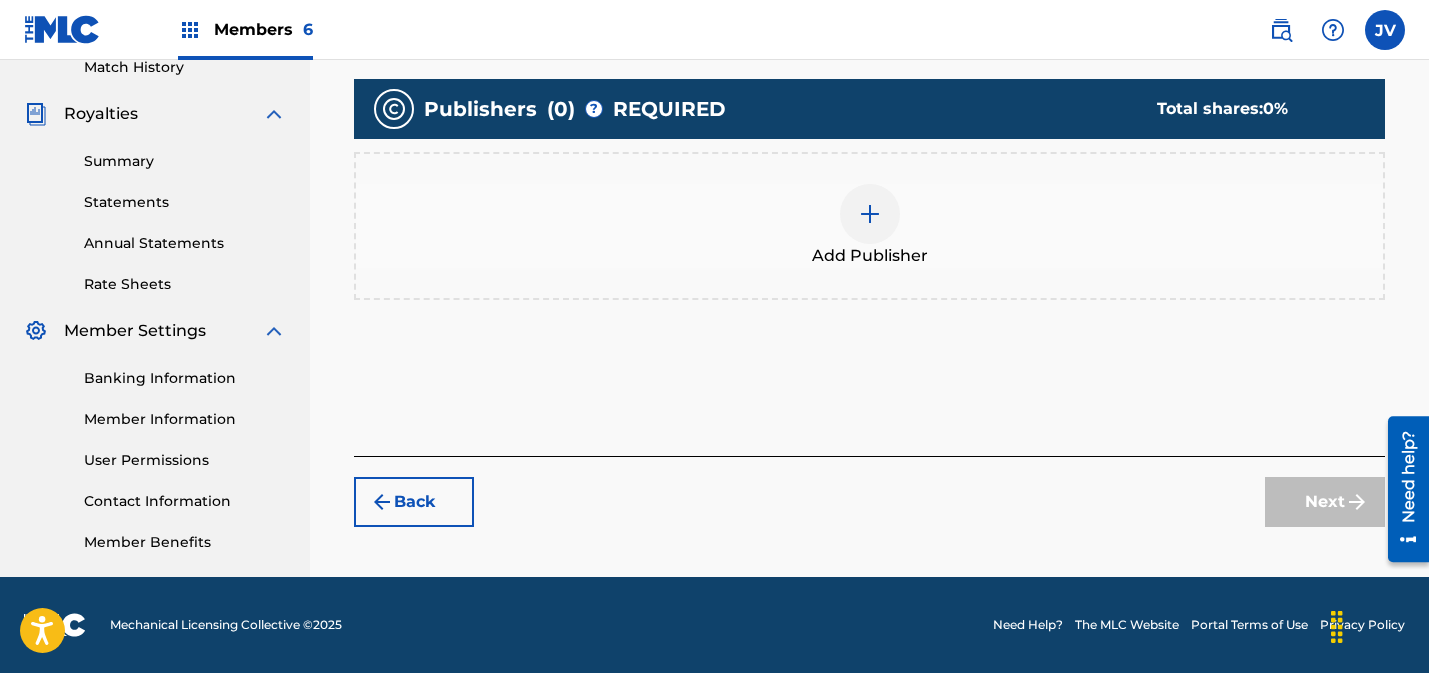 click on "Add Publisher" at bounding box center [869, 226] 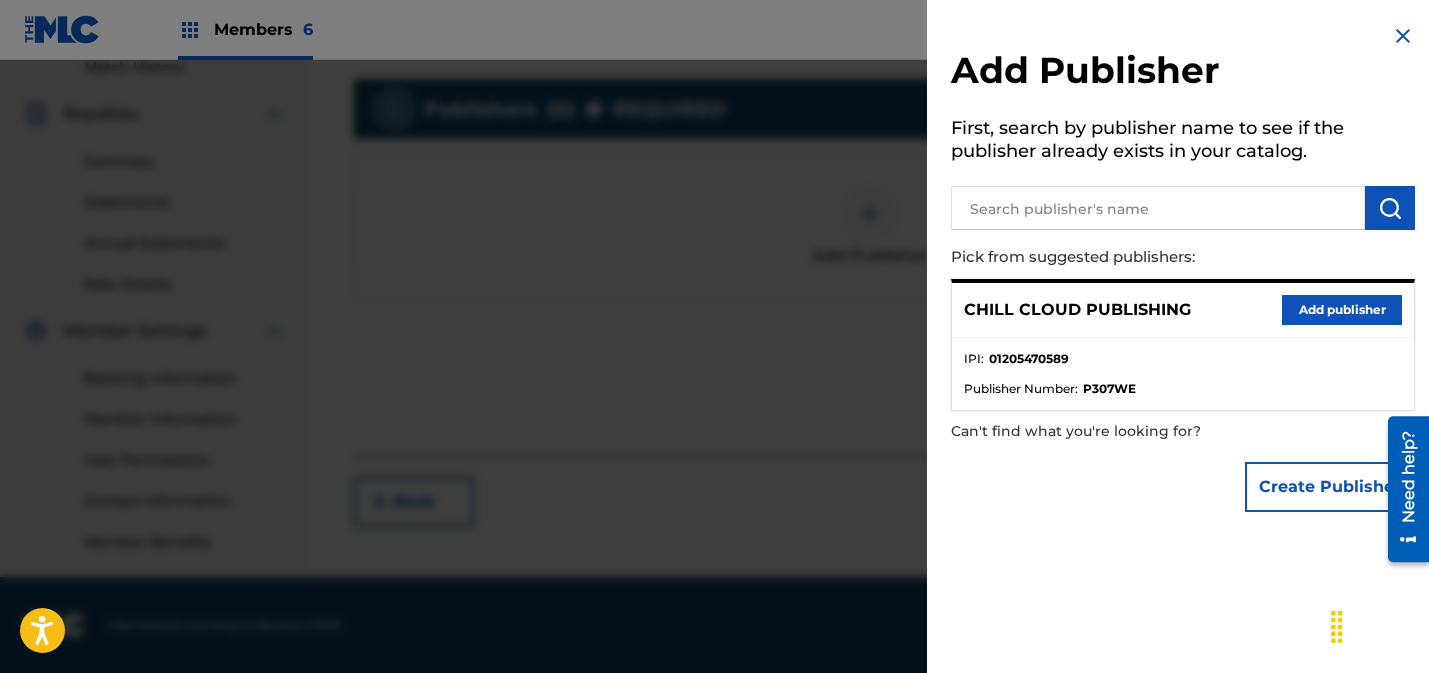 click on "Add publisher" at bounding box center (1342, 310) 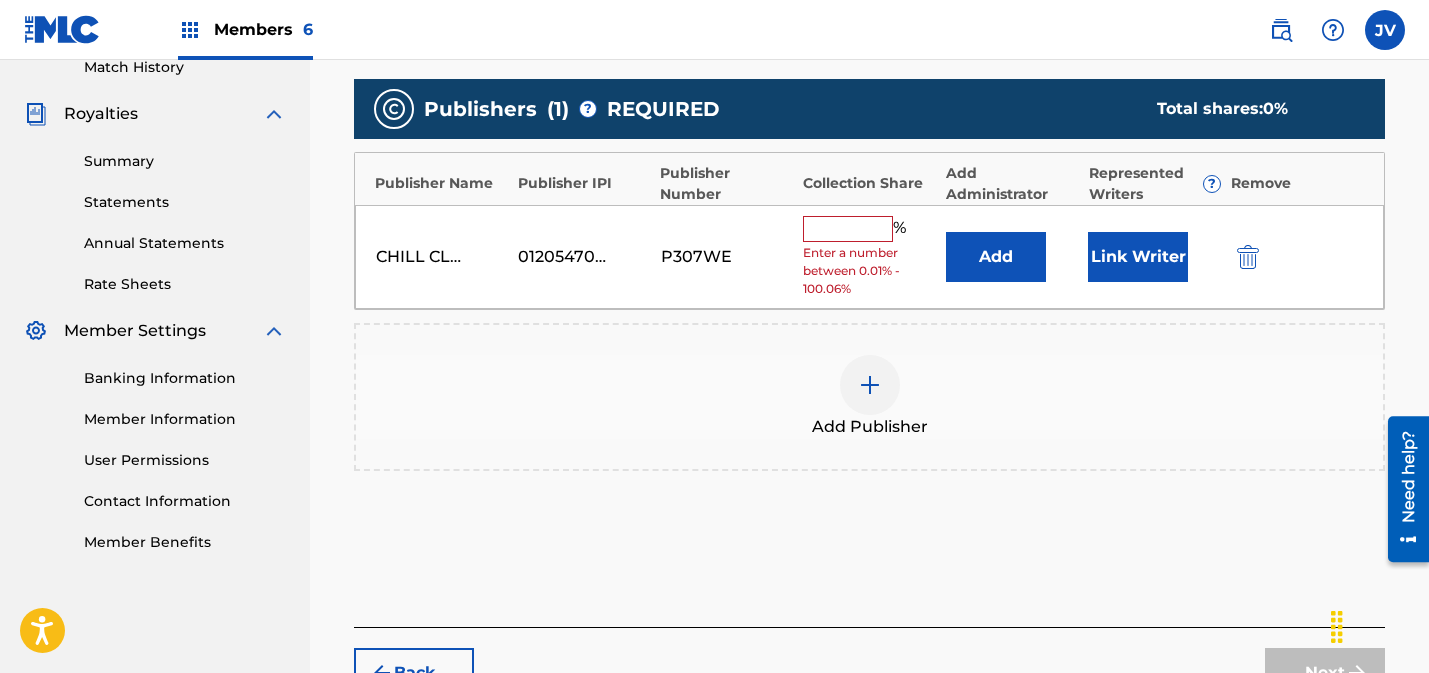 click at bounding box center (848, 229) 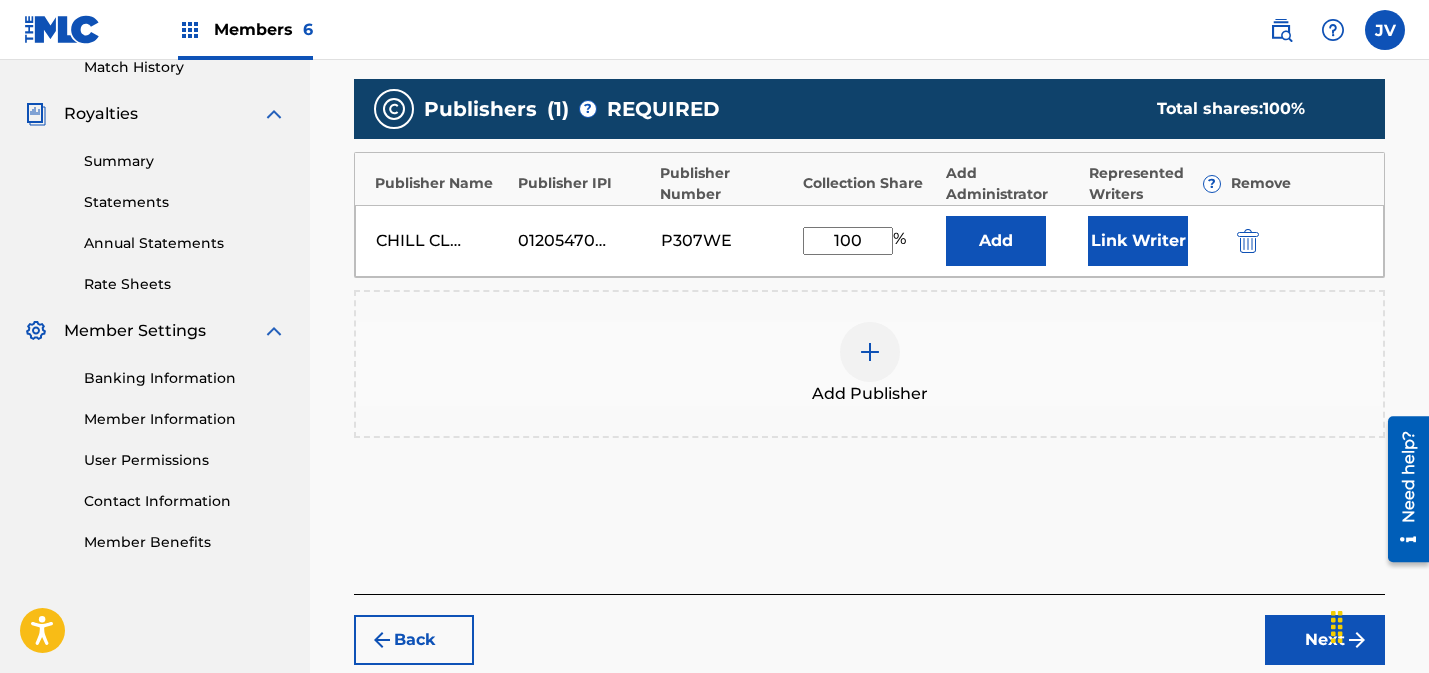 type on "100" 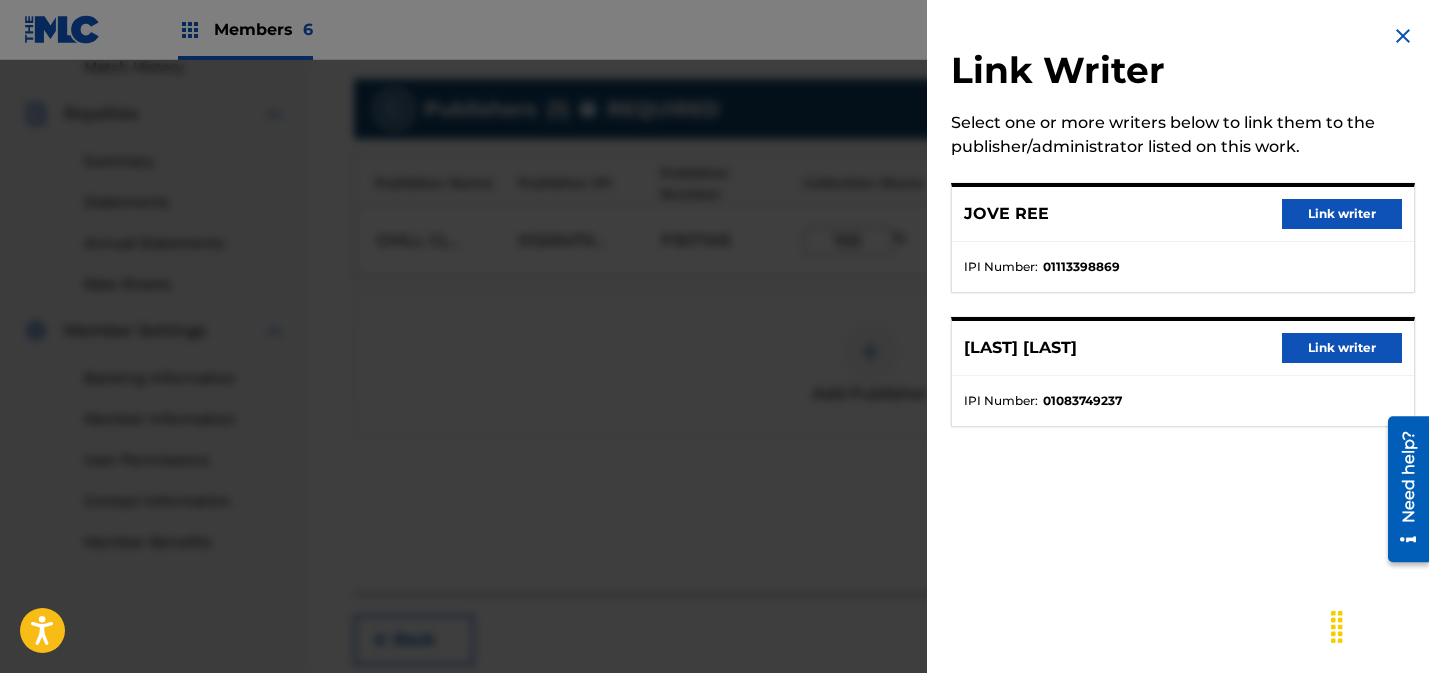click on "Link writer" at bounding box center (1342, 214) 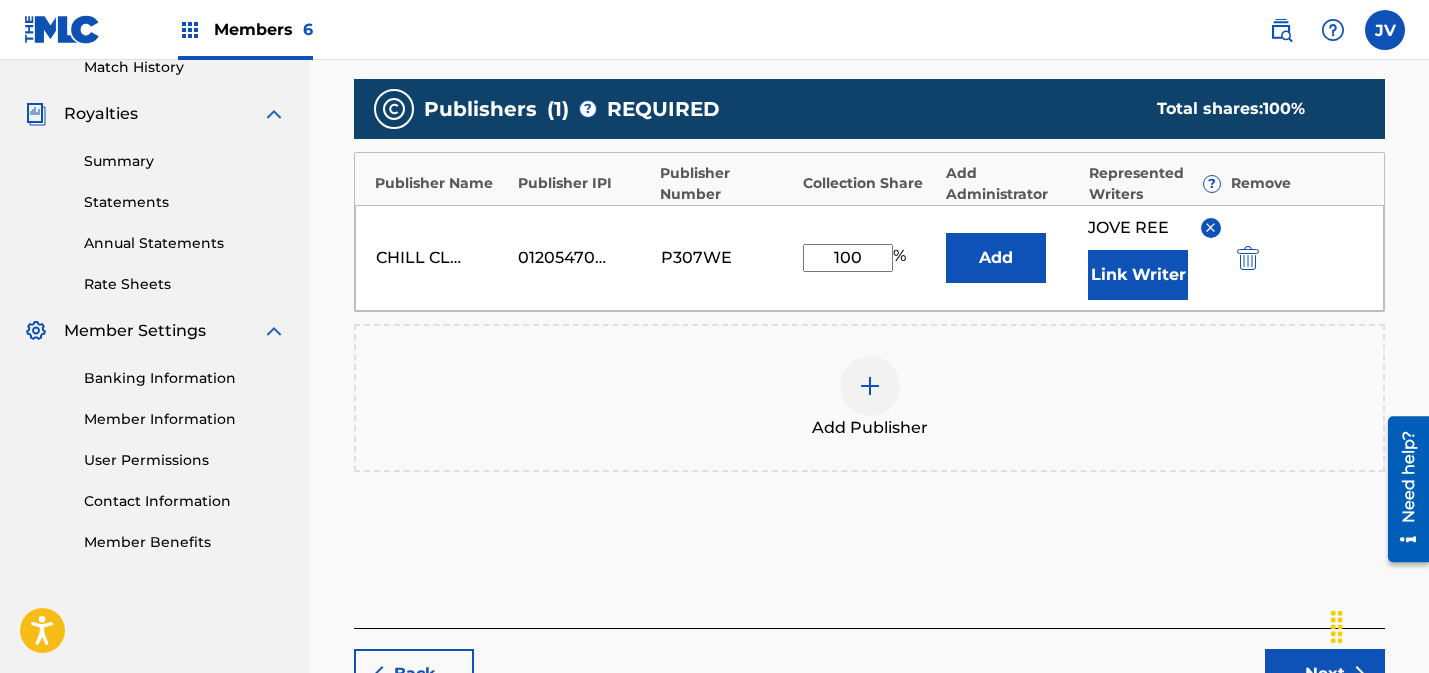 click on "Link Writer" at bounding box center [1138, 275] 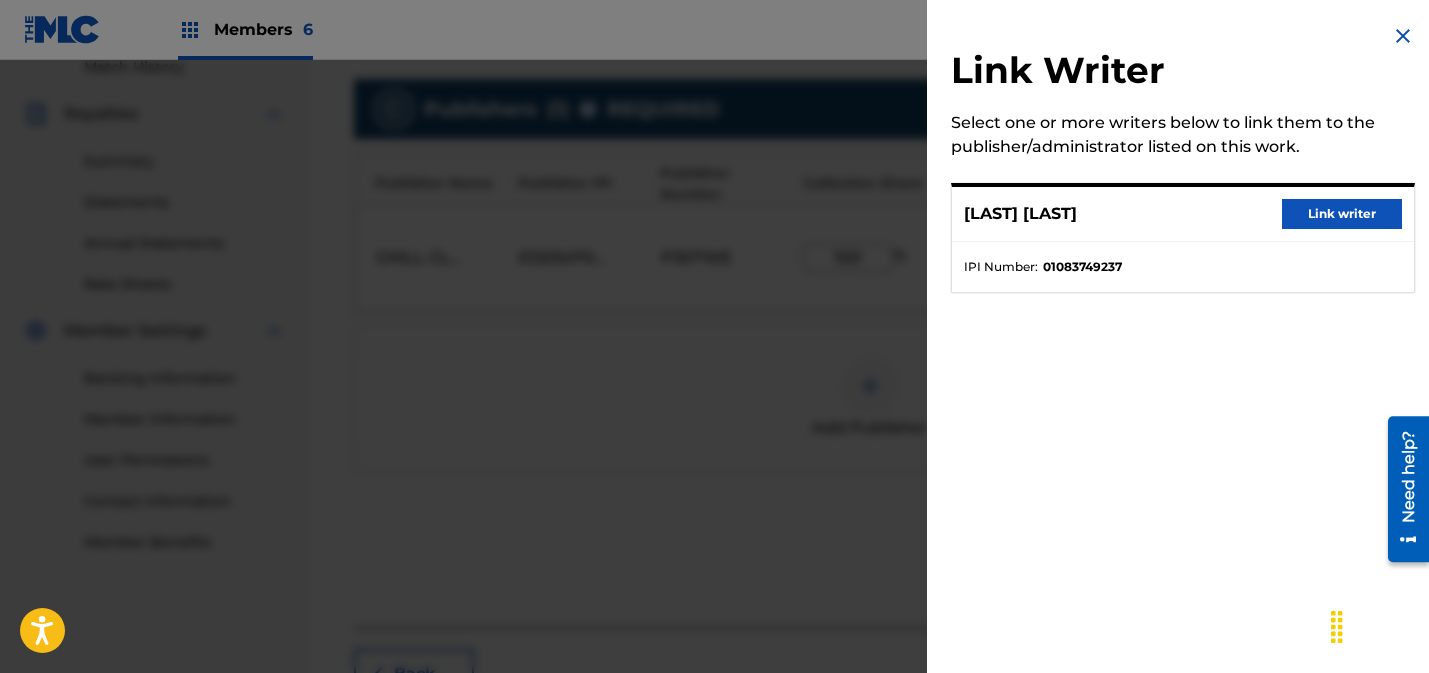 click on "Link writer" at bounding box center (1342, 214) 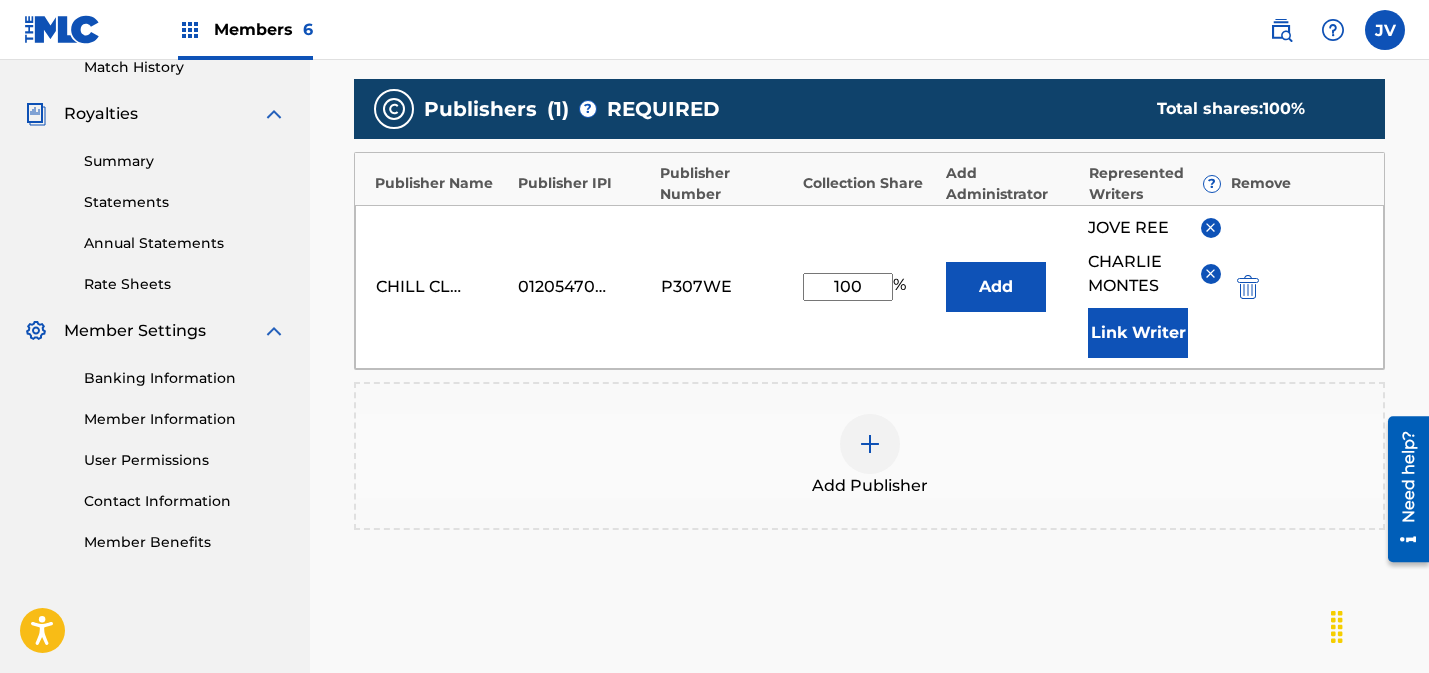 scroll, scrollTop: 767, scrollLeft: 0, axis: vertical 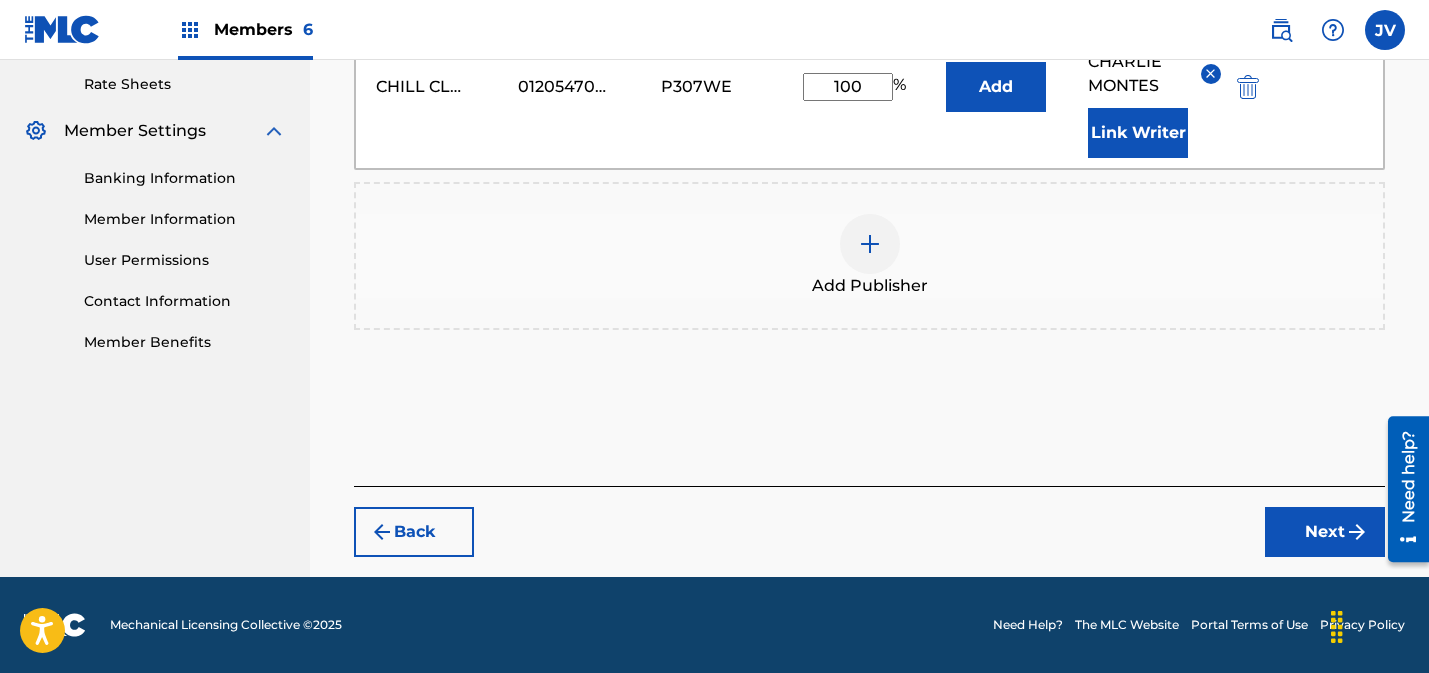 click on "Next" at bounding box center [1325, 532] 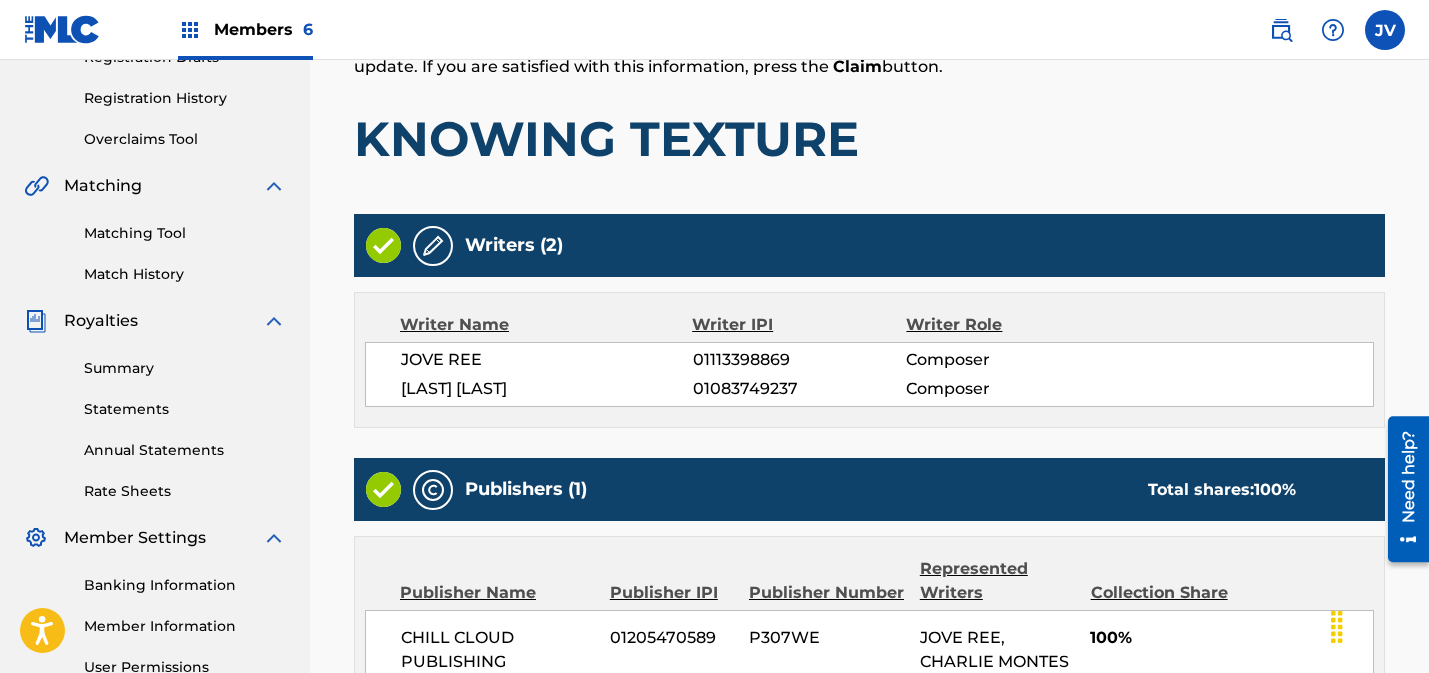 scroll, scrollTop: 613, scrollLeft: 0, axis: vertical 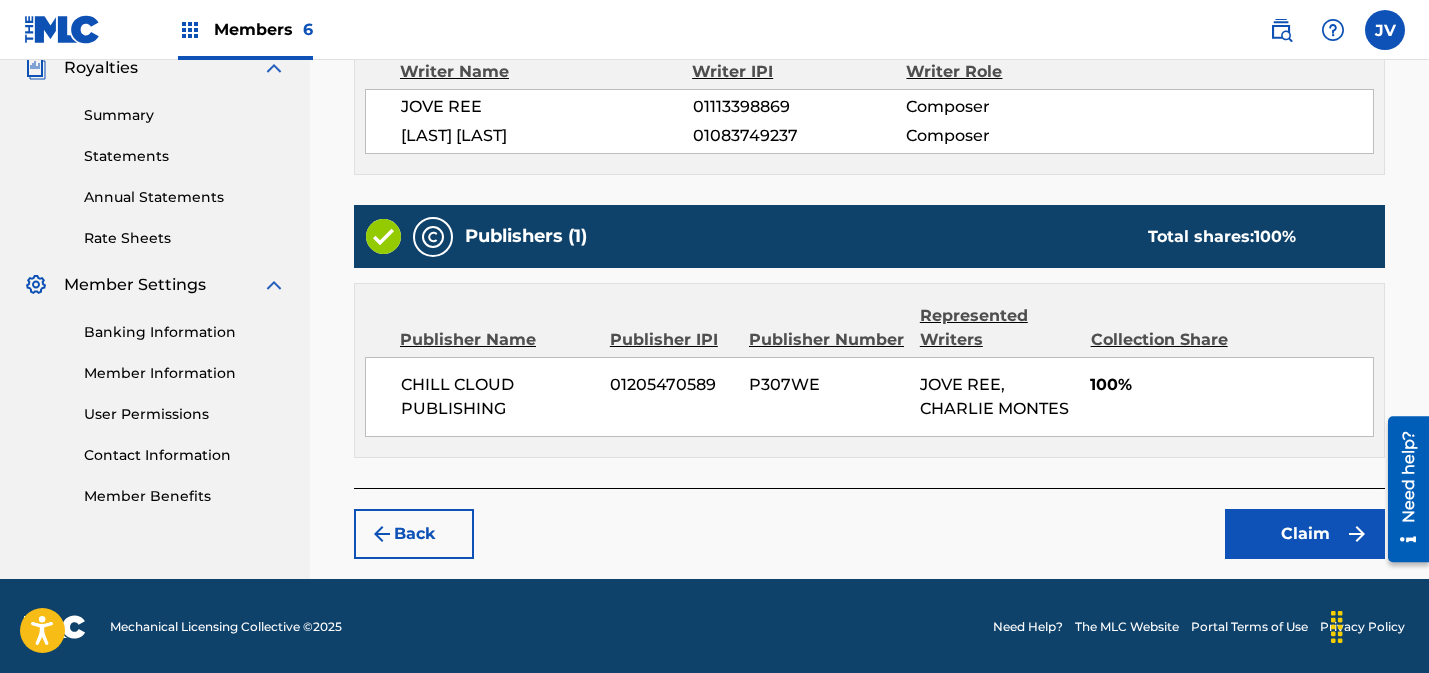 click on "Claim" at bounding box center (1305, 534) 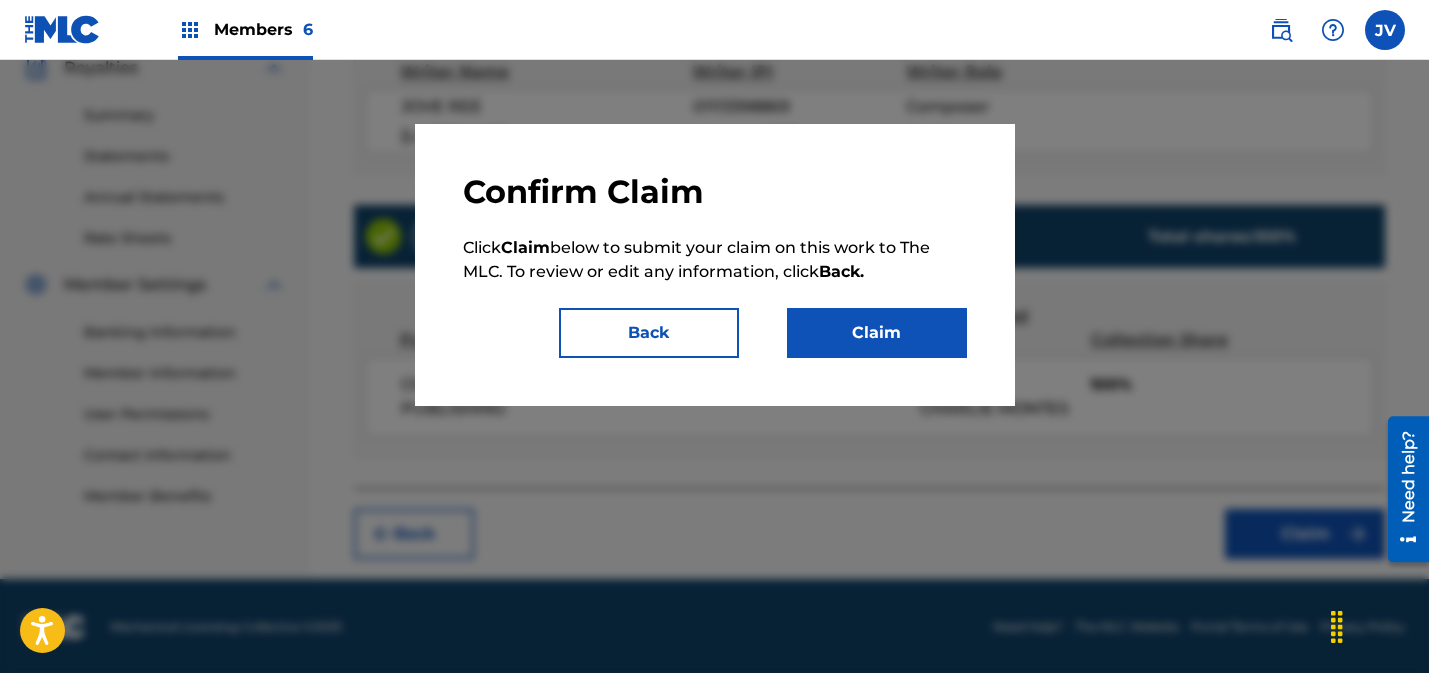 click on "Claim" at bounding box center [877, 333] 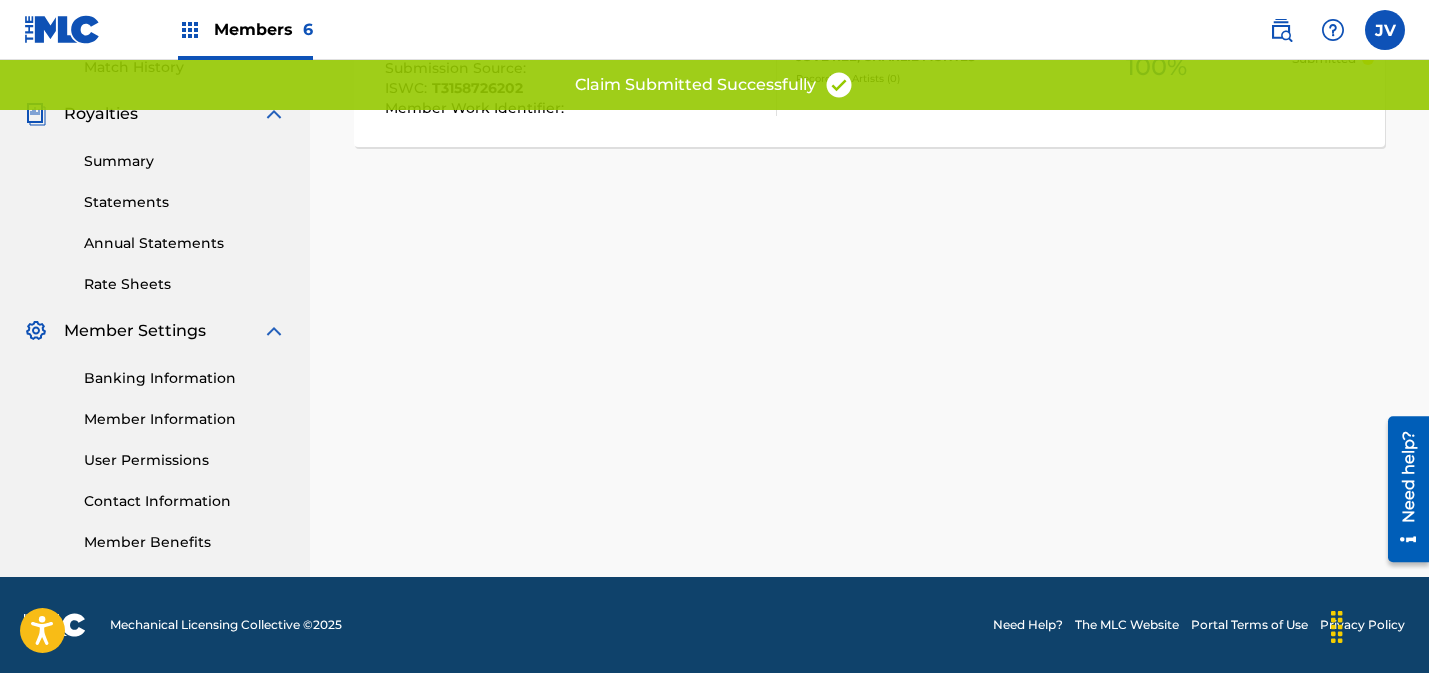 scroll, scrollTop: 567, scrollLeft: 0, axis: vertical 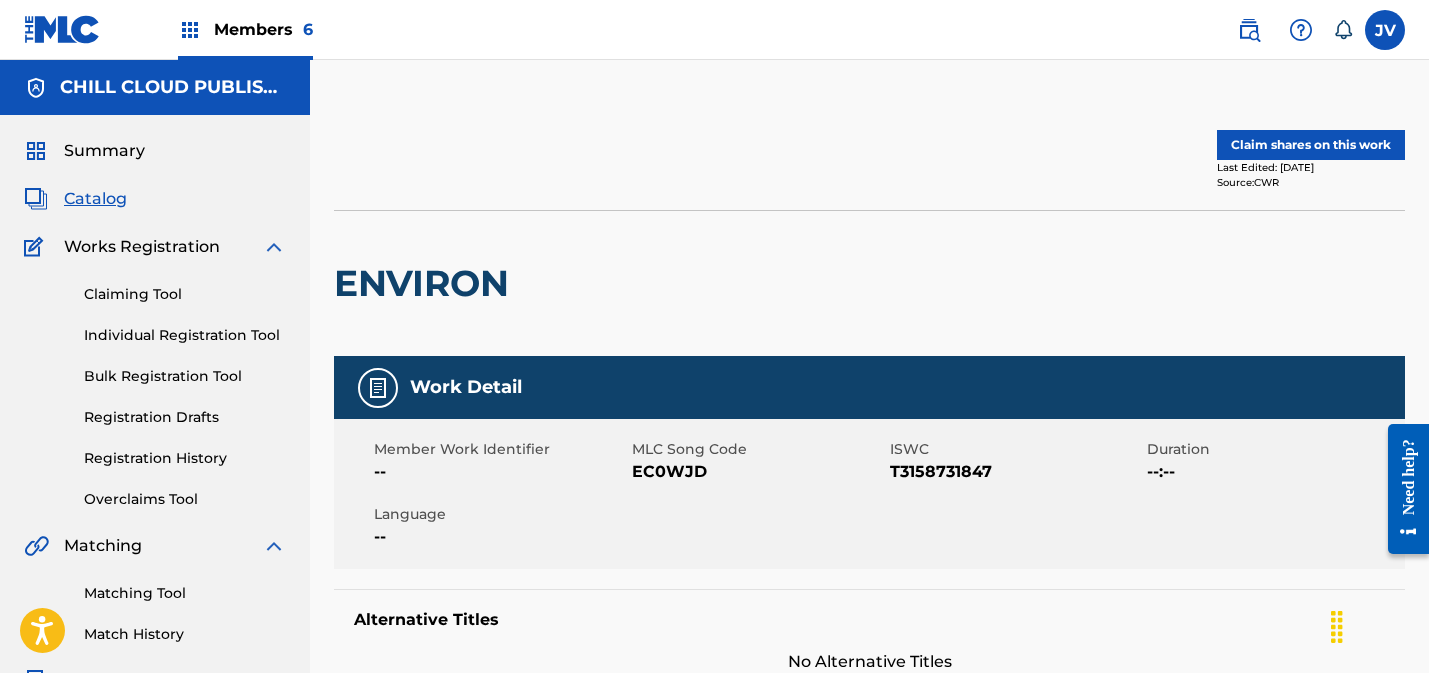 click on "Claim shares on this work Last Edited:   October 21, 2023 Source:  CWR" at bounding box center [869, 160] 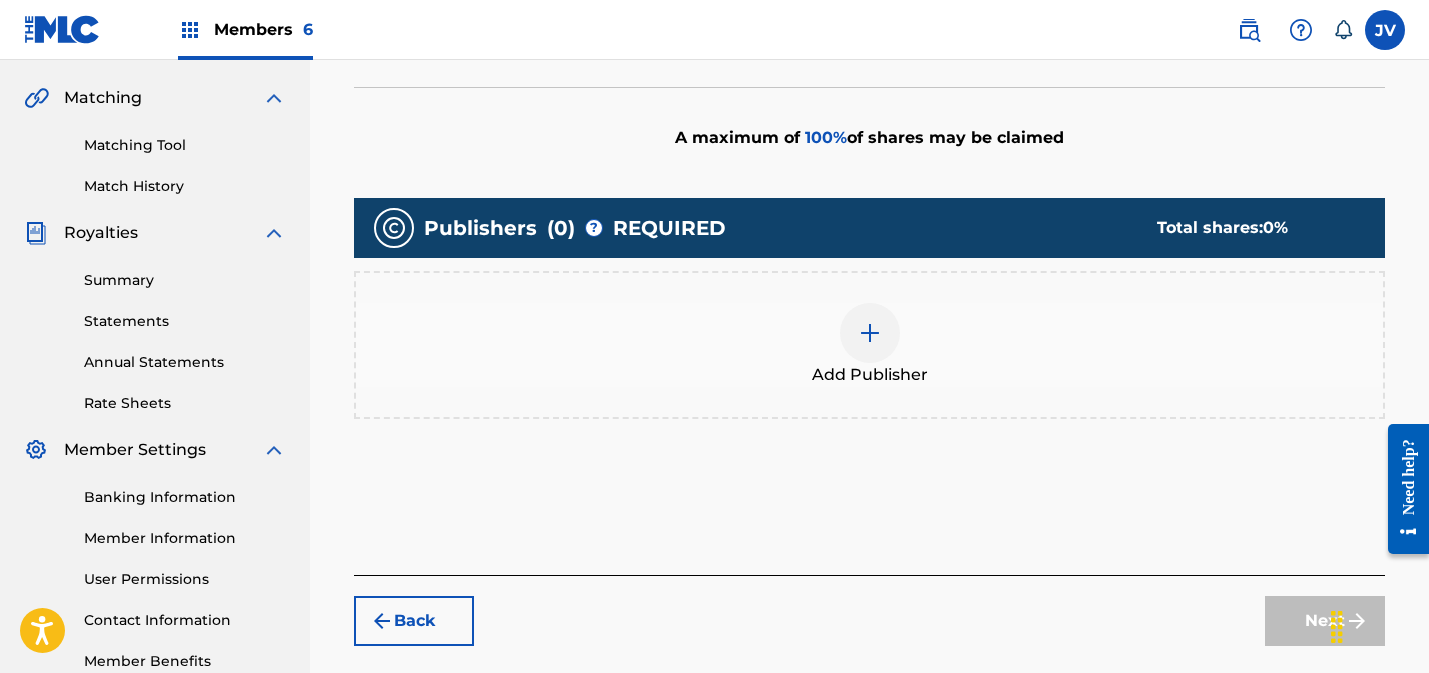 scroll, scrollTop: 567, scrollLeft: 0, axis: vertical 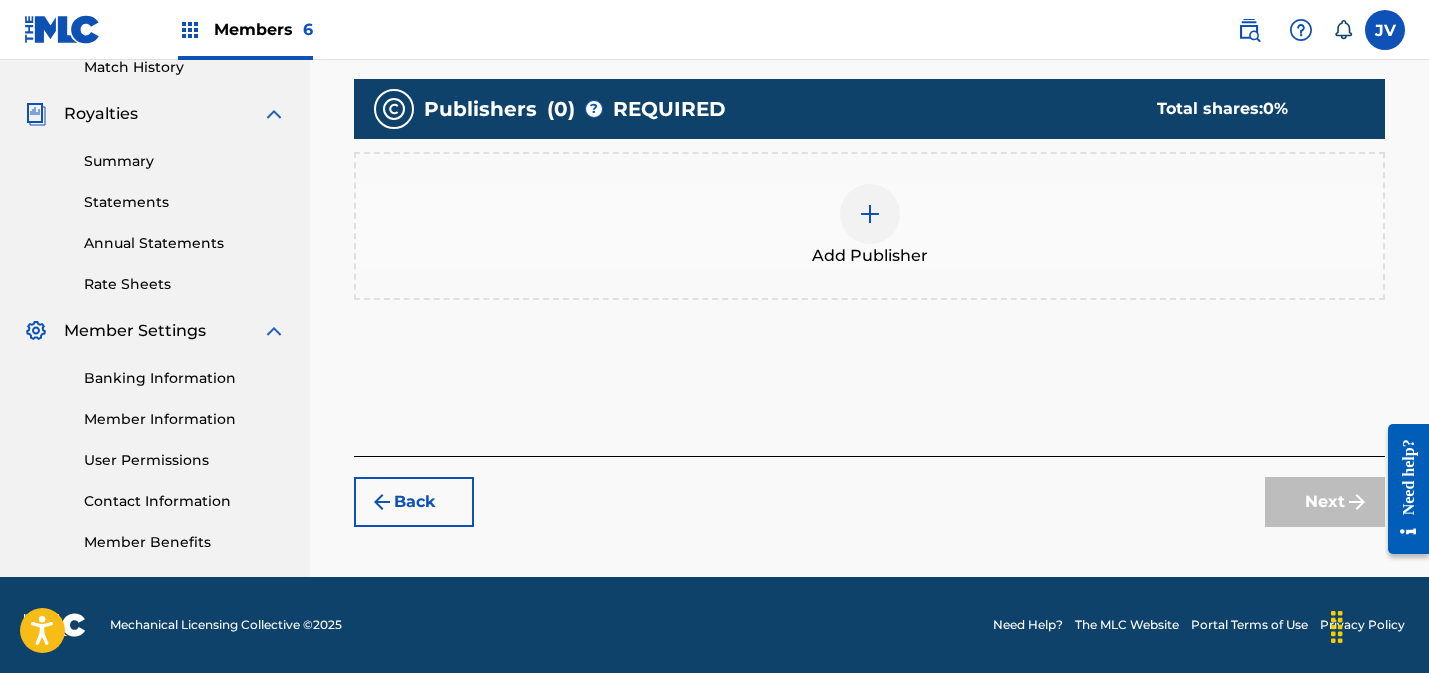 click at bounding box center (870, 214) 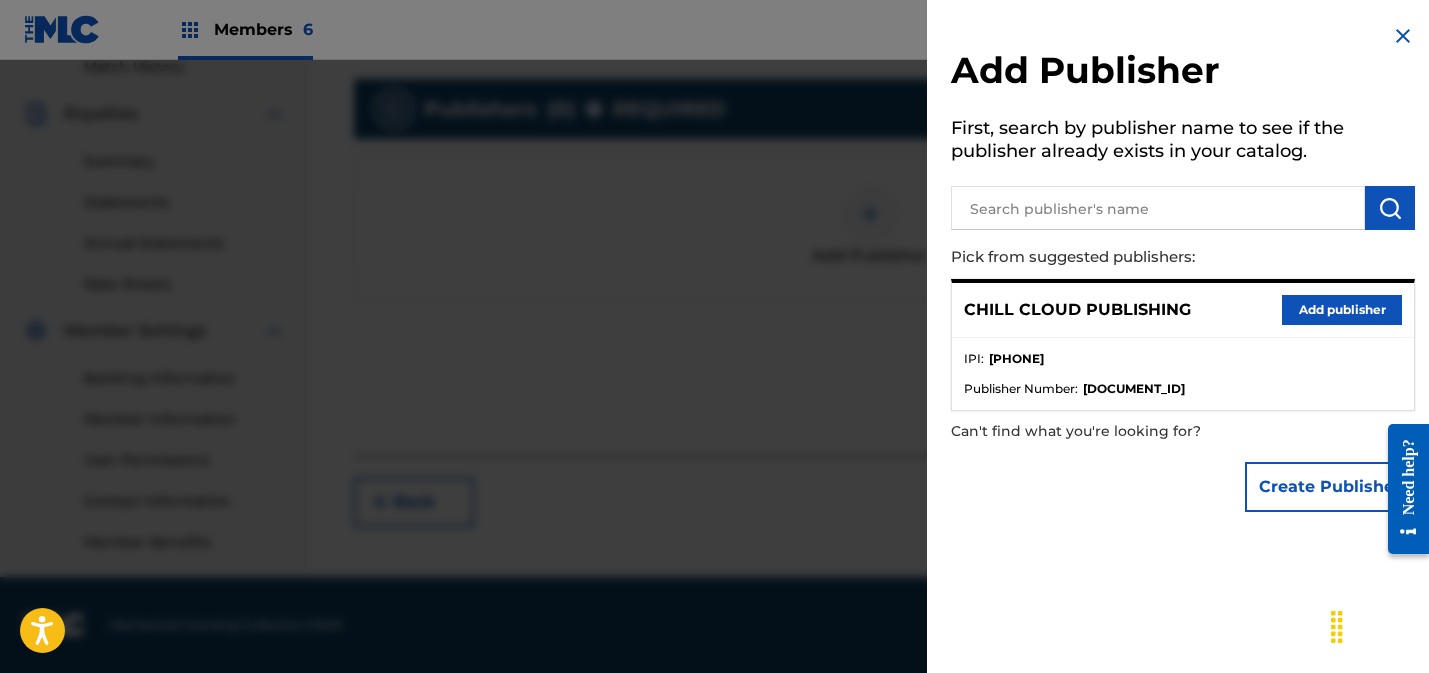 click on "Add publisher" at bounding box center (1342, 310) 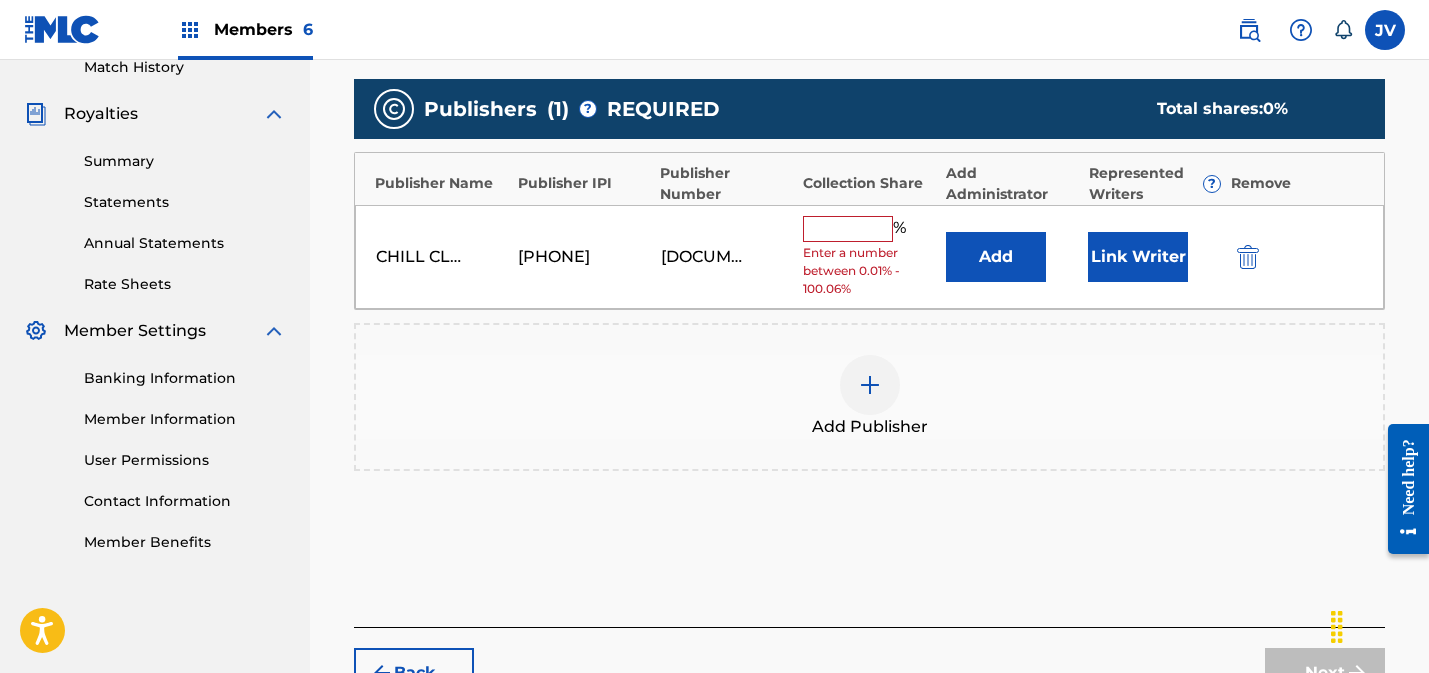 click at bounding box center (848, 229) 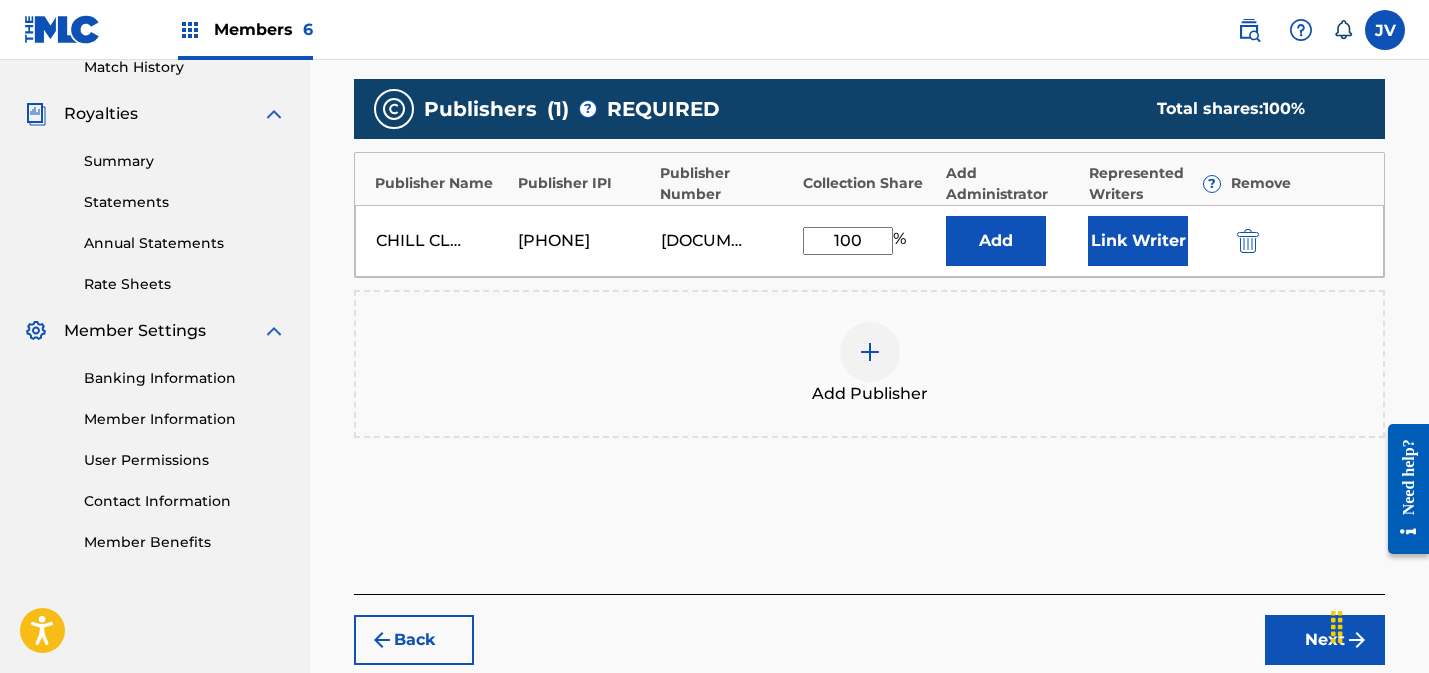 type on "100" 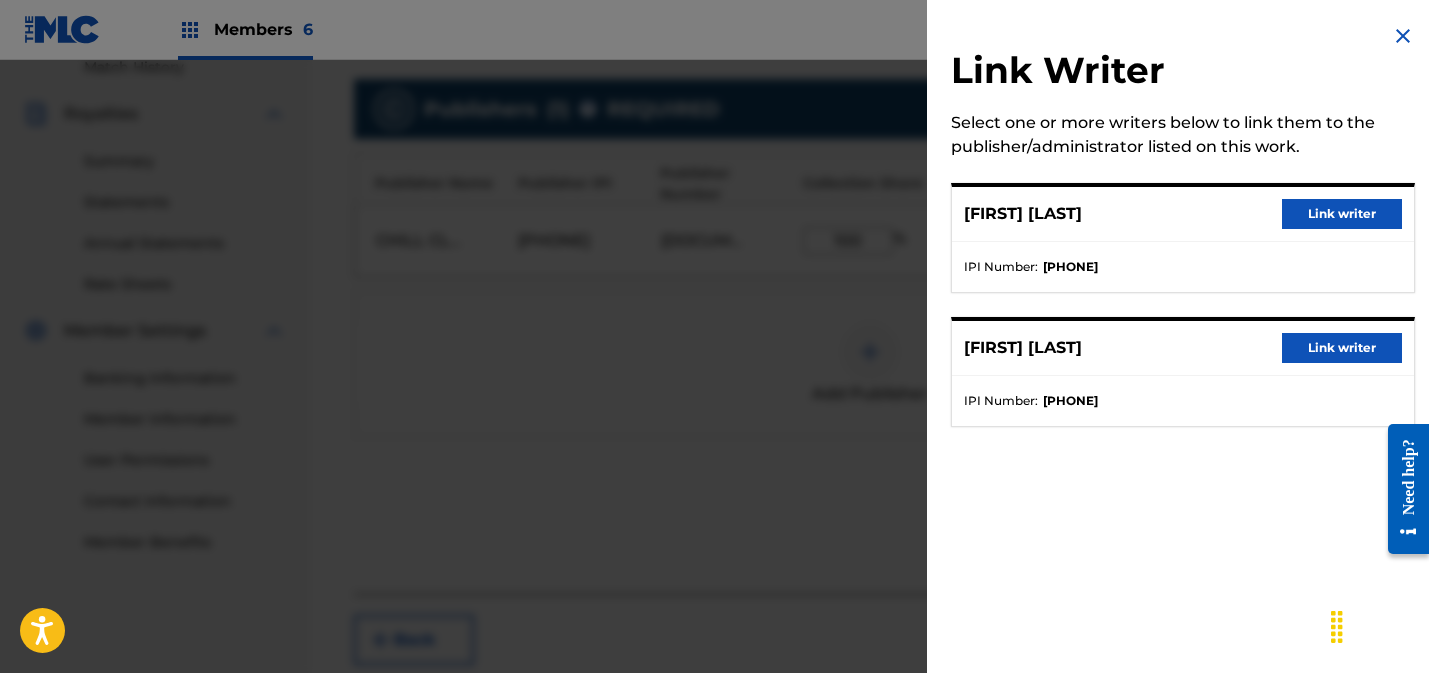 click on "Link writer" at bounding box center [1342, 214] 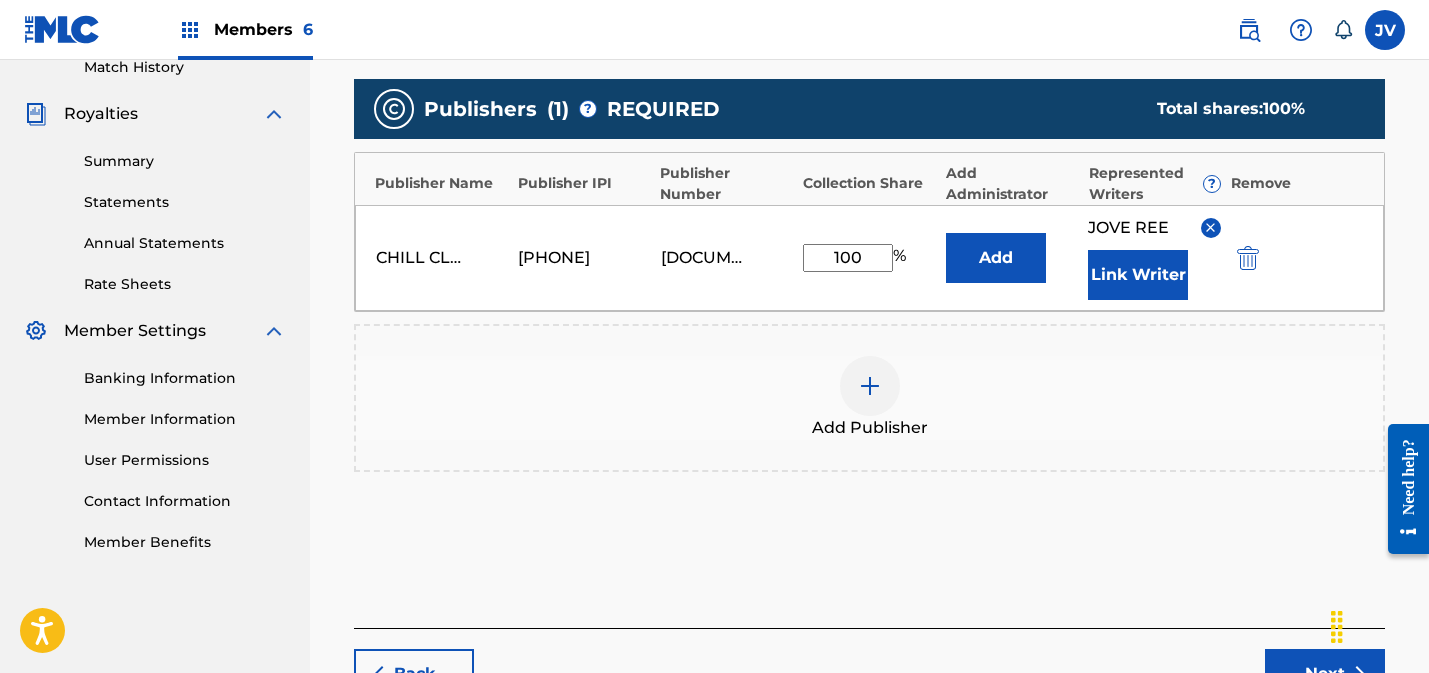 click on "Link Writer" at bounding box center [1138, 275] 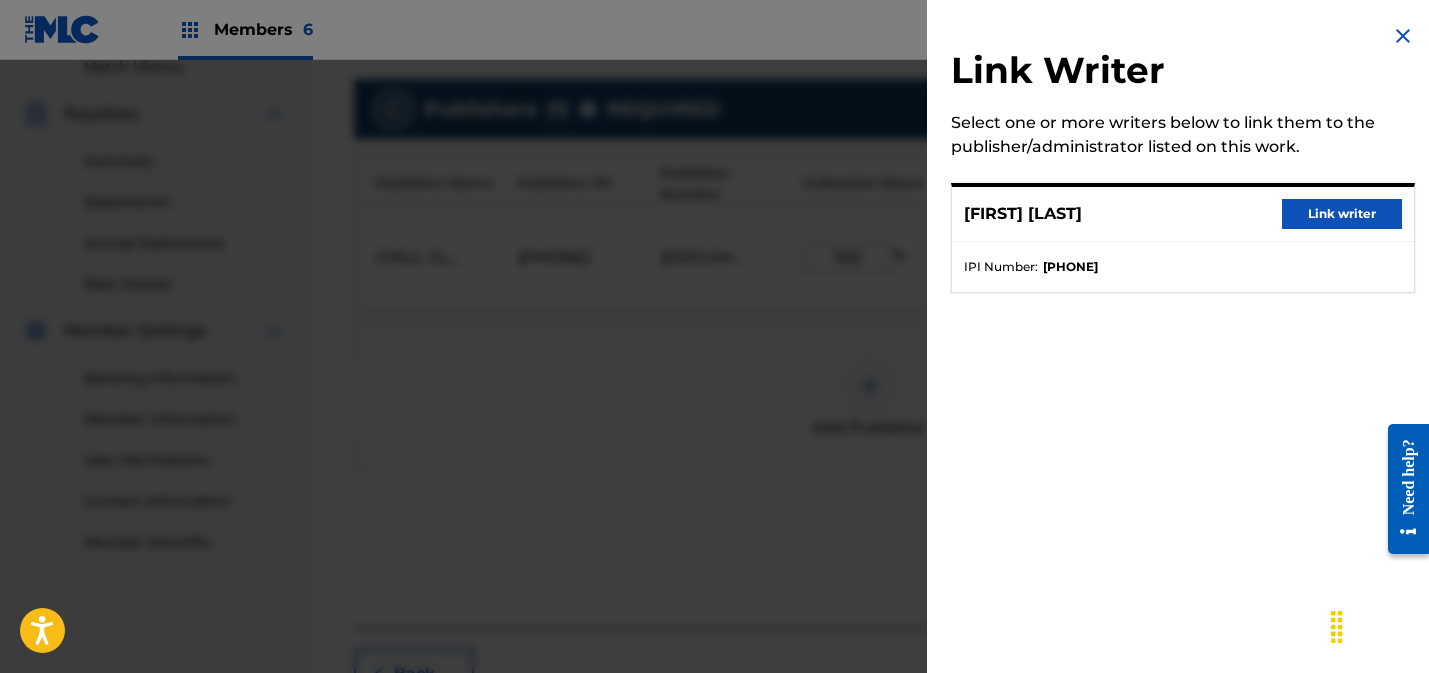 click on "Link writer" at bounding box center [1342, 214] 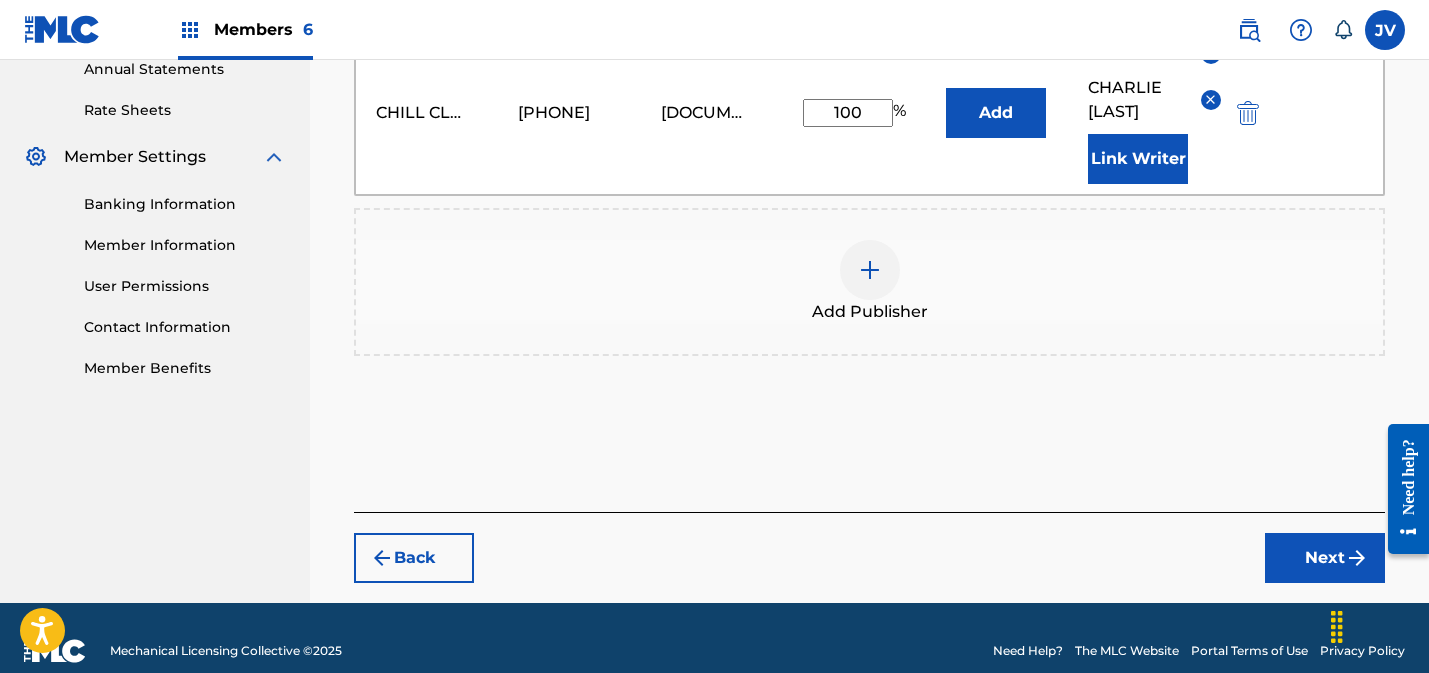 scroll, scrollTop: 767, scrollLeft: 0, axis: vertical 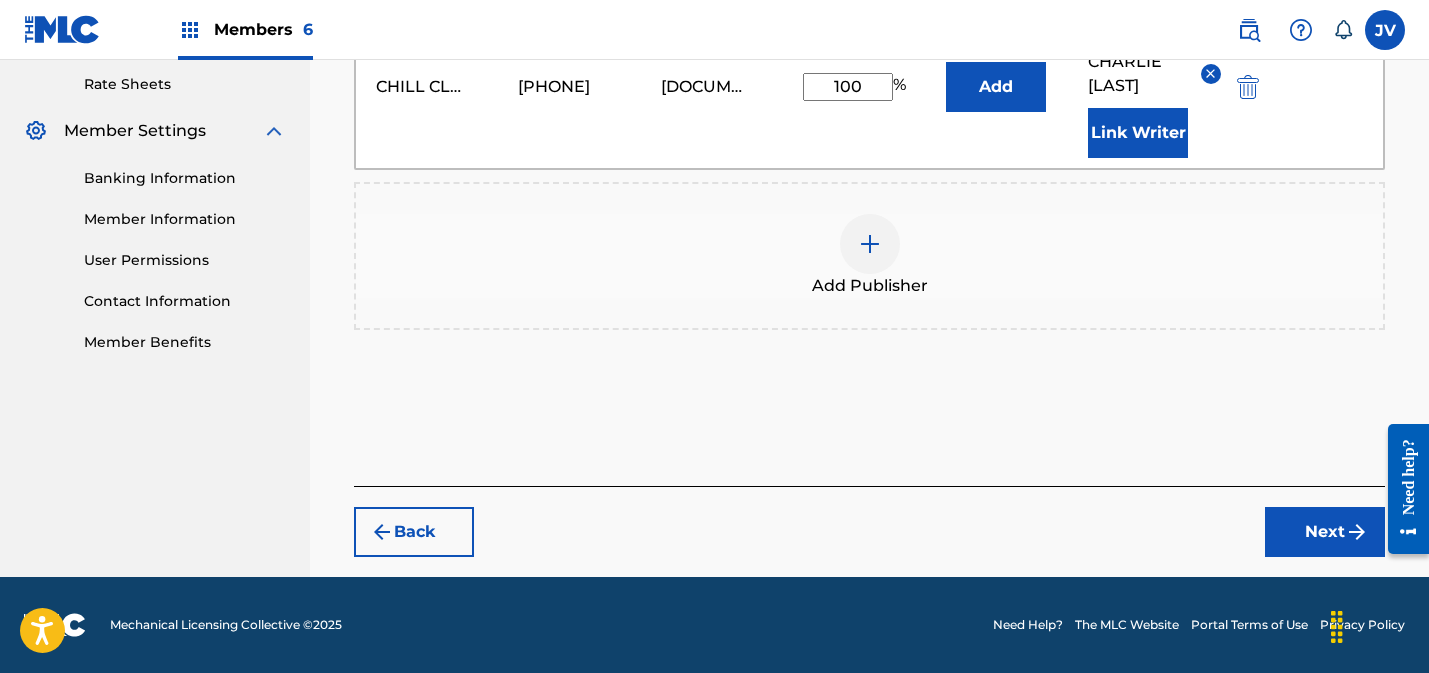 click on "Next" at bounding box center [1325, 532] 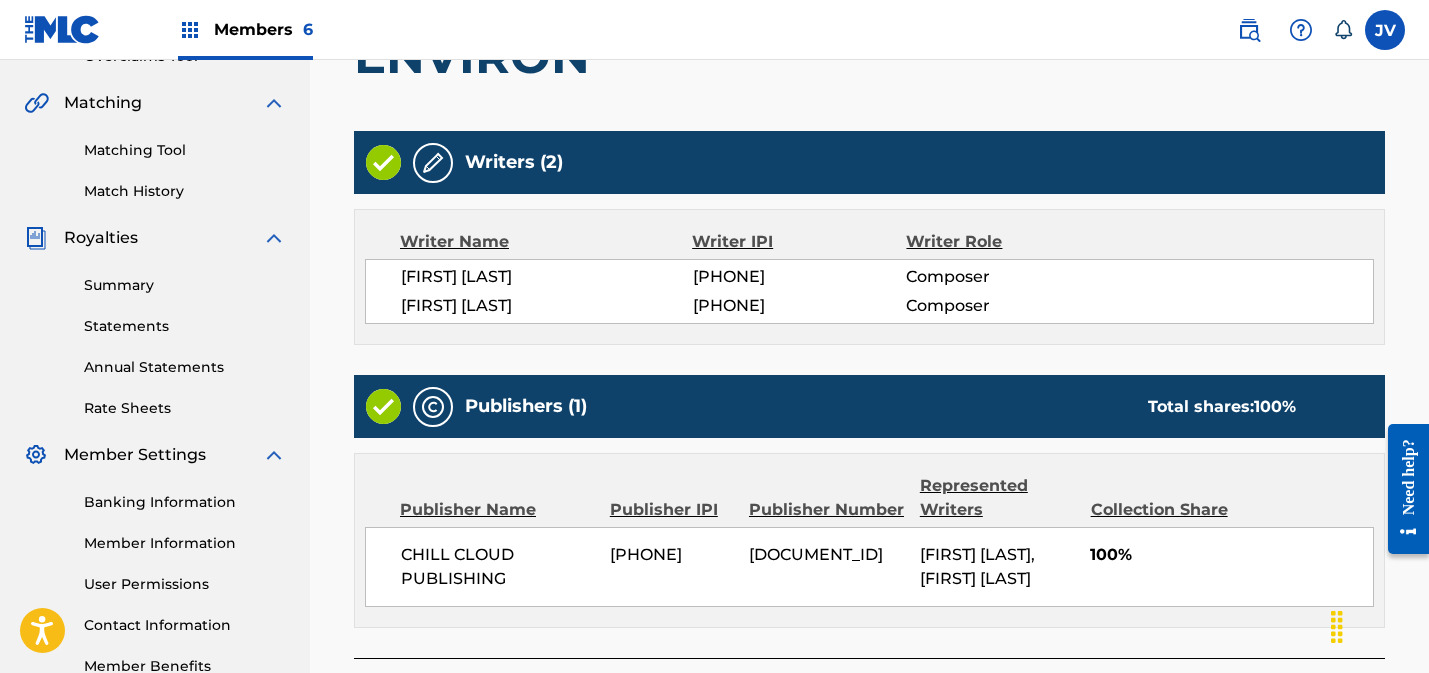 scroll, scrollTop: 613, scrollLeft: 0, axis: vertical 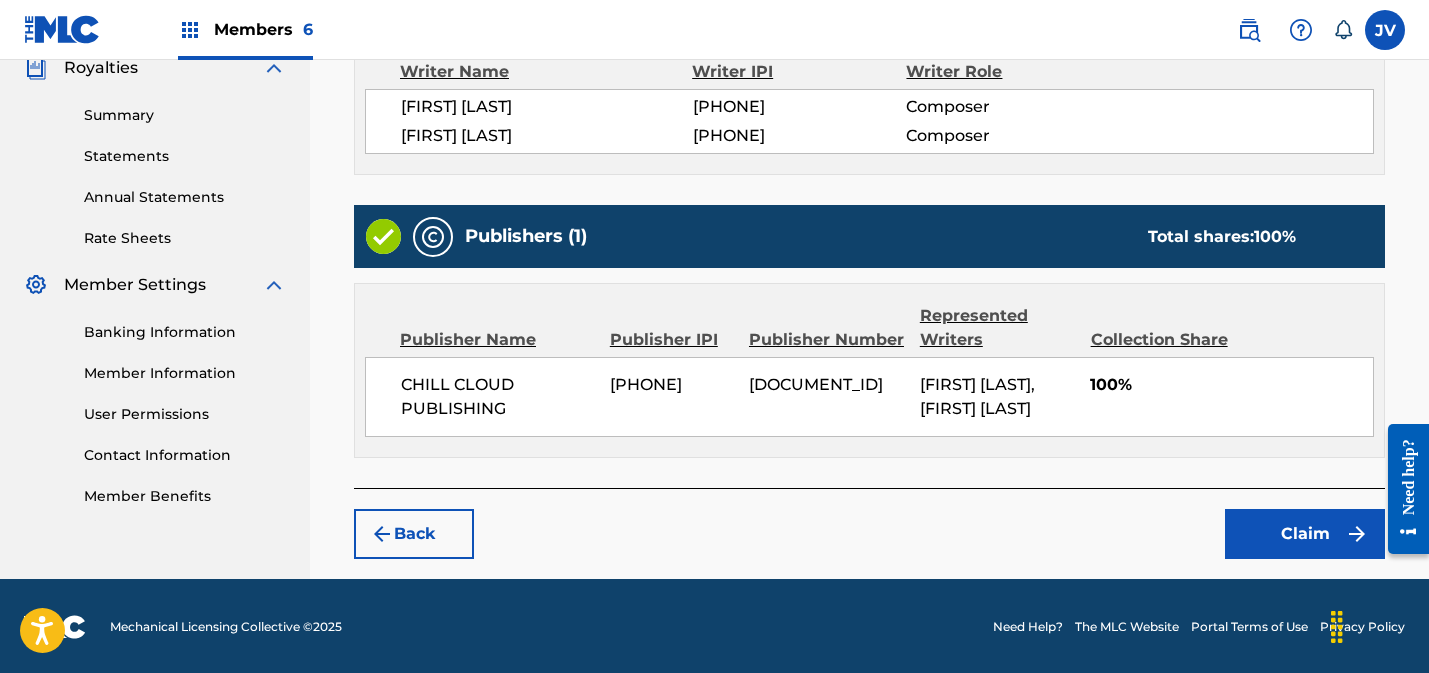click on "Claim" at bounding box center [1305, 534] 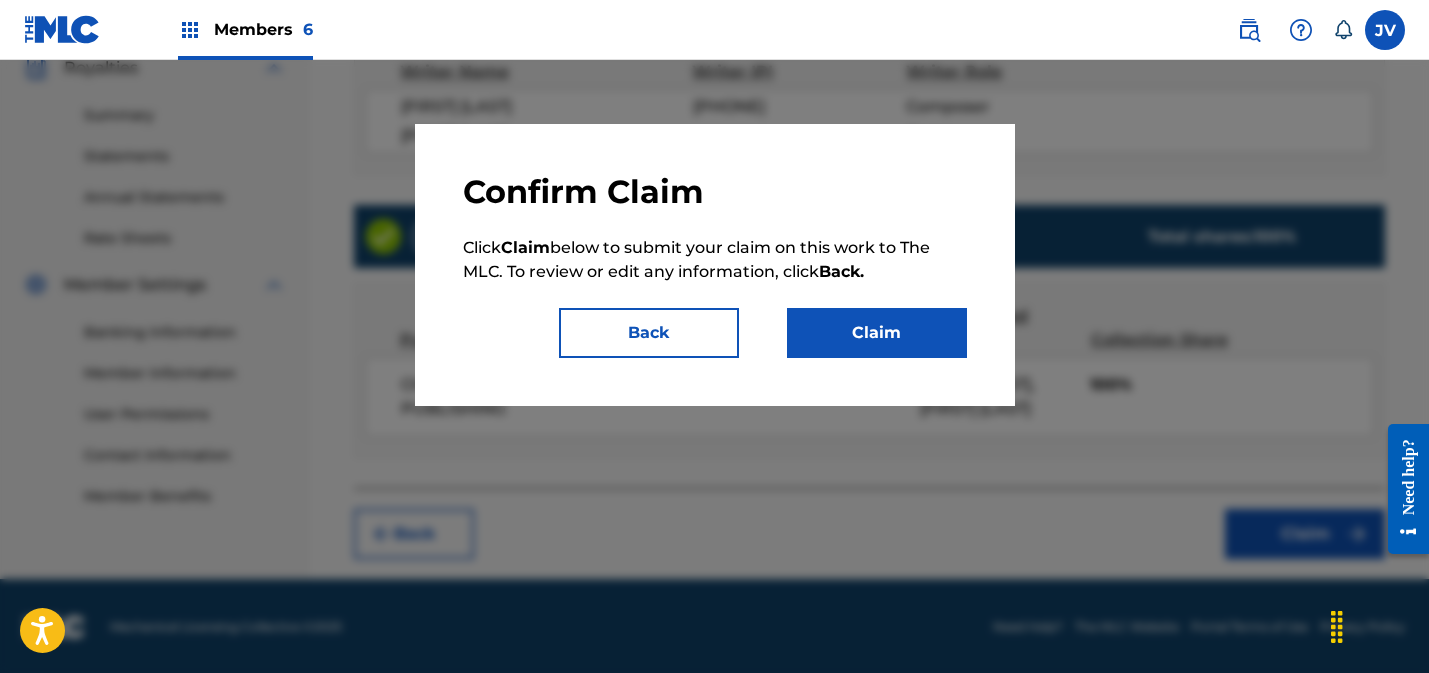 click on "Claim" at bounding box center [877, 333] 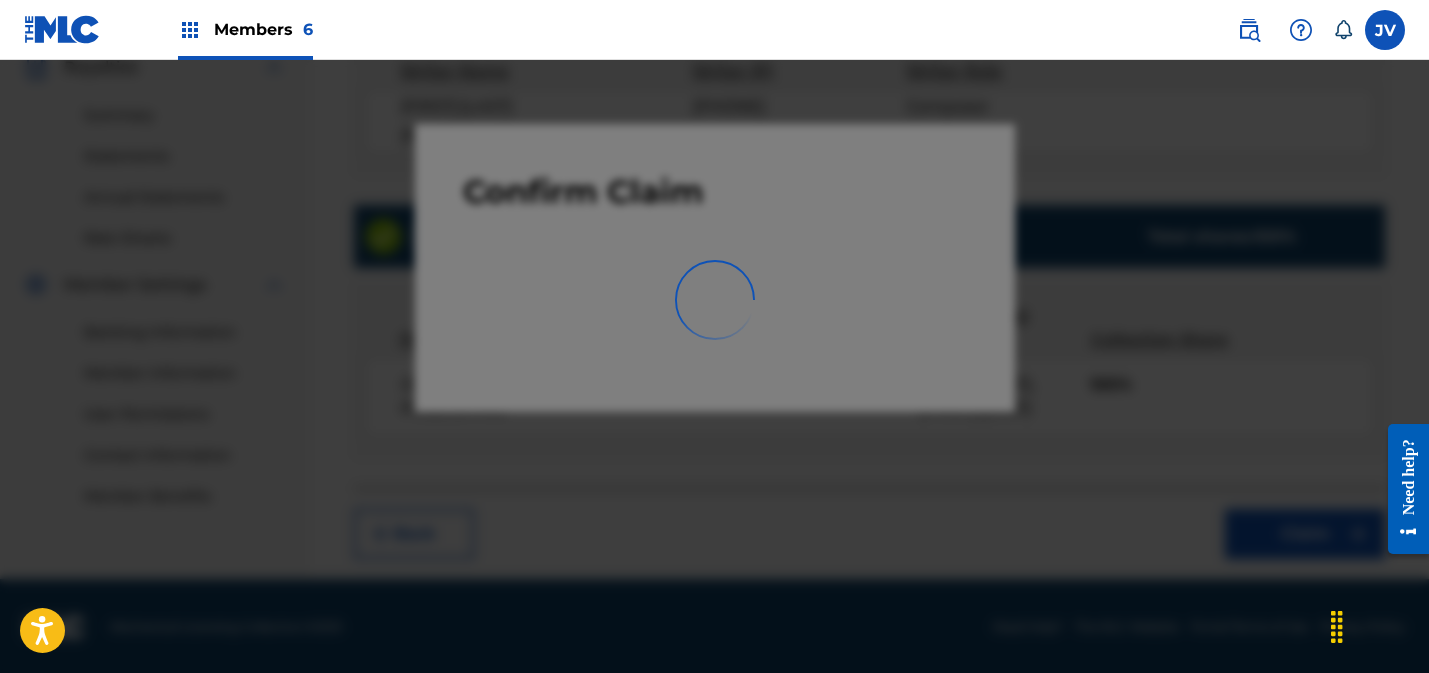 scroll, scrollTop: 567, scrollLeft: 0, axis: vertical 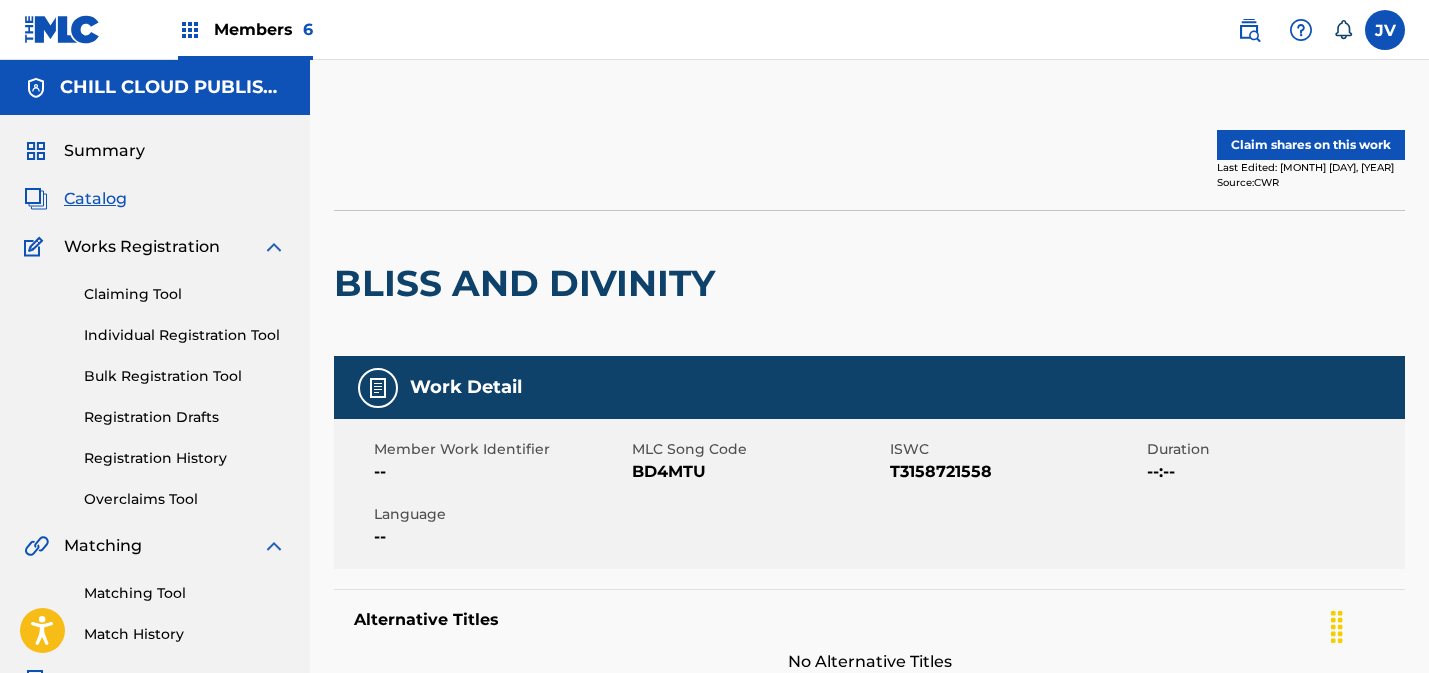 click on "Claim shares on this work" at bounding box center (1311, 145) 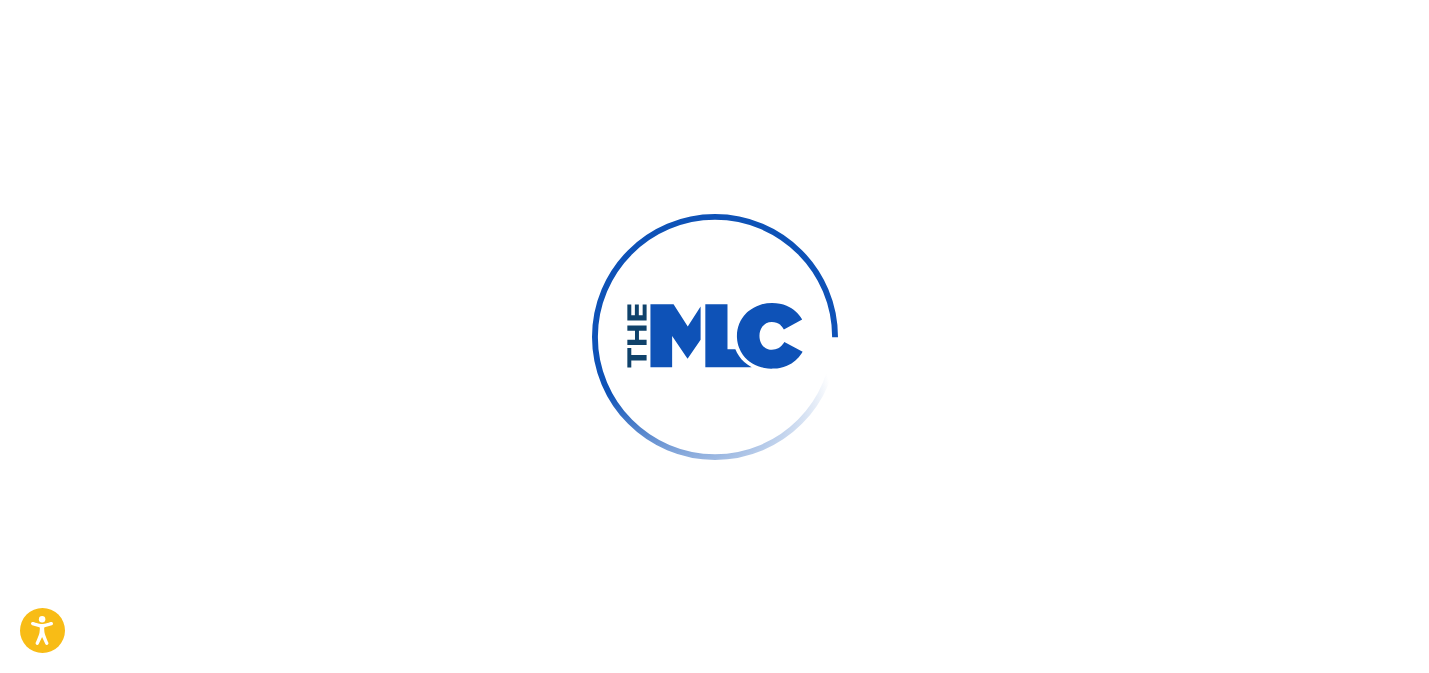 scroll, scrollTop: 0, scrollLeft: 0, axis: both 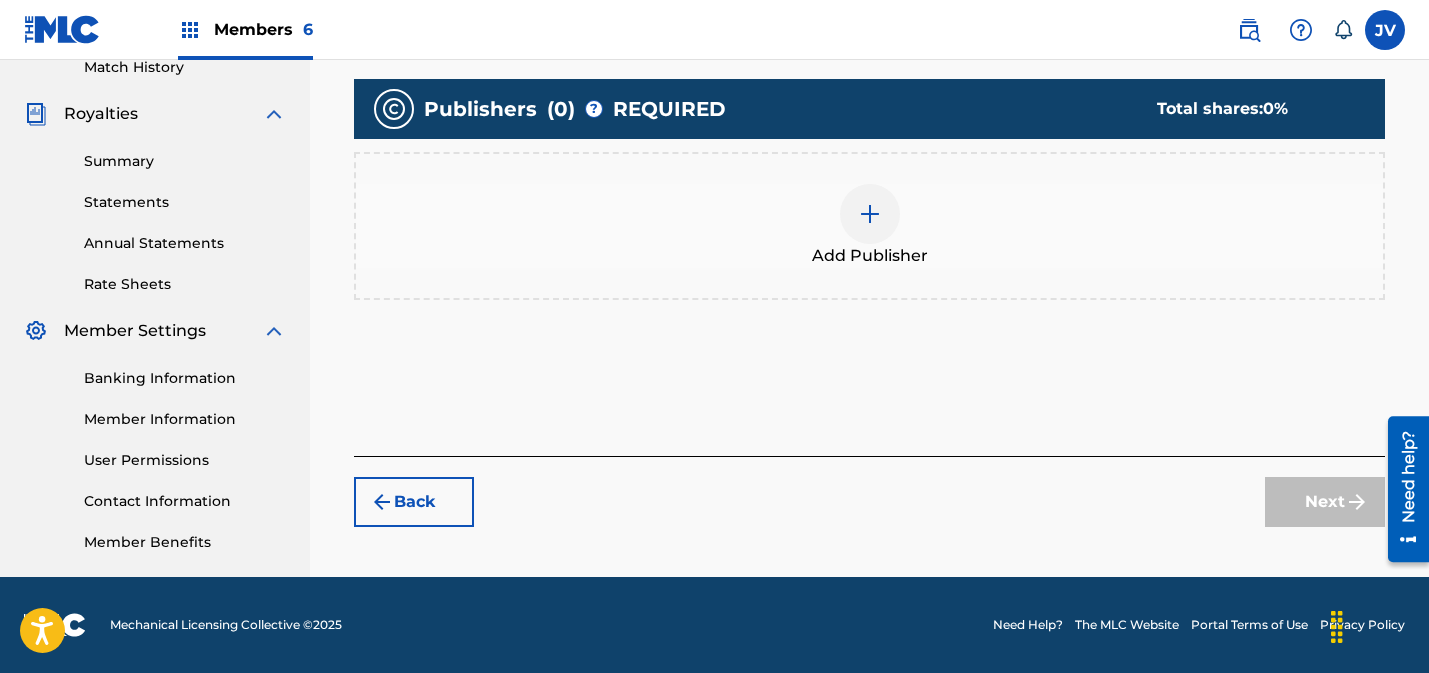 click at bounding box center [870, 214] 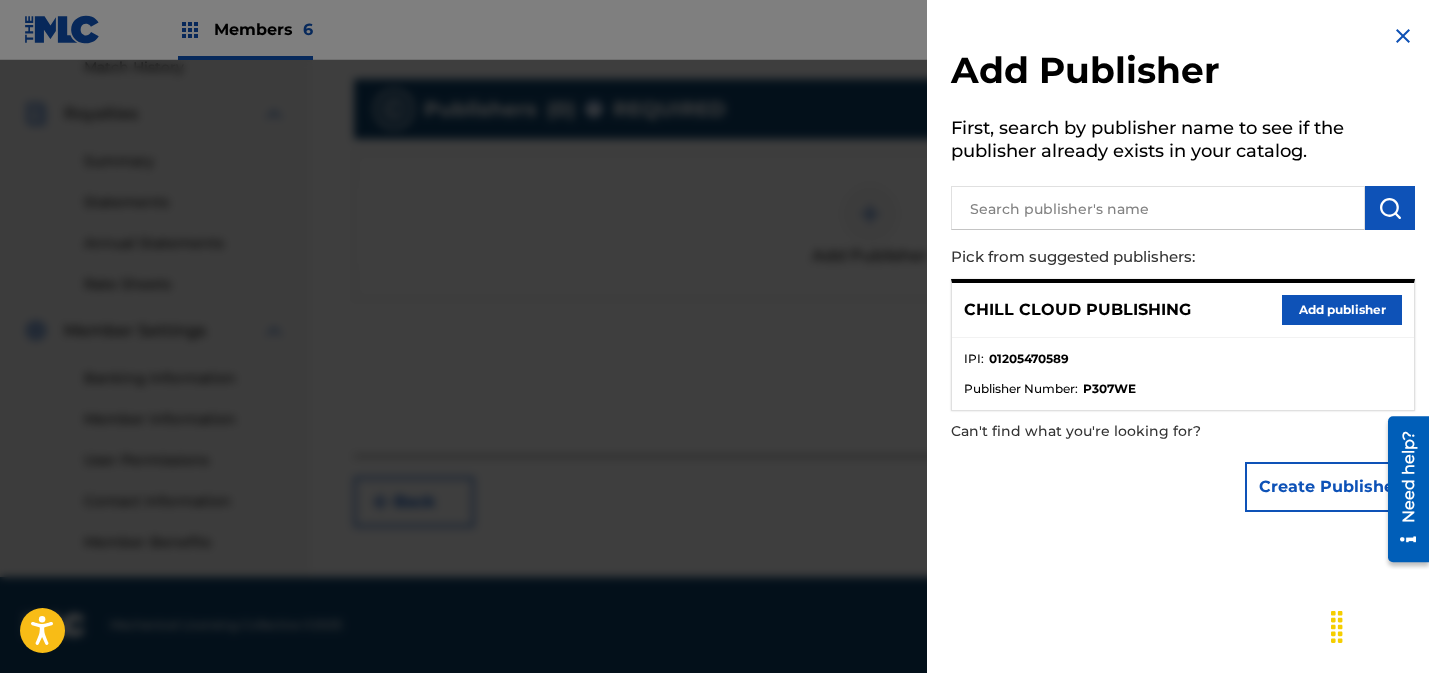 click on "Add publisher" at bounding box center [1342, 310] 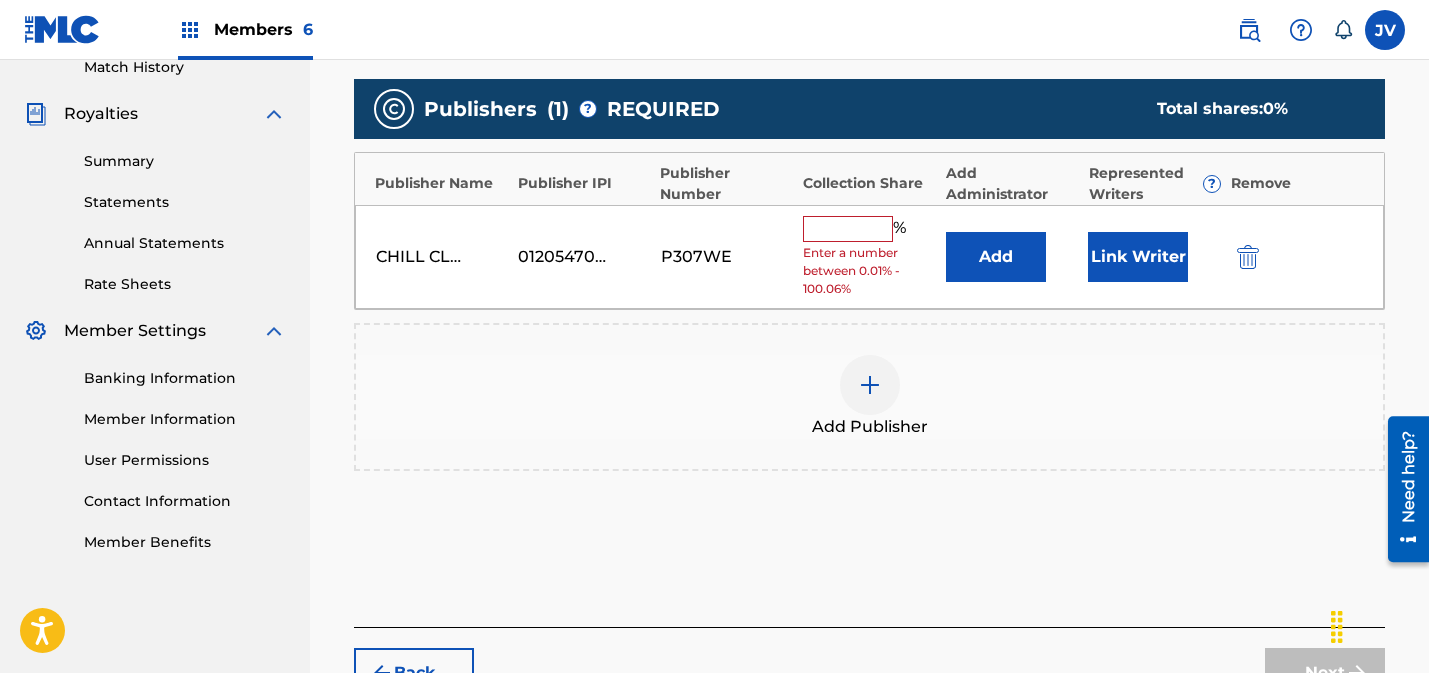 click at bounding box center (848, 229) 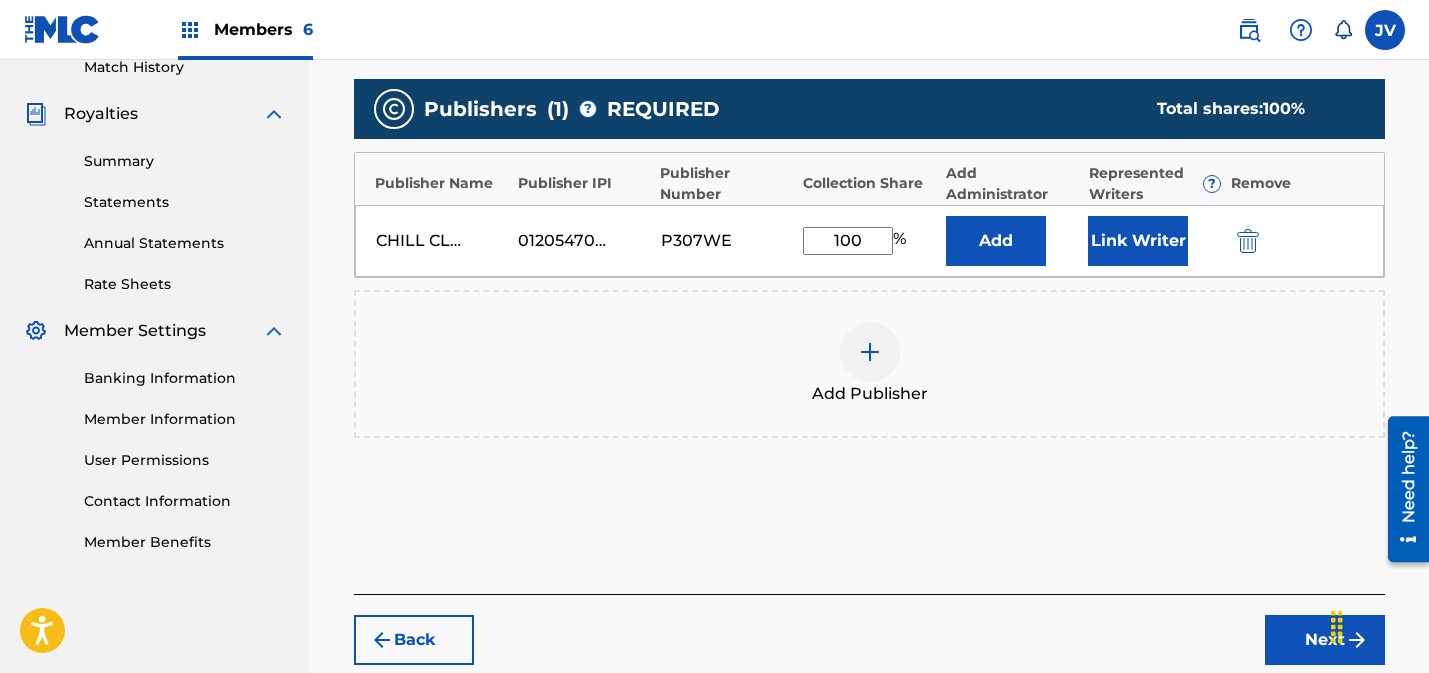 type on "100" 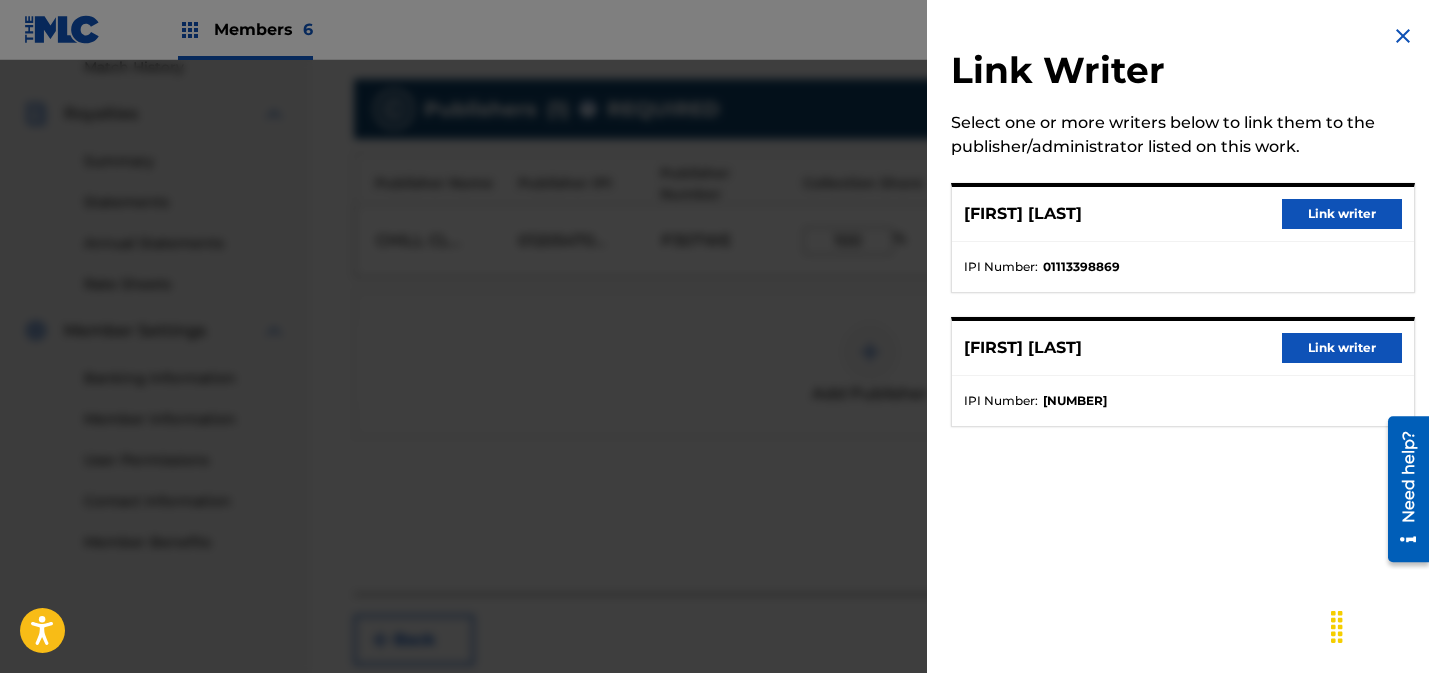 click on "Link writer" at bounding box center (1342, 214) 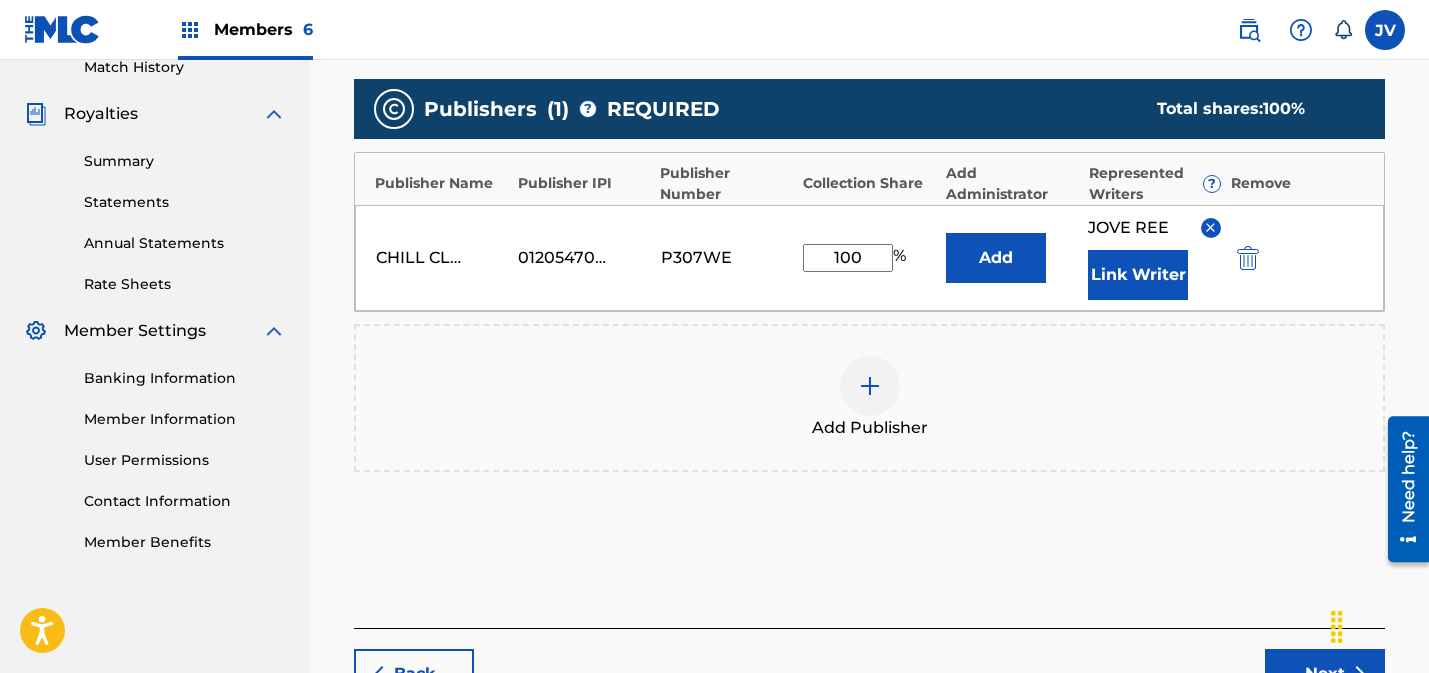 click on "Link Writer" at bounding box center [1138, 275] 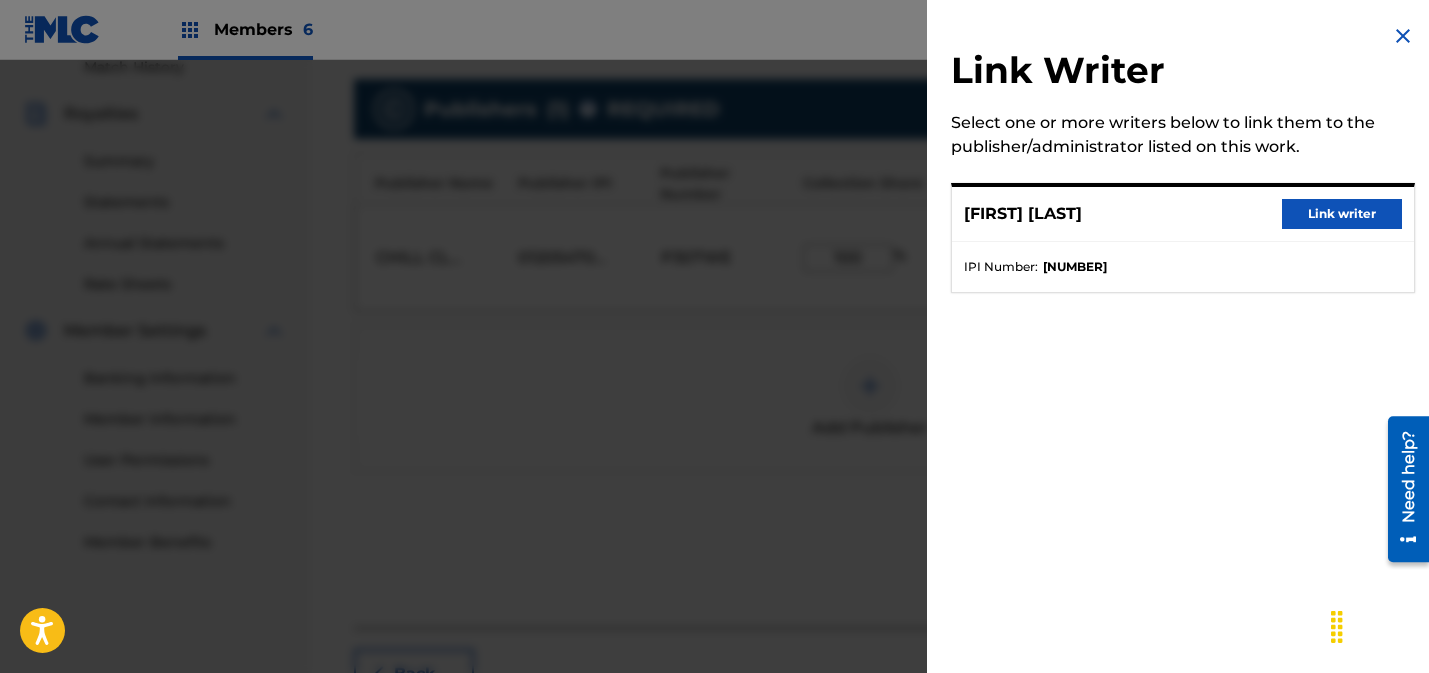 click on "Link writer" at bounding box center [1342, 214] 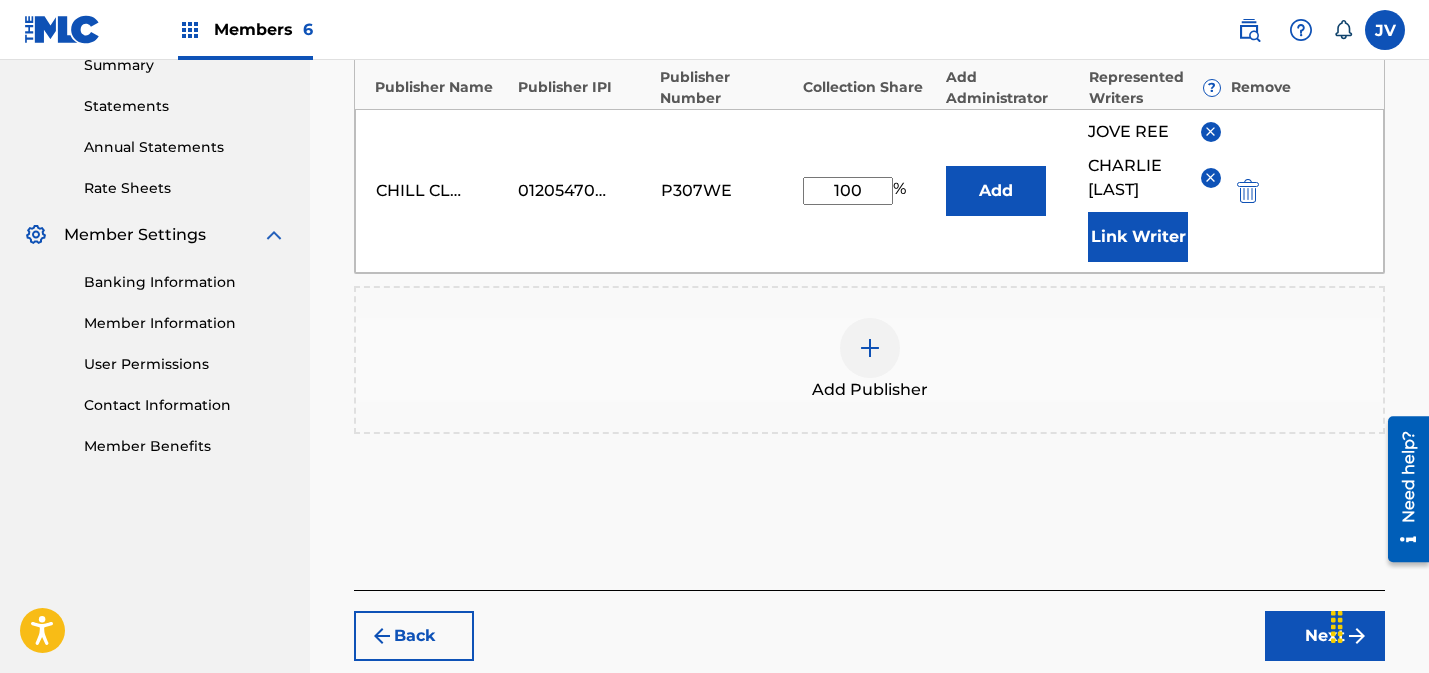 scroll, scrollTop: 767, scrollLeft: 0, axis: vertical 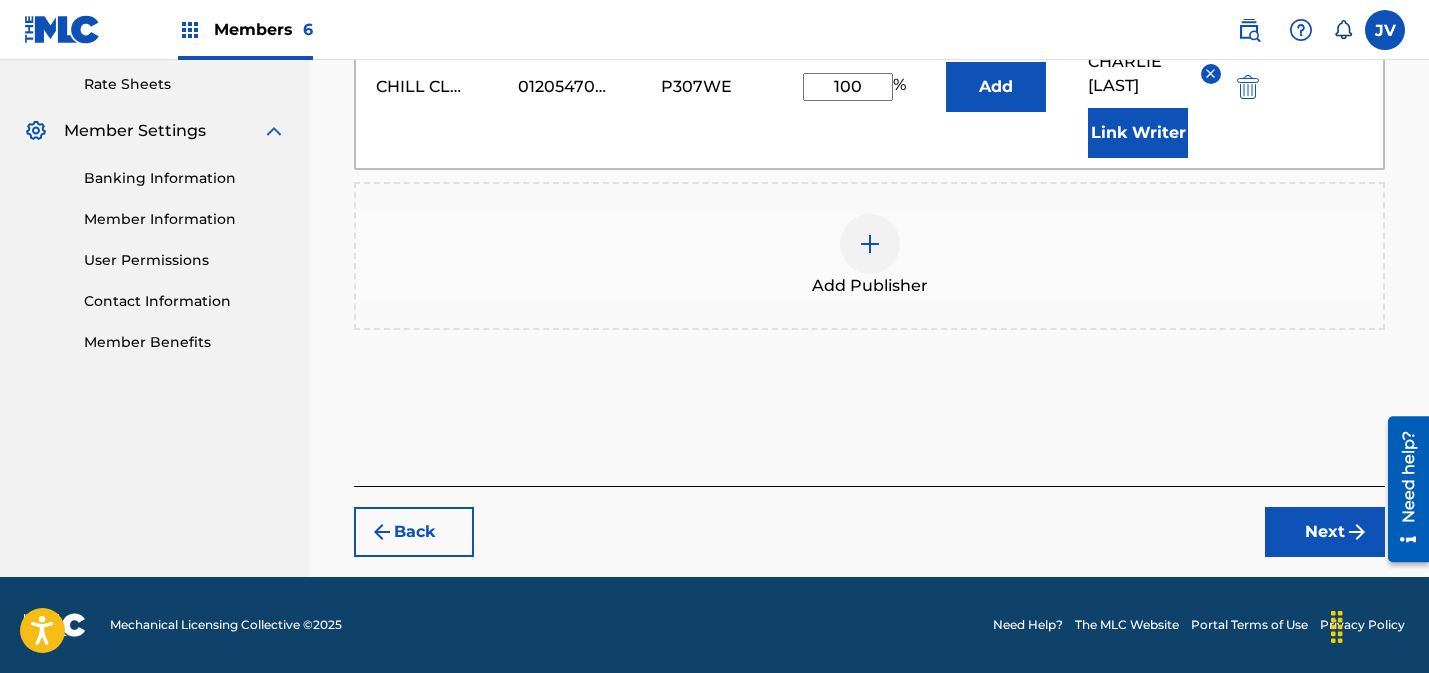 click on "Next" at bounding box center [1325, 532] 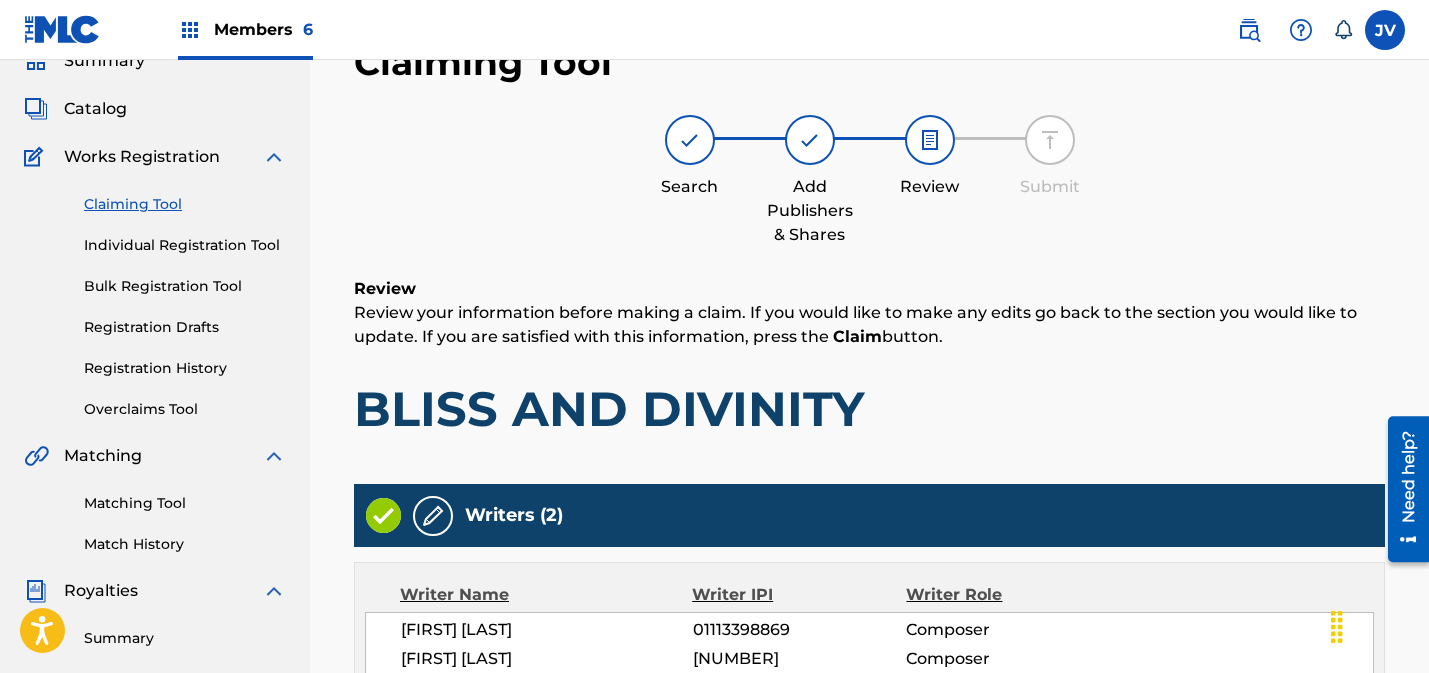 scroll, scrollTop: 613, scrollLeft: 0, axis: vertical 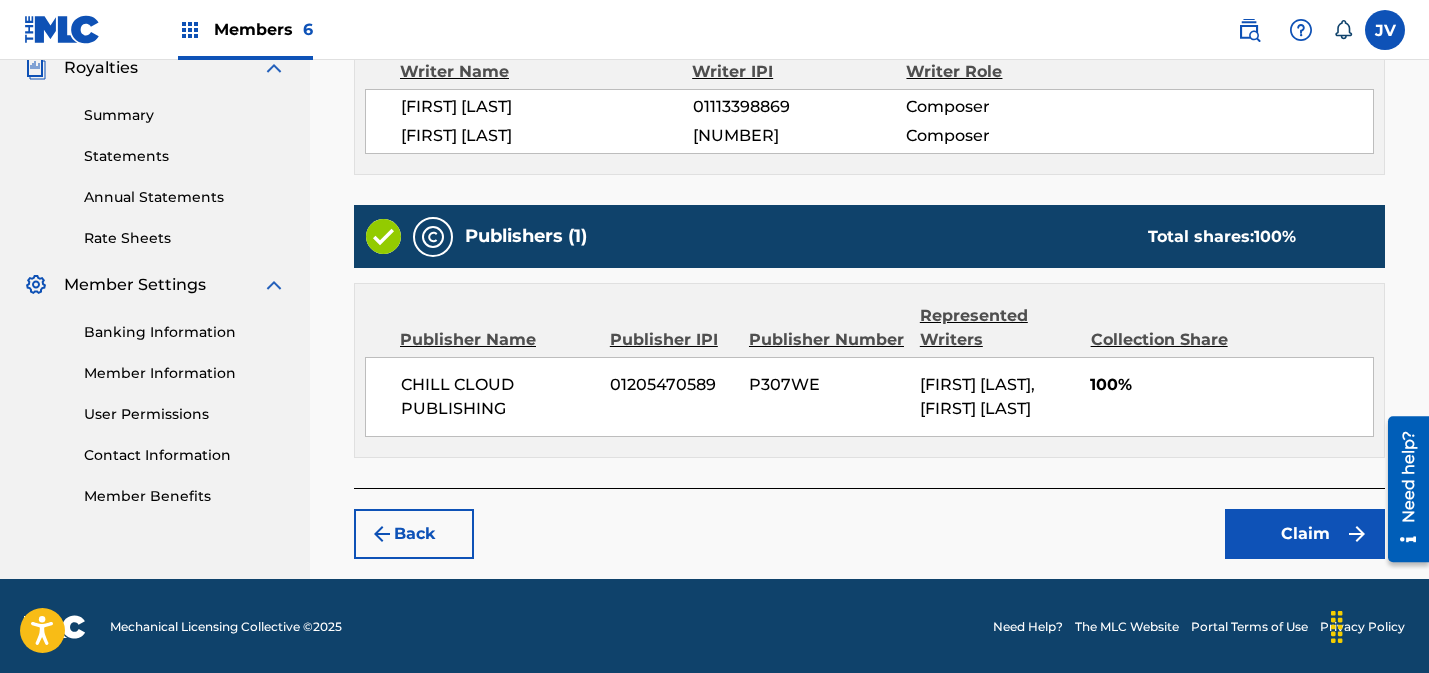 click on "Claim" at bounding box center (1305, 534) 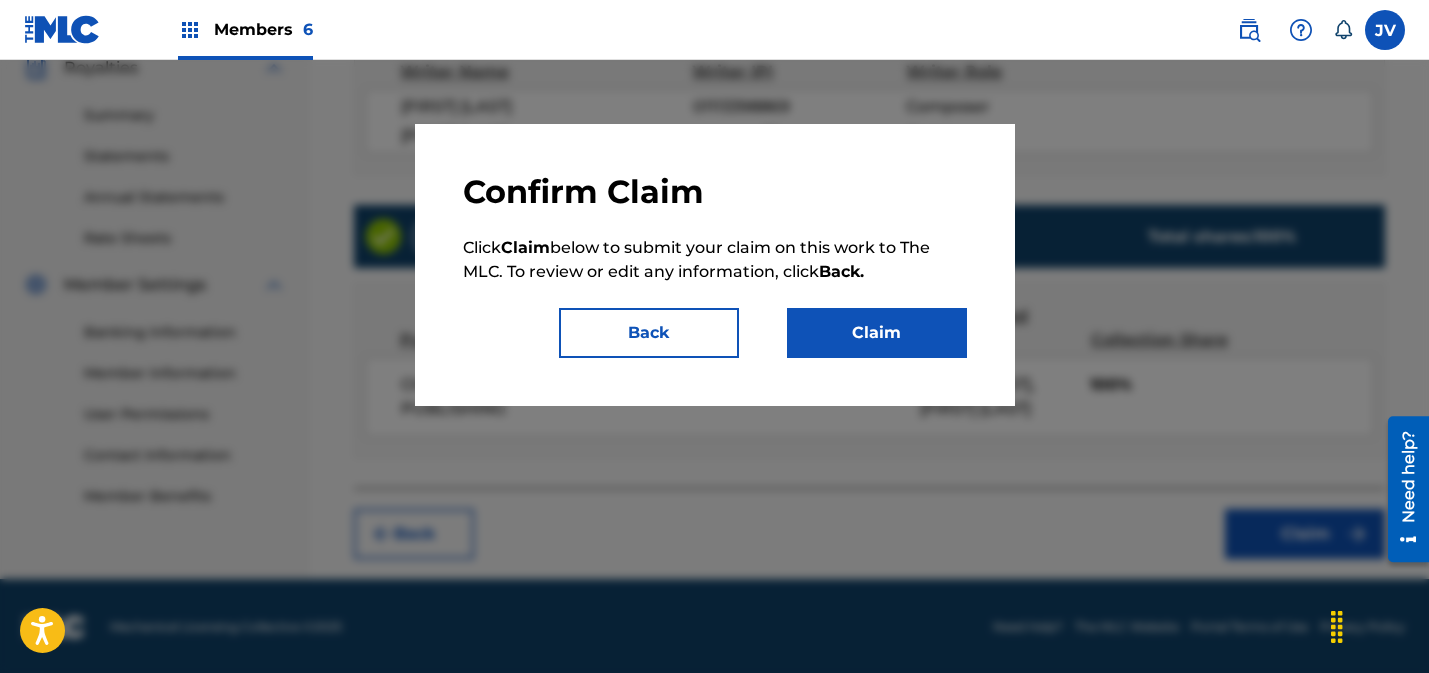 click on "Claim" at bounding box center [877, 333] 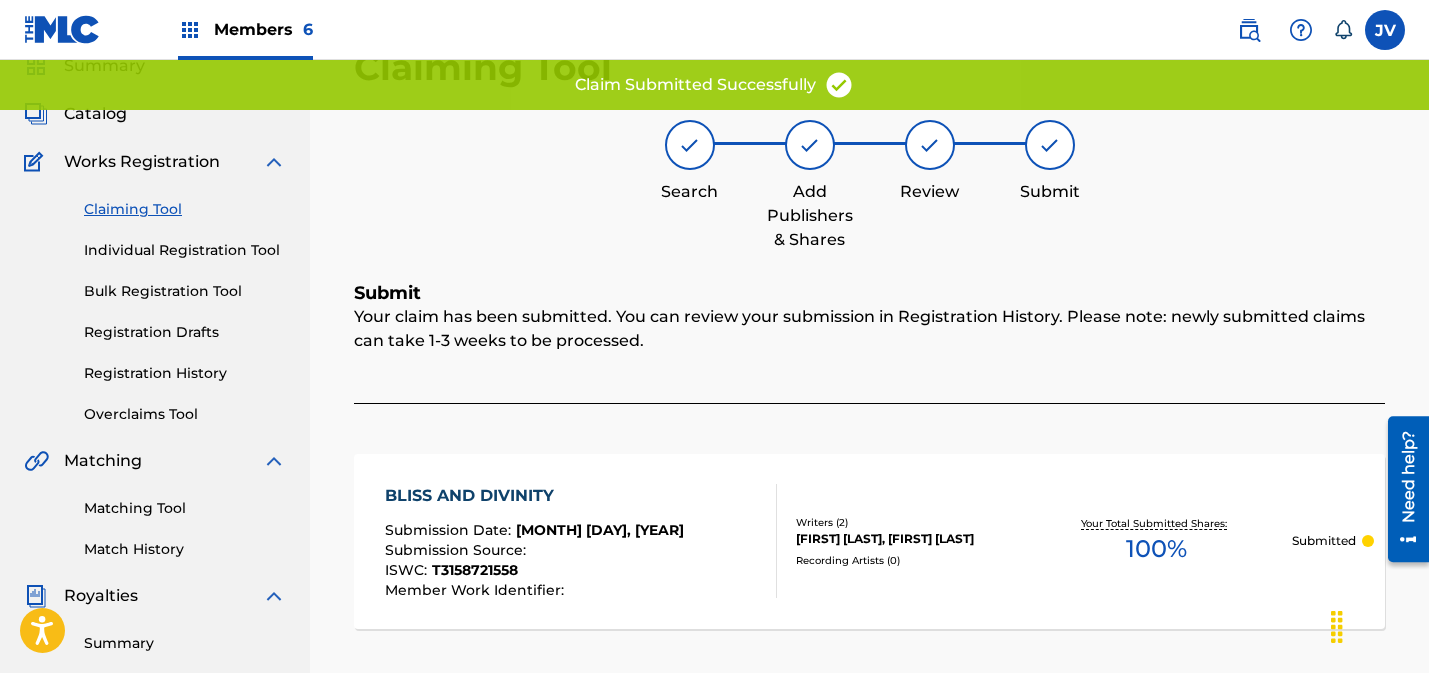 scroll, scrollTop: 0, scrollLeft: 0, axis: both 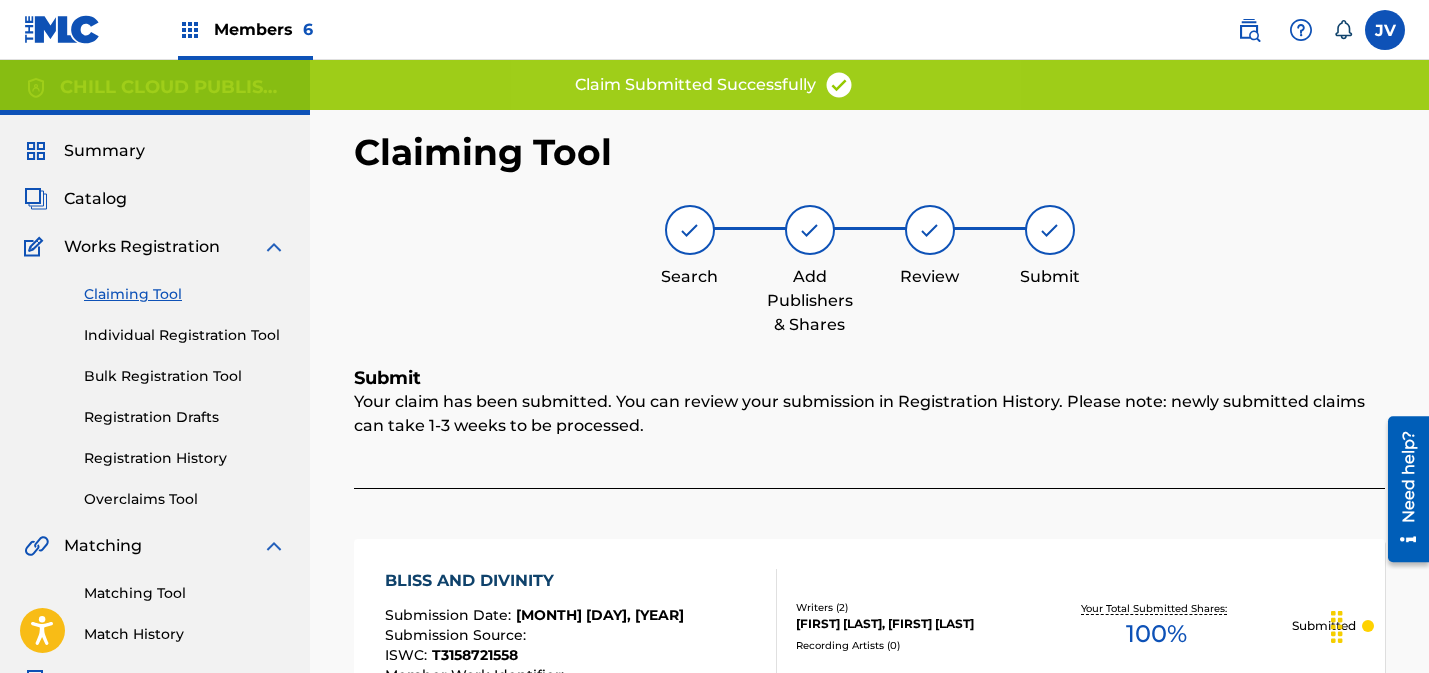click on "Summary" at bounding box center [104, 151] 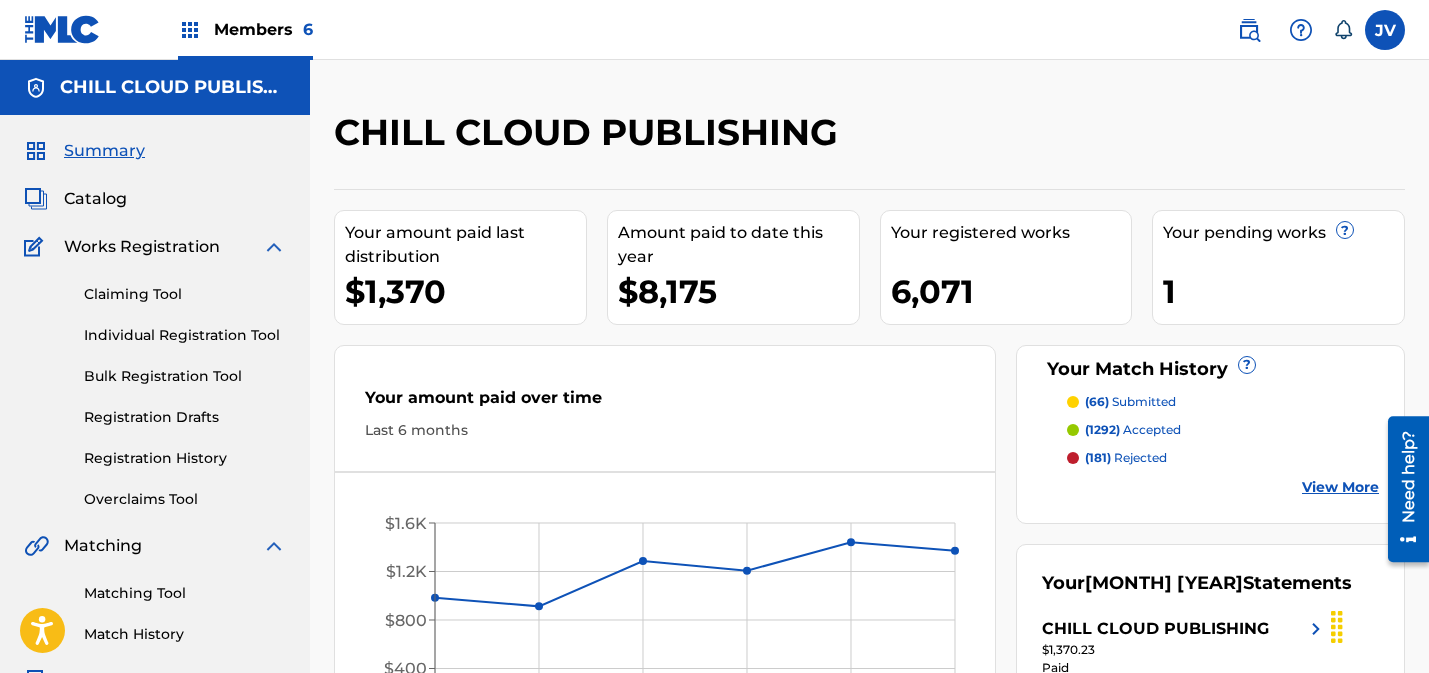 click on "Claiming Tool" at bounding box center (185, 294) 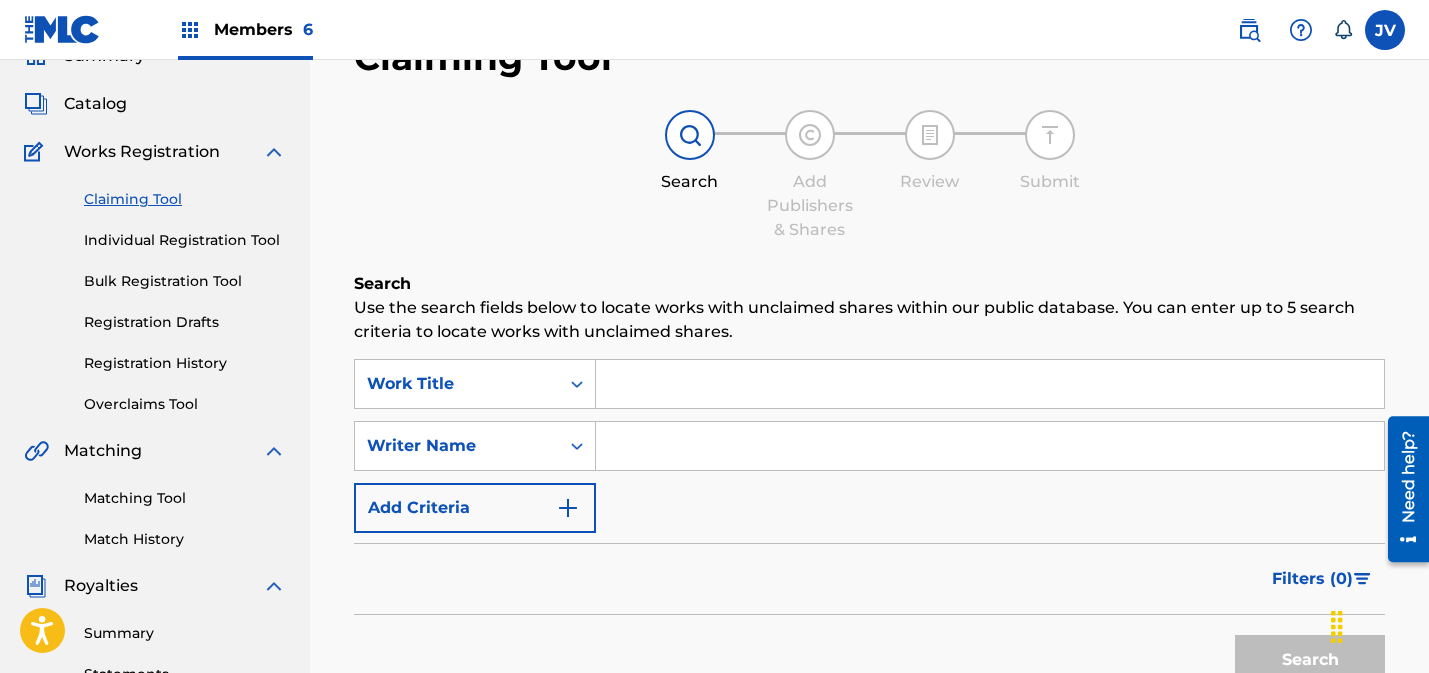 scroll, scrollTop: 50, scrollLeft: 0, axis: vertical 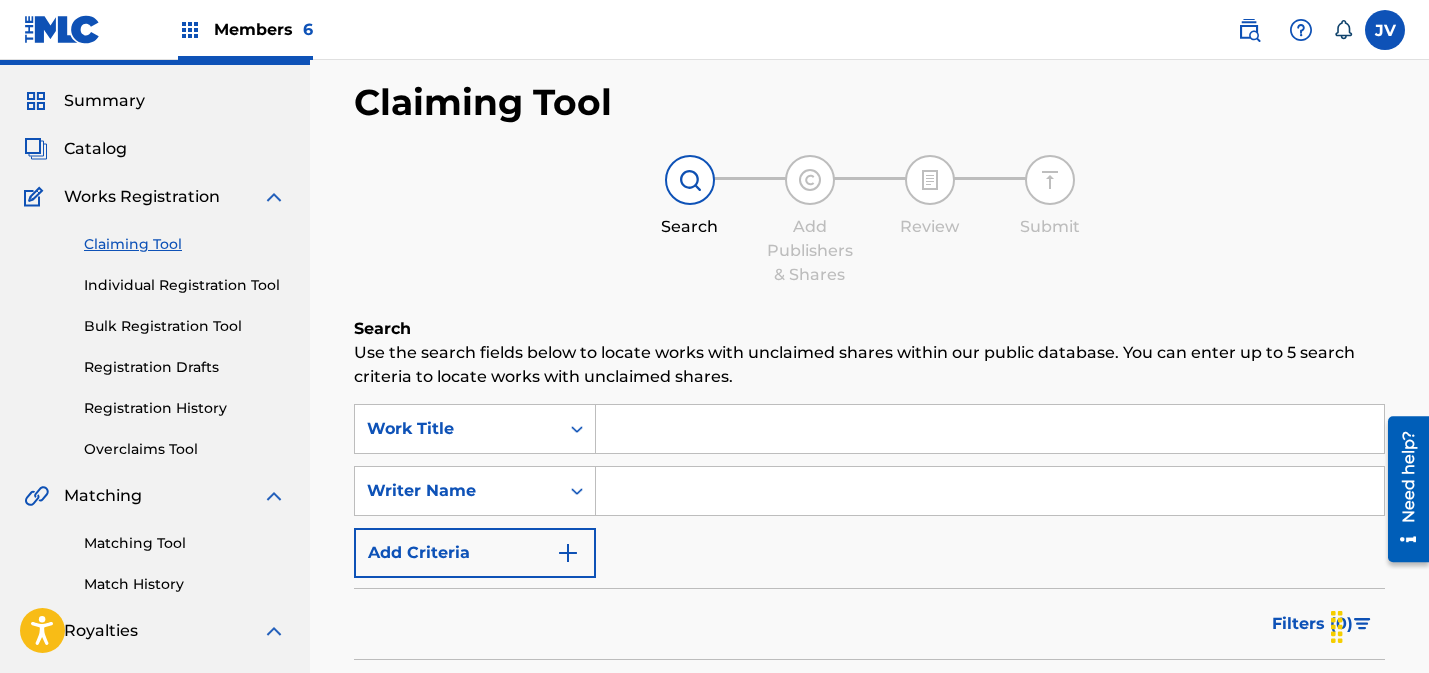 drag, startPoint x: 664, startPoint y: 487, endPoint x: 737, endPoint y: 491, distance: 73.109505 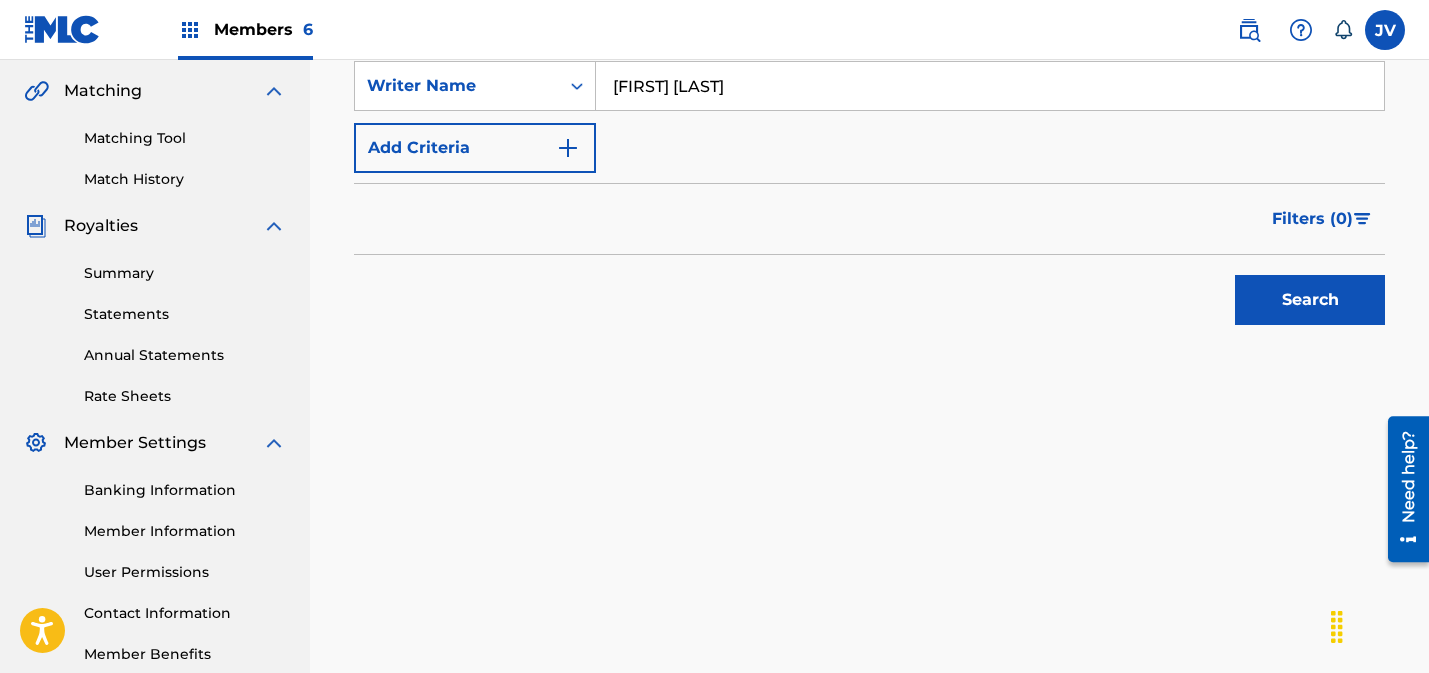 scroll, scrollTop: 466, scrollLeft: 0, axis: vertical 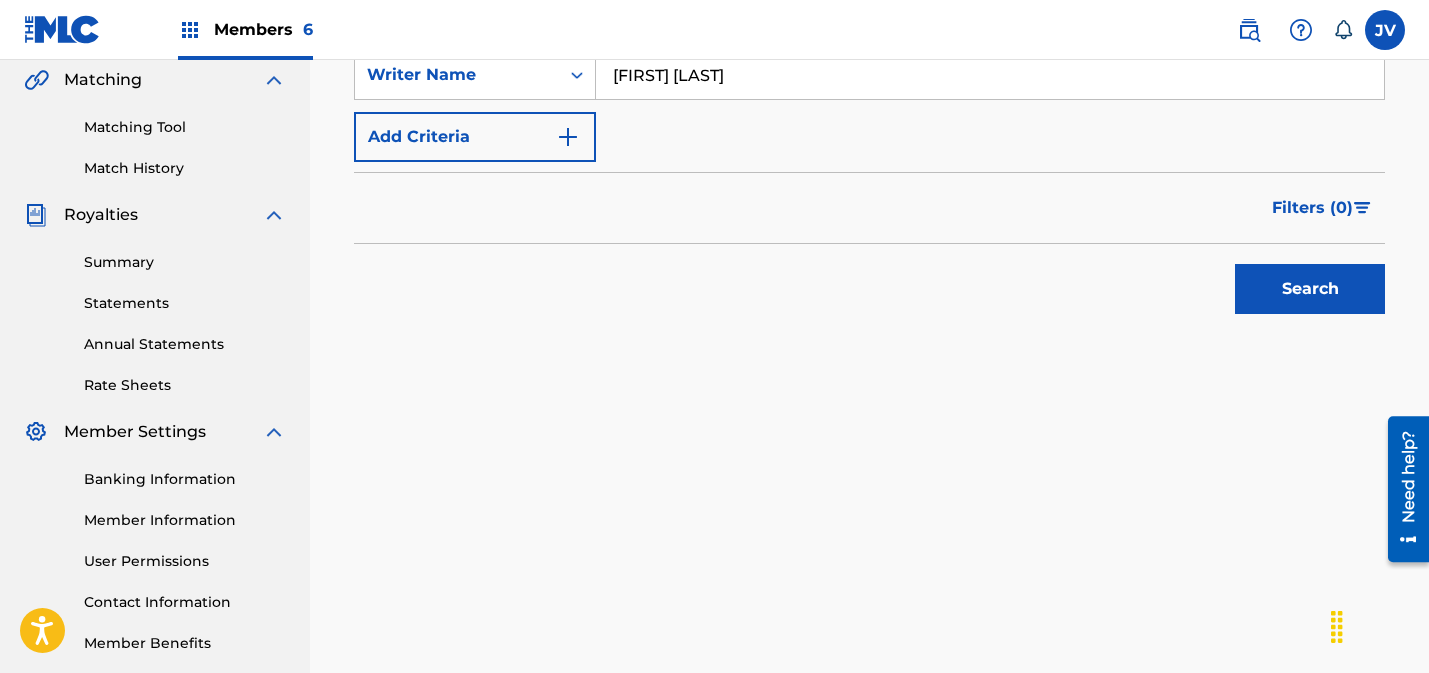 click on "Search" at bounding box center [1310, 289] 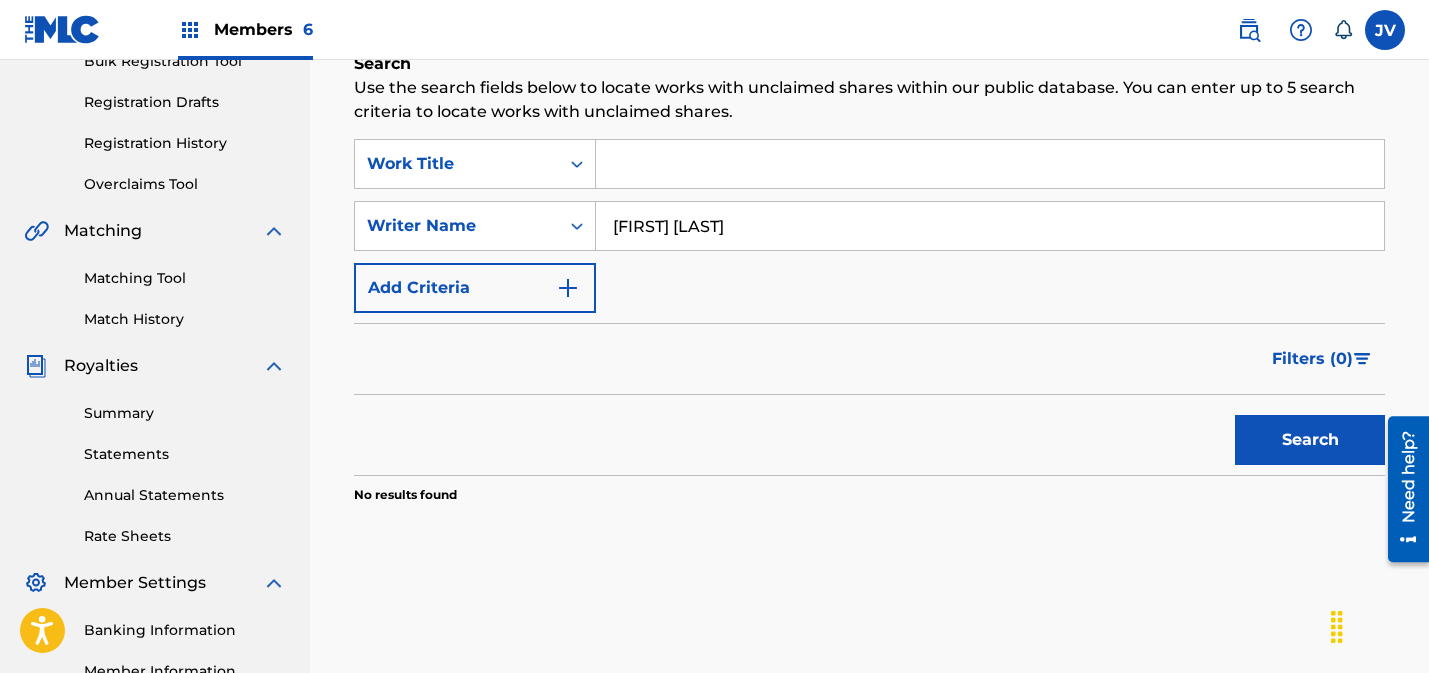 scroll, scrollTop: 312, scrollLeft: 0, axis: vertical 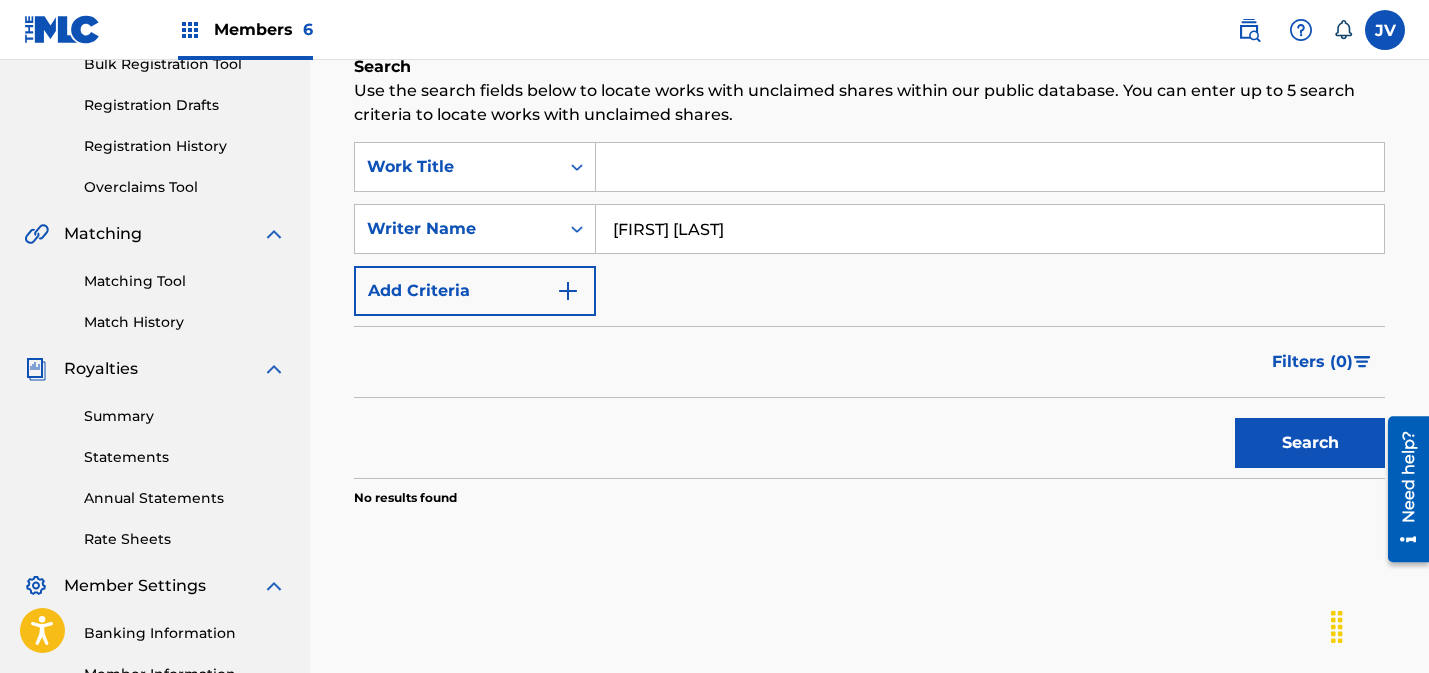 click on "Rasha Buddy" at bounding box center [990, 229] 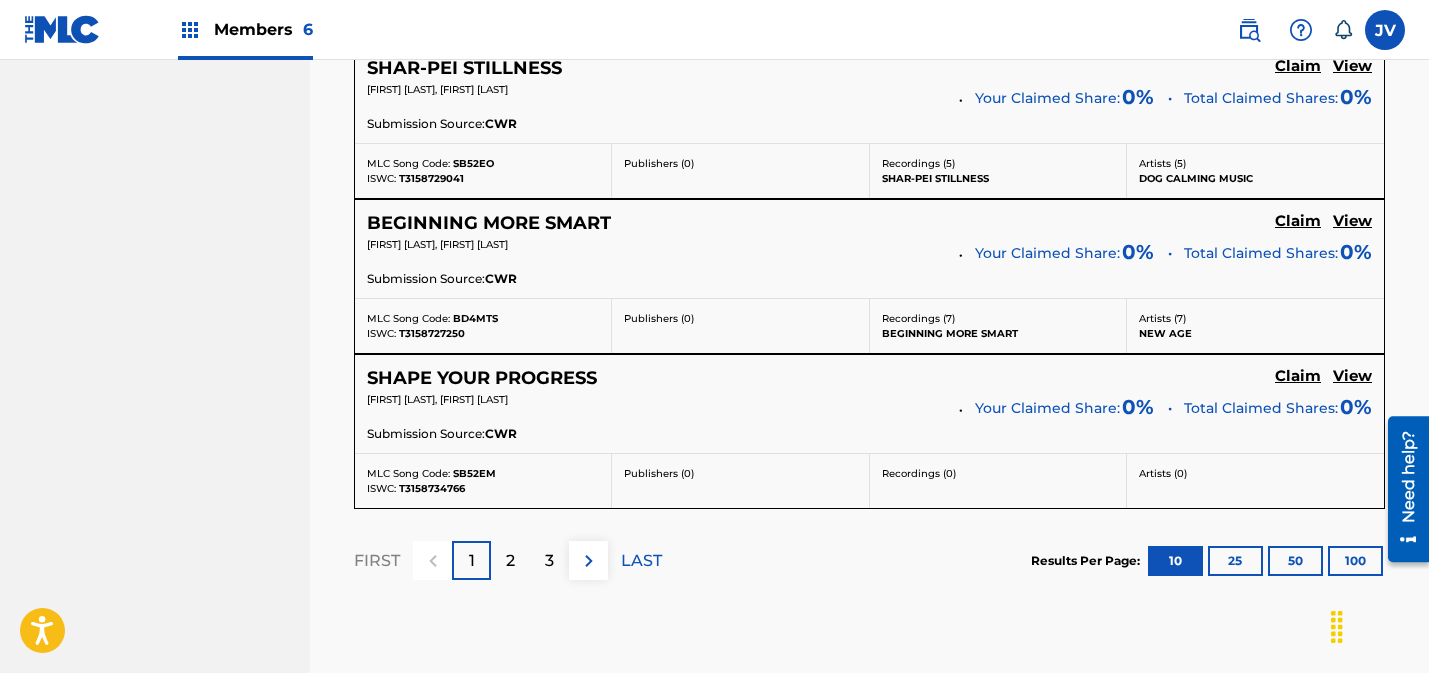 scroll, scrollTop: 2015, scrollLeft: 0, axis: vertical 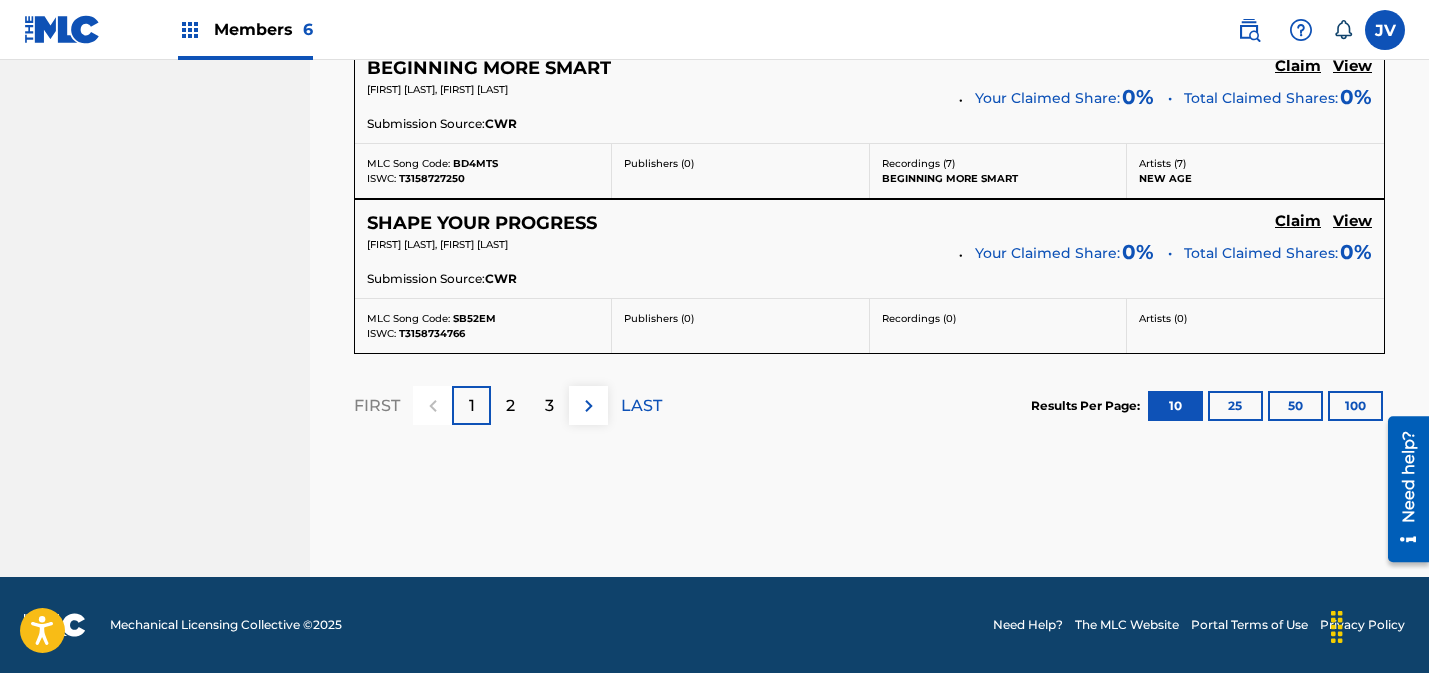 click on "100" at bounding box center [1355, 406] 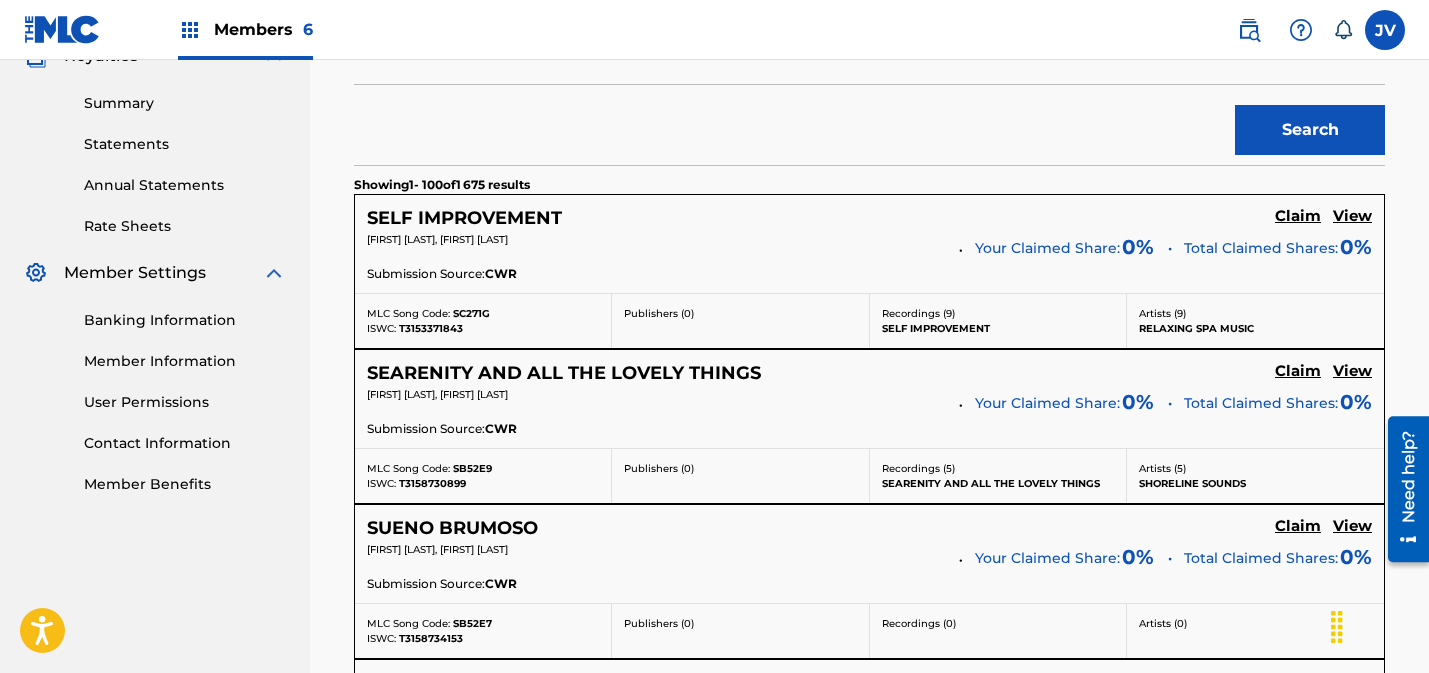 scroll, scrollTop: 585, scrollLeft: 0, axis: vertical 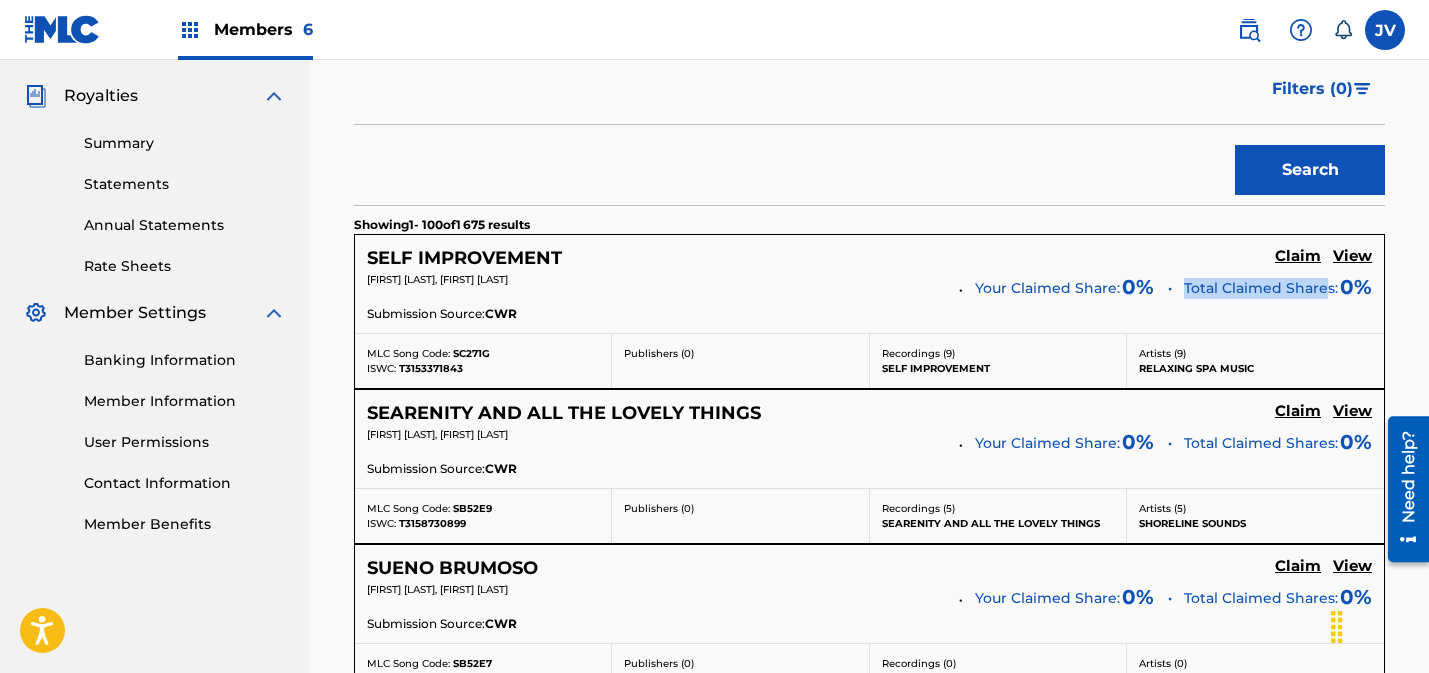 drag, startPoint x: 1184, startPoint y: 289, endPoint x: 1276, endPoint y: 304, distance: 93.214806 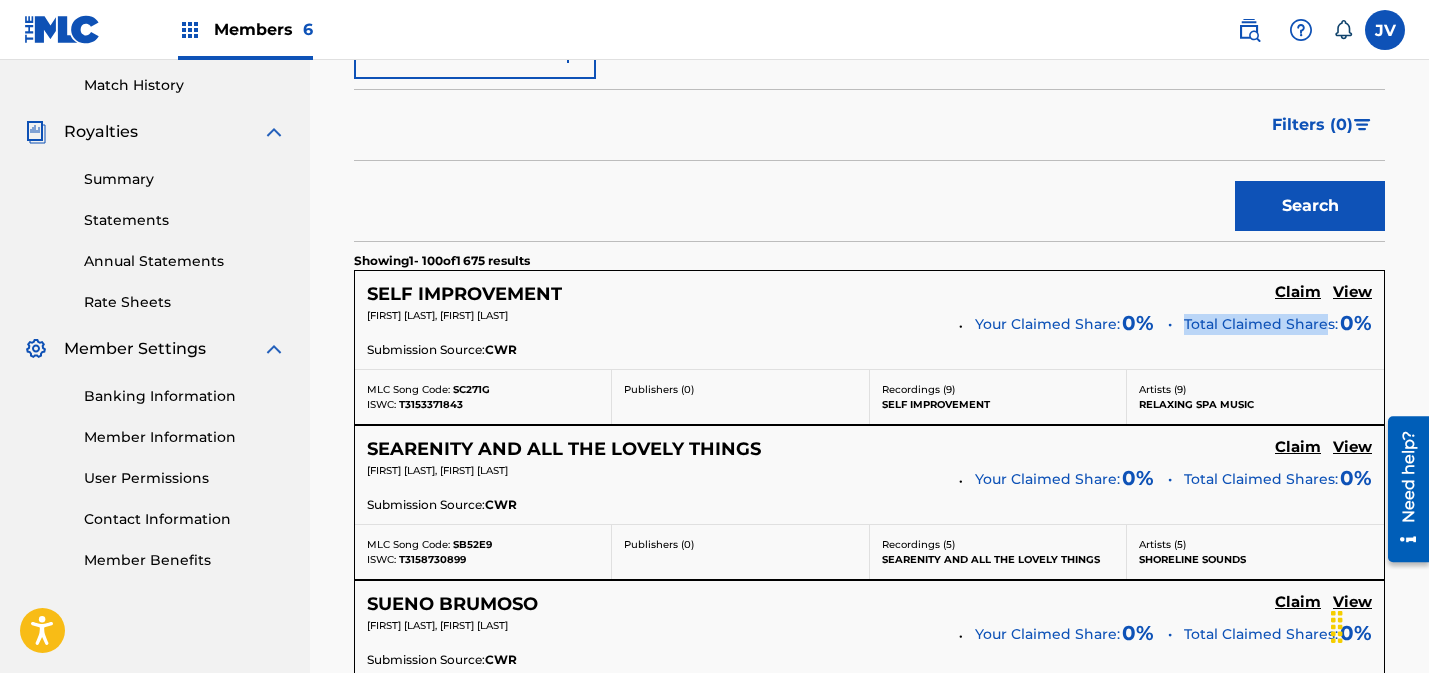 scroll, scrollTop: 548, scrollLeft: 0, axis: vertical 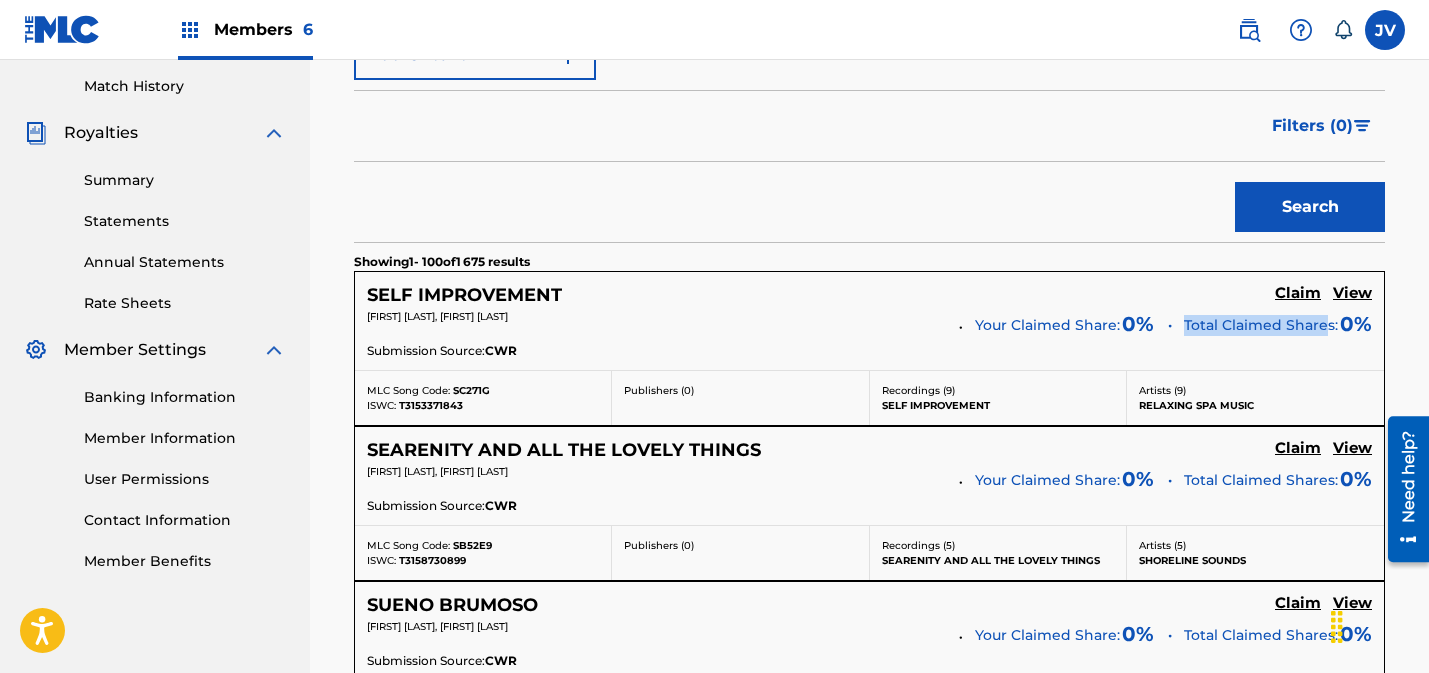 click on "View" at bounding box center [1352, 293] 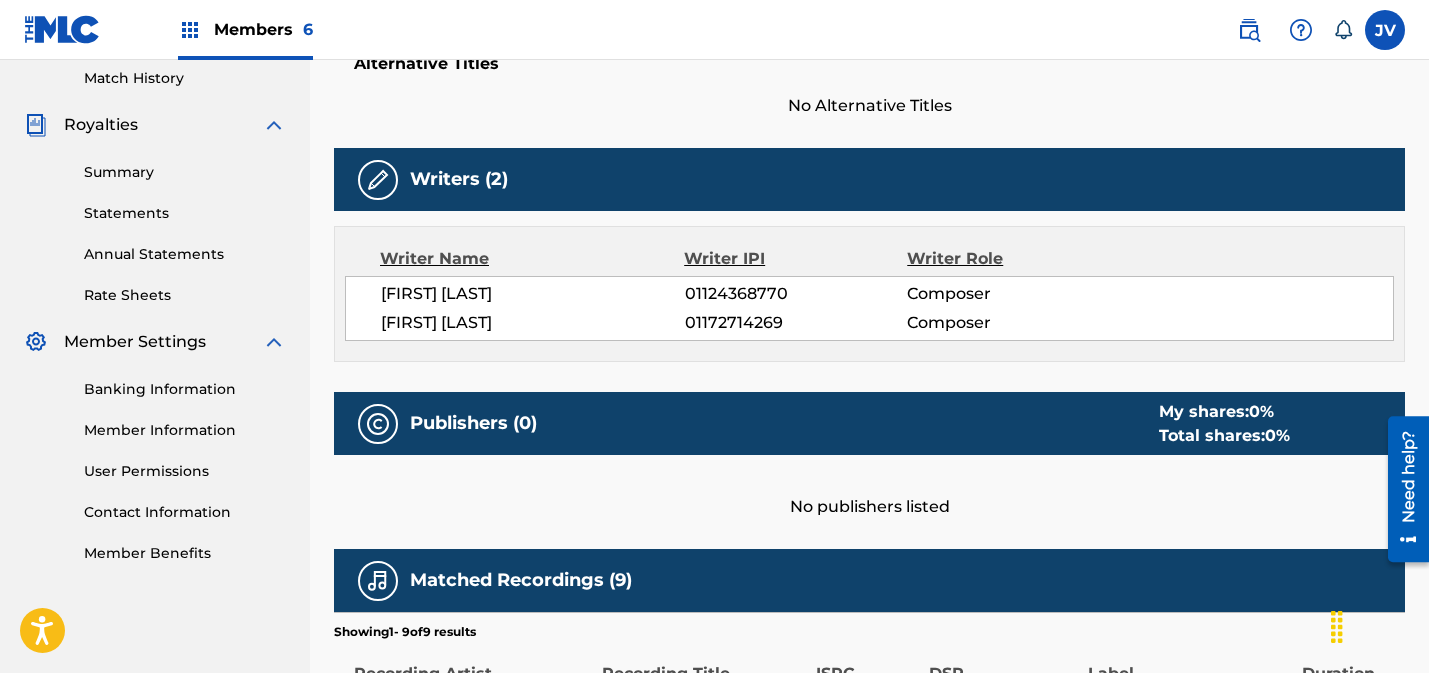 scroll, scrollTop: 561, scrollLeft: 0, axis: vertical 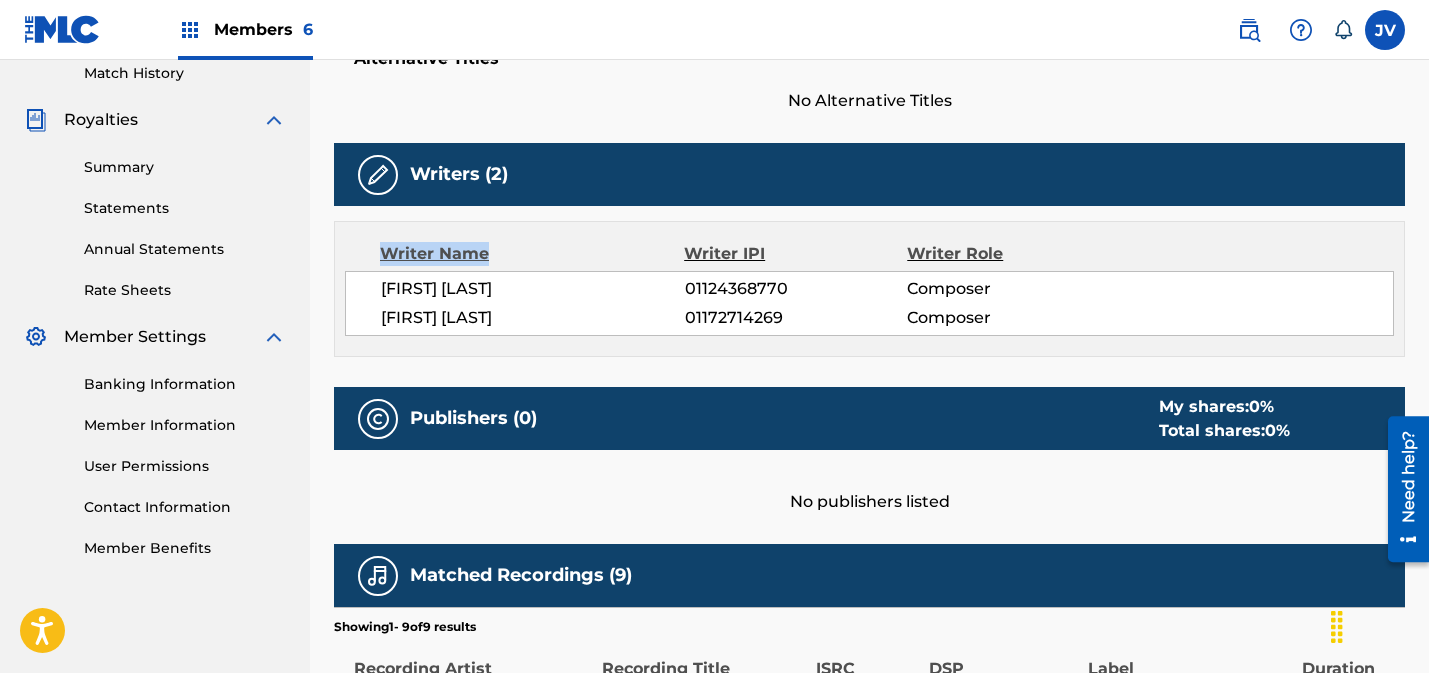 drag, startPoint x: 380, startPoint y: 255, endPoint x: 489, endPoint y: 258, distance: 109.041275 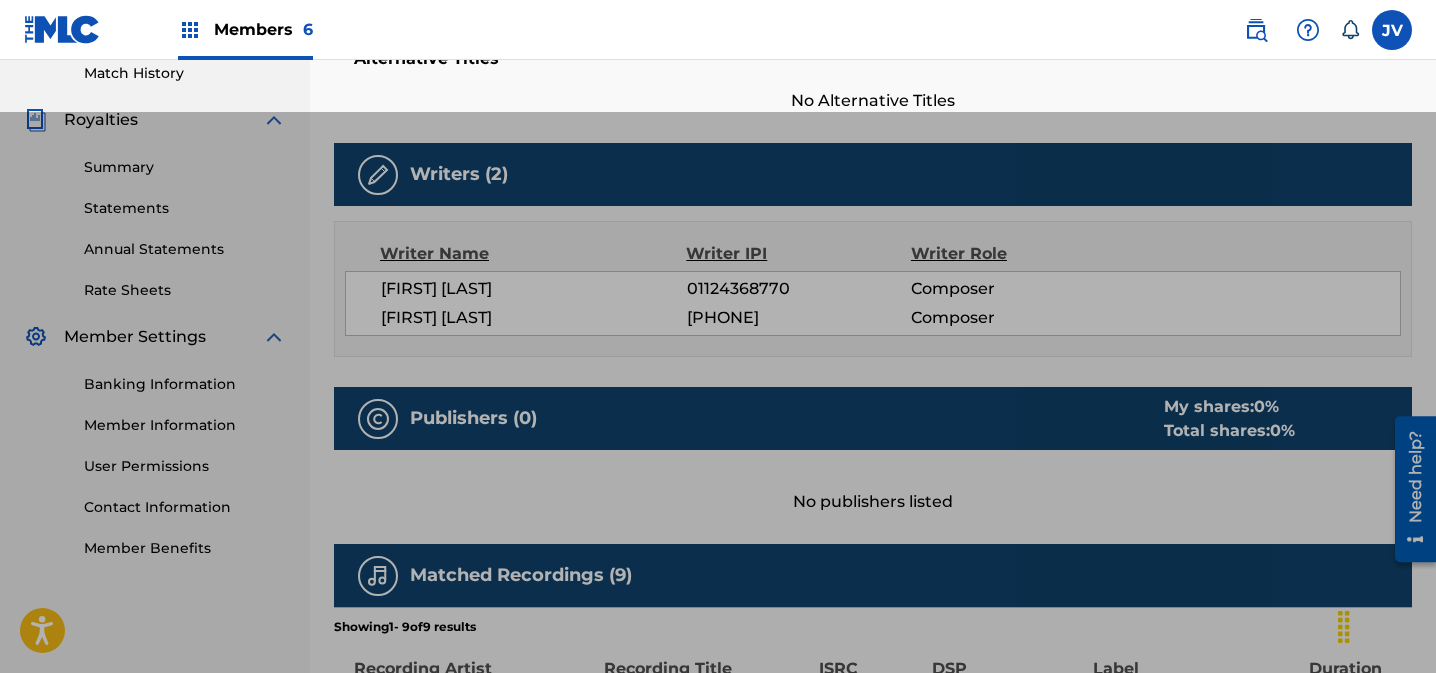 drag, startPoint x: 324, startPoint y: 126, endPoint x: 1138, endPoint y: 305, distance: 833.44885 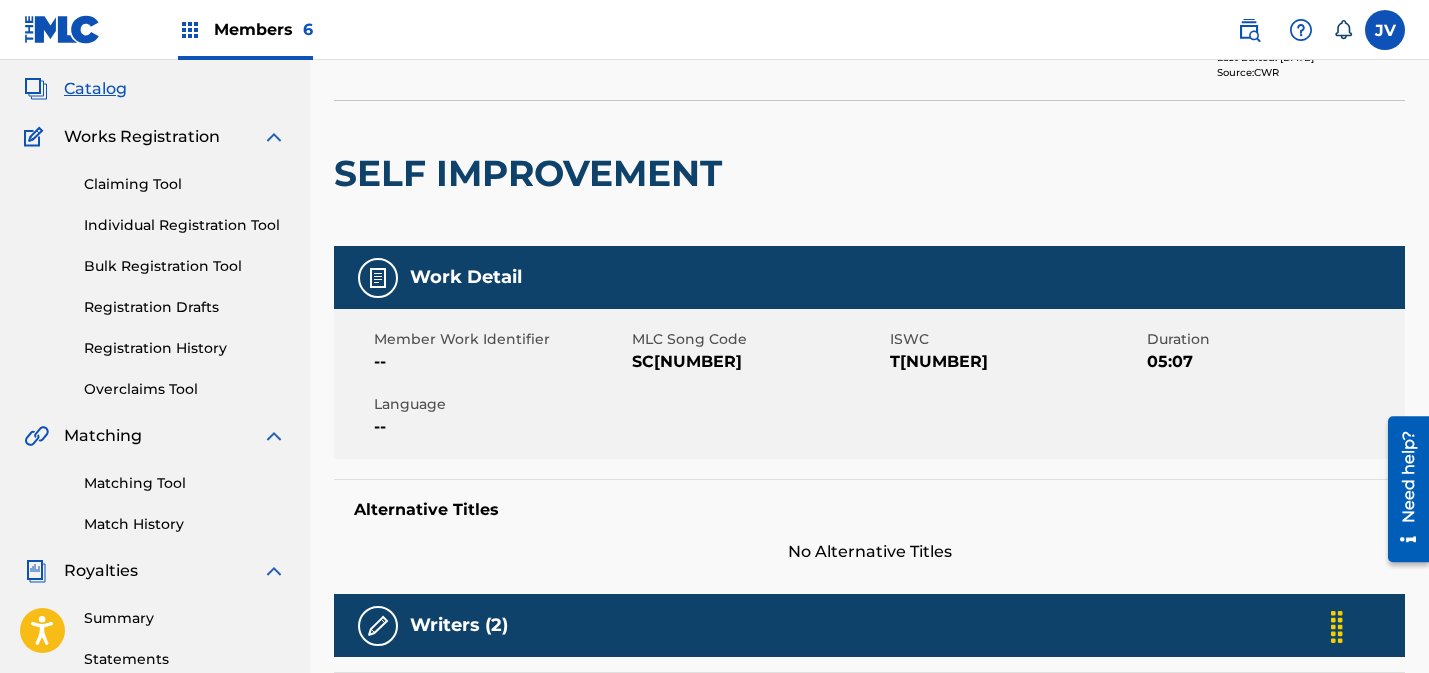scroll, scrollTop: 0, scrollLeft: 0, axis: both 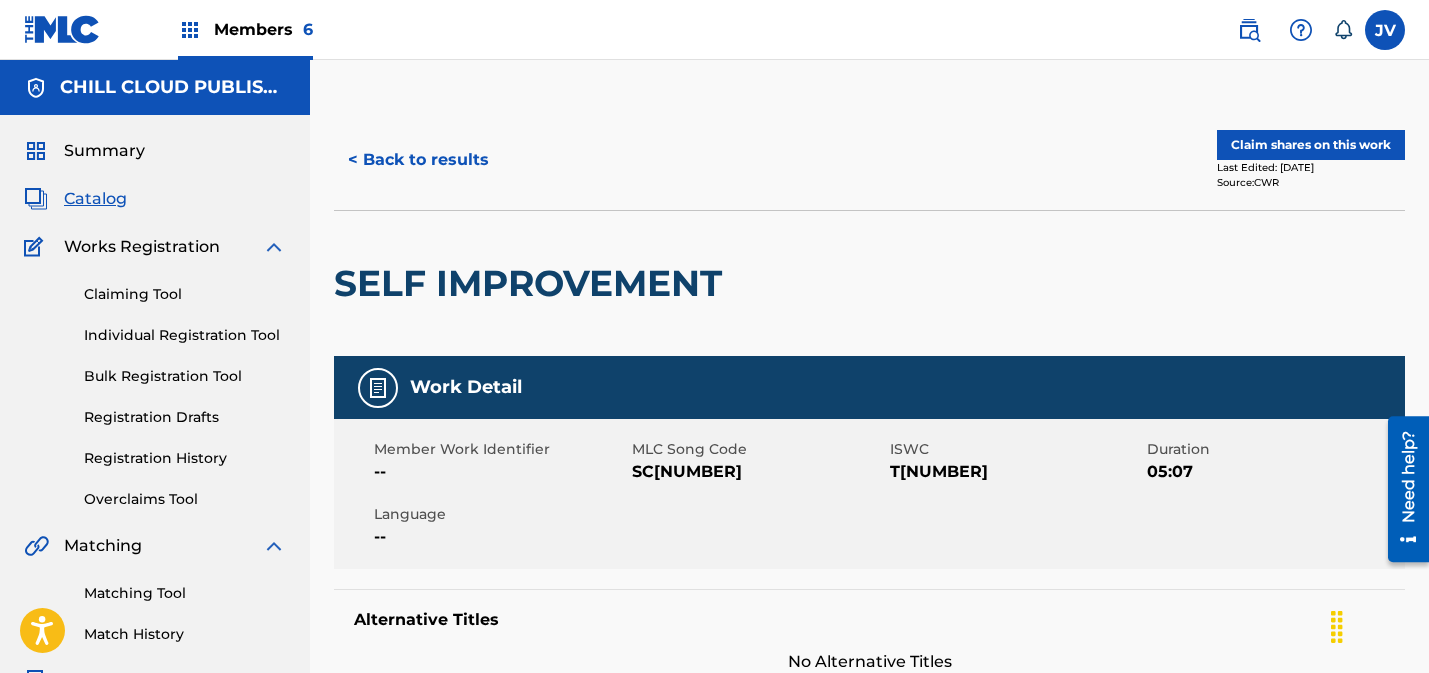 click on "Claim shares on this work" at bounding box center [1311, 145] 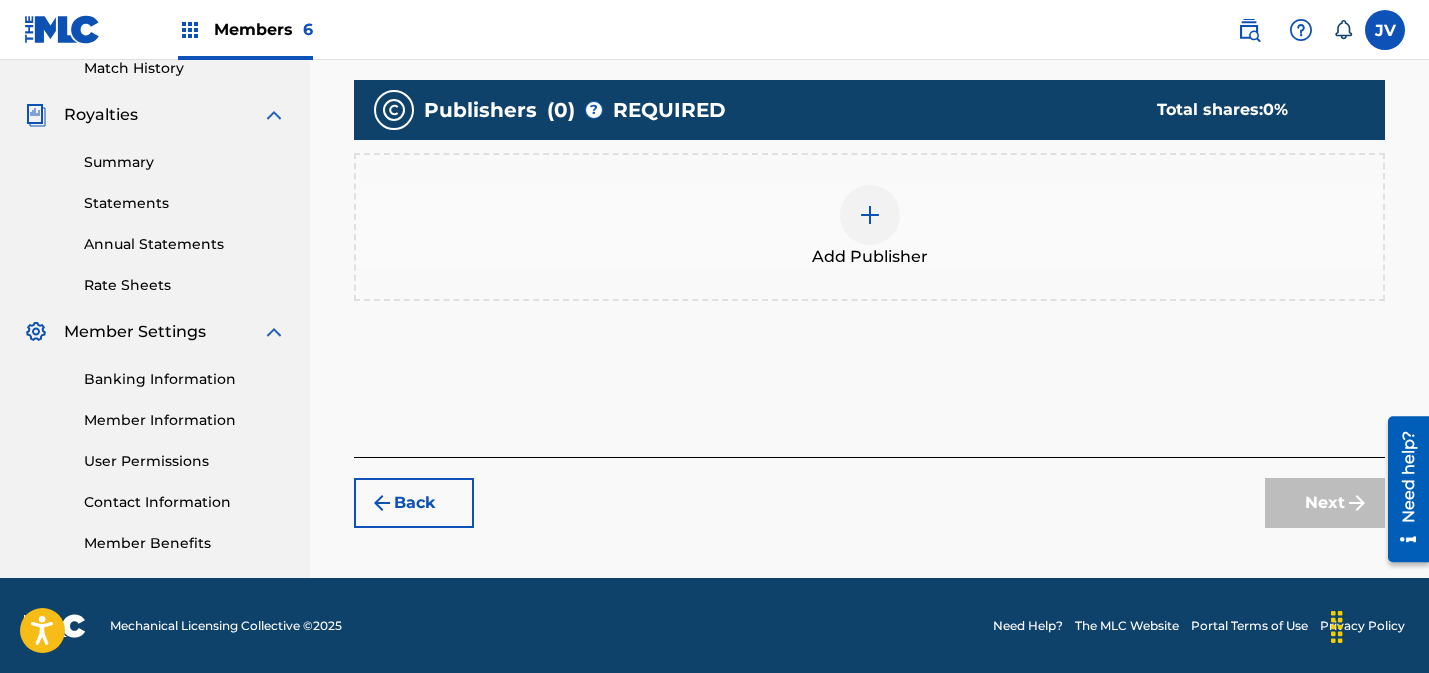 scroll, scrollTop: 567, scrollLeft: 0, axis: vertical 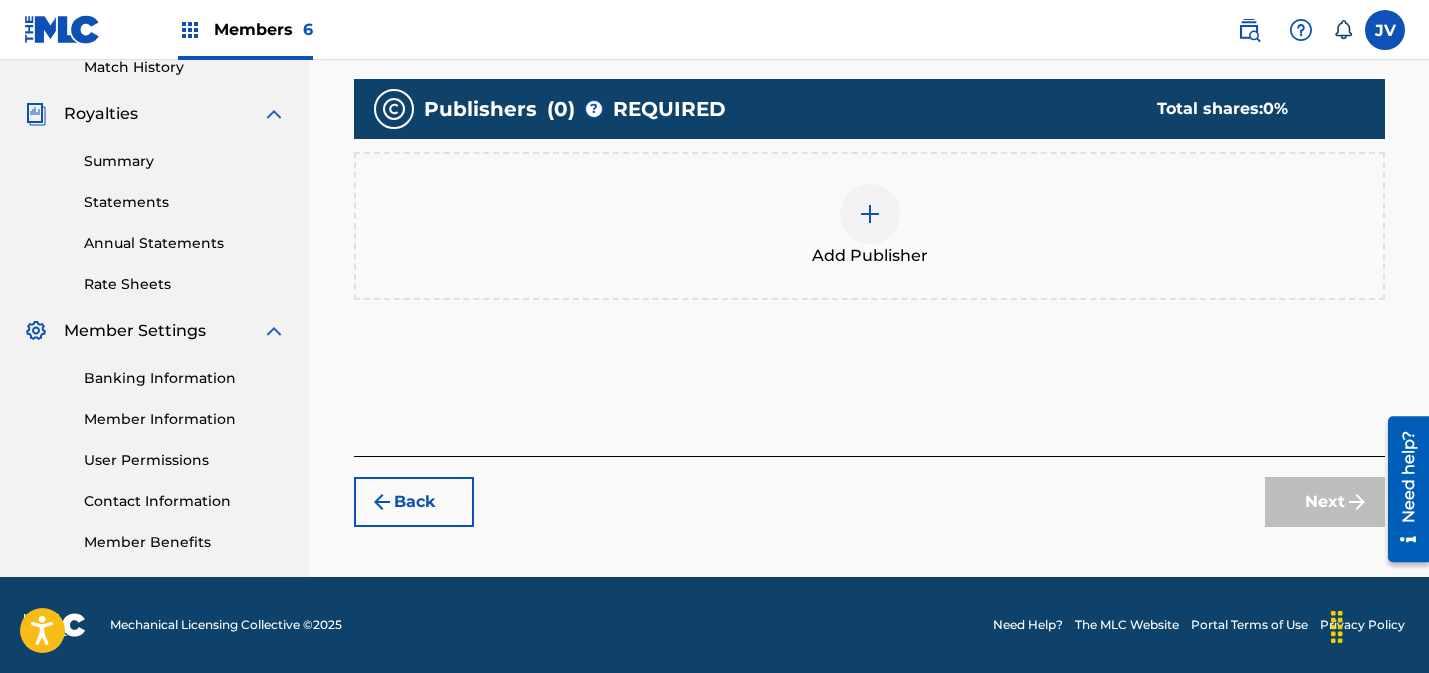 click at bounding box center (870, 214) 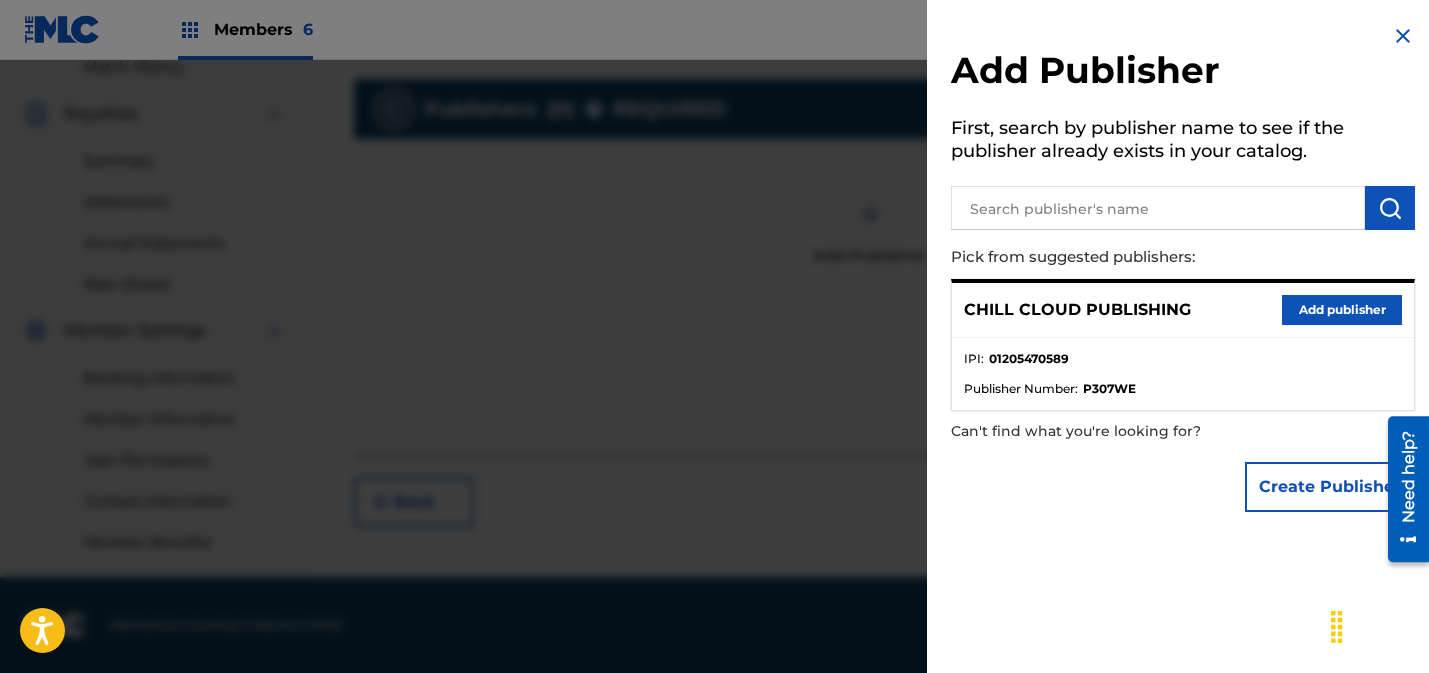 click on "Add publisher" at bounding box center (1342, 310) 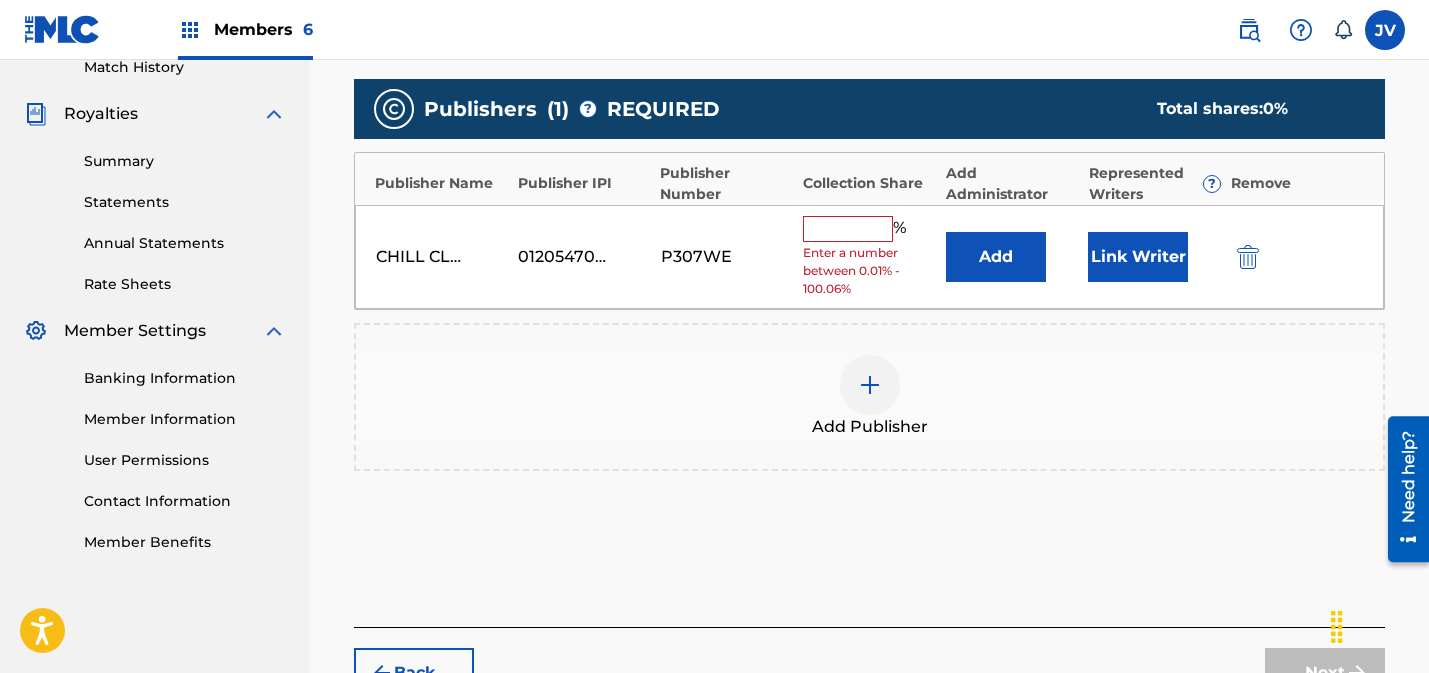 click at bounding box center [848, 229] 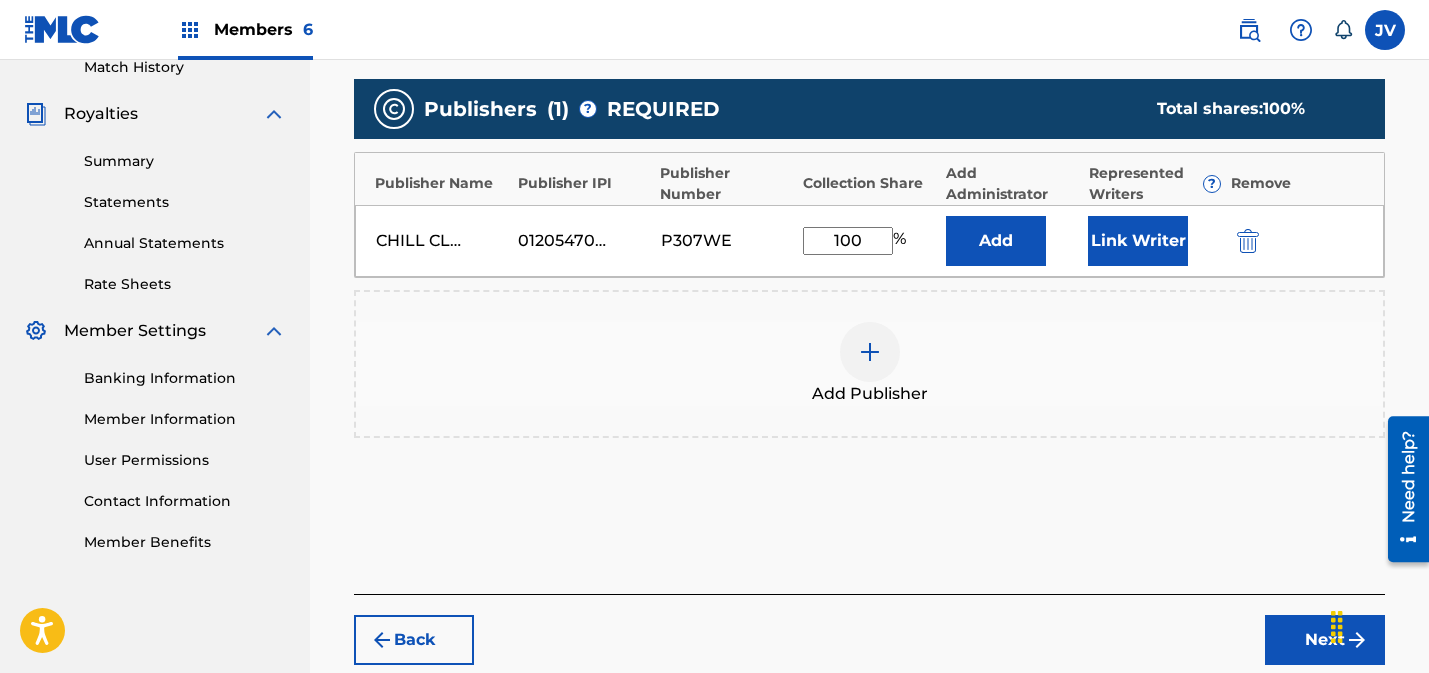 type on "100" 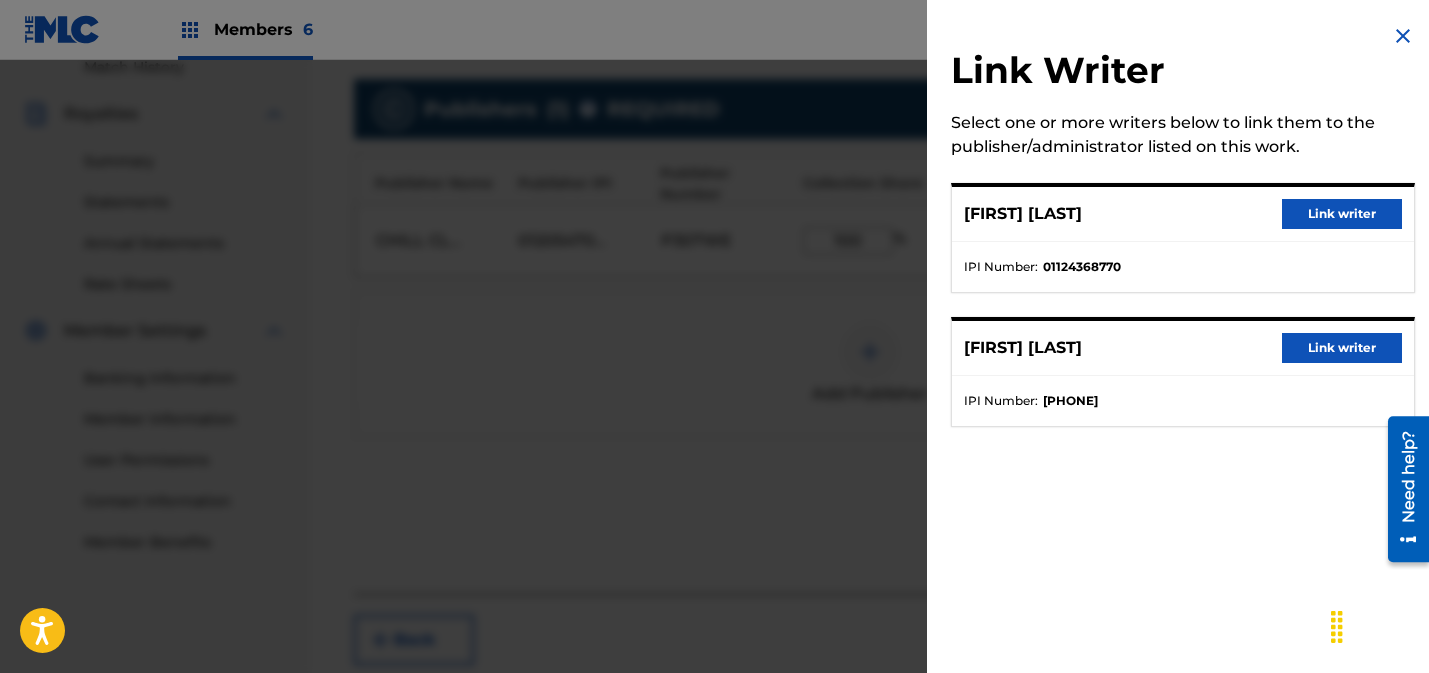 click on "Link writer" at bounding box center [1342, 214] 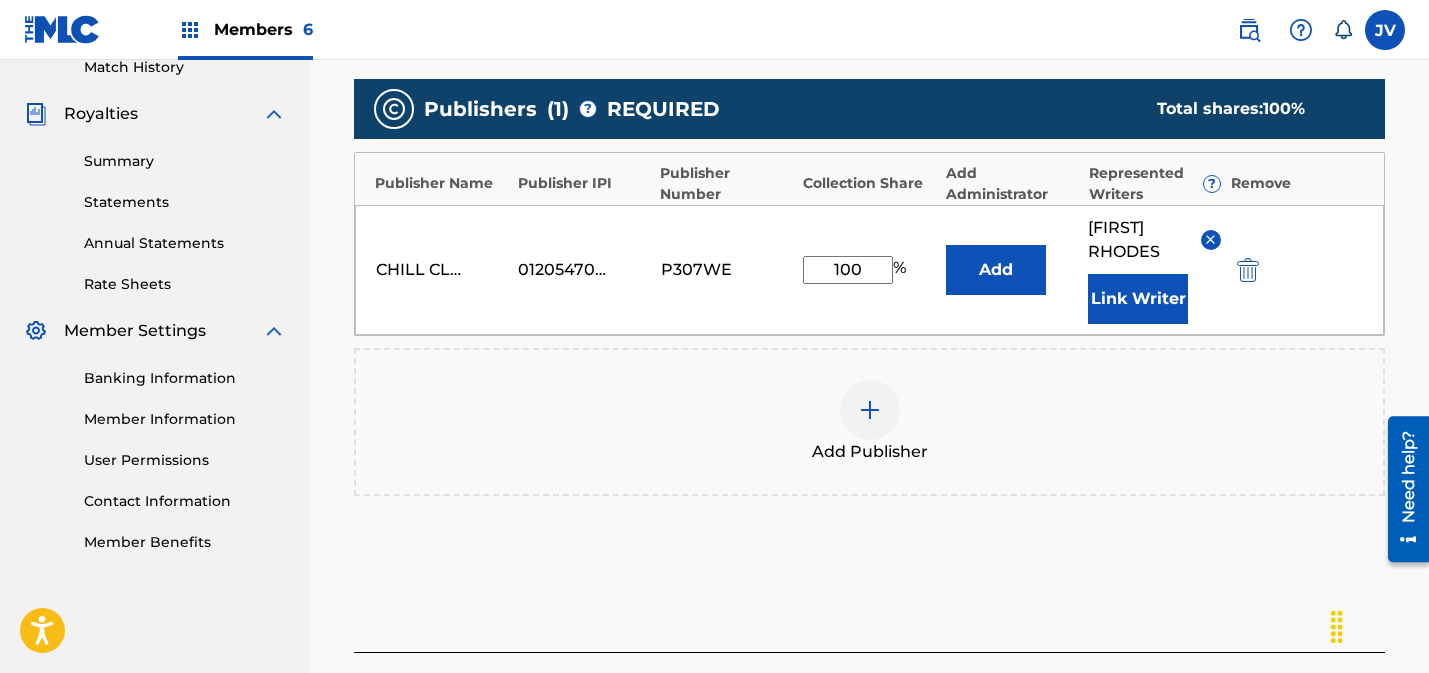 click on "Link Writer" at bounding box center (1138, 299) 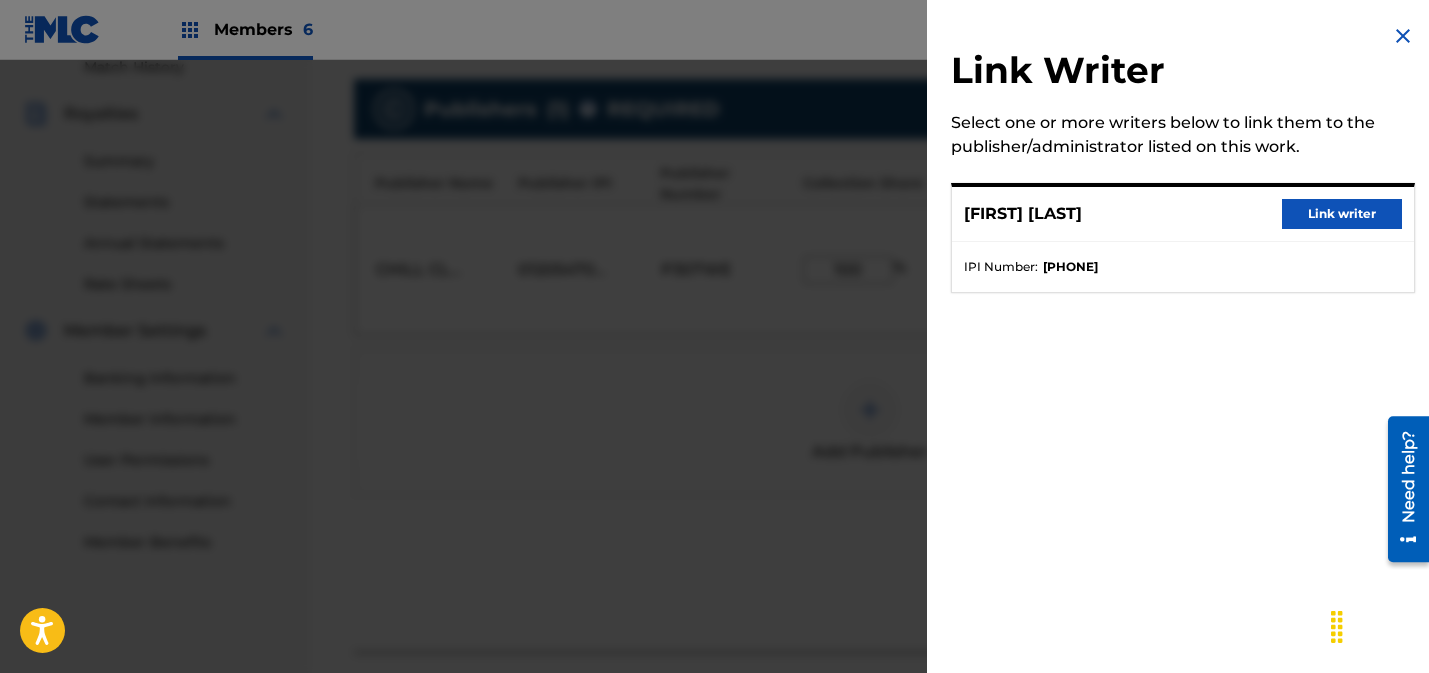 click on "Link writer" at bounding box center [1342, 214] 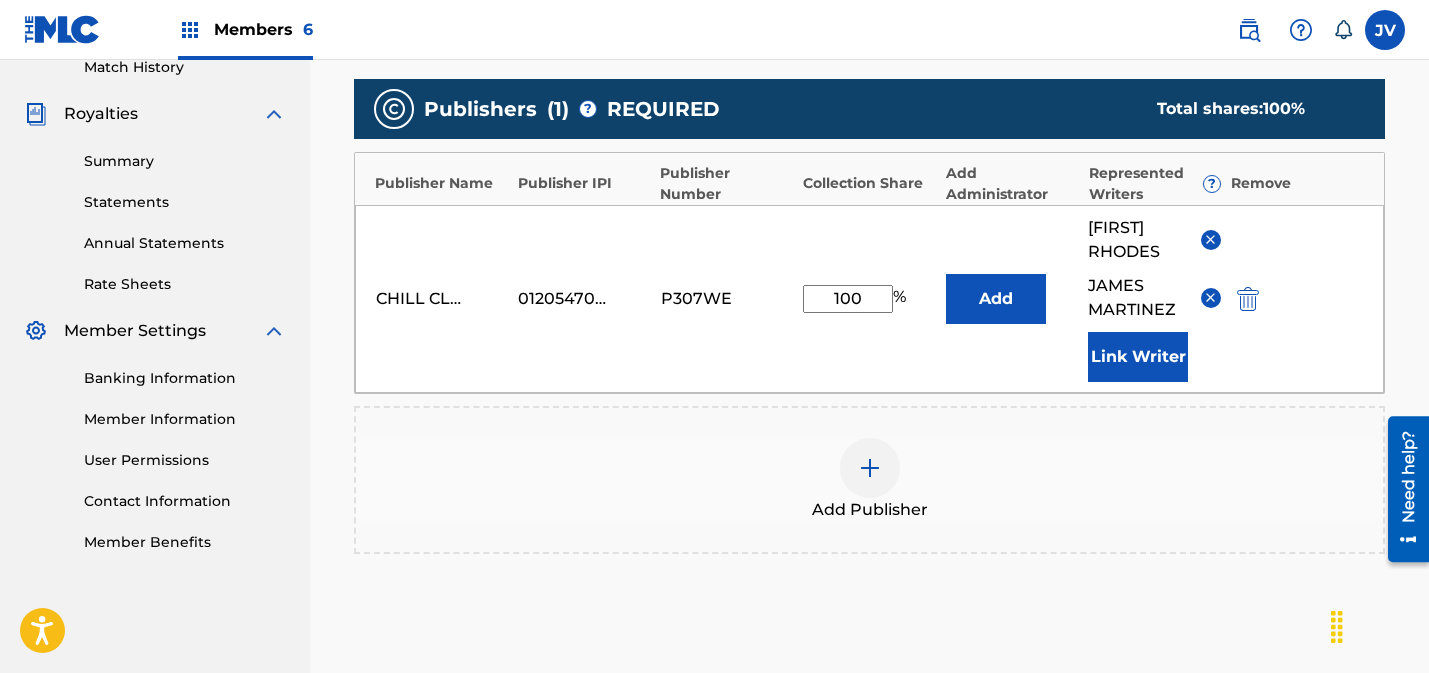 scroll, scrollTop: 791, scrollLeft: 0, axis: vertical 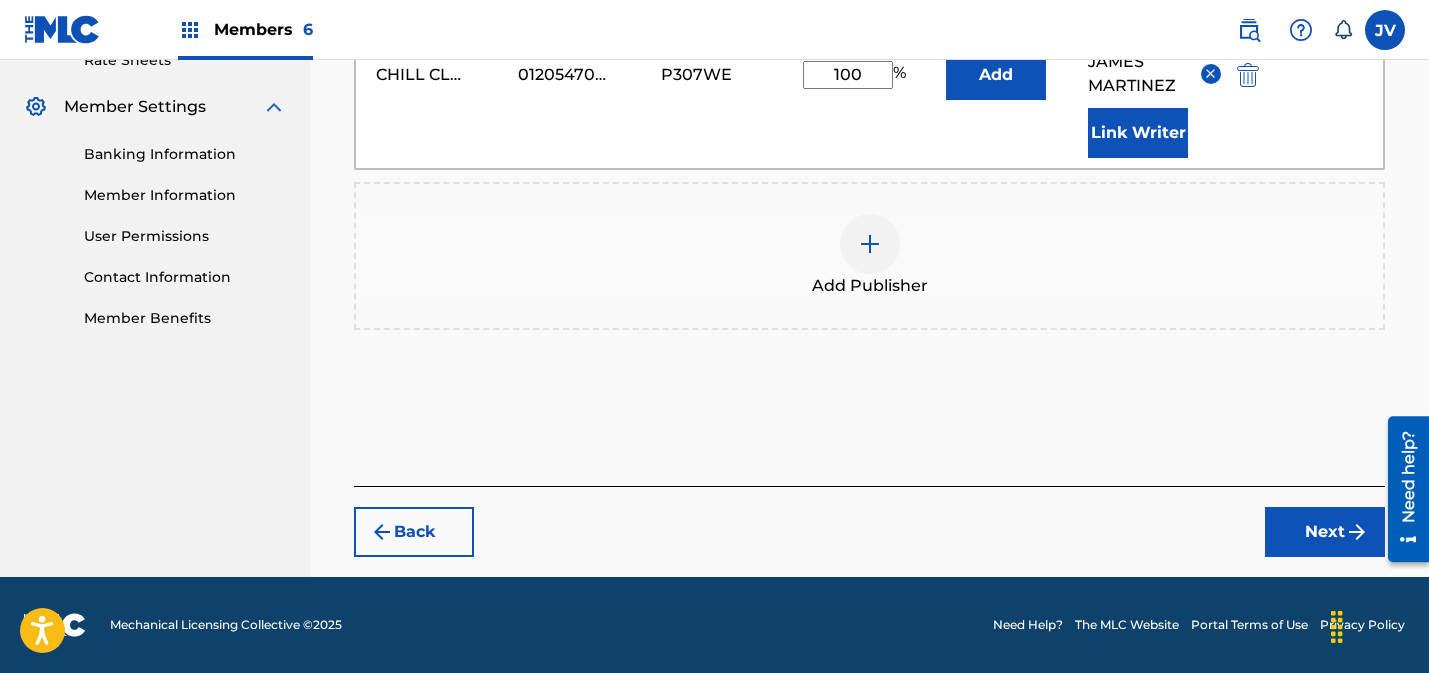 click on "Next" at bounding box center (1325, 532) 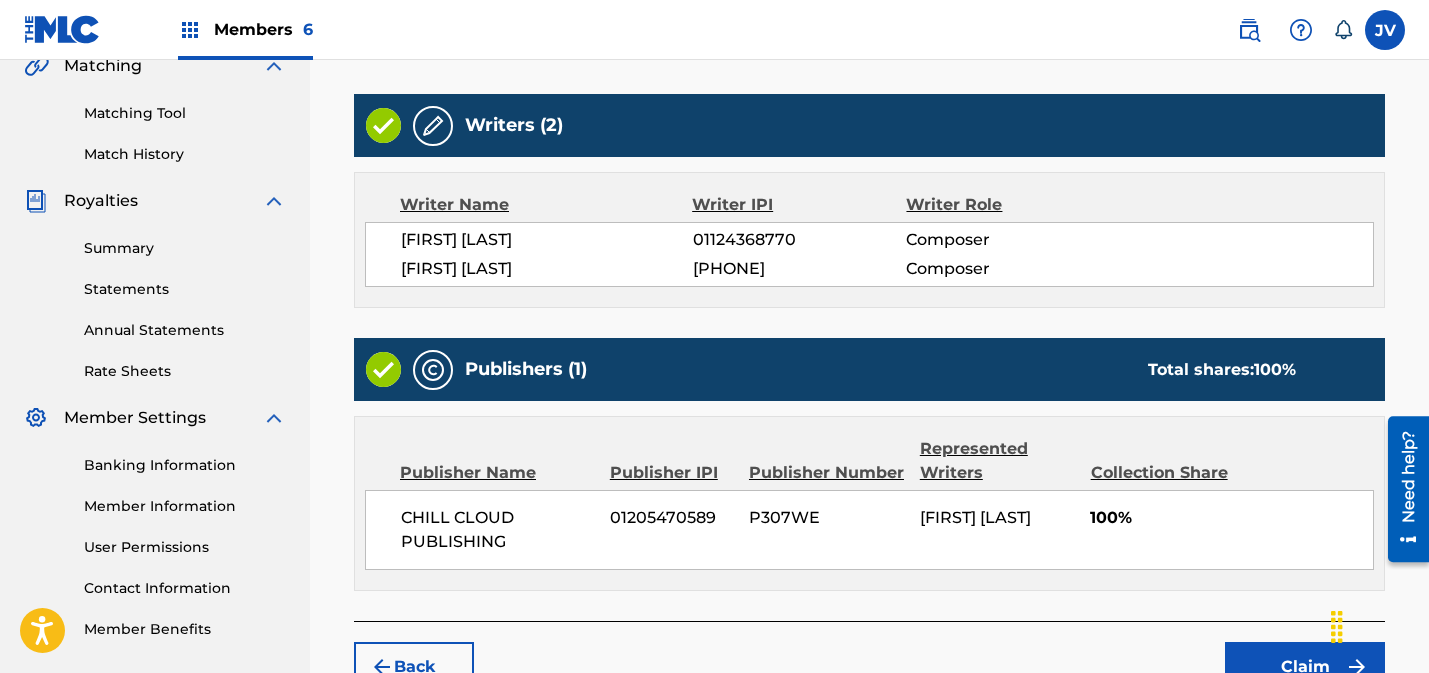 scroll, scrollTop: 613, scrollLeft: 0, axis: vertical 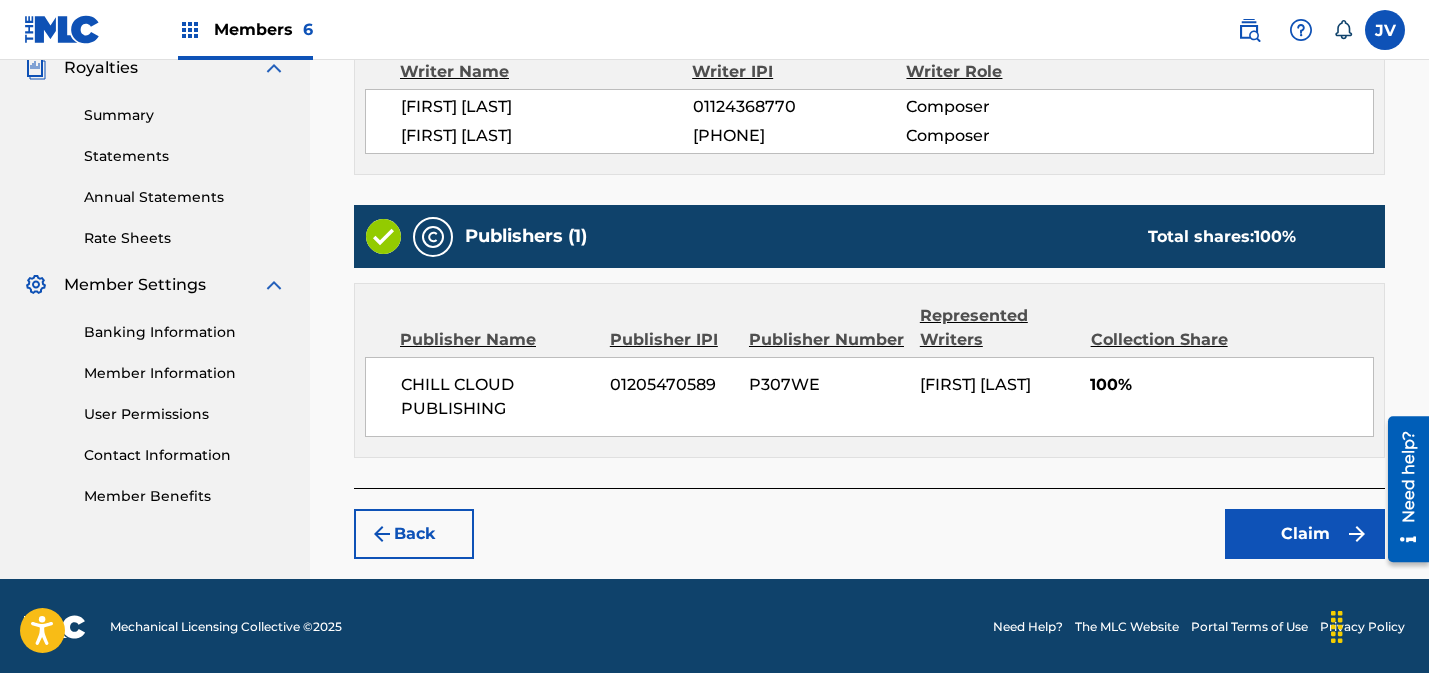 click on "Claim" at bounding box center [1305, 534] 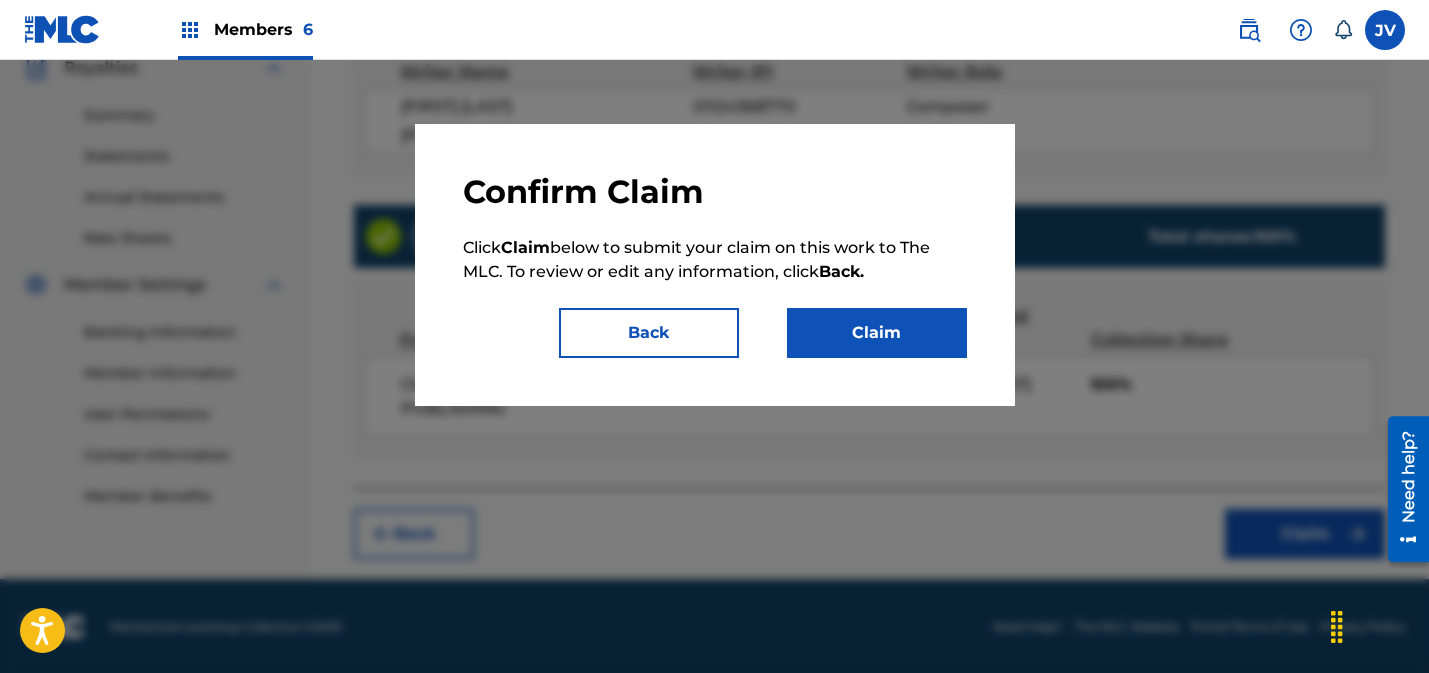 click on "Claim" at bounding box center (877, 333) 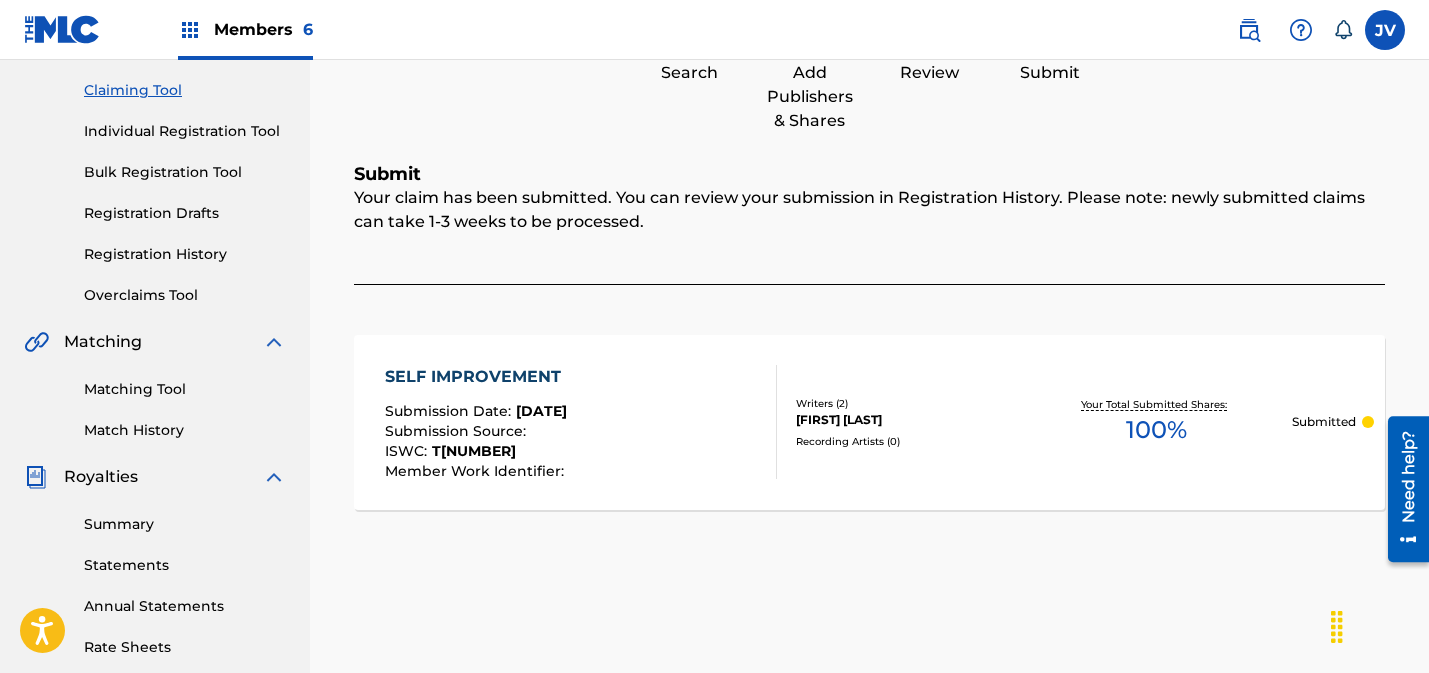 scroll, scrollTop: 0, scrollLeft: 0, axis: both 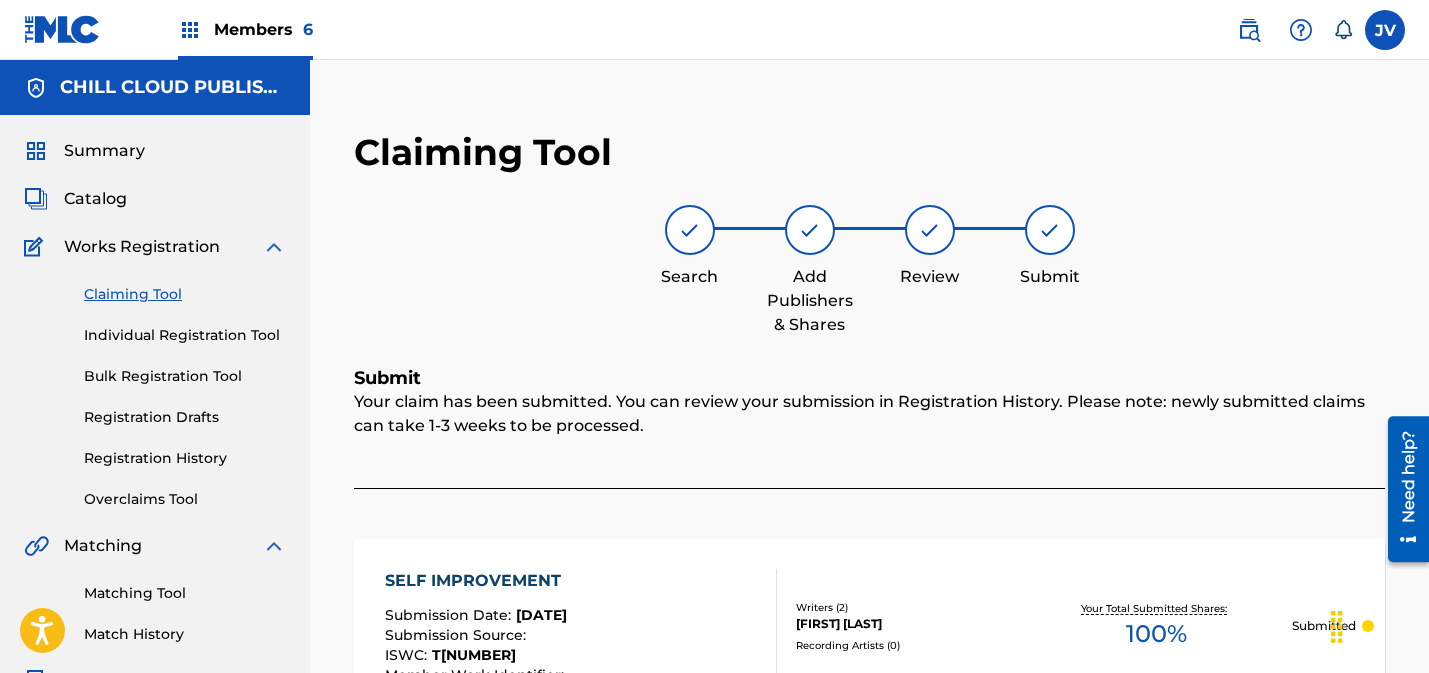 drag, startPoint x: 98, startPoint y: 292, endPoint x: 127, endPoint y: 292, distance: 29 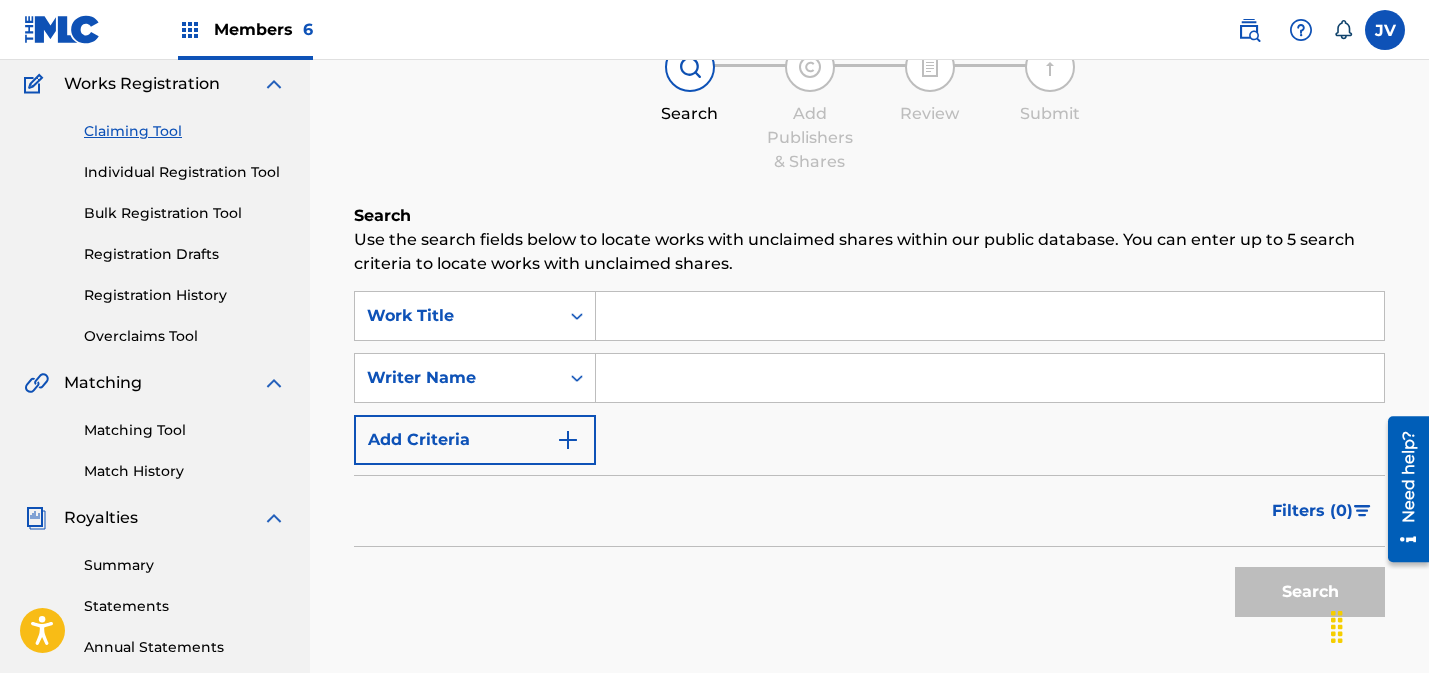scroll, scrollTop: 182, scrollLeft: 0, axis: vertical 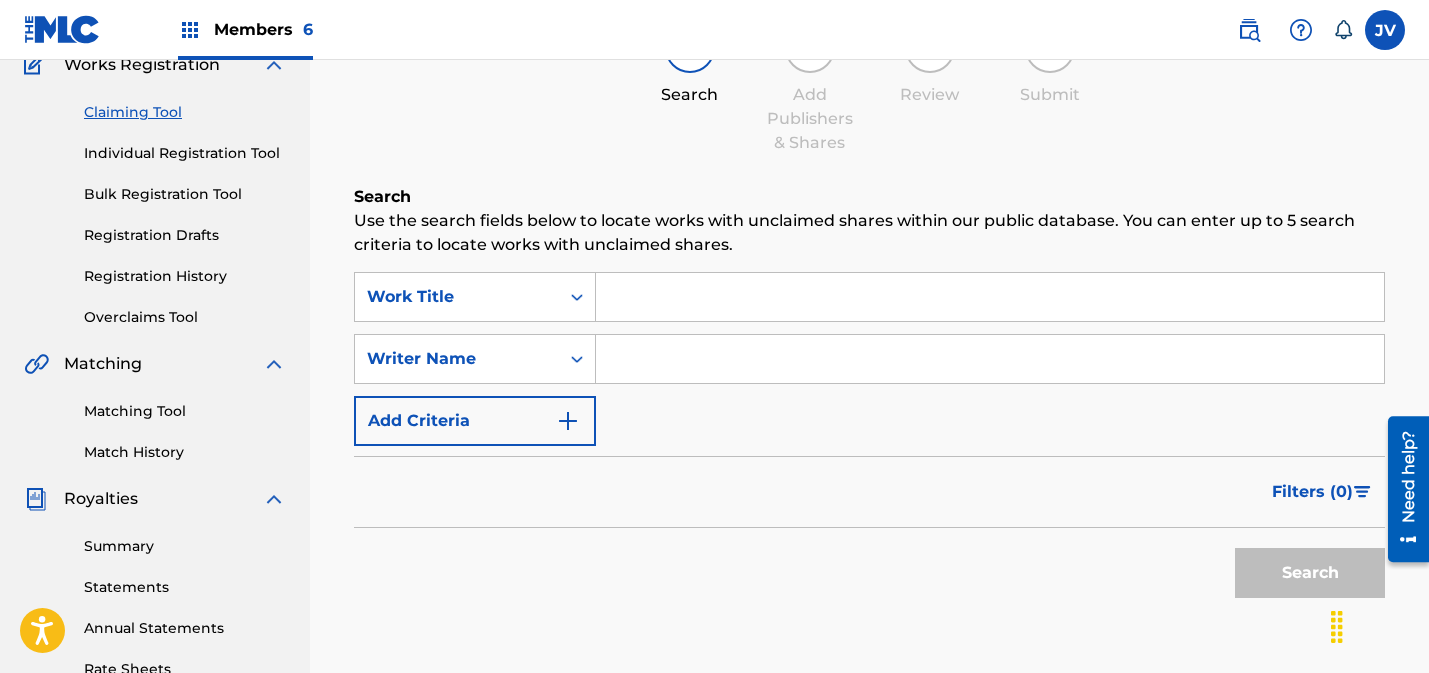 click on "Matching Tool" at bounding box center [185, 411] 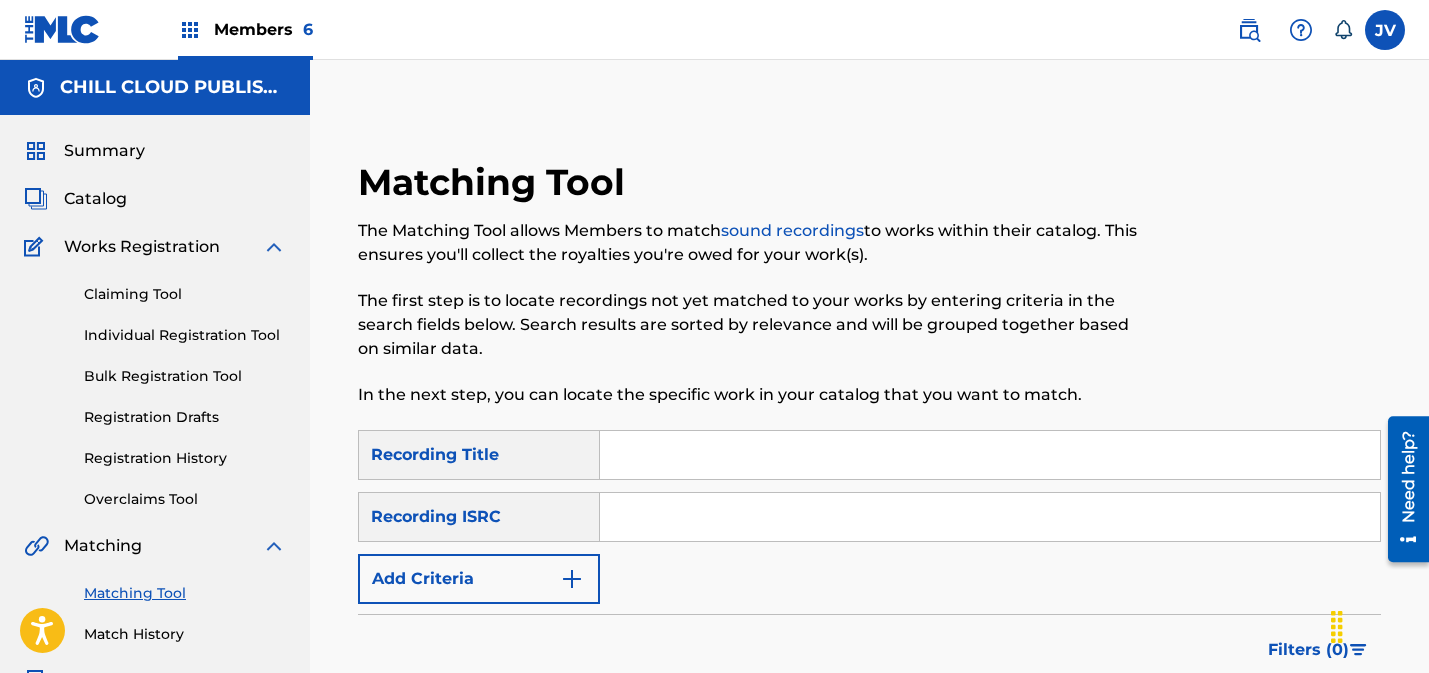 click at bounding box center (990, 517) 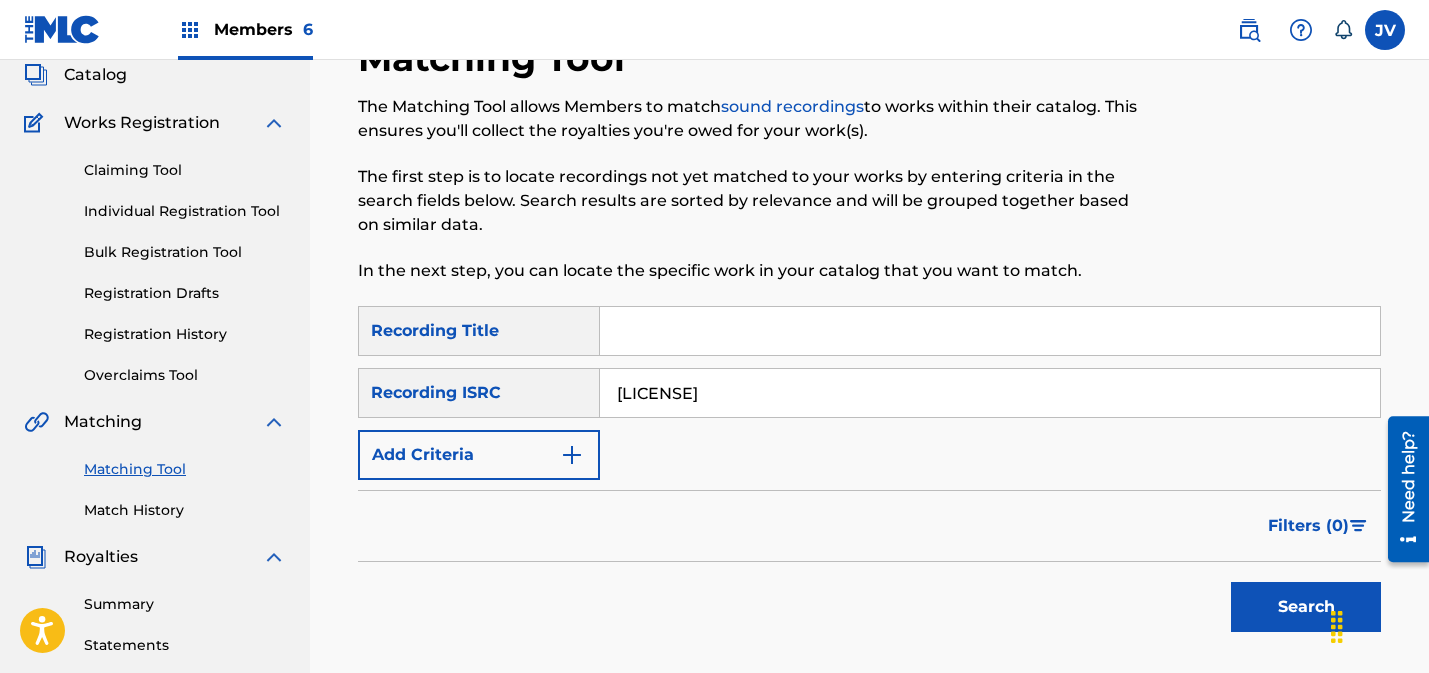 scroll, scrollTop: 269, scrollLeft: 0, axis: vertical 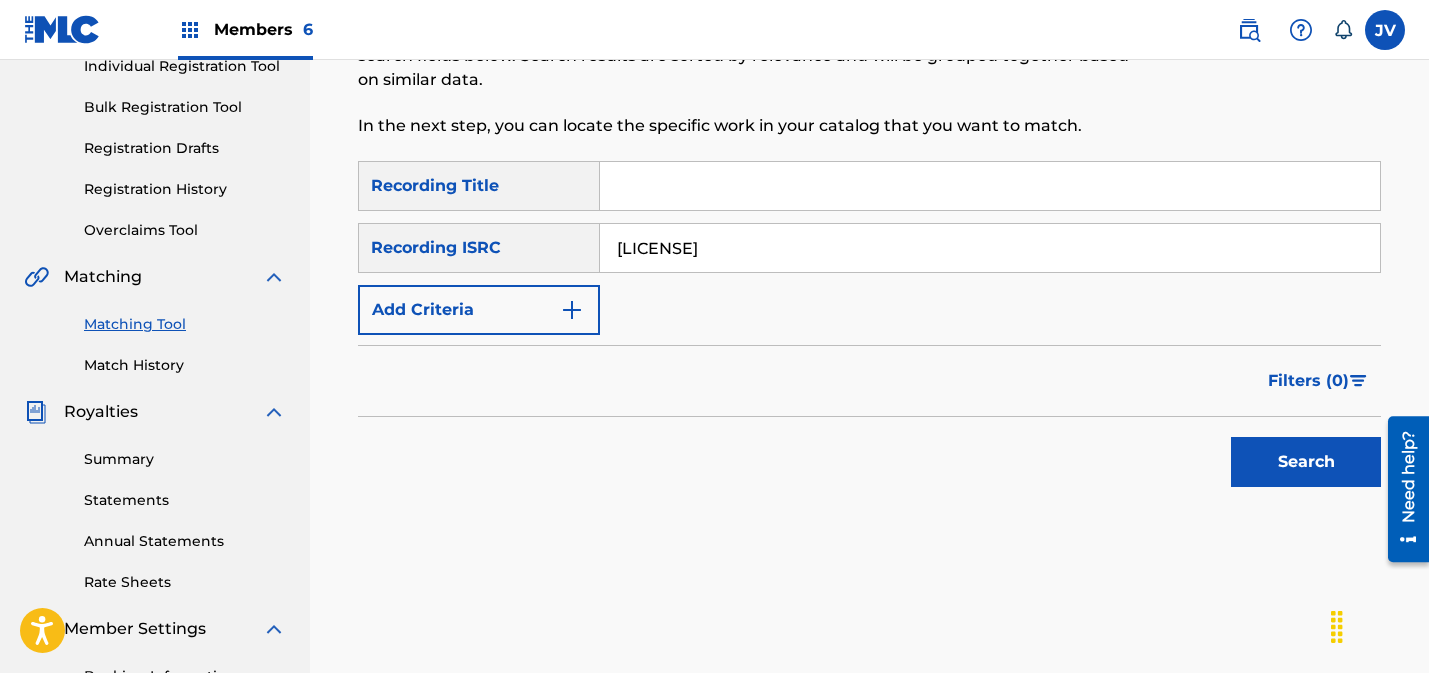 type on "DEAR42249904" 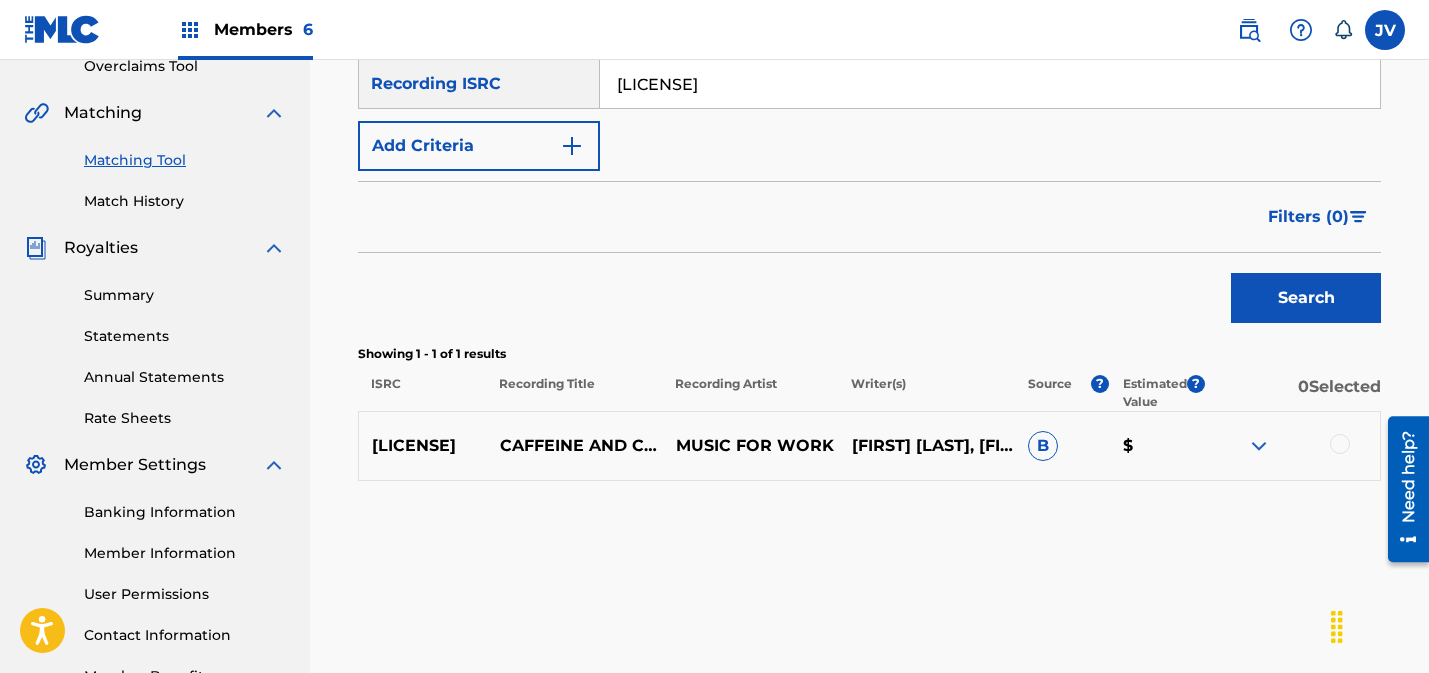 scroll, scrollTop: 463, scrollLeft: 0, axis: vertical 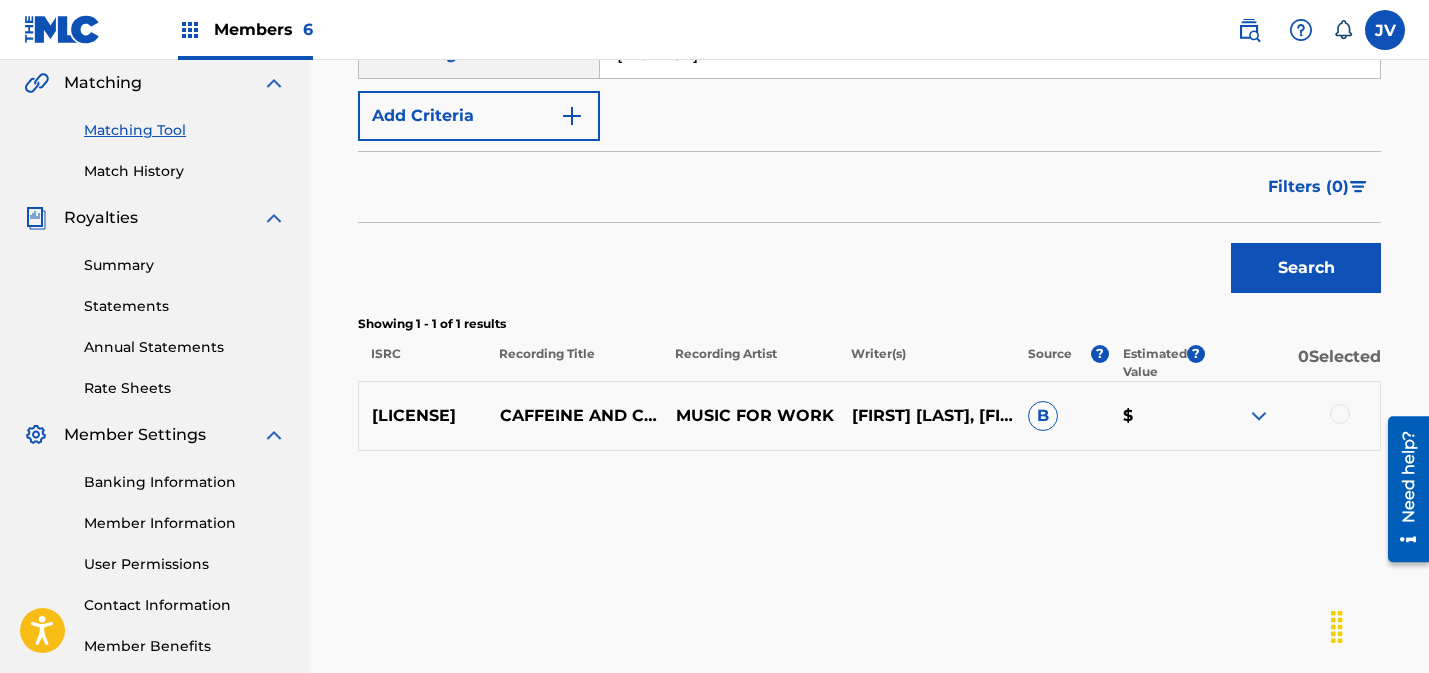 click at bounding box center (1340, 414) 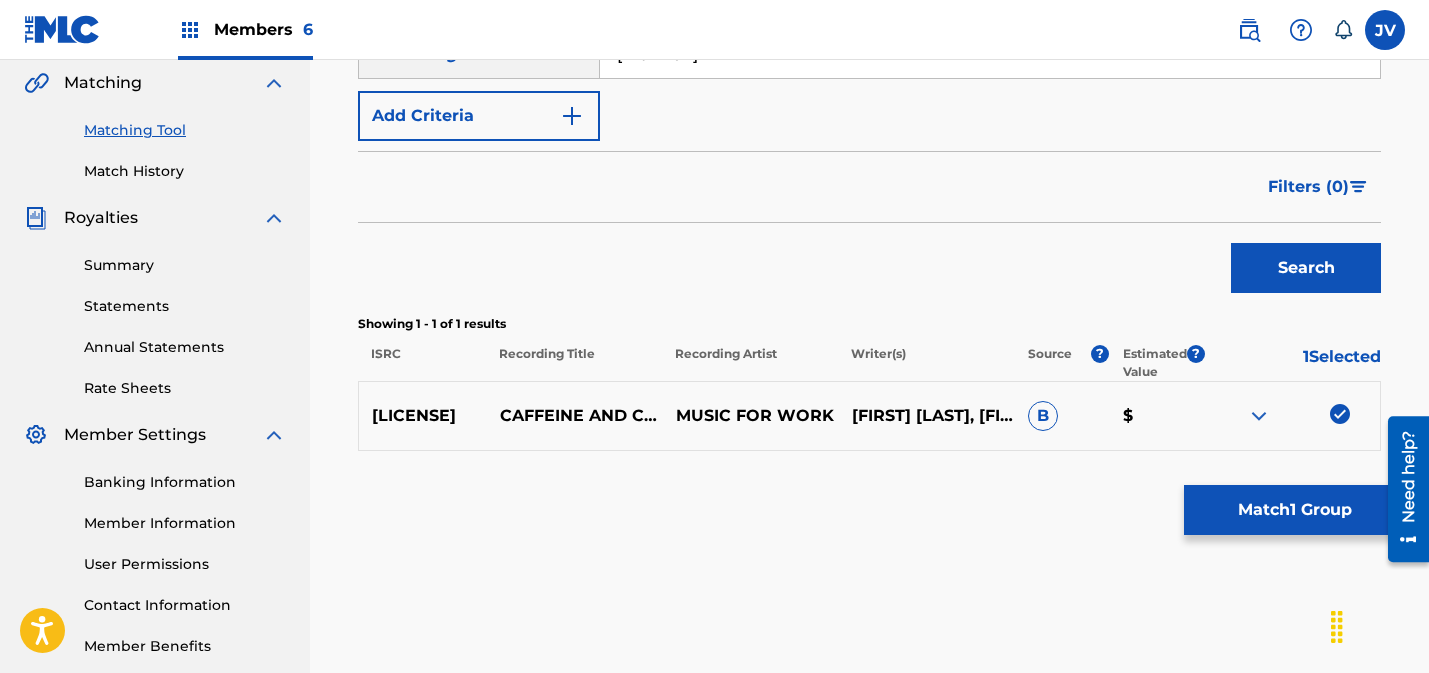 click on "Match  1 Group" at bounding box center [1294, 510] 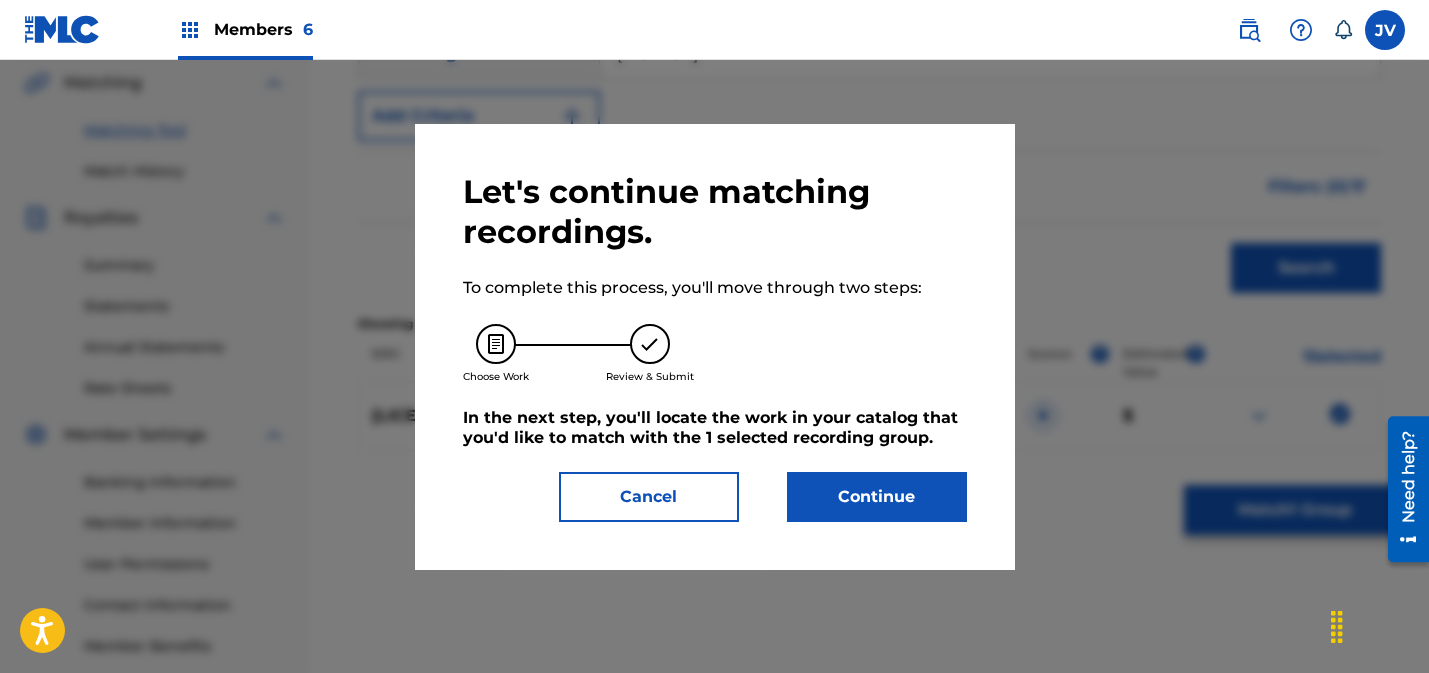 click on "Continue" at bounding box center (877, 497) 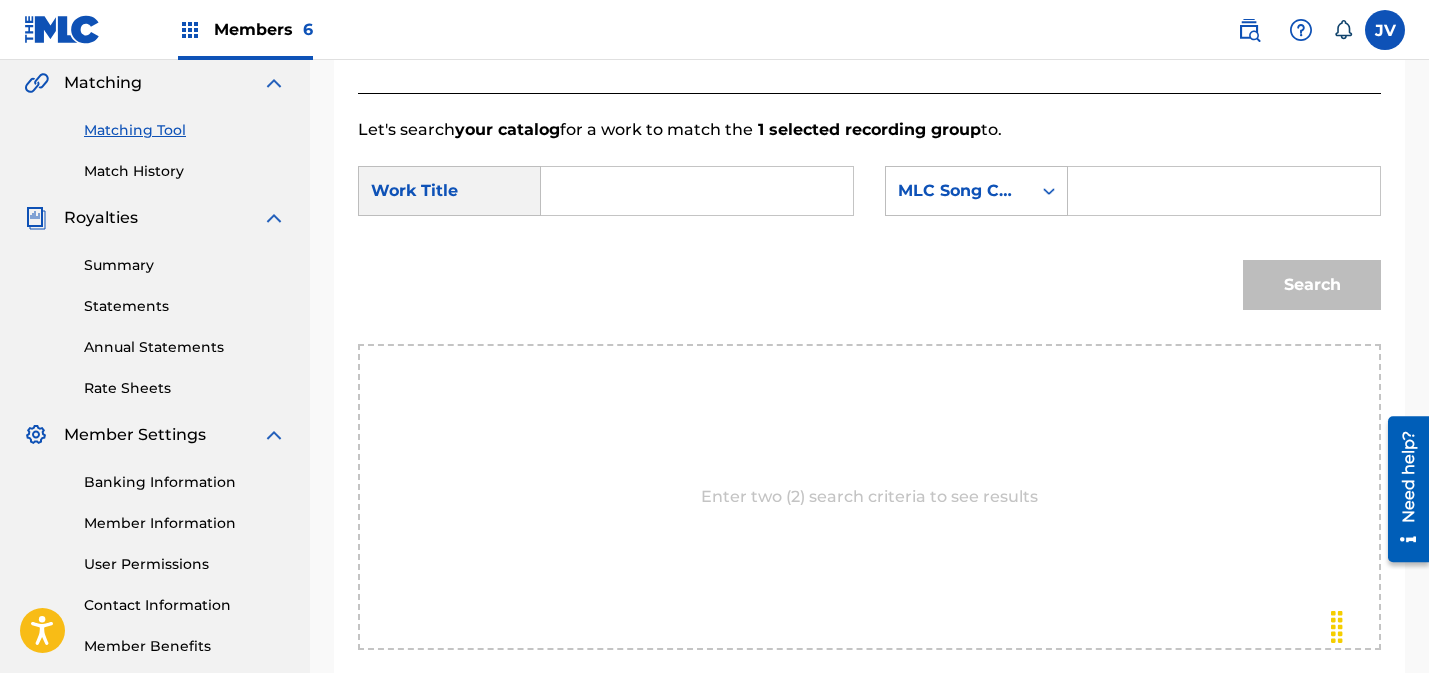 click at bounding box center (697, 191) 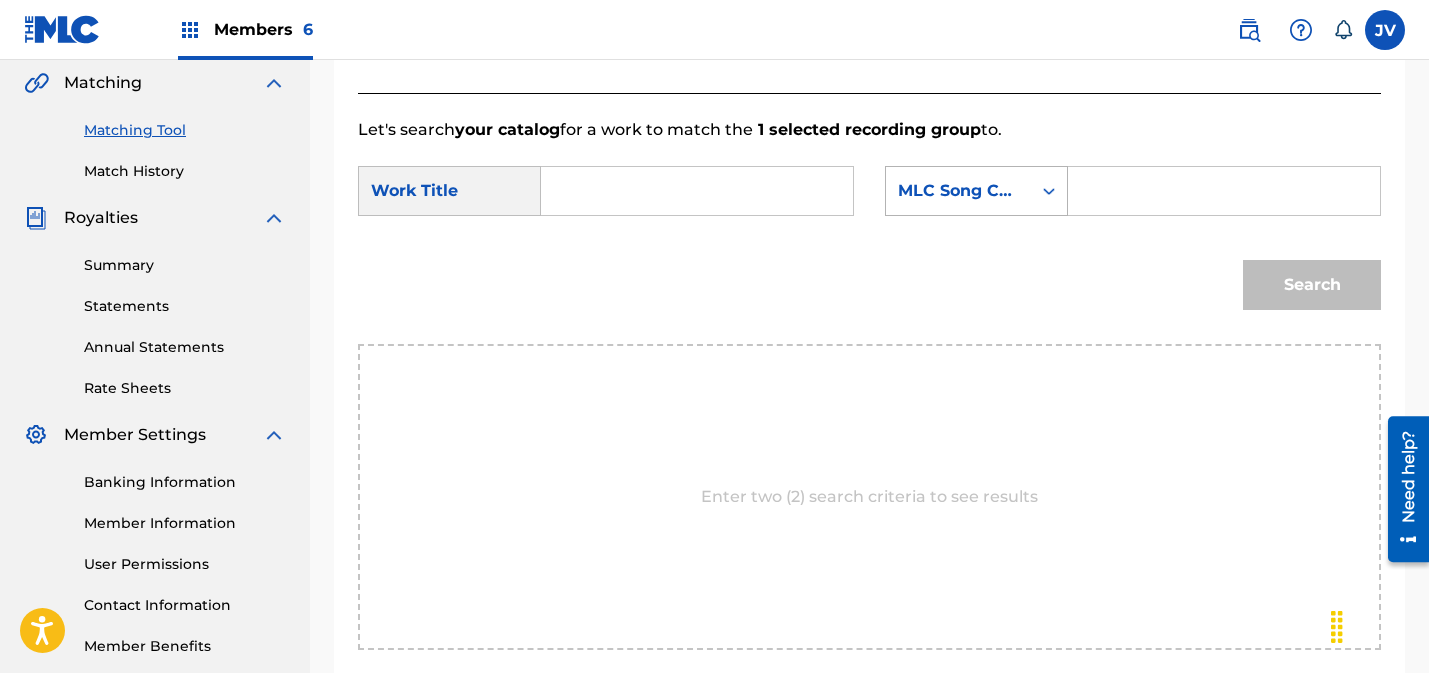 paste on "Caffeine and Cramming" 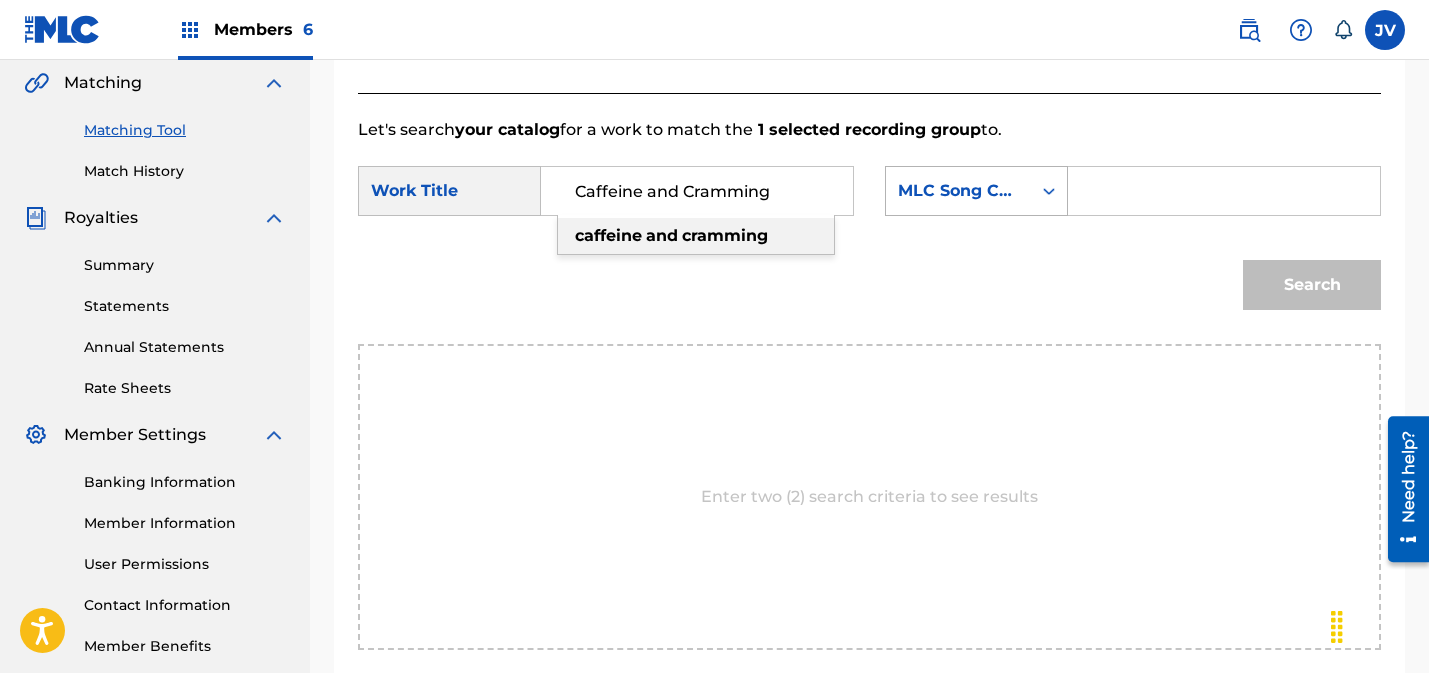 type on "Caffeine and Cramming" 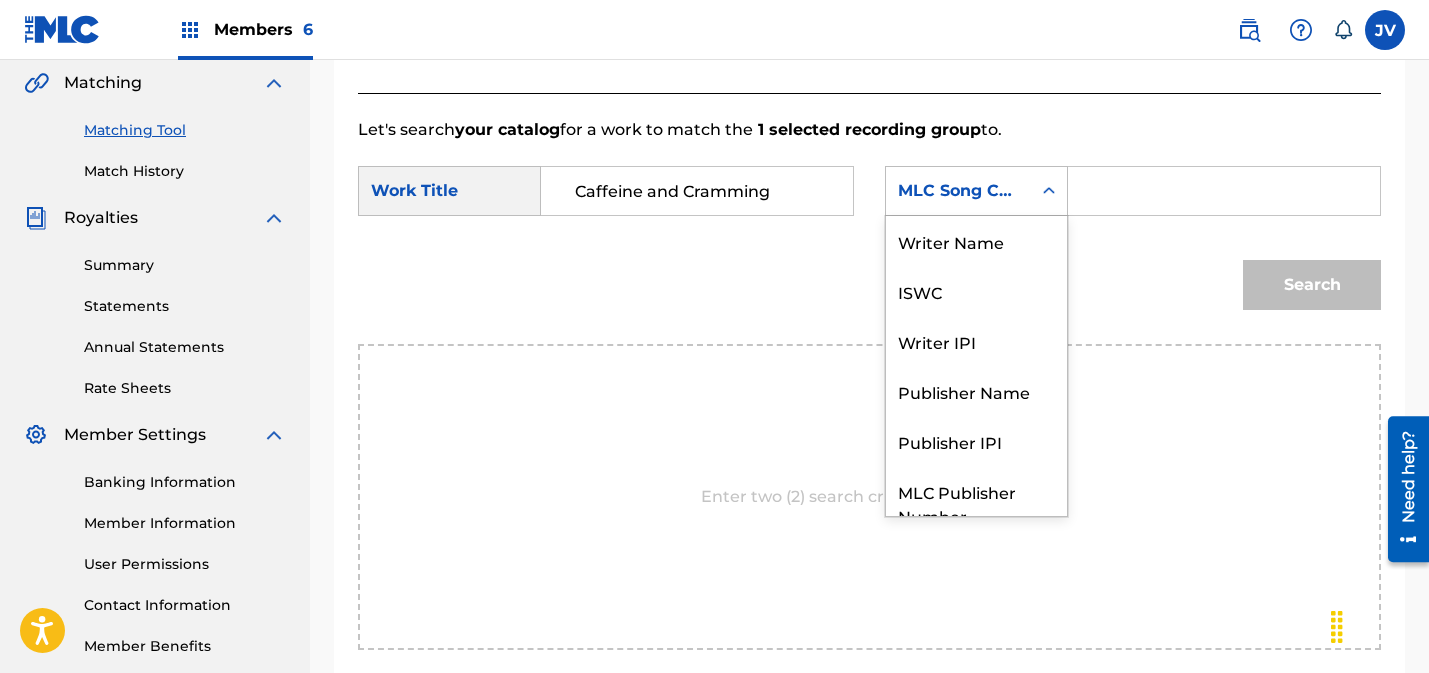 click on "MLC Song Code" at bounding box center [958, 191] 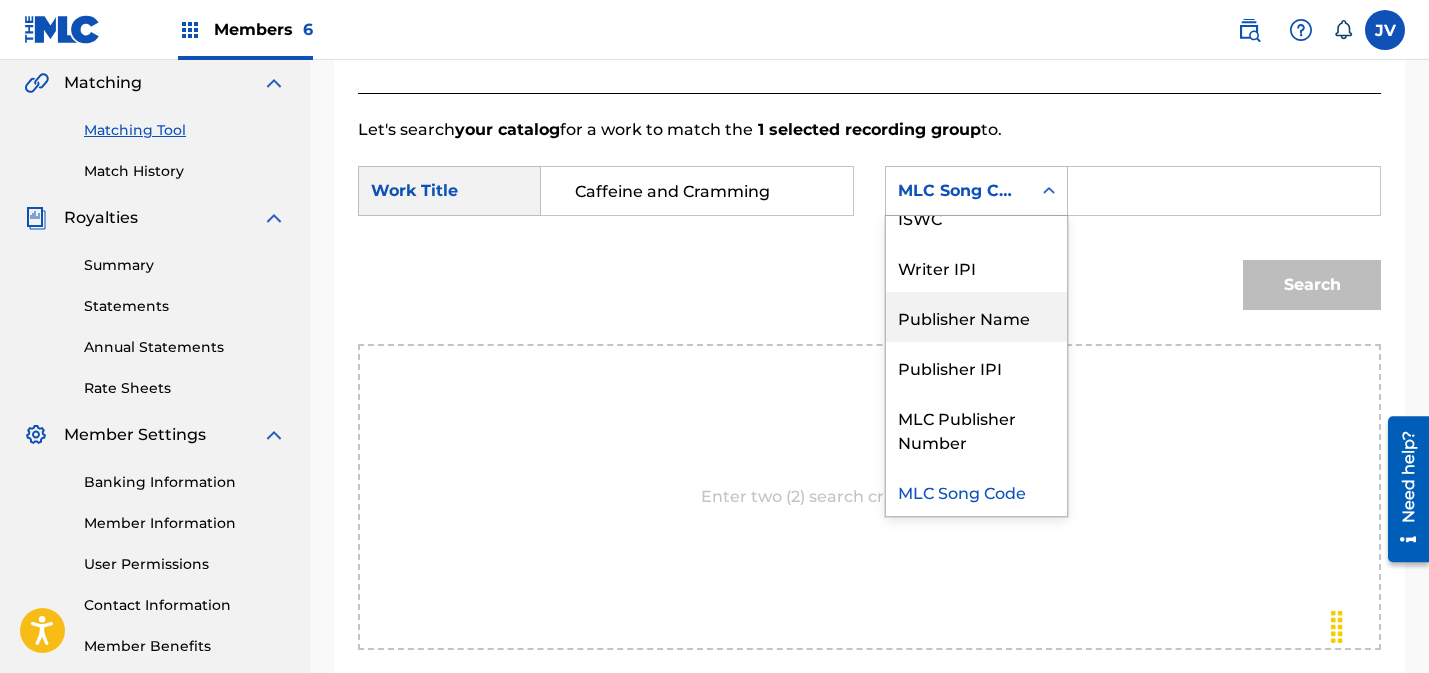 click on "Publisher Name" at bounding box center [976, 317] 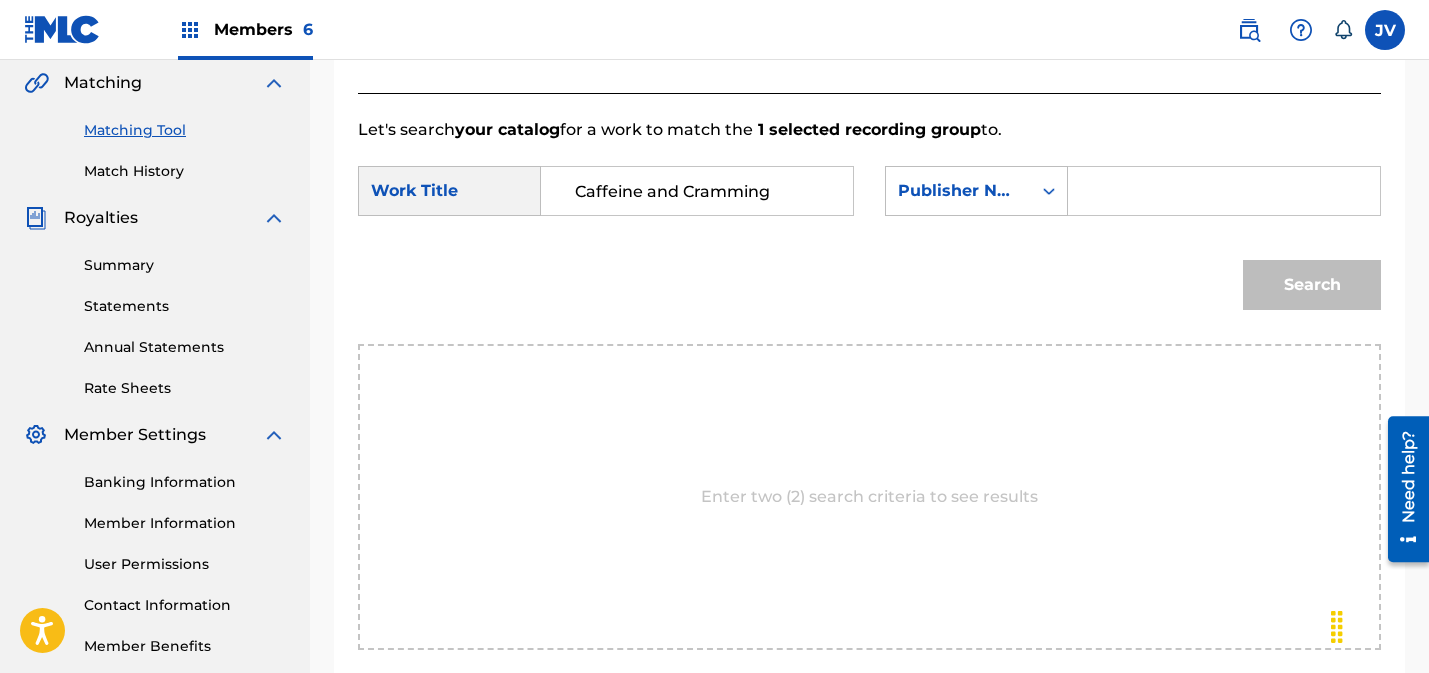 click at bounding box center (1224, 191) 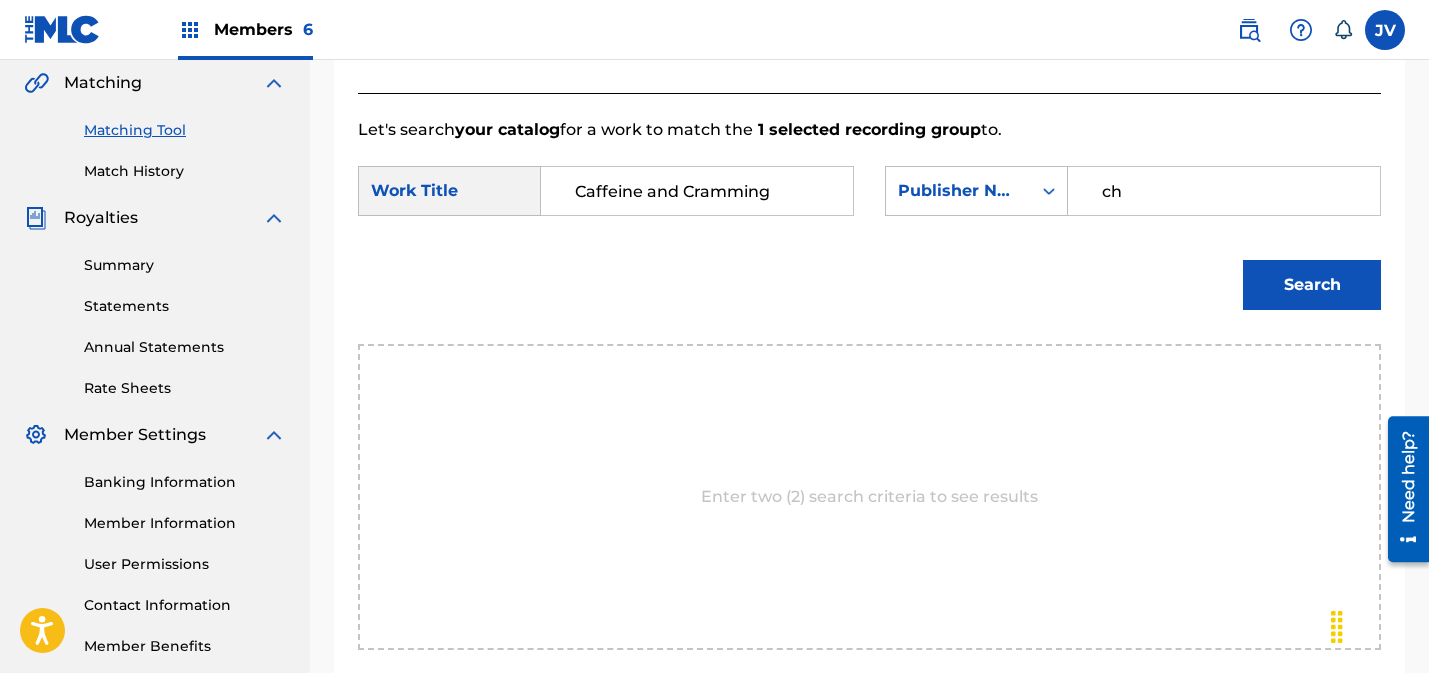 type on "ch" 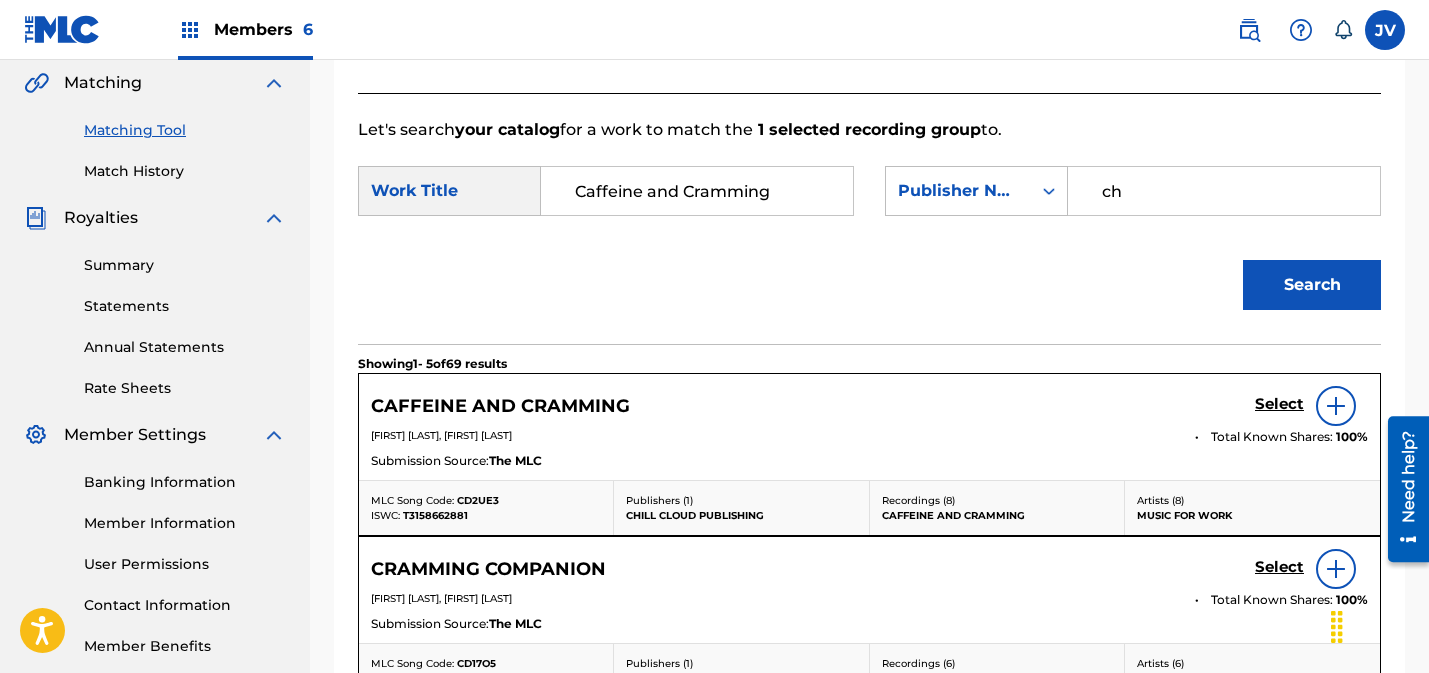 click on "Select" at bounding box center [1279, 404] 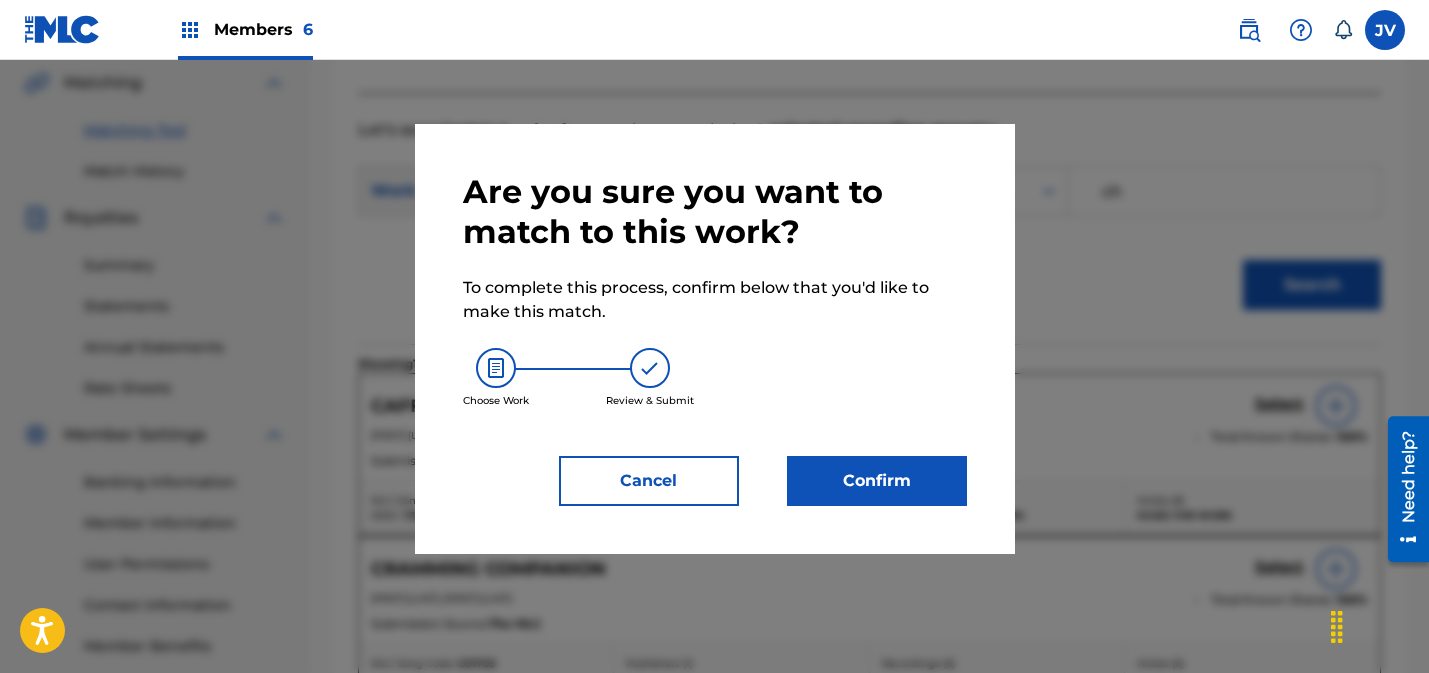 click on "Confirm" at bounding box center [877, 481] 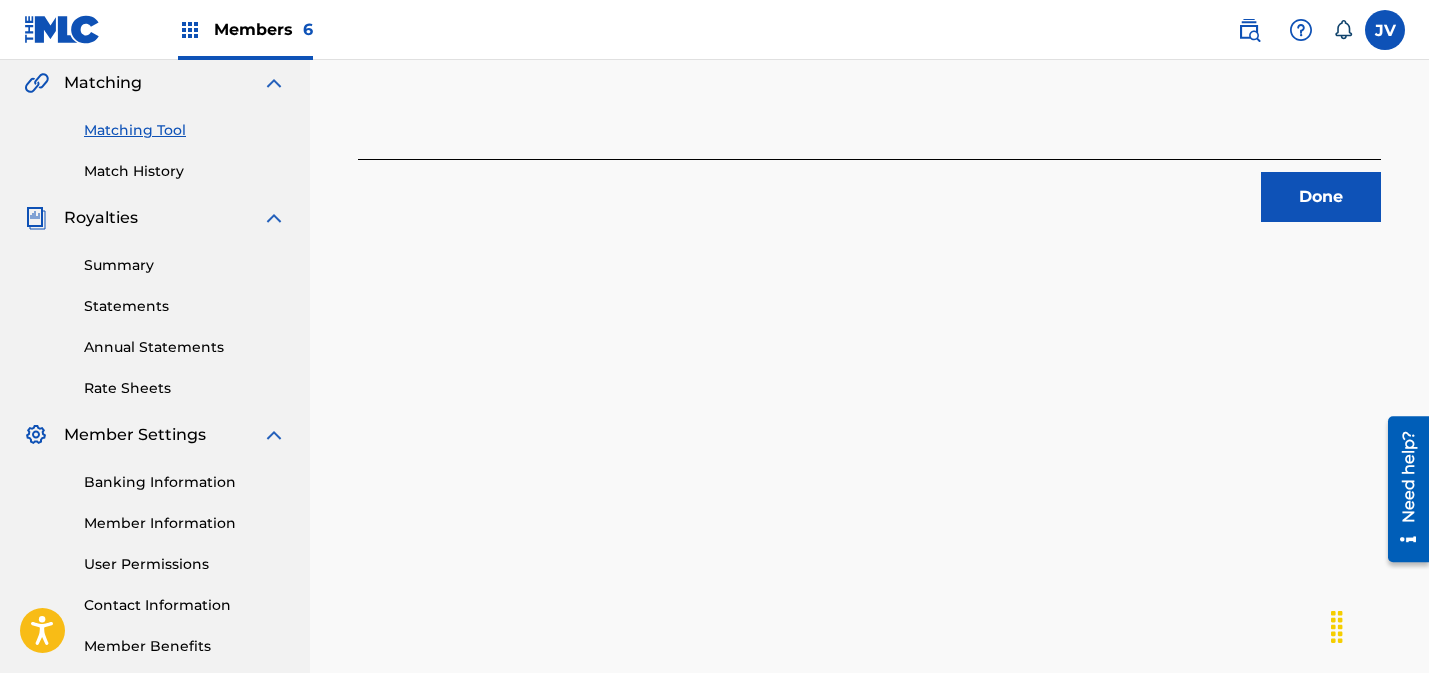 click on "Done" at bounding box center [1321, 197] 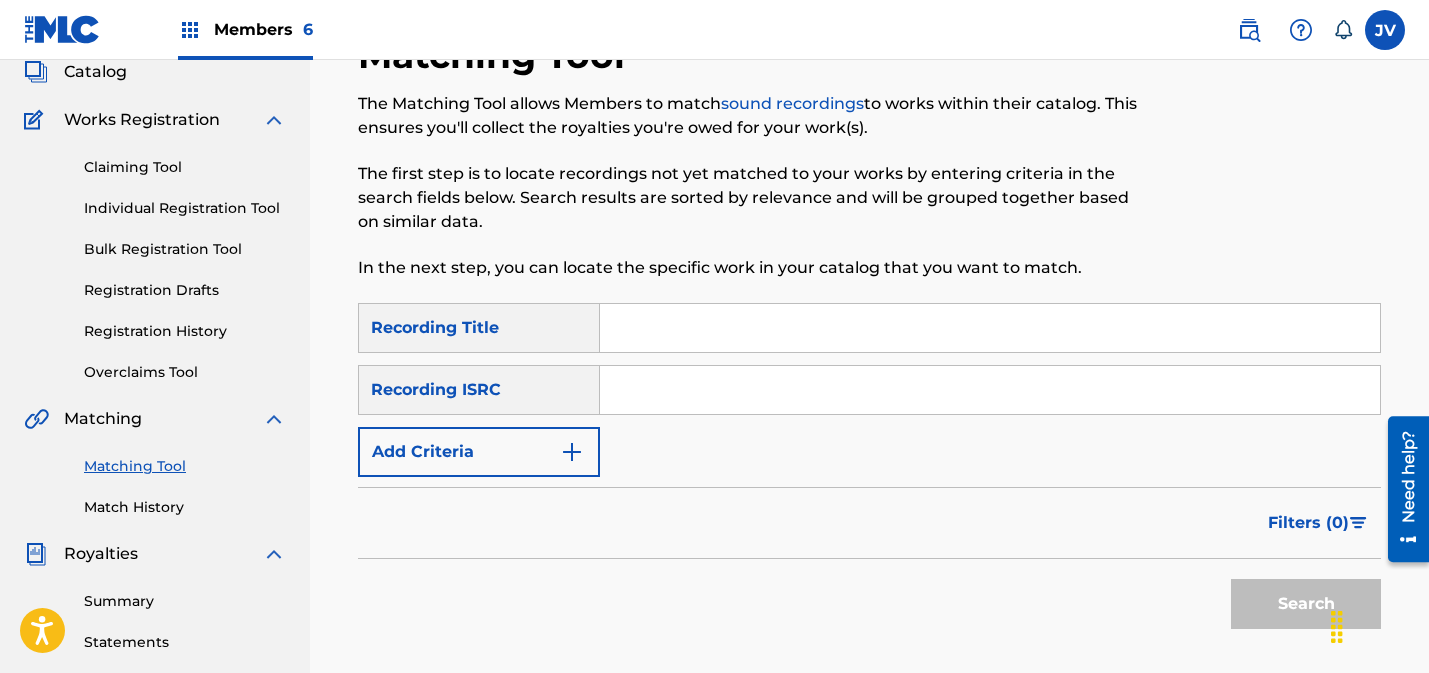 scroll, scrollTop: 0, scrollLeft: 0, axis: both 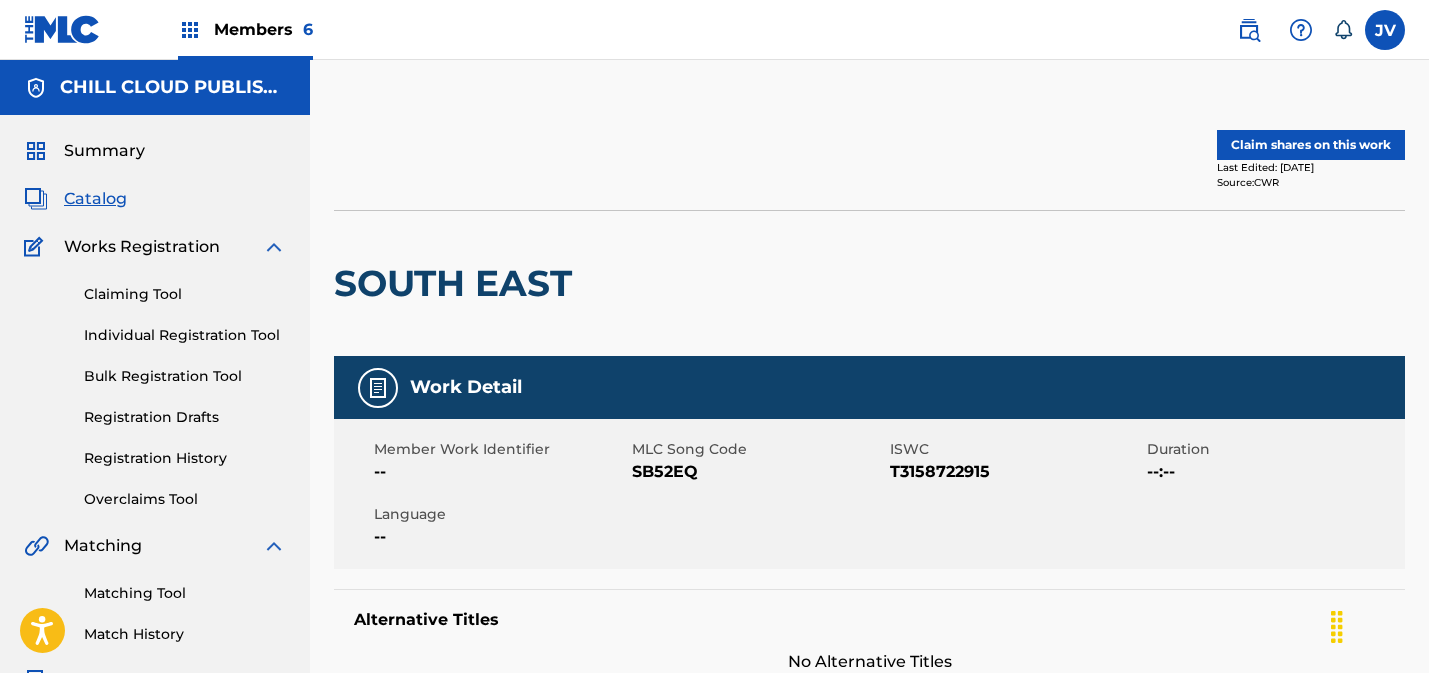 click on "Claim shares on this work" at bounding box center [1311, 145] 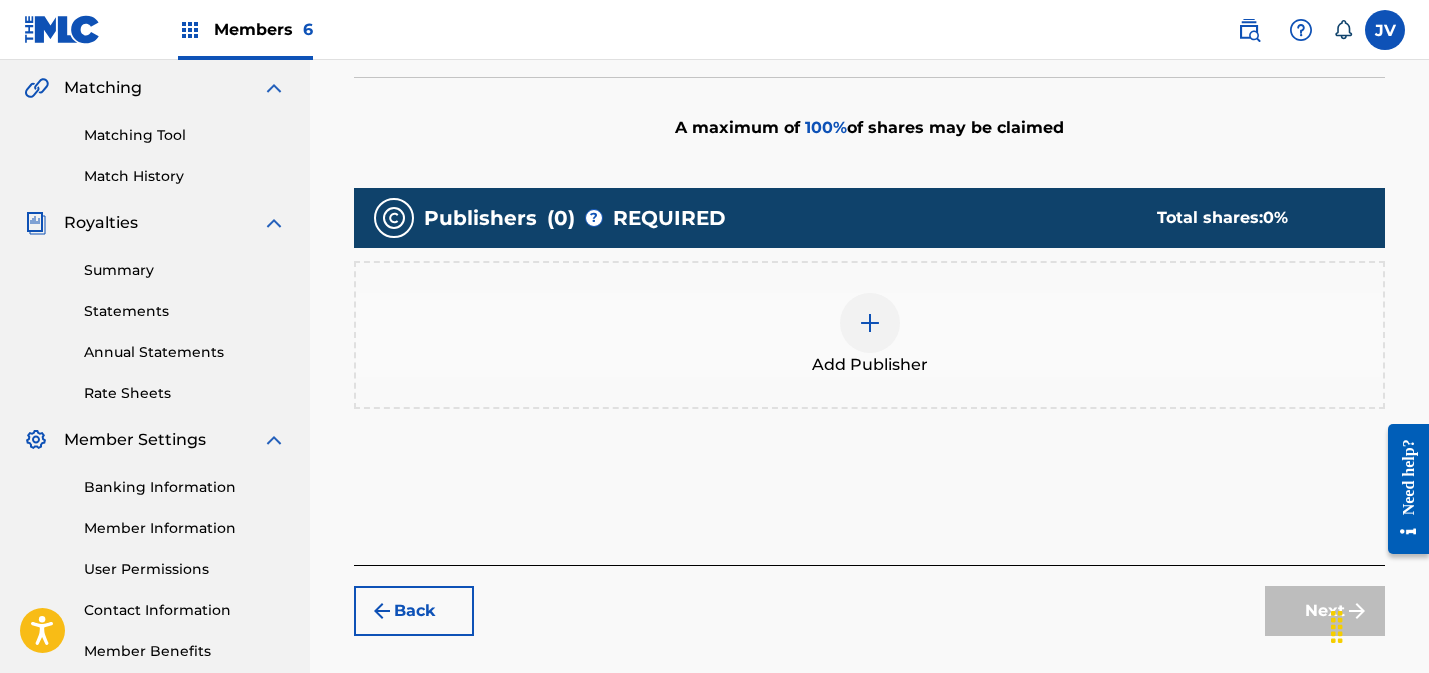 scroll, scrollTop: 567, scrollLeft: 0, axis: vertical 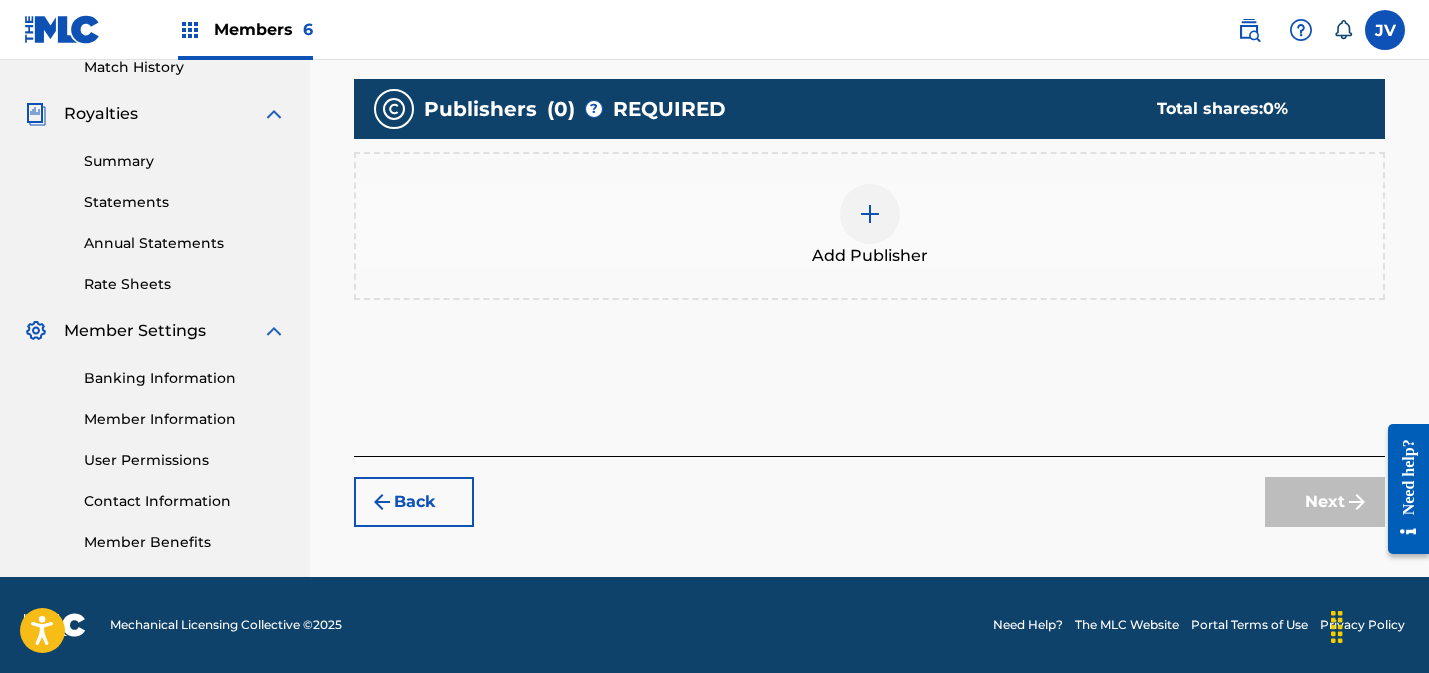 click at bounding box center (870, 214) 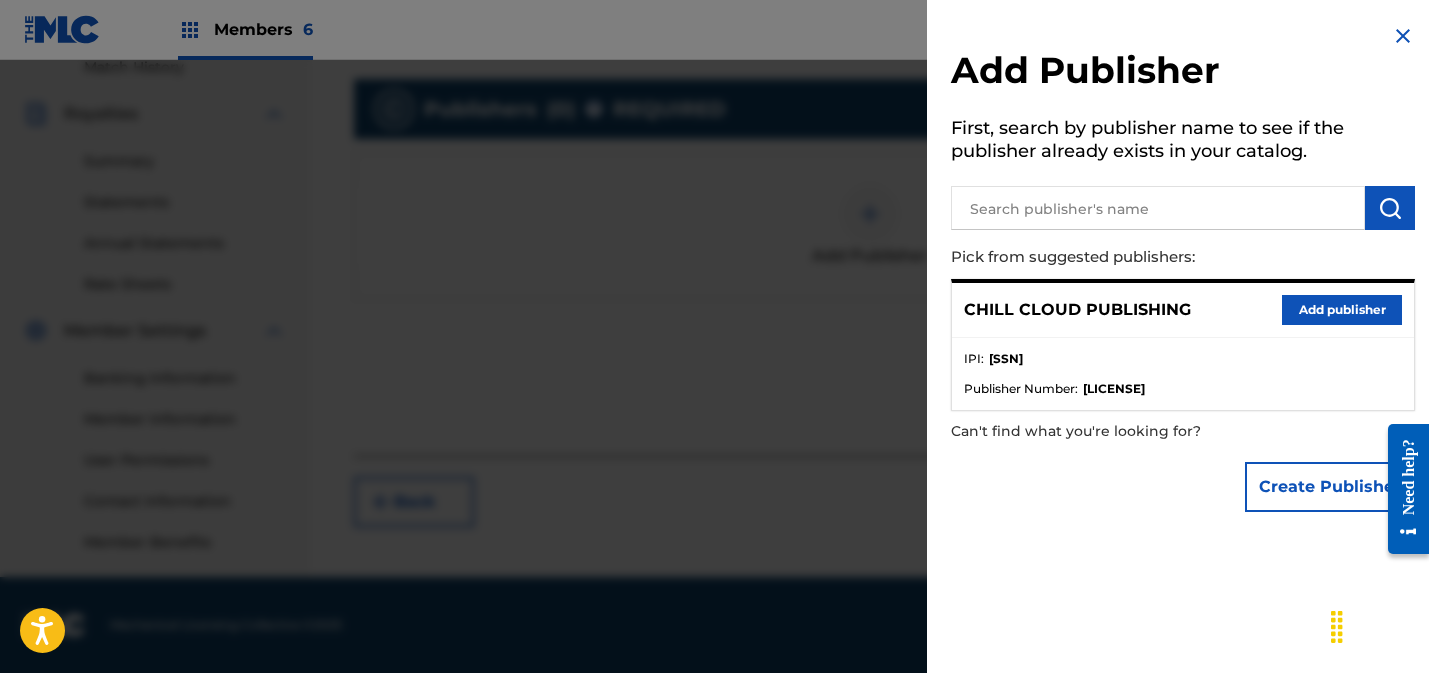 click on "Add publisher" at bounding box center [1342, 310] 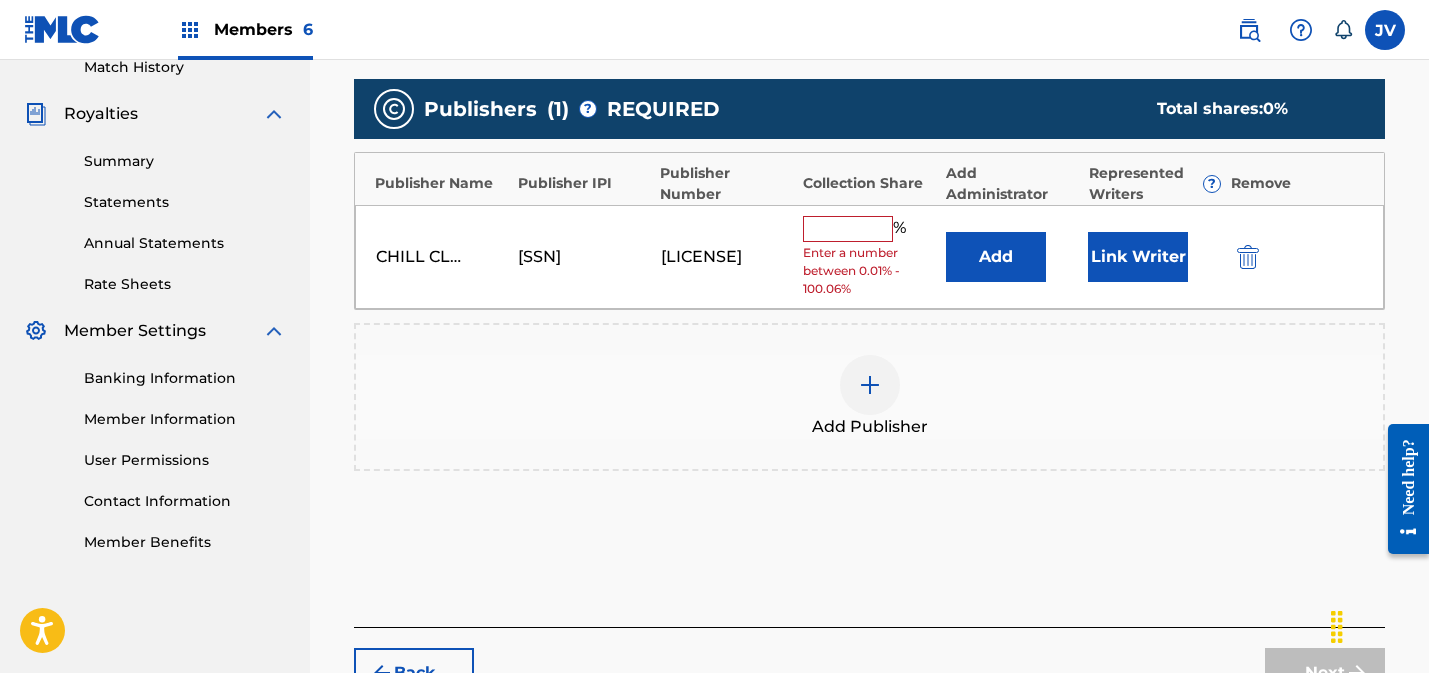click at bounding box center [848, 229] 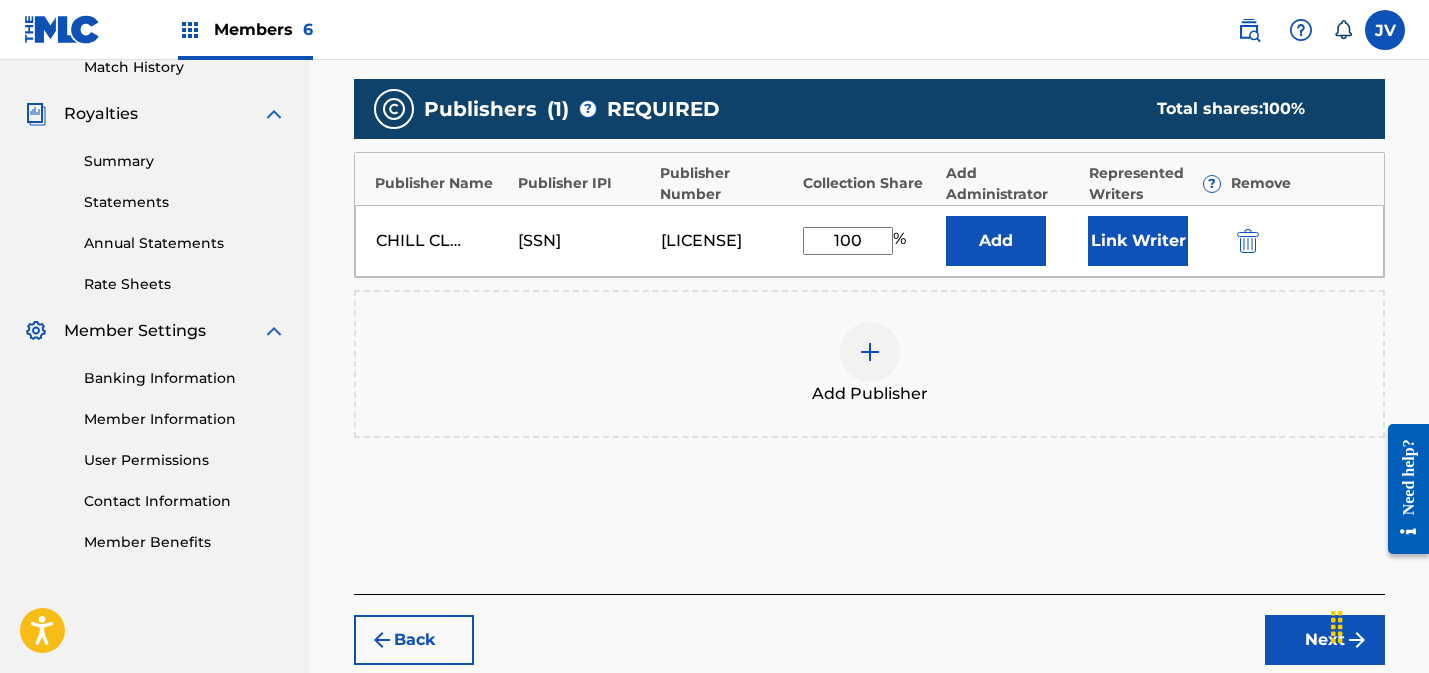 type on "100" 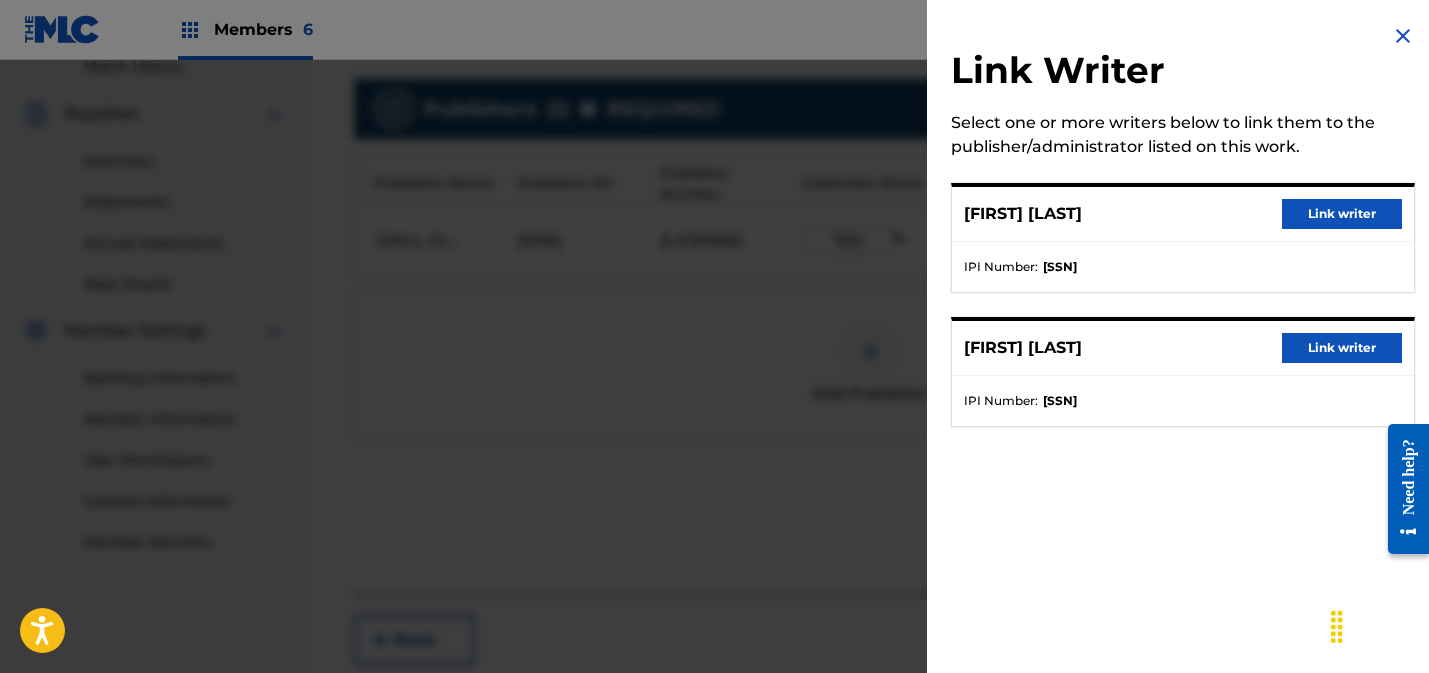 click on "Link writer" at bounding box center [1342, 214] 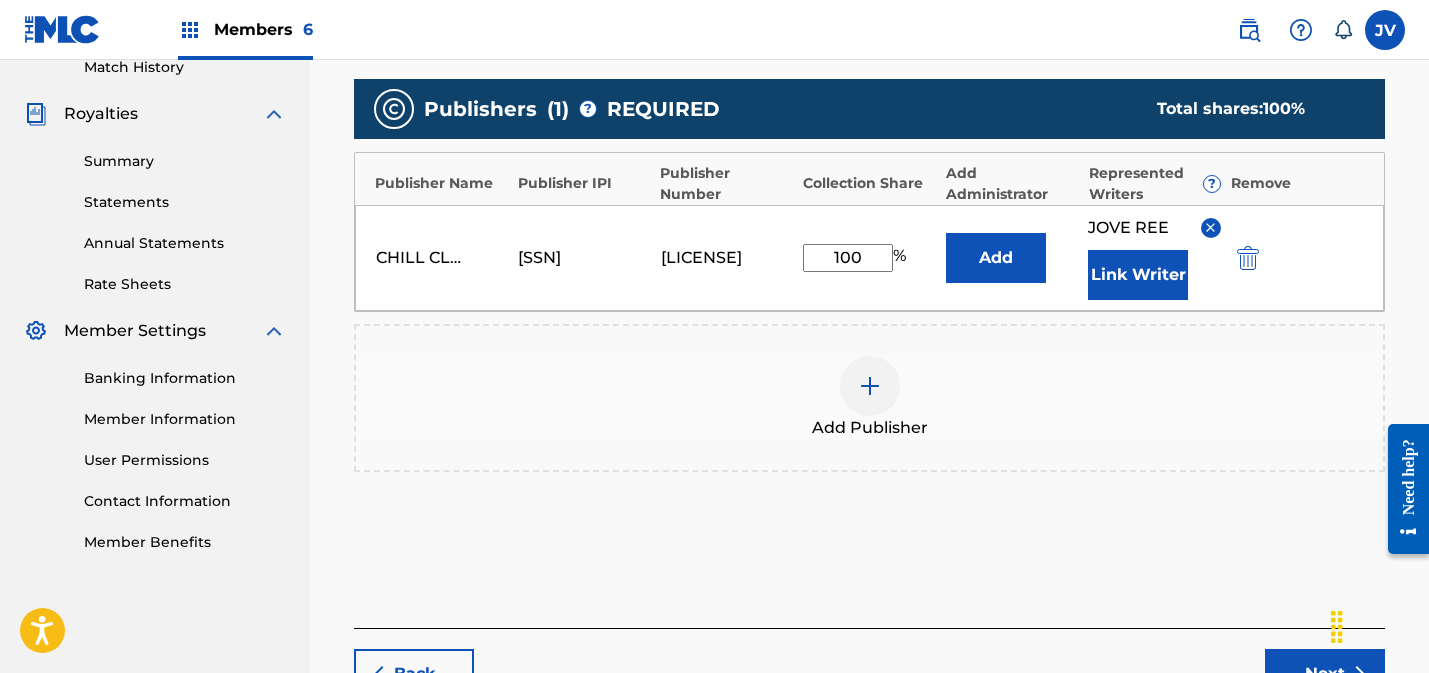 click on "Link Writer" at bounding box center [1138, 275] 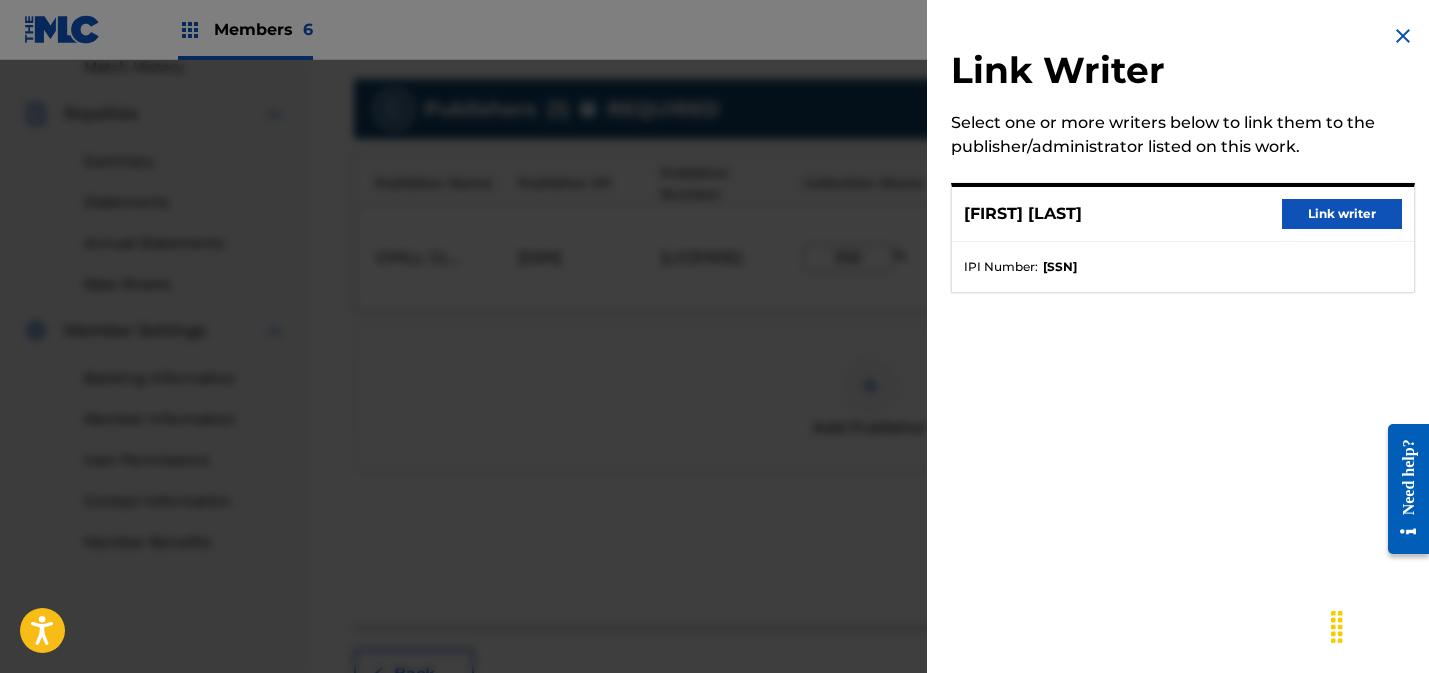 click on "Link writer" at bounding box center (1342, 214) 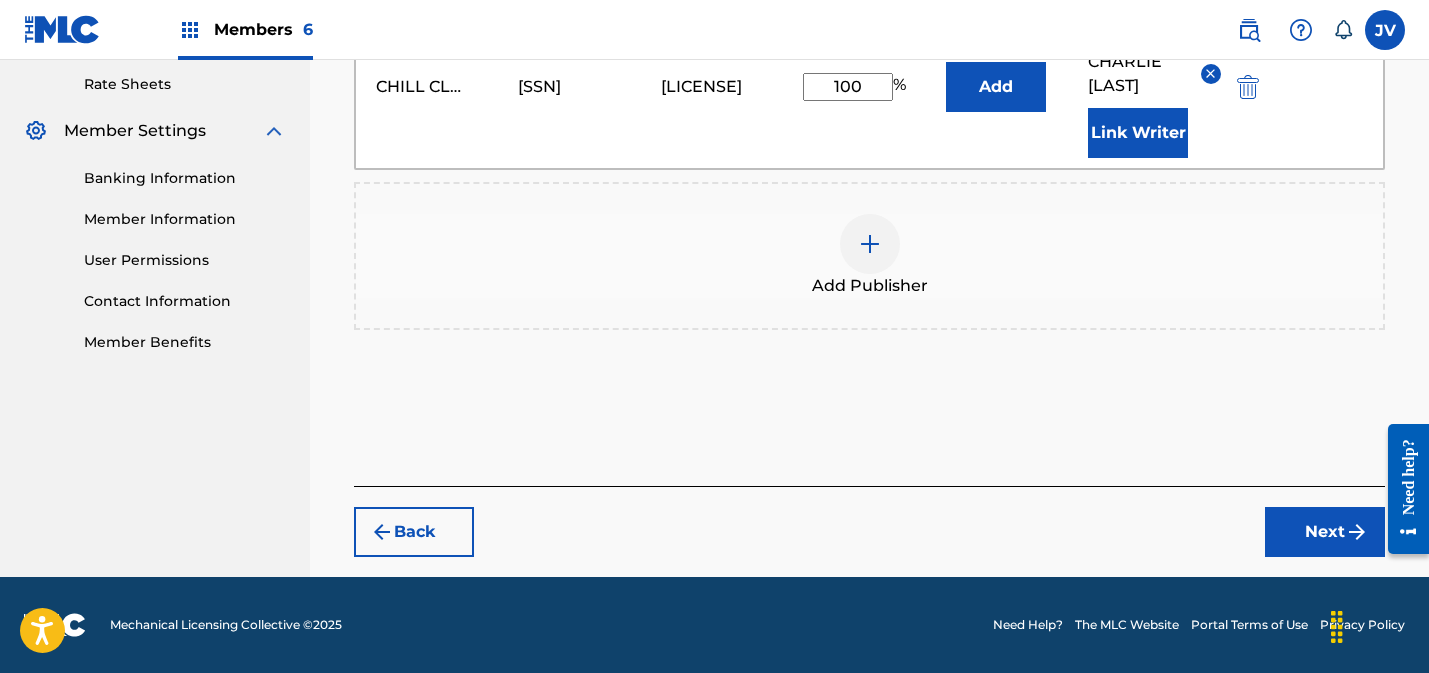click on "Next" at bounding box center (1325, 532) 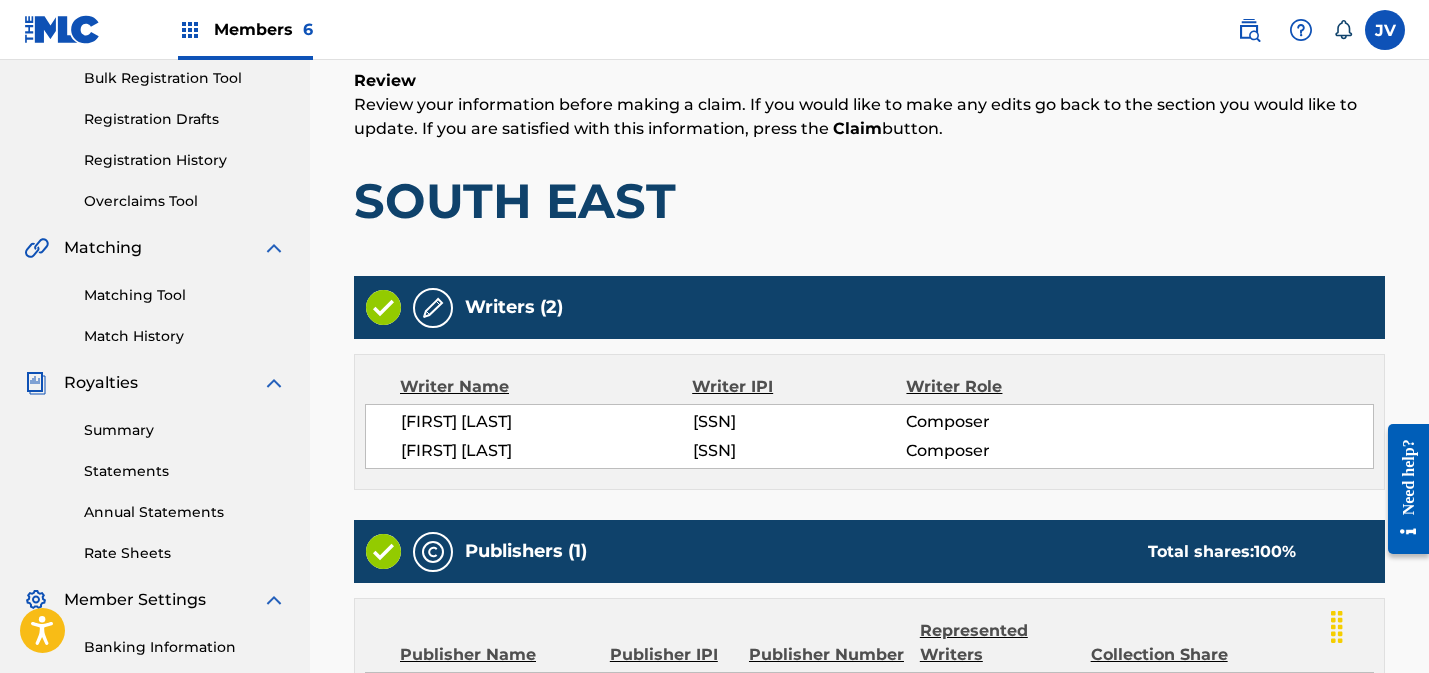 scroll, scrollTop: 613, scrollLeft: 0, axis: vertical 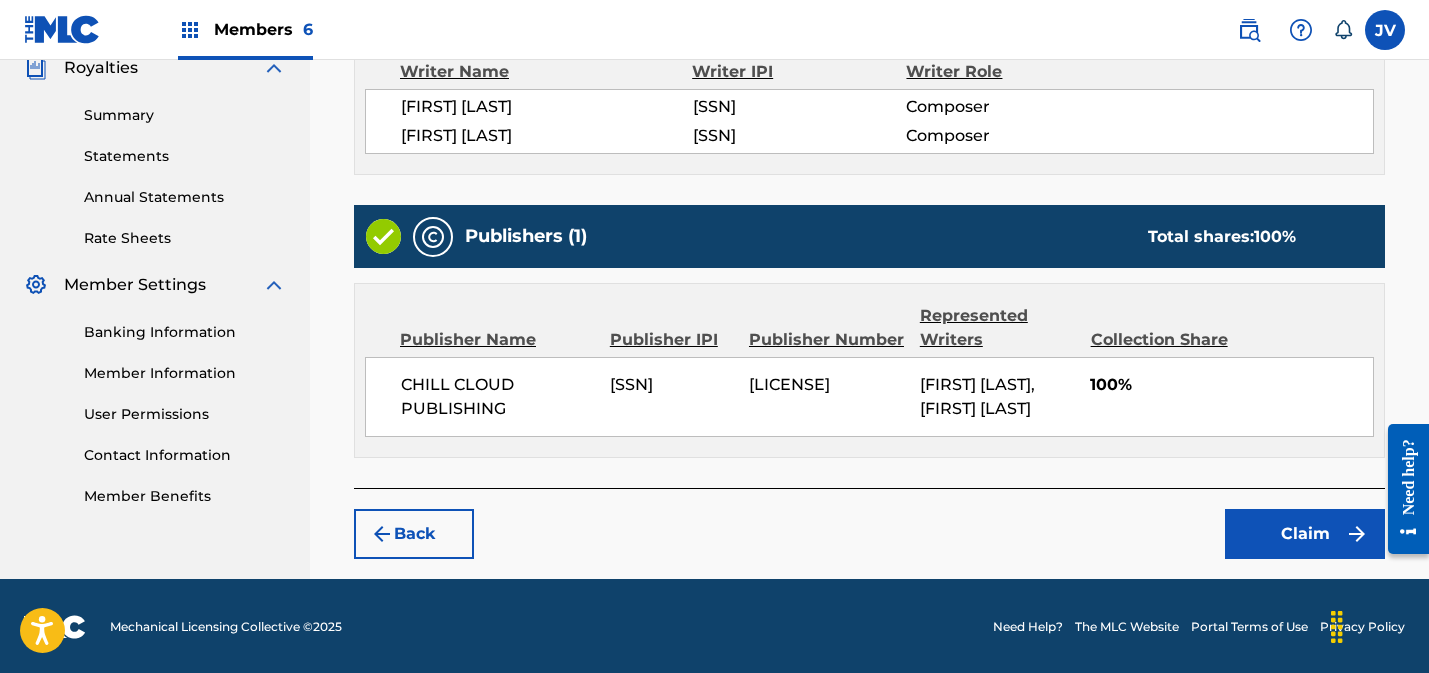 click on "Claim" at bounding box center [1305, 534] 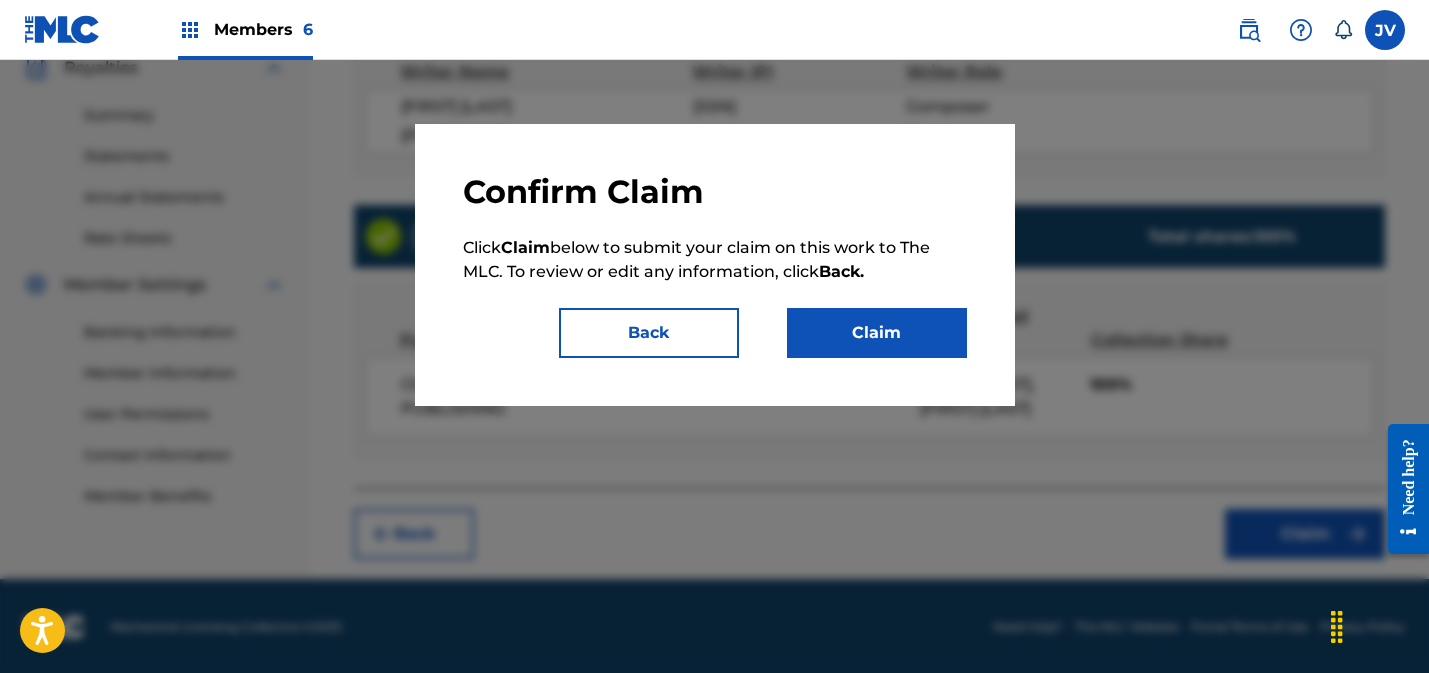 click on "Claim" at bounding box center [877, 333] 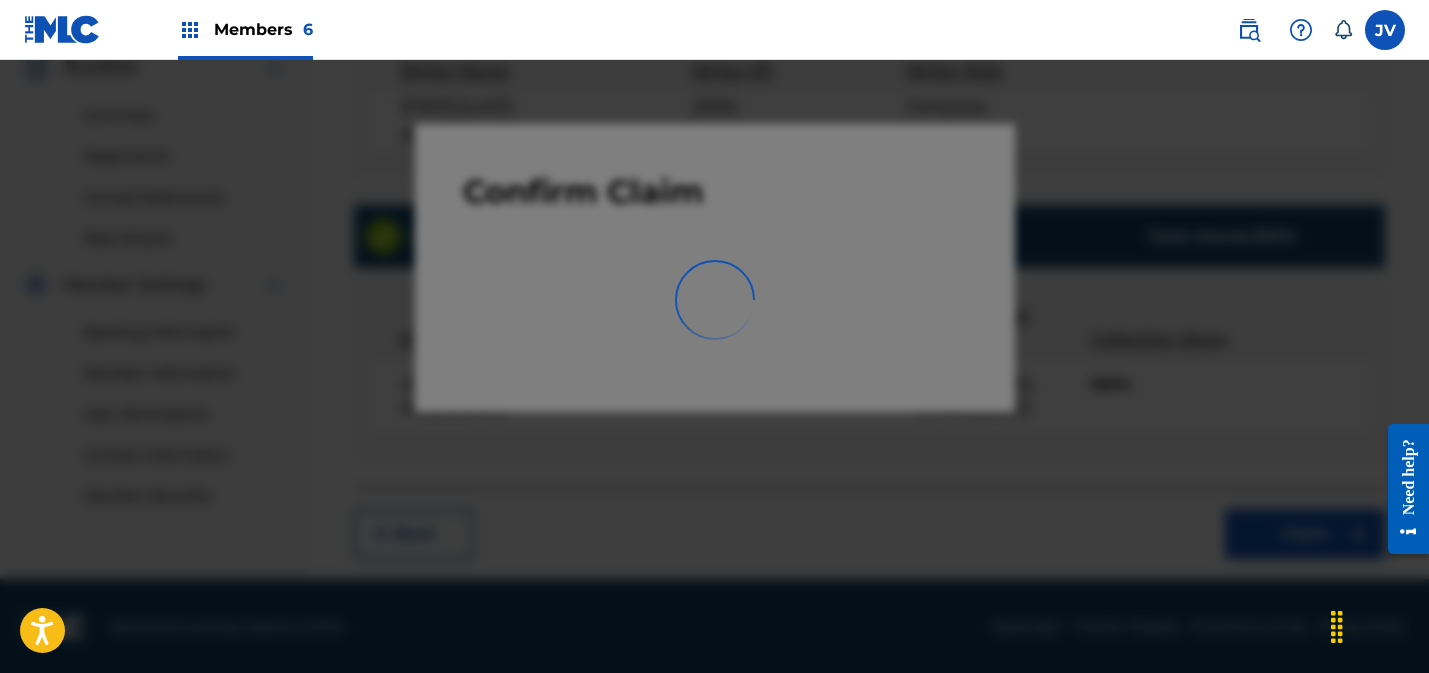 scroll, scrollTop: 567, scrollLeft: 0, axis: vertical 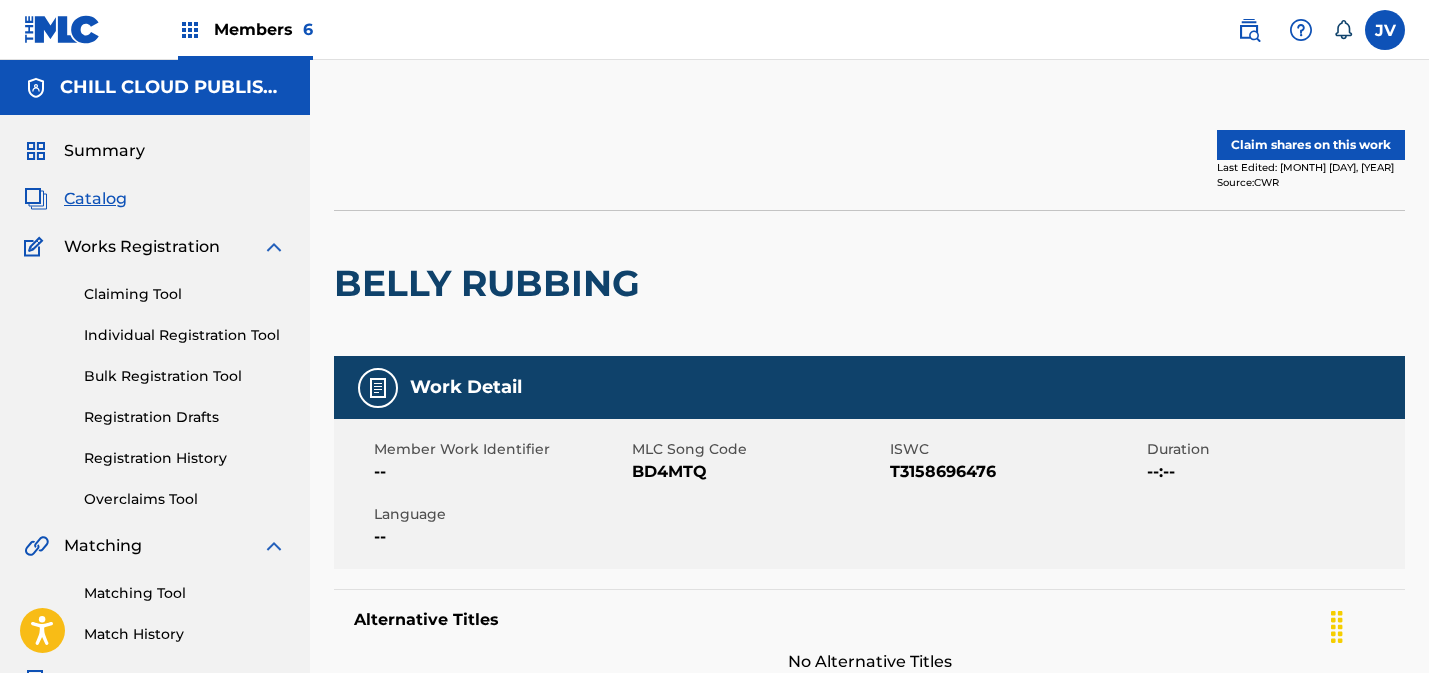 click on "Claim shares on this work" at bounding box center [1311, 145] 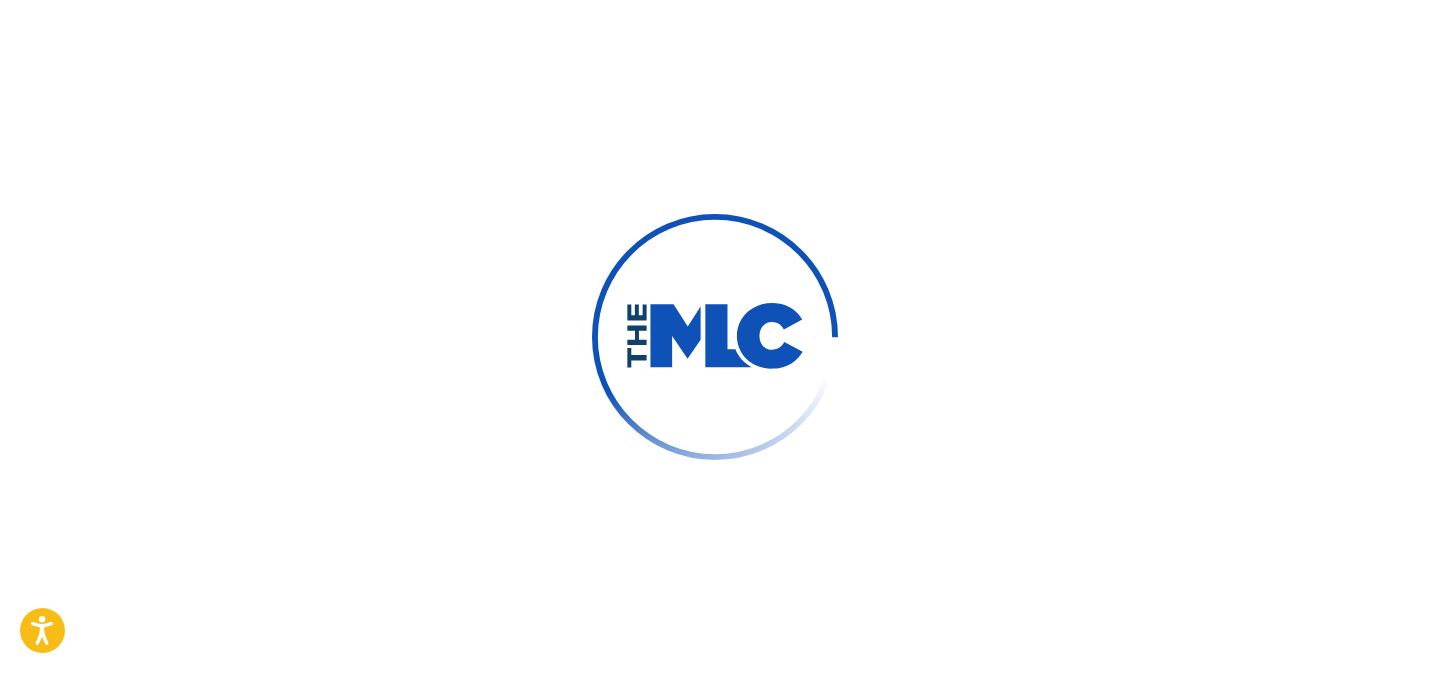 scroll, scrollTop: 0, scrollLeft: 0, axis: both 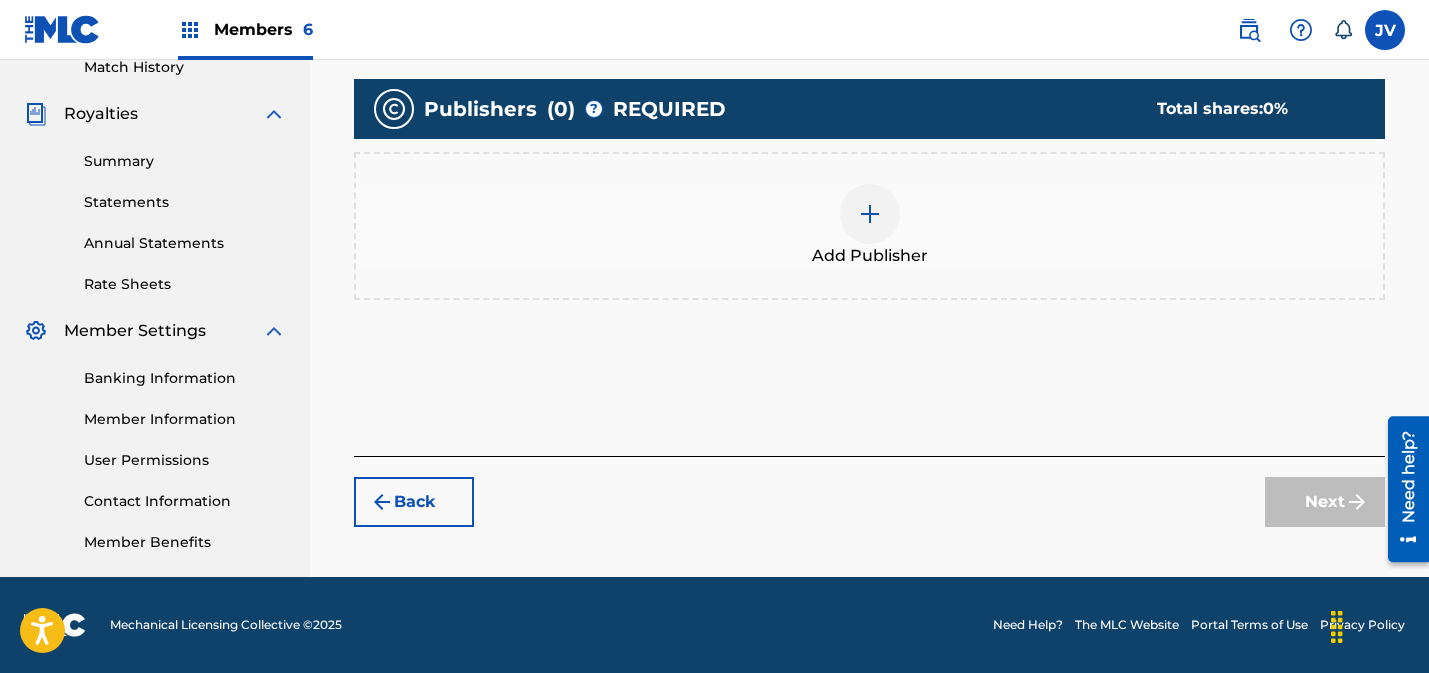 click at bounding box center (870, 214) 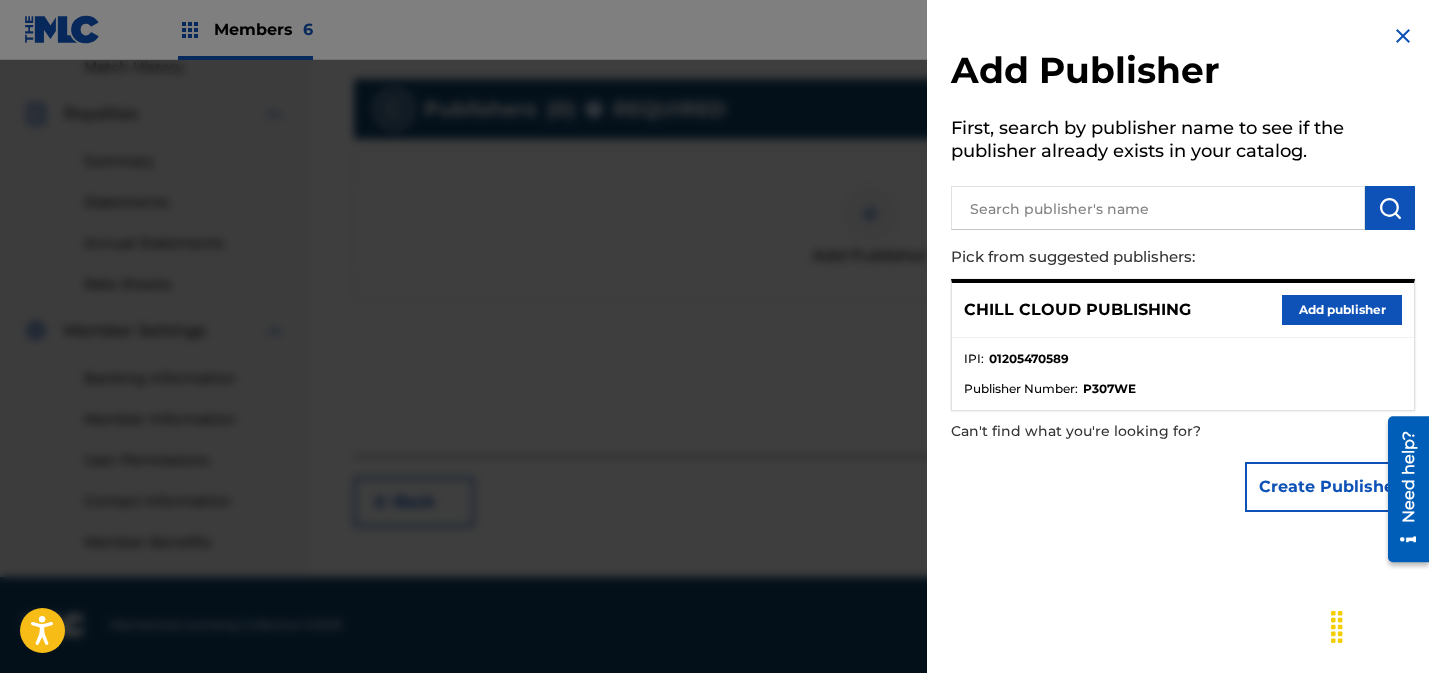 click on "Add publisher" at bounding box center (1342, 310) 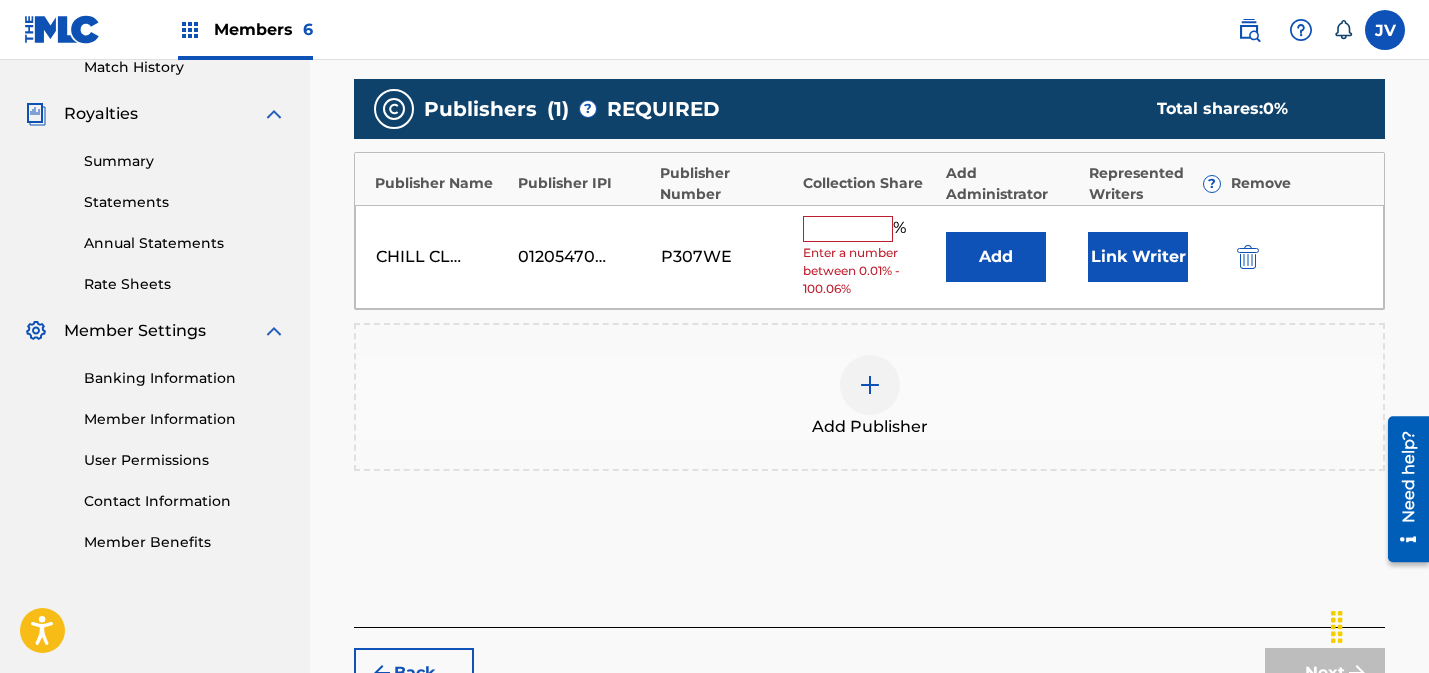 click at bounding box center [848, 229] 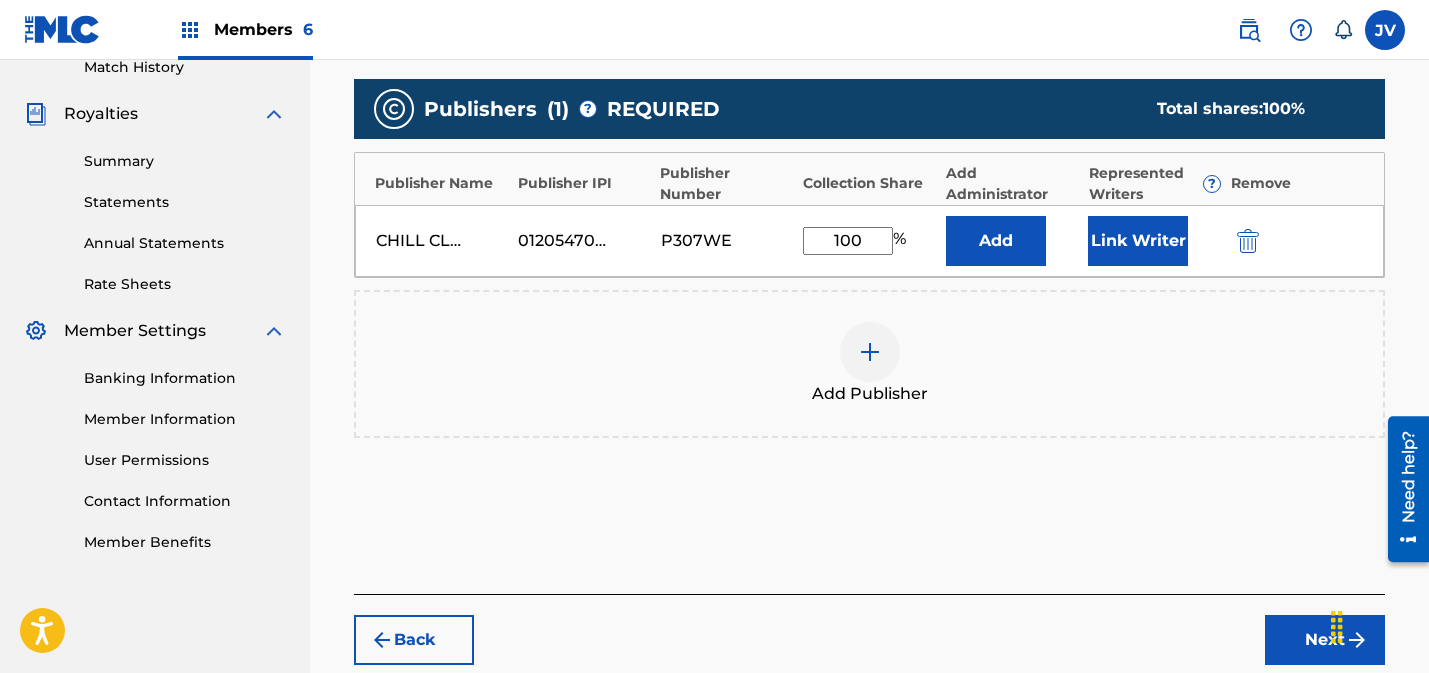 type on "100" 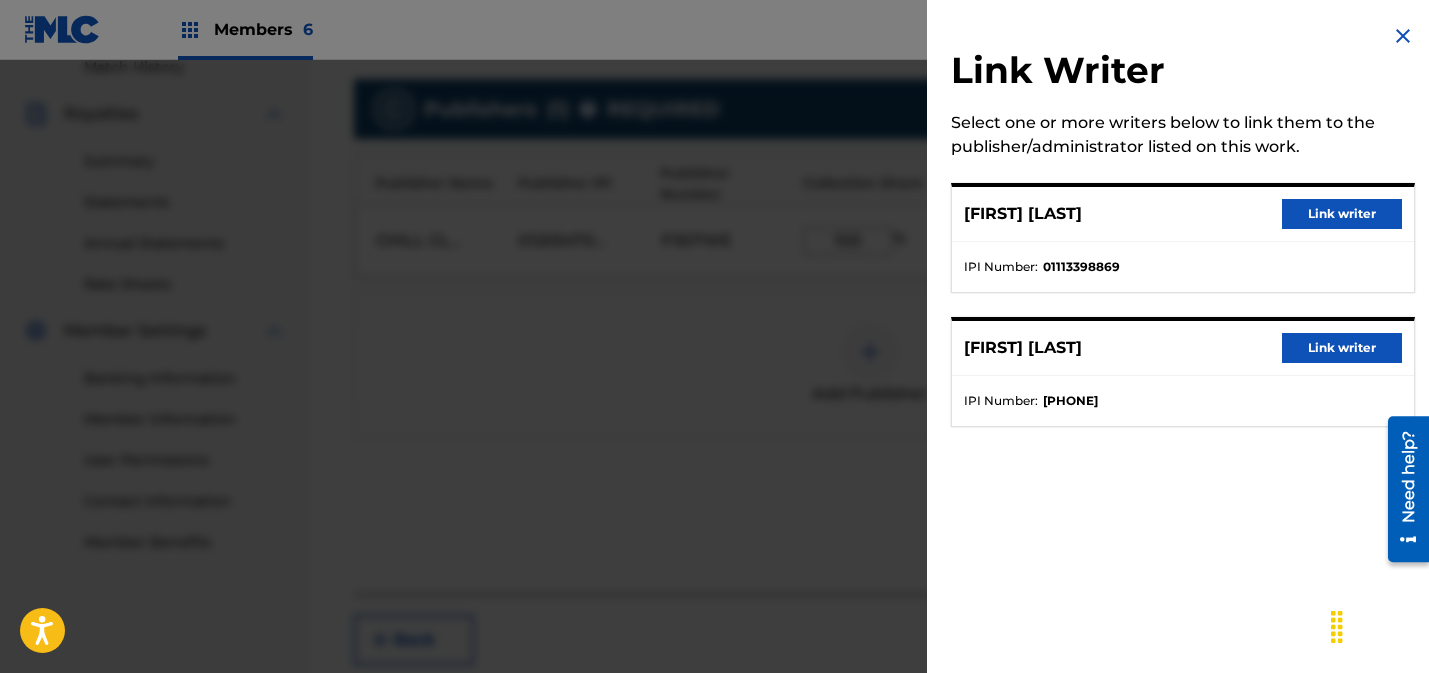 click on "Link writer" at bounding box center (1342, 214) 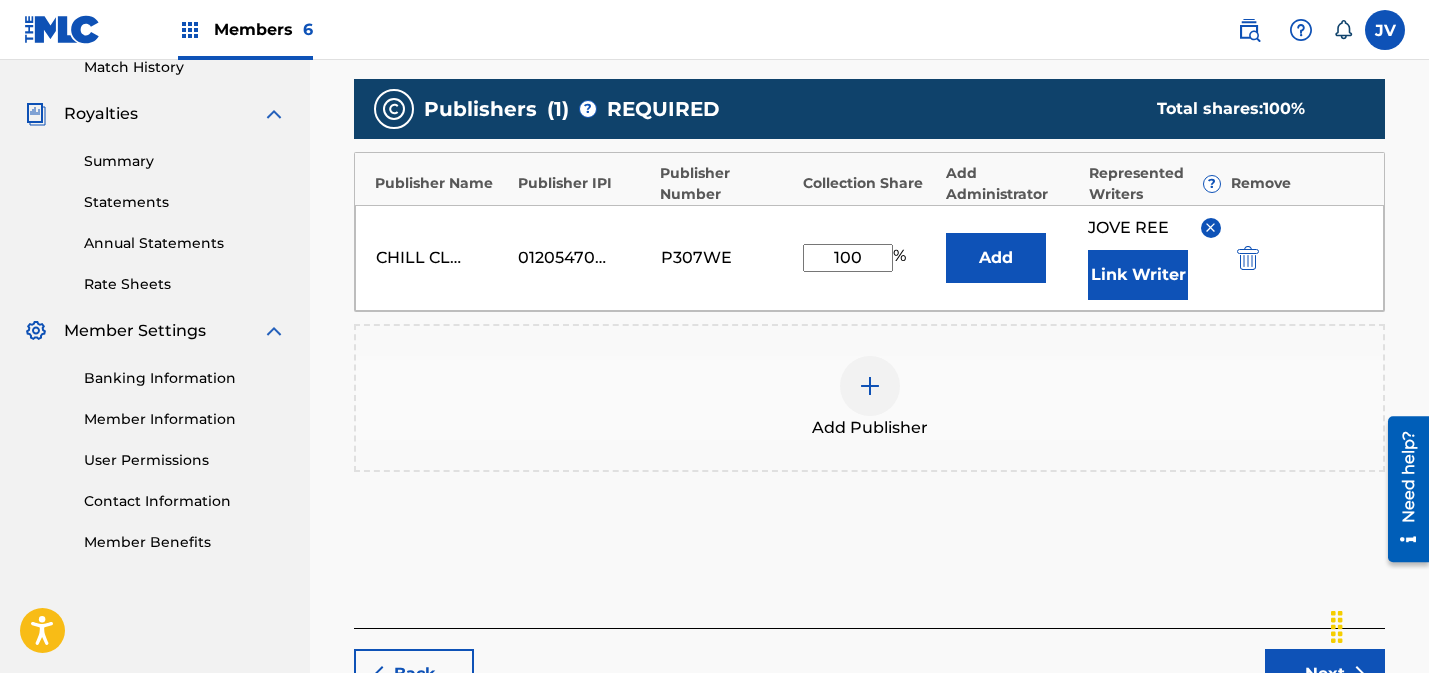 click on "Link Writer" at bounding box center (1138, 275) 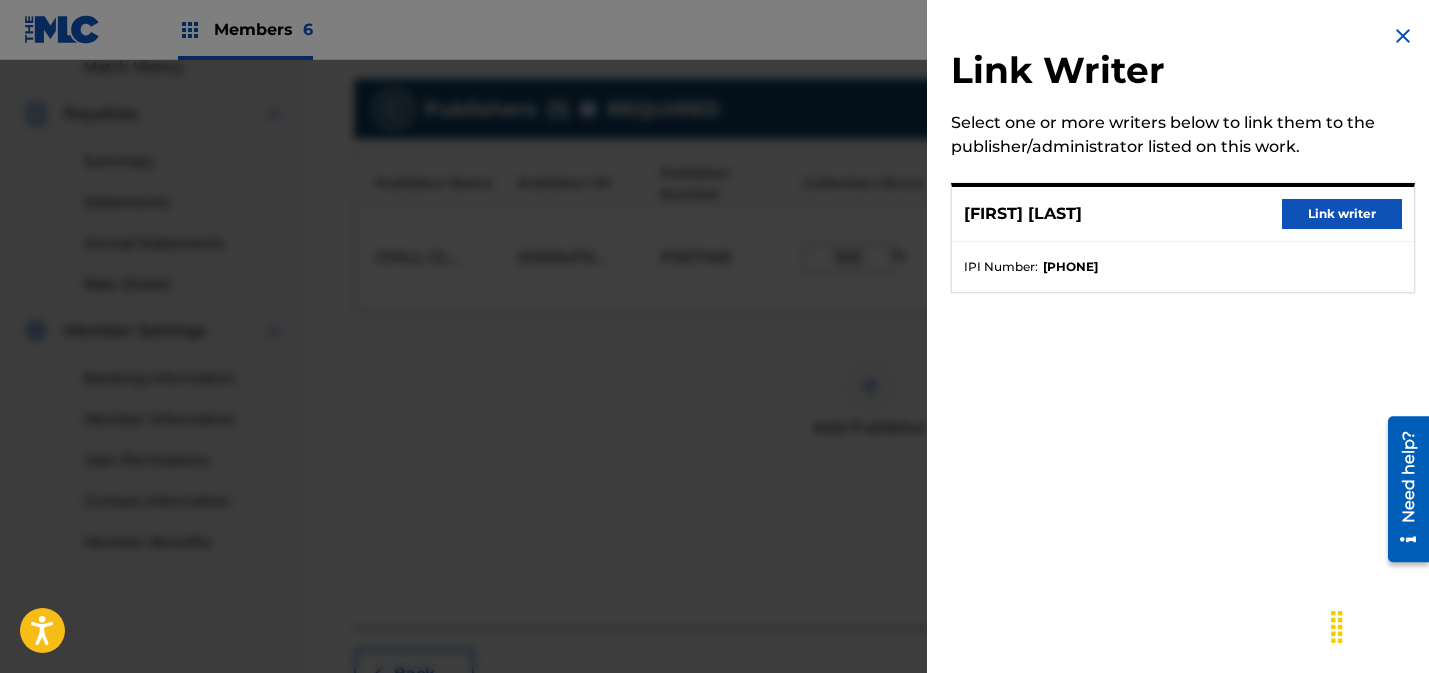 click on "Link writer" at bounding box center (1342, 214) 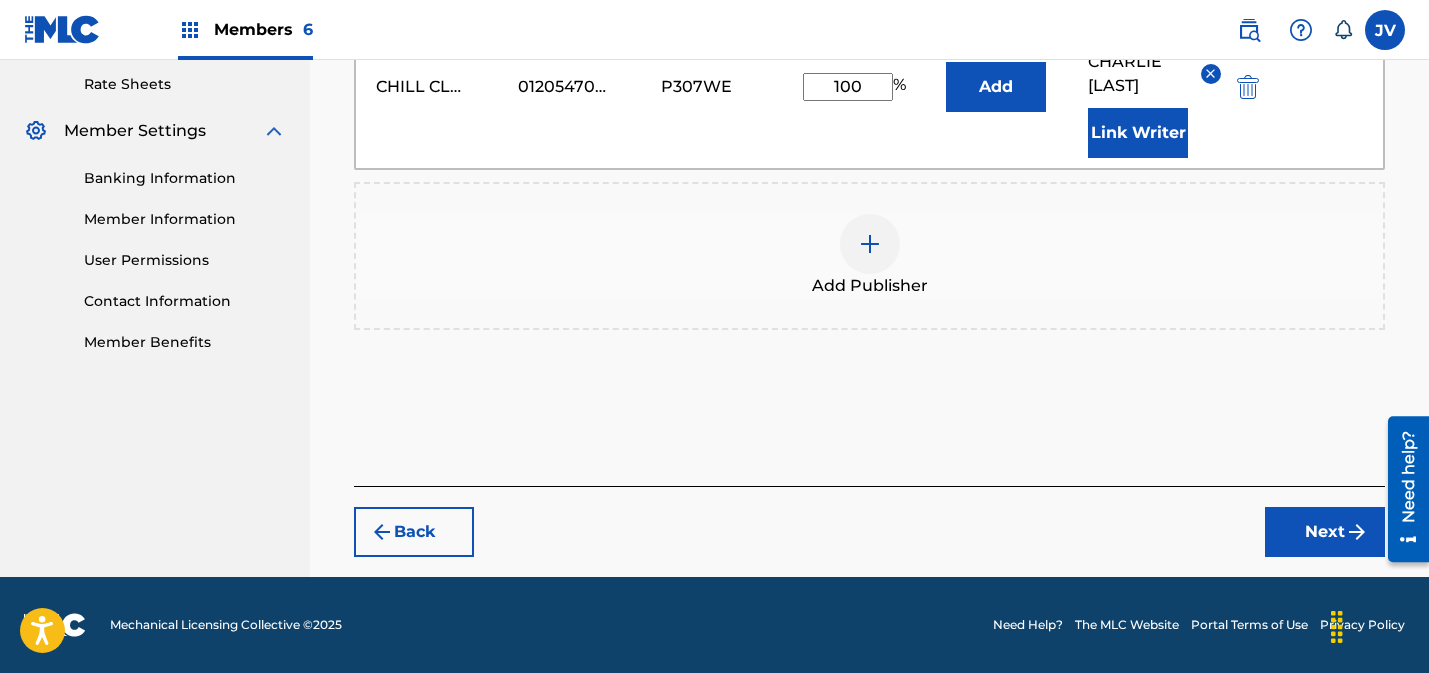 click on "Next" at bounding box center [1325, 532] 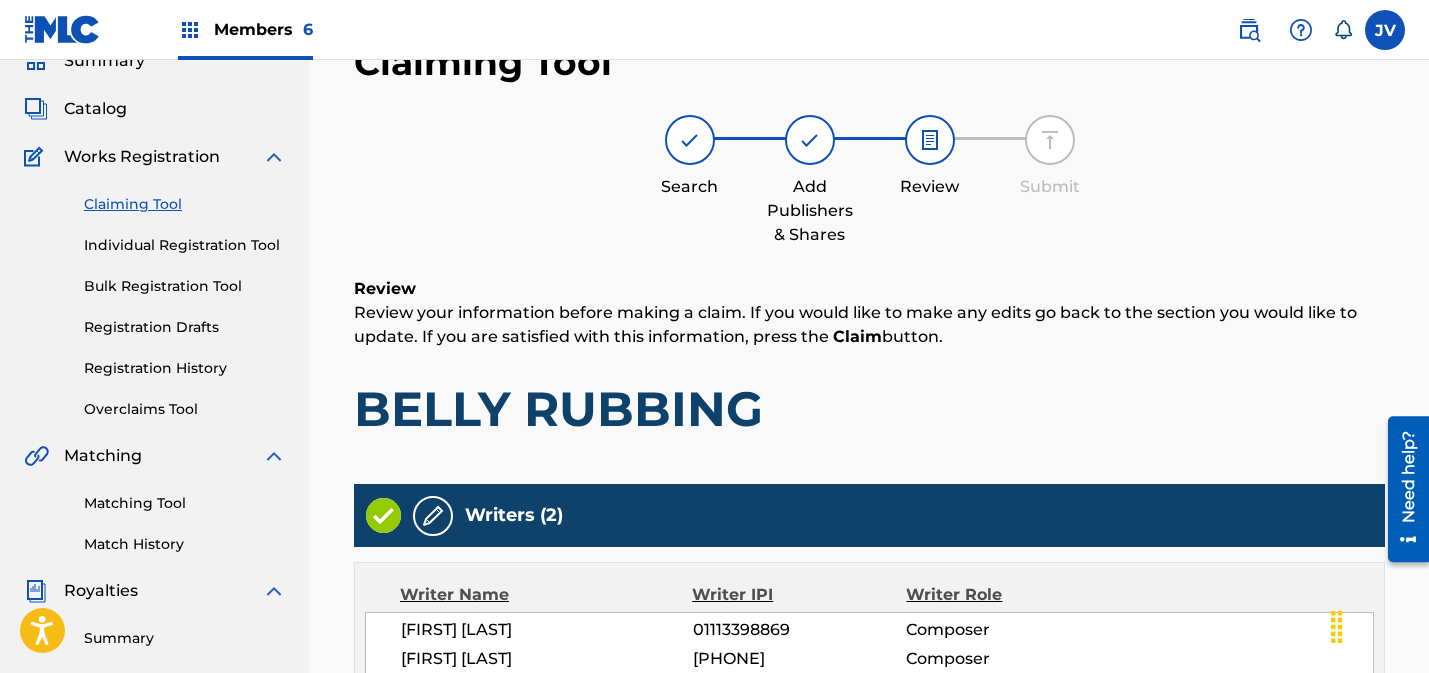 scroll, scrollTop: 613, scrollLeft: 0, axis: vertical 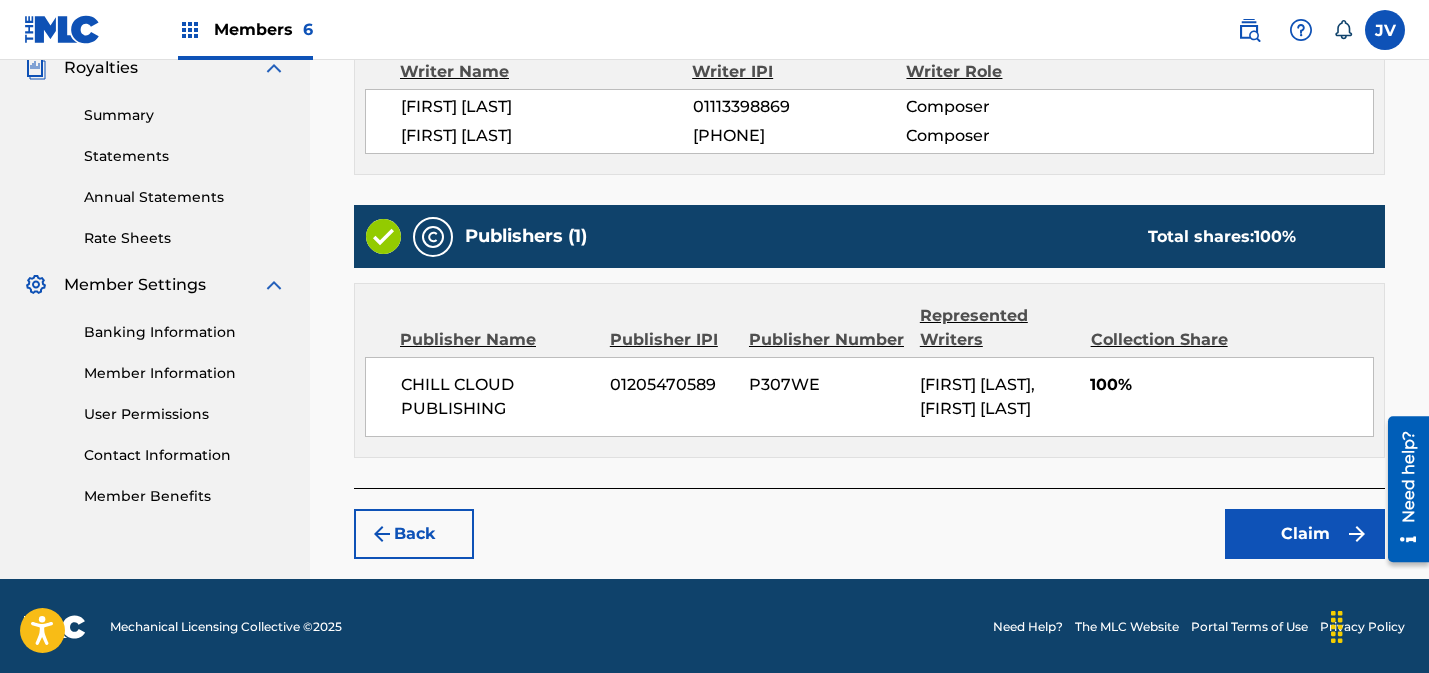 click on "Claim" at bounding box center (1305, 534) 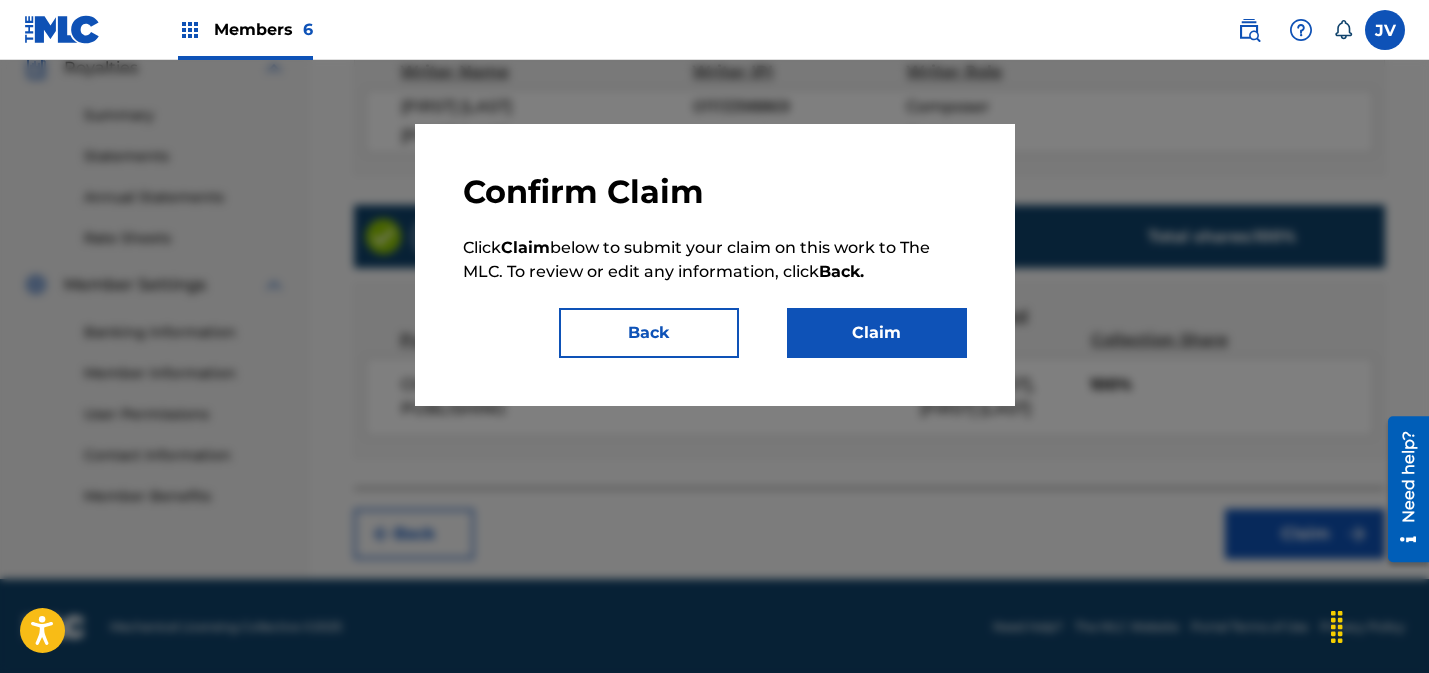 click on "Claim" at bounding box center (877, 333) 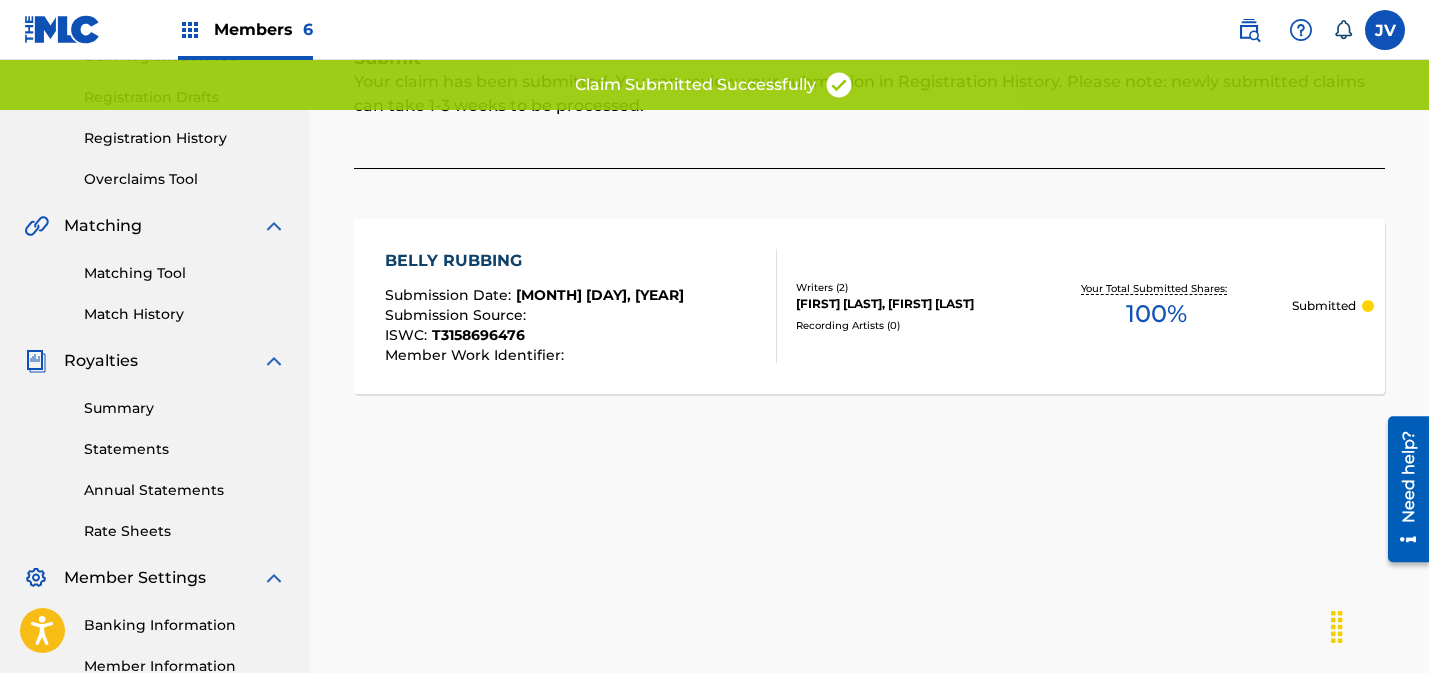 scroll, scrollTop: 0, scrollLeft: 0, axis: both 